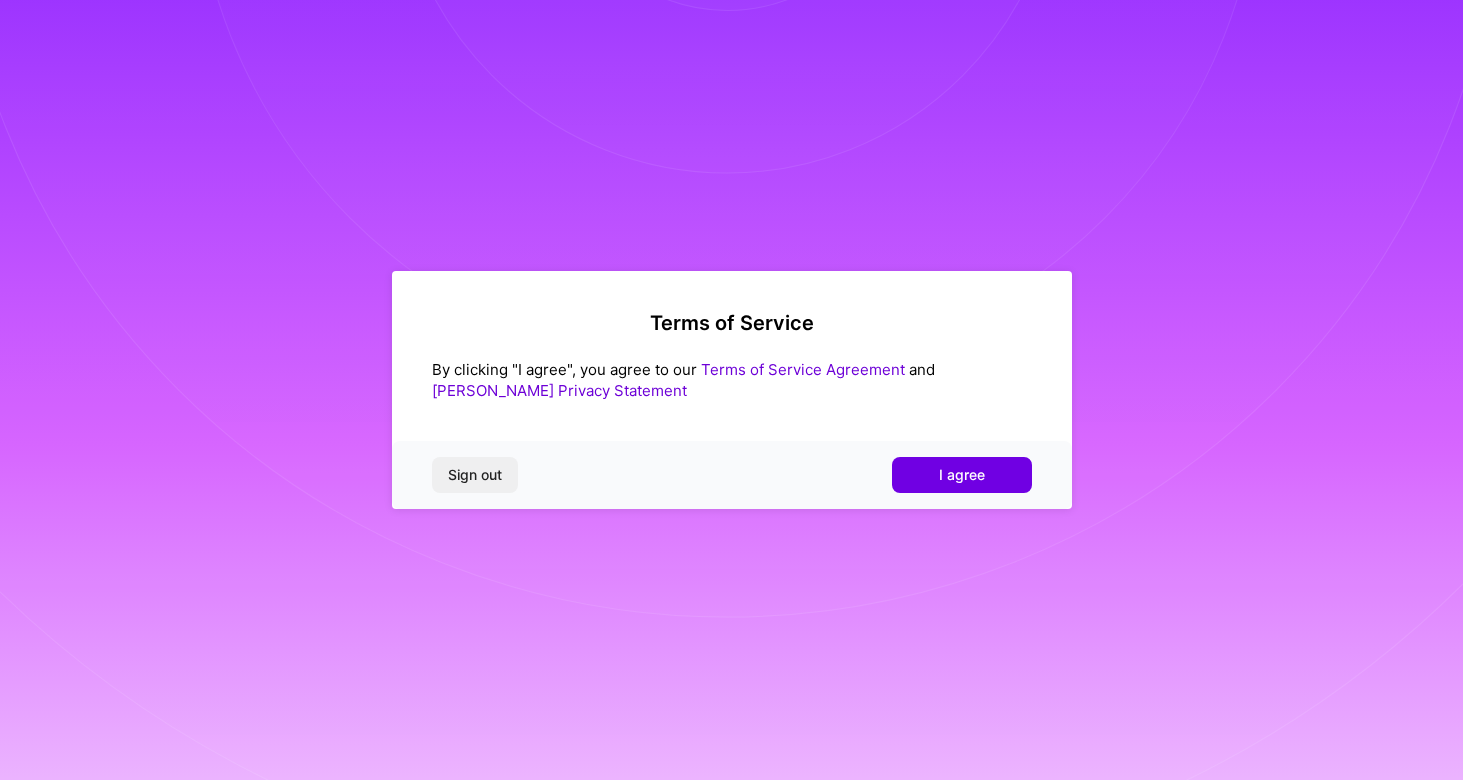 scroll, scrollTop: 0, scrollLeft: 0, axis: both 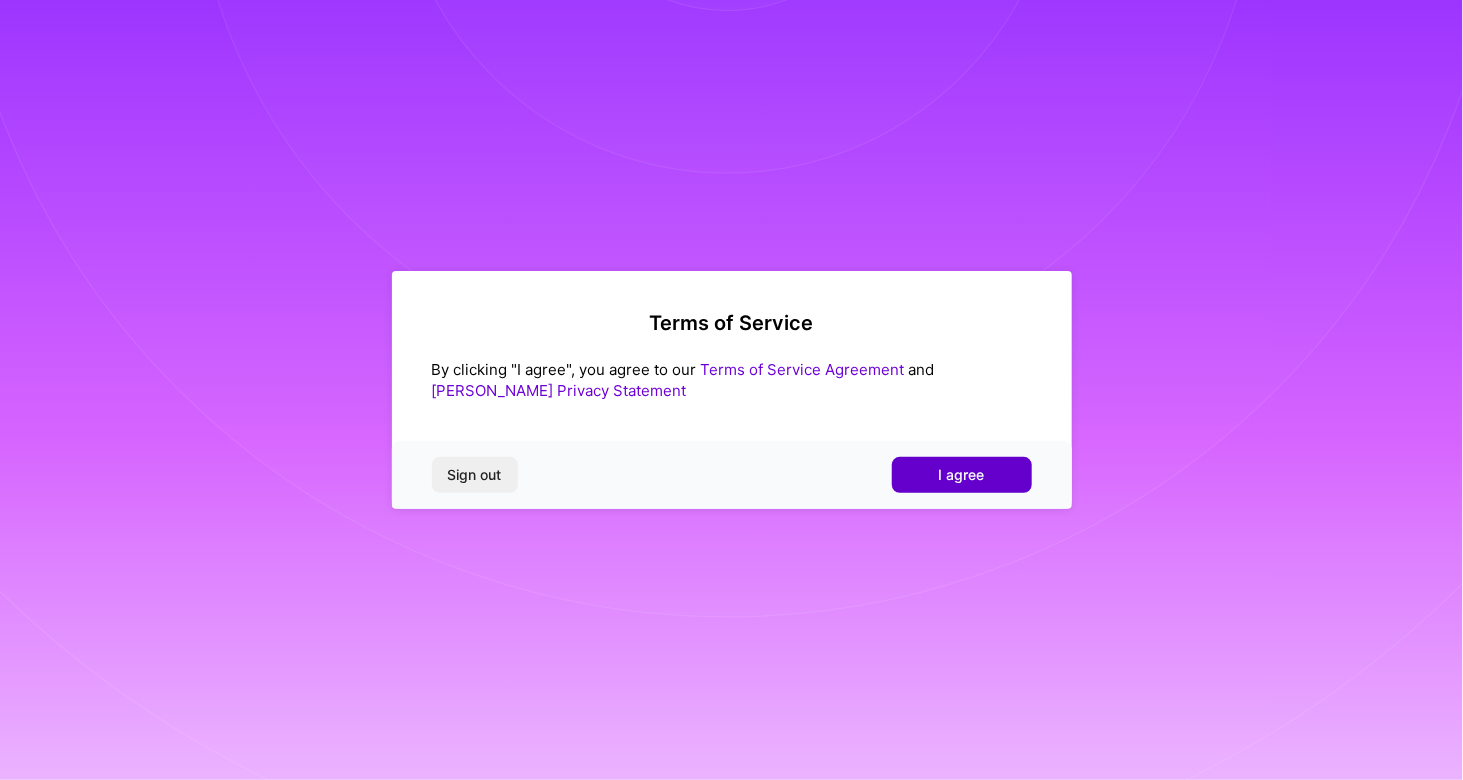 click on "I agree" at bounding box center (962, 475) 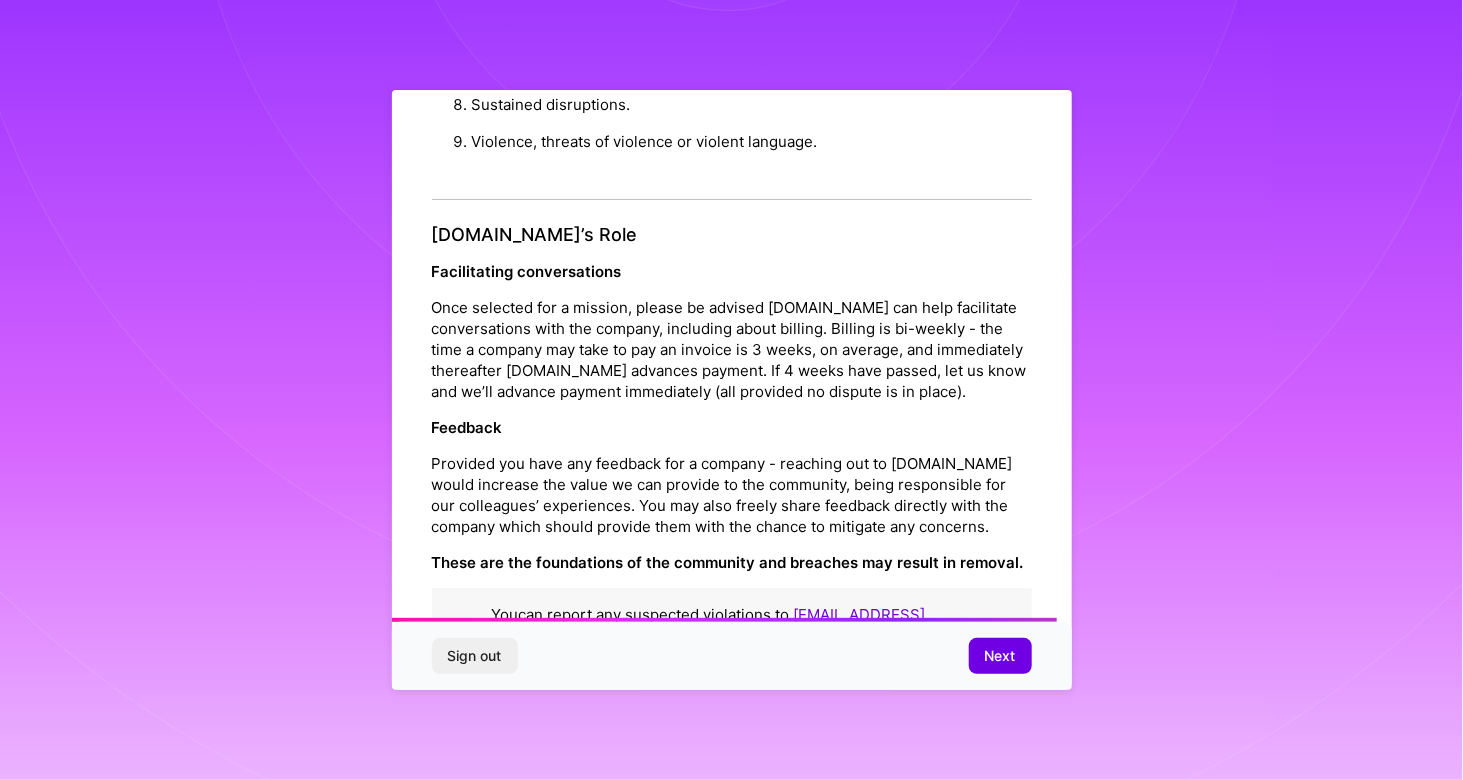scroll, scrollTop: 2233, scrollLeft: 0, axis: vertical 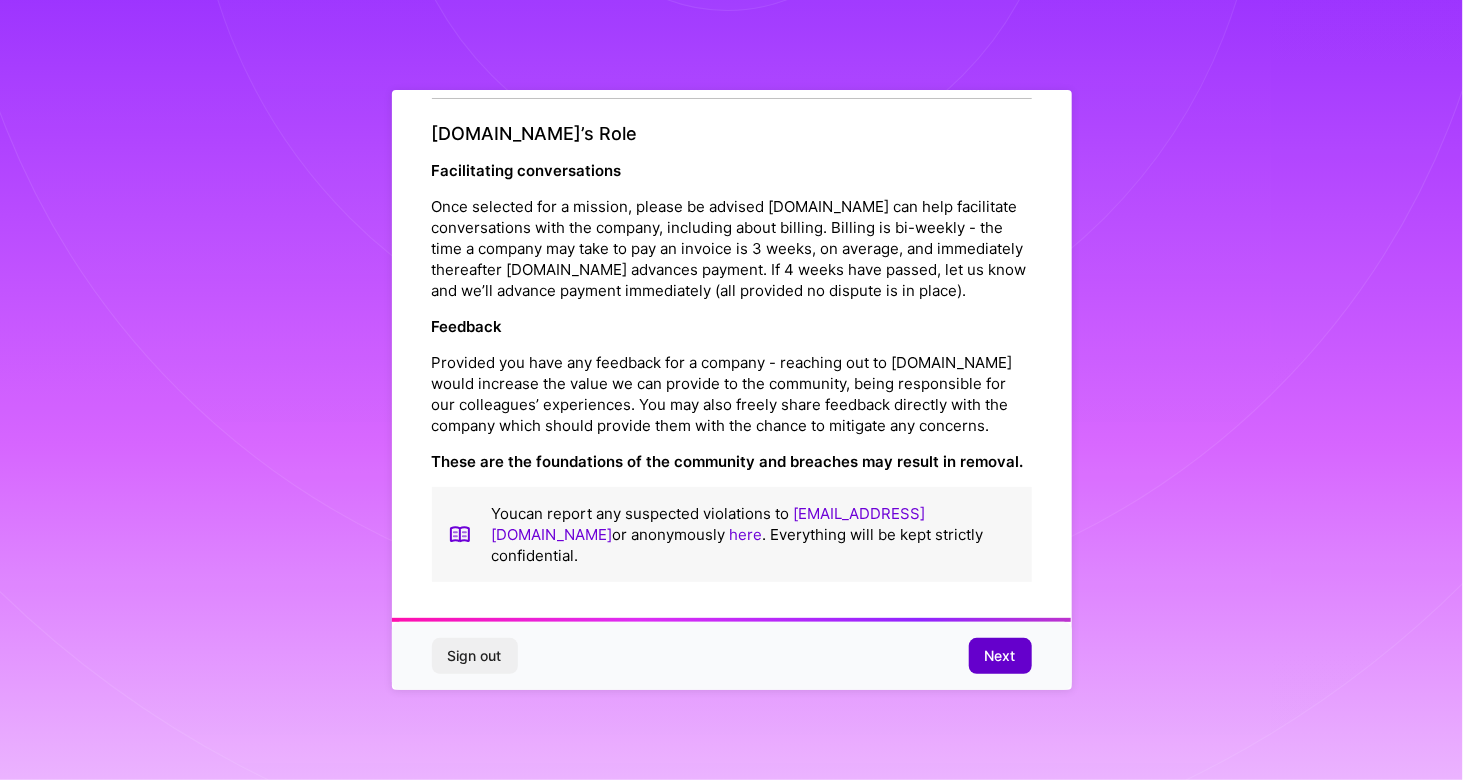 click on "Next" at bounding box center [1000, 656] 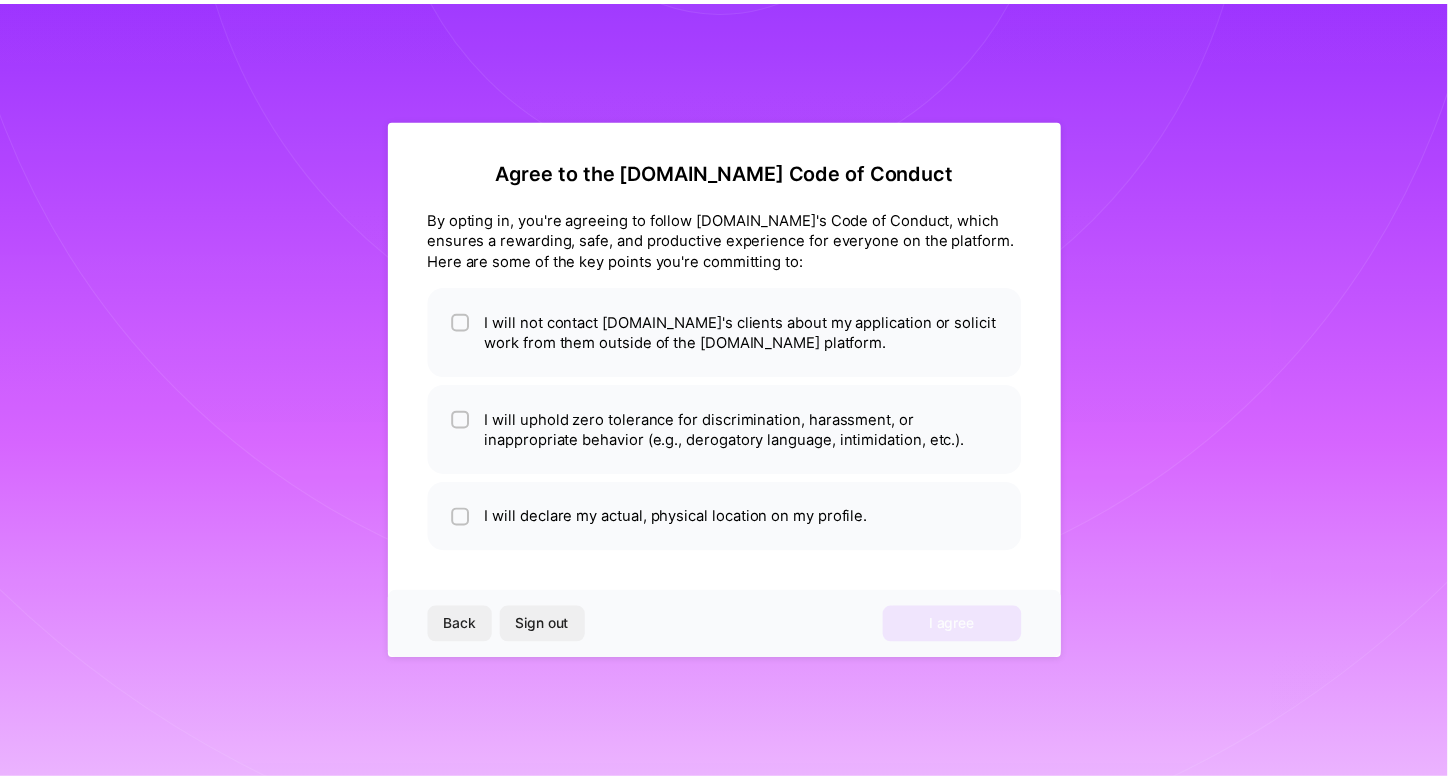 scroll, scrollTop: 0, scrollLeft: 0, axis: both 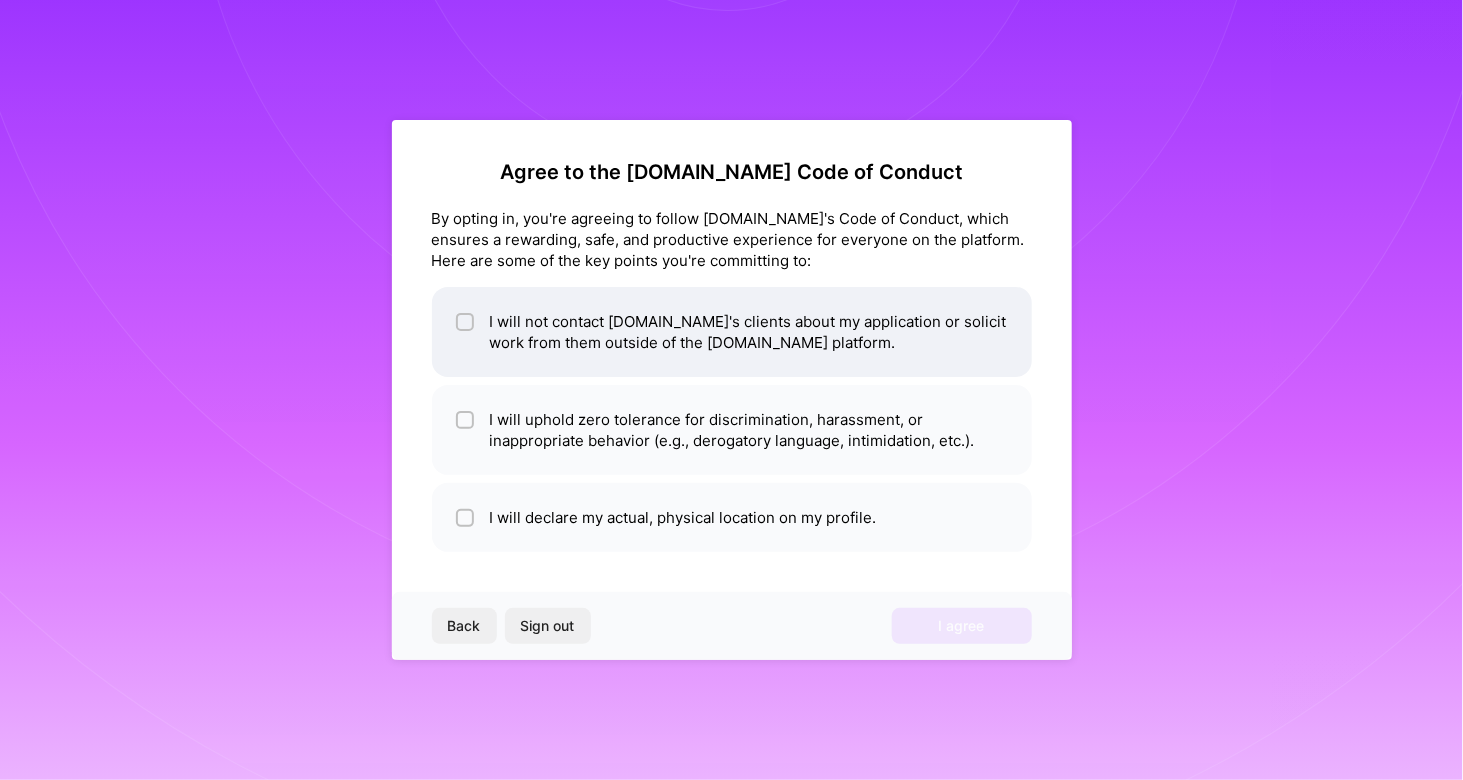 click on "I will not contact [DOMAIN_NAME]'s clients about my application or solicit work from them outside of the [DOMAIN_NAME] platform." at bounding box center (732, 332) 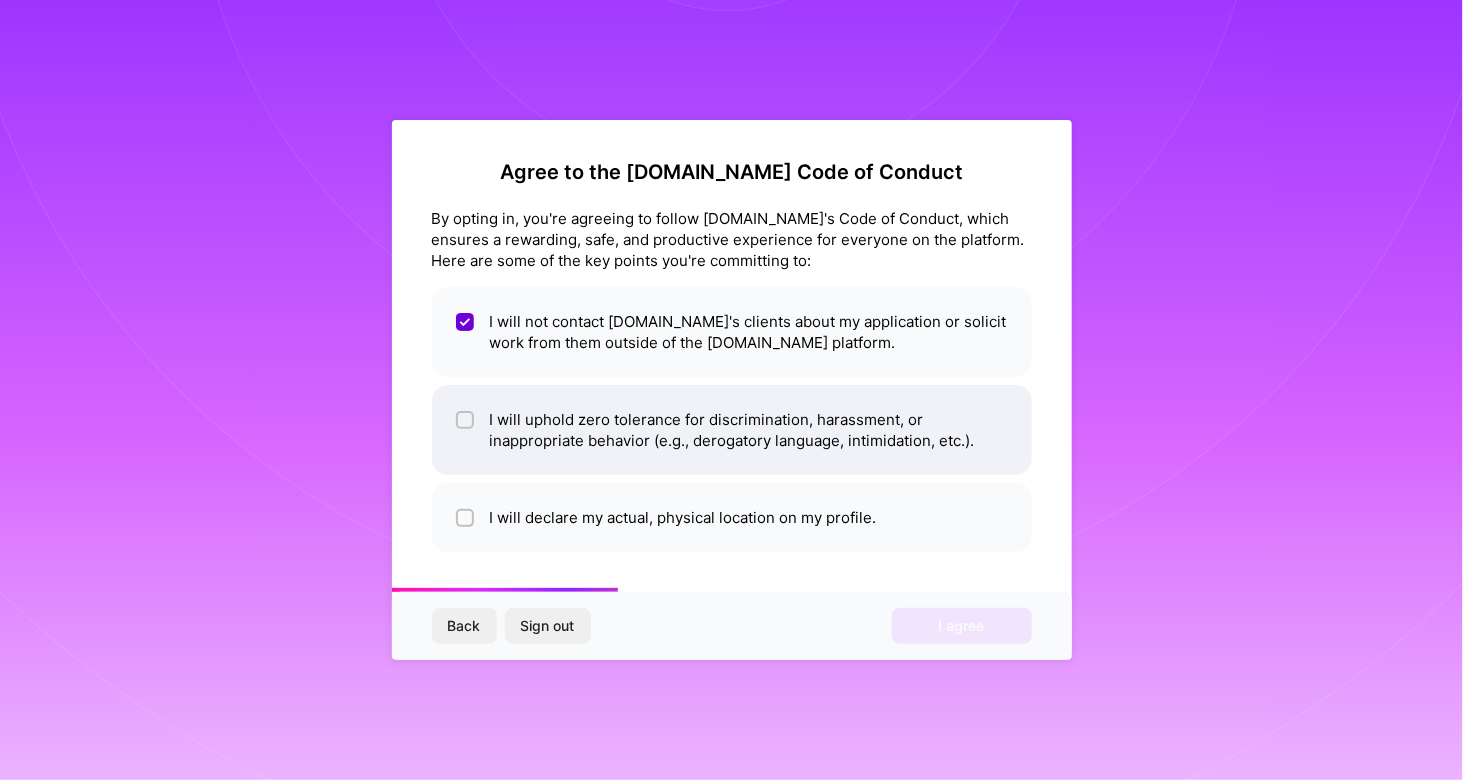 click on "I will uphold zero tolerance for discrimination, harassment, or inappropriate behavior (e.g., derogatory language, intimidation, etc.)." at bounding box center (732, 430) 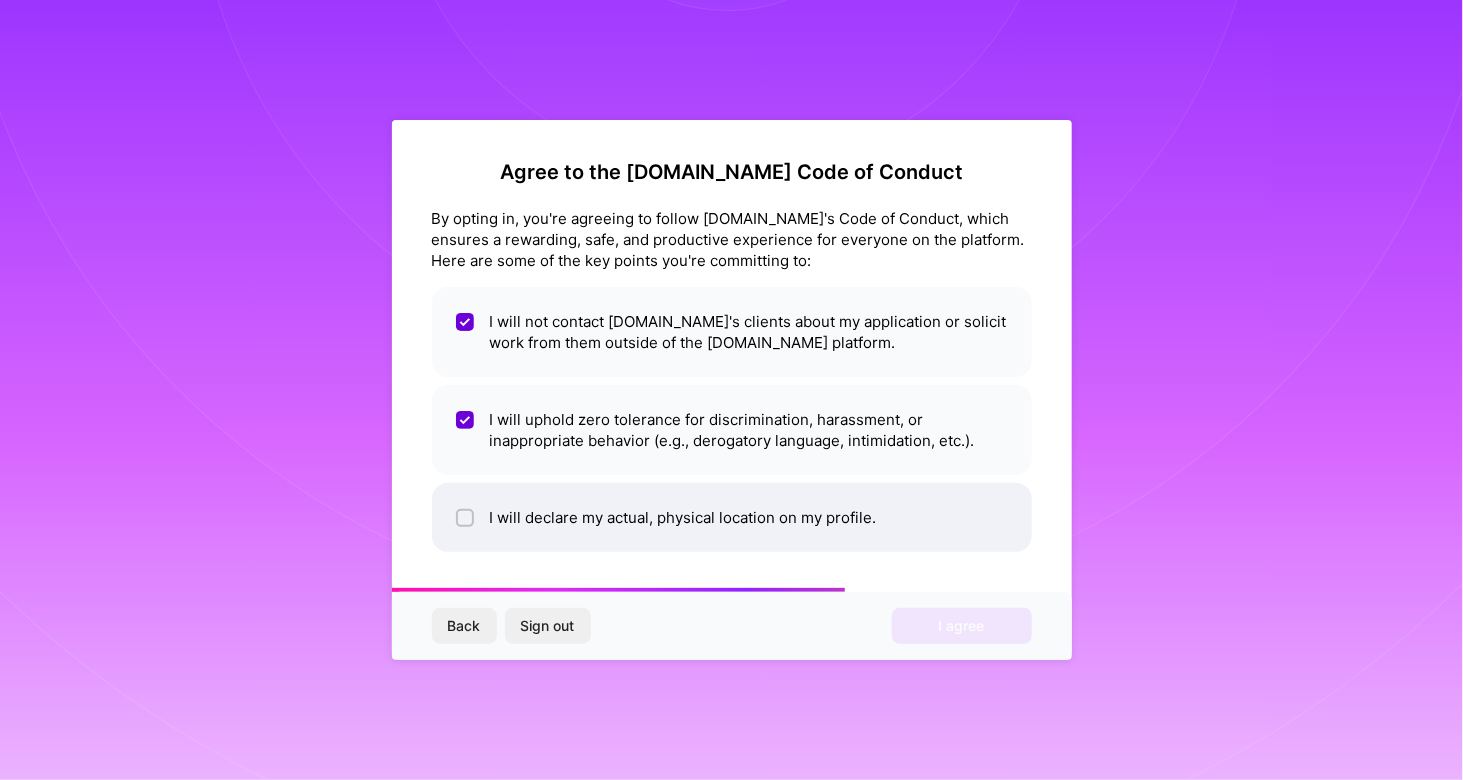 click on "I will declare my actual, physical location on my profile." at bounding box center (732, 517) 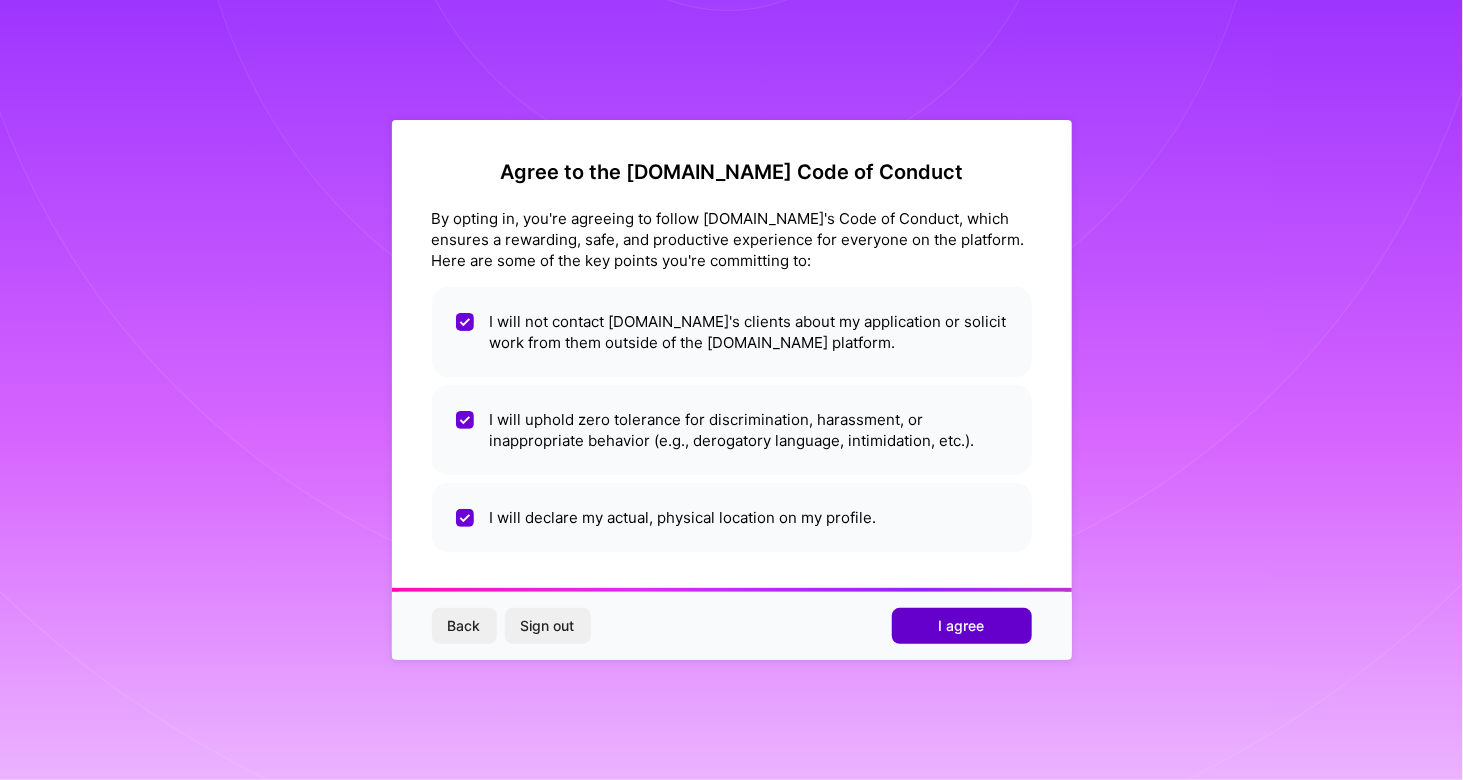 click on "I agree" at bounding box center (962, 626) 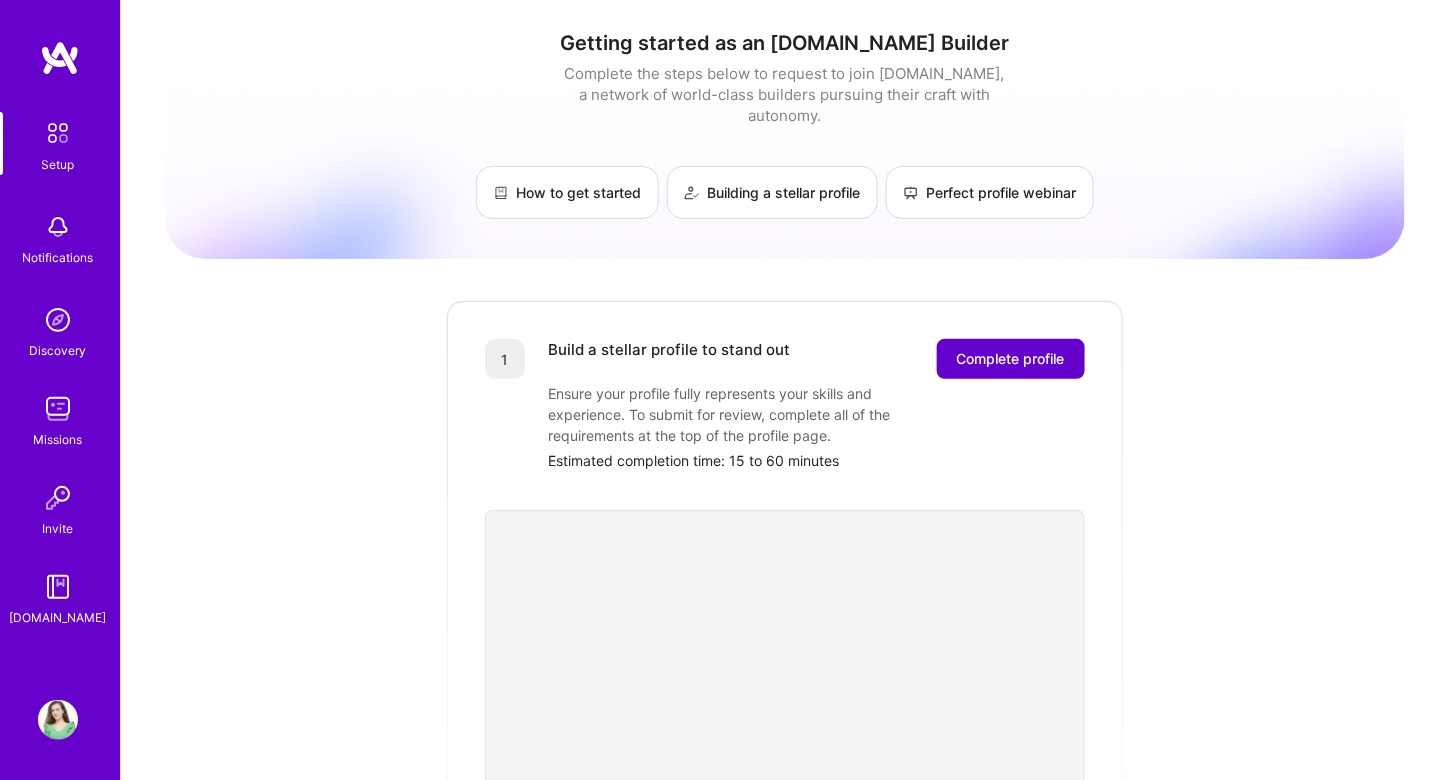 click on "Complete profile" at bounding box center [1011, 359] 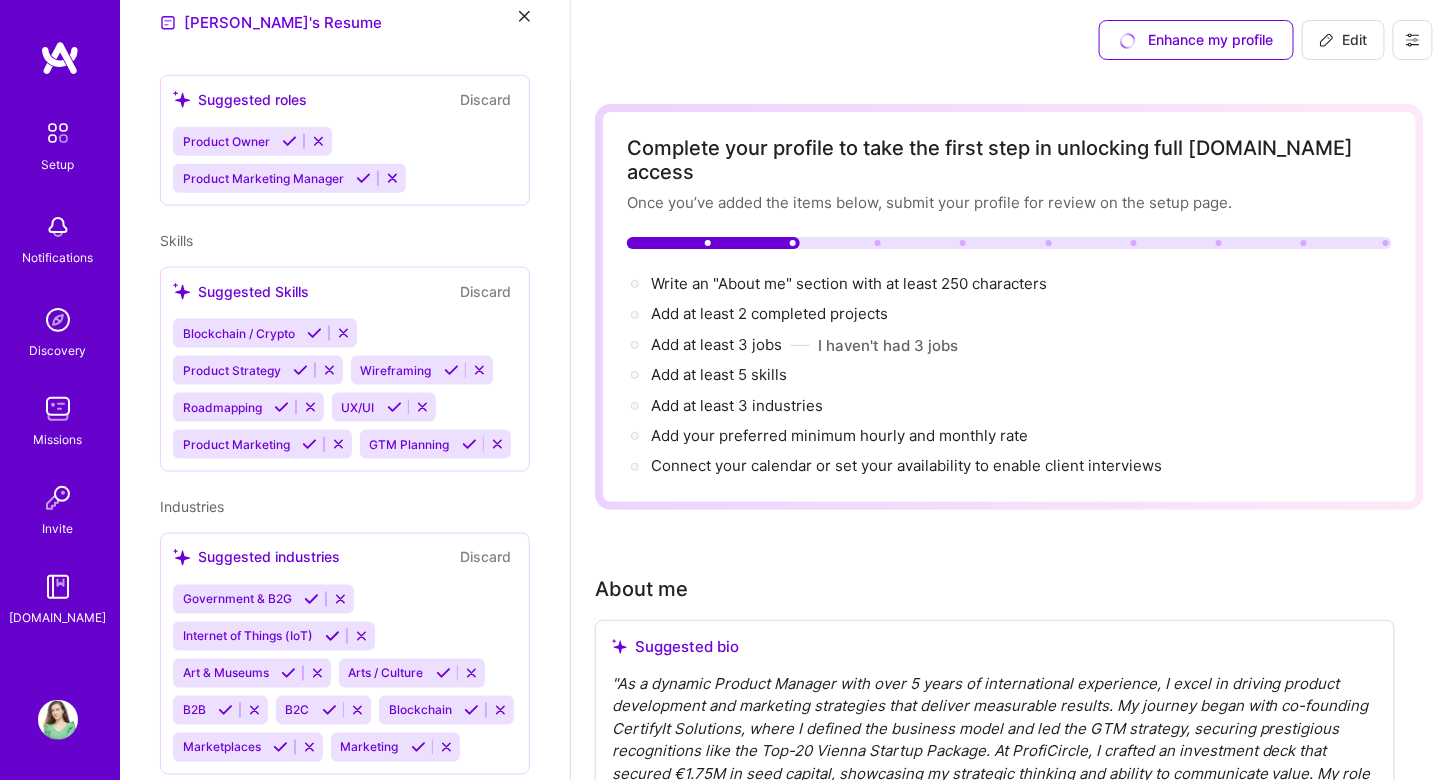 scroll, scrollTop: 716, scrollLeft: 0, axis: vertical 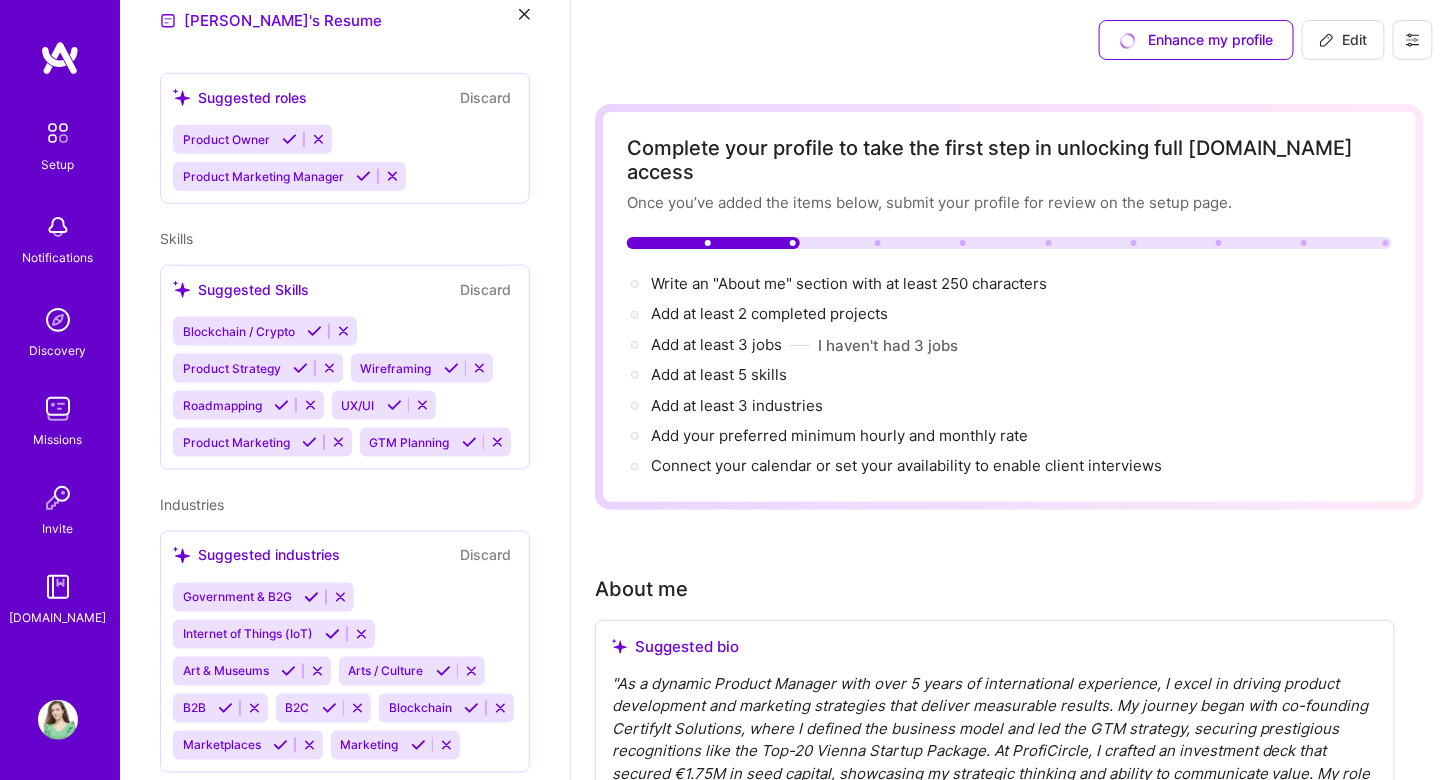 click at bounding box center (318, 139) 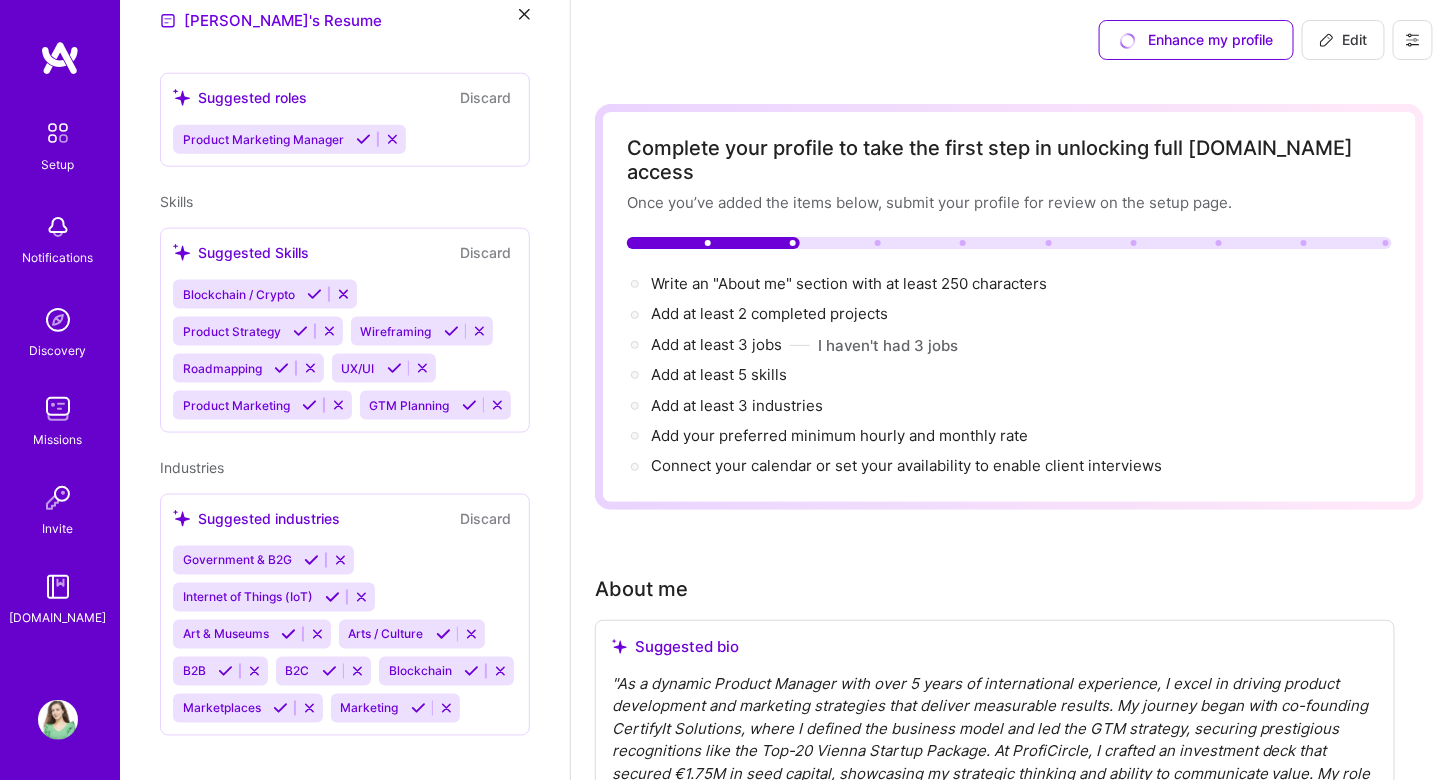 click on "Suggested roles" at bounding box center [240, 97] 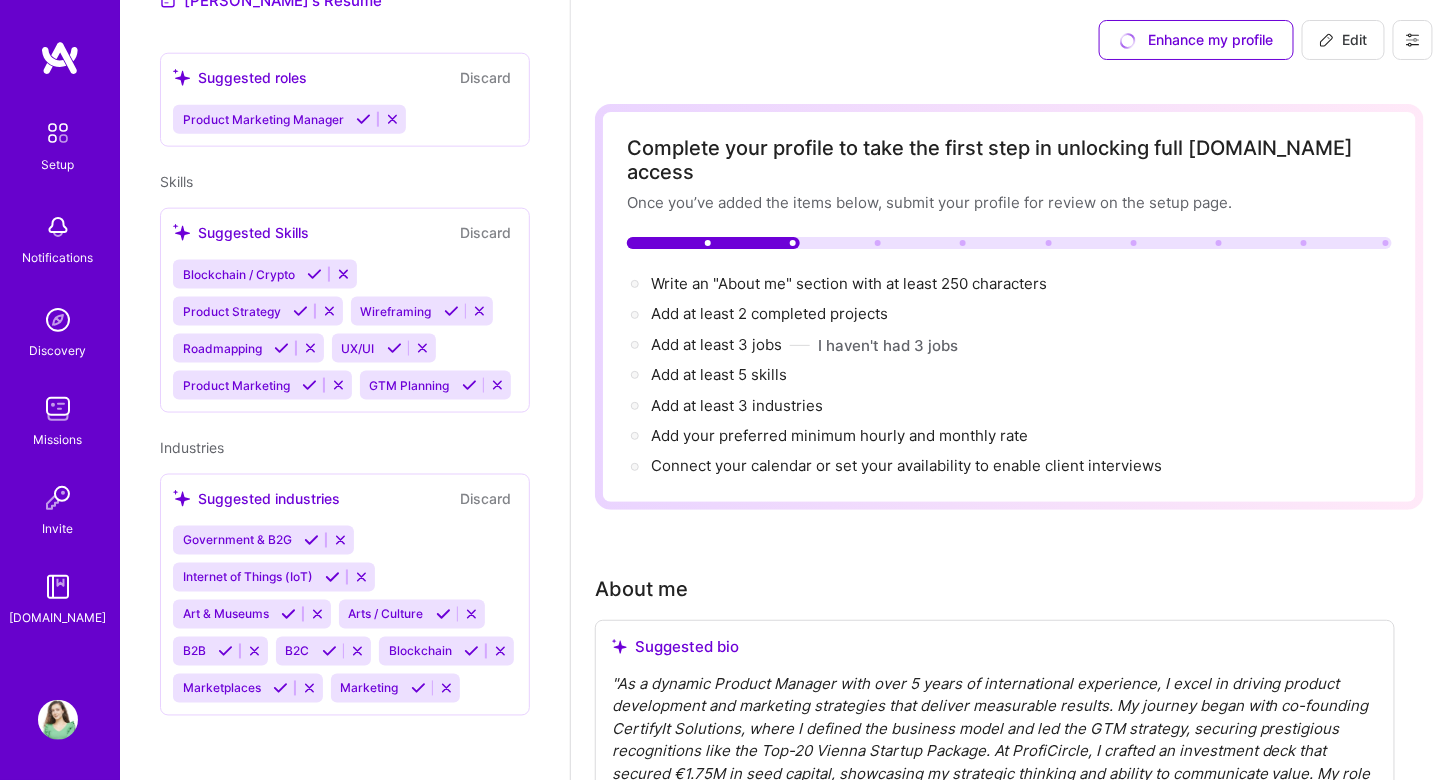 scroll, scrollTop: 806, scrollLeft: 0, axis: vertical 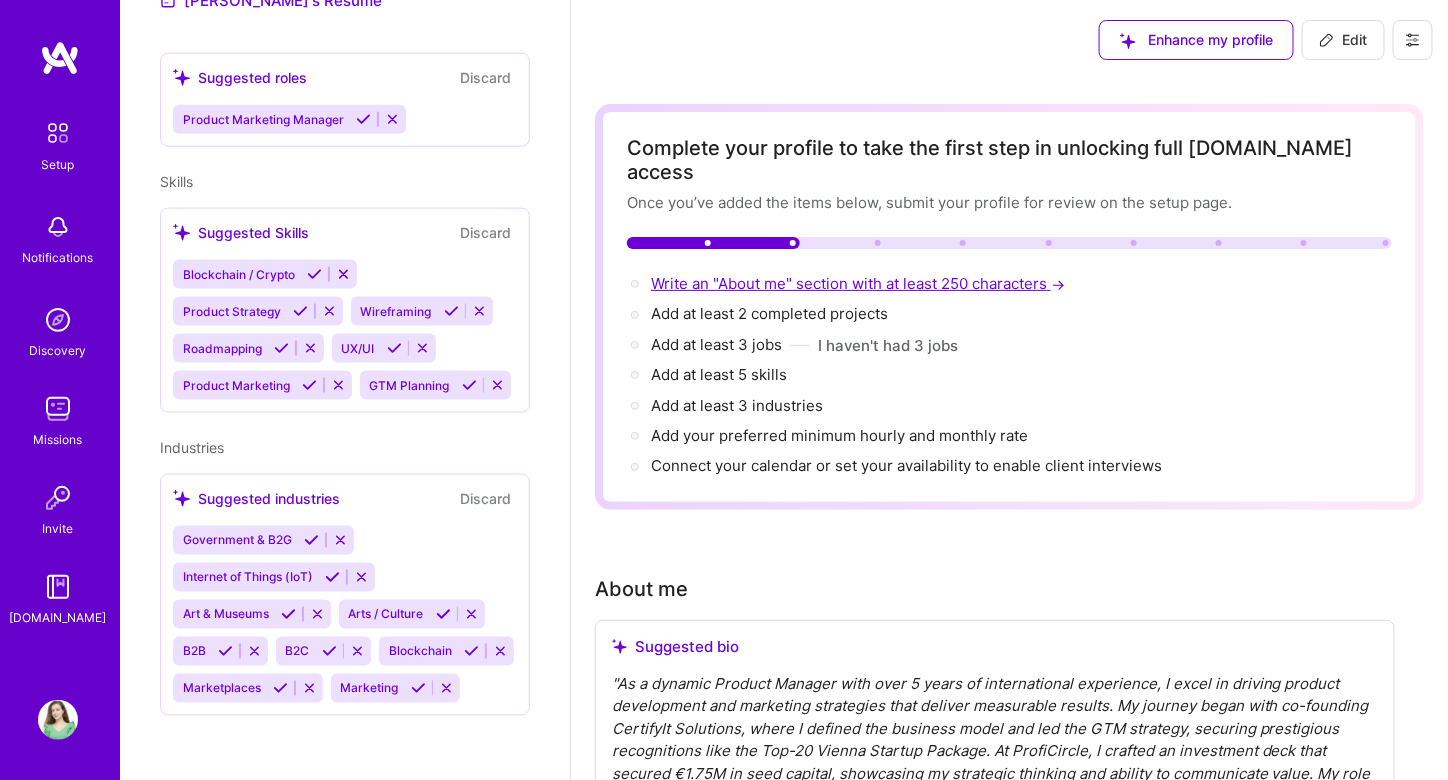 click on "Write an "About me" section with at least 250 characters   →" at bounding box center [860, 283] 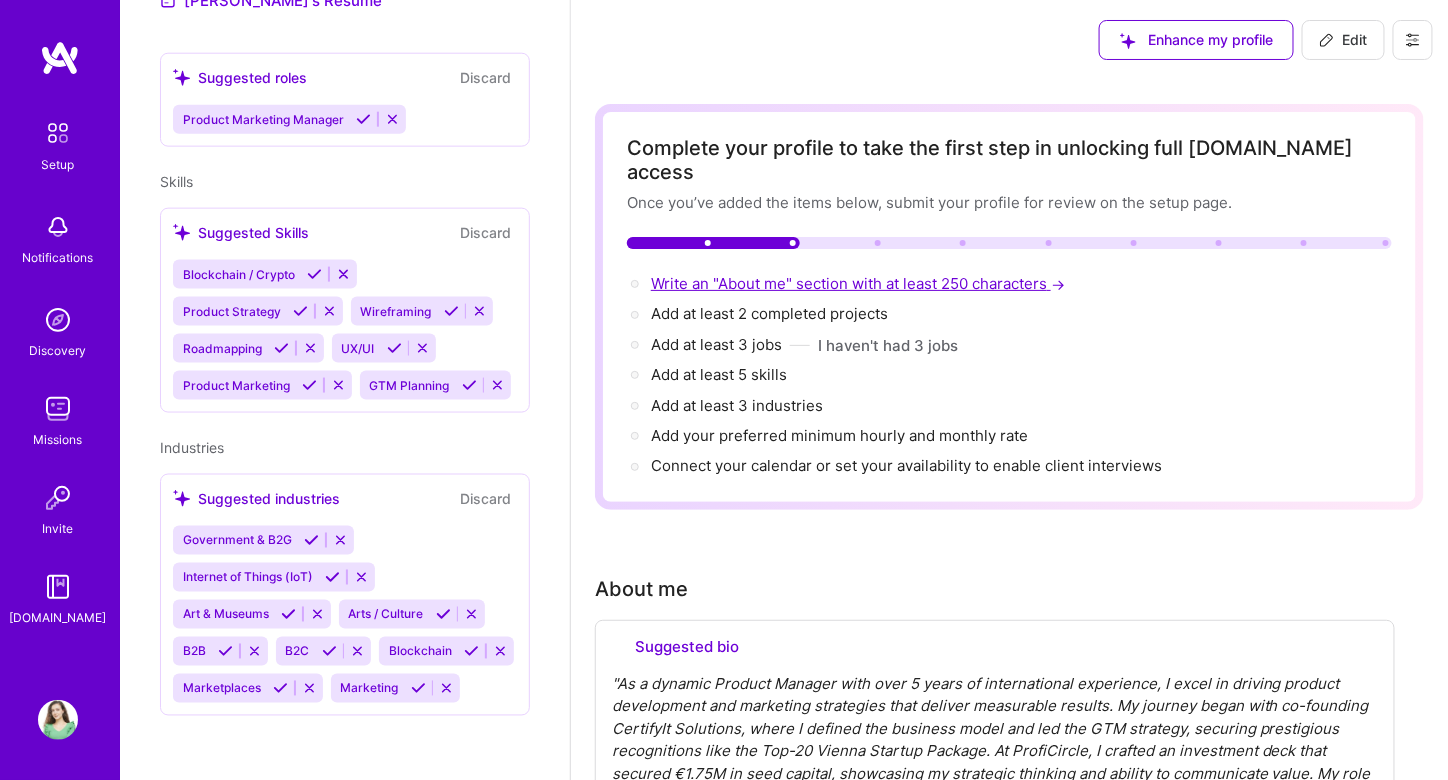 select on "US" 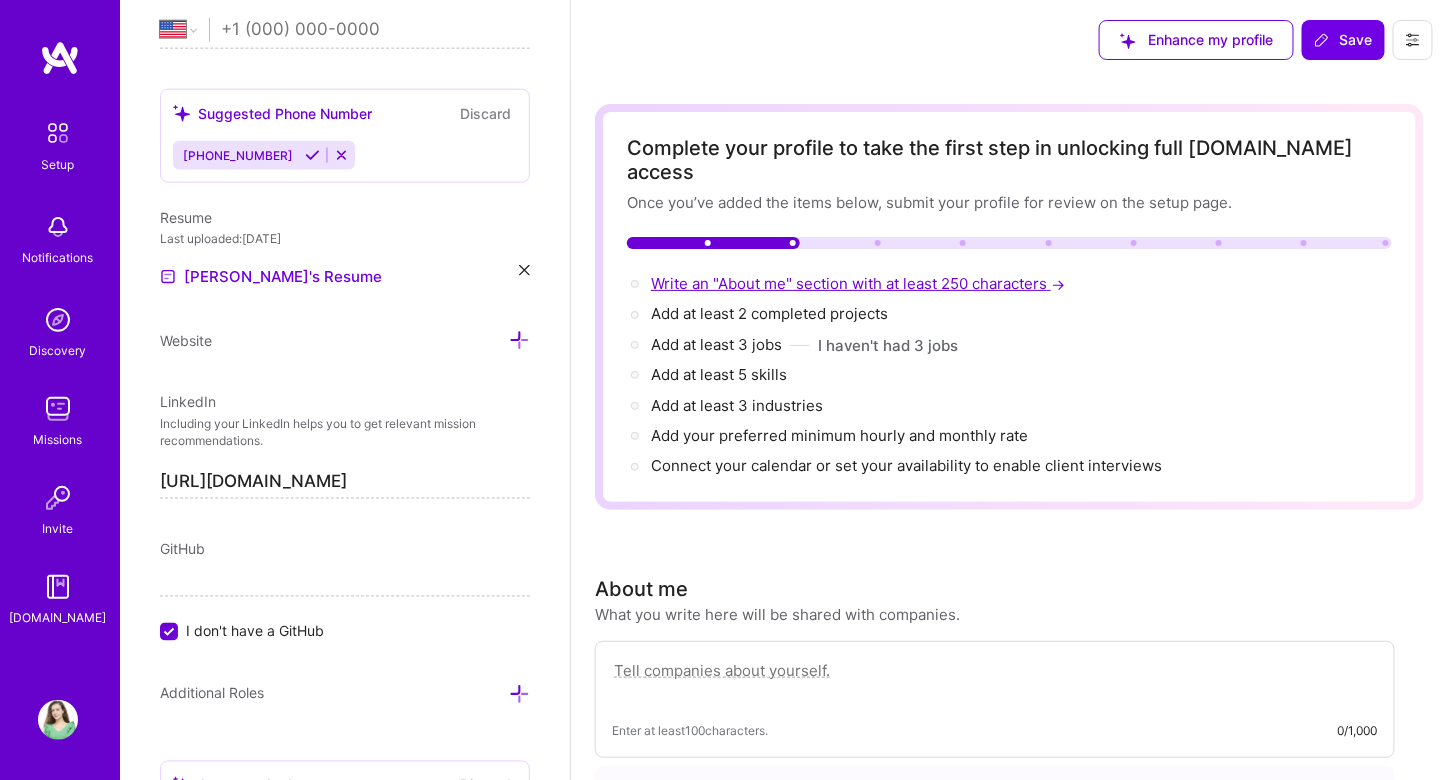 scroll, scrollTop: 545, scrollLeft: 0, axis: vertical 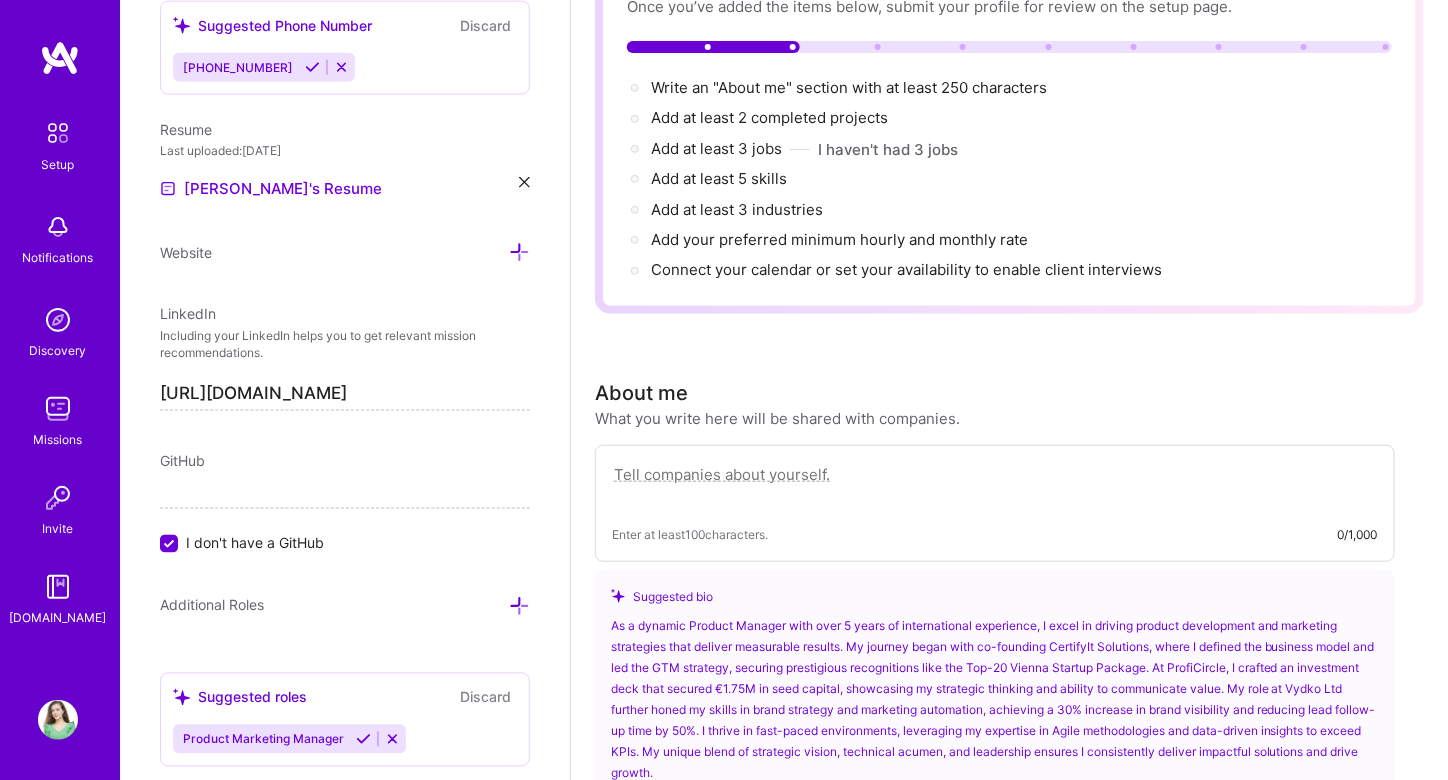 paste on "Product Manager with 5+ years of international experience leading Agile digital marketplaces and IT platforms (B2B/B2C) in small and startup companies. Certified Scrum Product Owner driving product development through sprint planning, backlog grooming, and release management using Jira. Skilled in user persona development, market segmentation, and competitor analysis, leveraging dashboards for data driven insights. Managed cross functional teams through MVPs, RICE prioritized roadmaps, GTM launches, and full product lifecycle management. Focused on efficiency, measurable impact, and exceeding KPIs in fast-paced, international and innovative environments." 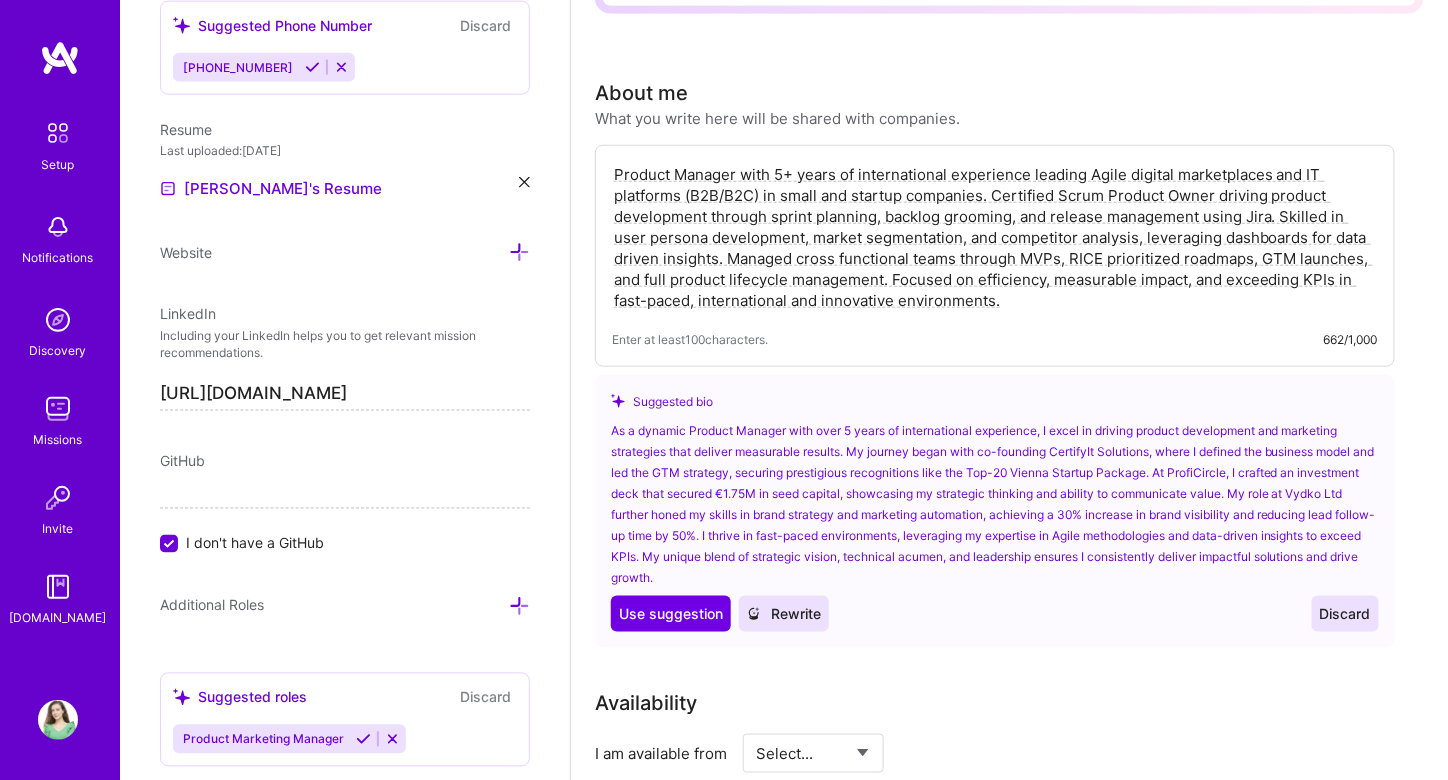 scroll, scrollTop: 496, scrollLeft: 0, axis: vertical 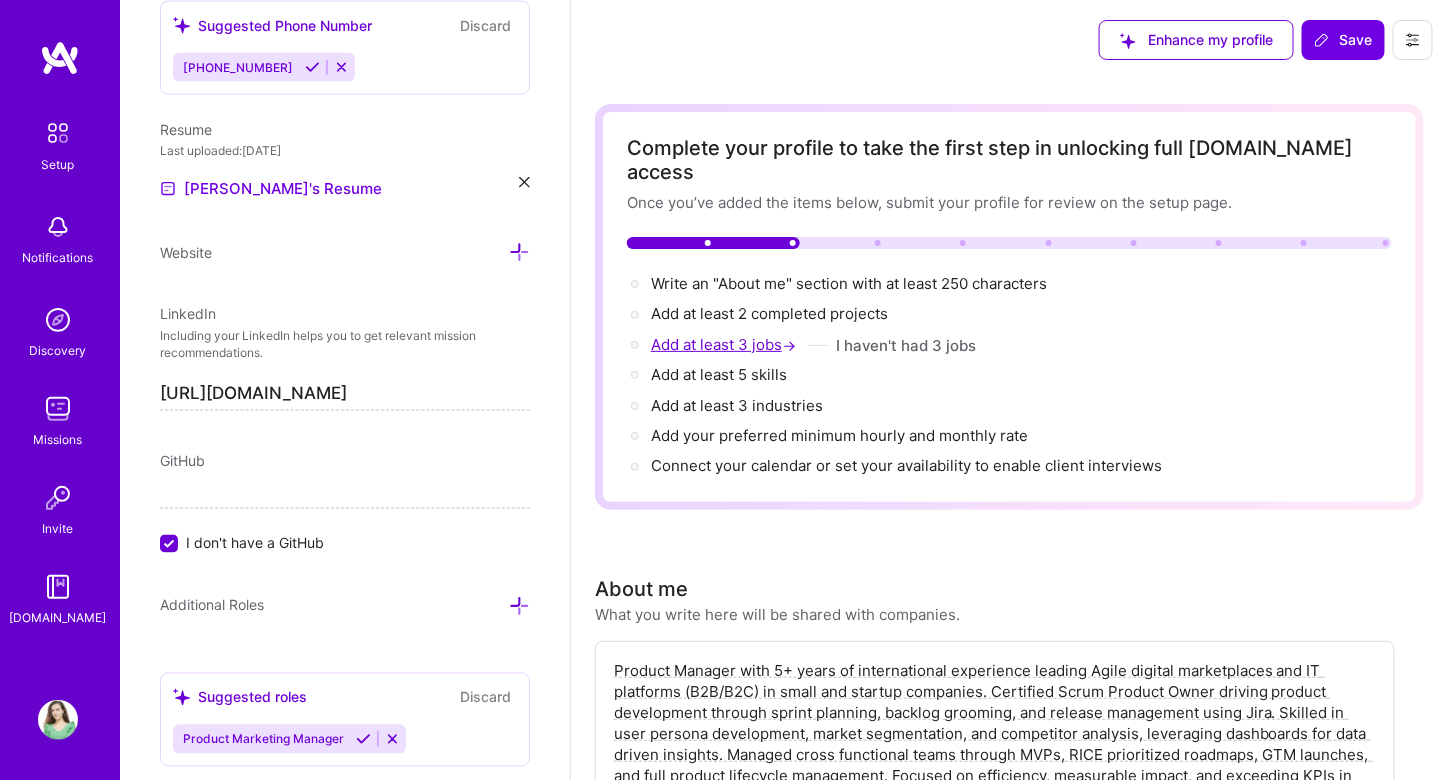 click on "Add at least 3 jobs  →" at bounding box center [725, 344] 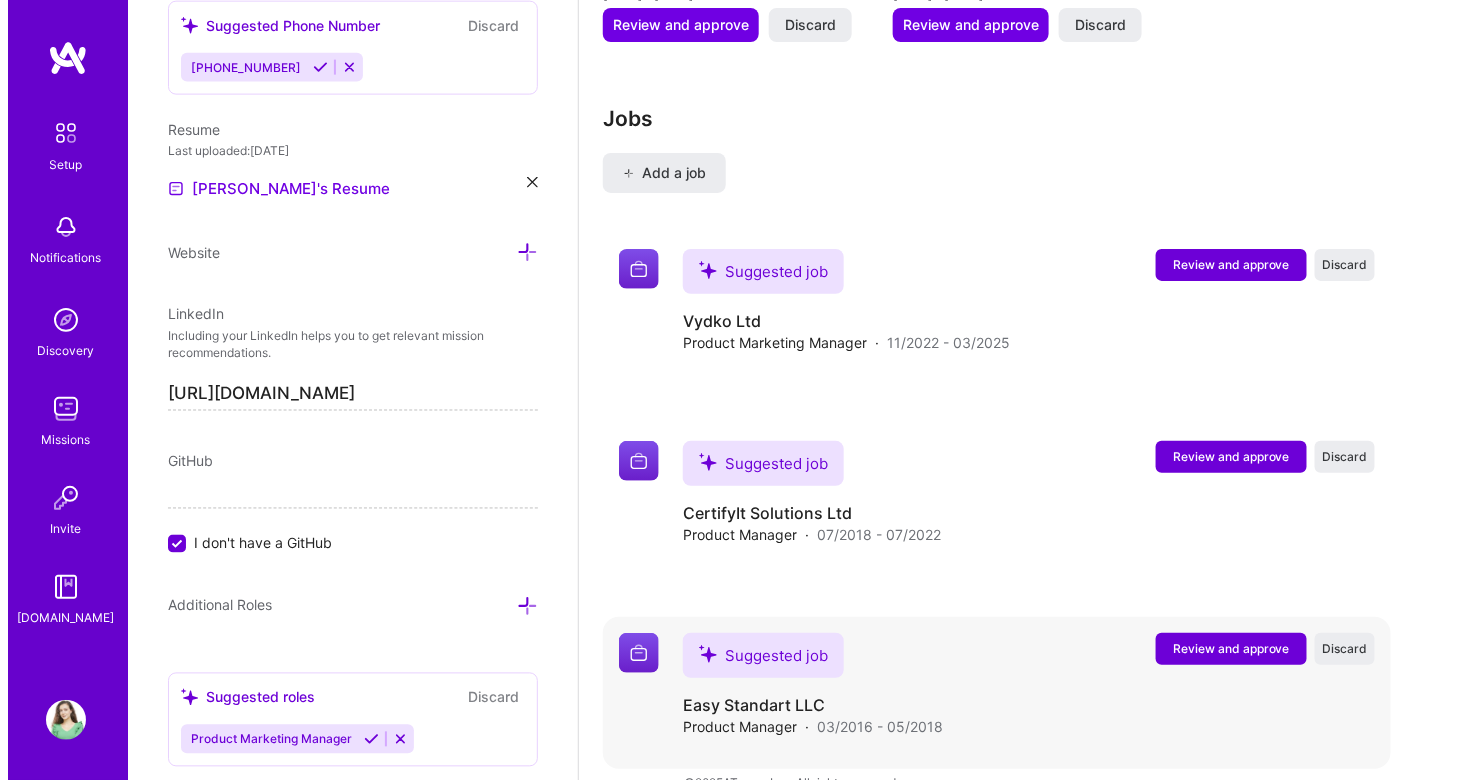 scroll, scrollTop: 2569, scrollLeft: 0, axis: vertical 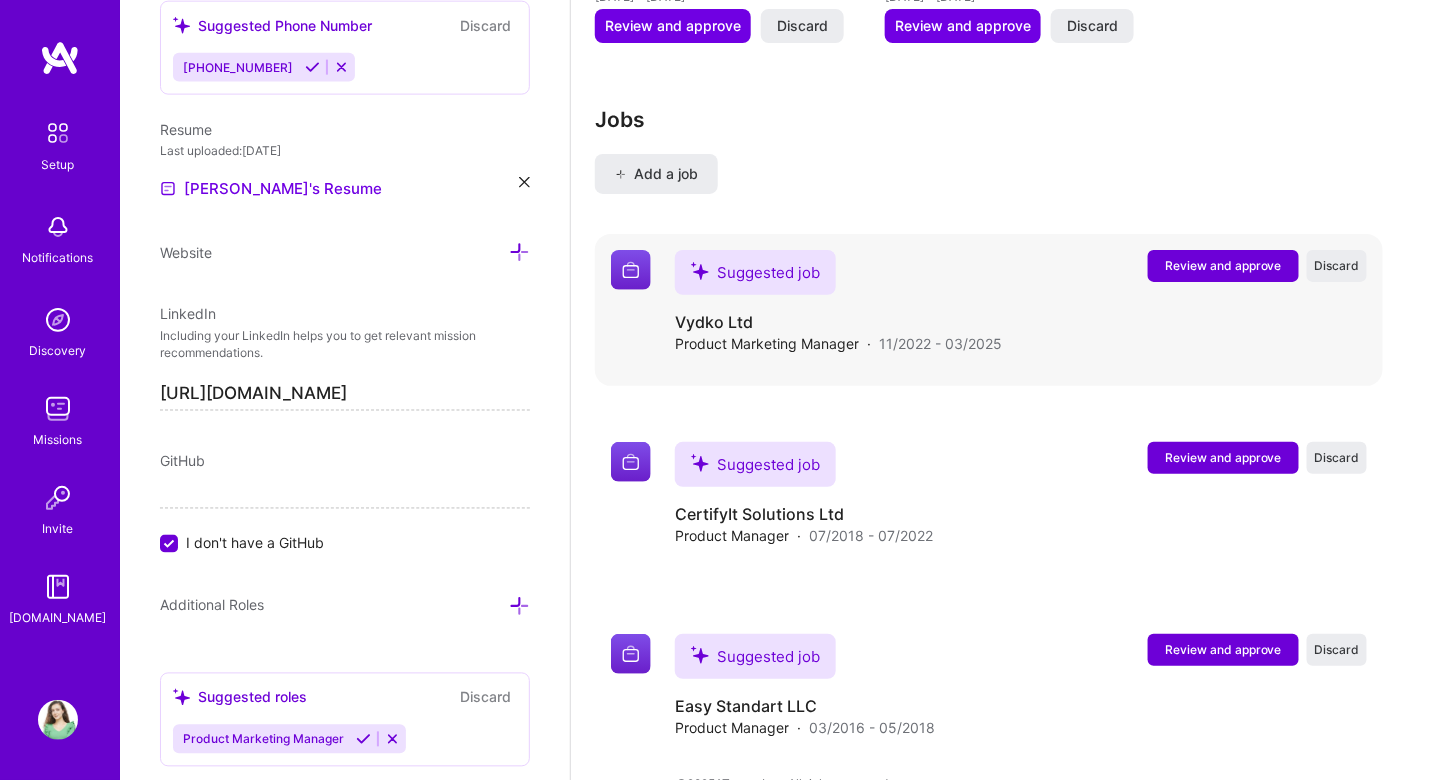 click on "Review and approve" at bounding box center (1223, 265) 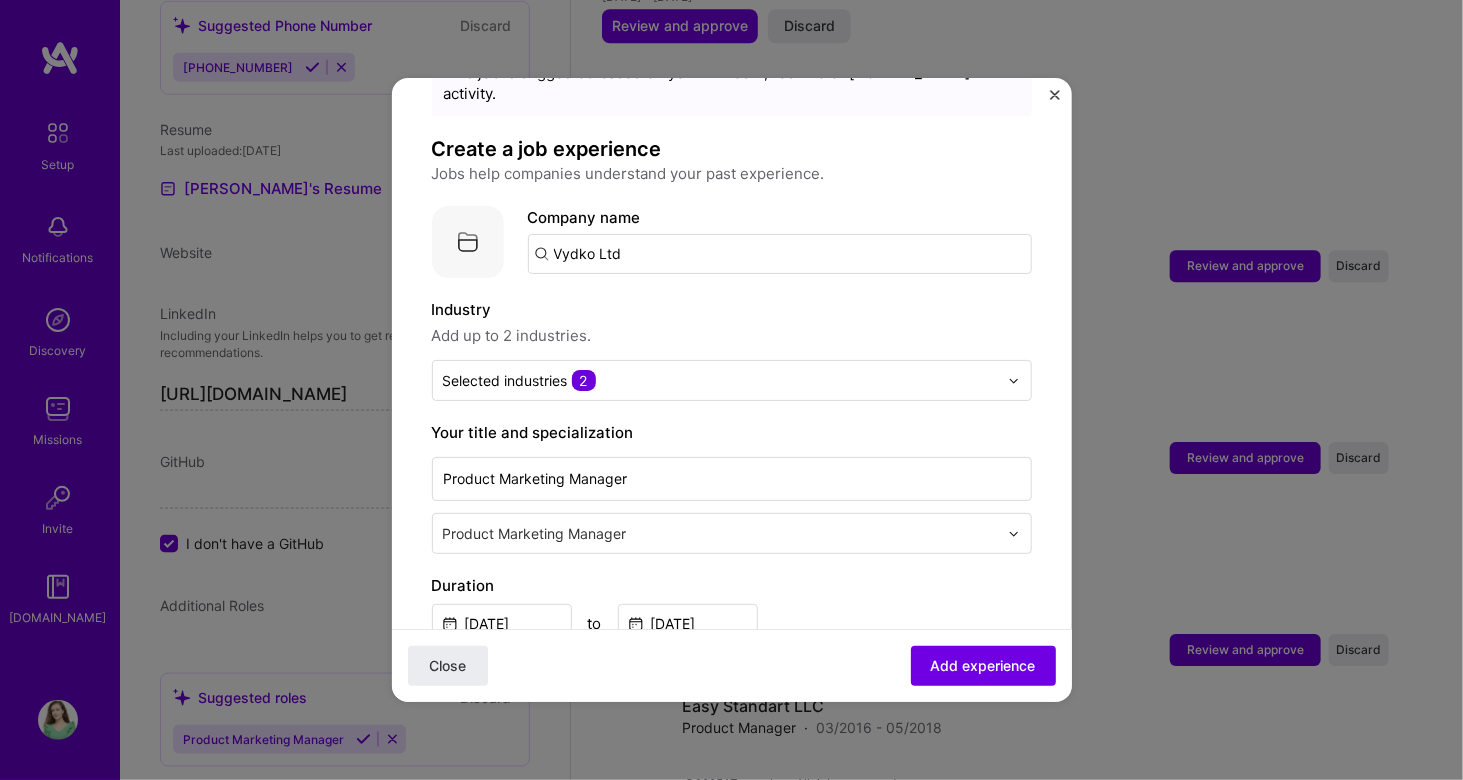 scroll, scrollTop: 94, scrollLeft: 0, axis: vertical 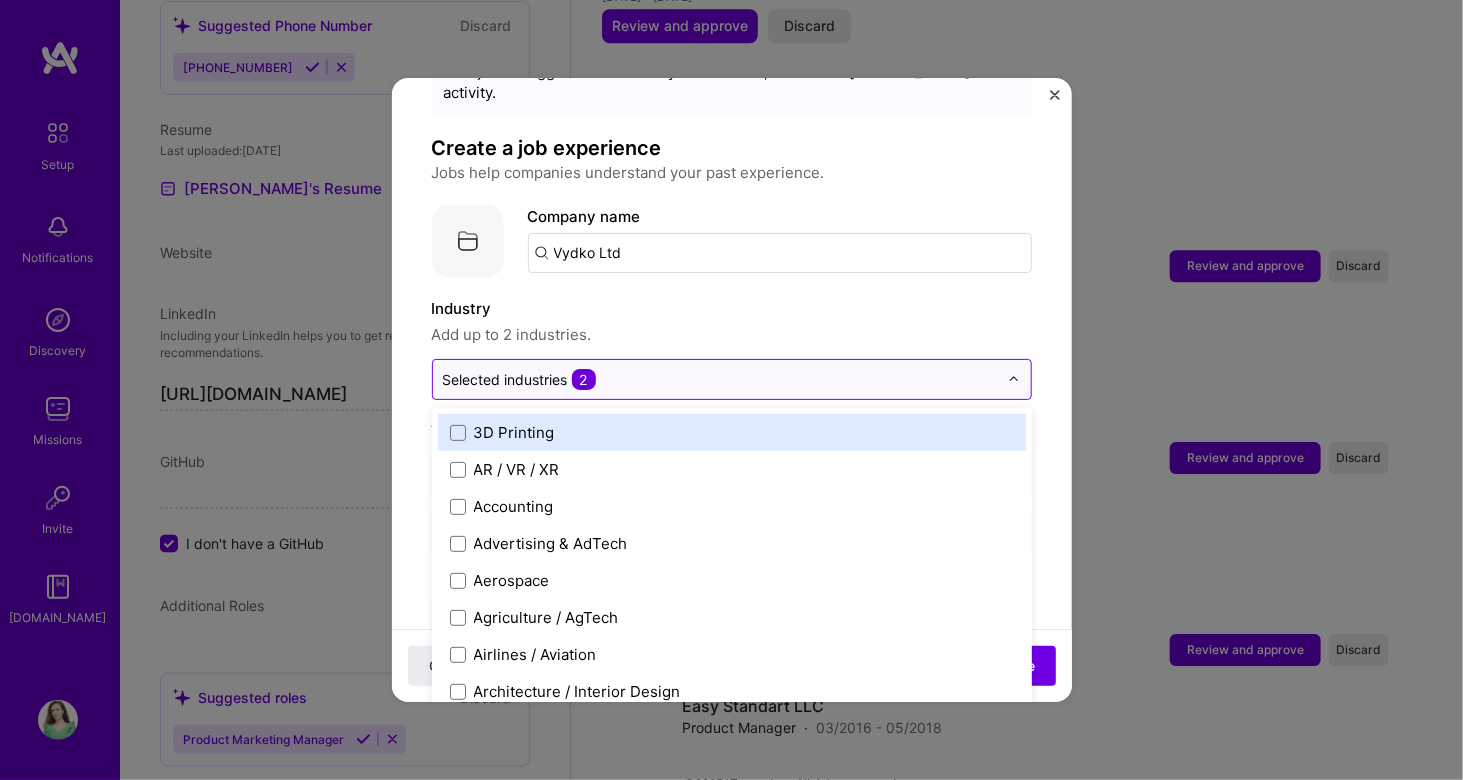 click at bounding box center [720, 379] 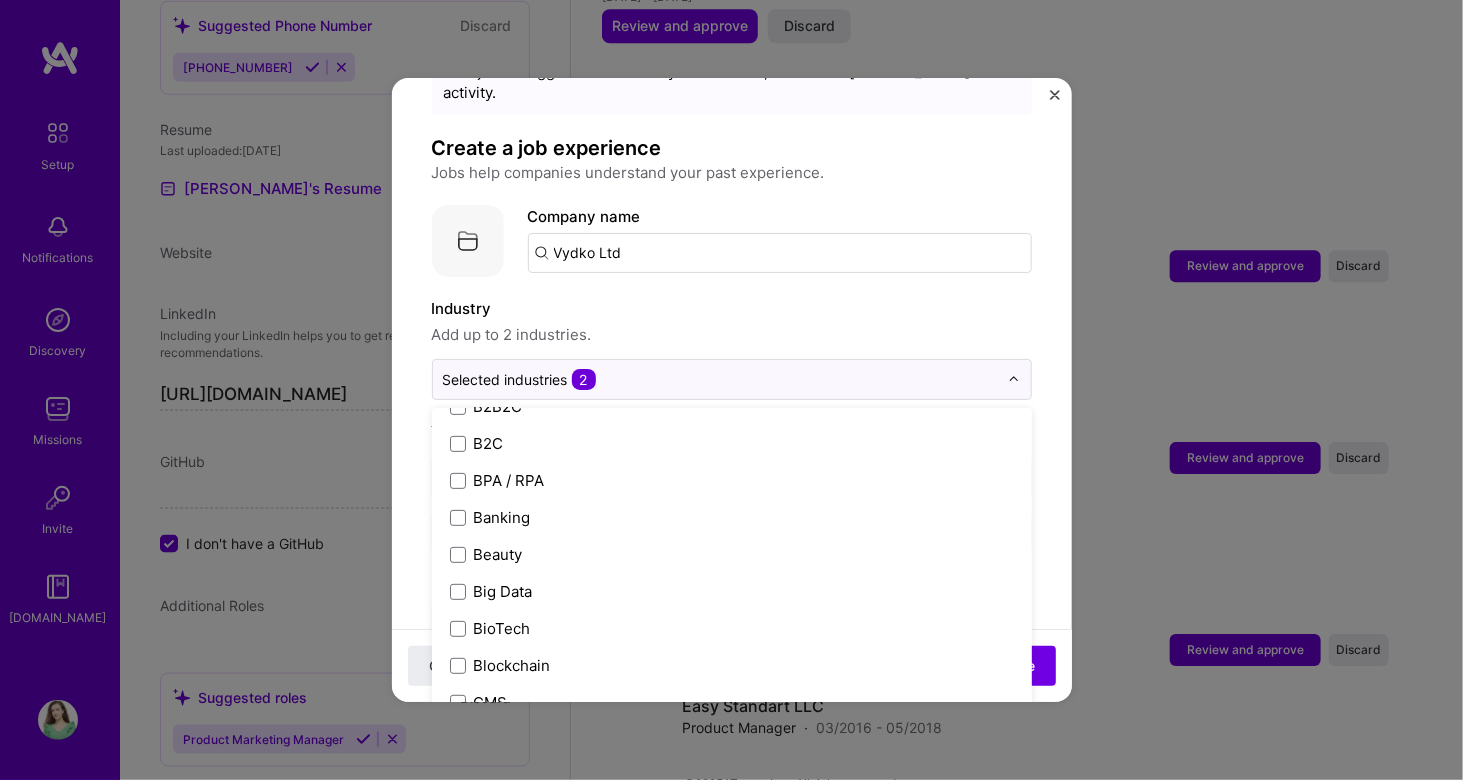 scroll, scrollTop: 618, scrollLeft: 0, axis: vertical 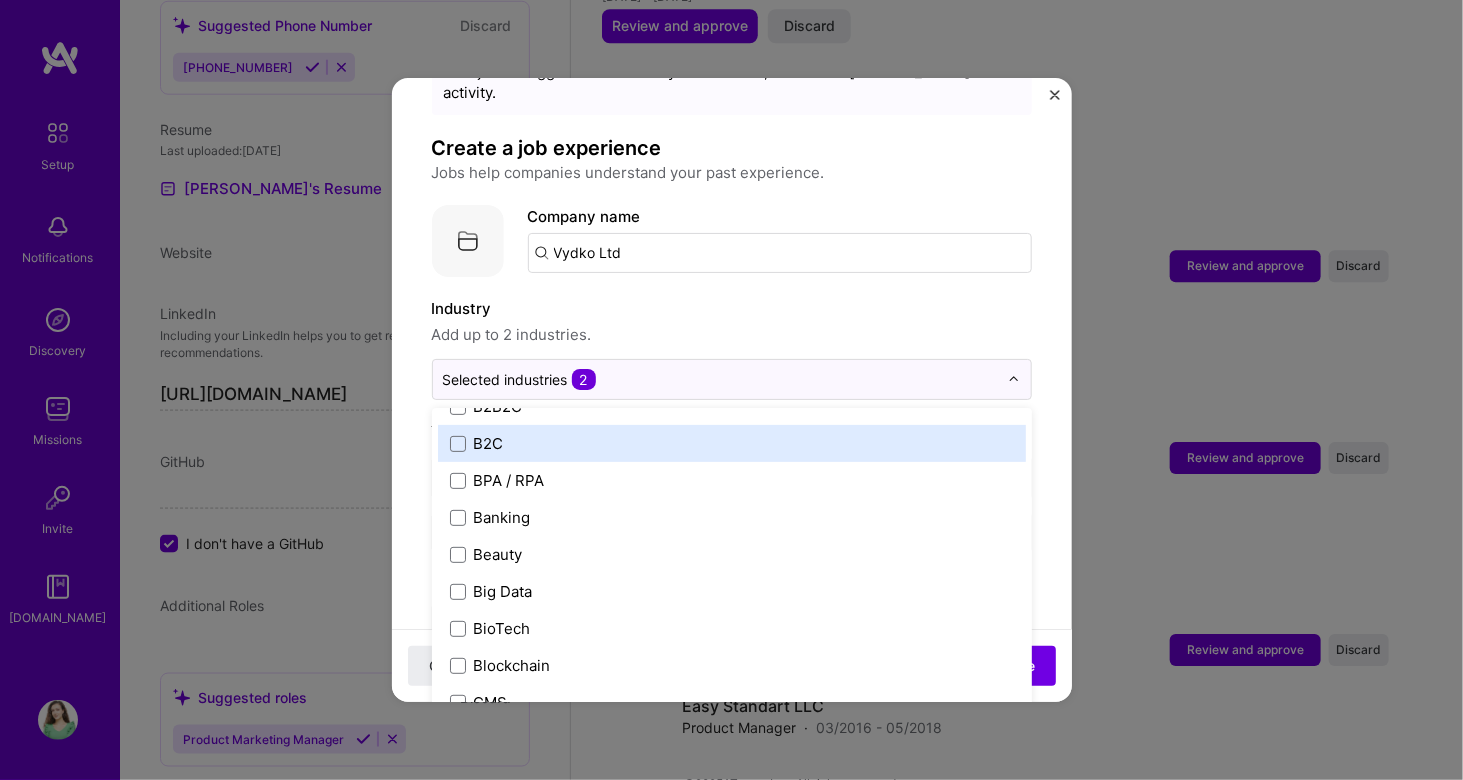 click on "B2C" at bounding box center (489, 443) 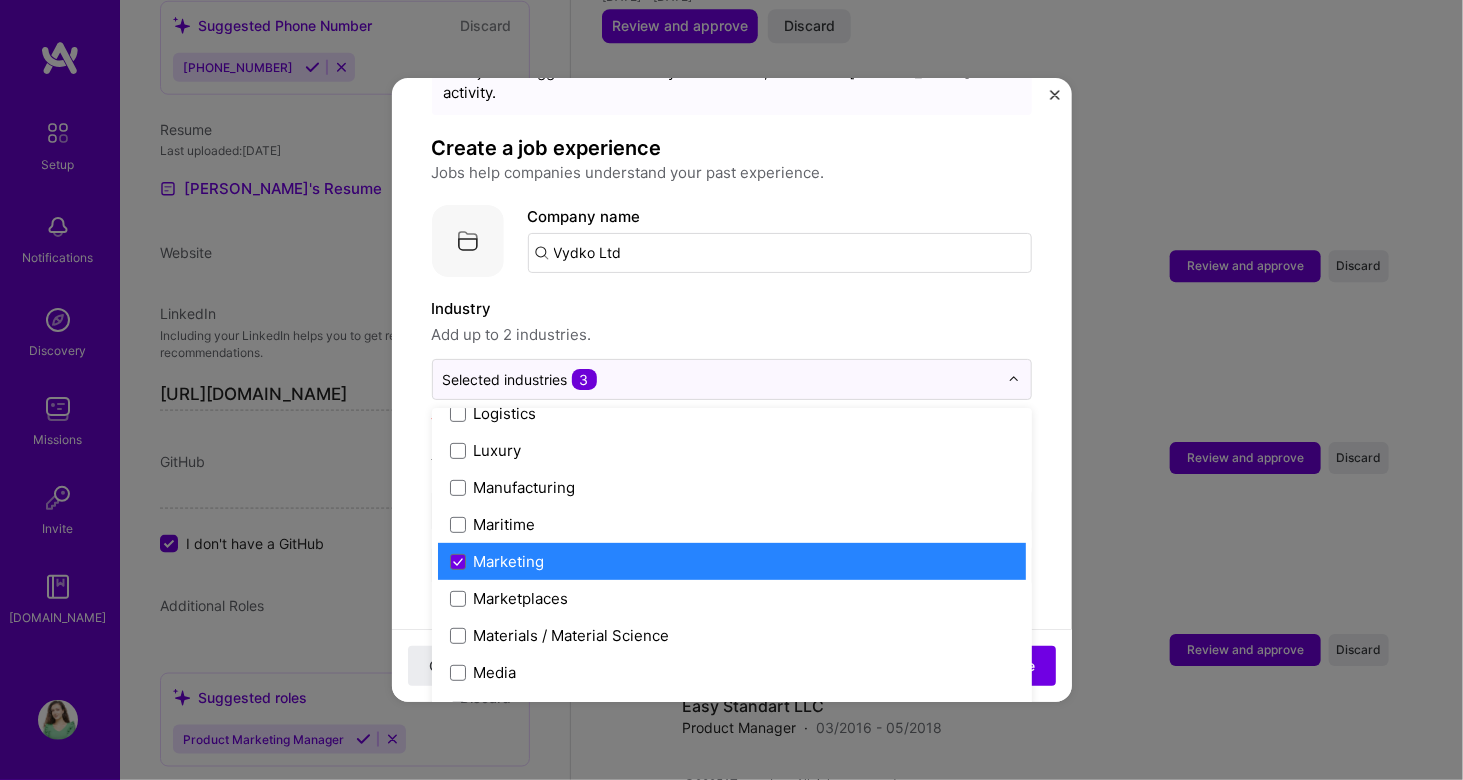 scroll, scrollTop: 2868, scrollLeft: 0, axis: vertical 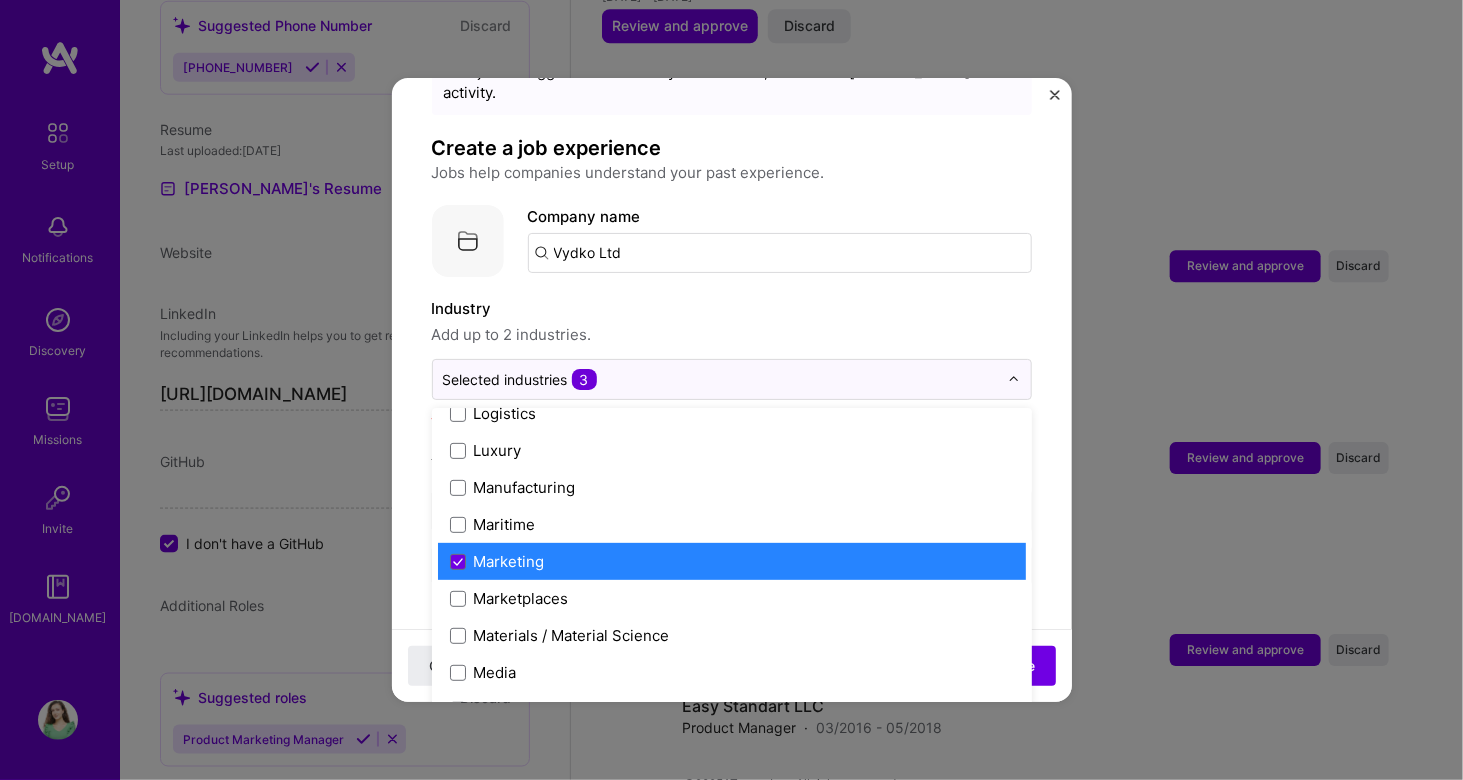 click on "Marketing" at bounding box center (509, 561) 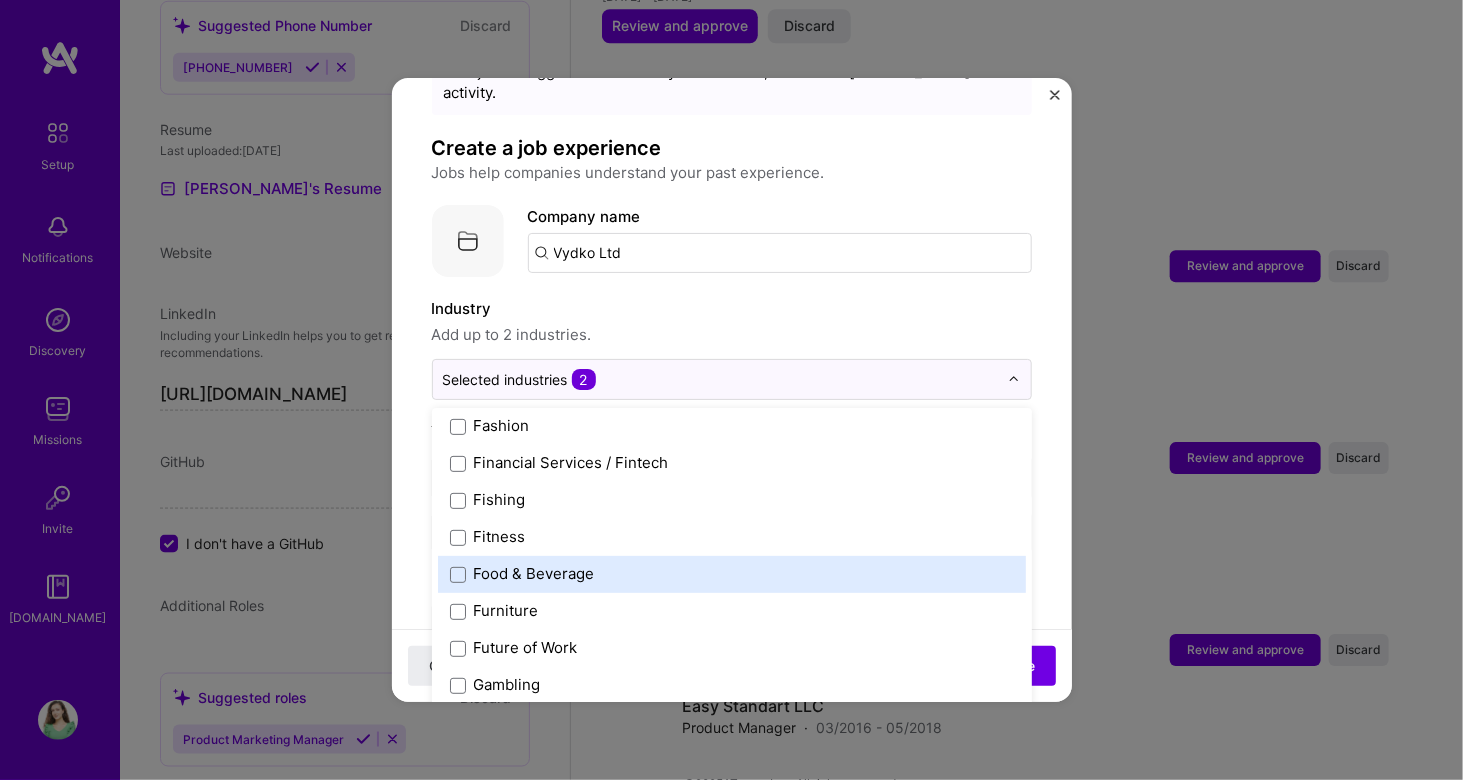 scroll, scrollTop: 2070, scrollLeft: 0, axis: vertical 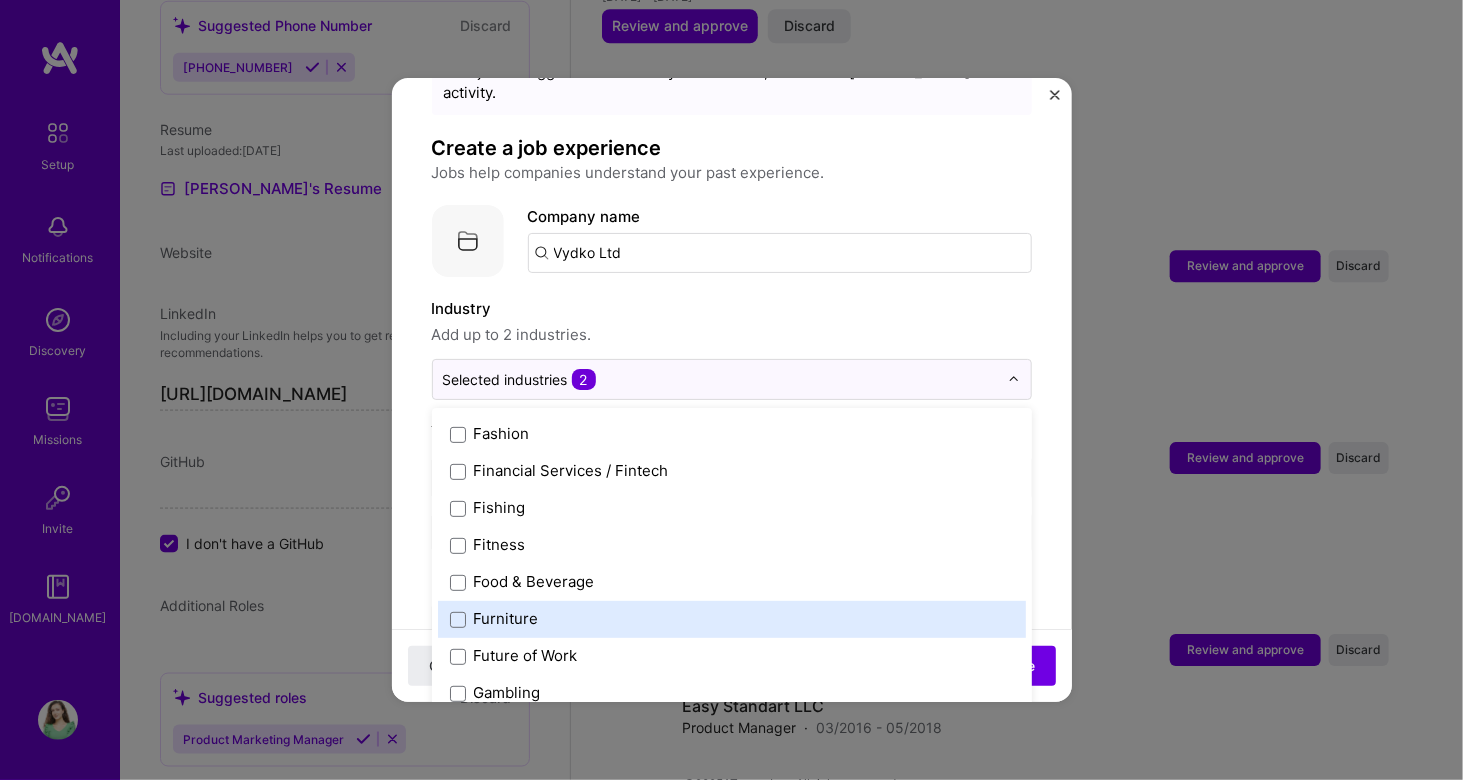 click on "Furniture" at bounding box center (506, 619) 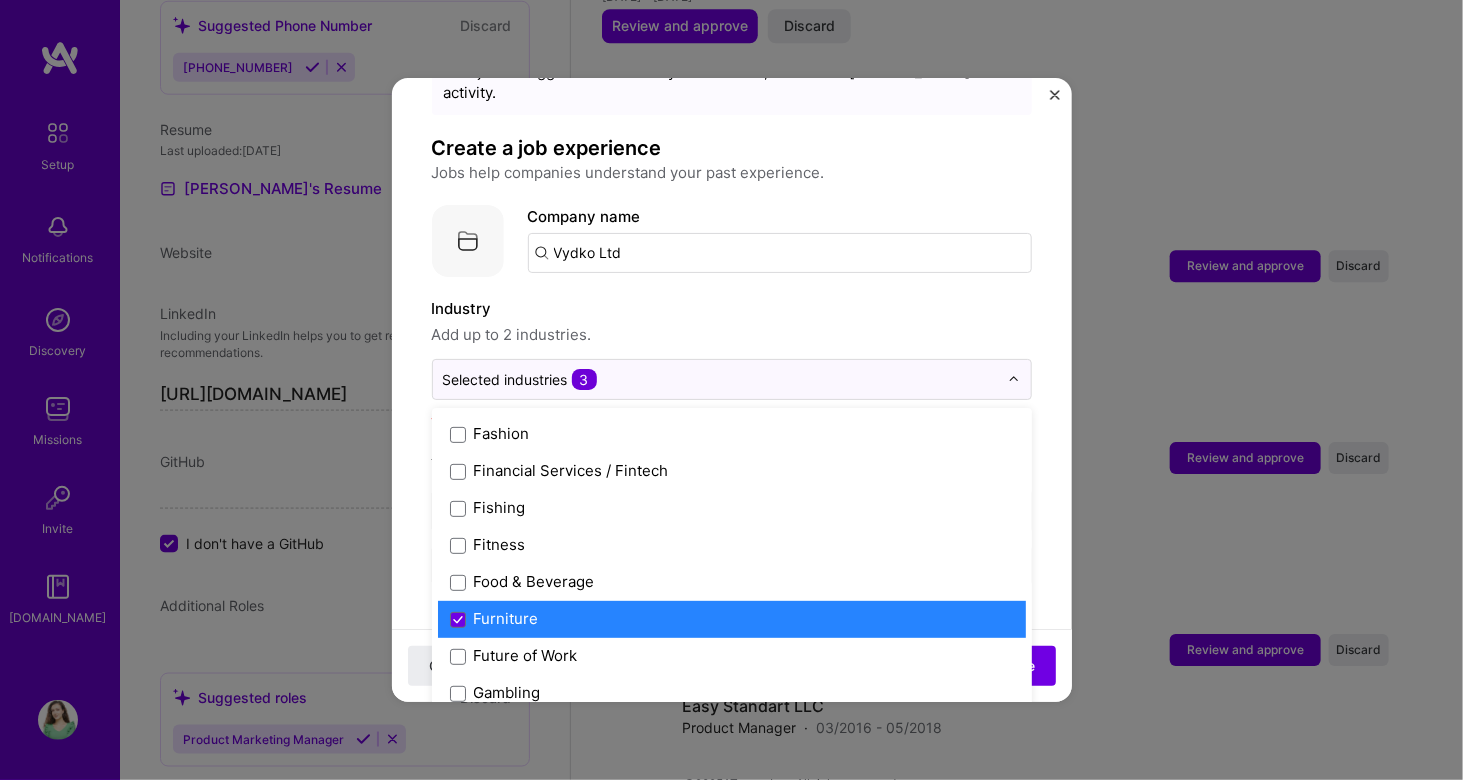 click on "Furniture" at bounding box center (506, 619) 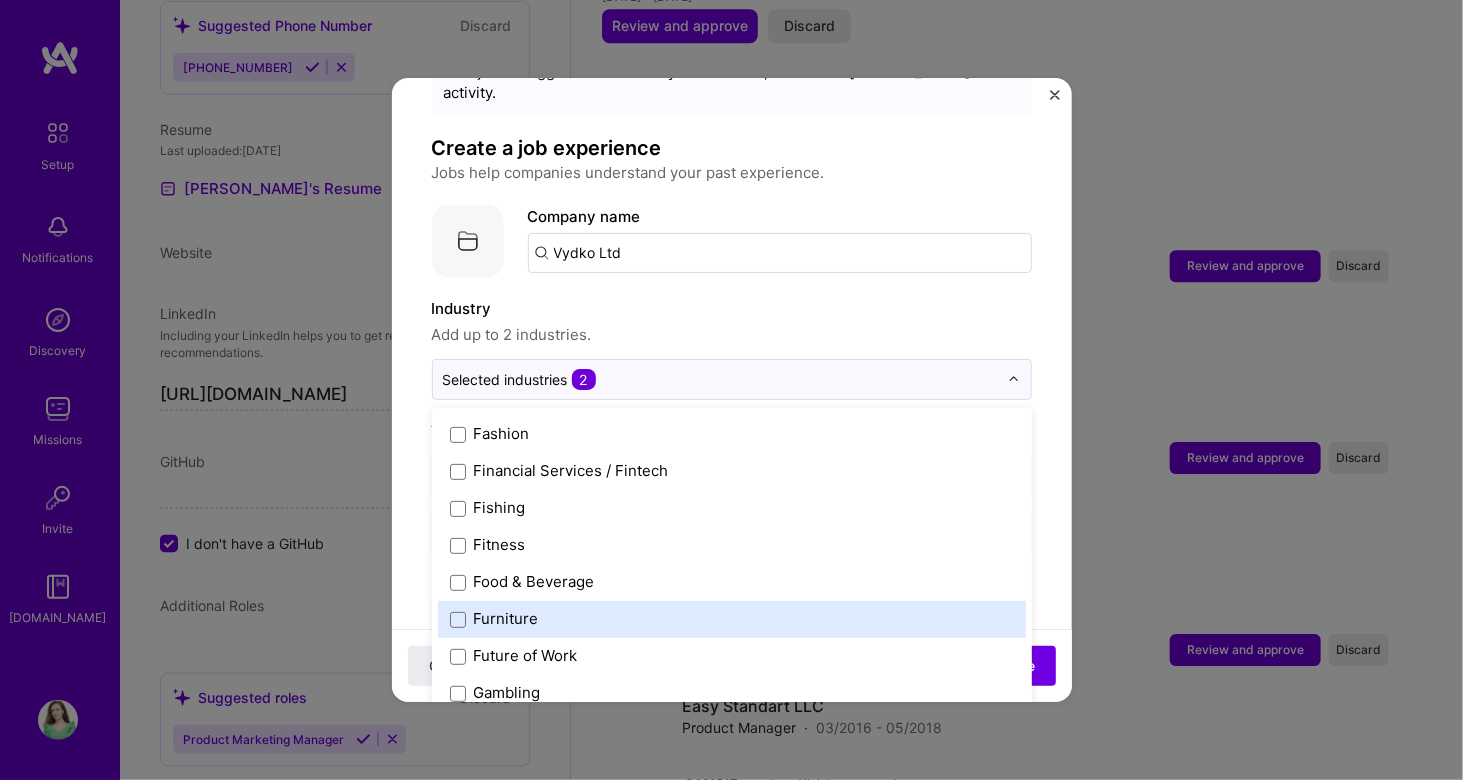 click on "Furniture" at bounding box center [506, 619] 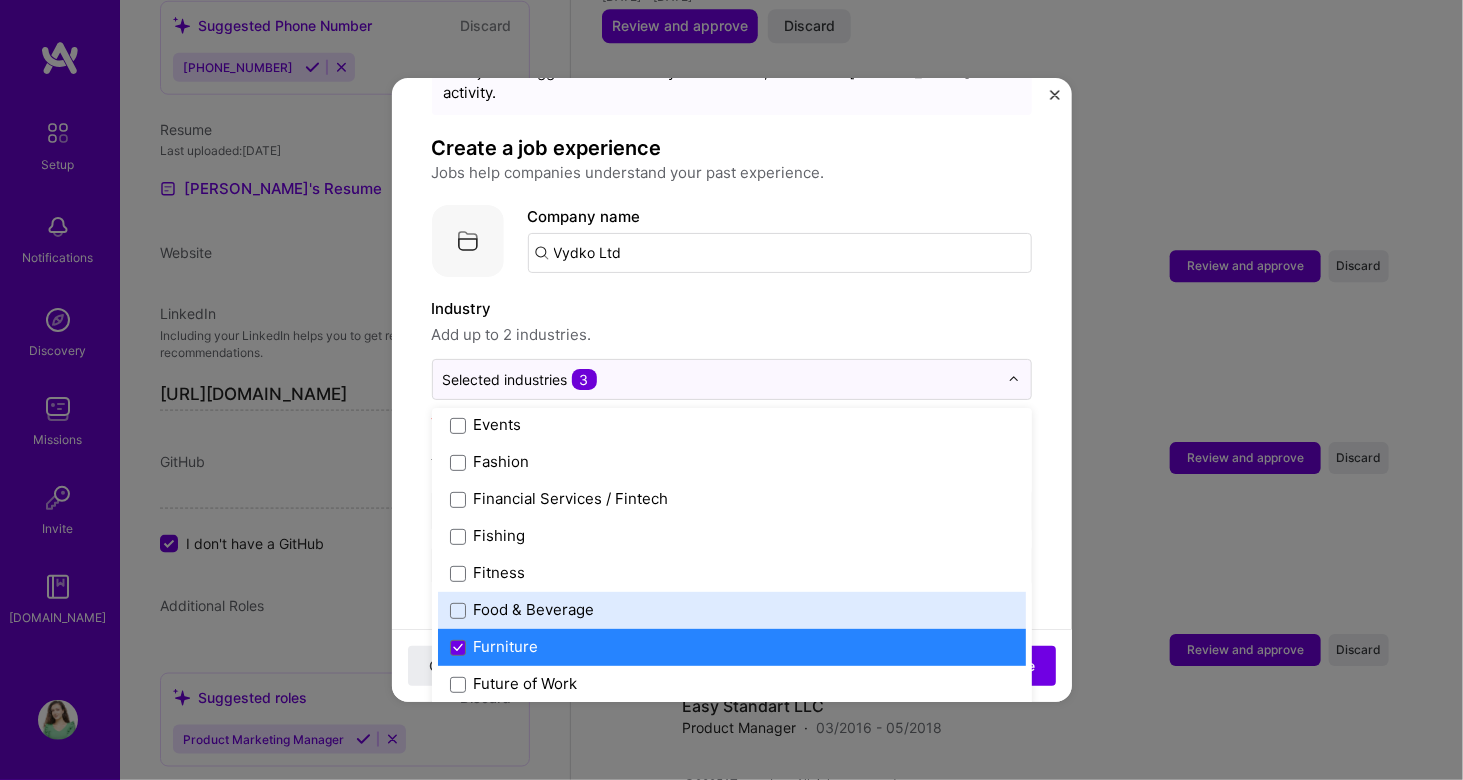 scroll, scrollTop: 2040, scrollLeft: 0, axis: vertical 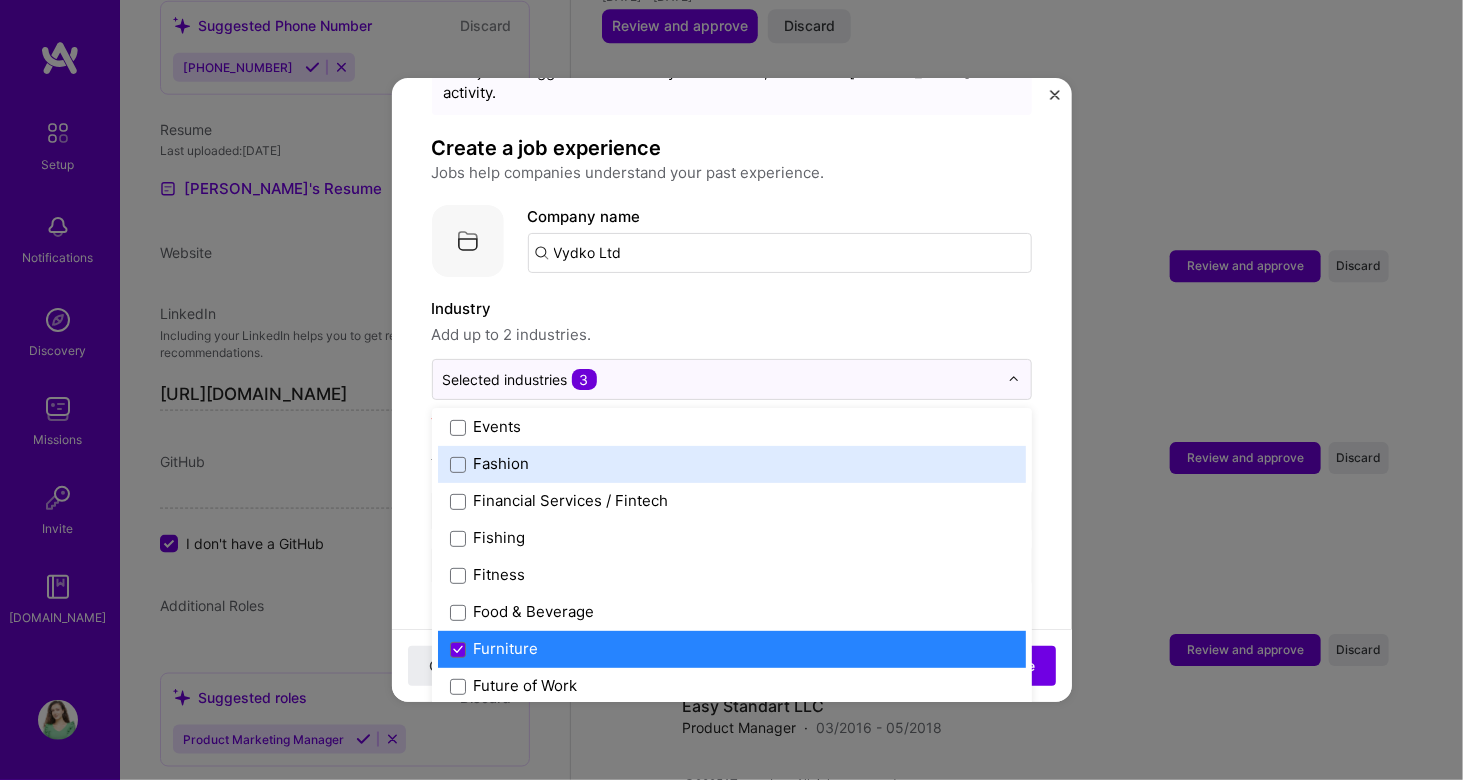 click on "Fashion" at bounding box center [502, 464] 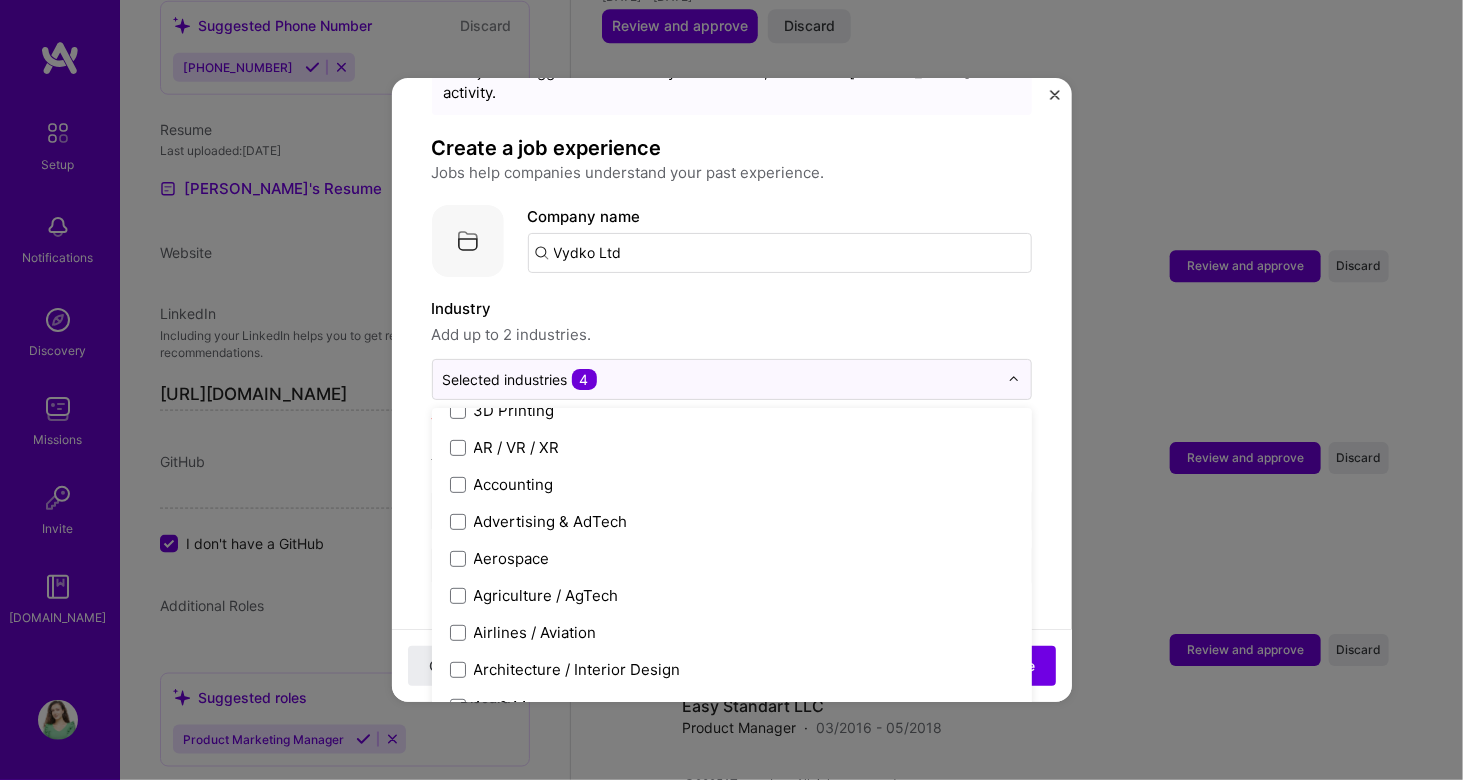 scroll, scrollTop: 0, scrollLeft: 0, axis: both 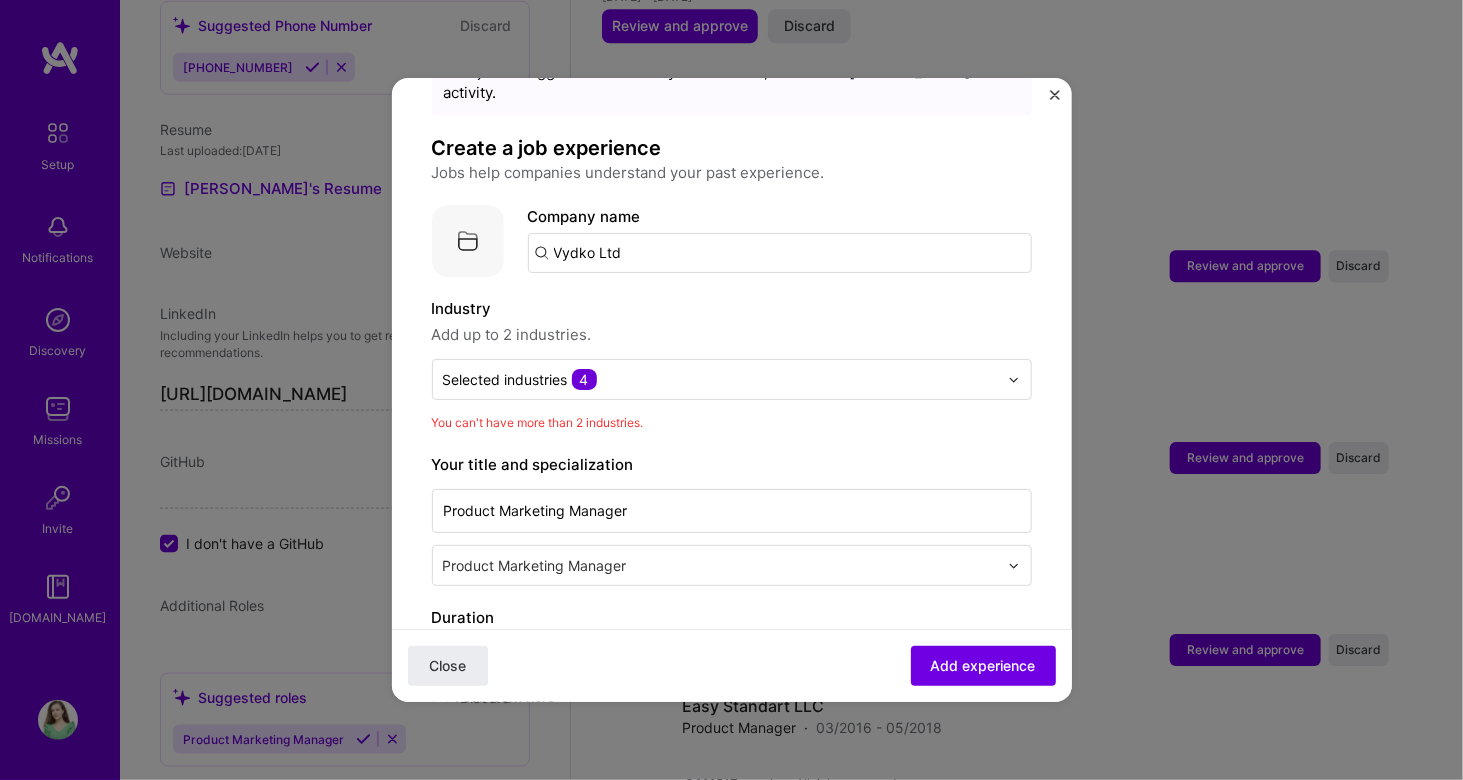 click on "Industry" at bounding box center (732, 309) 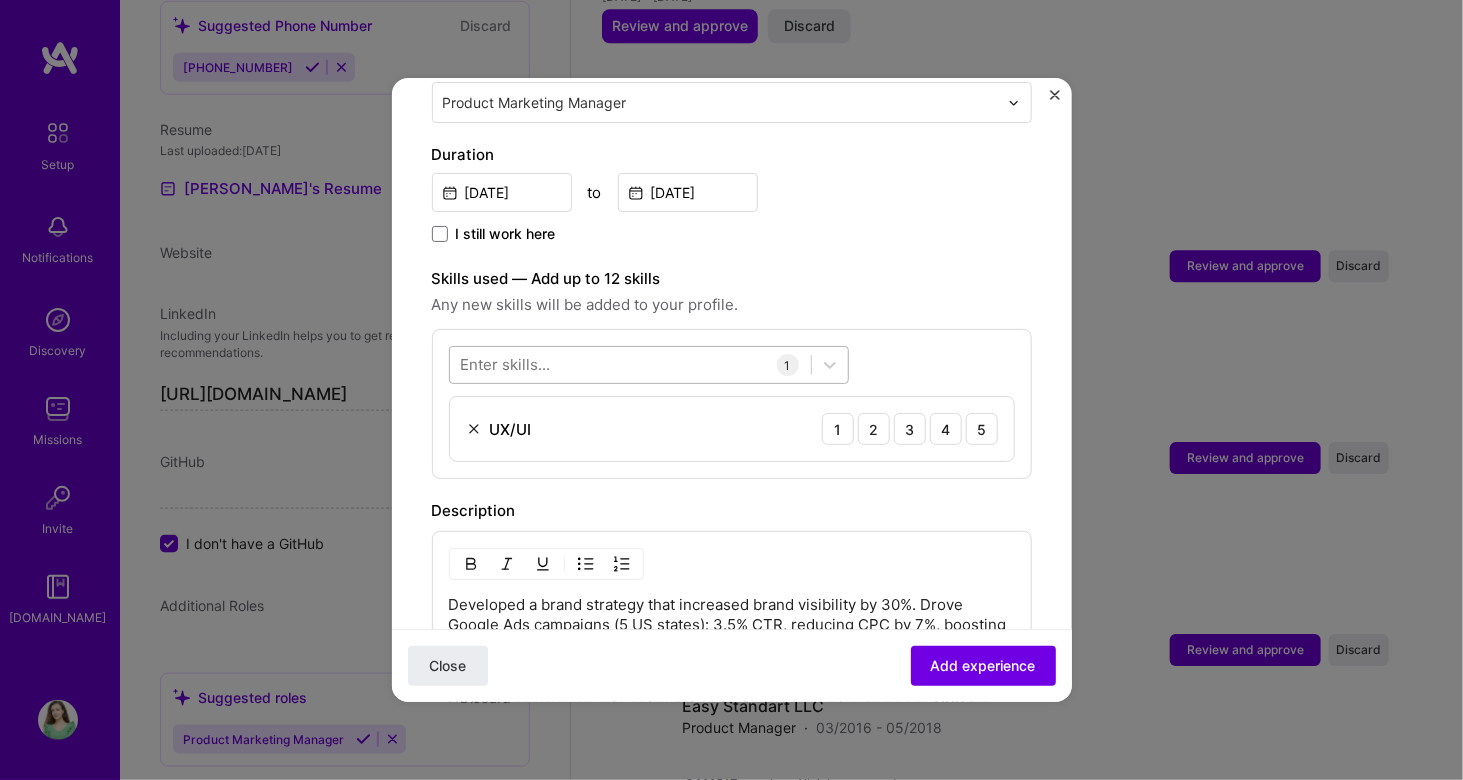 scroll, scrollTop: 561, scrollLeft: 0, axis: vertical 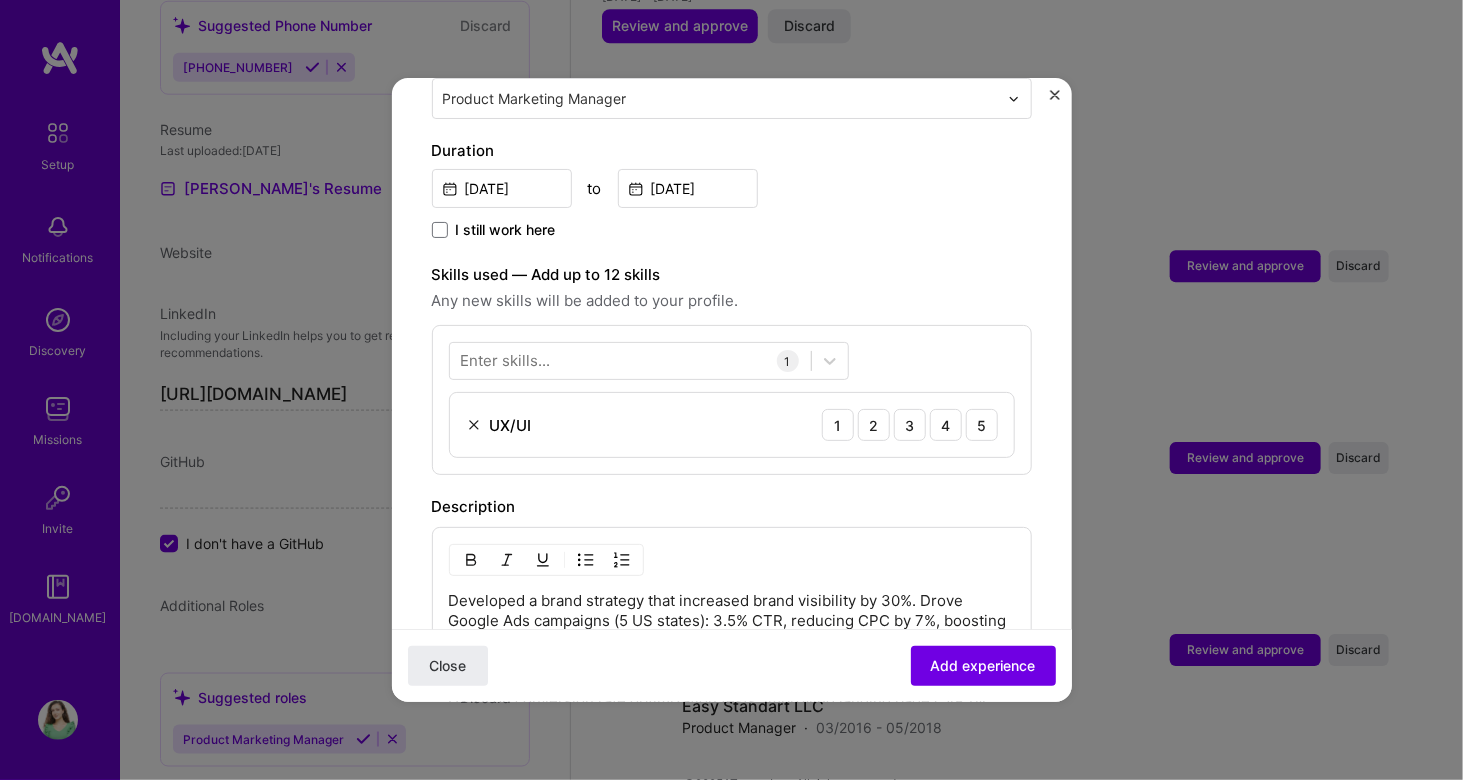 click at bounding box center [474, 425] 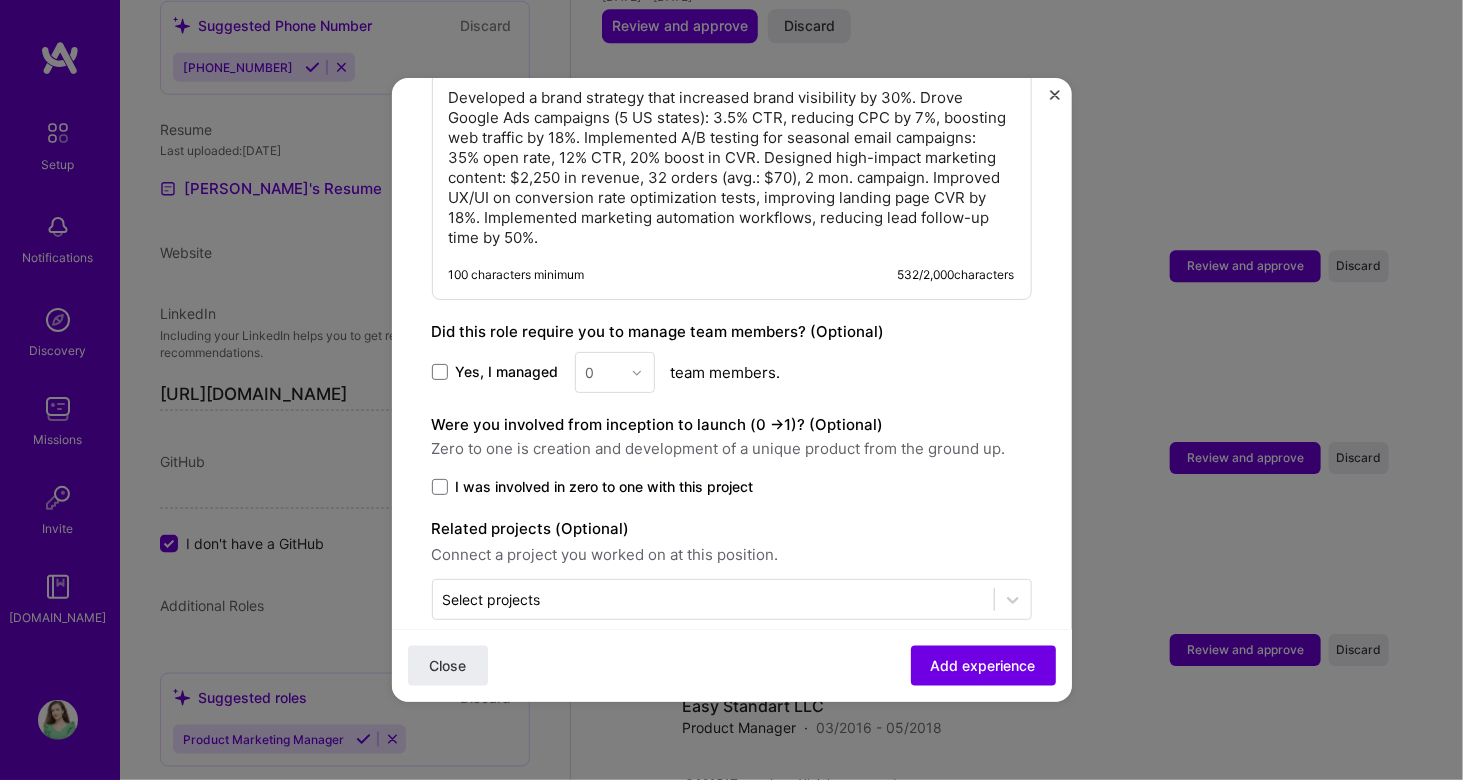 scroll, scrollTop: 988, scrollLeft: 0, axis: vertical 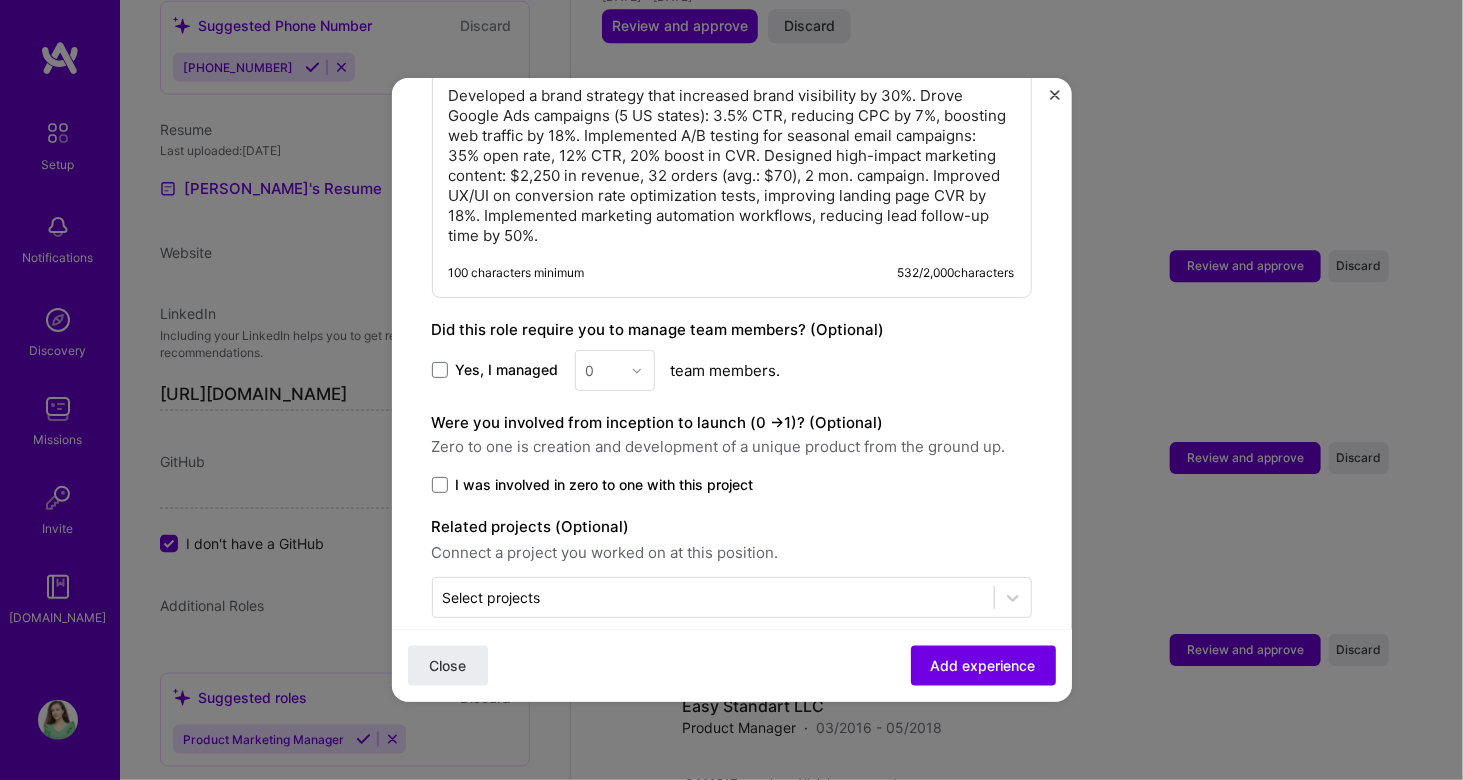 click on "Yes, I managed" at bounding box center (507, 370) 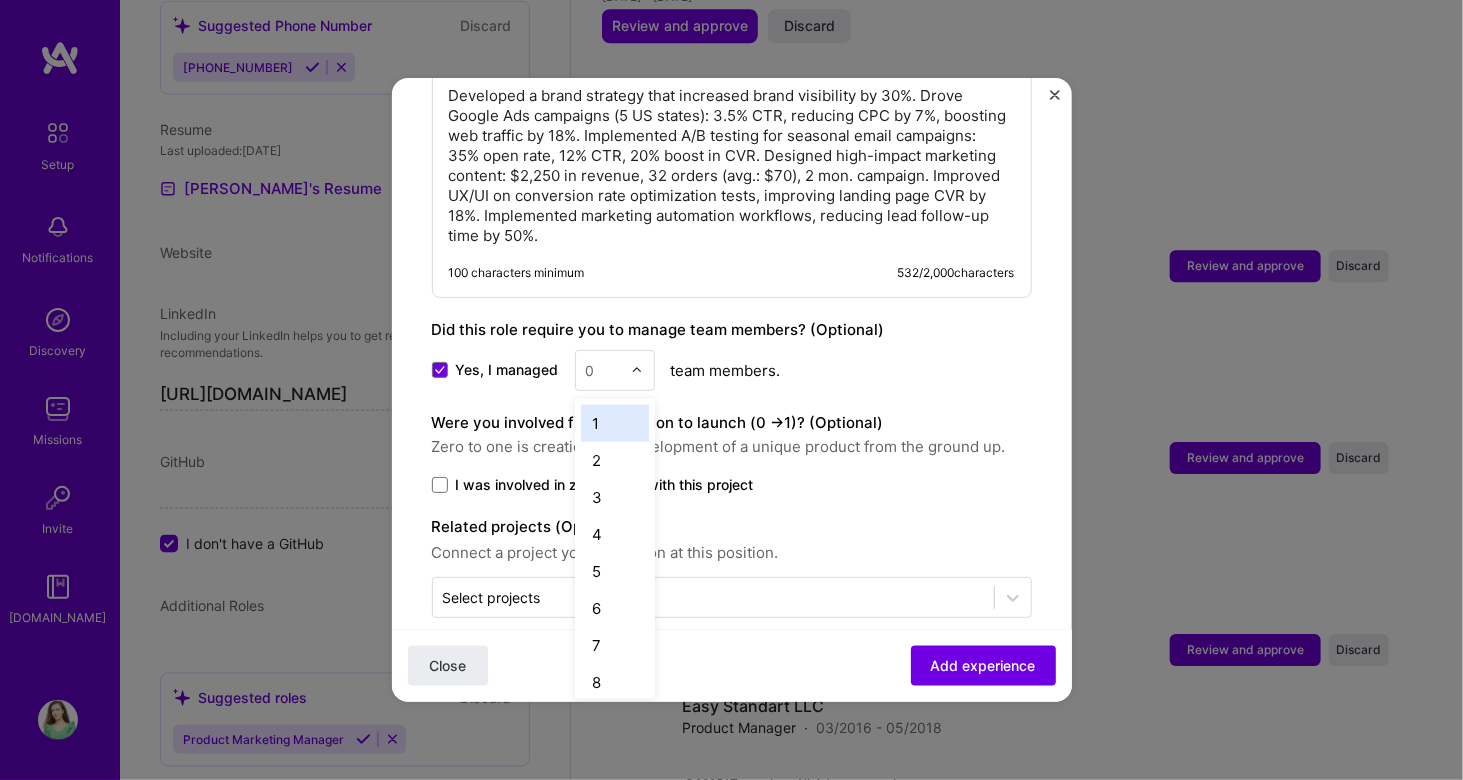 click at bounding box center (642, 370) 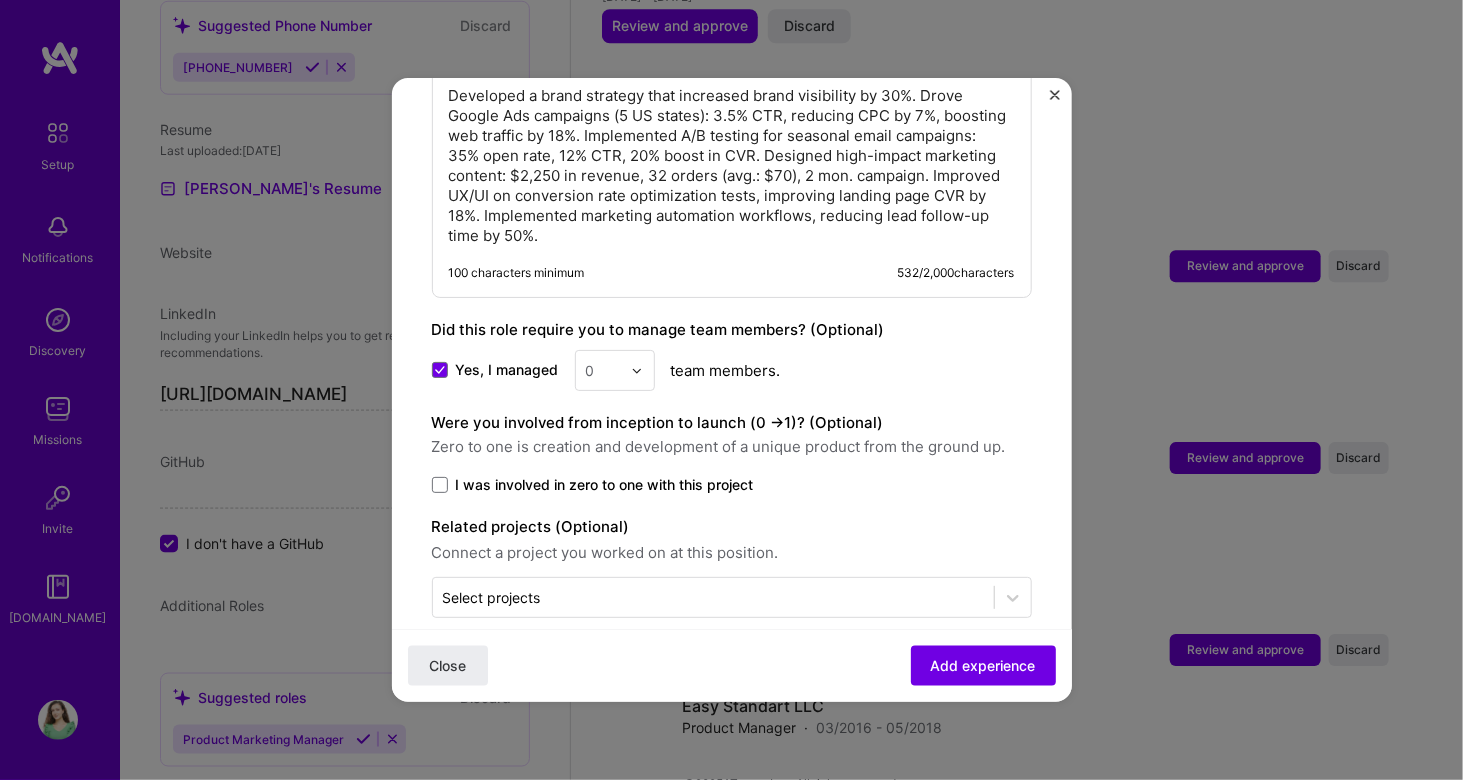 click on "Yes, I managed" at bounding box center (507, 370) 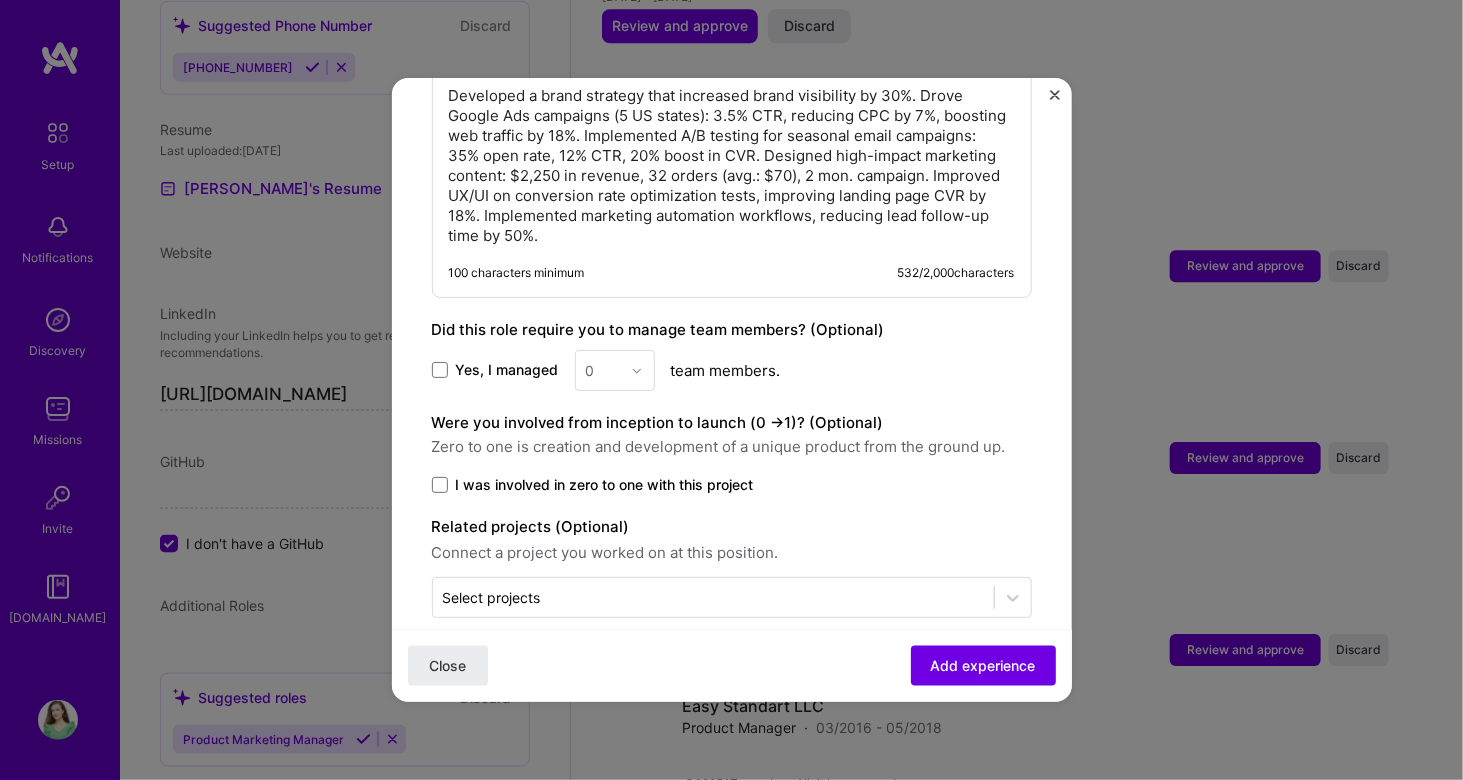 click on "Yes, I managed" at bounding box center (507, 370) 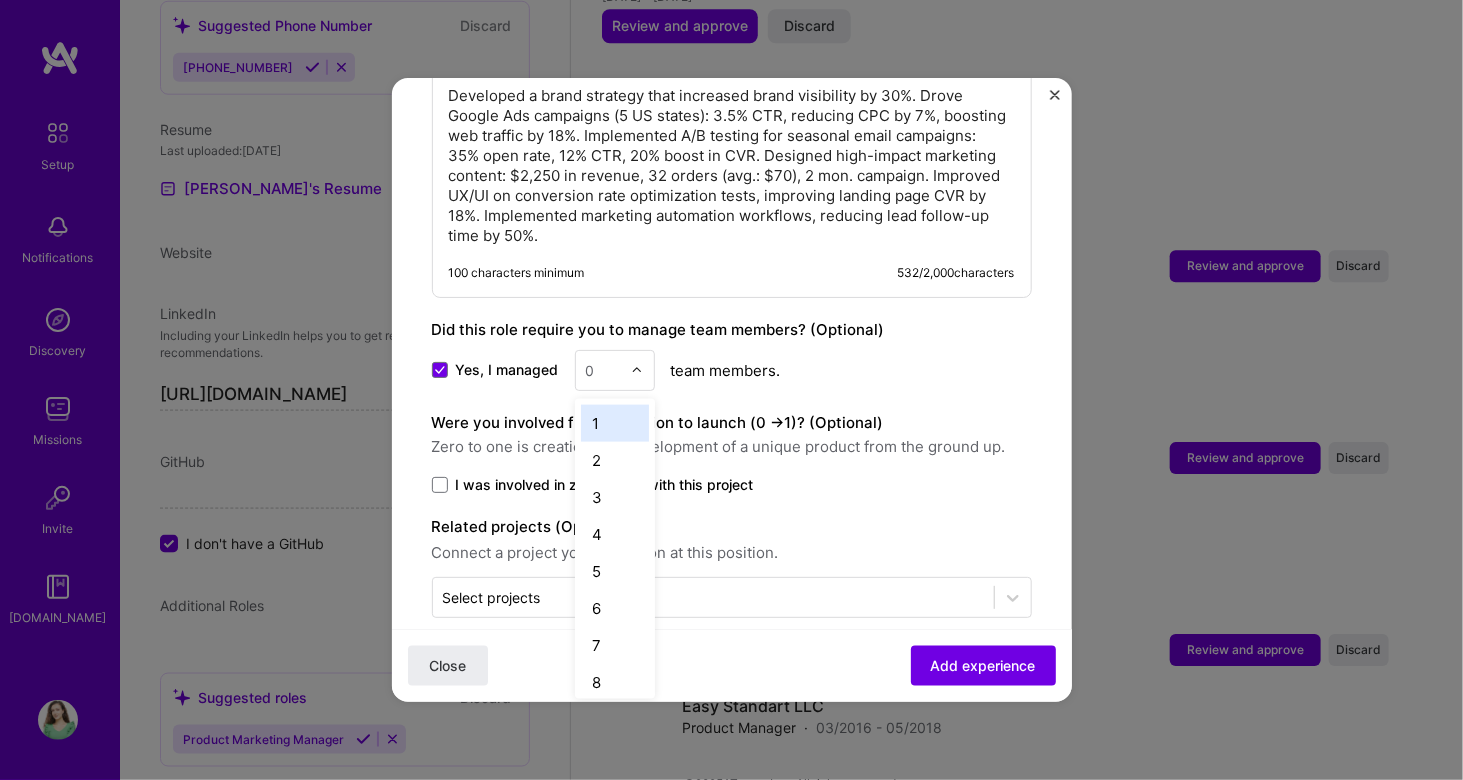 click at bounding box center (642, 370) 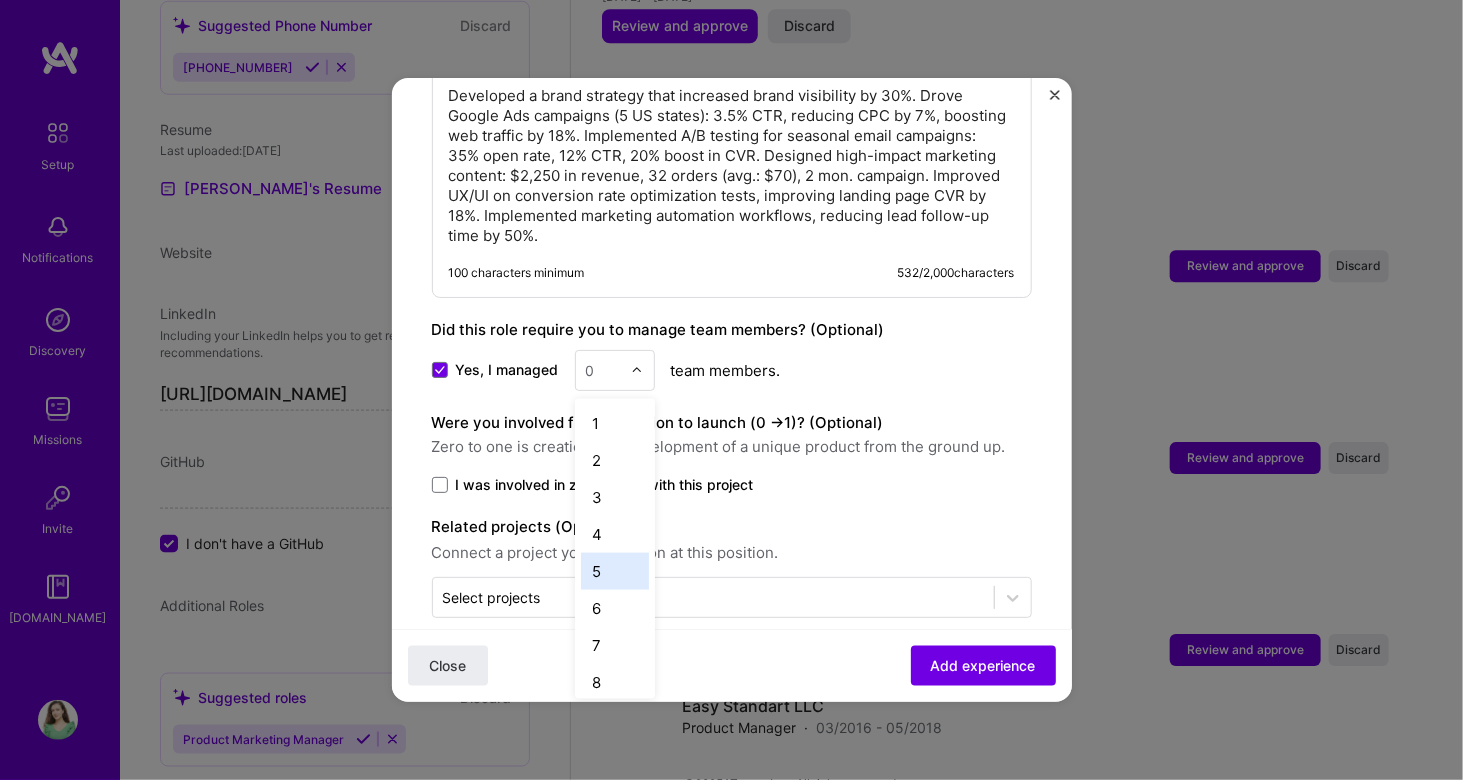click on "5" at bounding box center (615, 571) 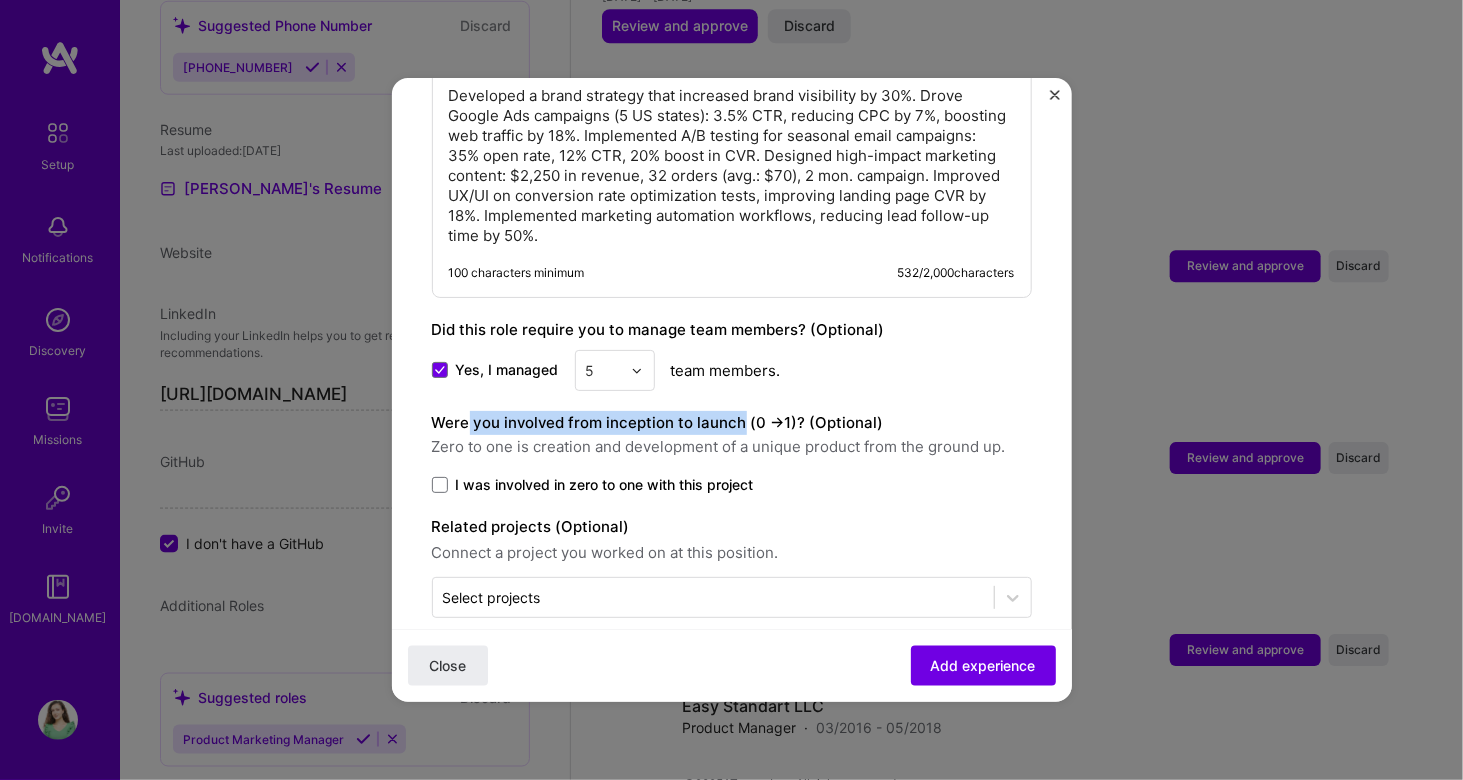 drag, startPoint x: 465, startPoint y: 393, endPoint x: 739, endPoint y: 398, distance: 274.04562 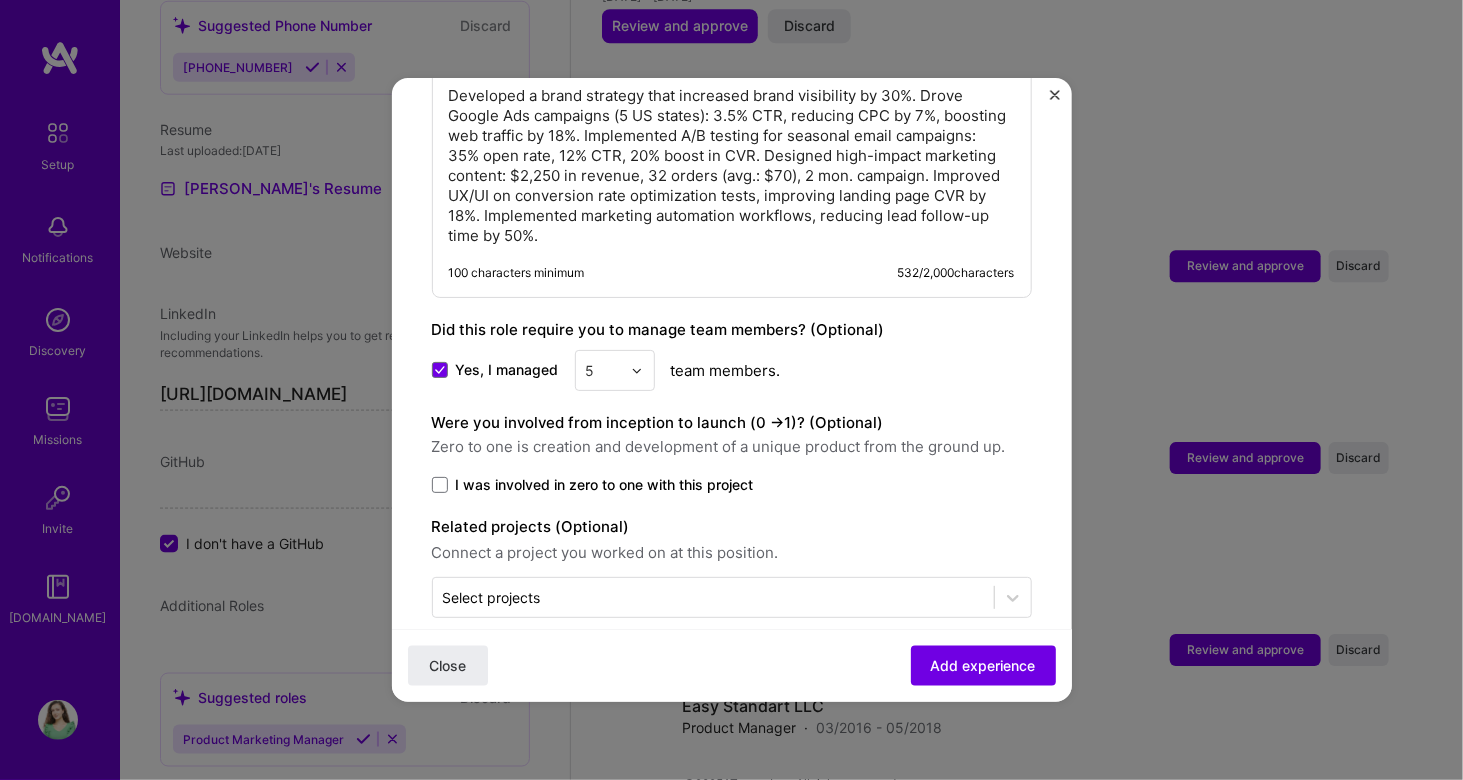 click on "Were you involved from inception to launch (0 - >  1)? (Optional)" at bounding box center (658, 422) 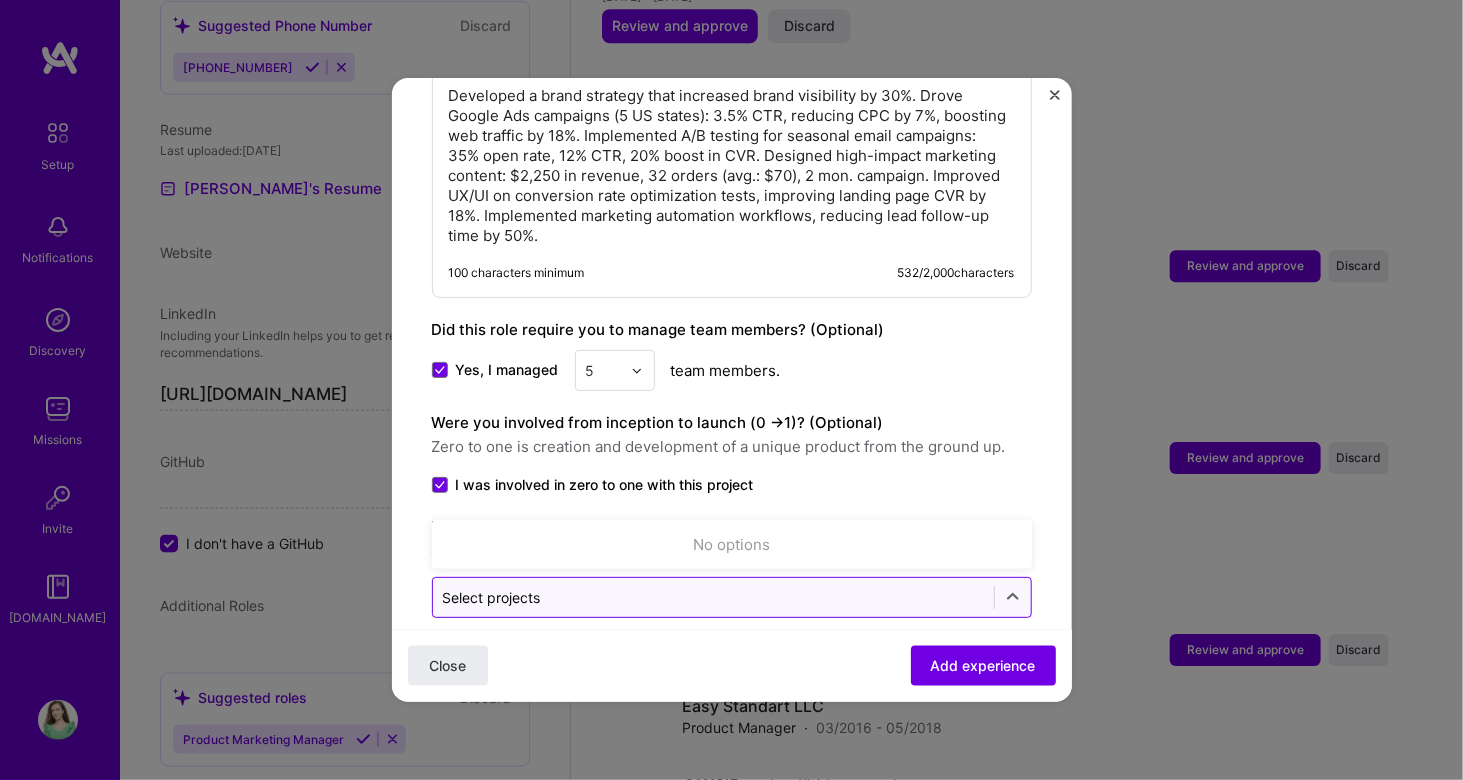 click at bounding box center (713, 597) 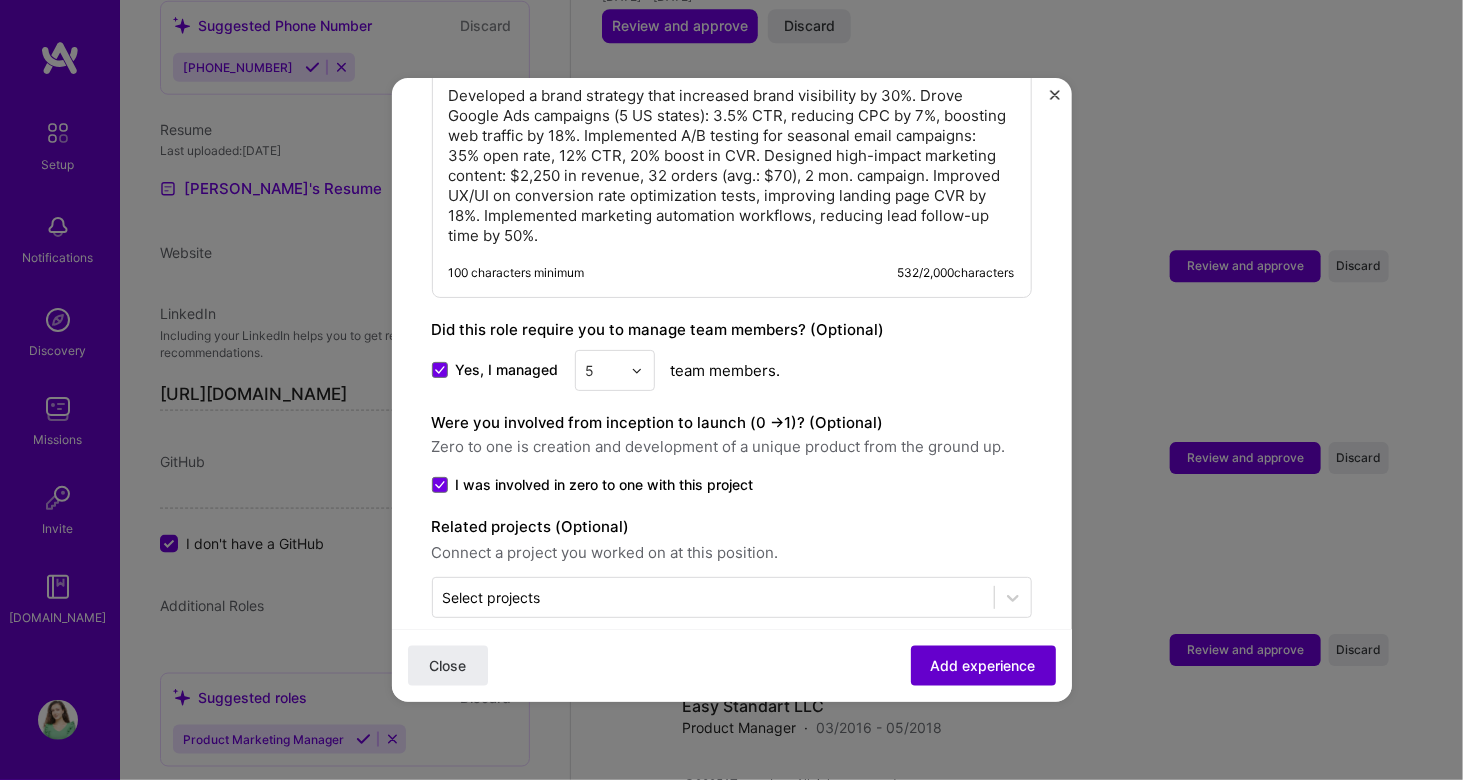 click on "Add experience" at bounding box center (983, 666) 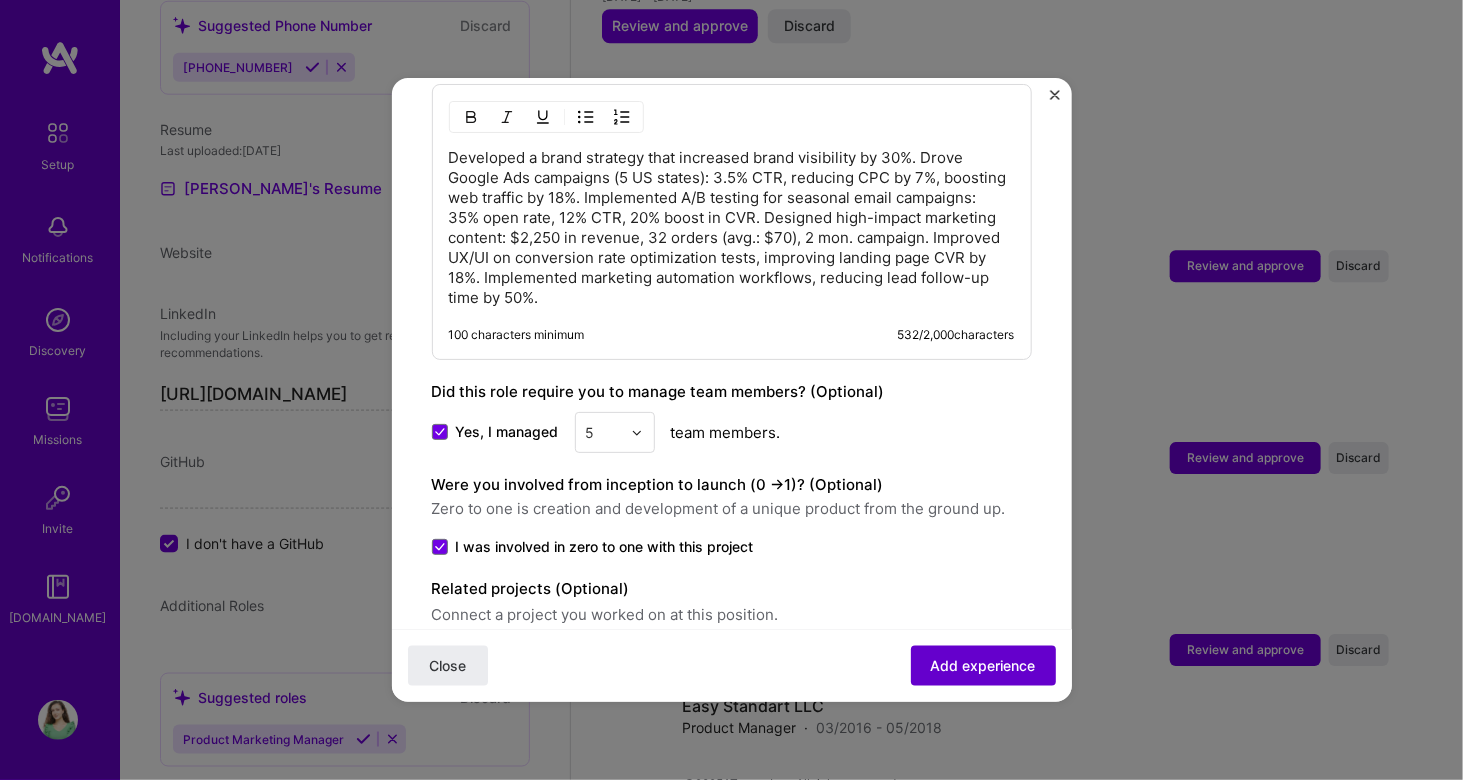 scroll, scrollTop: 200, scrollLeft: 0, axis: vertical 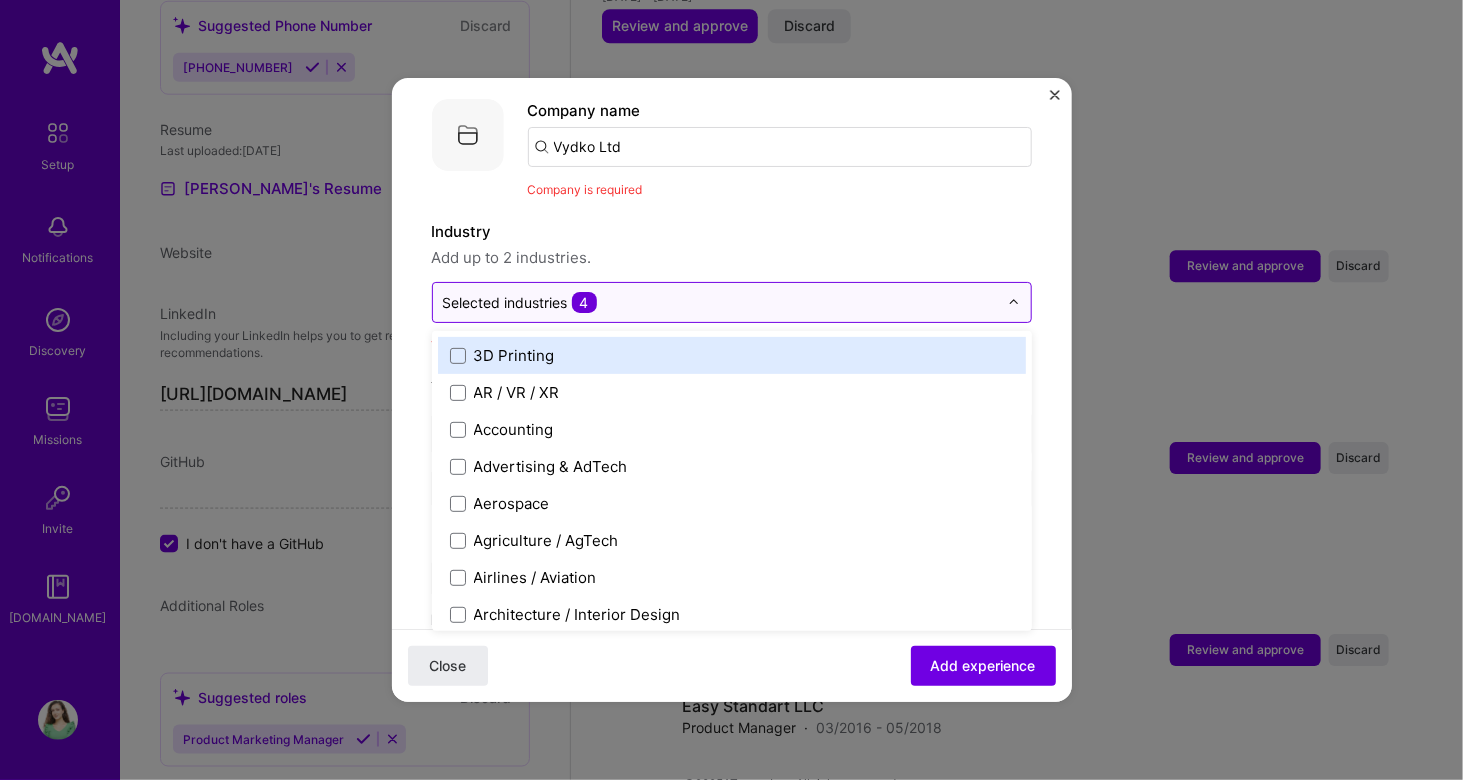 click at bounding box center [720, 302] 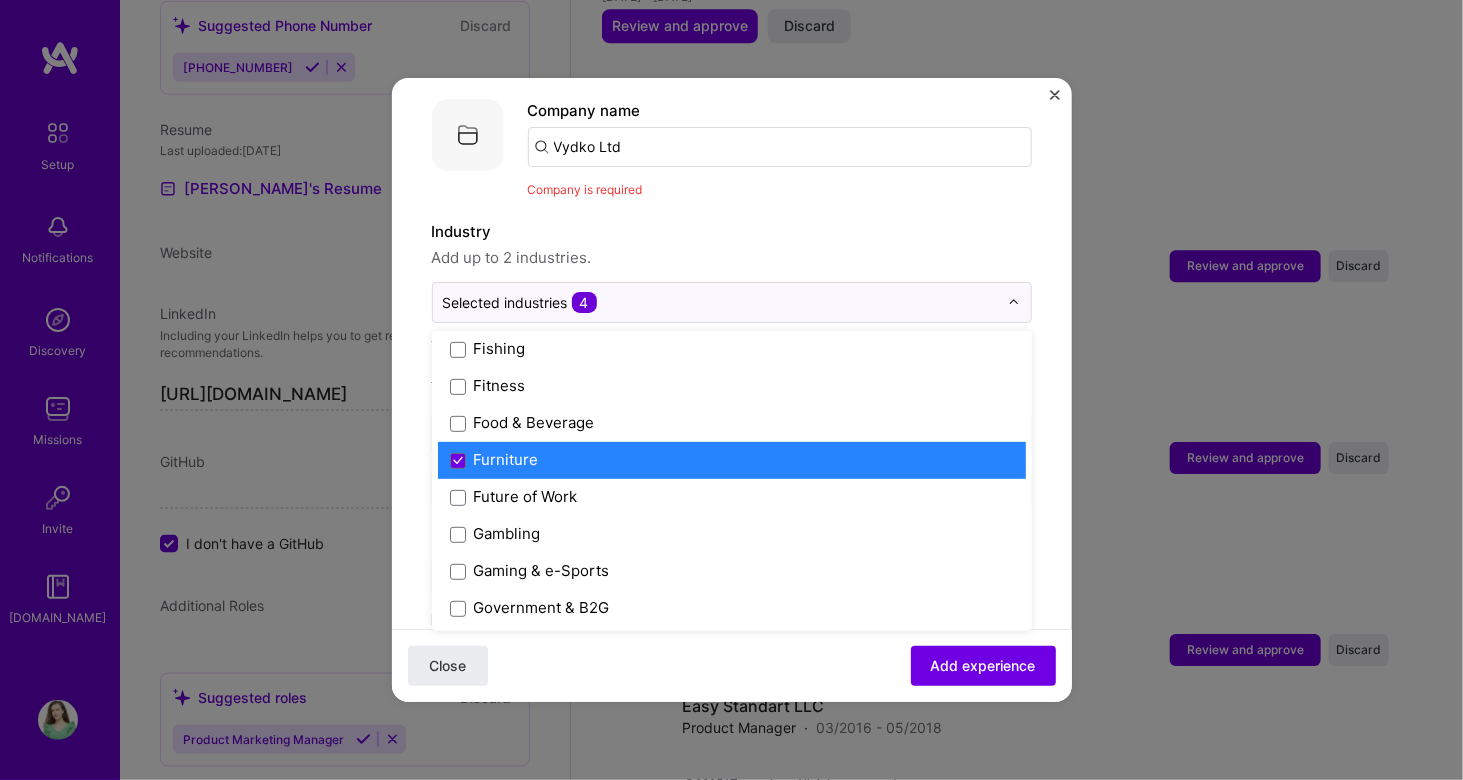 click on "Furniture" at bounding box center (732, 460) 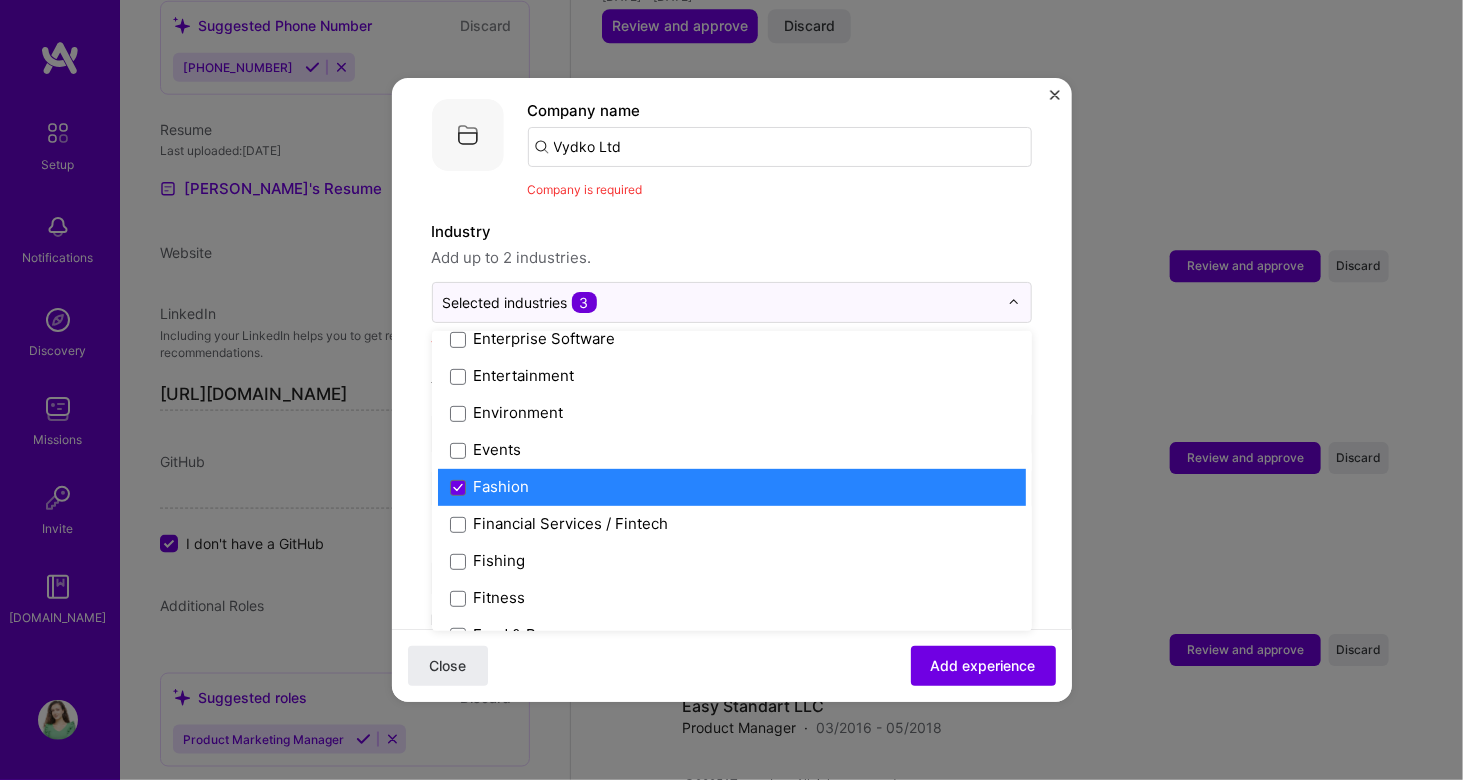 scroll, scrollTop: 1940, scrollLeft: 0, axis: vertical 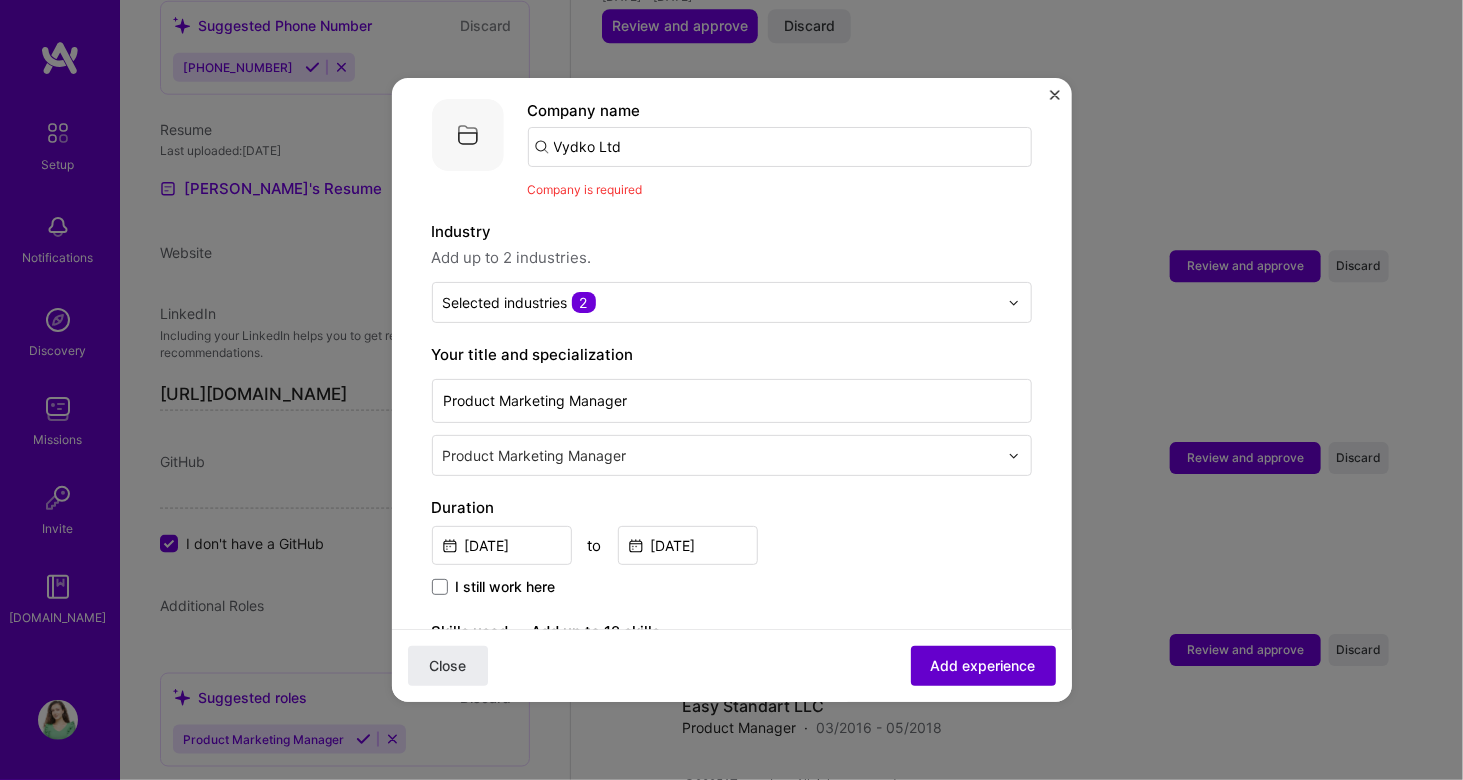 click on "Add experience" at bounding box center (983, 666) 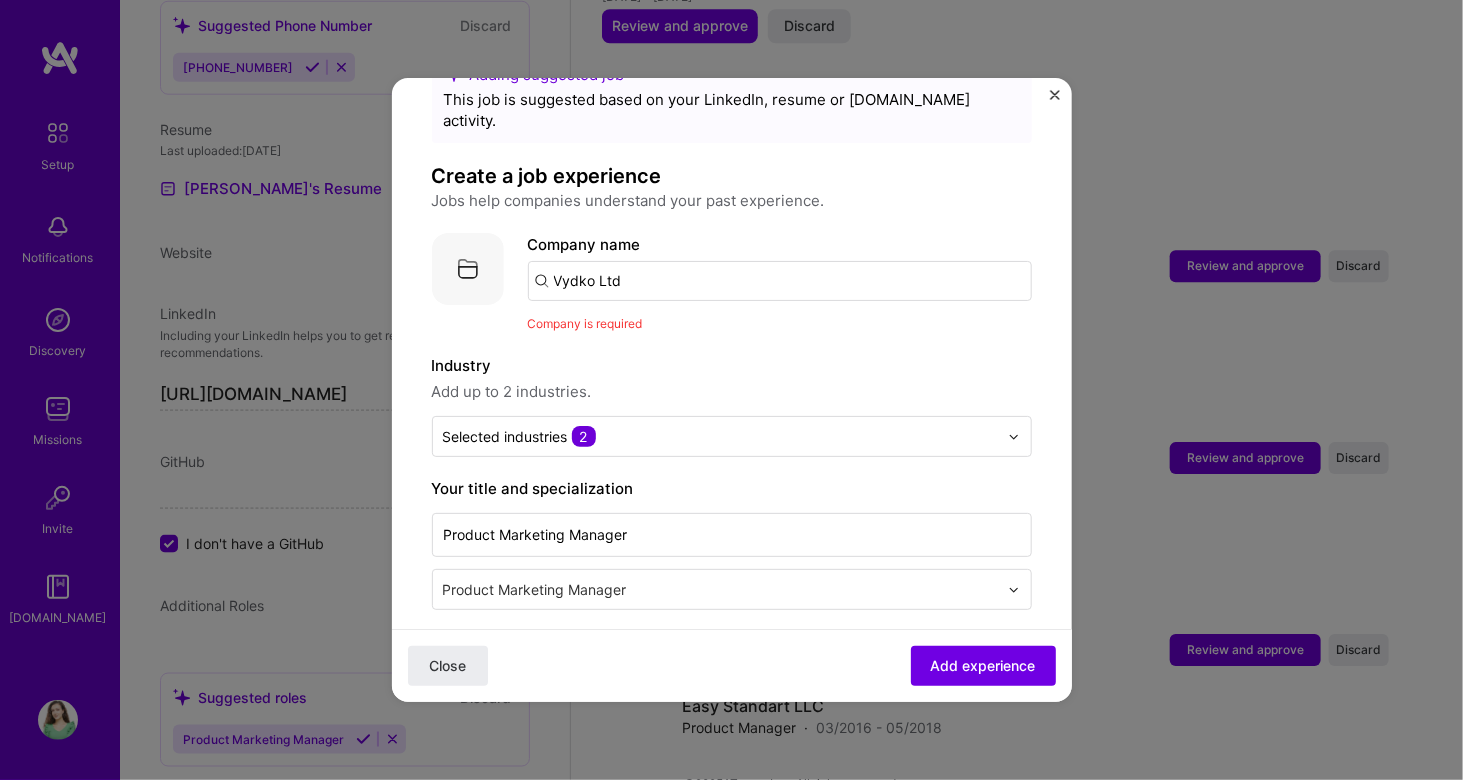 scroll, scrollTop: 0, scrollLeft: 0, axis: both 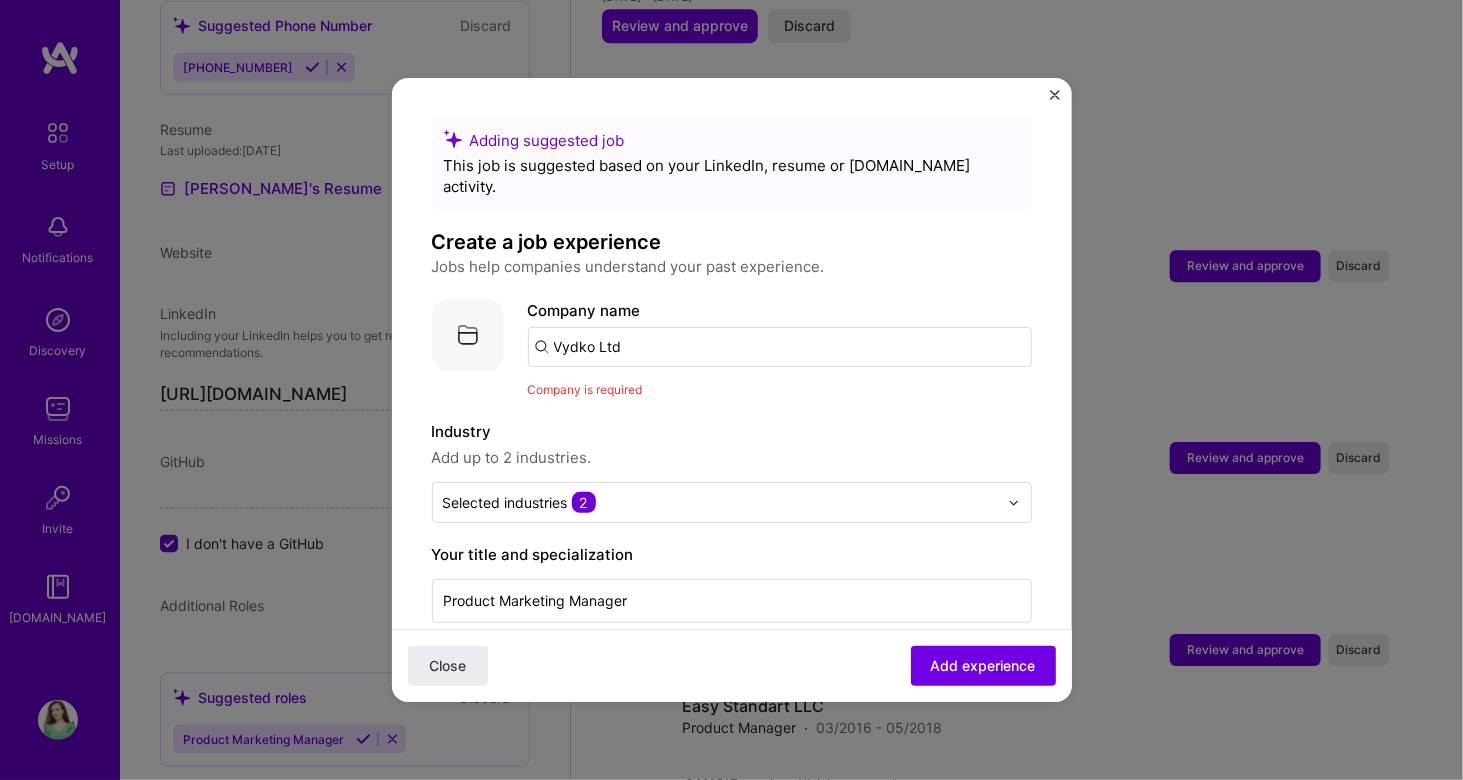 click on "Vydko Ltd" at bounding box center (780, 347) 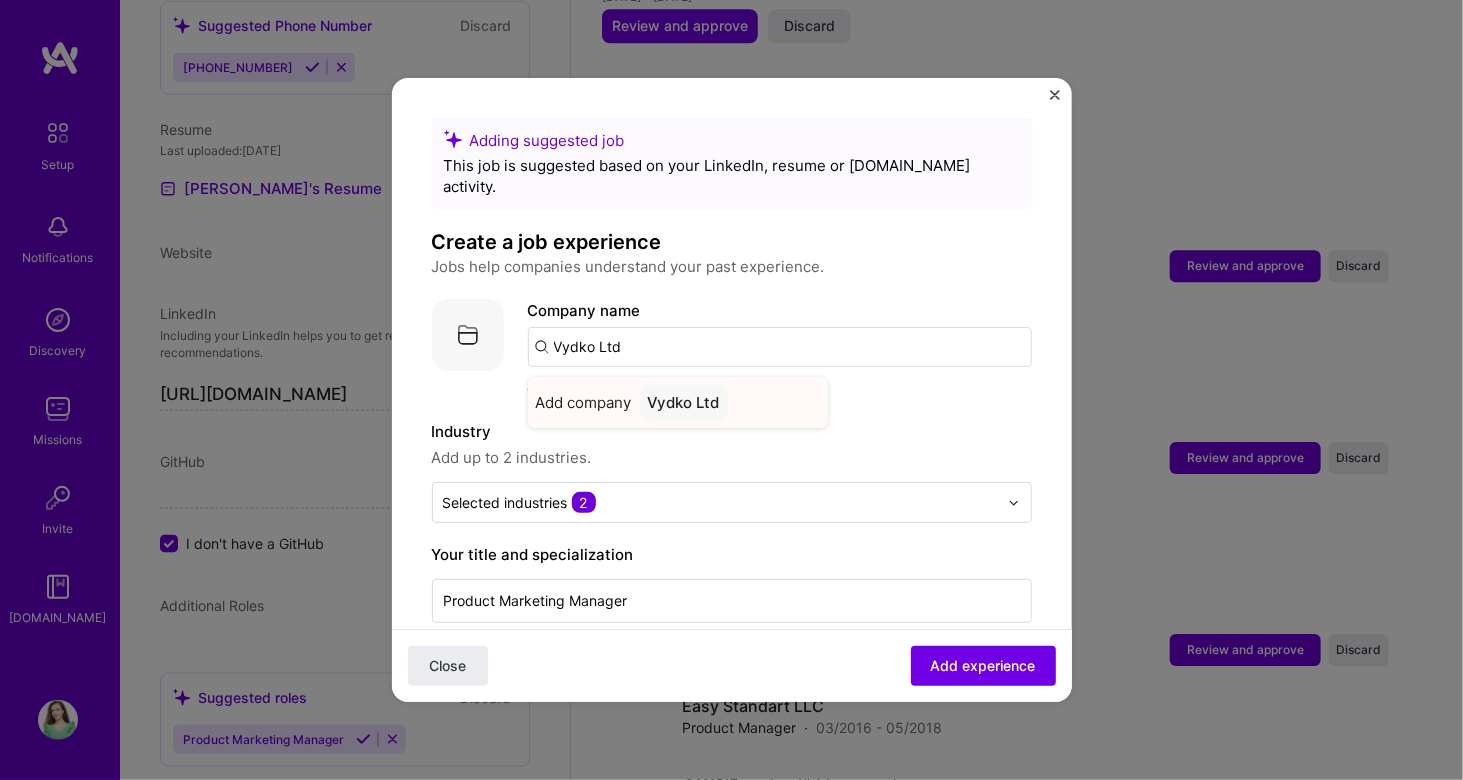 type on "Vydko Ltd" 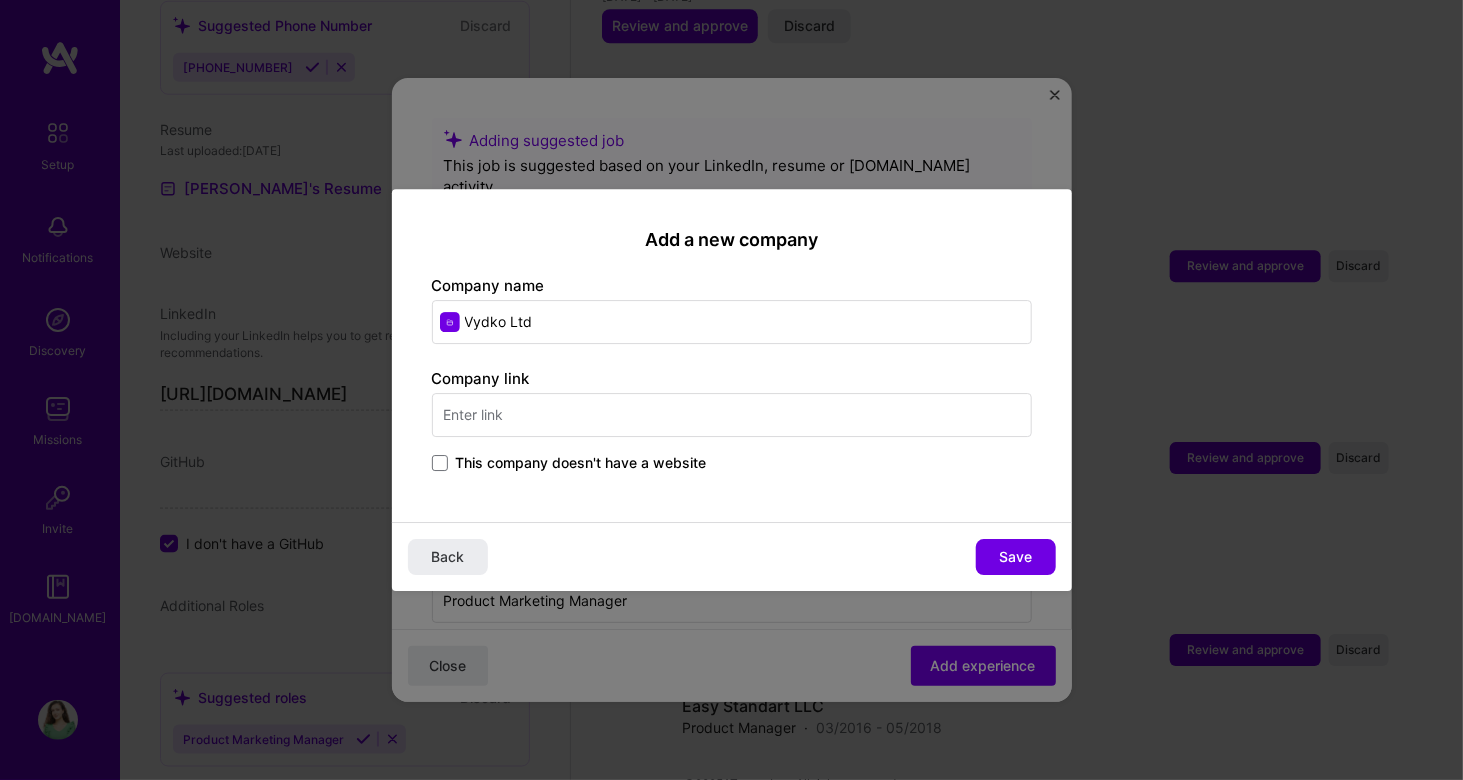 click on "Company link This company doesn't have a website" at bounding box center [732, 422] 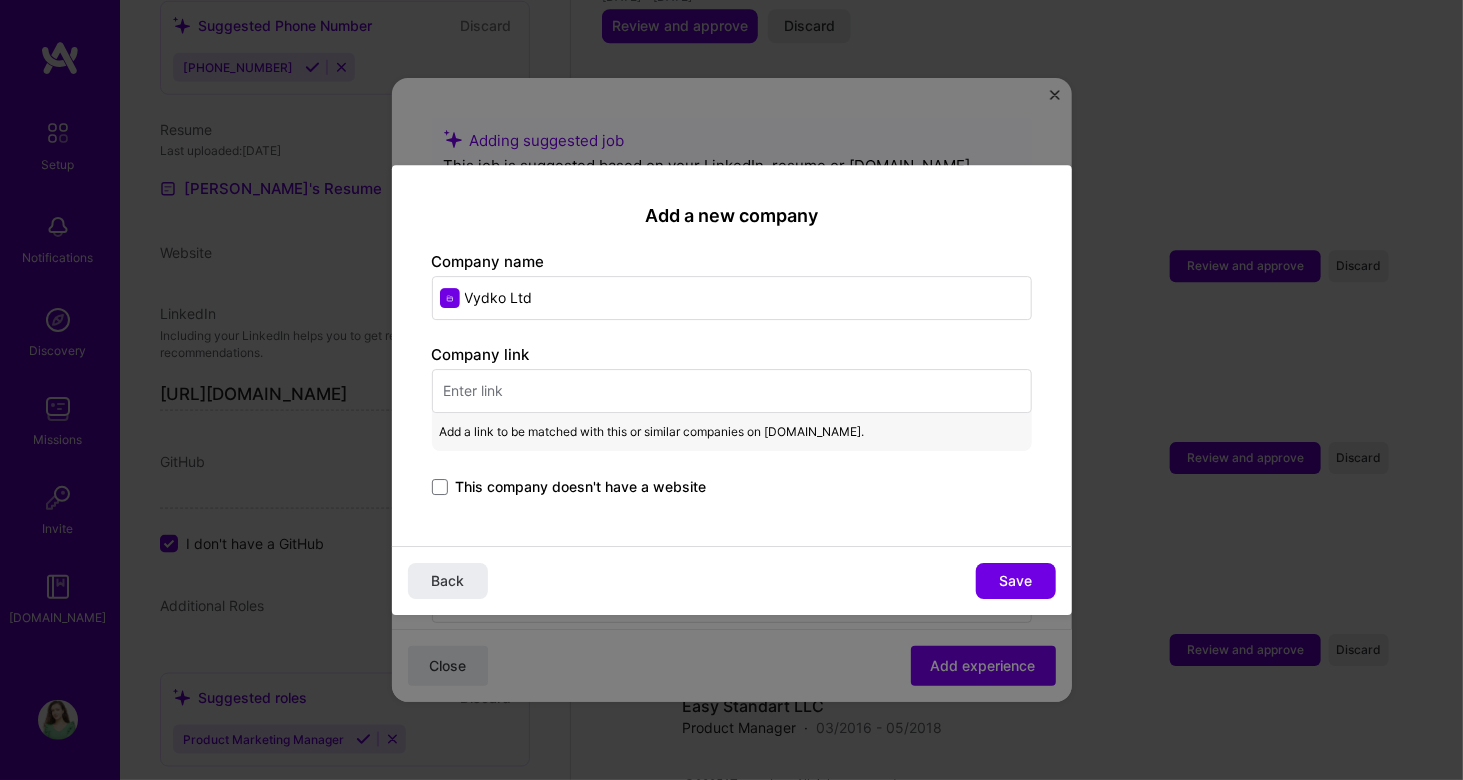 click on "This company doesn't have a website" at bounding box center (581, 487) 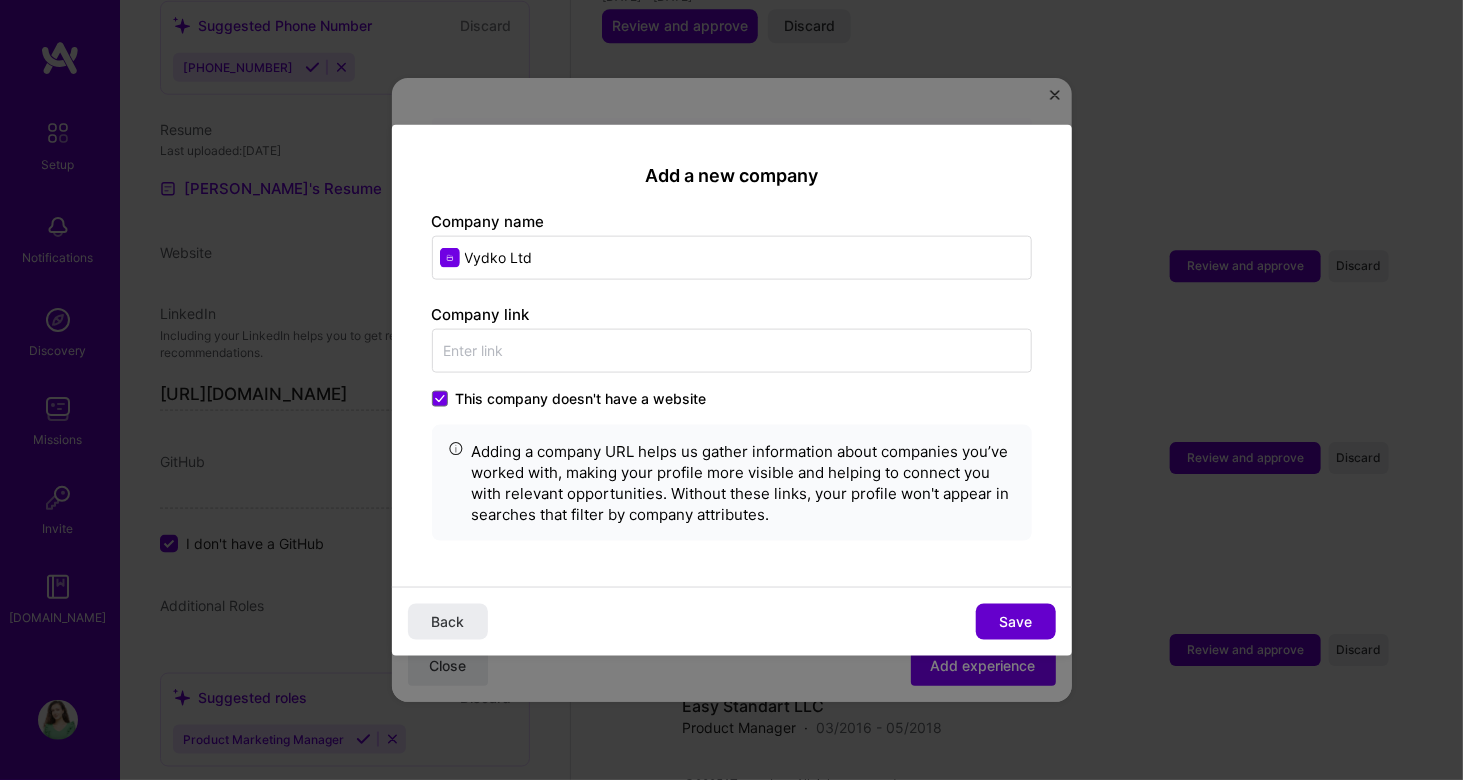 click on "Save" at bounding box center [1015, 621] 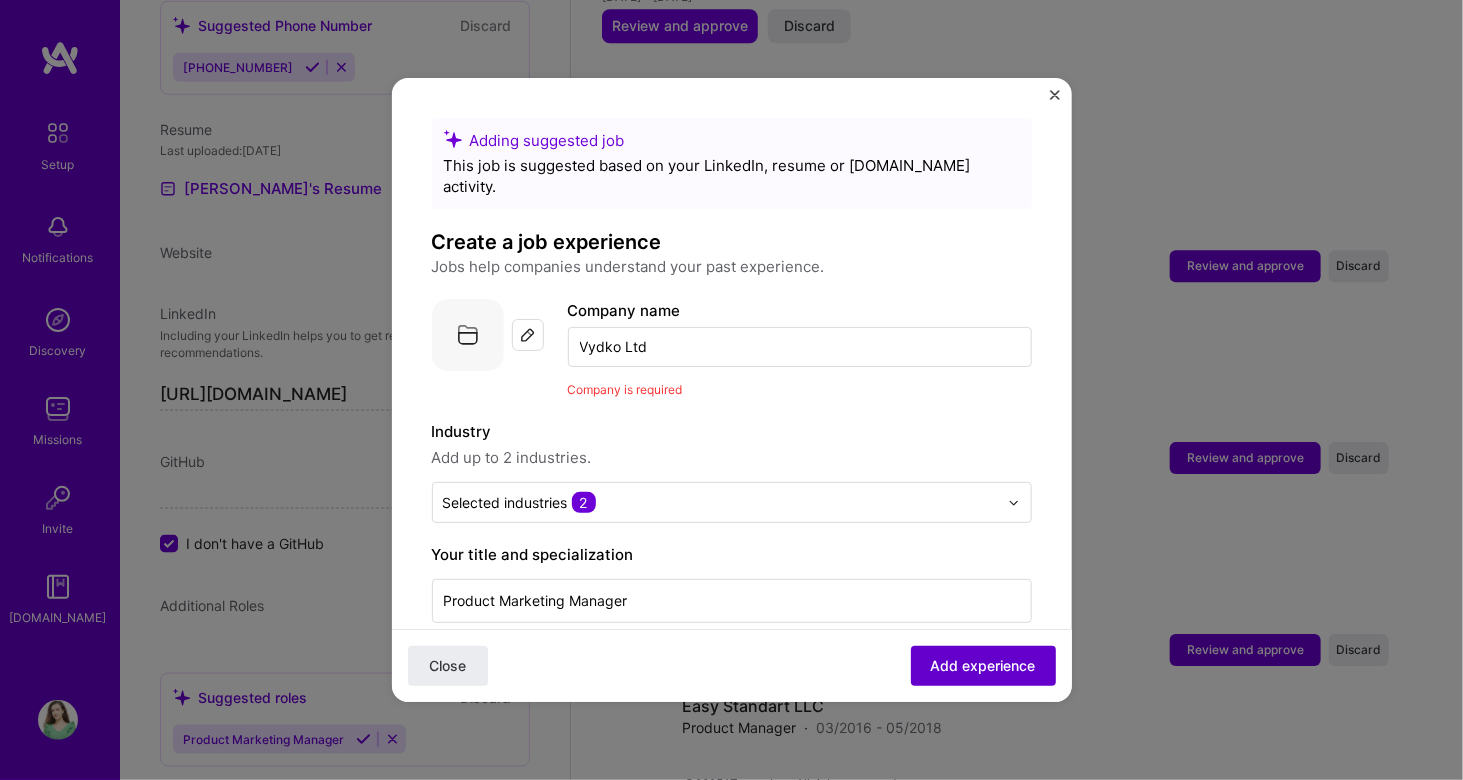 click on "Add experience" at bounding box center [983, 666] 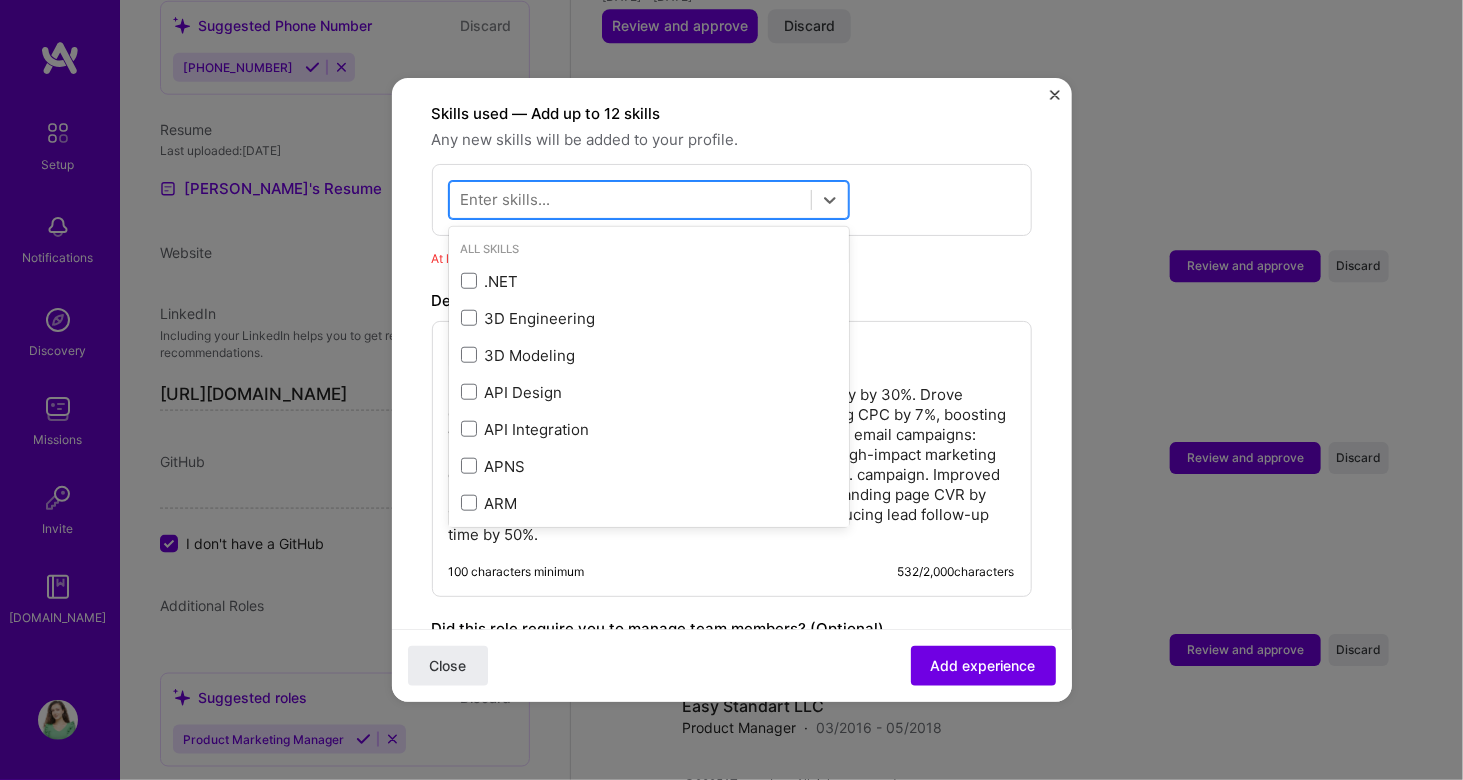 click at bounding box center (630, 200) 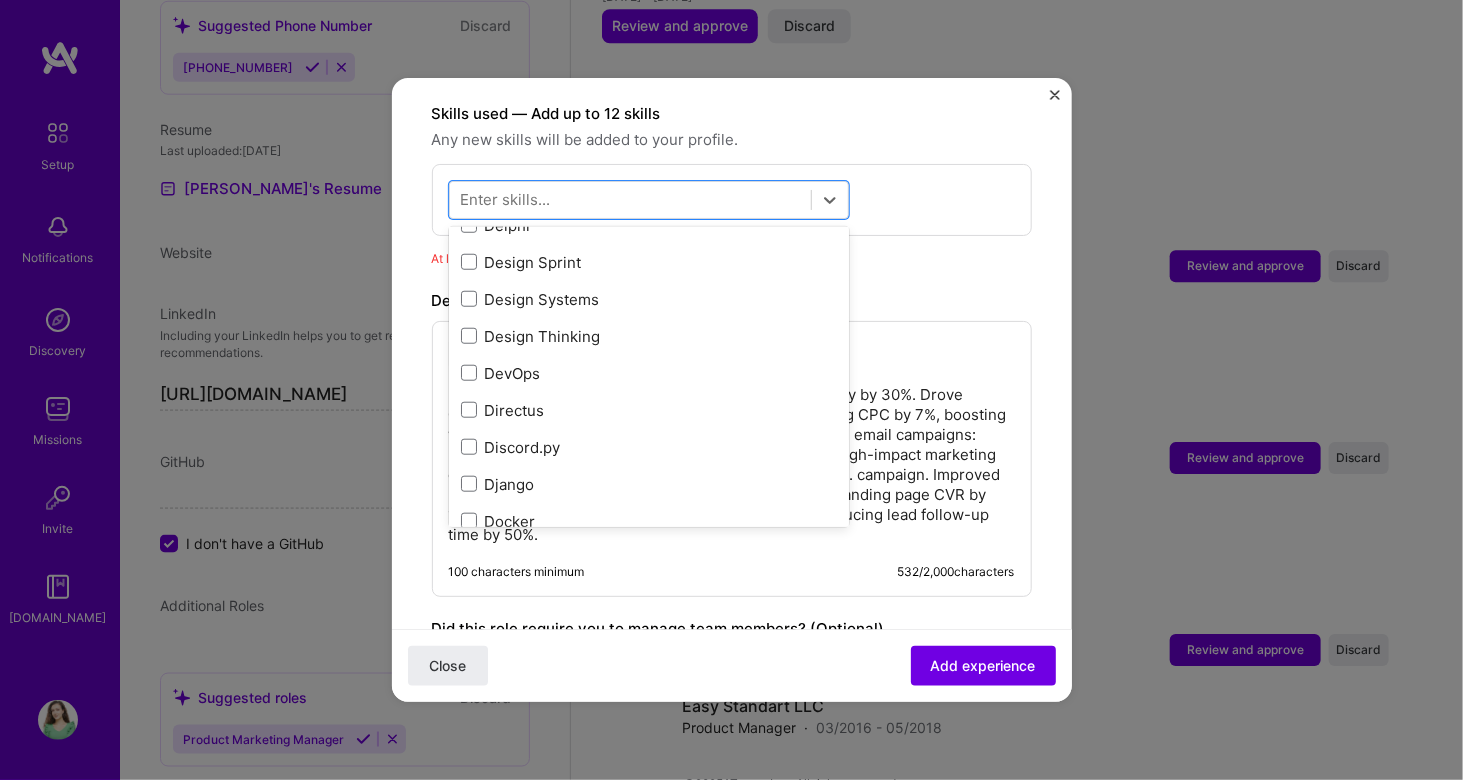scroll, scrollTop: 3682, scrollLeft: 0, axis: vertical 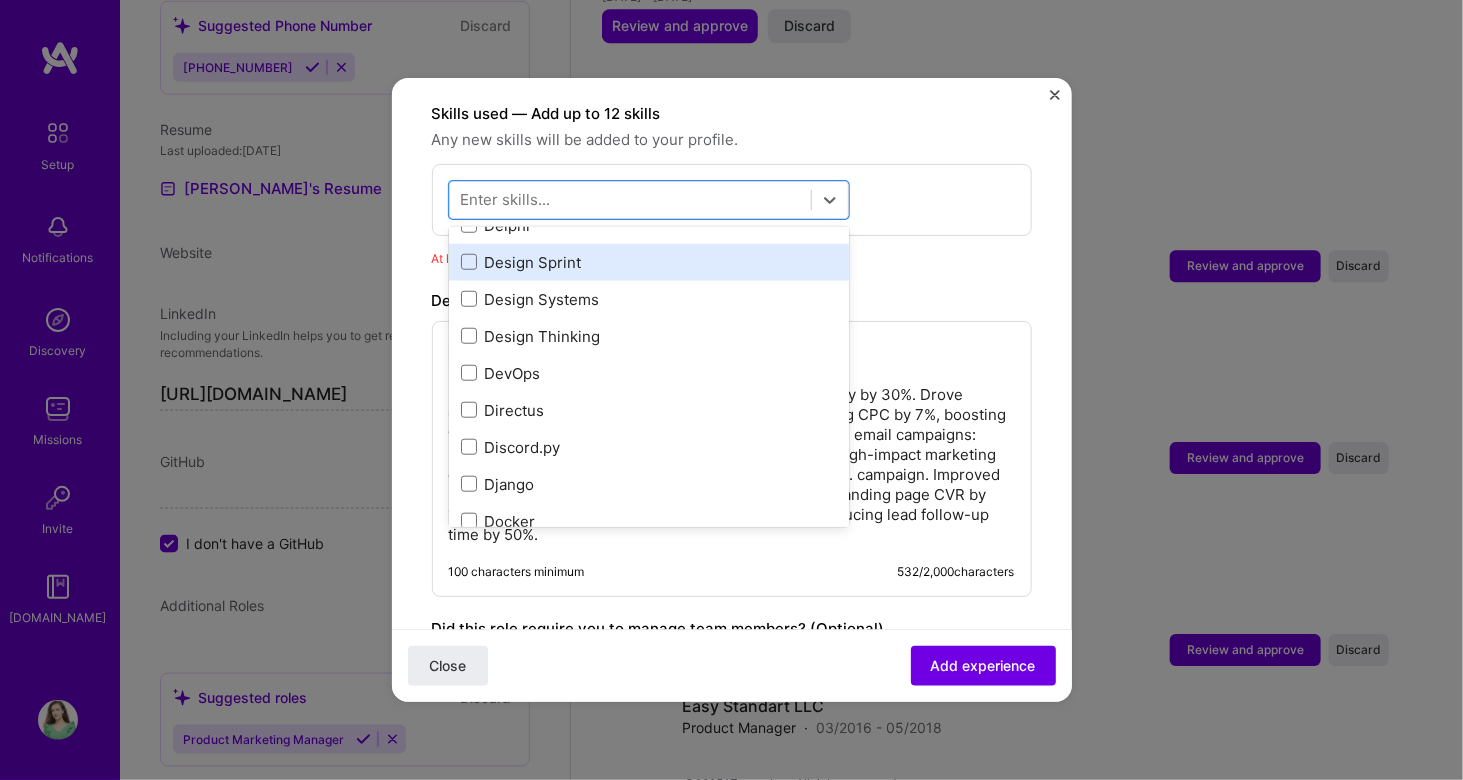 click on "Design Sprint" at bounding box center [649, 262] 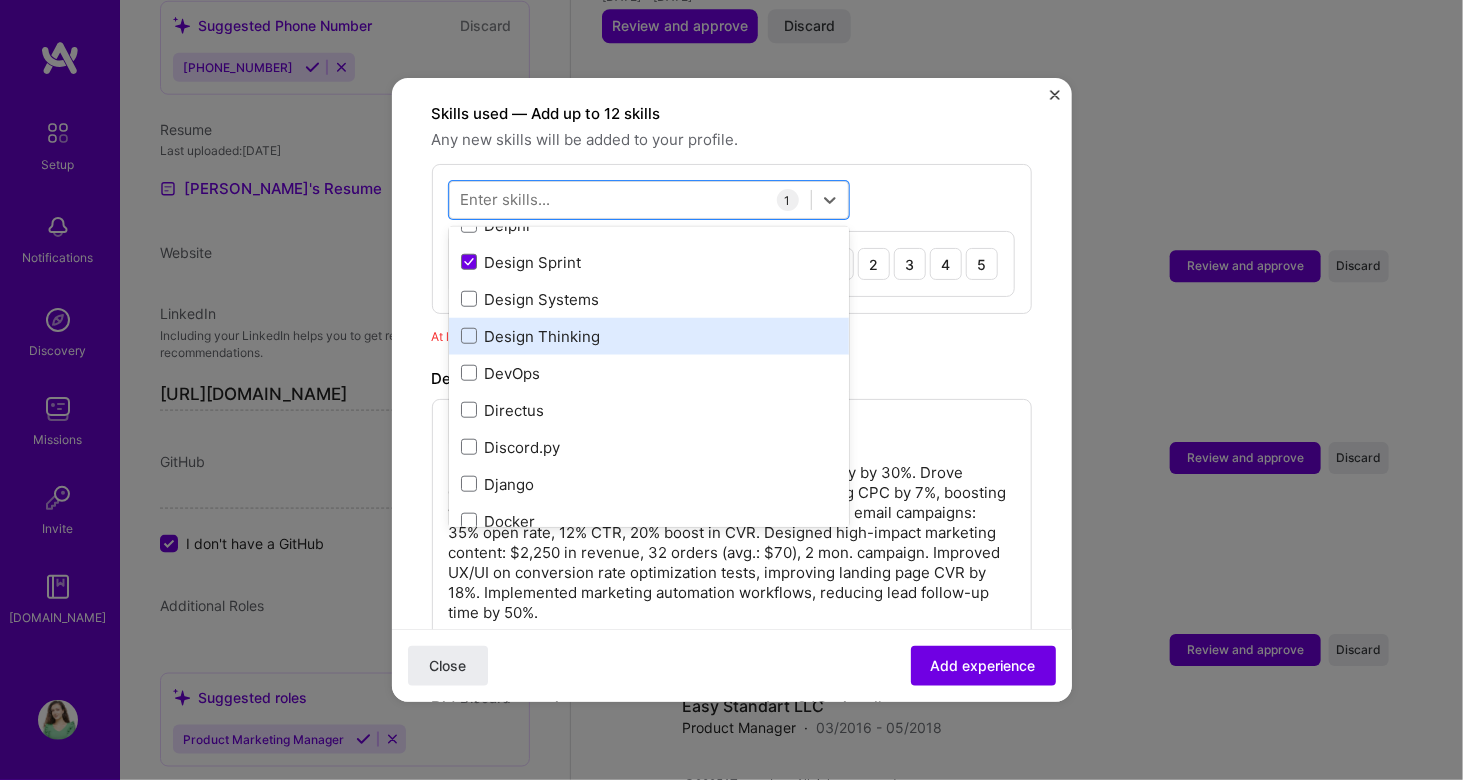 click on "Design Thinking" at bounding box center (649, 336) 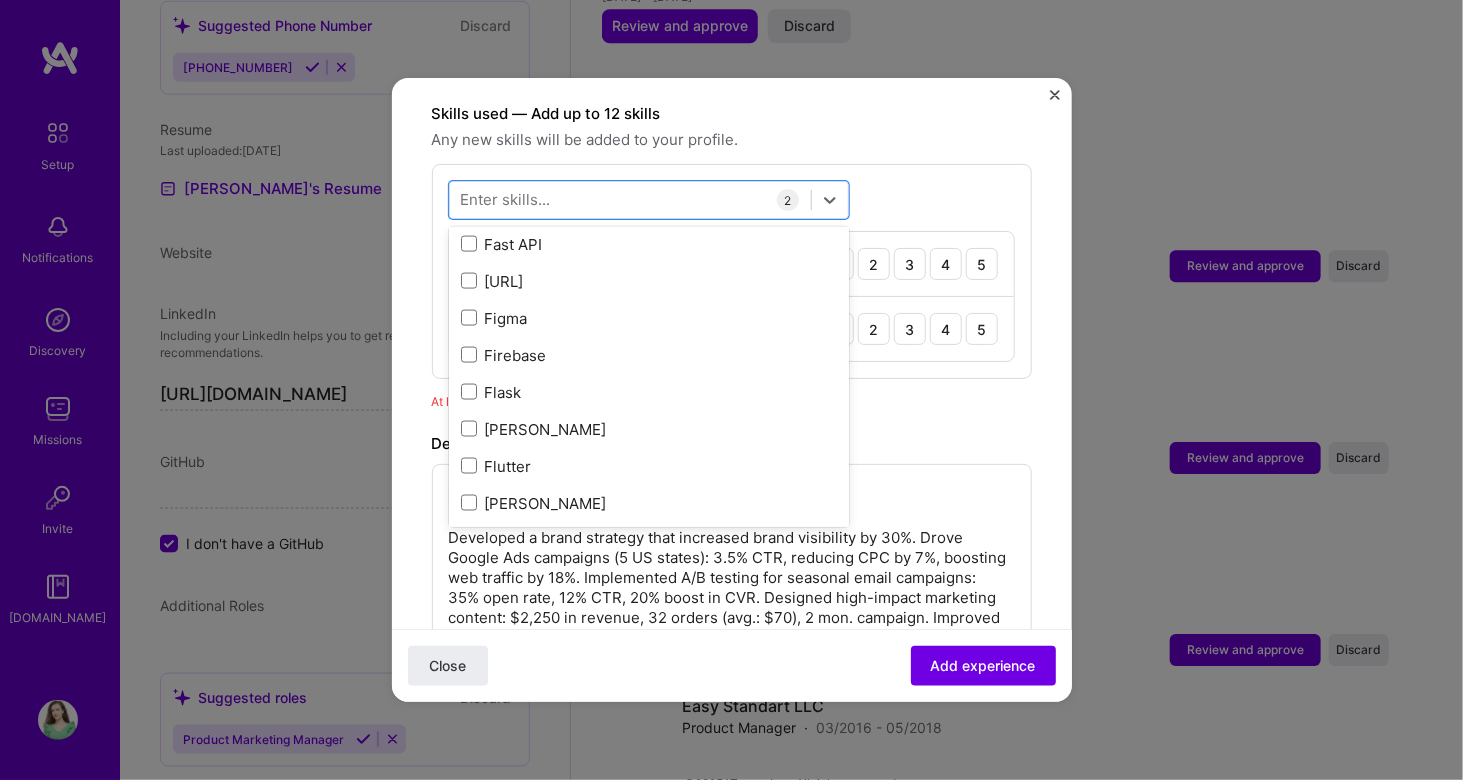 scroll, scrollTop: 4810, scrollLeft: 0, axis: vertical 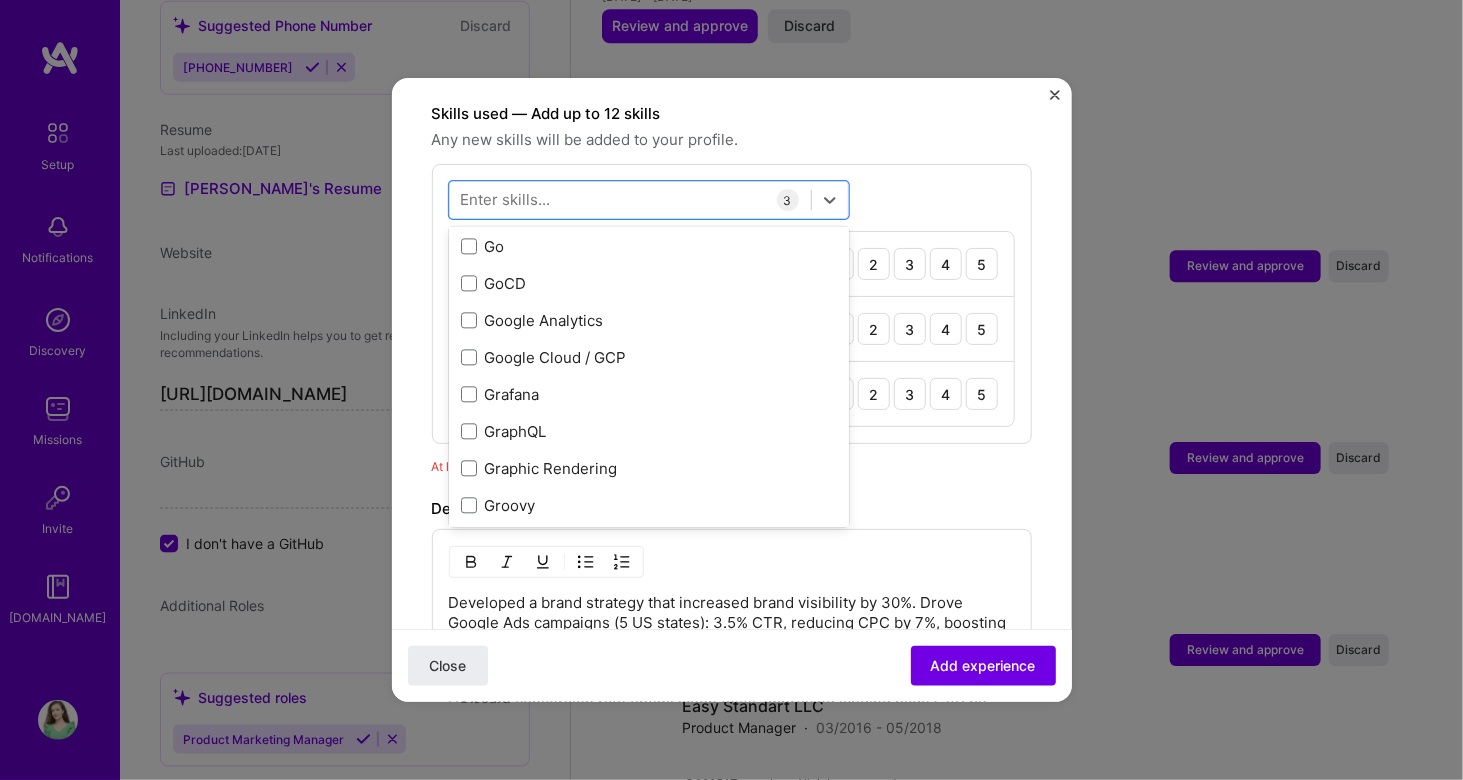 click on "Google Analytics" at bounding box center (649, 321) 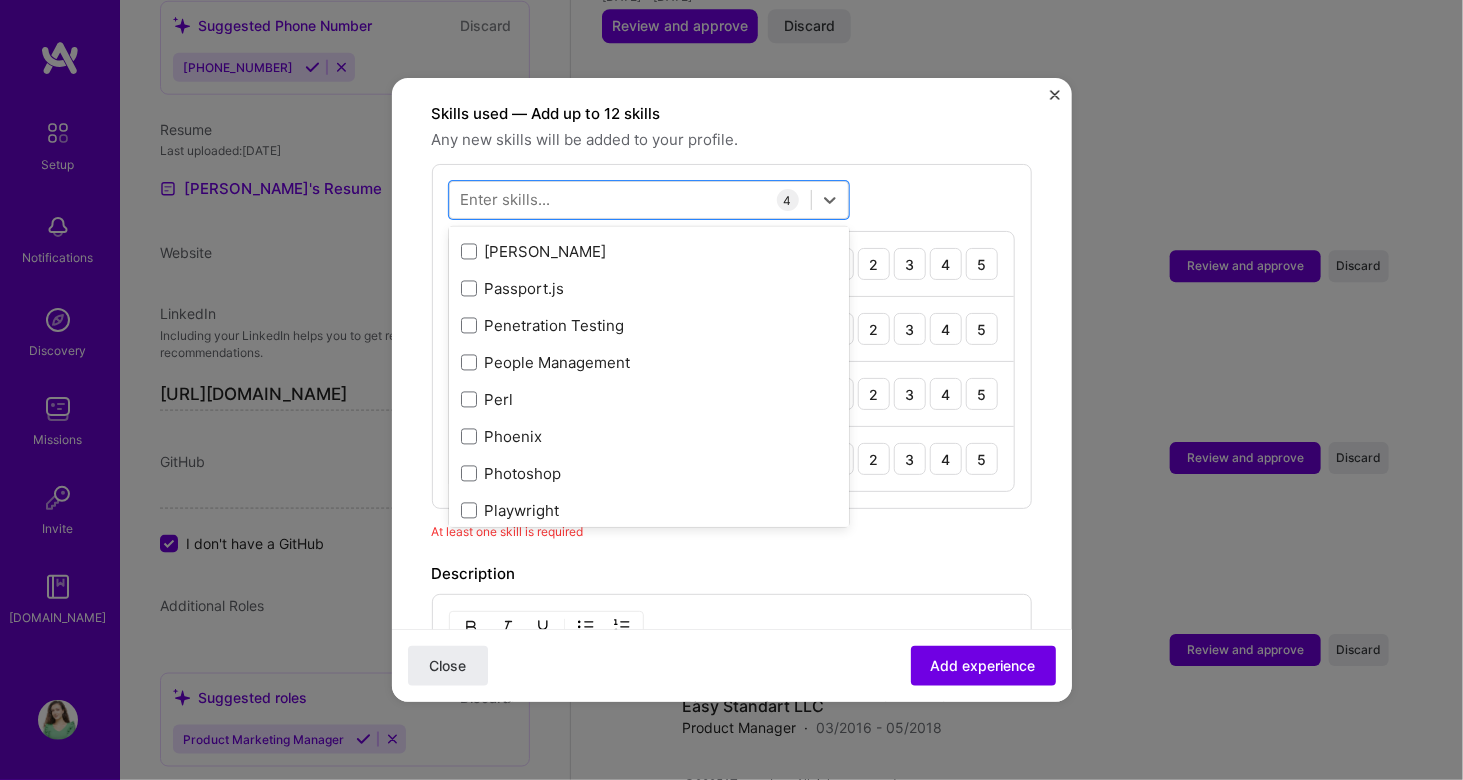scroll, scrollTop: 8652, scrollLeft: 0, axis: vertical 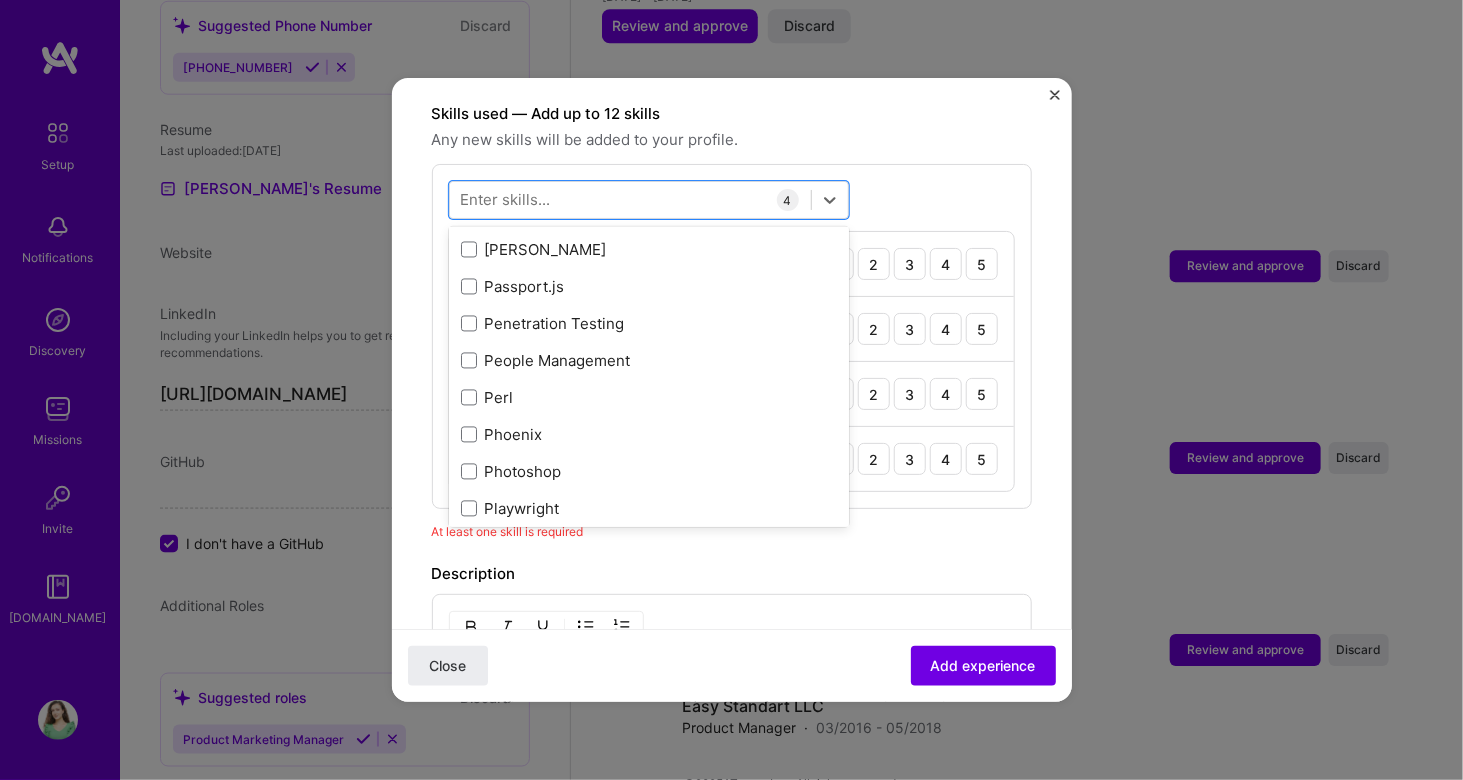 click on "People Management" at bounding box center (649, 361) 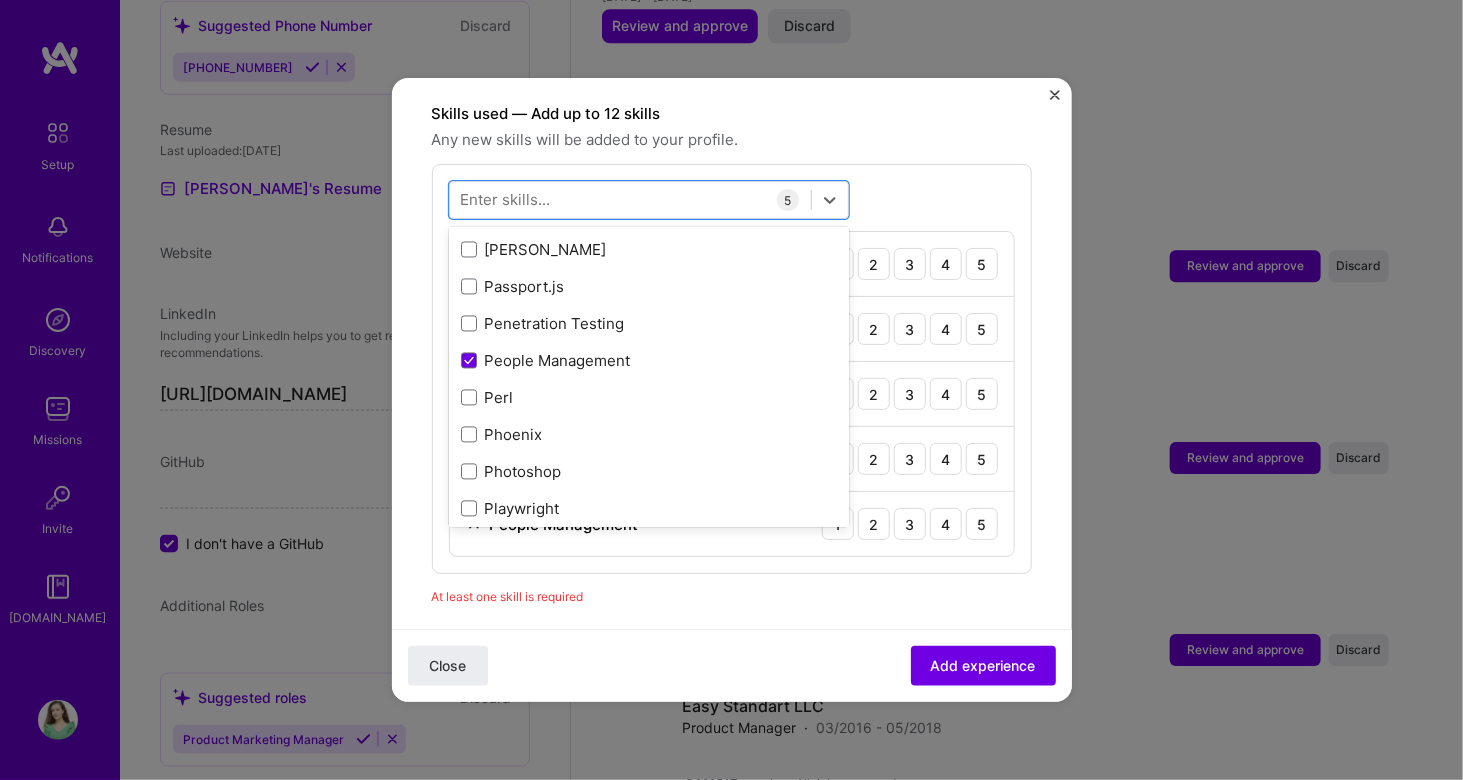 click on "People Management" at bounding box center [649, 361] 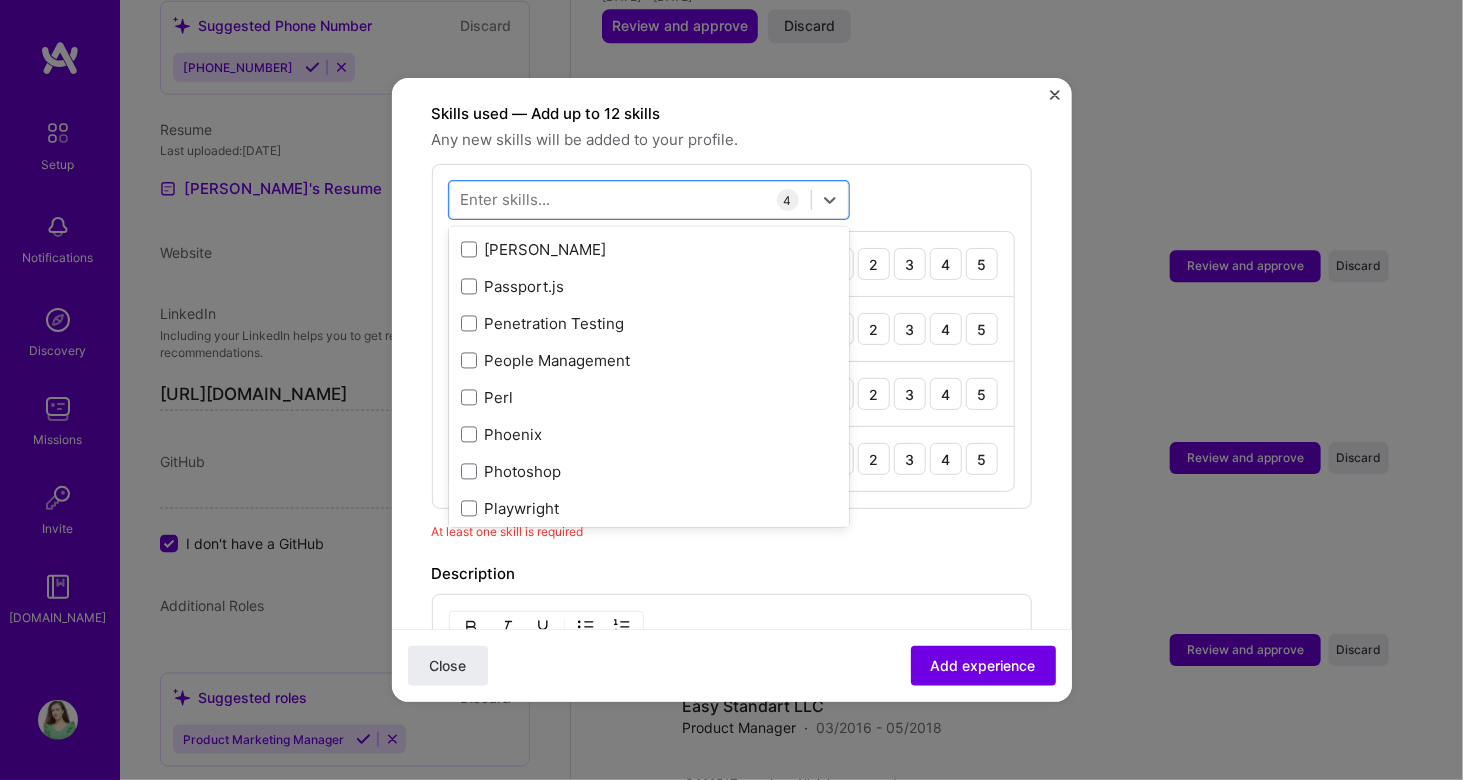 click on "People Management" at bounding box center [649, 361] 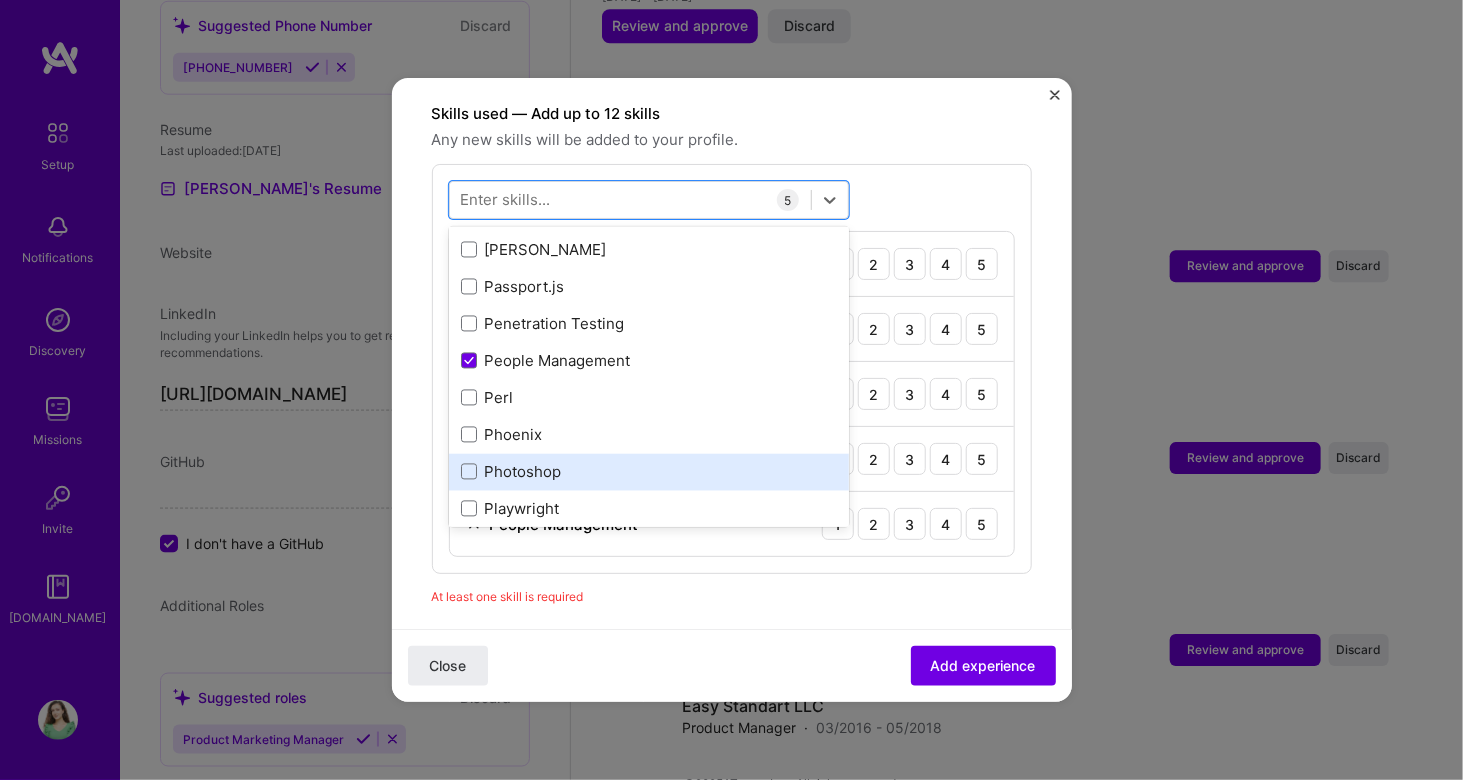 click on "Photoshop" at bounding box center (649, 472) 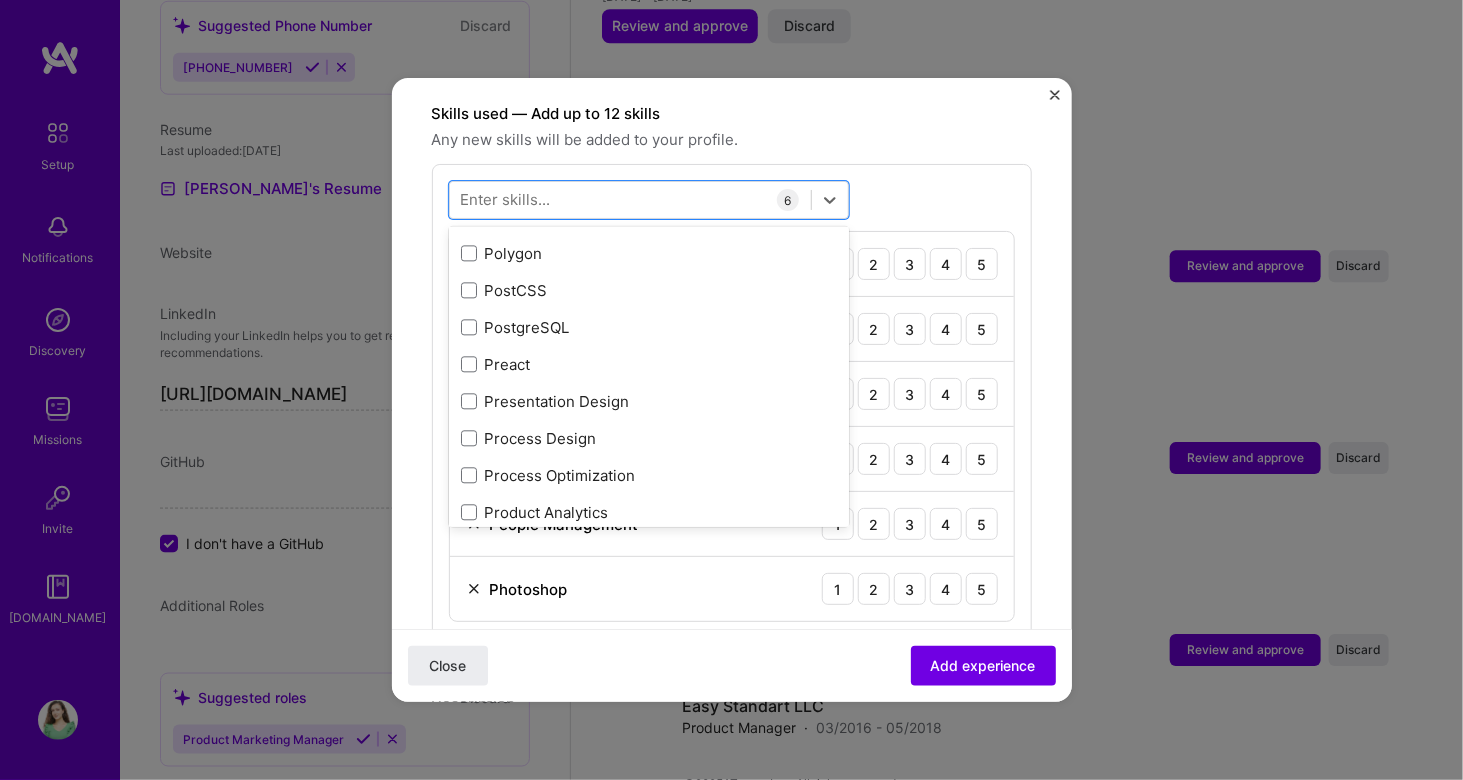 scroll, scrollTop: 8950, scrollLeft: 0, axis: vertical 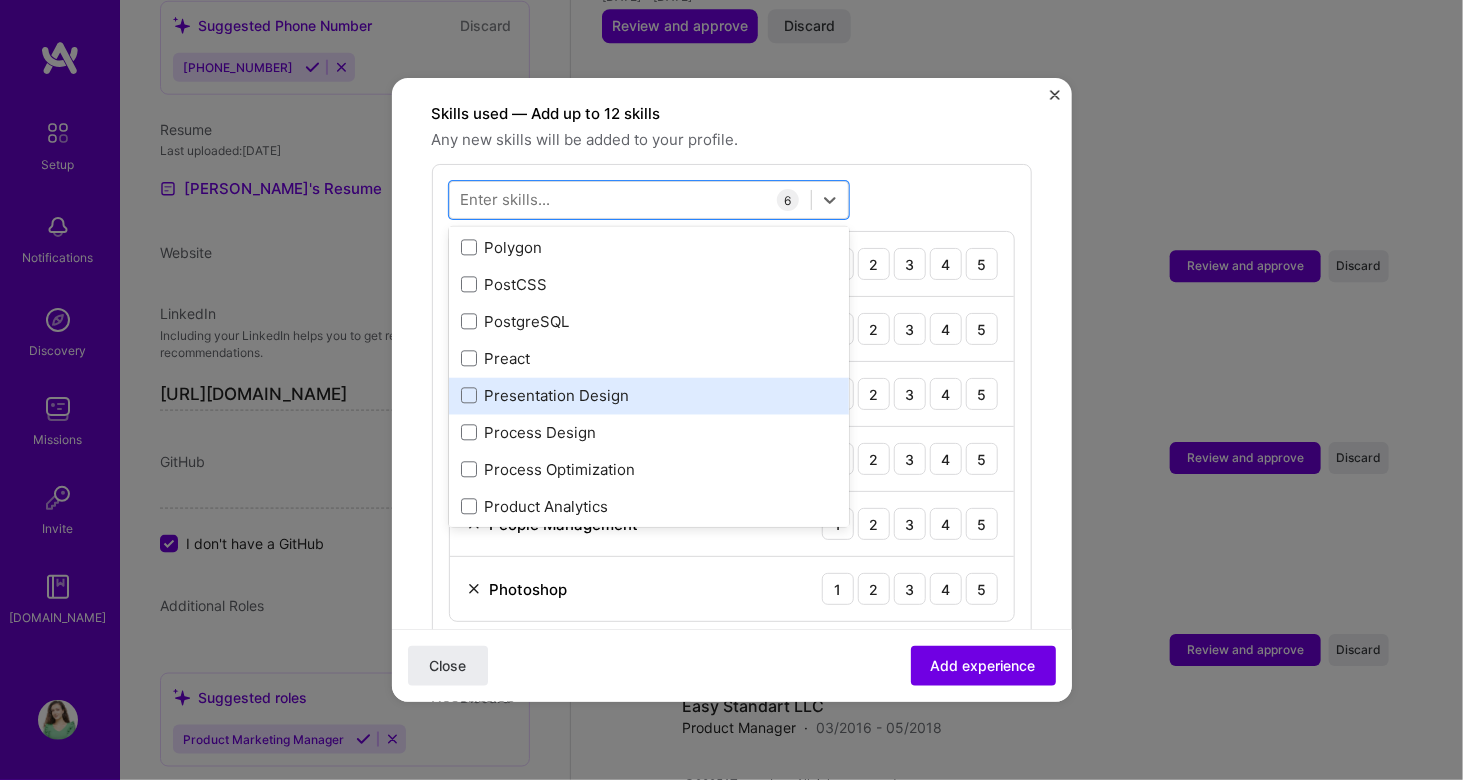 click on "Presentation Design" at bounding box center (649, 396) 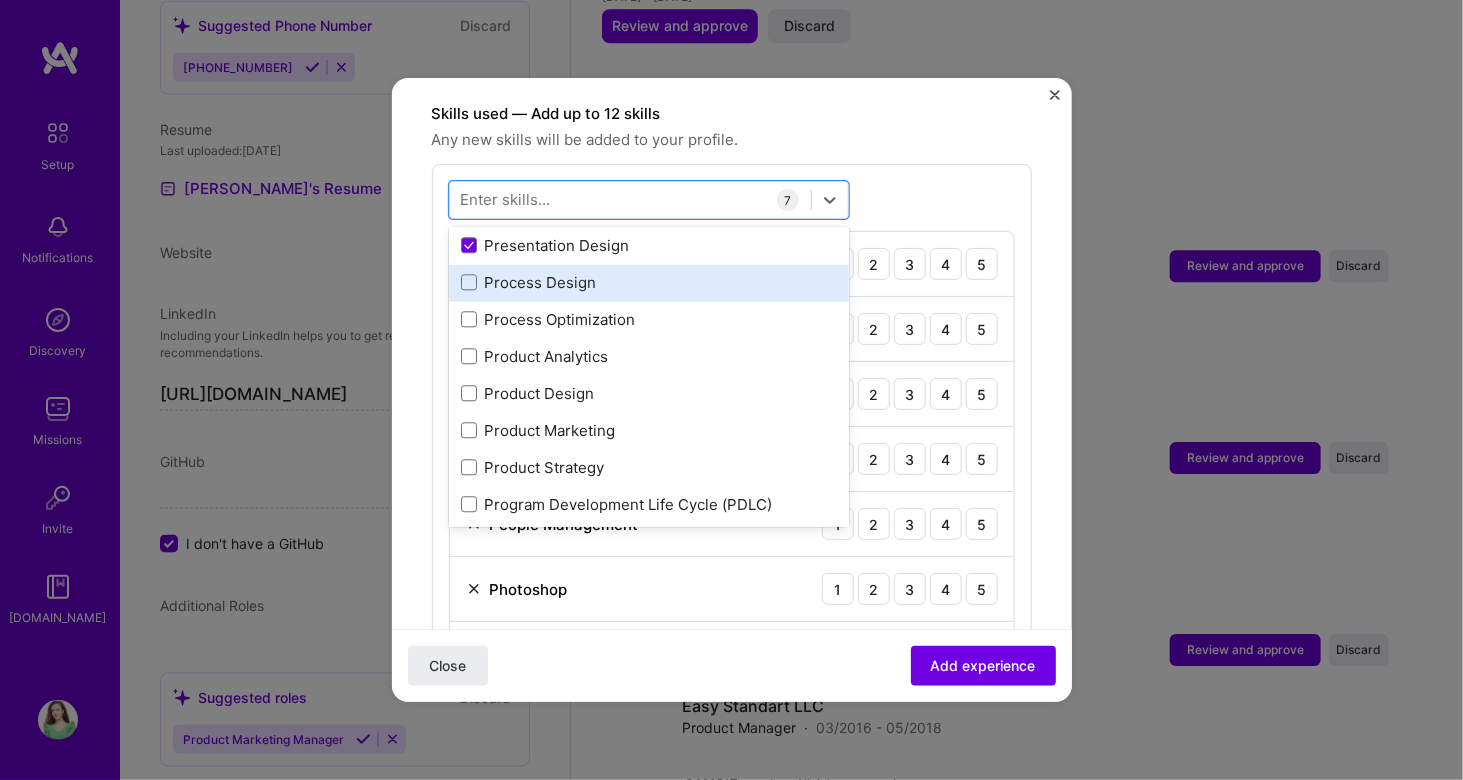 scroll, scrollTop: 9100, scrollLeft: 0, axis: vertical 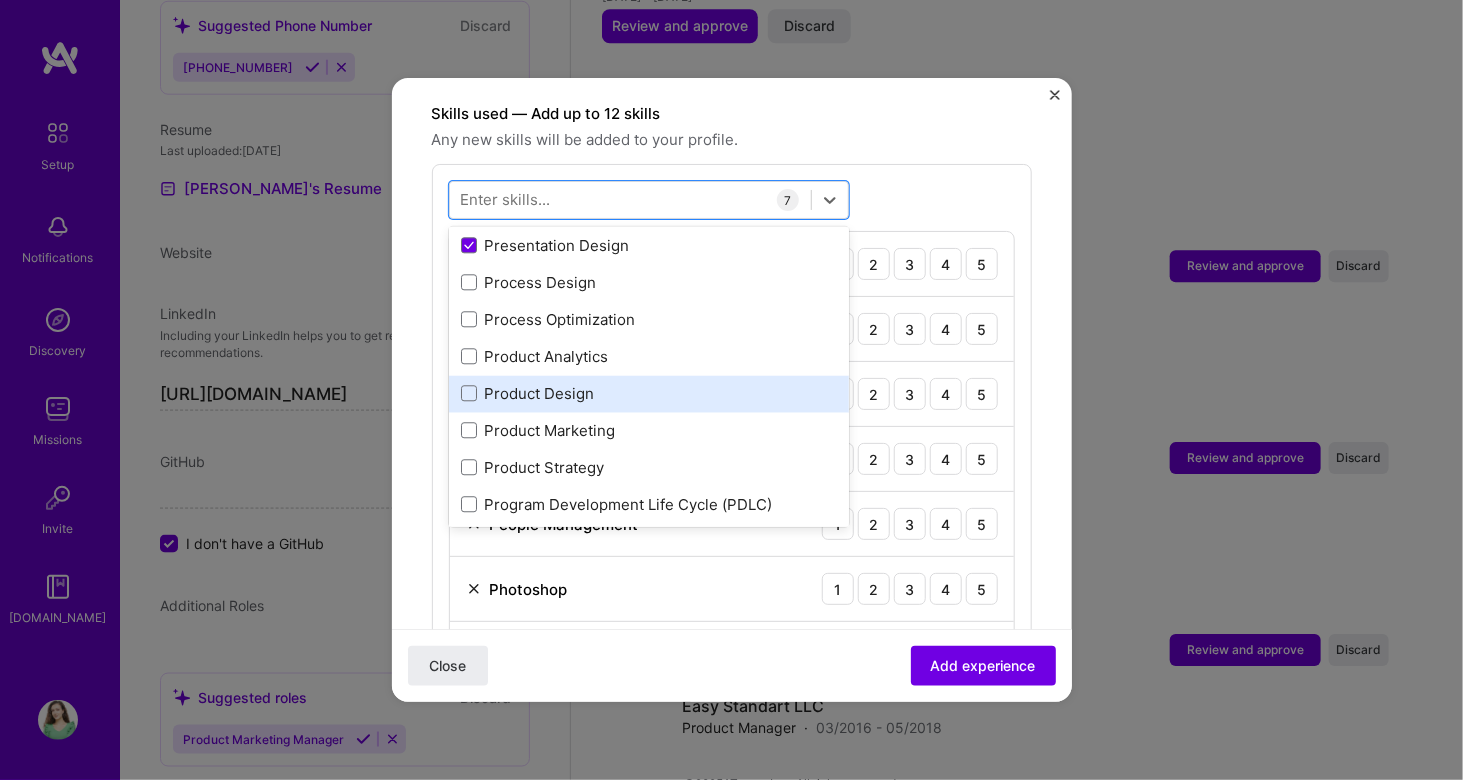 click on "Product Design" at bounding box center (649, 394) 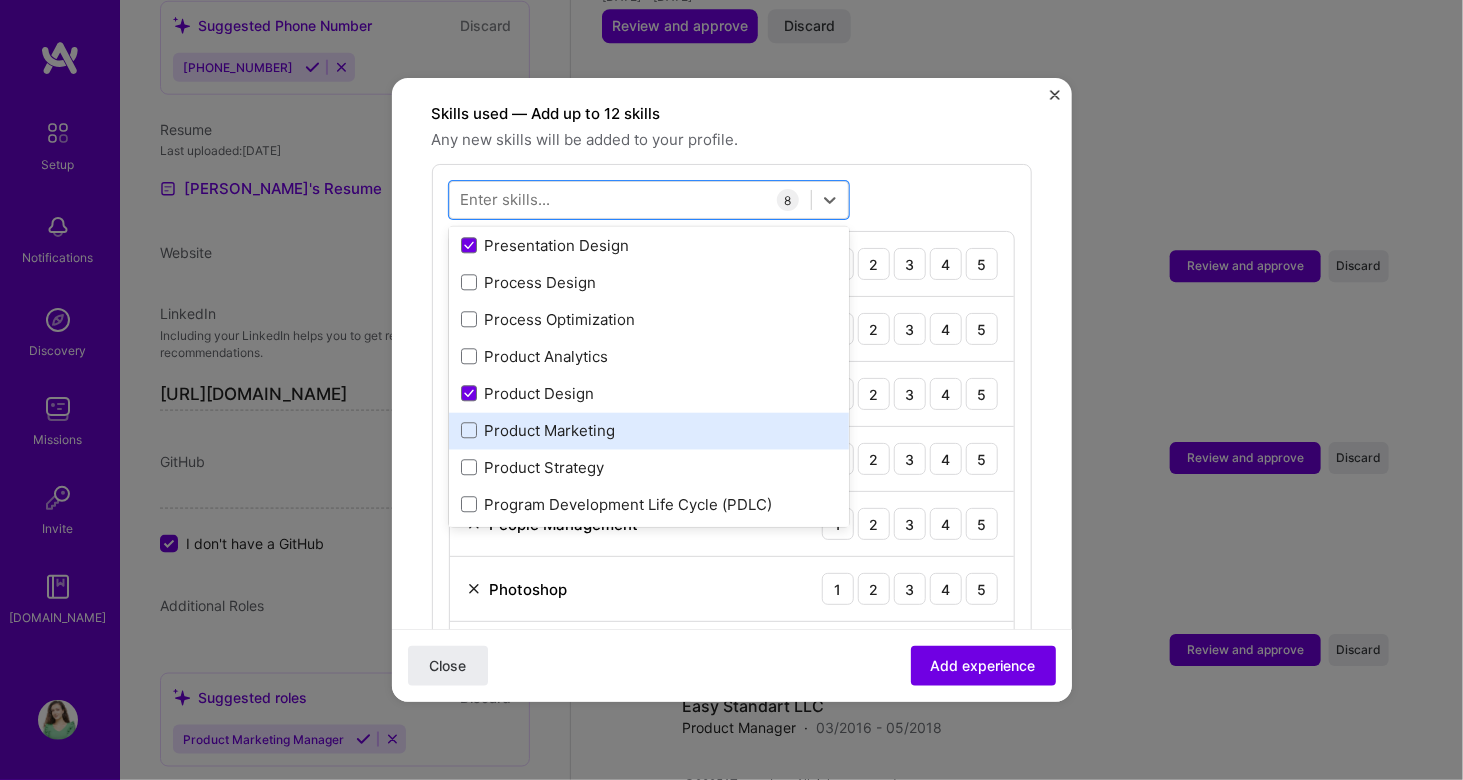 click on "Product Marketing" at bounding box center [649, 431] 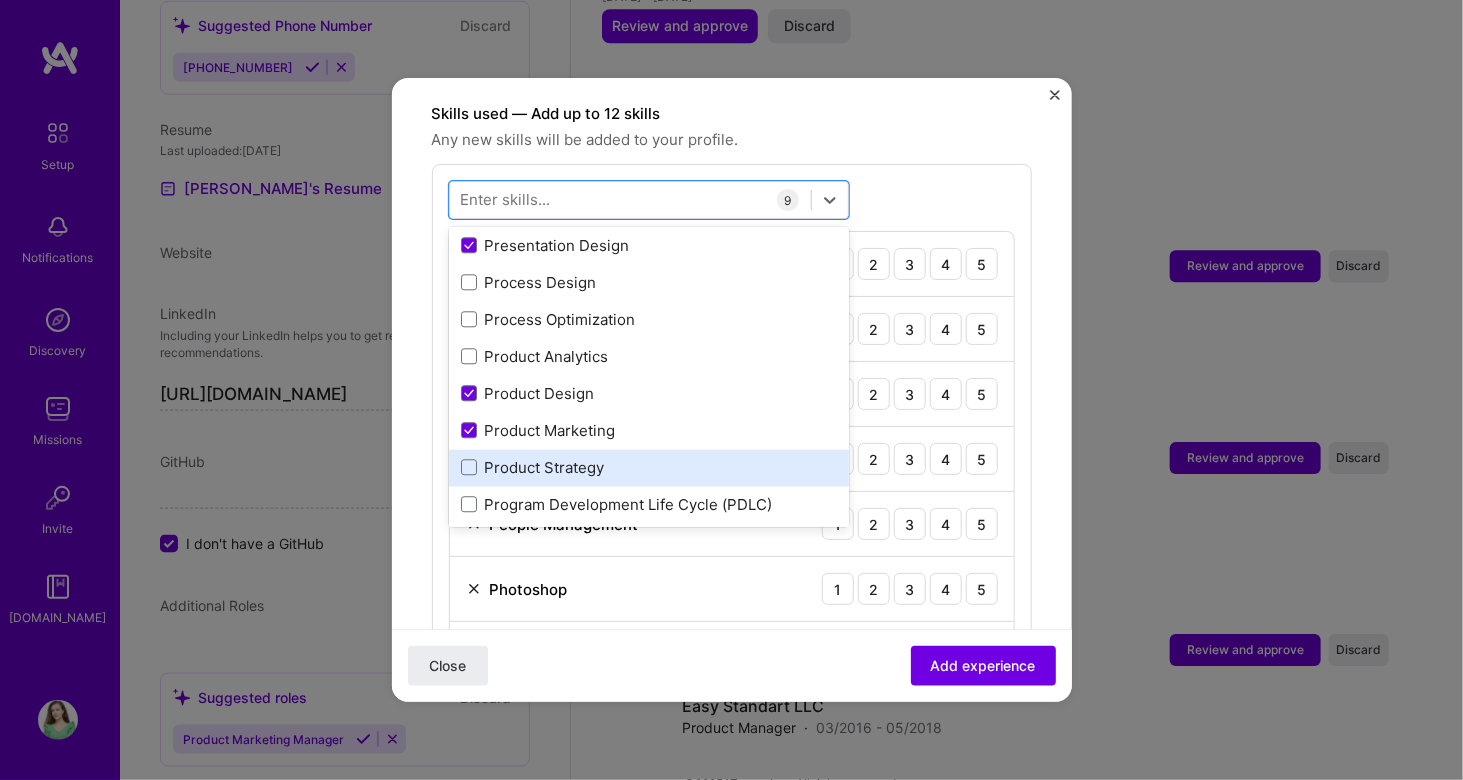 click on "Product Strategy" at bounding box center (649, 468) 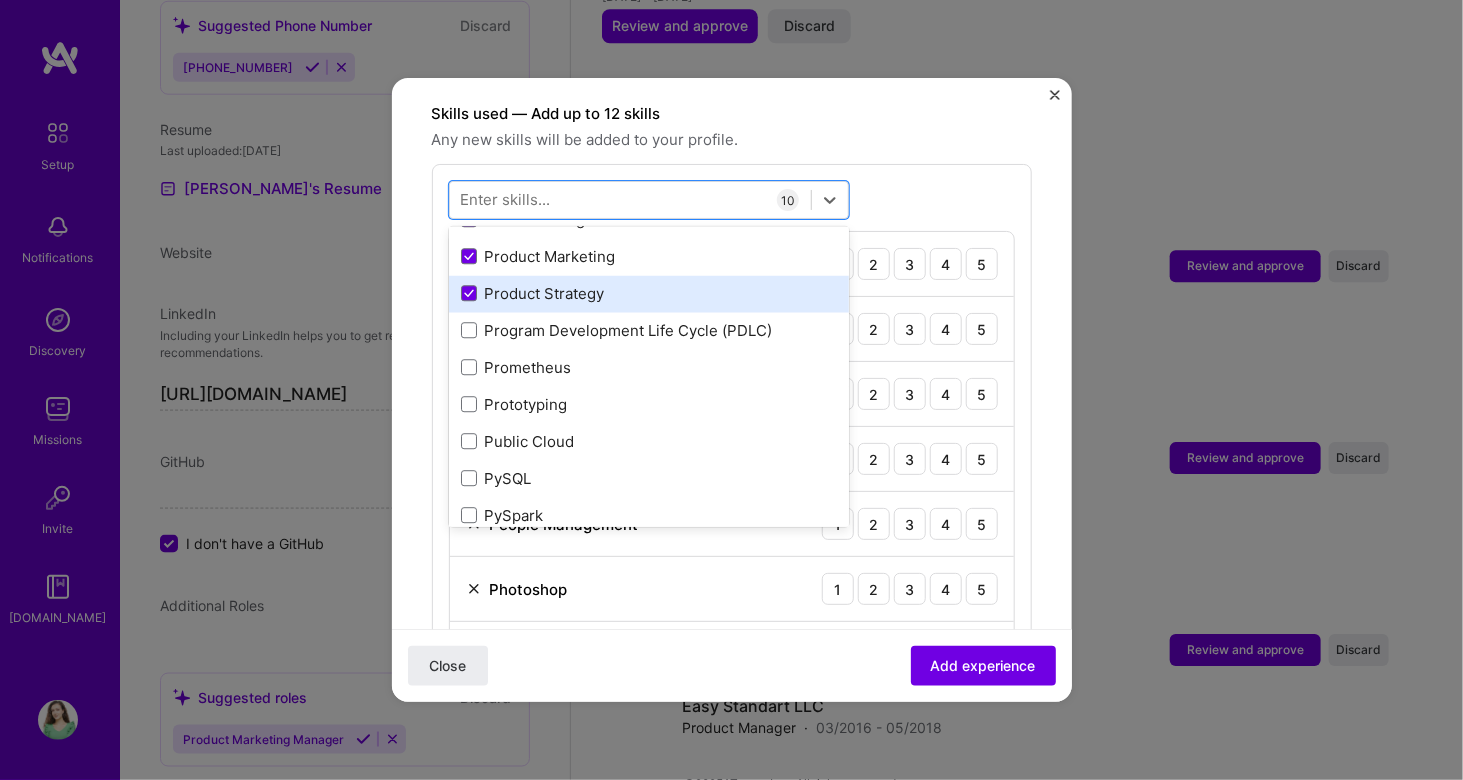 scroll, scrollTop: 9278, scrollLeft: 0, axis: vertical 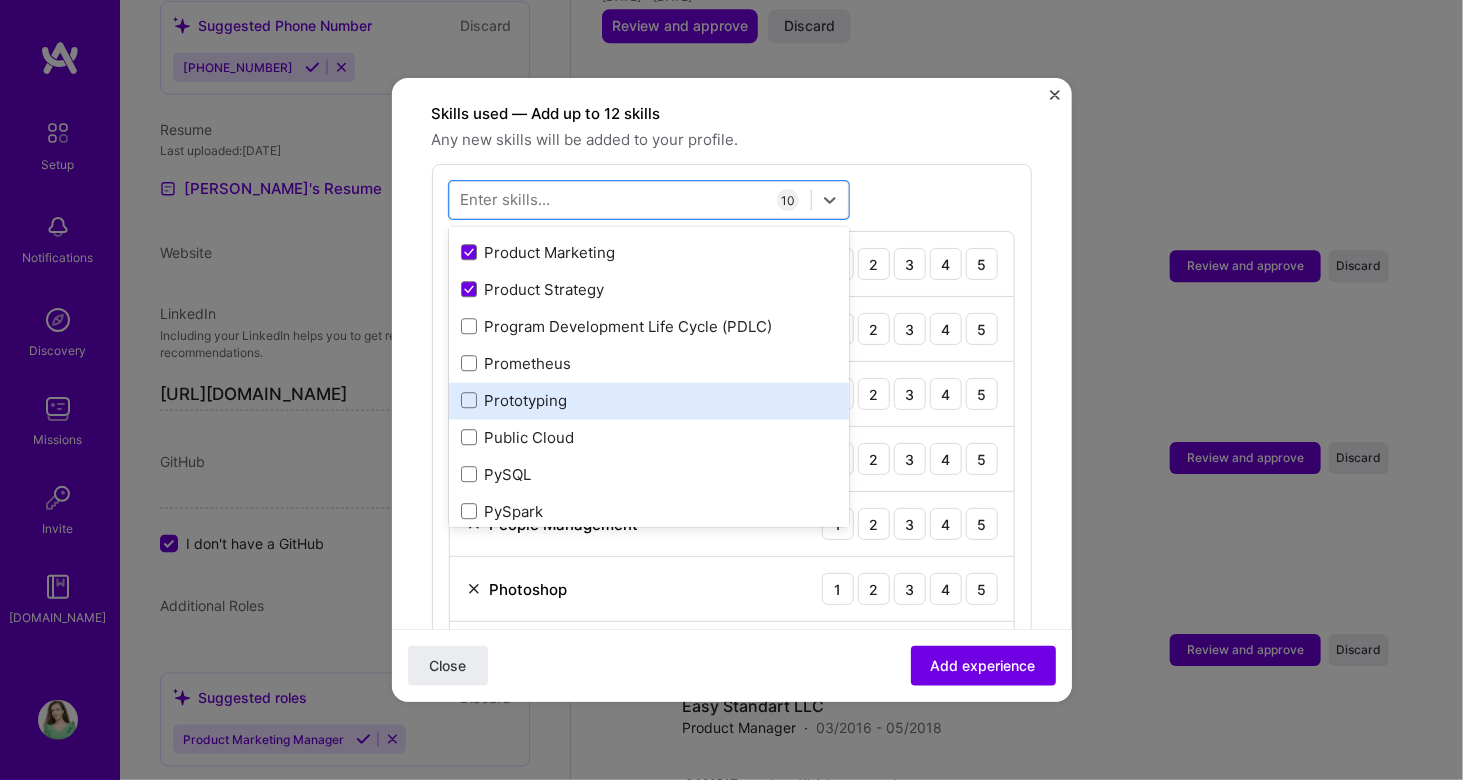click on "Prototyping" at bounding box center (649, 401) 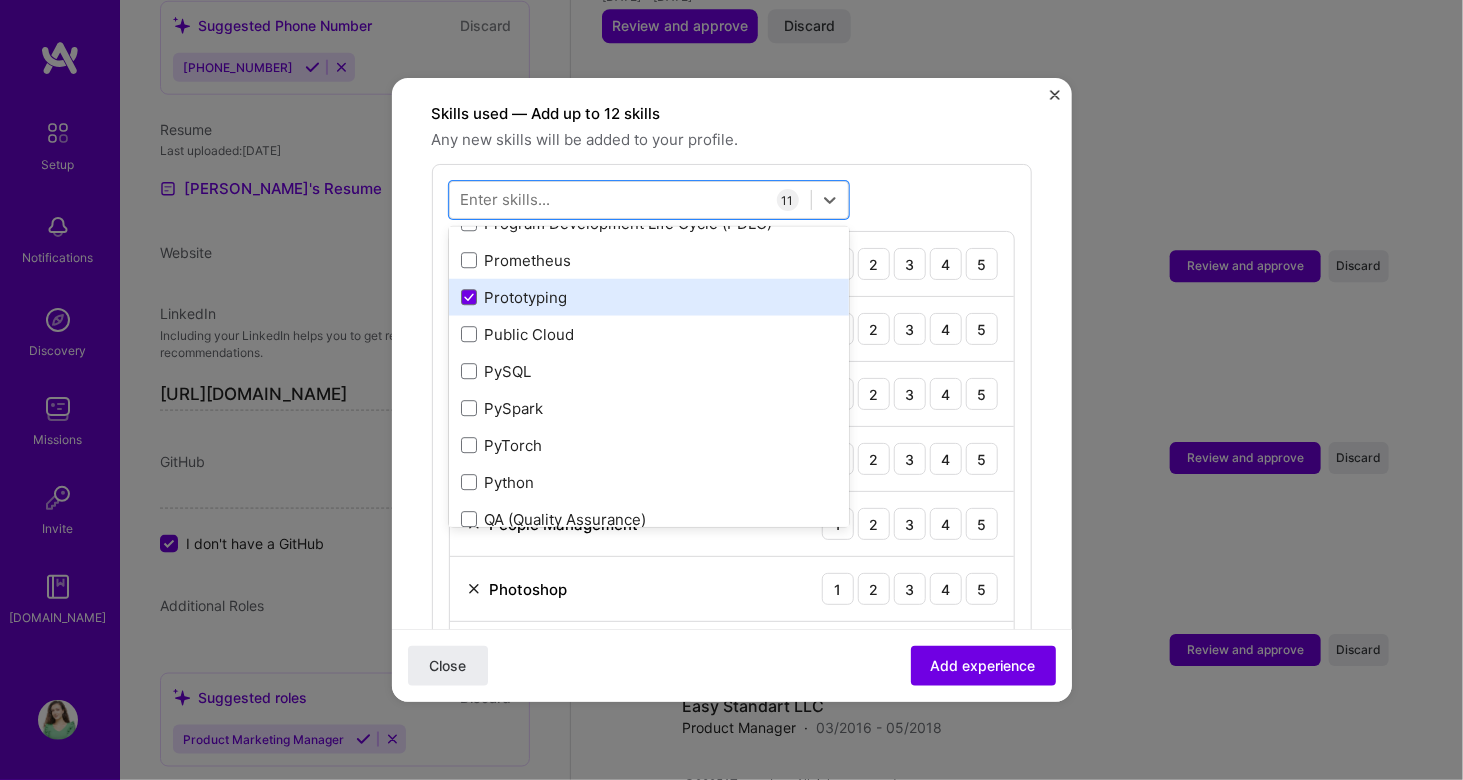 scroll, scrollTop: 9350, scrollLeft: 0, axis: vertical 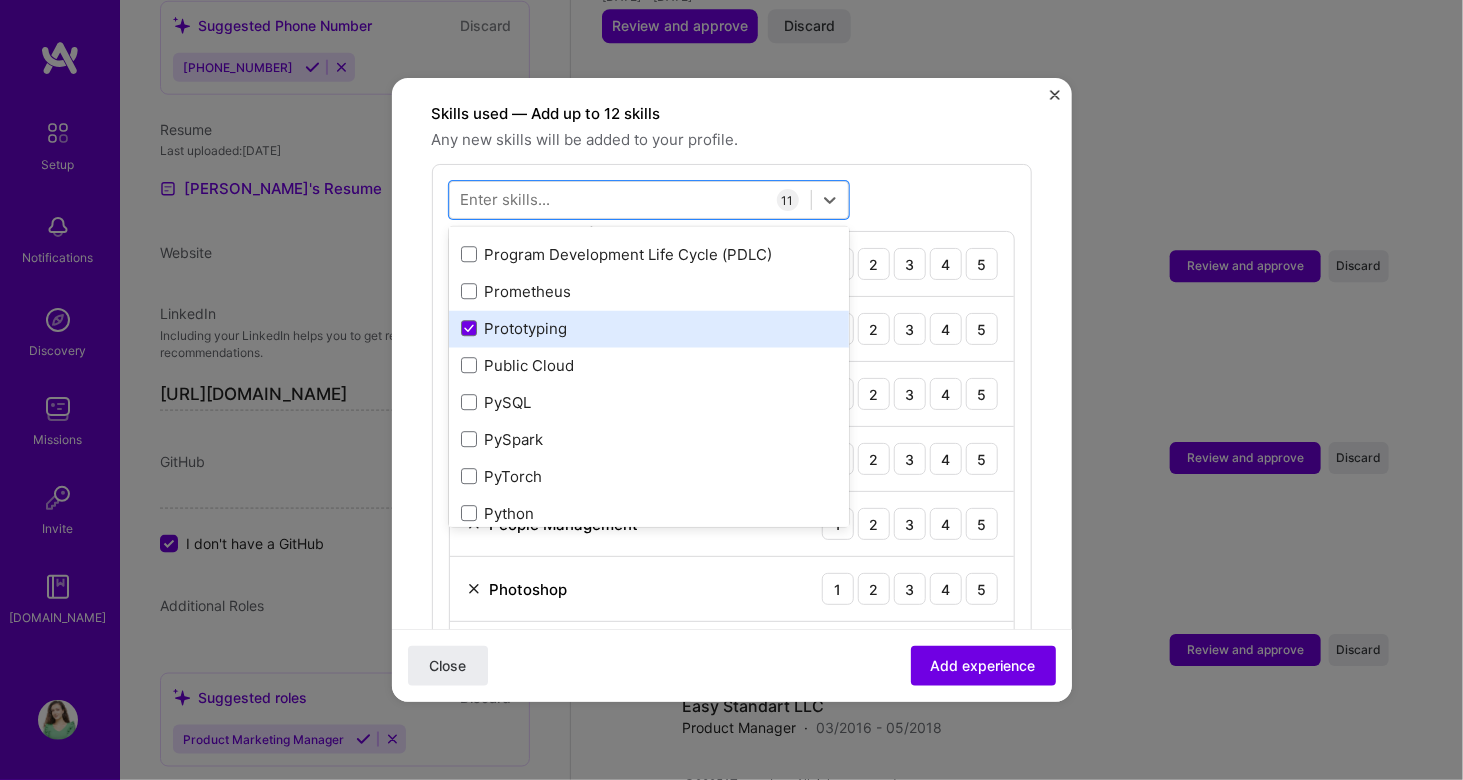 click on "Prototyping" at bounding box center (649, 329) 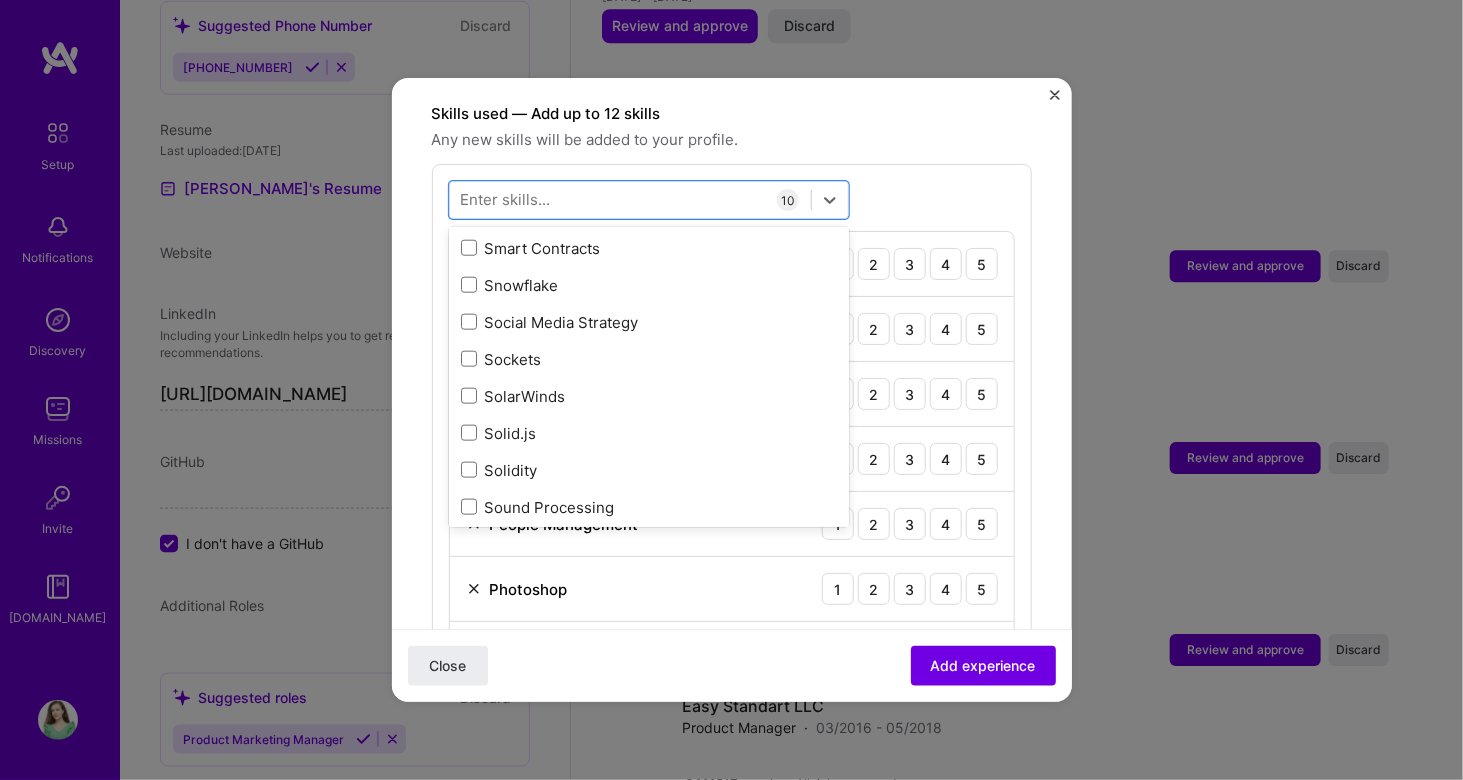 scroll, scrollTop: 11297, scrollLeft: 0, axis: vertical 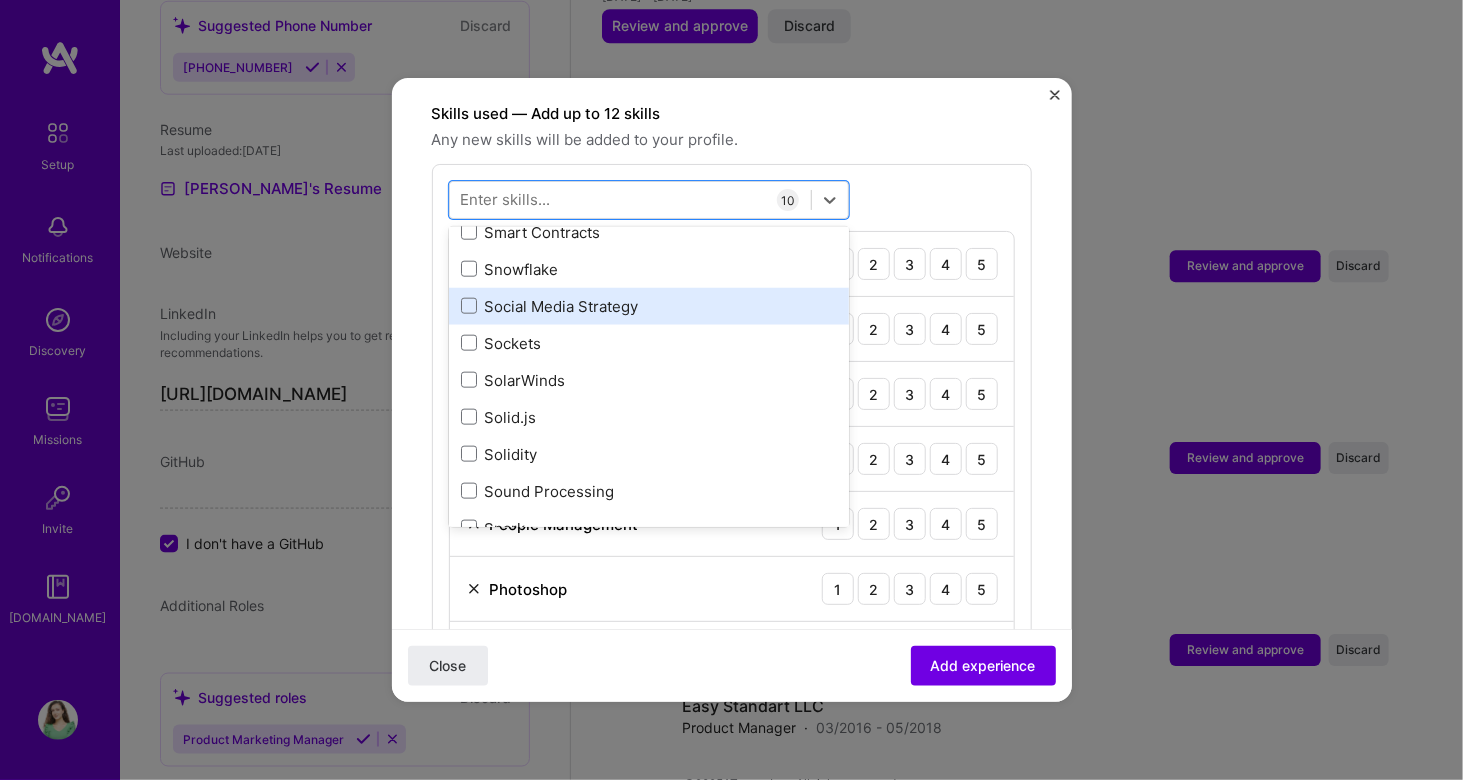 click on "Social Media Strategy" at bounding box center (649, 306) 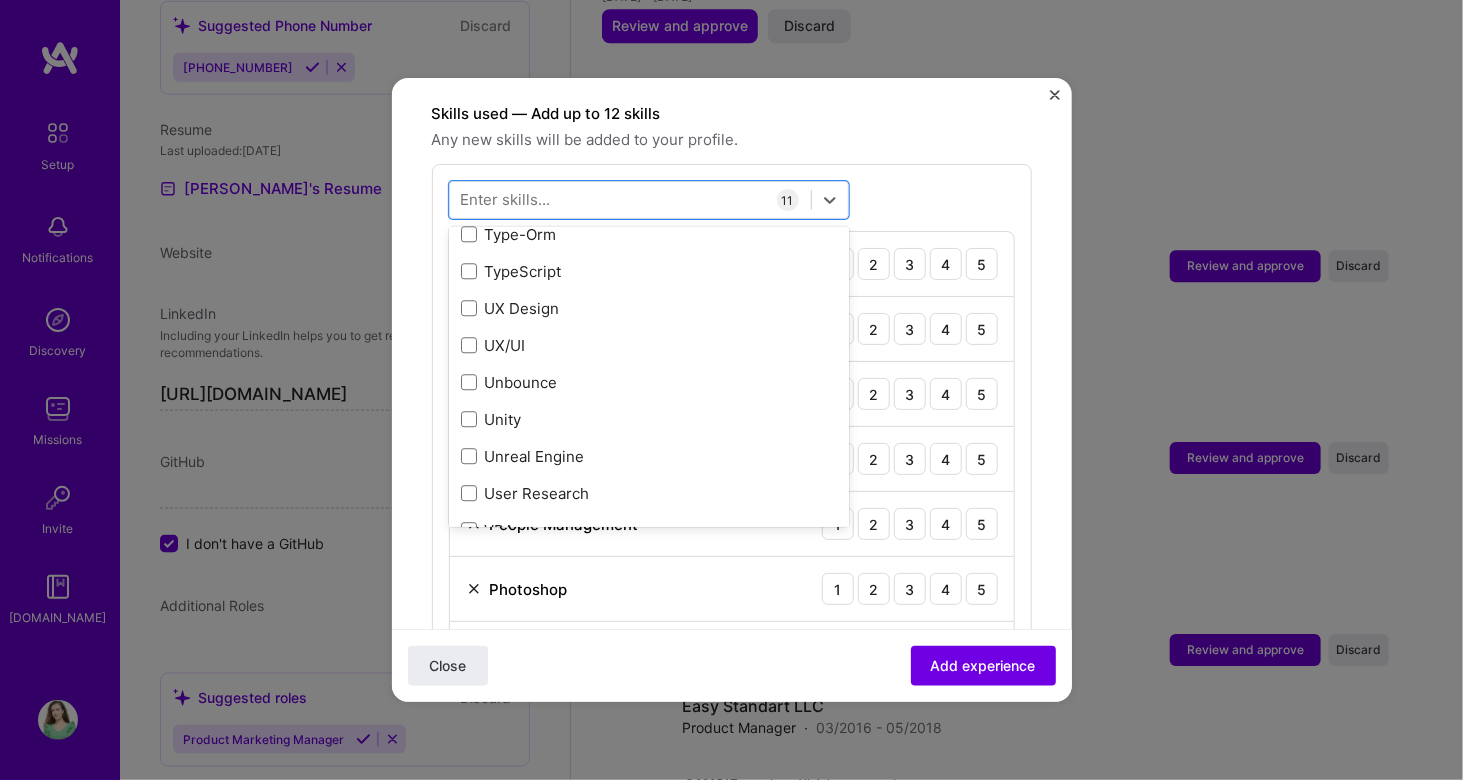 scroll, scrollTop: 12628, scrollLeft: 0, axis: vertical 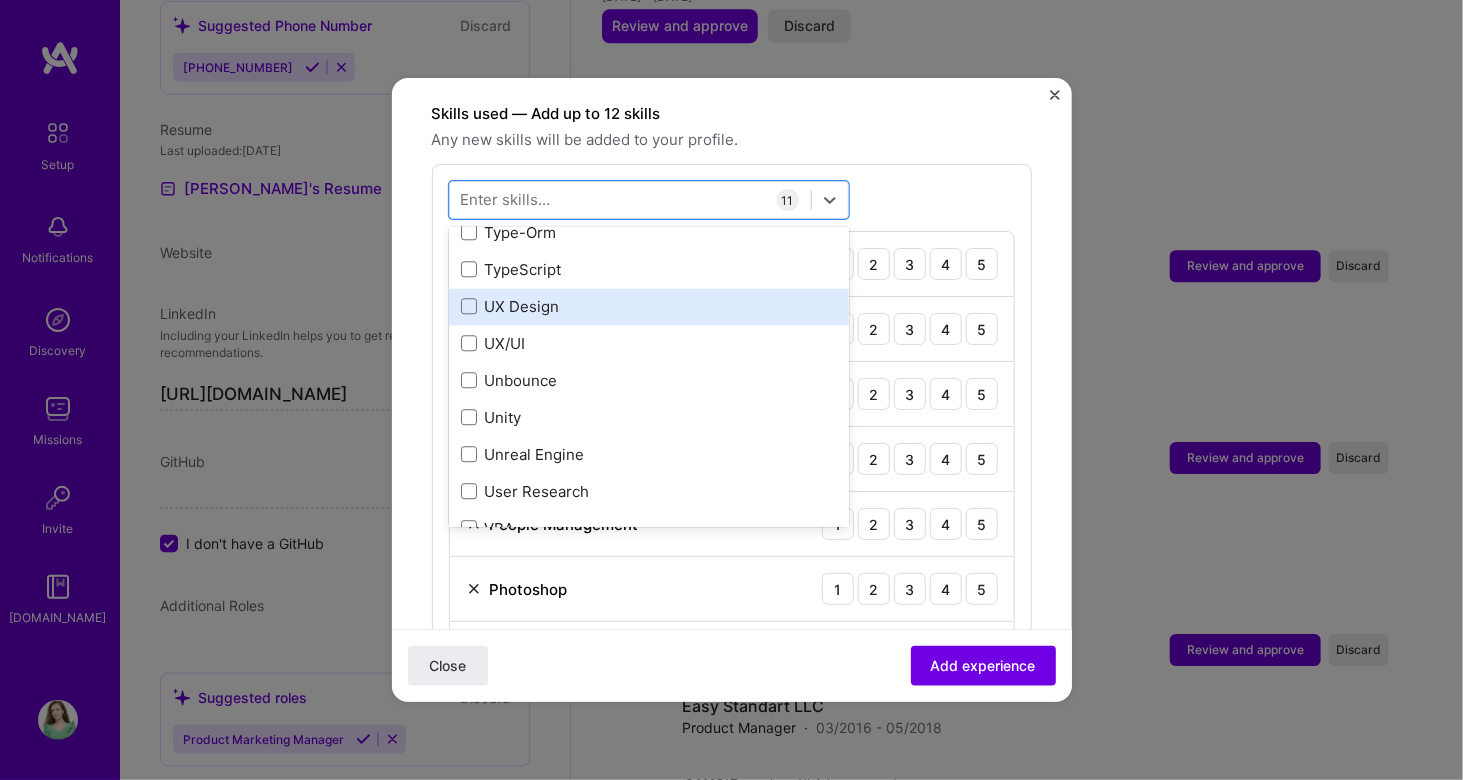 click on "UX Design" at bounding box center (649, 307) 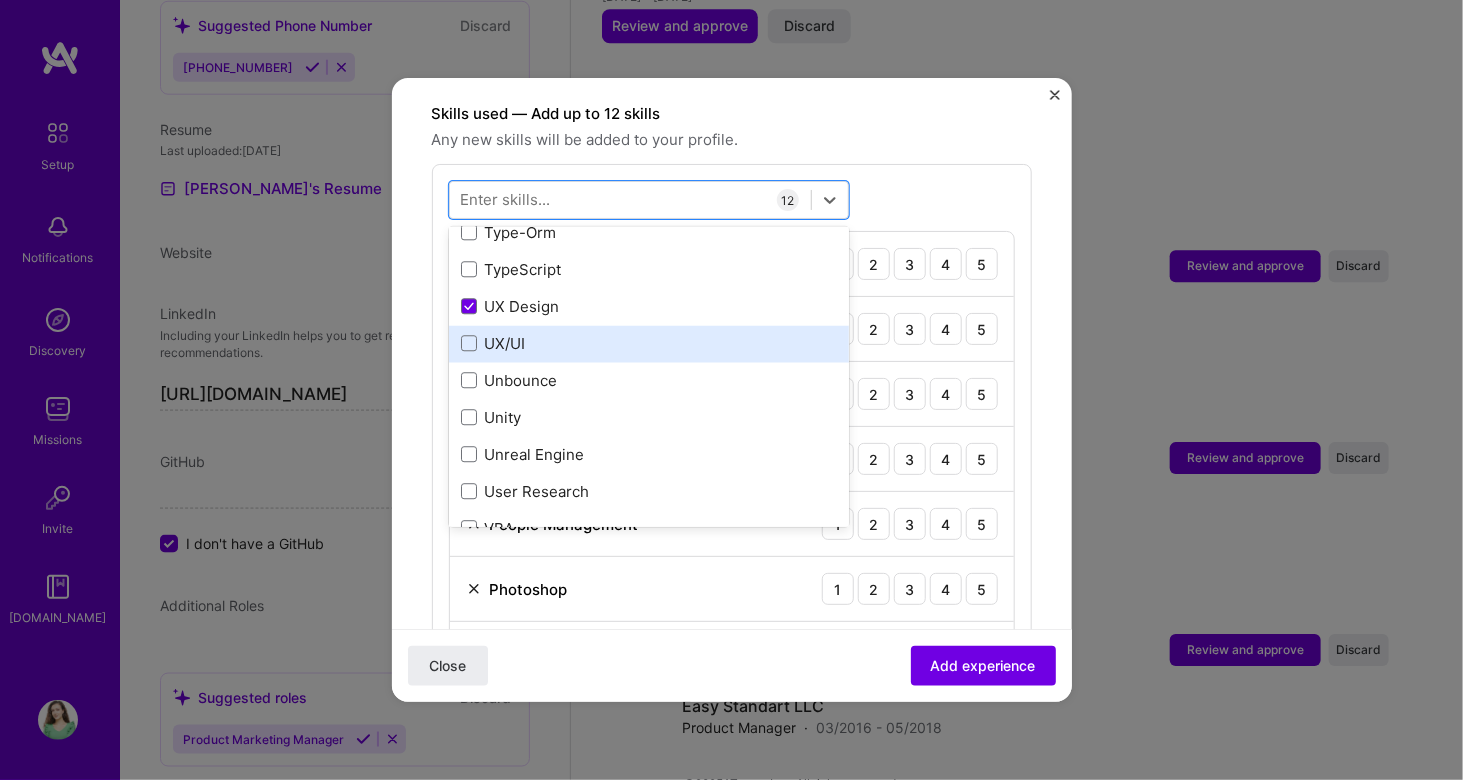 click on "UX/UI" at bounding box center [649, 344] 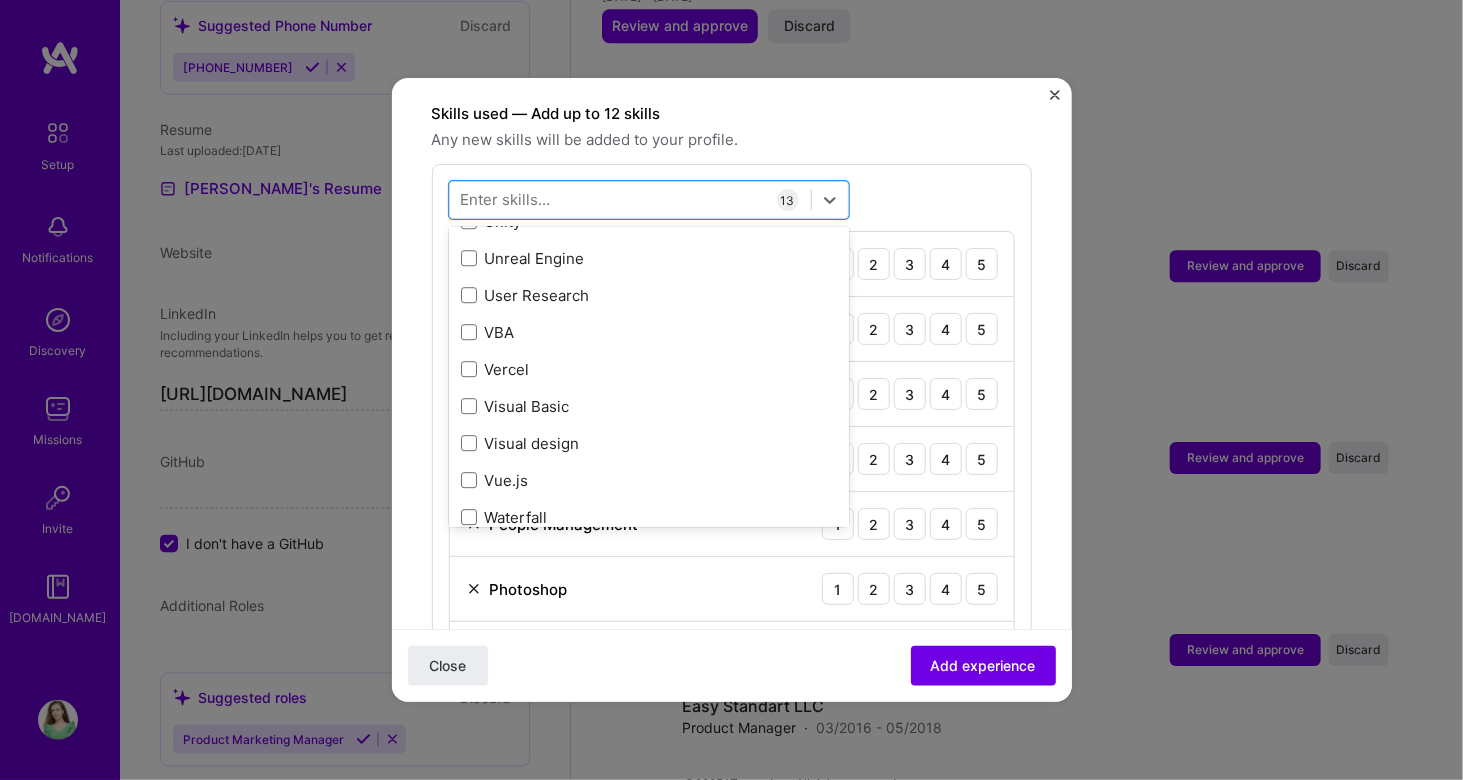 scroll, scrollTop: 12838, scrollLeft: 0, axis: vertical 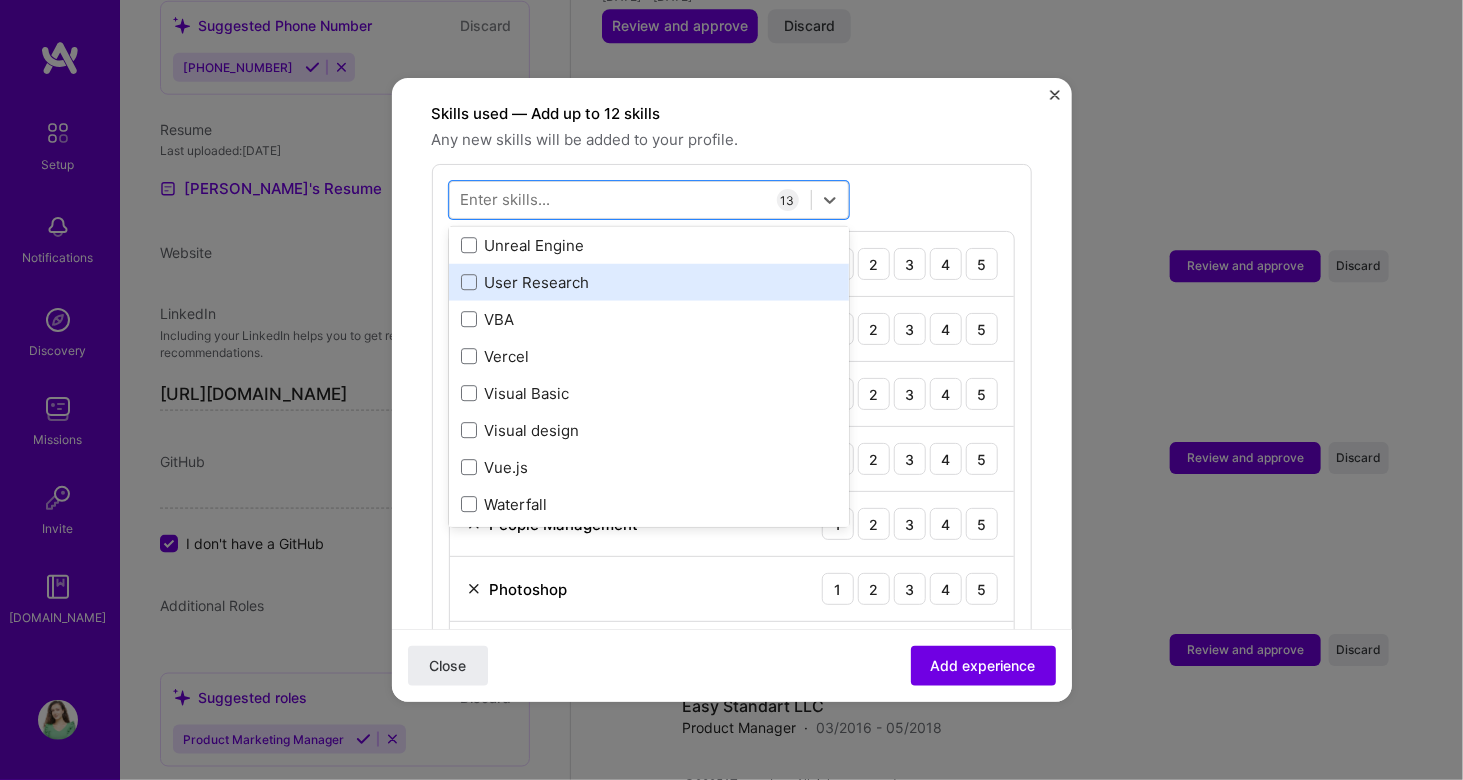 click on "User Research" at bounding box center (649, 282) 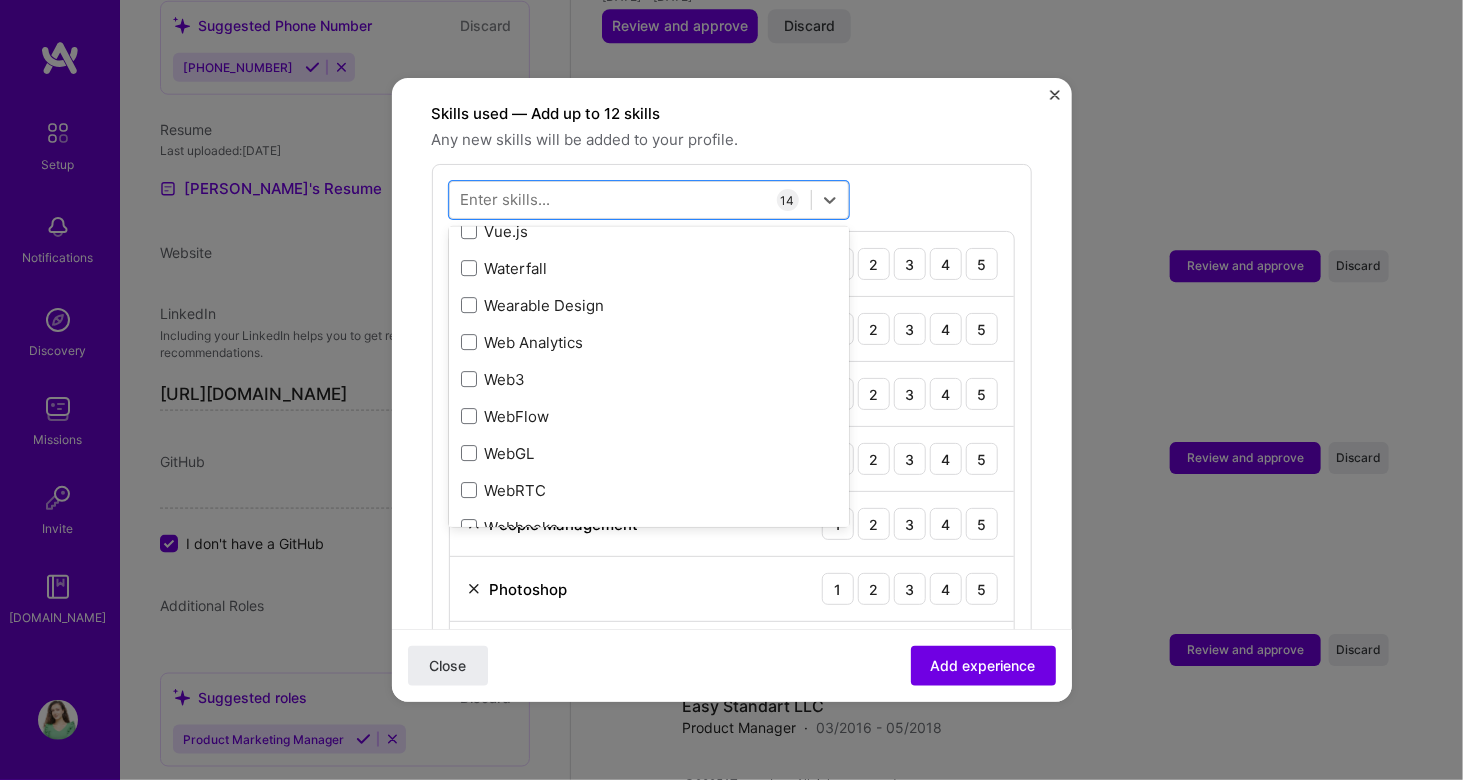 scroll, scrollTop: 13086, scrollLeft: 0, axis: vertical 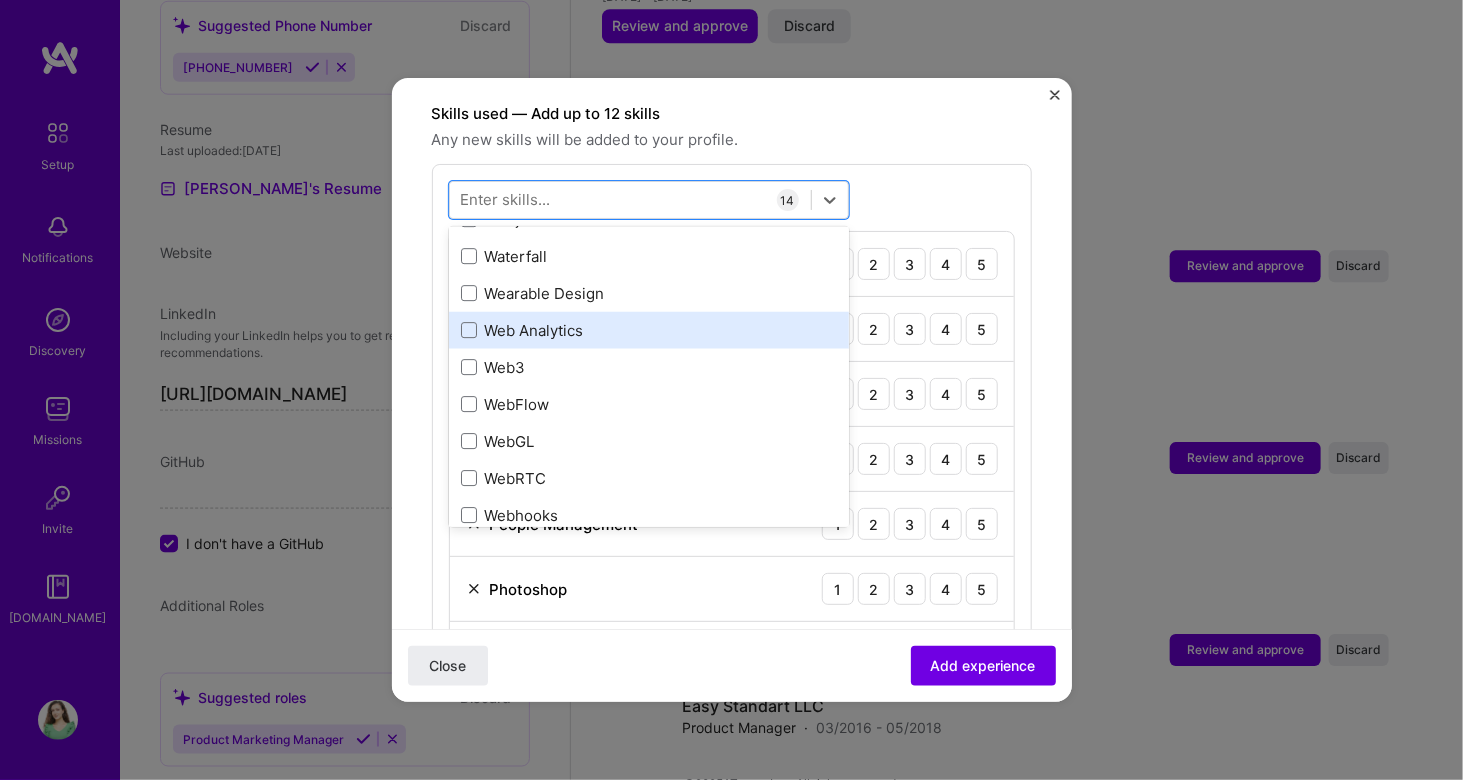 click on "Web Analytics" at bounding box center (649, 330) 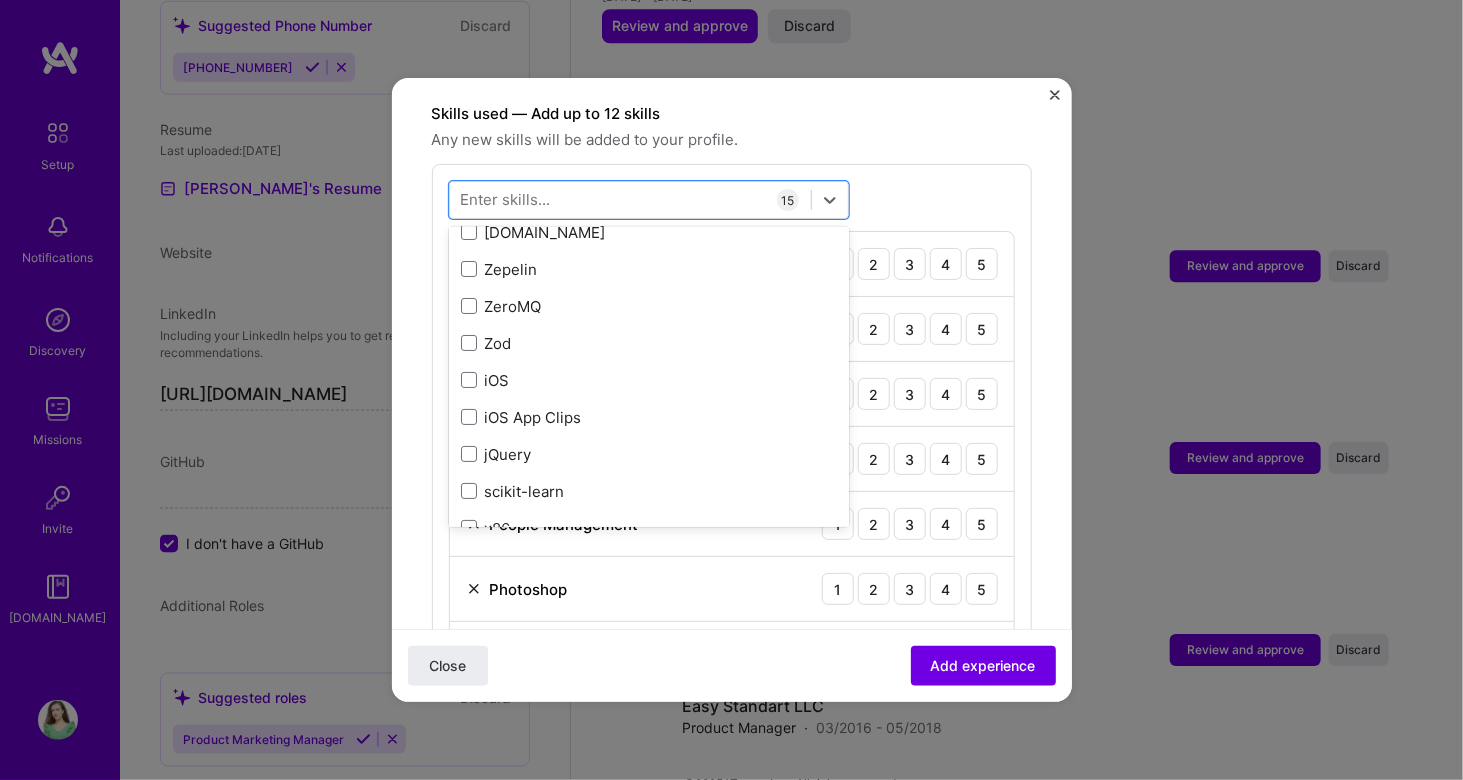 scroll, scrollTop: 13733, scrollLeft: 0, axis: vertical 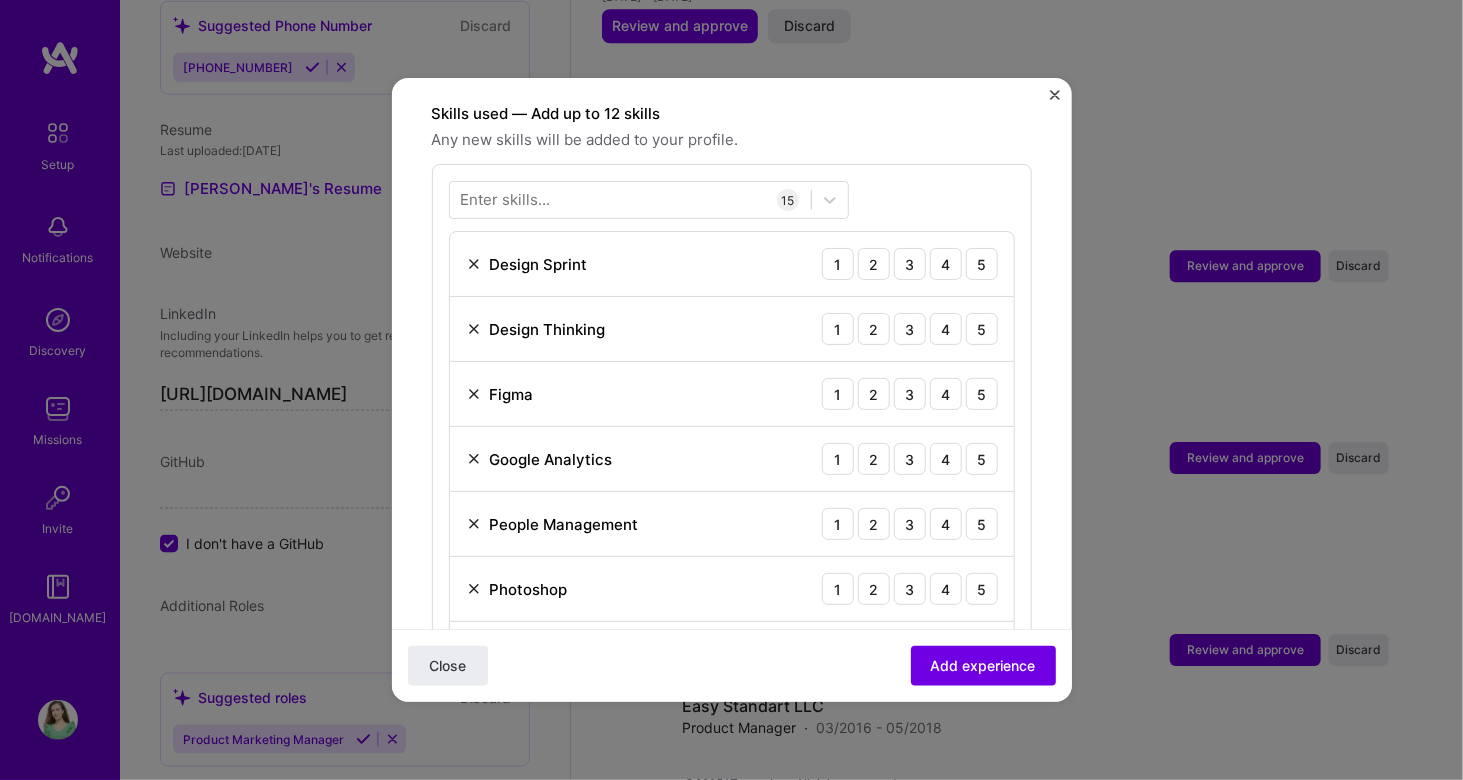 click on "Close Add experience" at bounding box center (732, 665) 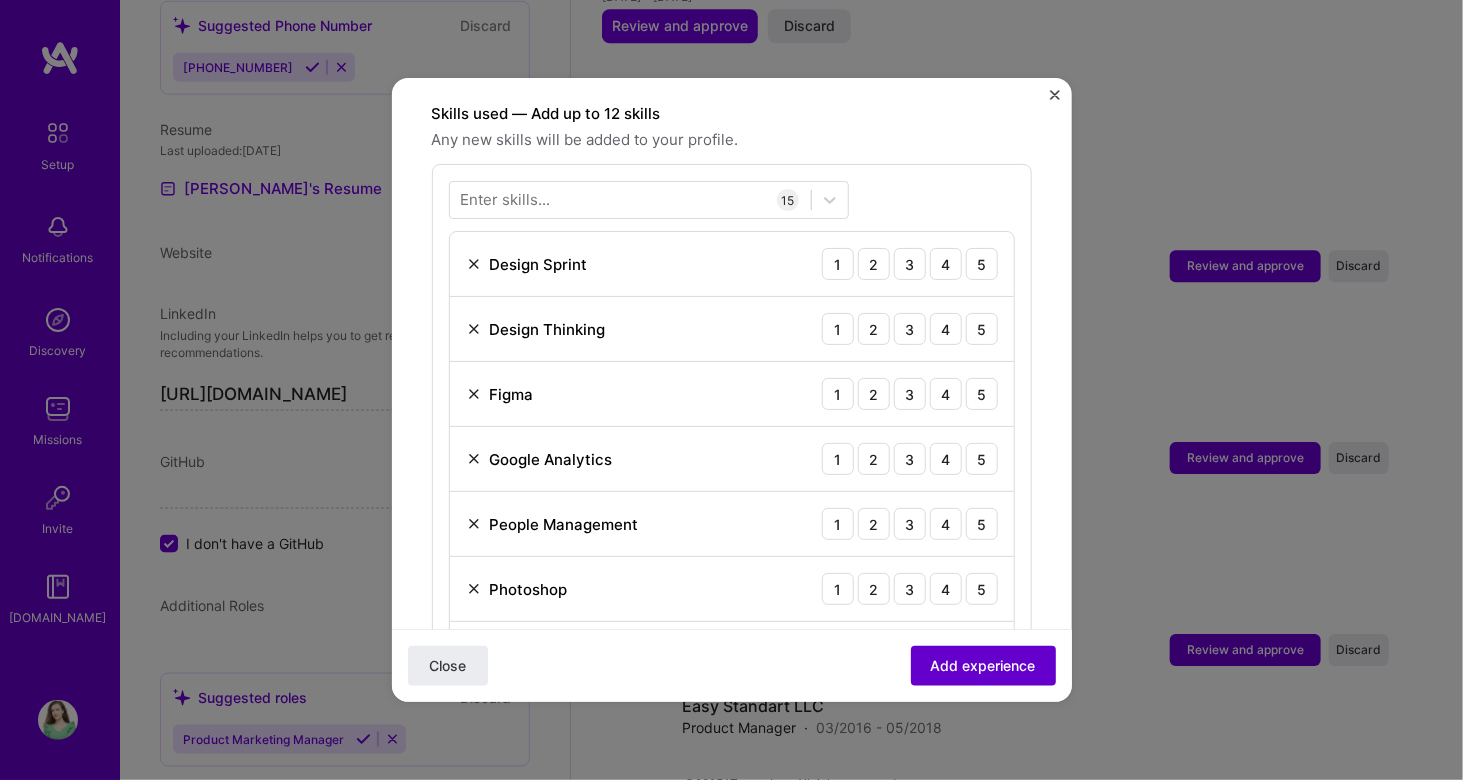 click on "Add experience" at bounding box center (983, 666) 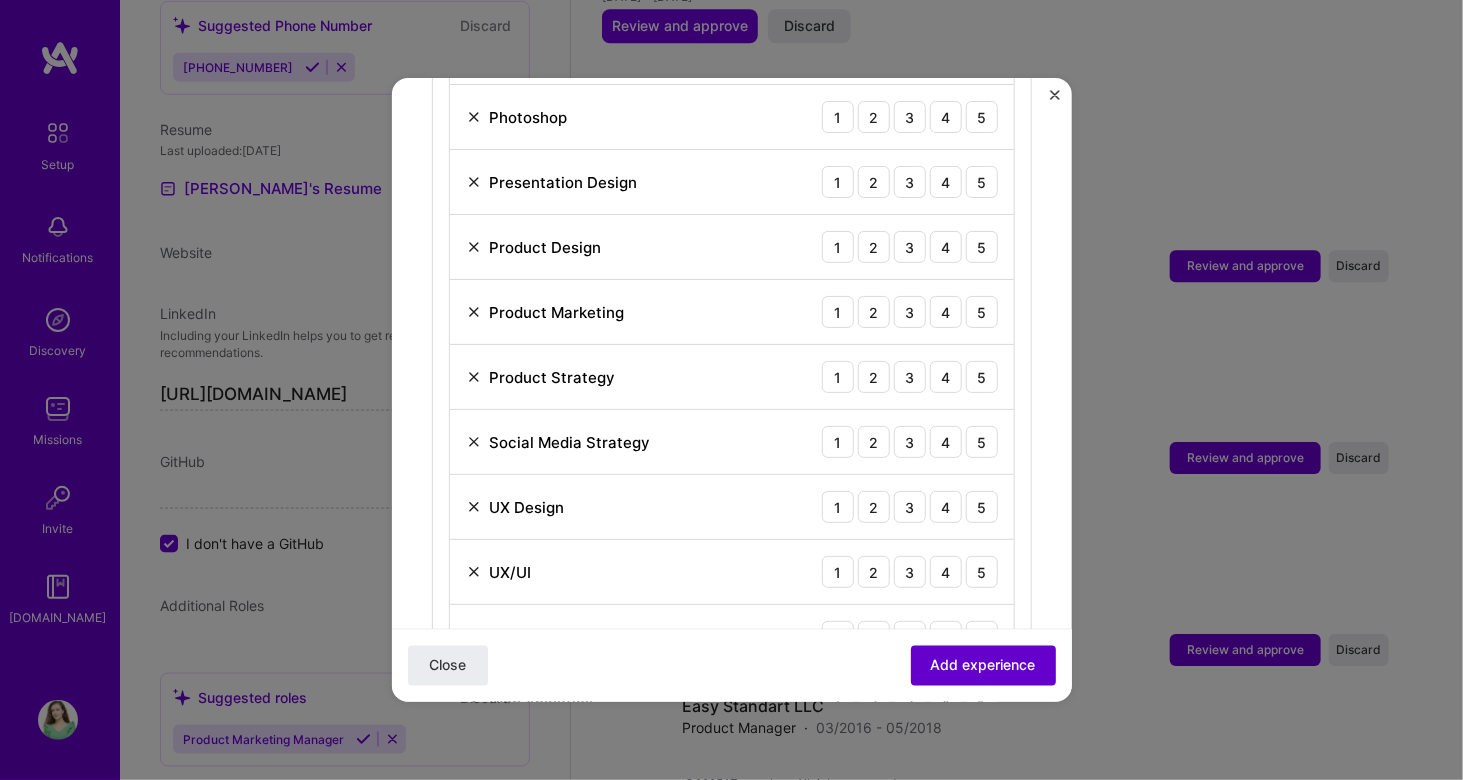 click on "Add experience" at bounding box center (983, 666) 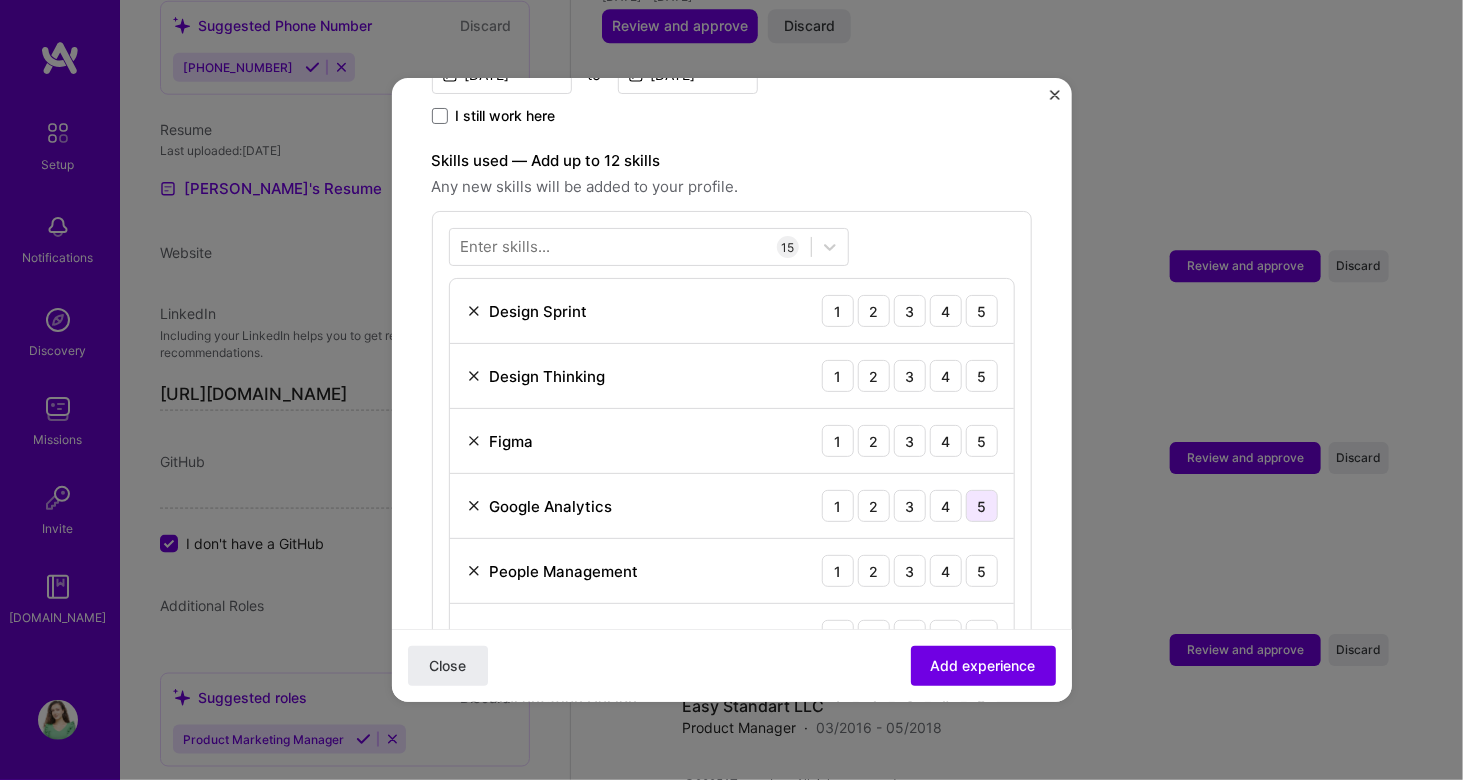 scroll, scrollTop: 641, scrollLeft: 0, axis: vertical 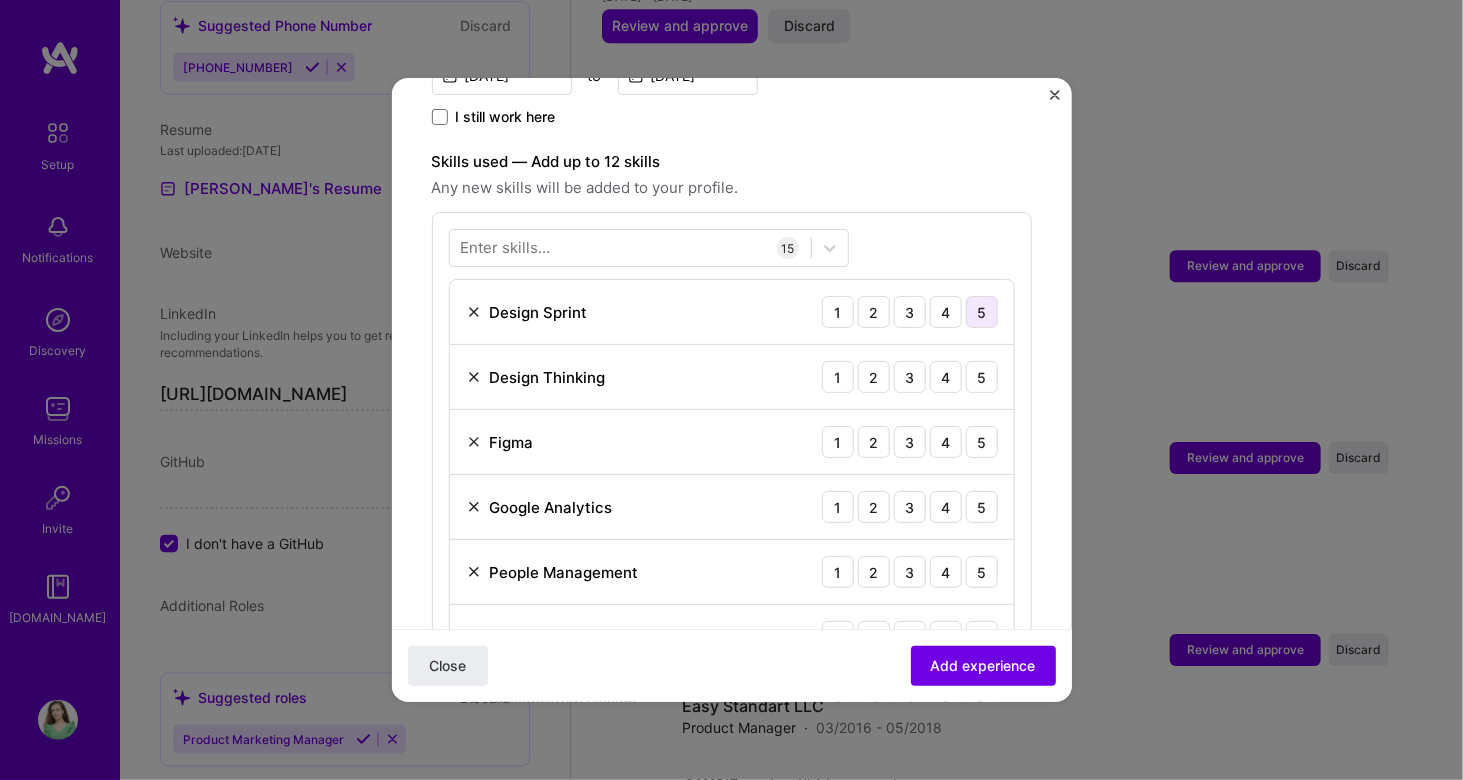 click on "5" at bounding box center (982, 312) 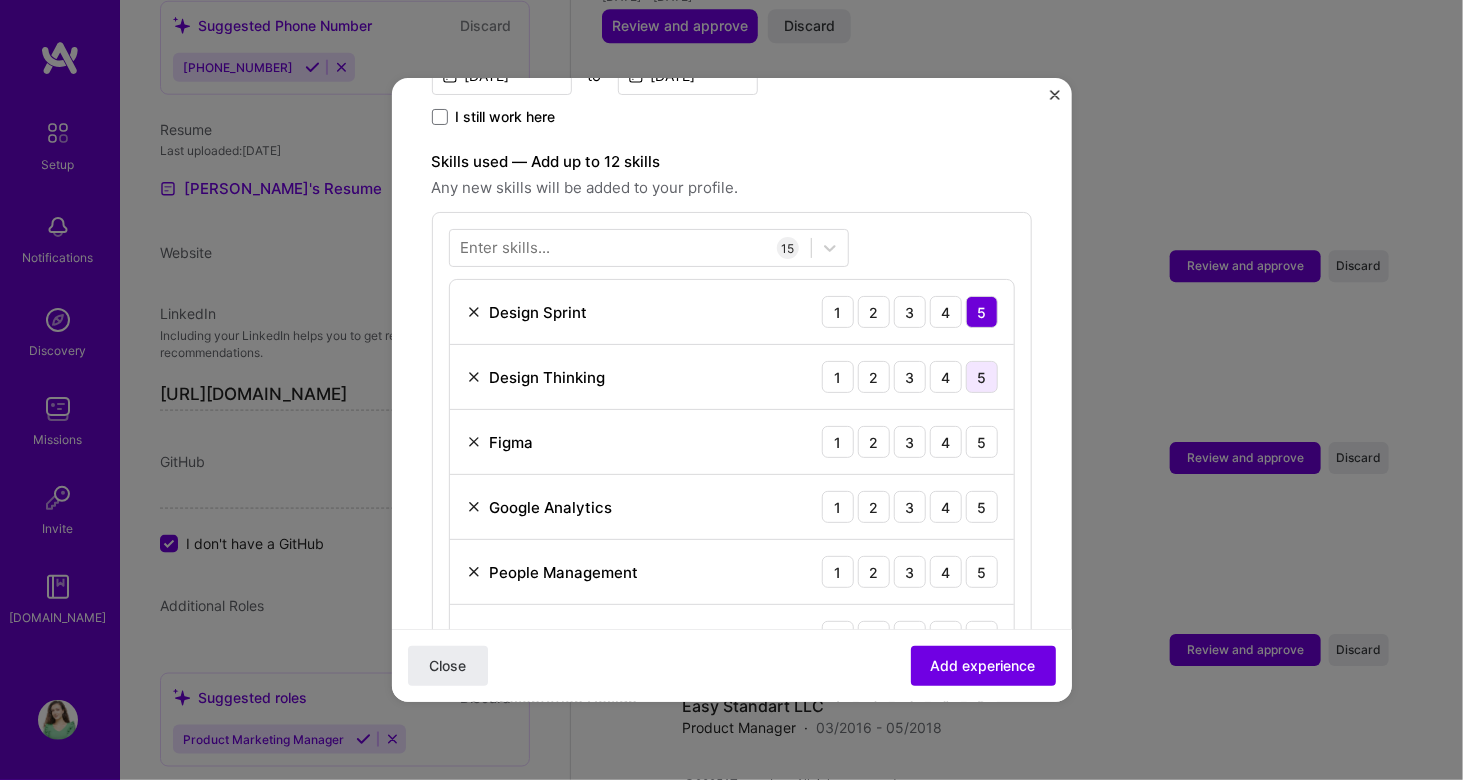 click on "5" at bounding box center [982, 377] 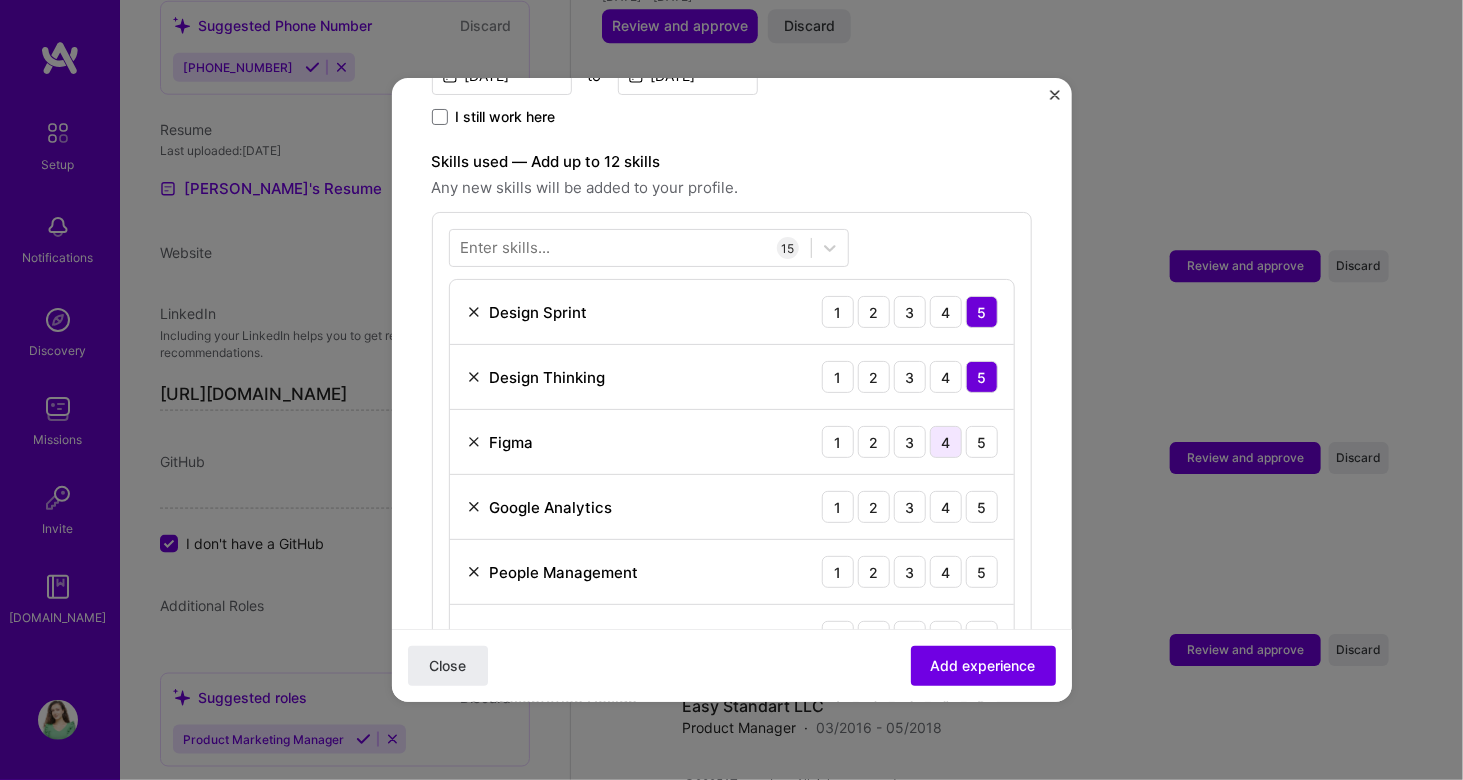 click on "4" at bounding box center [946, 442] 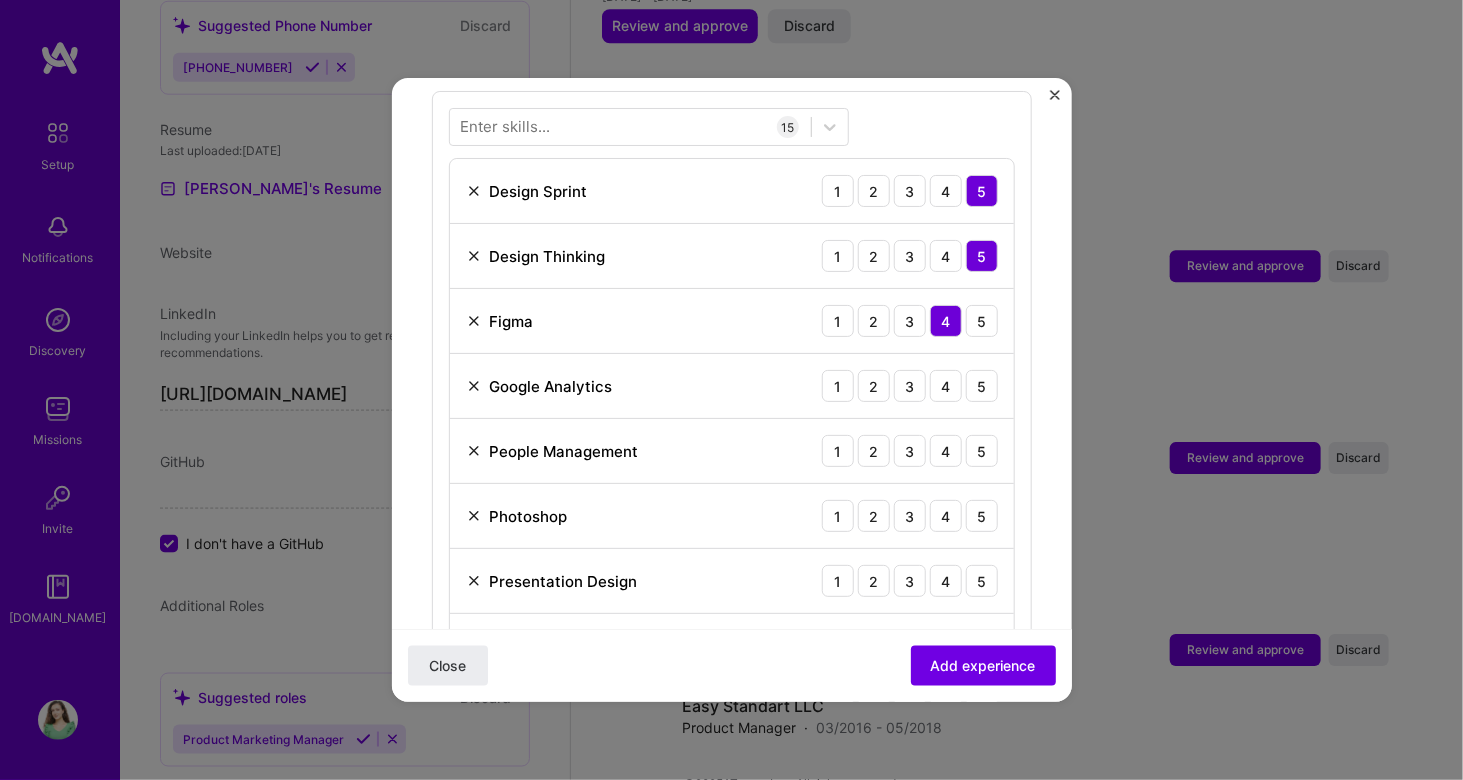 scroll, scrollTop: 782, scrollLeft: 0, axis: vertical 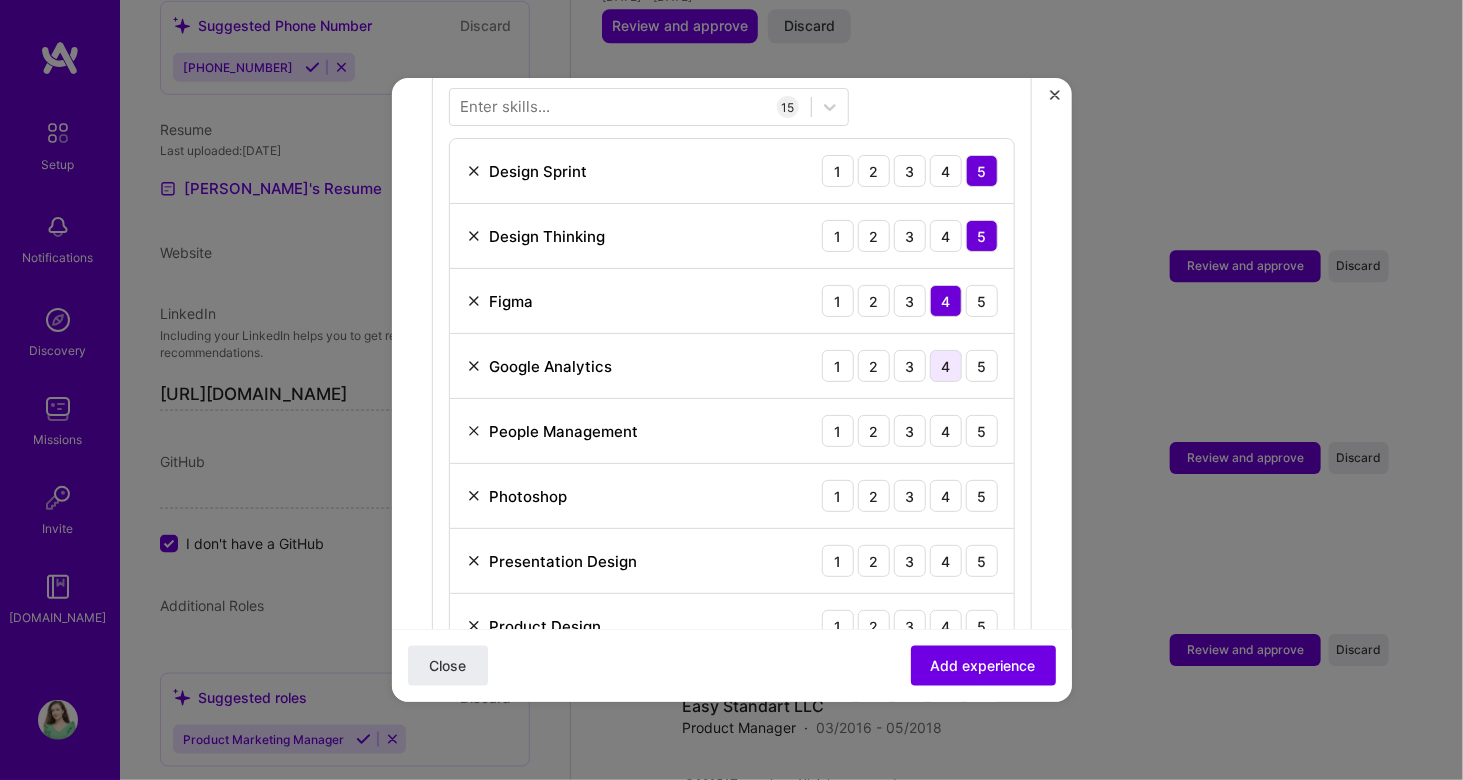 click on "4" at bounding box center [946, 366] 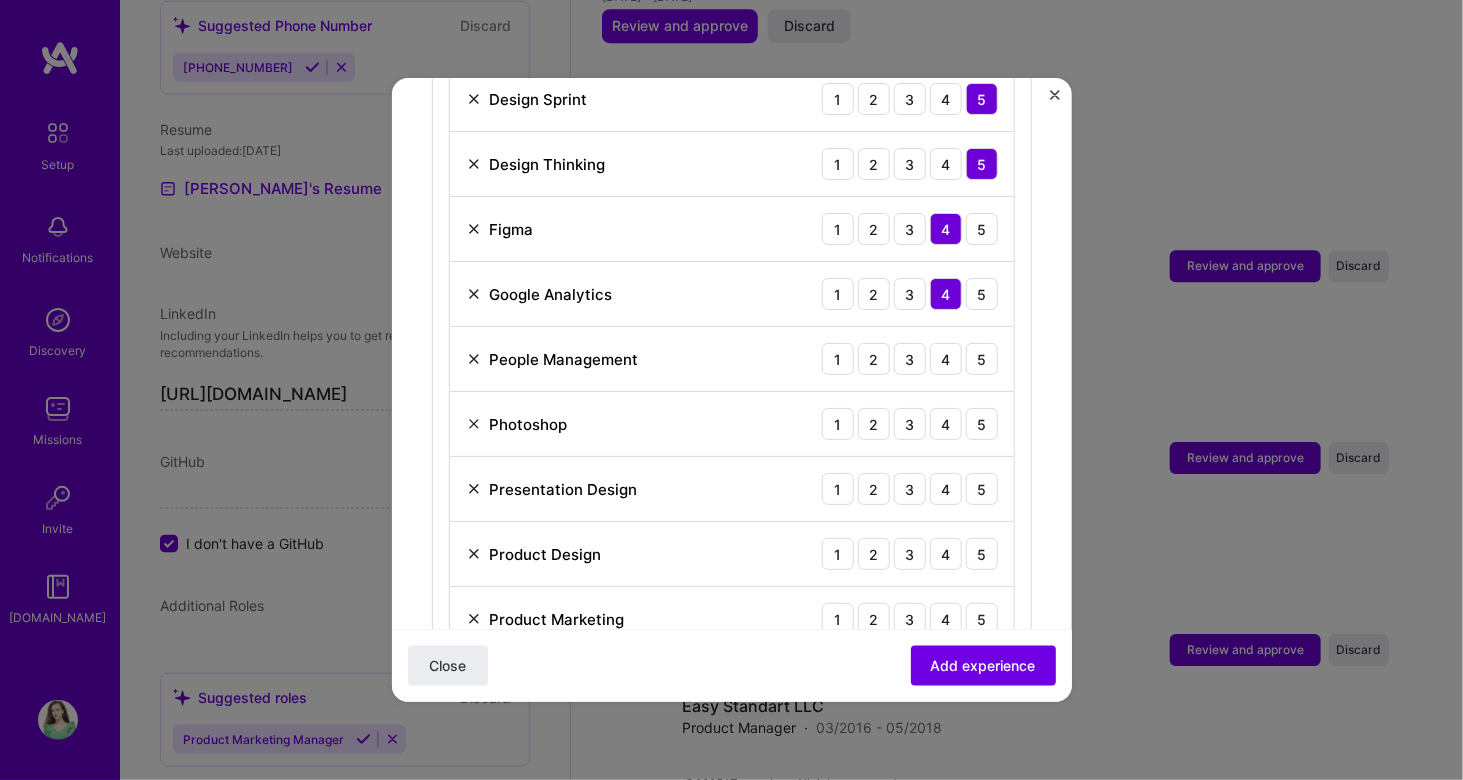 scroll, scrollTop: 874, scrollLeft: 0, axis: vertical 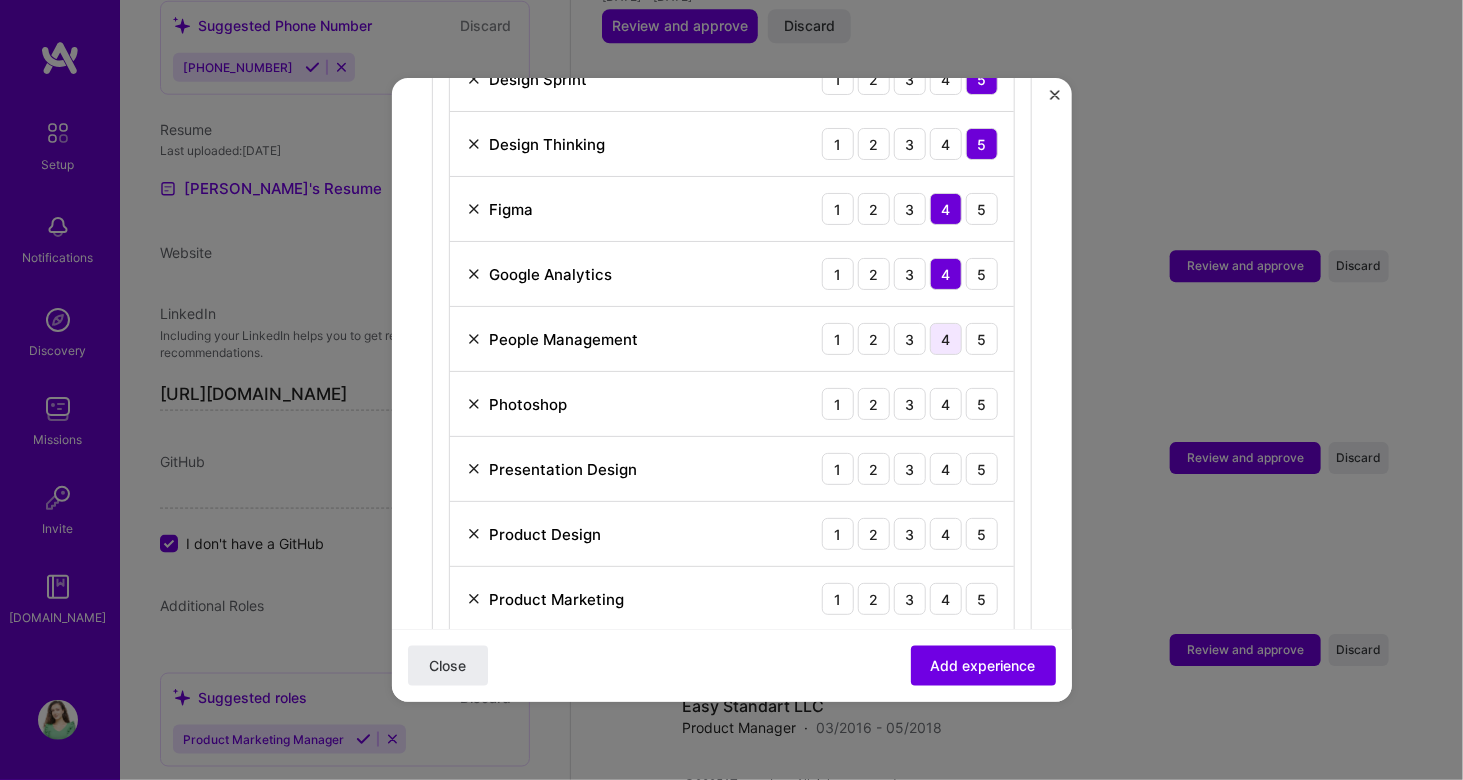 click on "4" at bounding box center (946, 339) 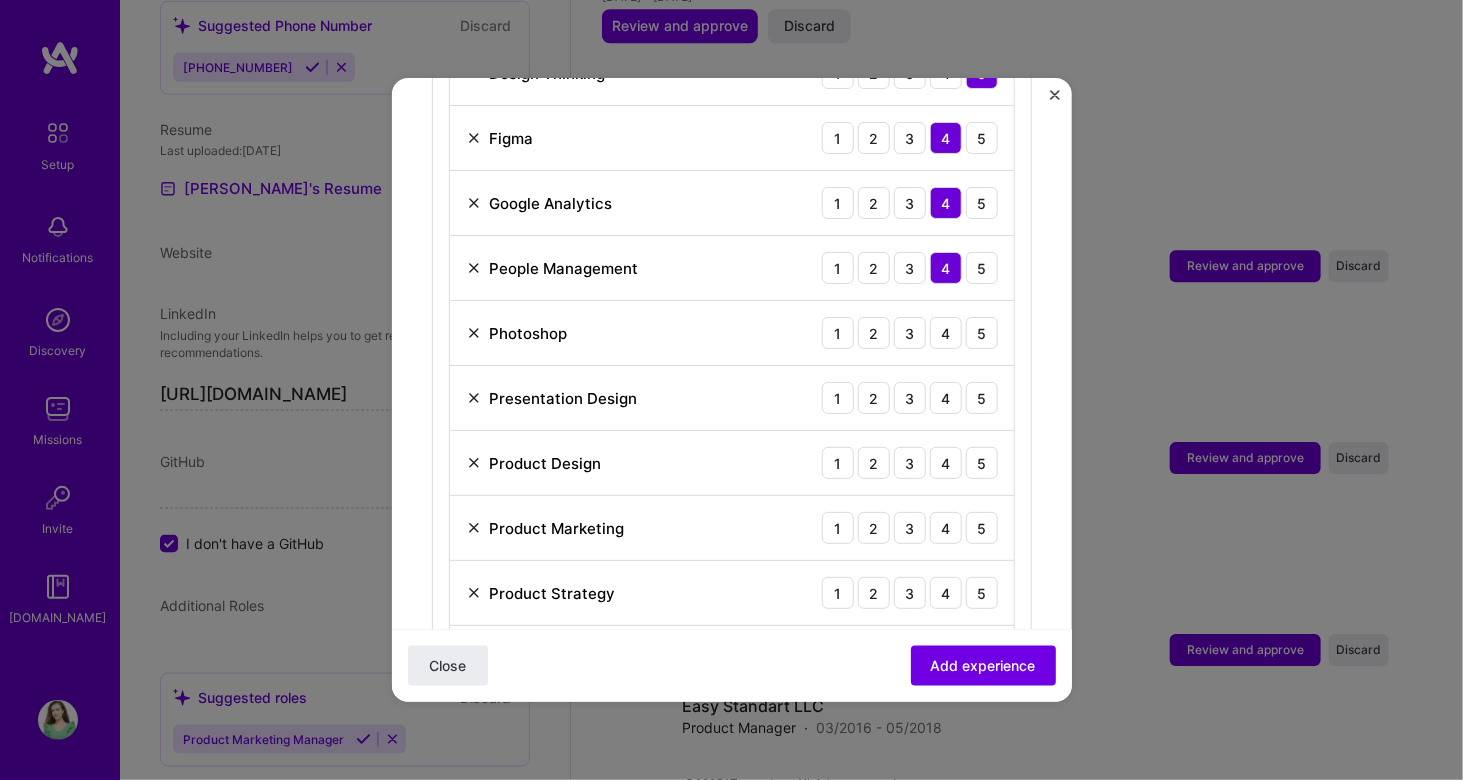 scroll, scrollTop: 946, scrollLeft: 0, axis: vertical 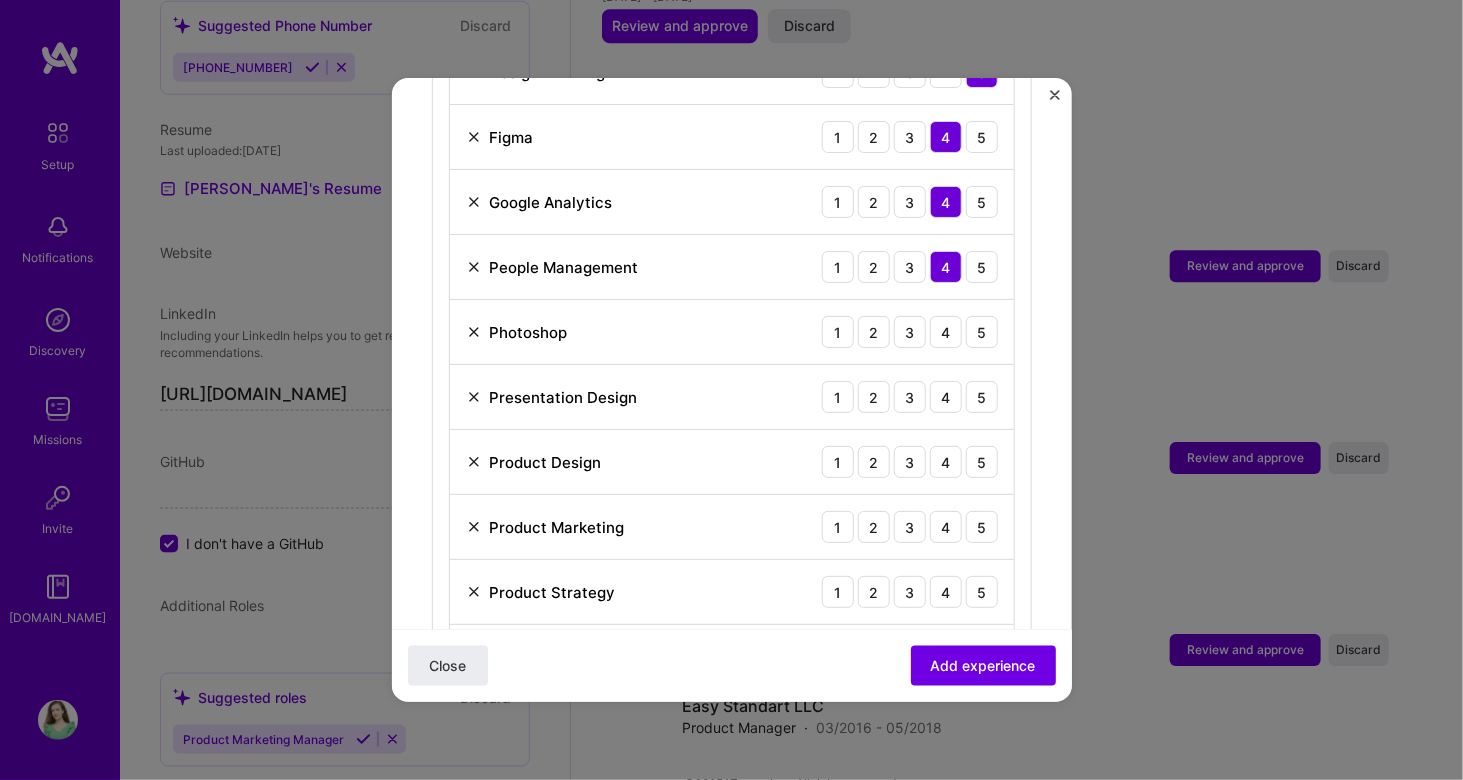 click on "4" at bounding box center [946, 332] 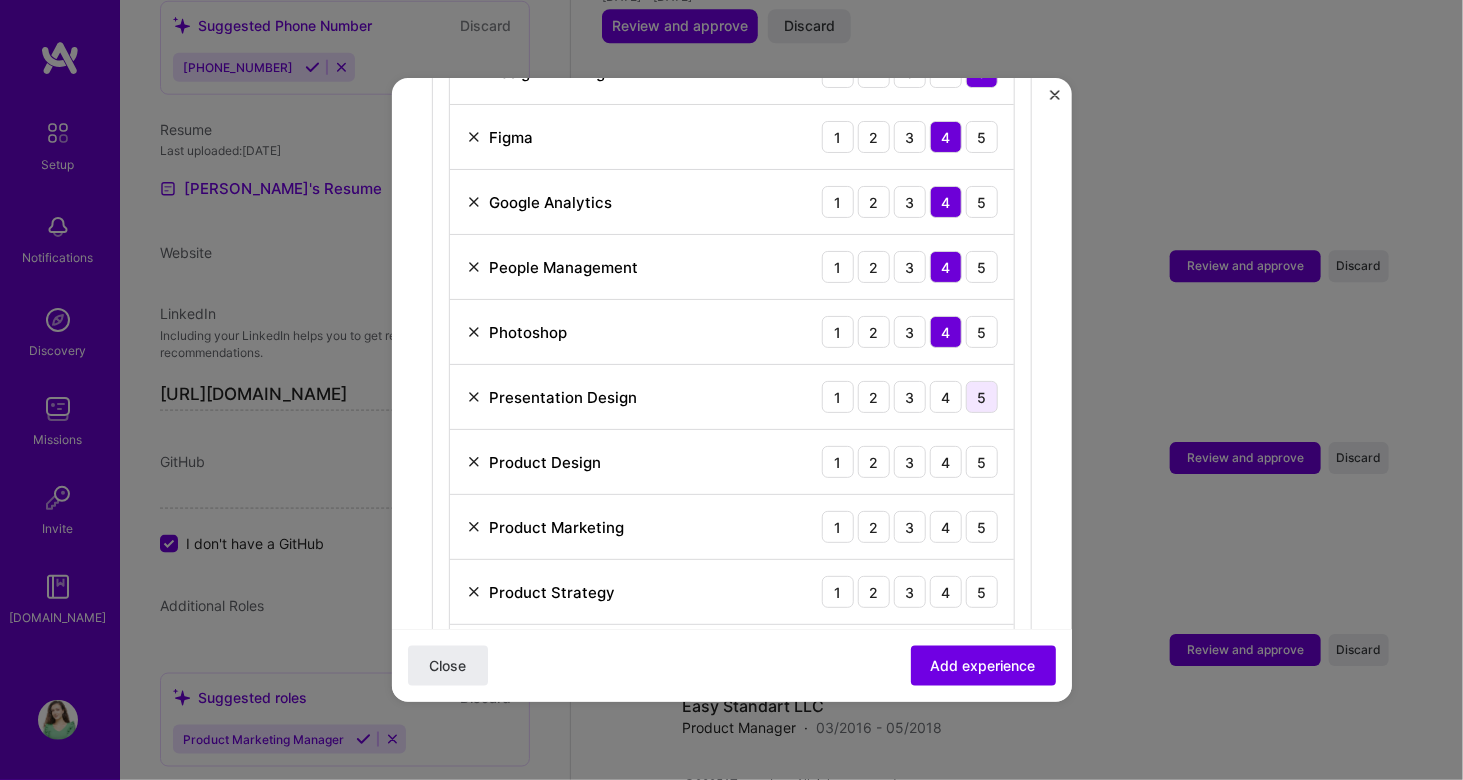 click on "5" at bounding box center (982, 397) 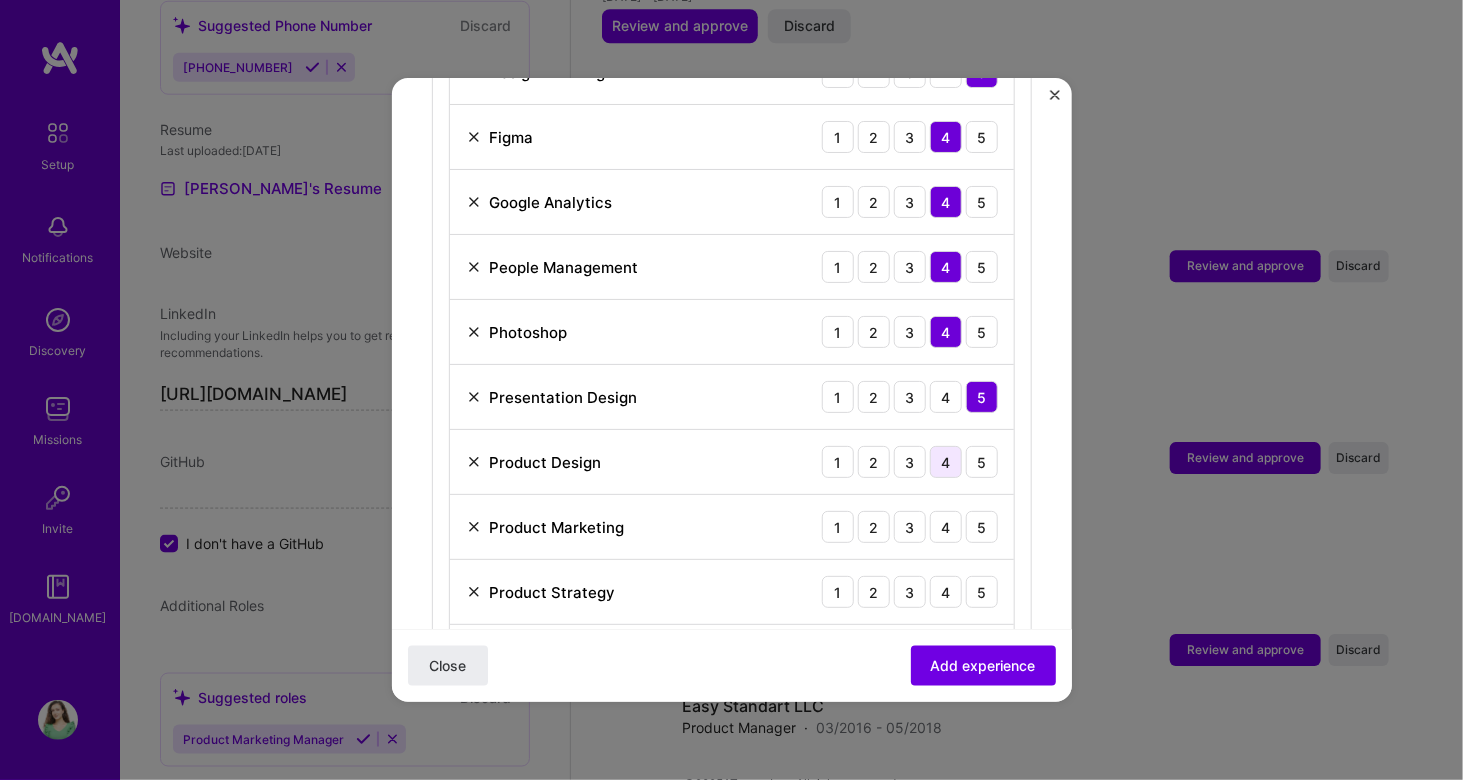 click on "4" at bounding box center (946, 462) 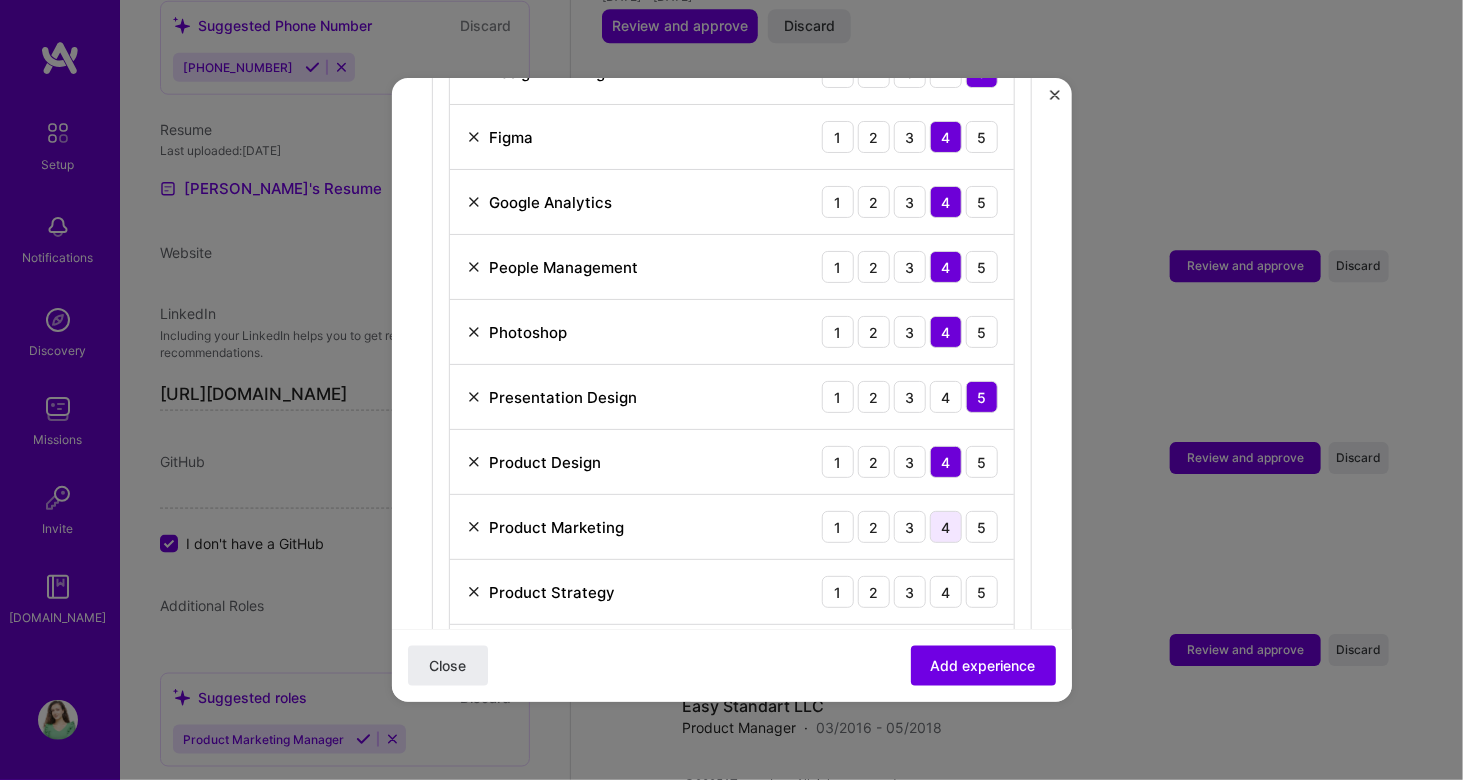 click on "4" at bounding box center (946, 527) 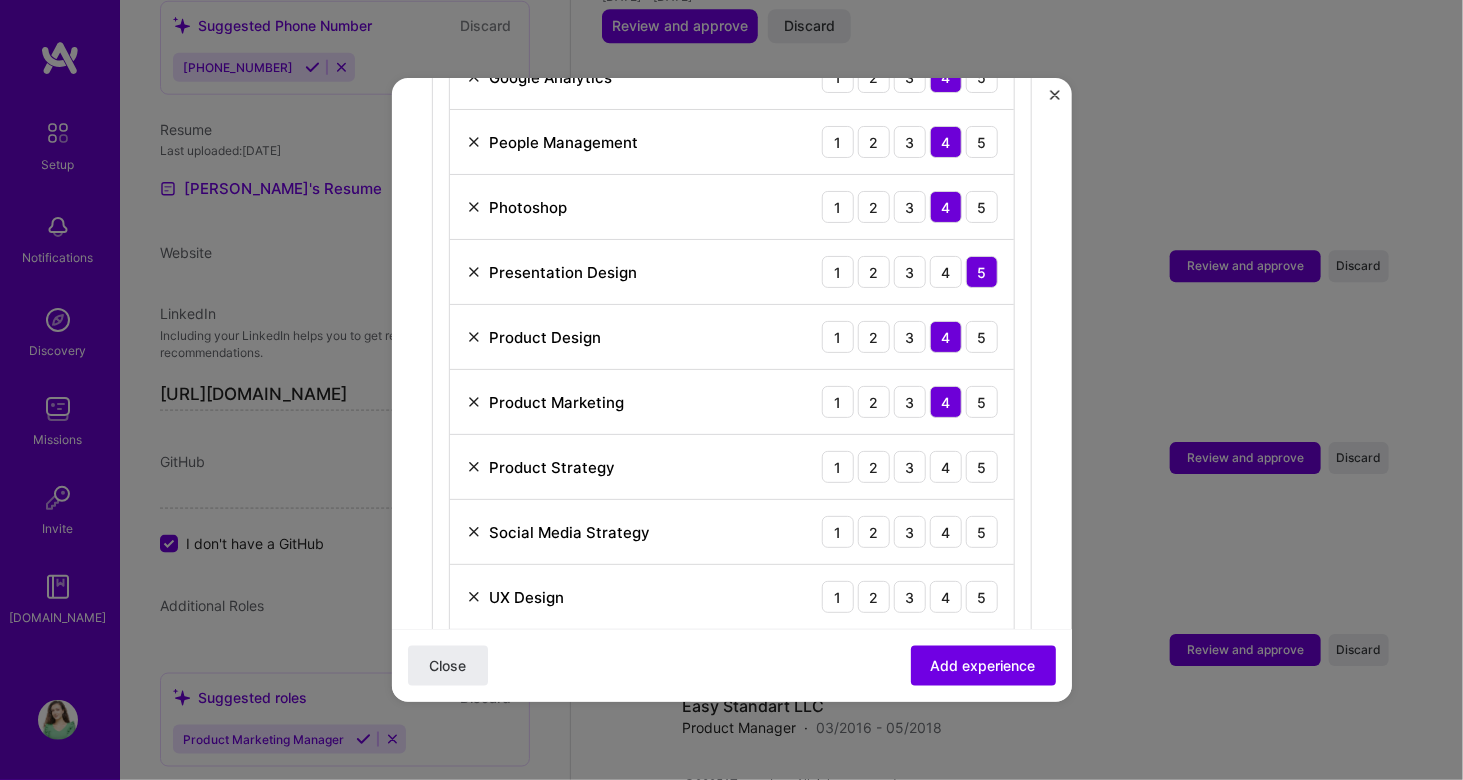 scroll, scrollTop: 1072, scrollLeft: 0, axis: vertical 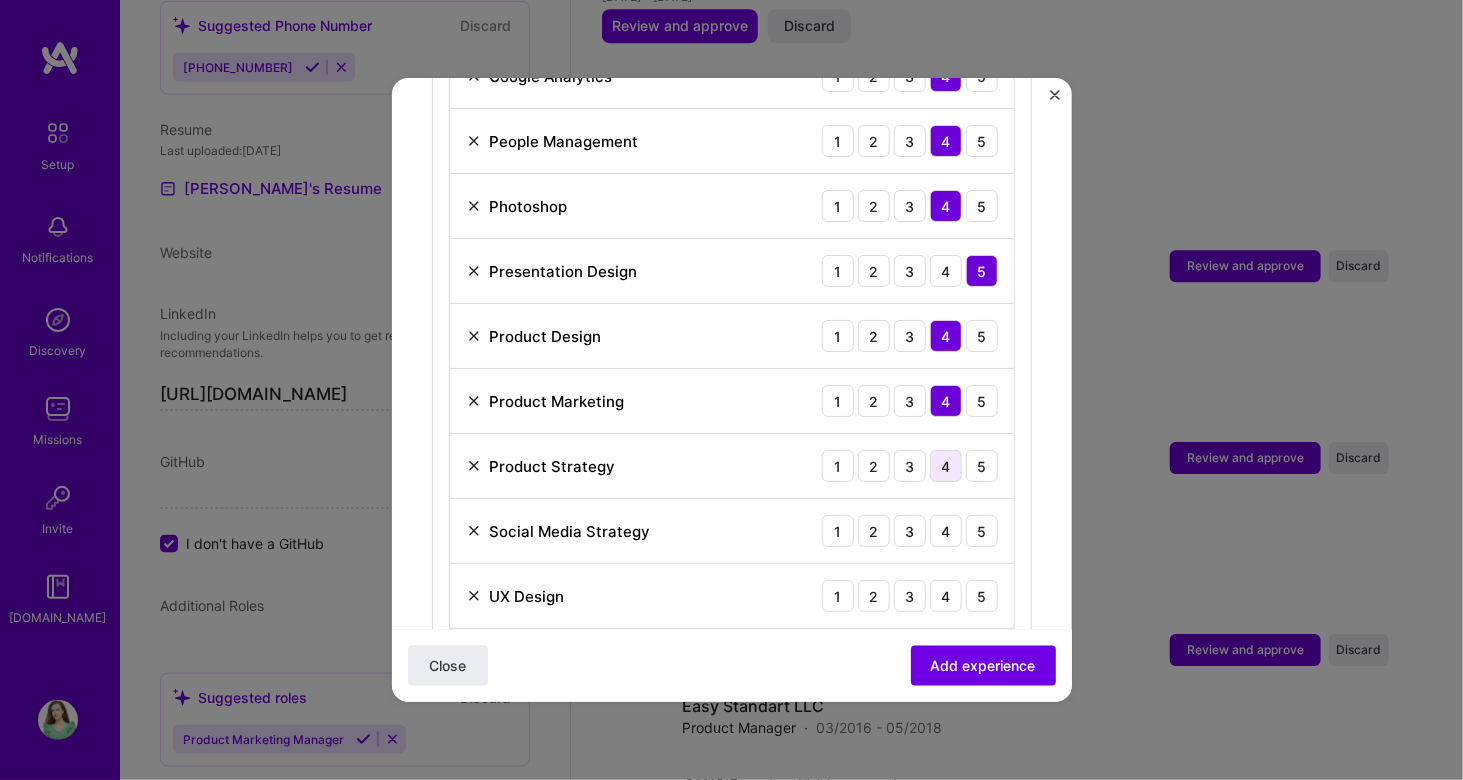 click on "4" at bounding box center (946, 466) 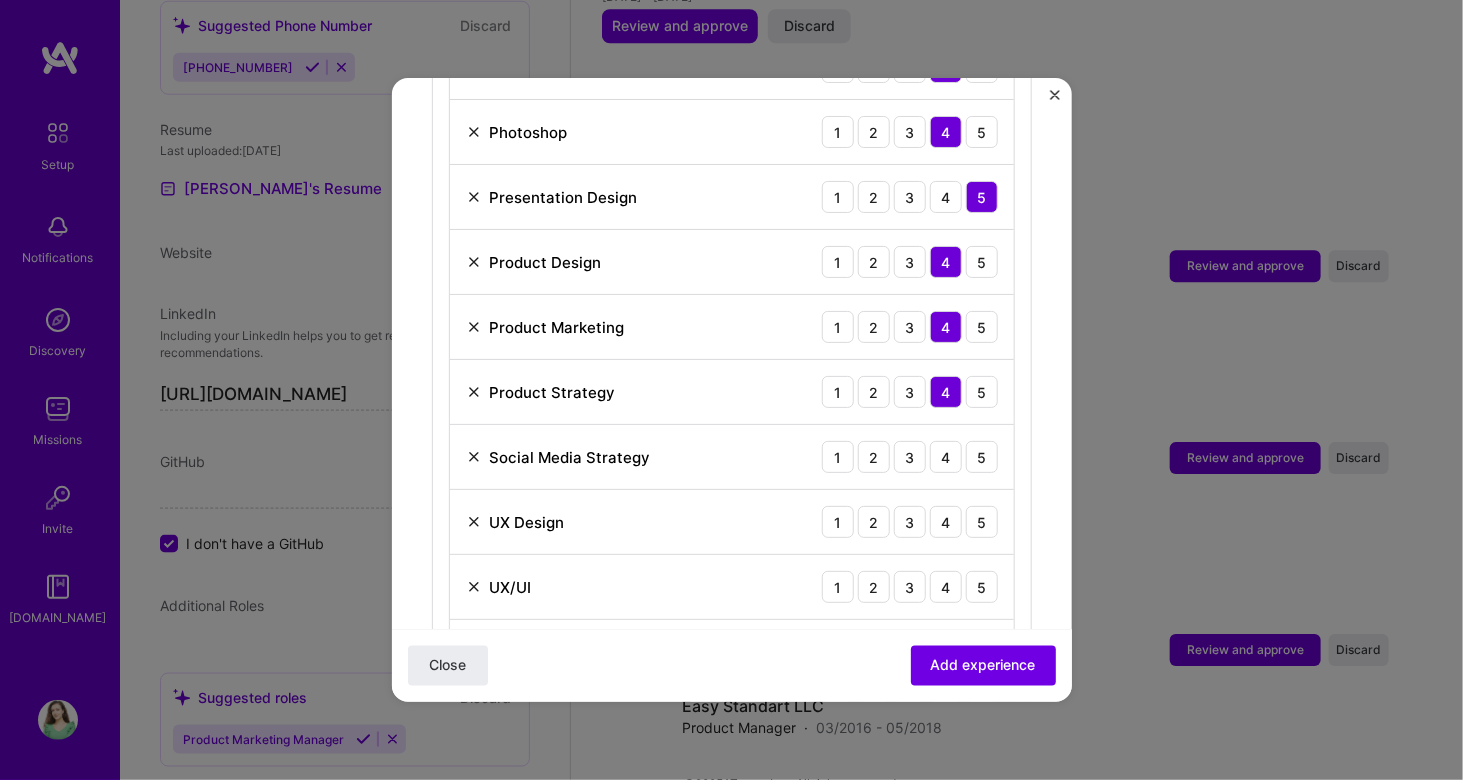 click on "4" at bounding box center (946, 457) 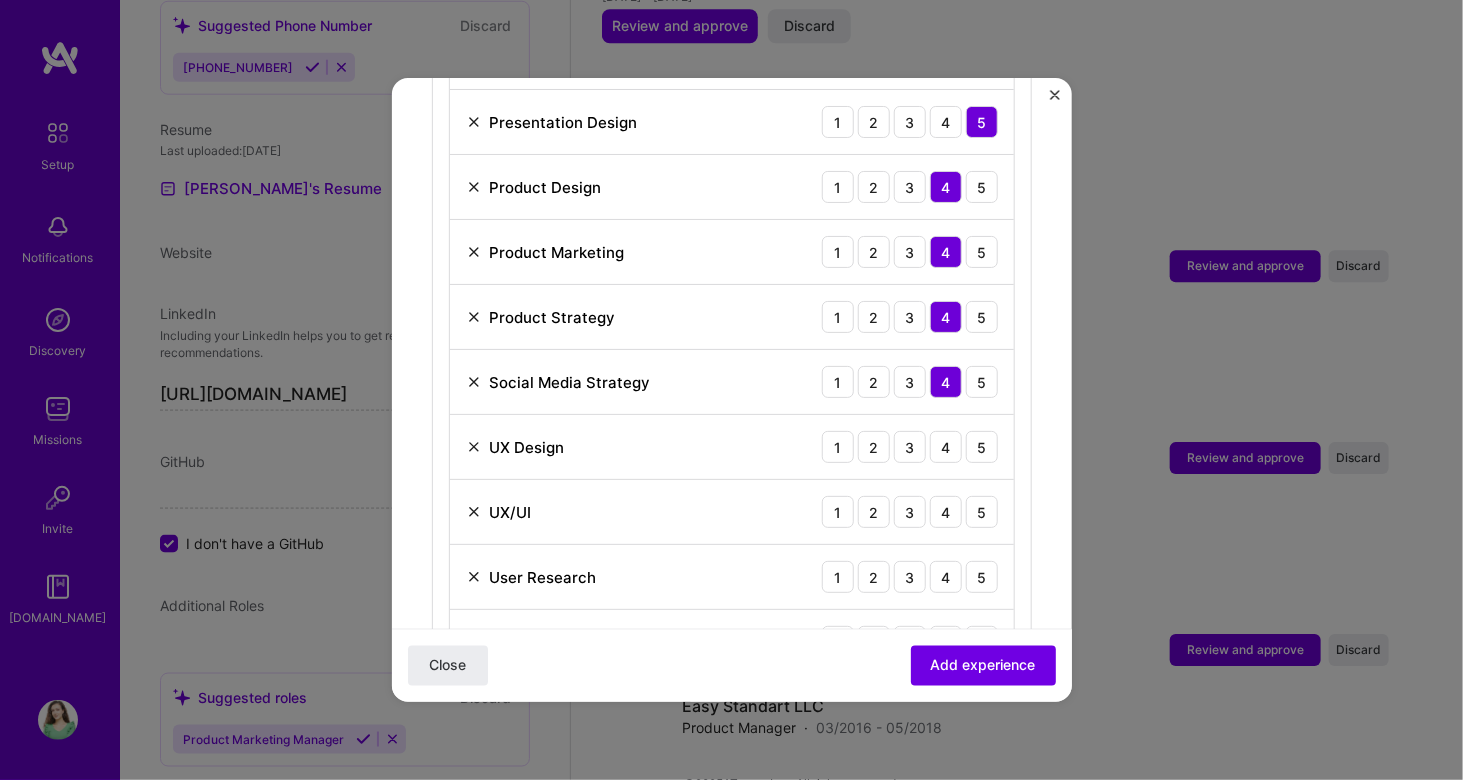 scroll, scrollTop: 1223, scrollLeft: 0, axis: vertical 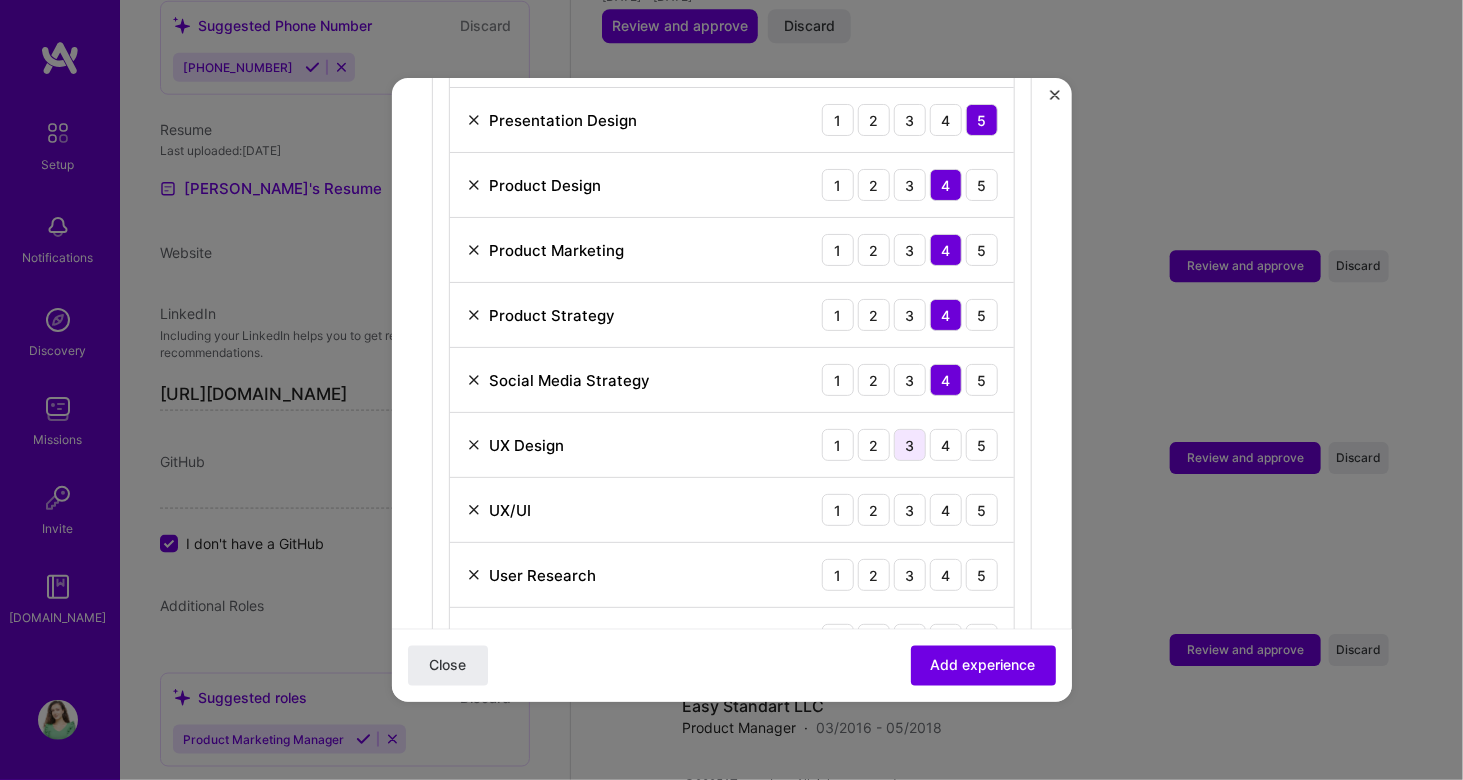click on "3" at bounding box center (910, 445) 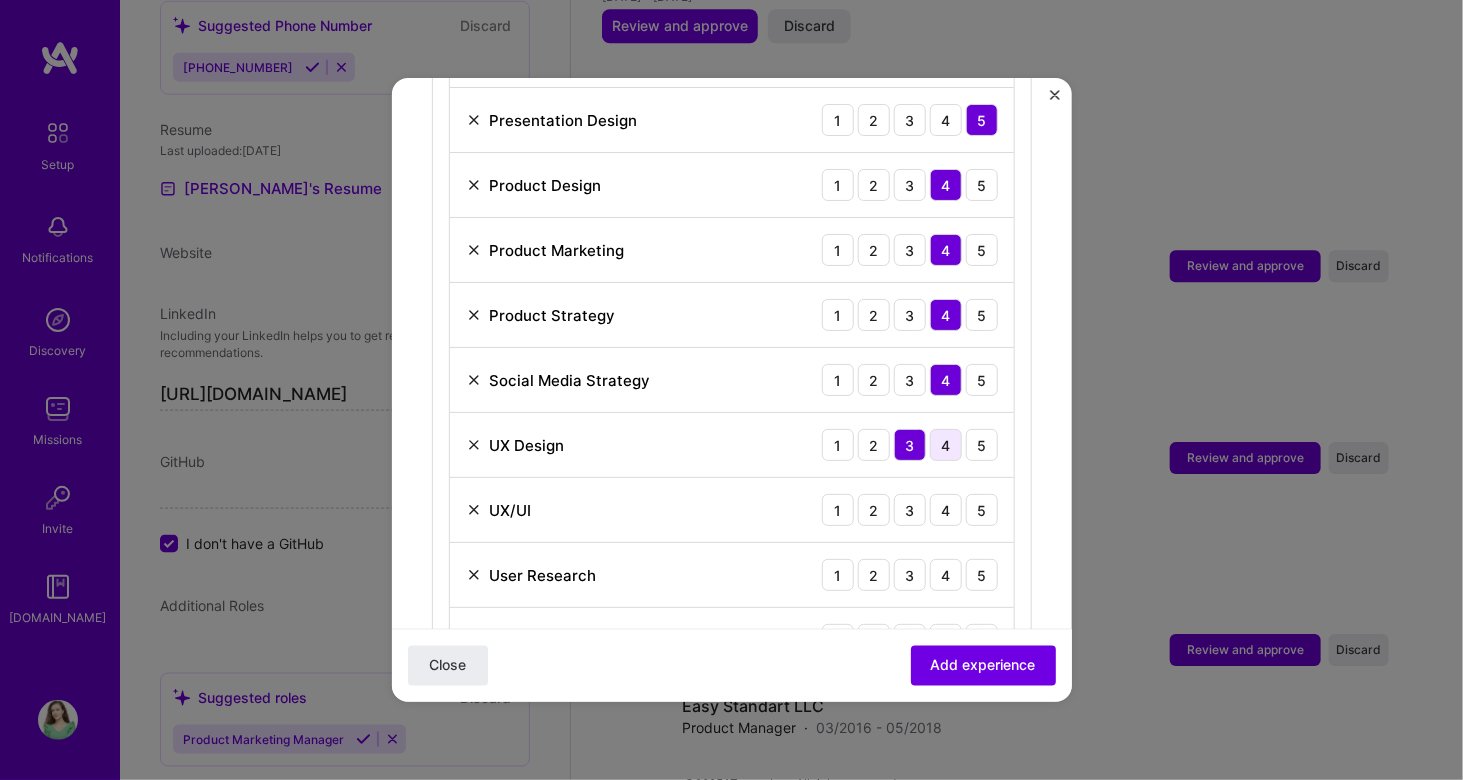 click on "4" at bounding box center (946, 445) 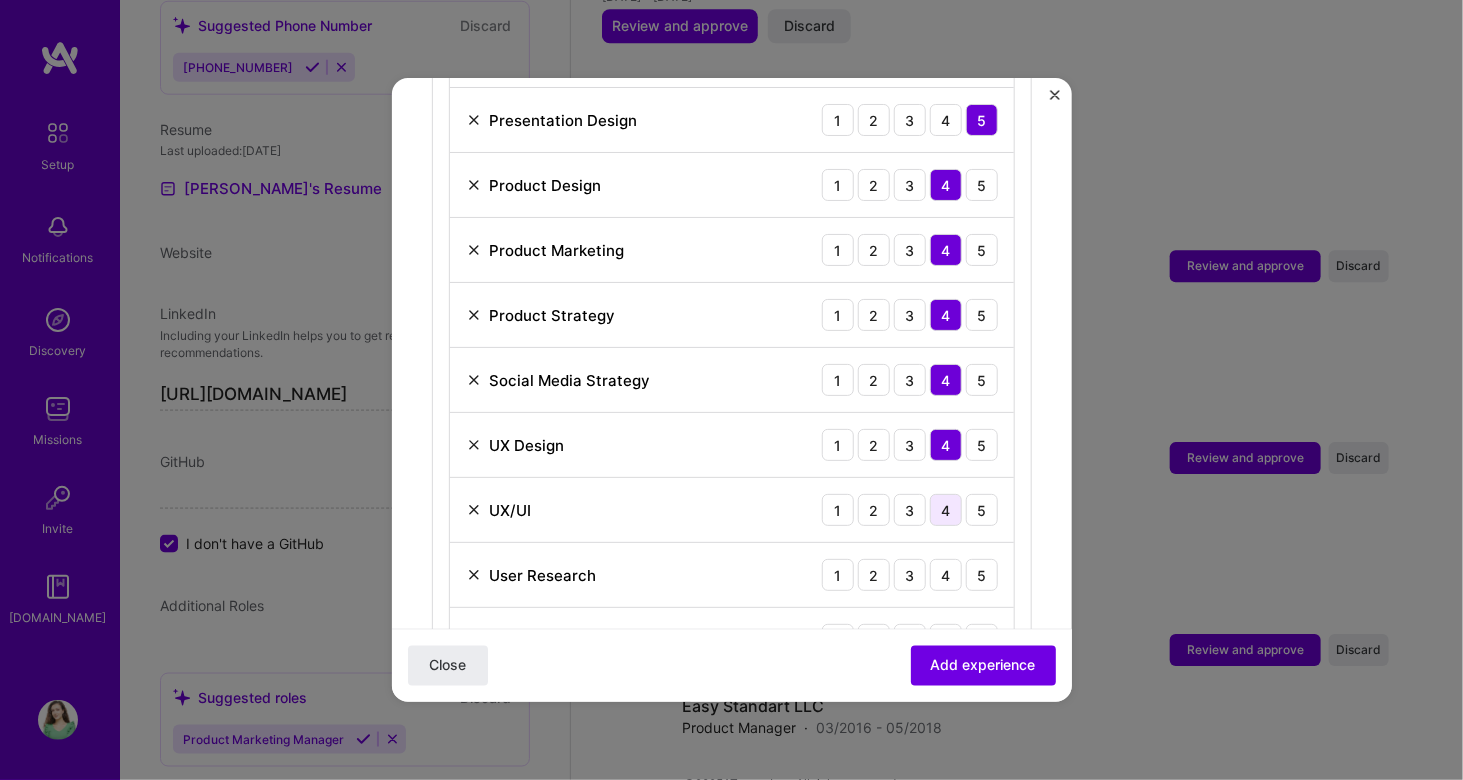 click on "4" at bounding box center [946, 510] 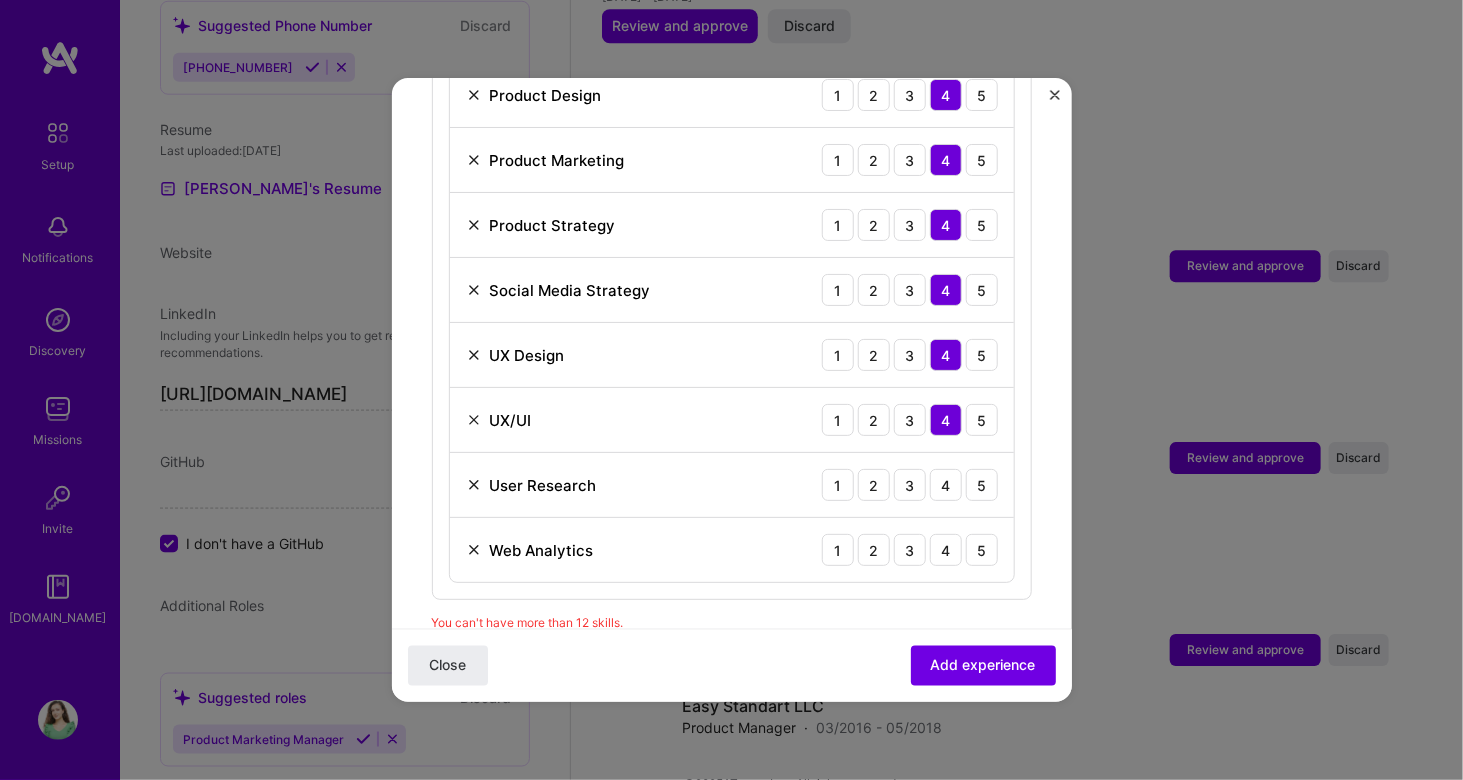 scroll, scrollTop: 1319, scrollLeft: 0, axis: vertical 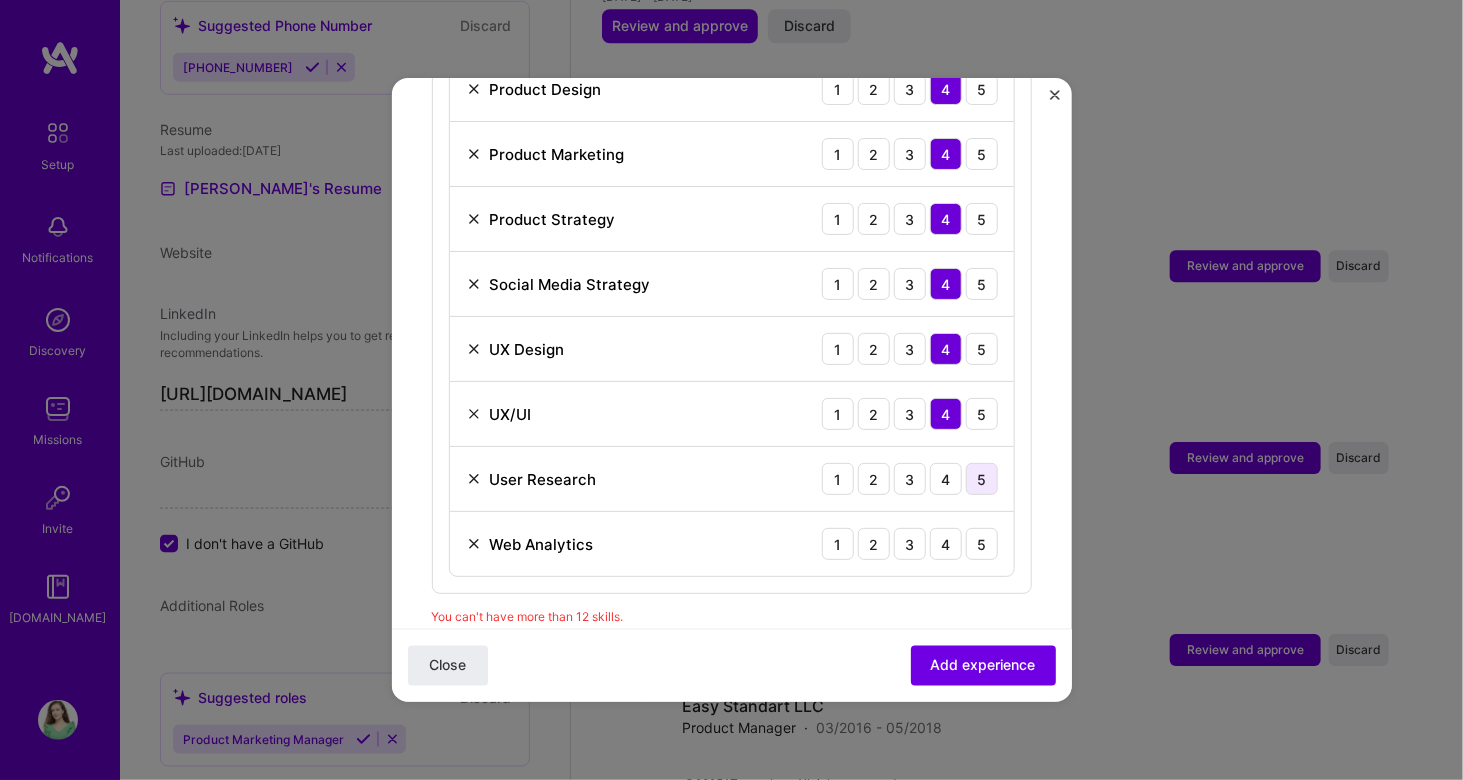 click on "5" at bounding box center (982, 479) 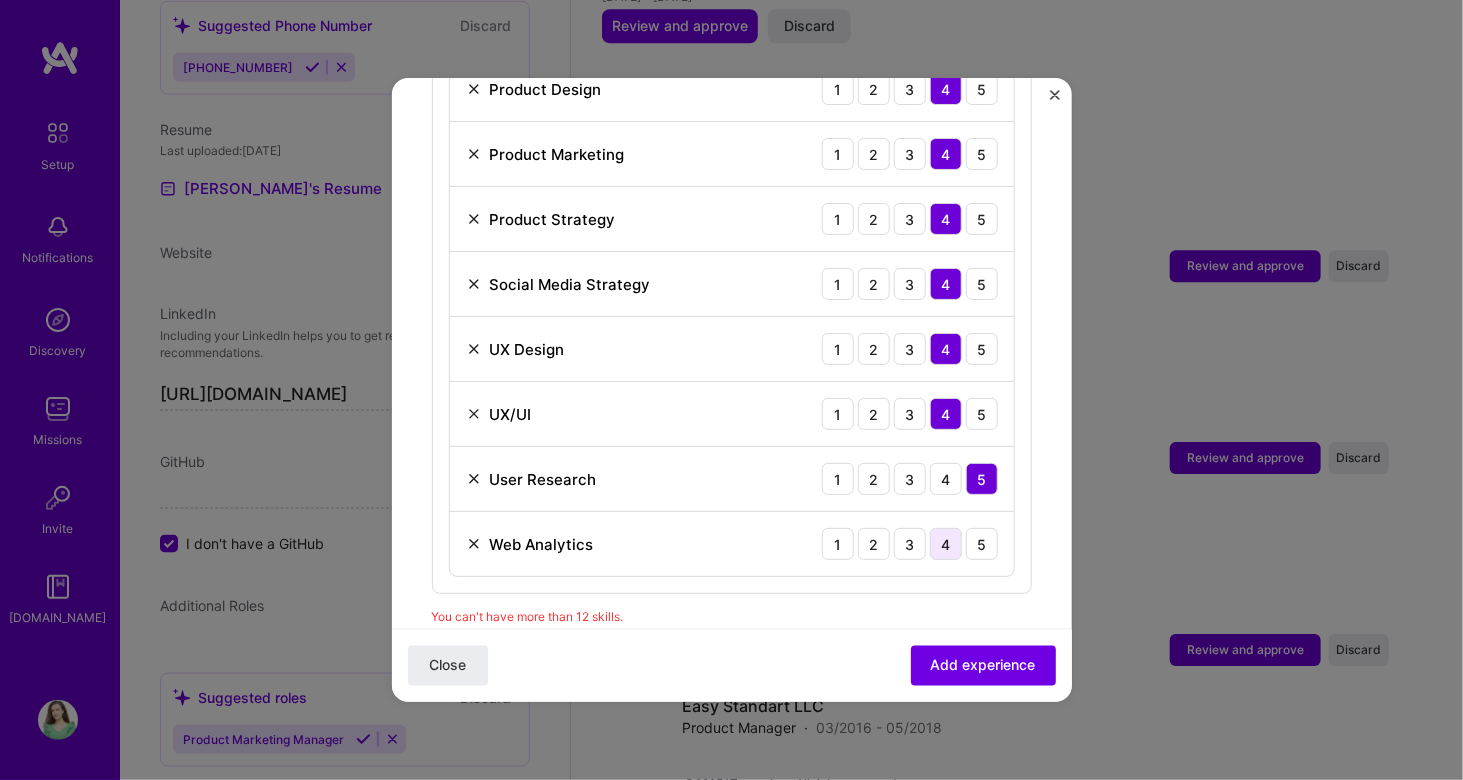 click on "4" at bounding box center (946, 544) 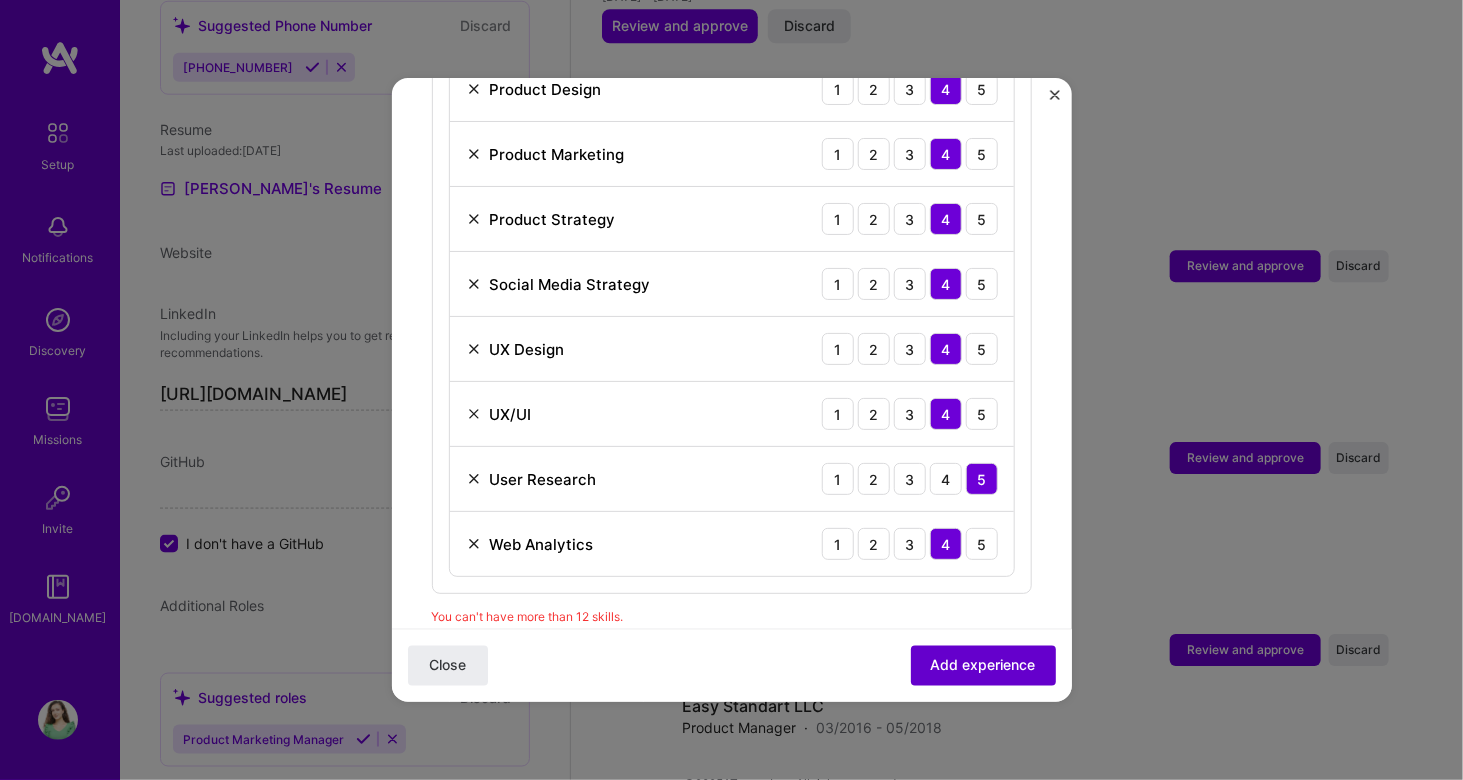 click on "Add experience" at bounding box center (983, 666) 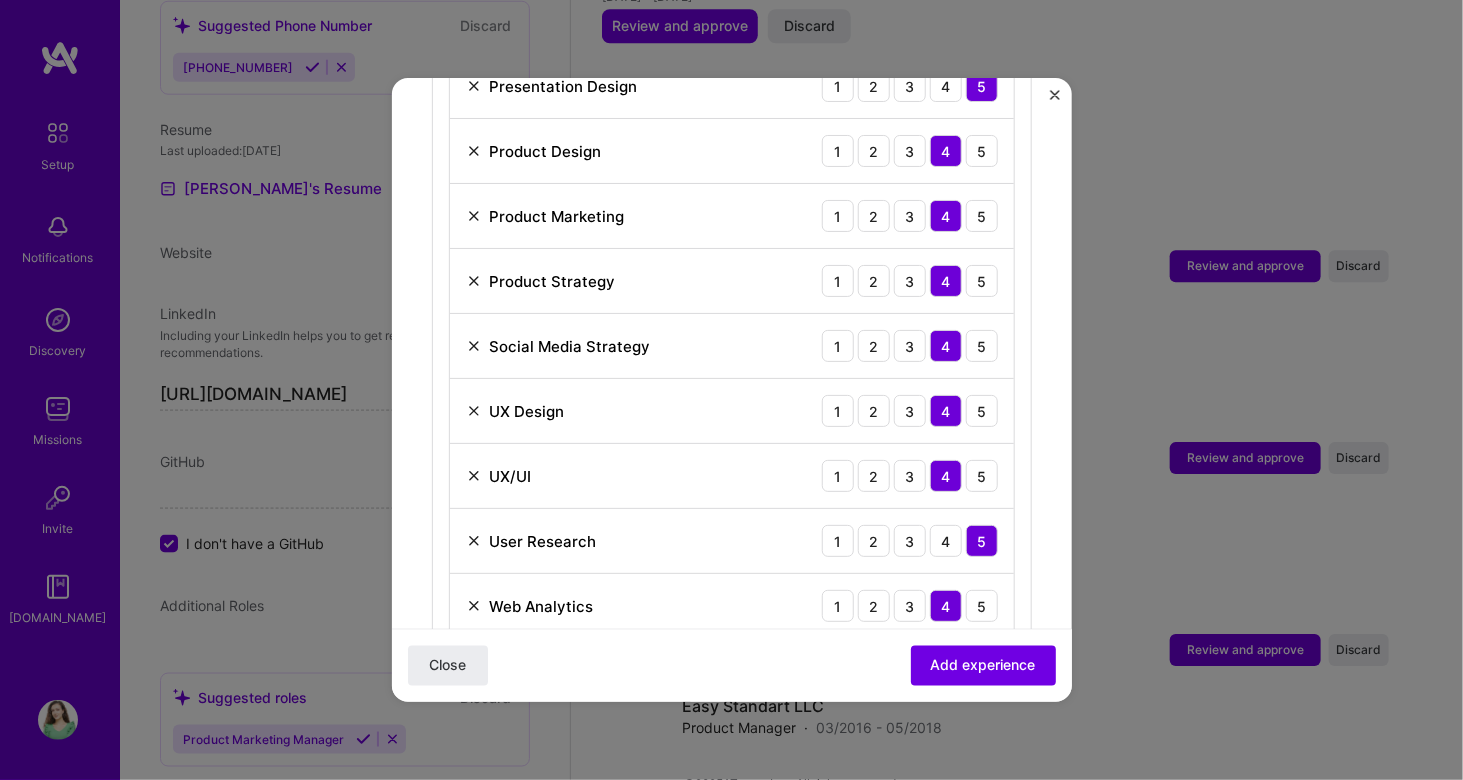 scroll, scrollTop: 1257, scrollLeft: 0, axis: vertical 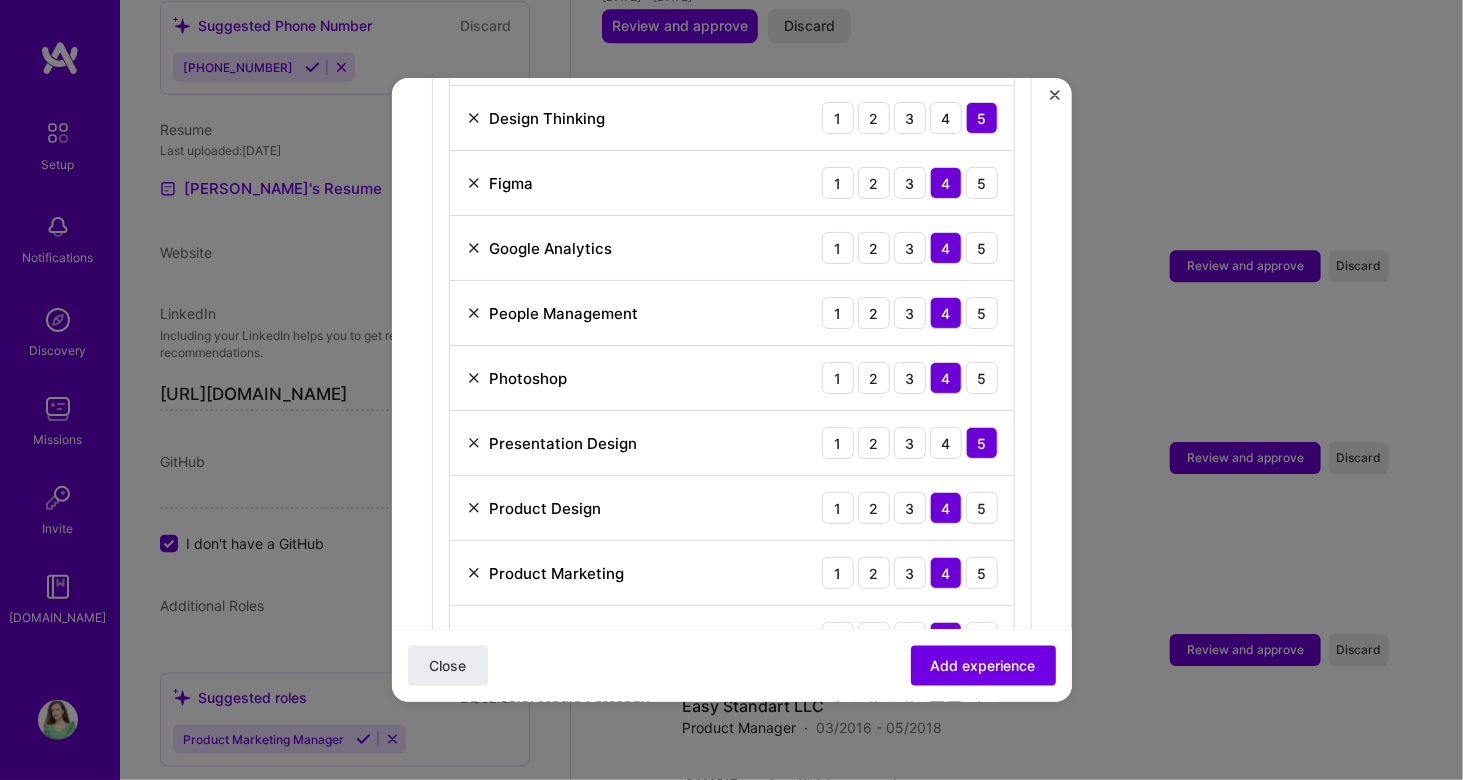 click at bounding box center [474, 313] 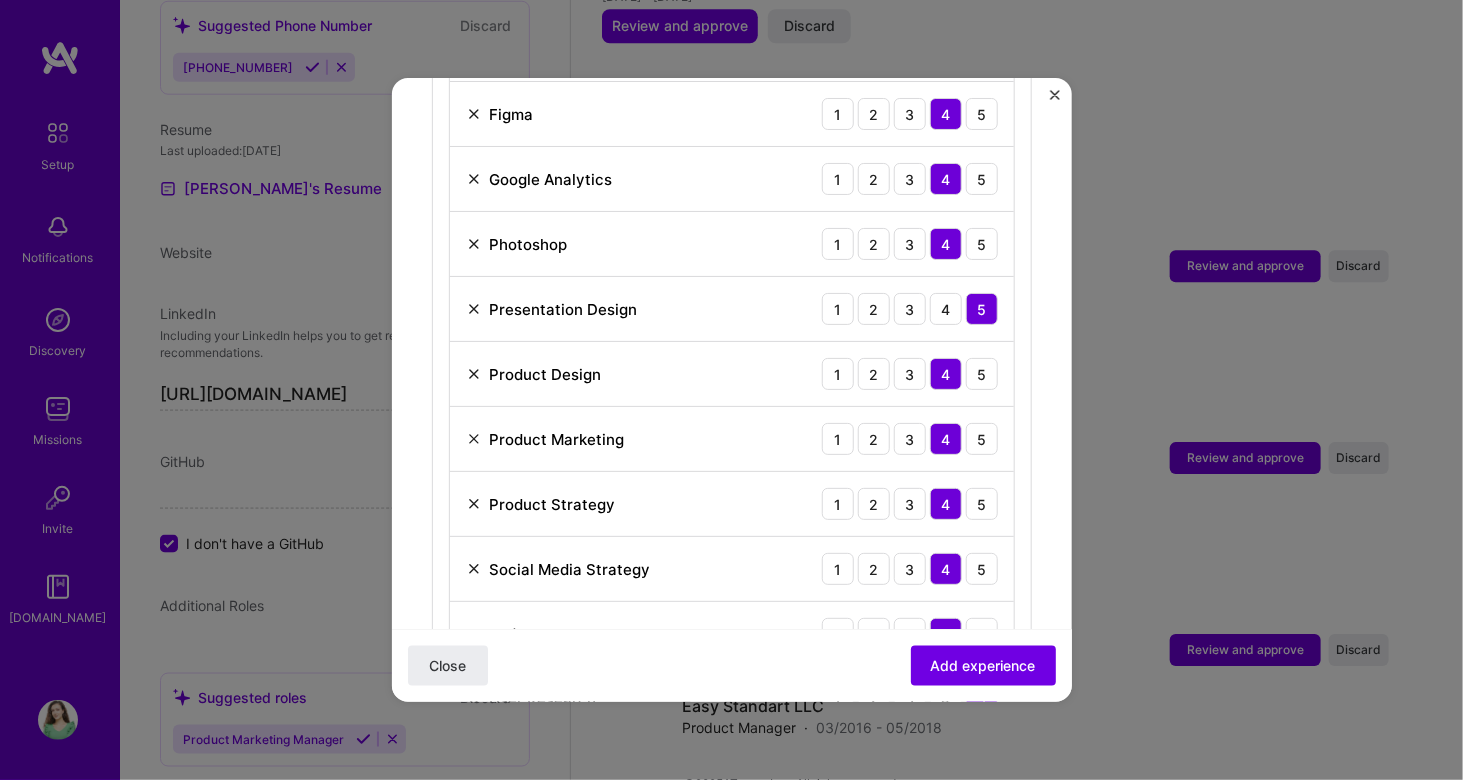 scroll, scrollTop: 969, scrollLeft: 0, axis: vertical 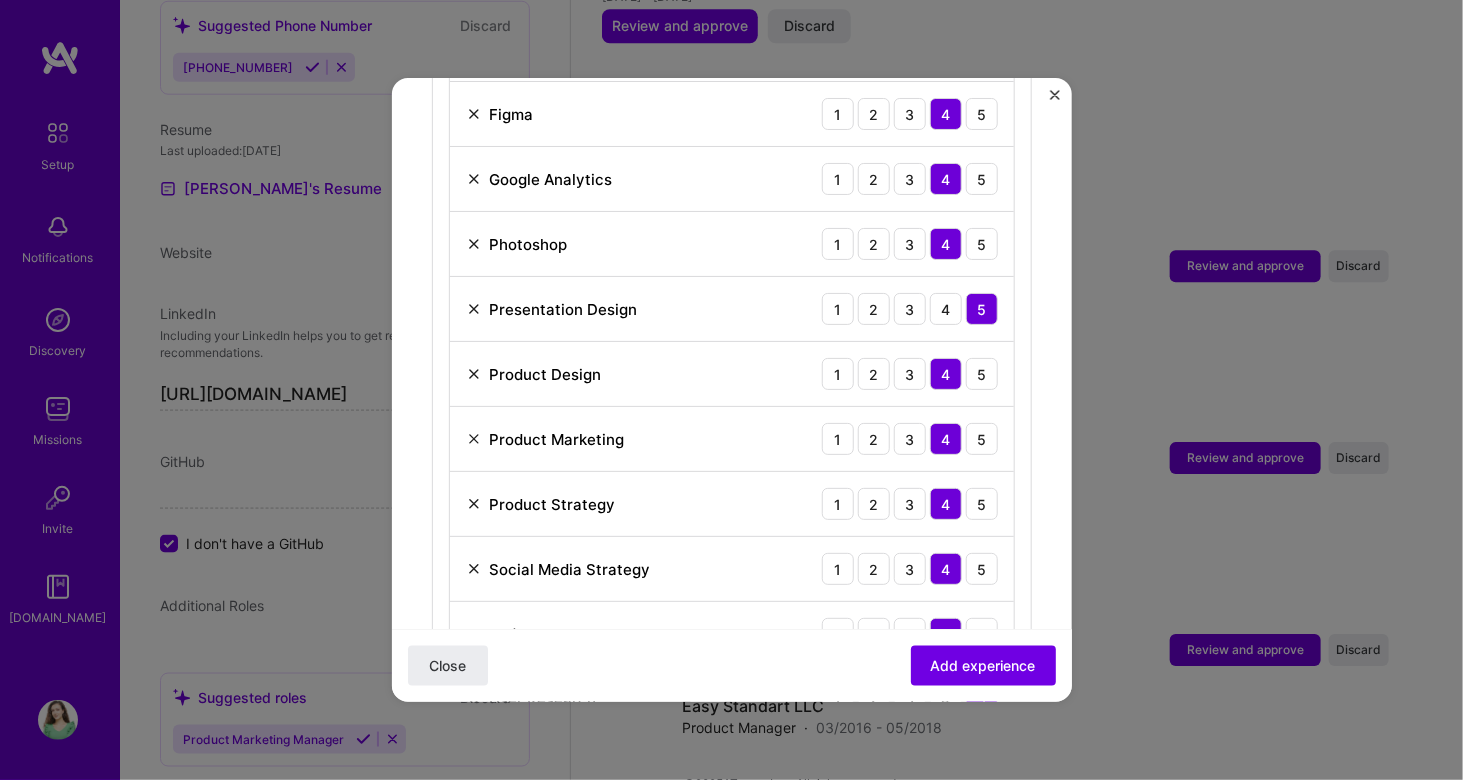 click at bounding box center [474, 374] 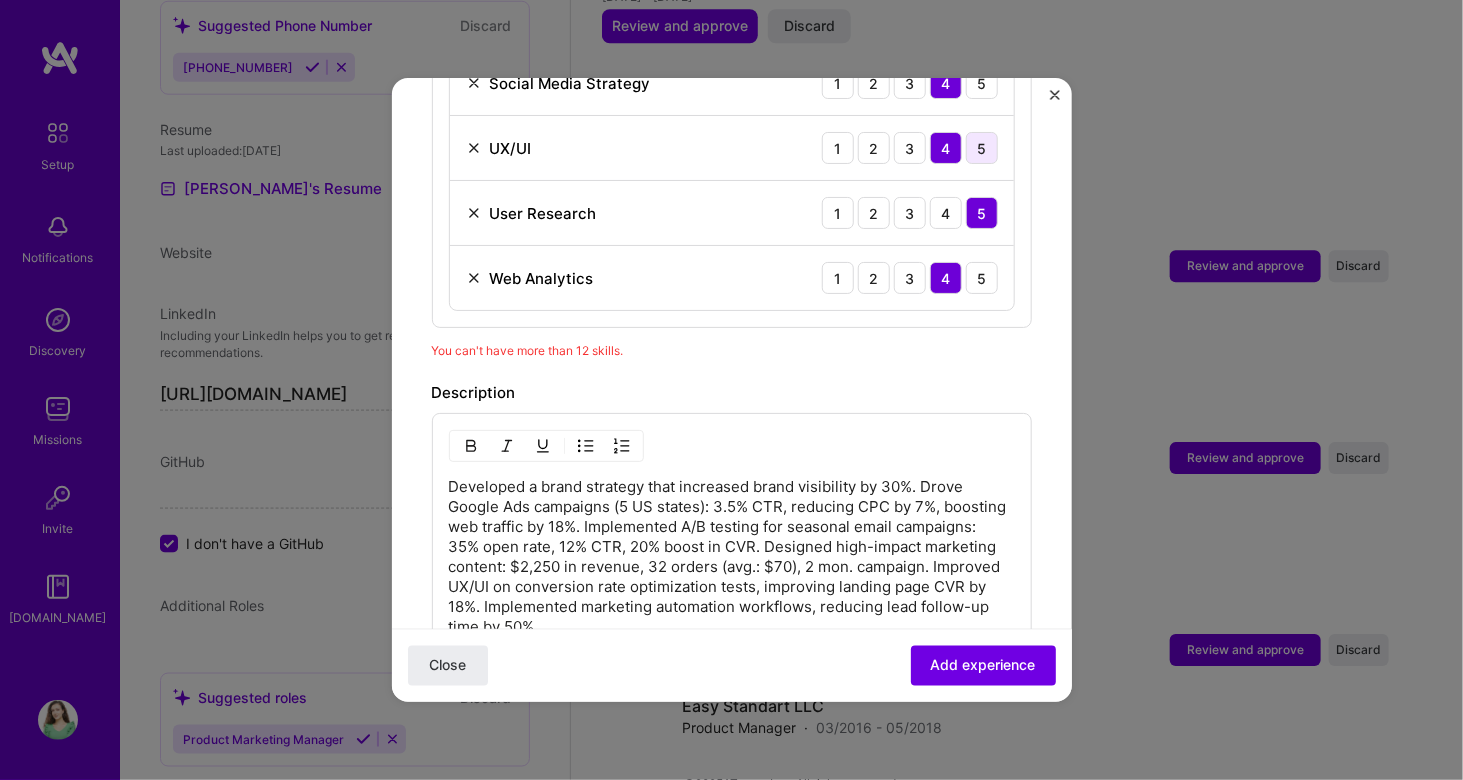 scroll, scrollTop: 1393, scrollLeft: 0, axis: vertical 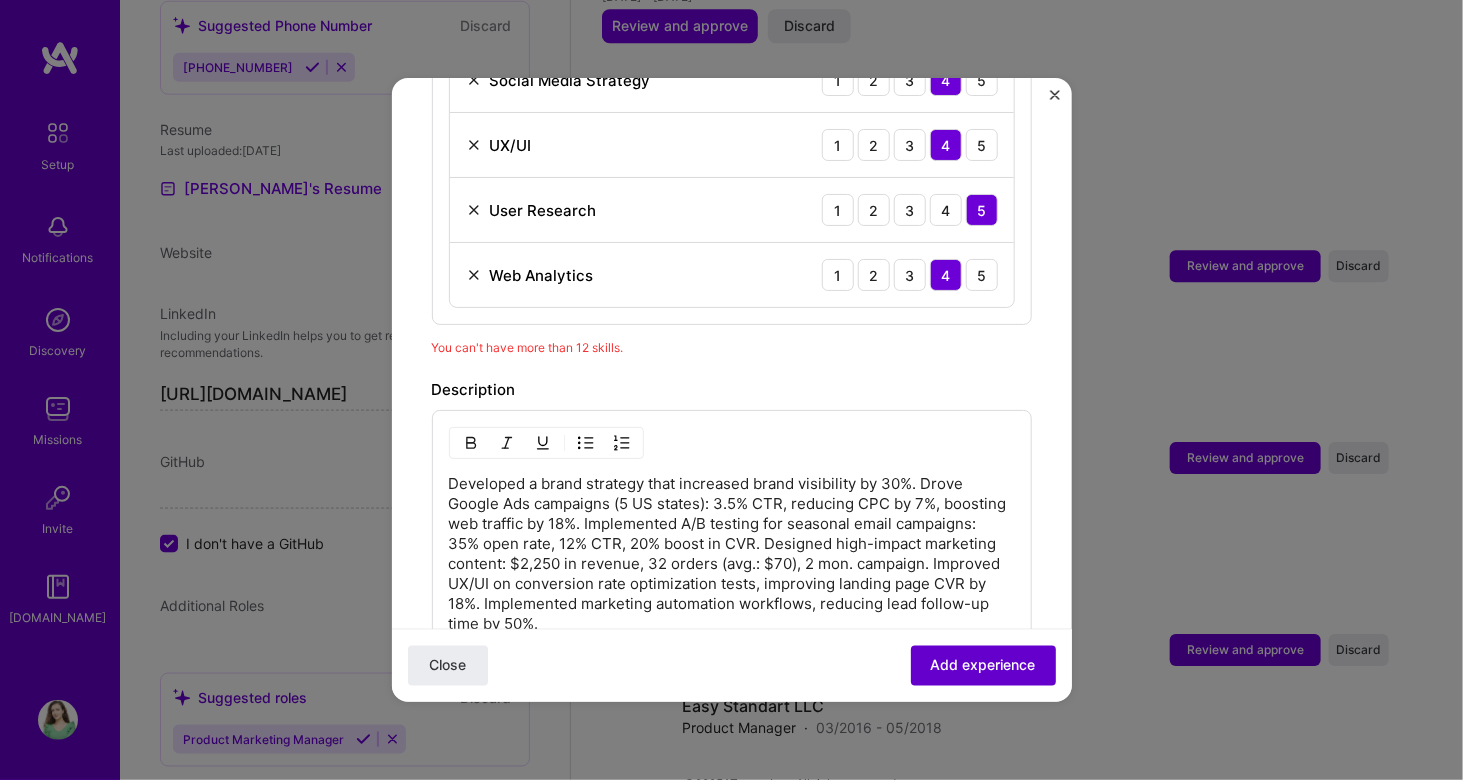 click on "Add experience" at bounding box center (983, 666) 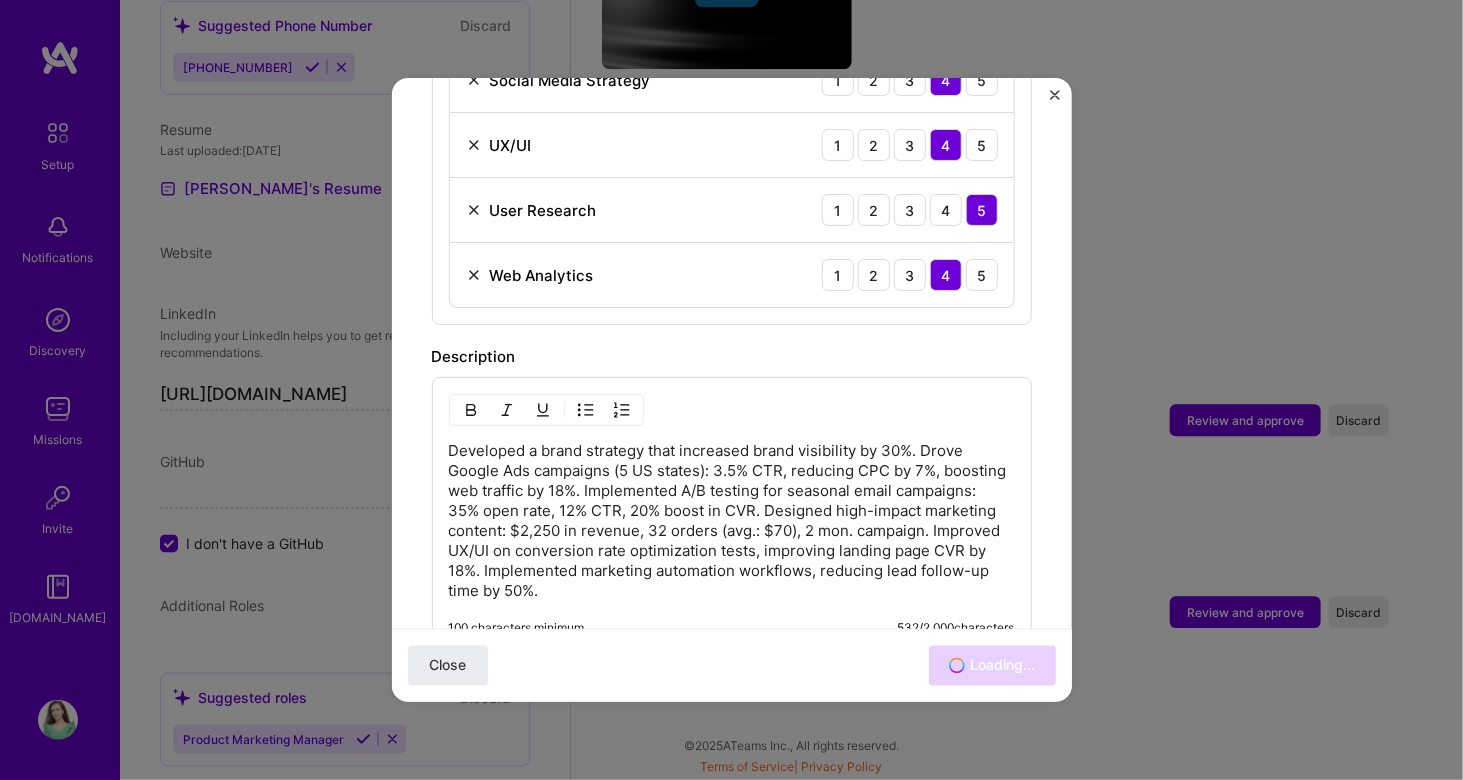scroll, scrollTop: 2352, scrollLeft: 0, axis: vertical 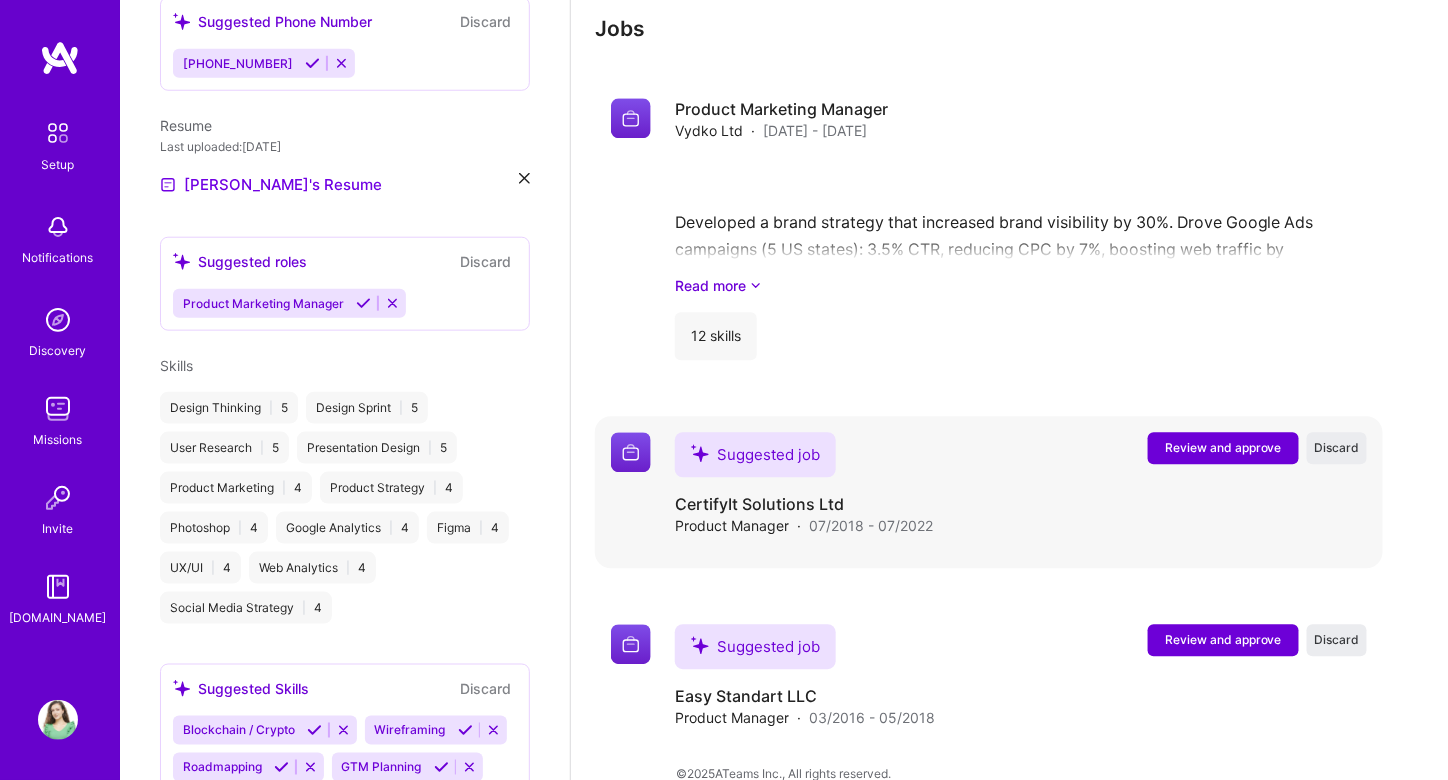 click on "Review and approve" at bounding box center (1223, 447) 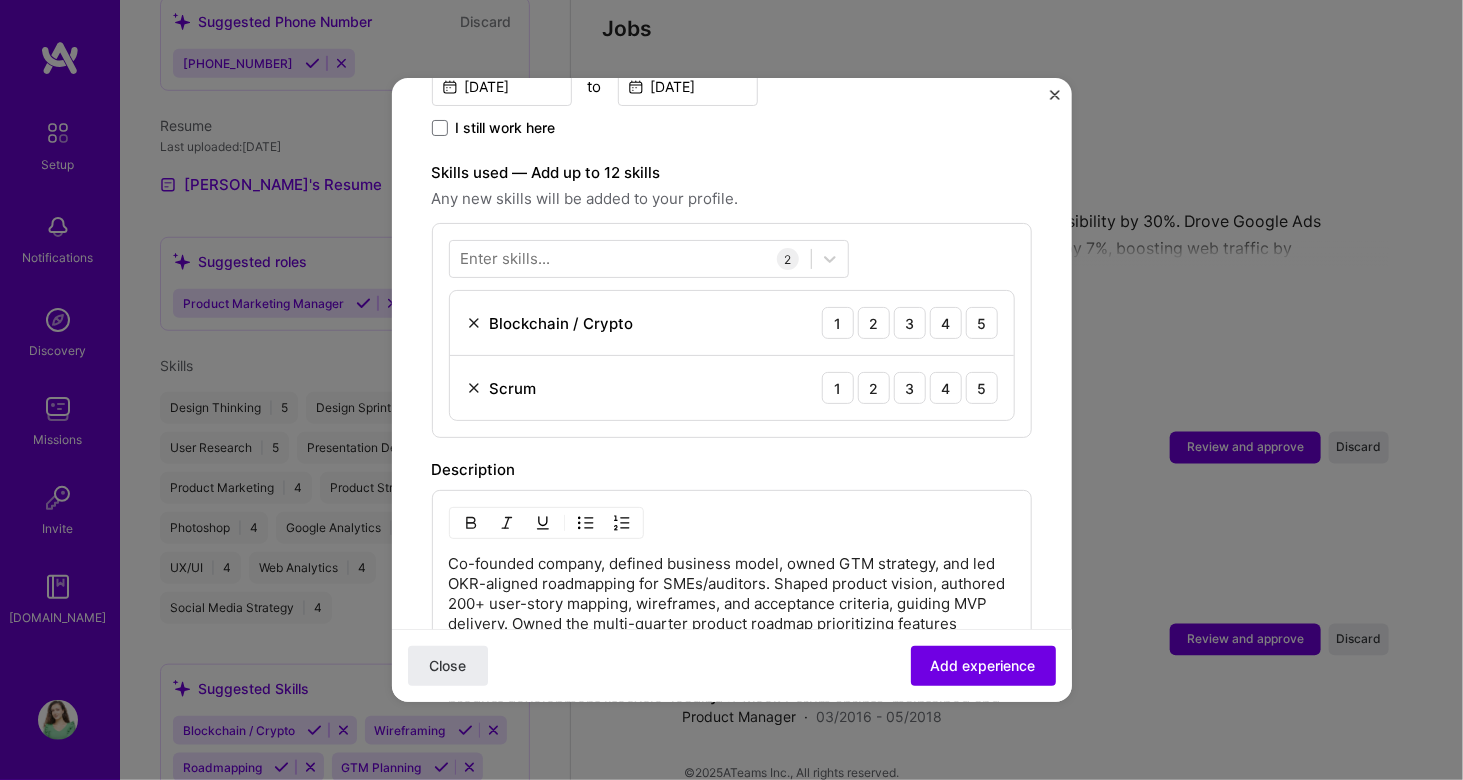 scroll, scrollTop: 632, scrollLeft: 0, axis: vertical 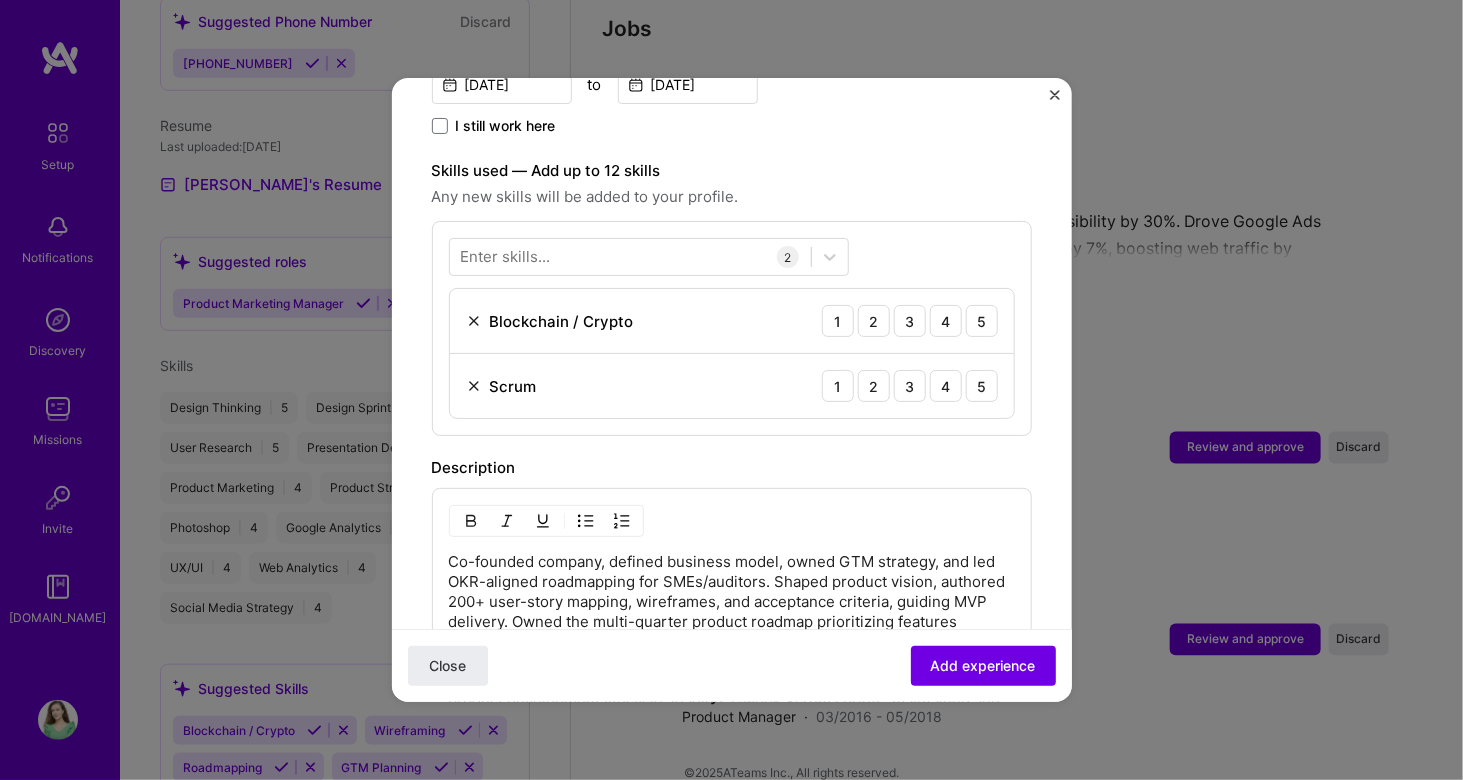 click at bounding box center (474, 386) 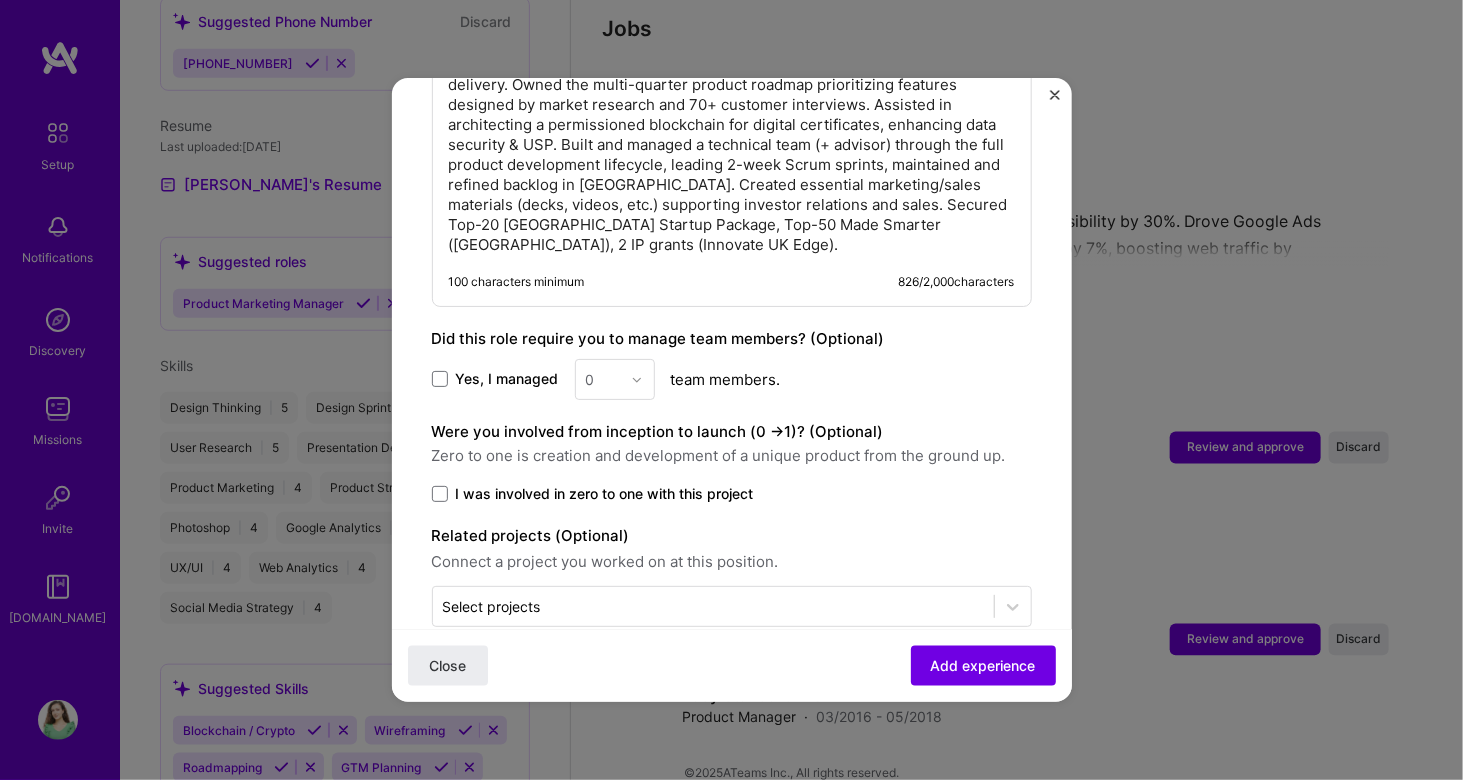 scroll, scrollTop: 1112, scrollLeft: 0, axis: vertical 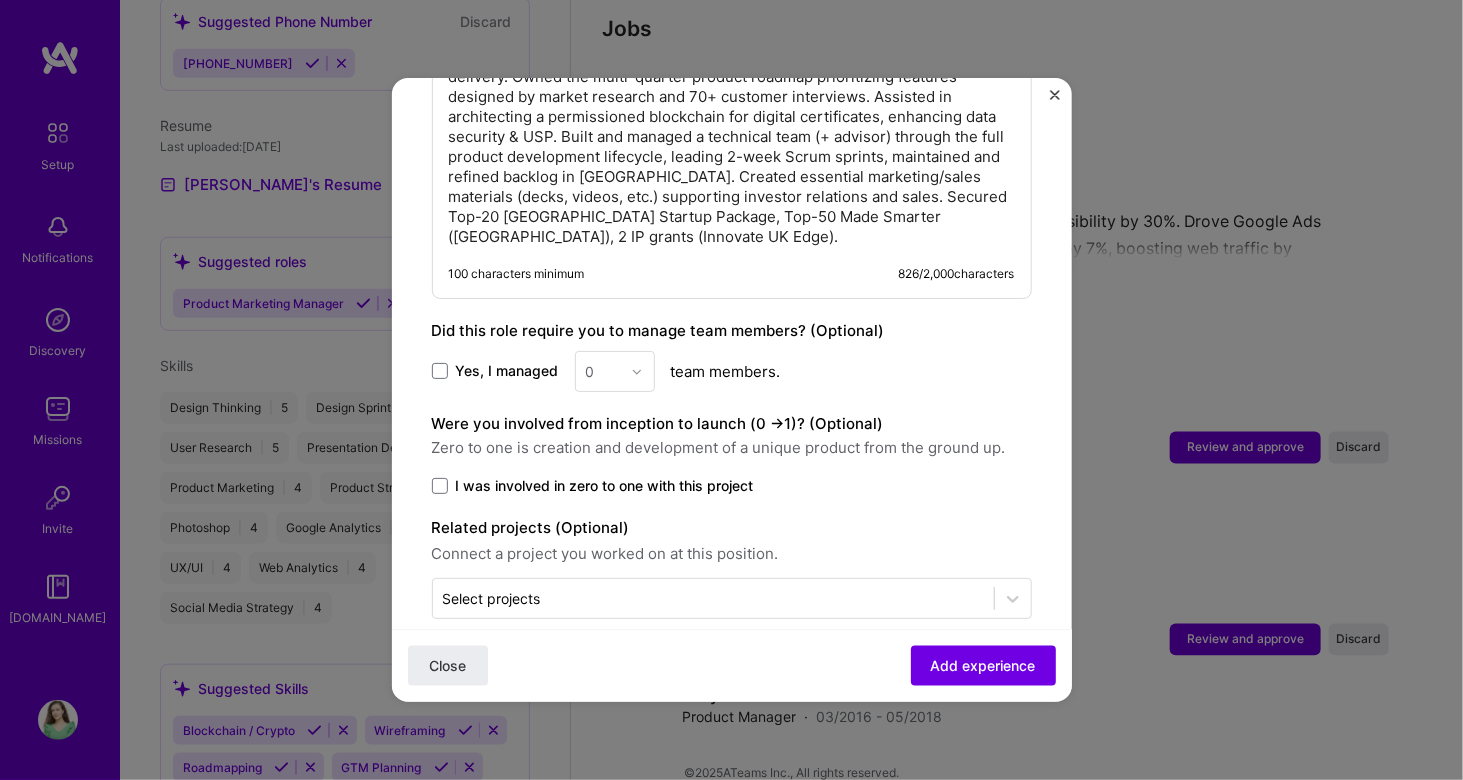 click on "Yes, I managed" at bounding box center [507, 371] 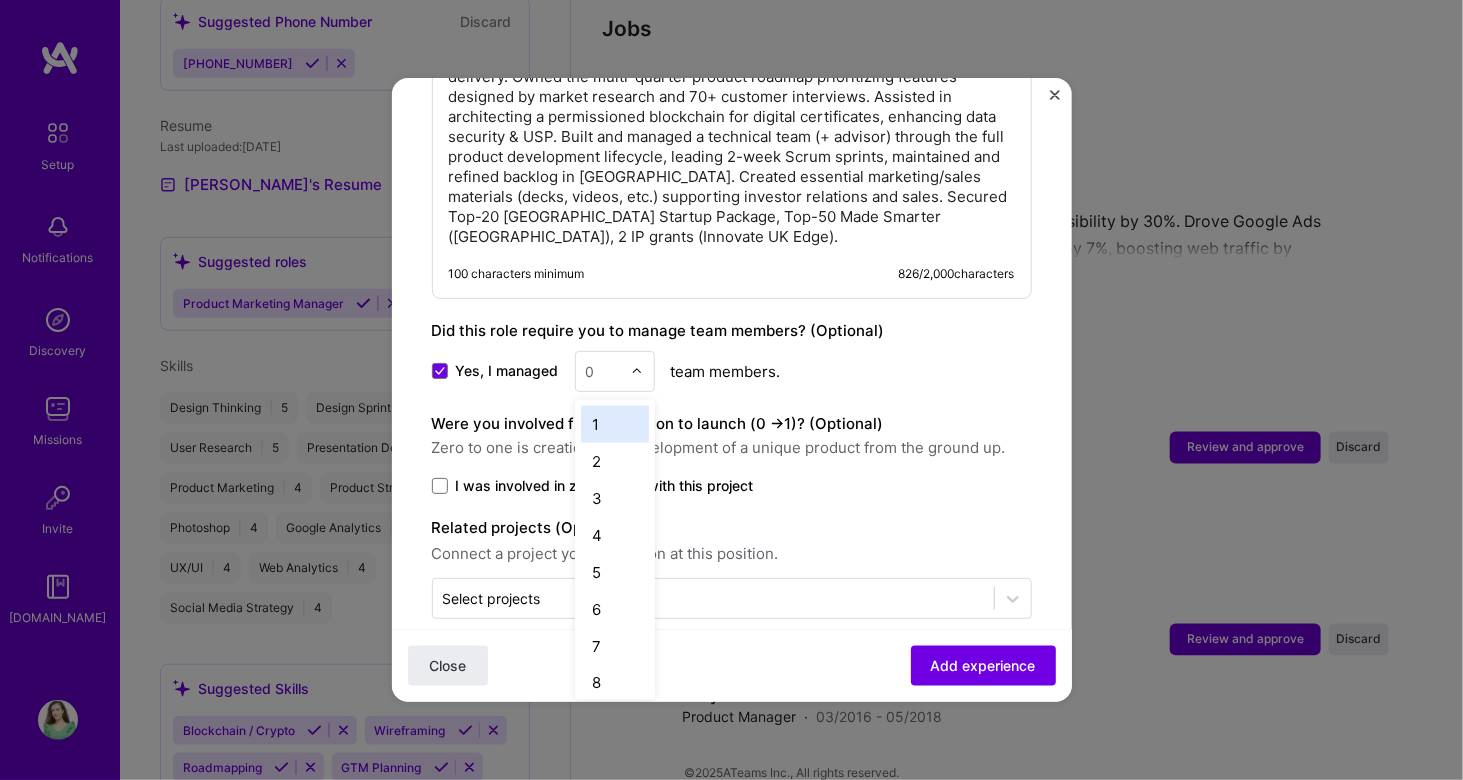 click at bounding box center [603, 371] 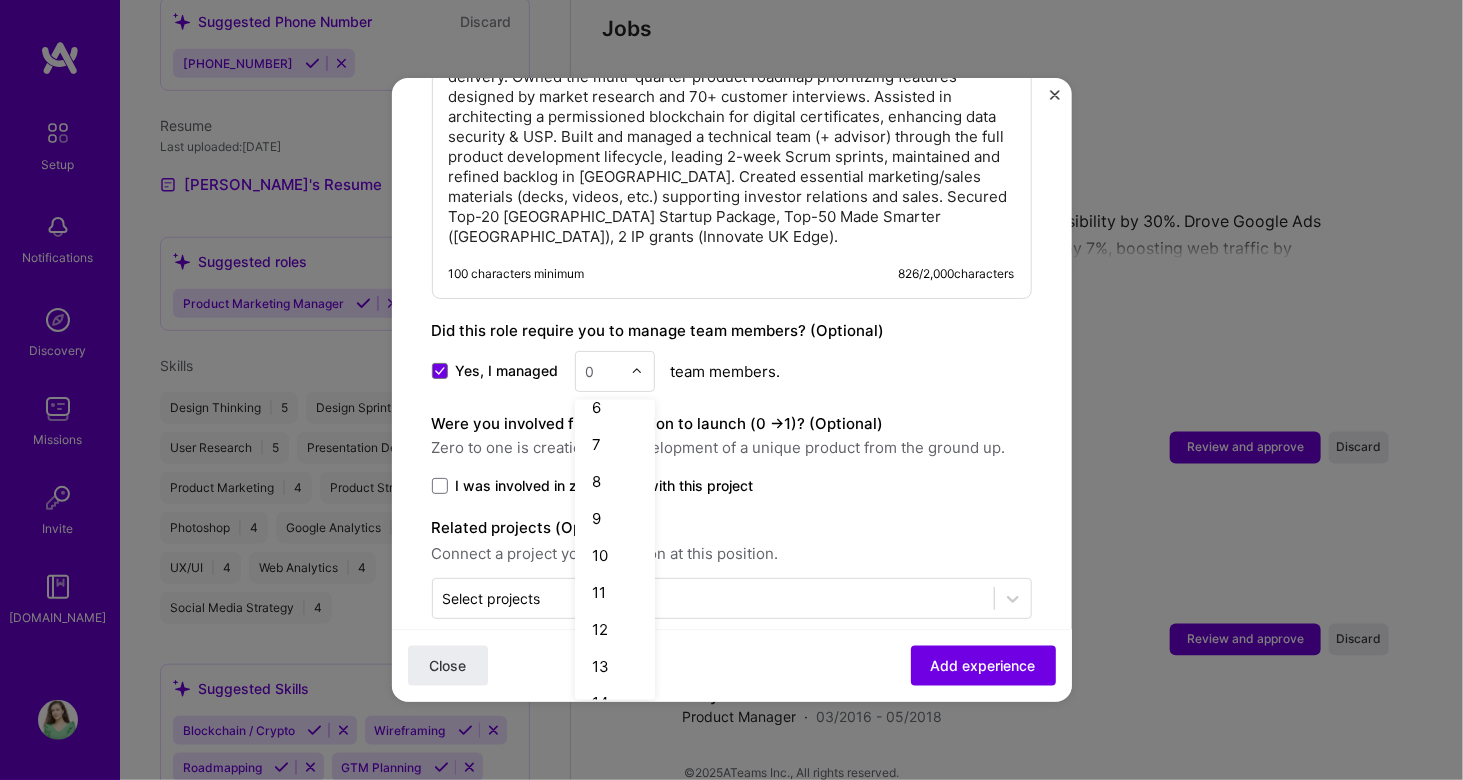 scroll, scrollTop: 202, scrollLeft: 0, axis: vertical 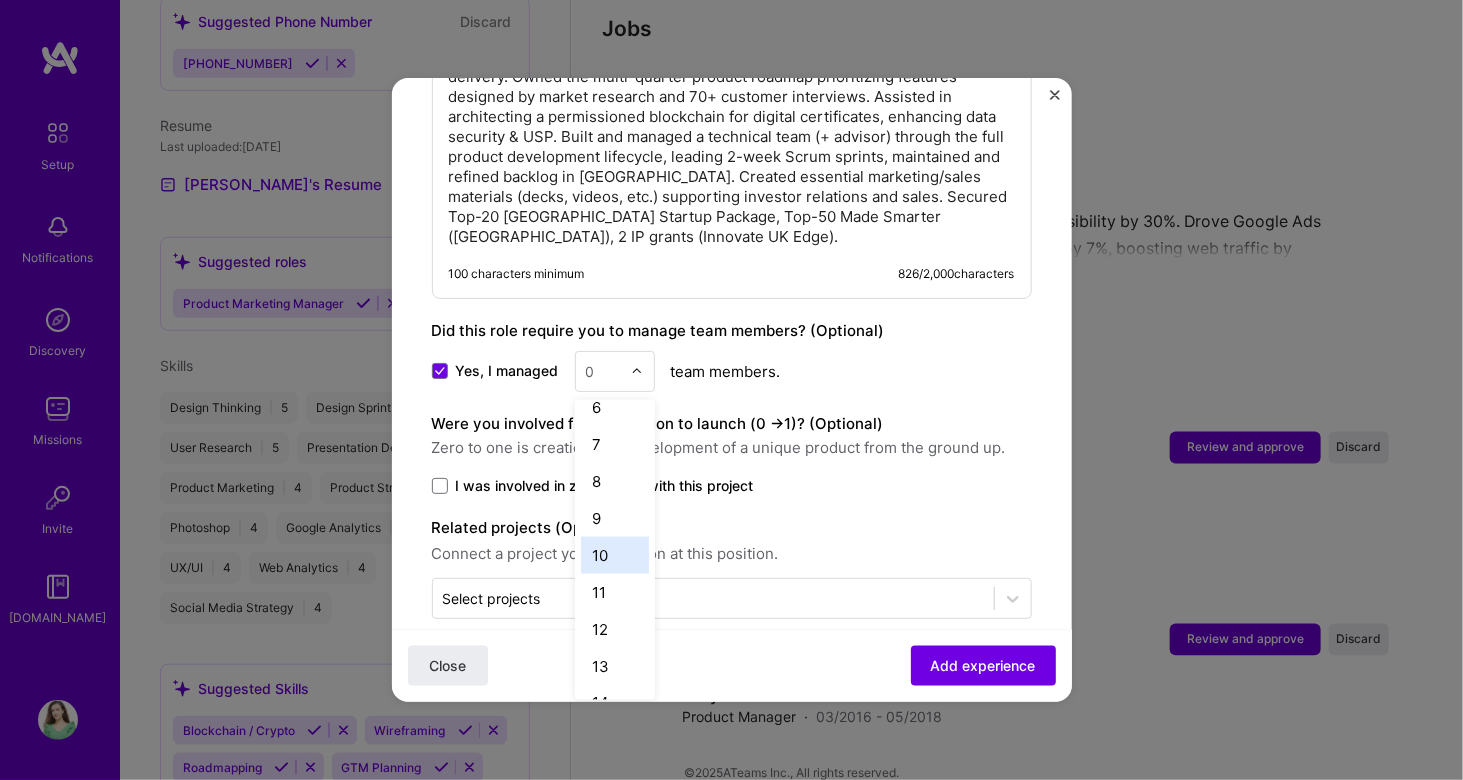 click on "10" at bounding box center [615, 555] 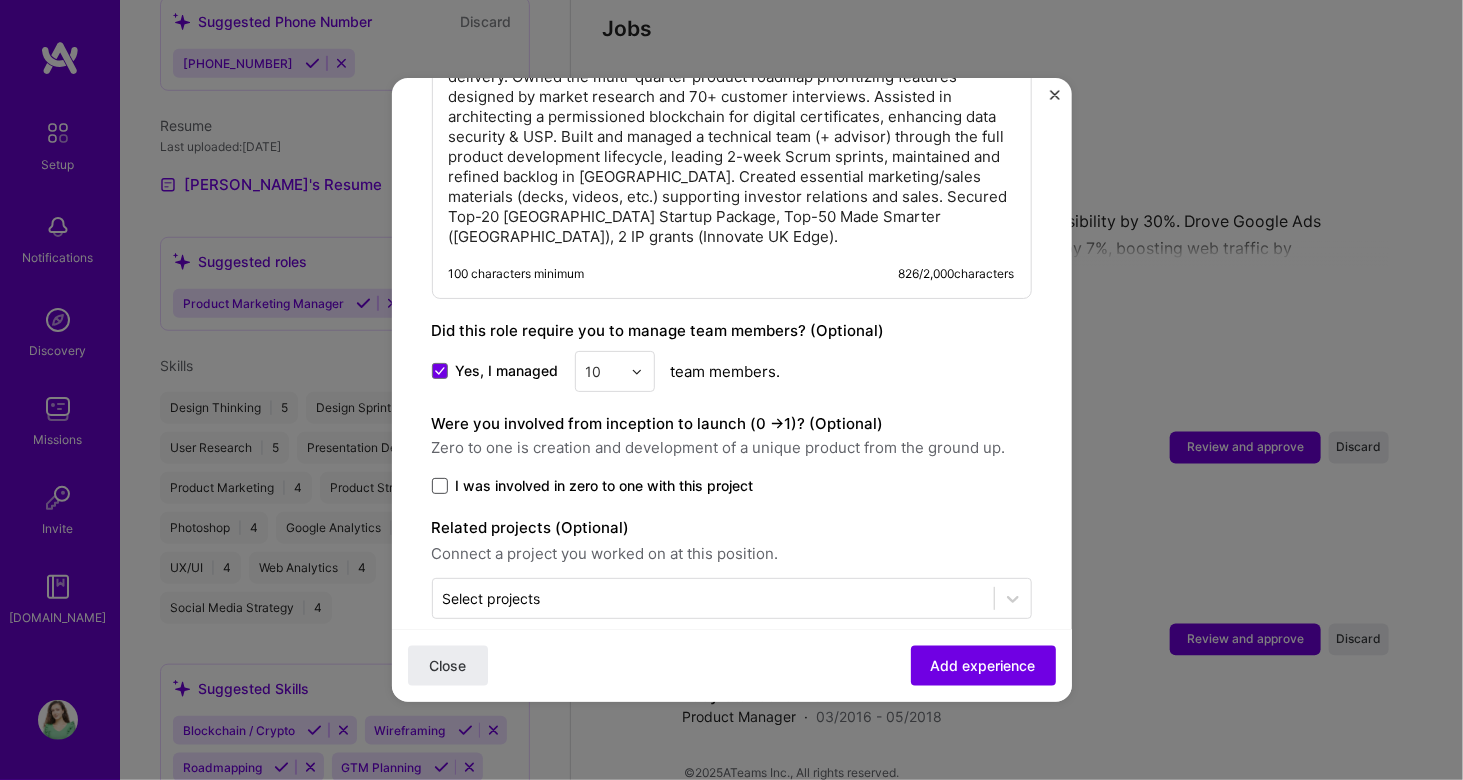 click at bounding box center [440, 486] 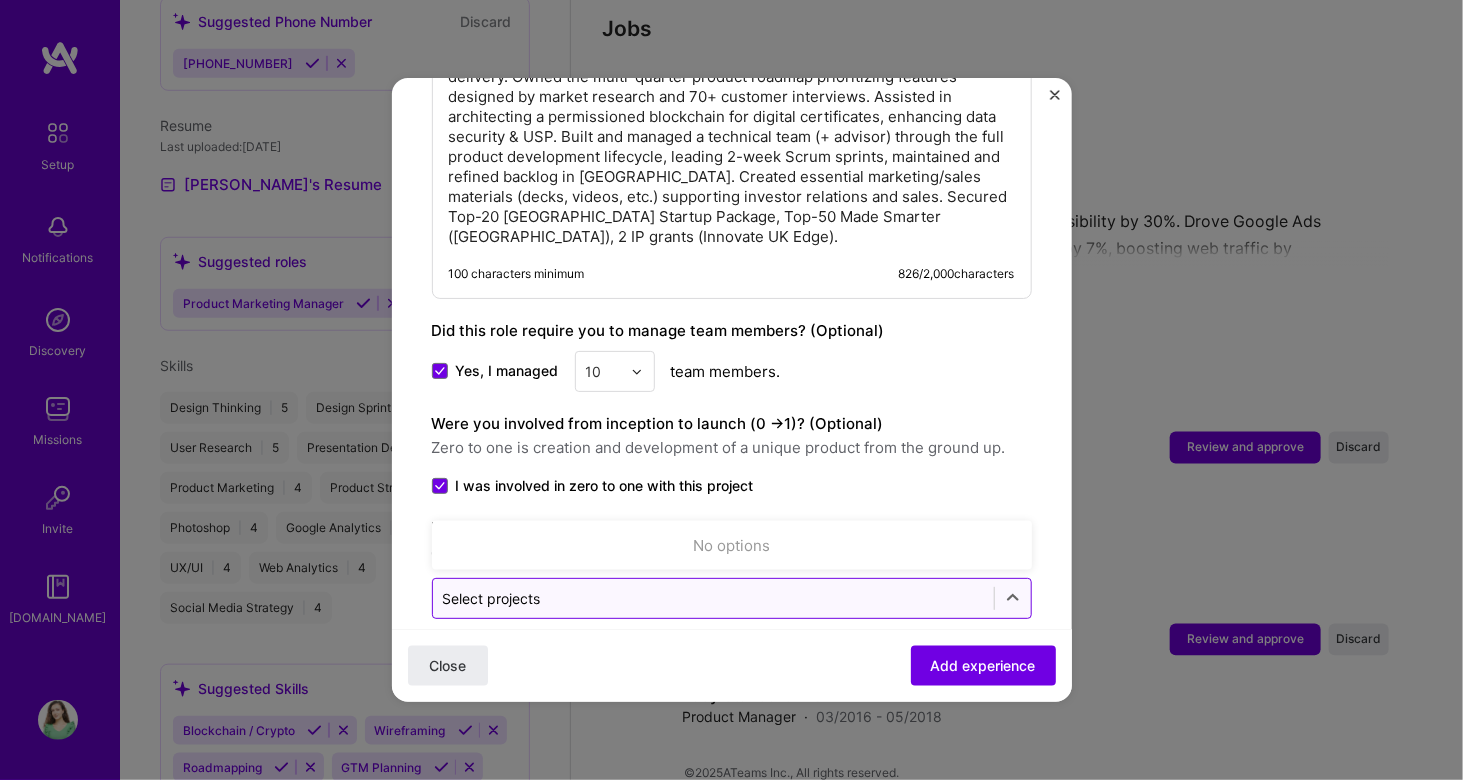 click at bounding box center (713, 598) 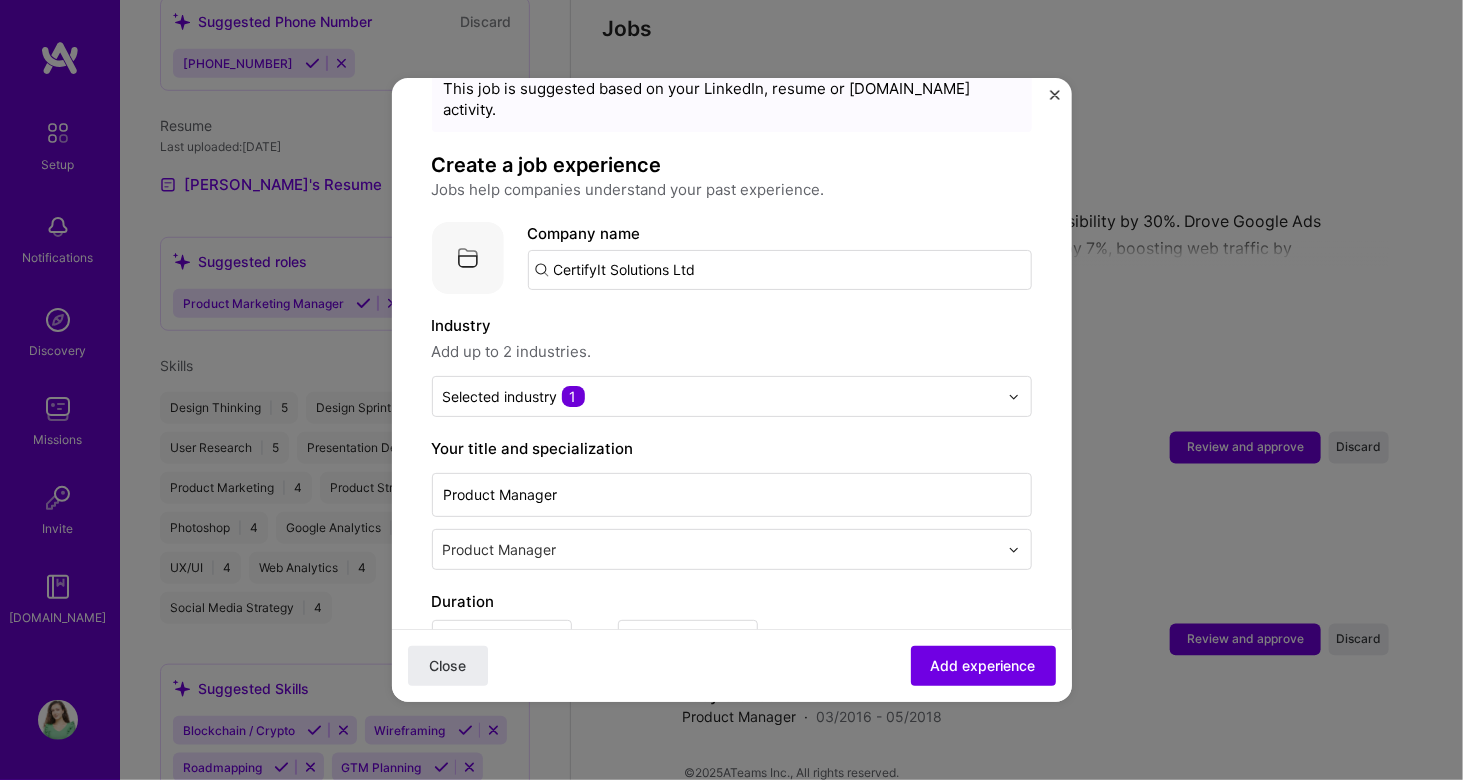 scroll, scrollTop: 68, scrollLeft: 0, axis: vertical 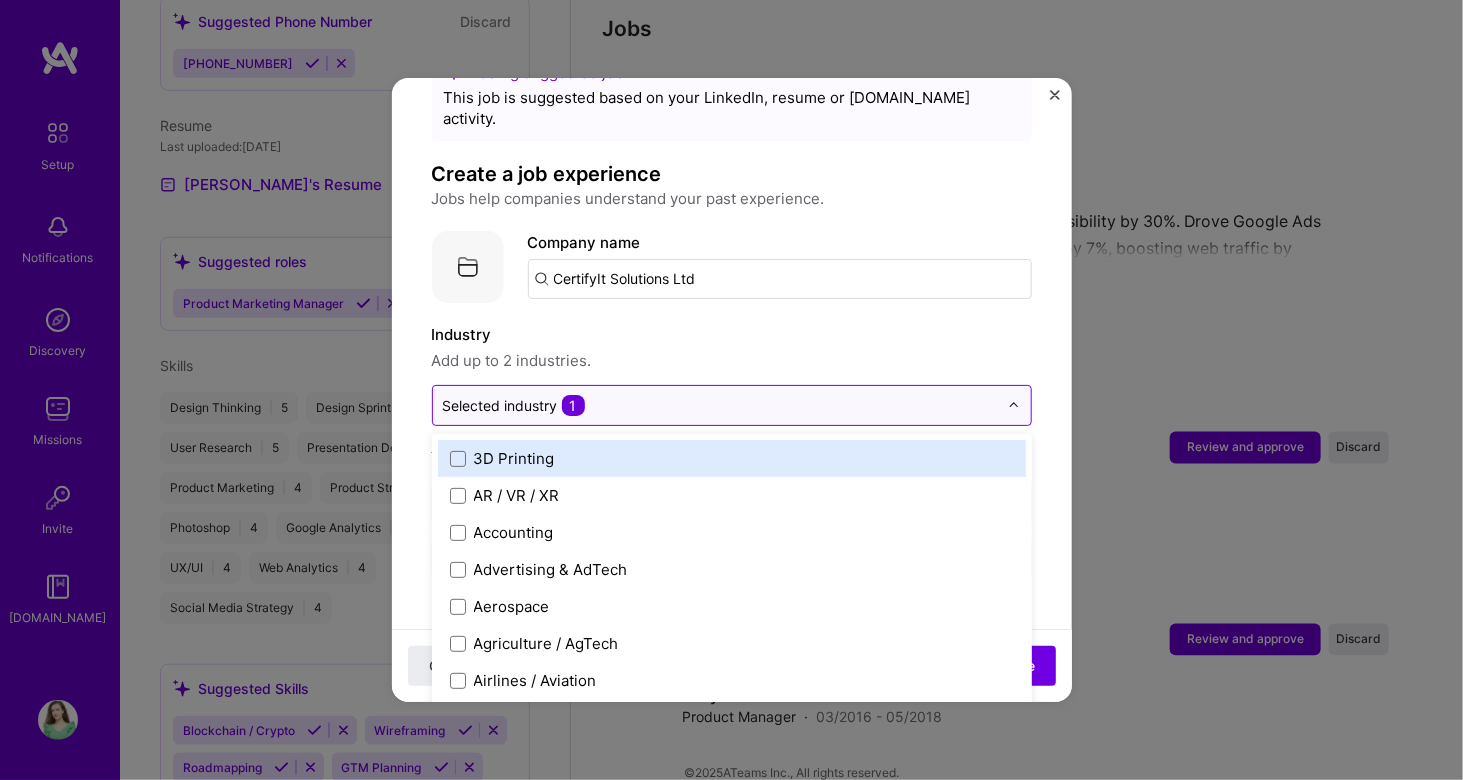 click at bounding box center (720, 405) 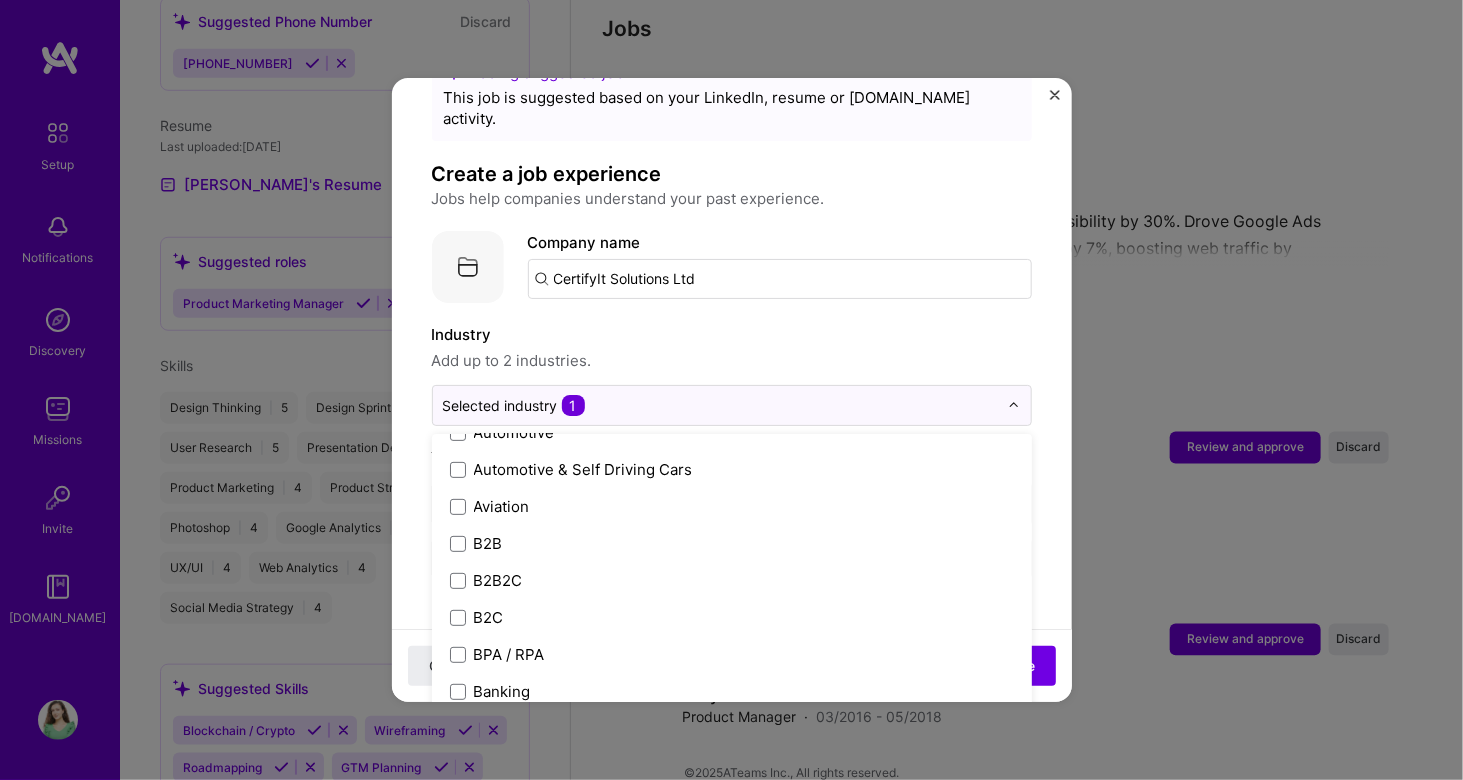 scroll, scrollTop: 510, scrollLeft: 0, axis: vertical 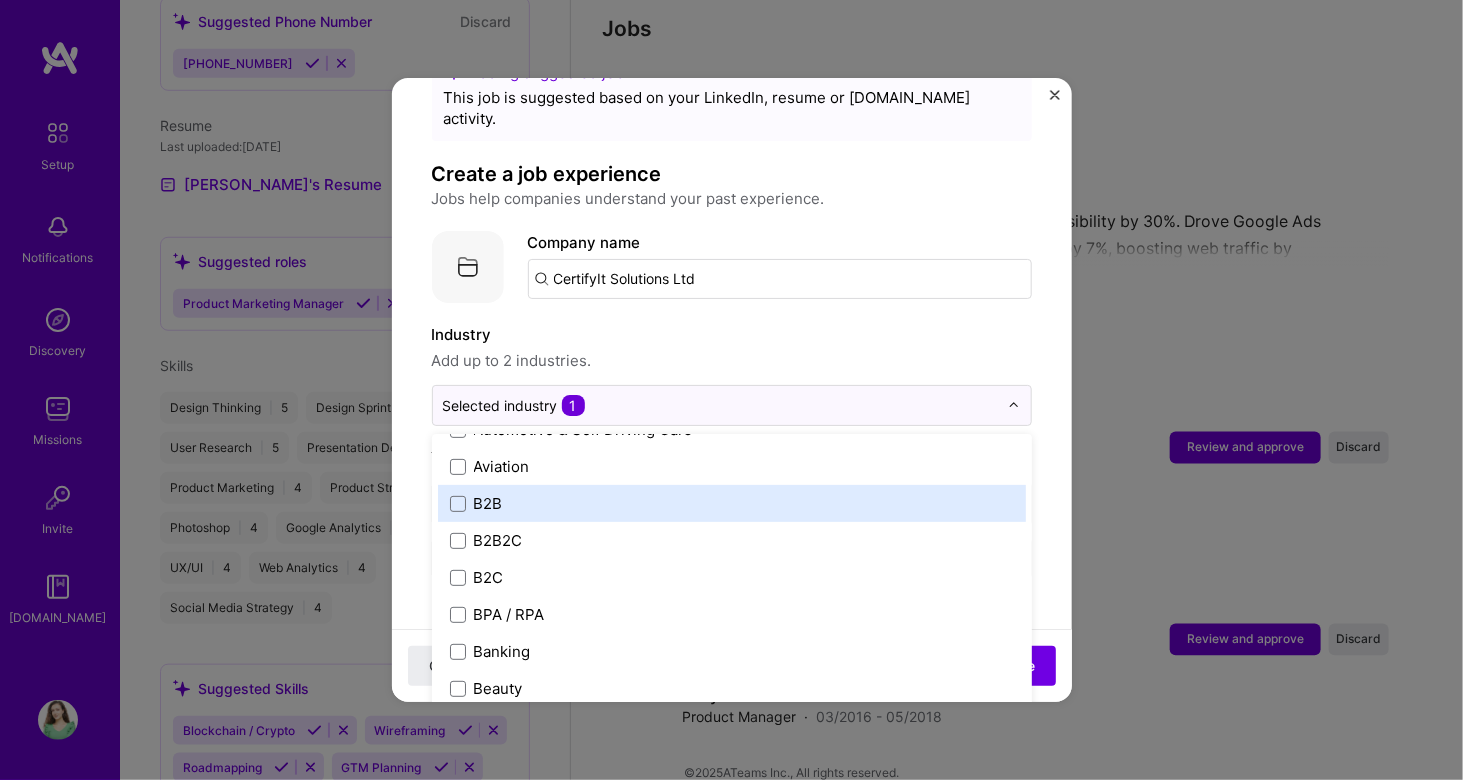 click on "B2B" at bounding box center (732, 503) 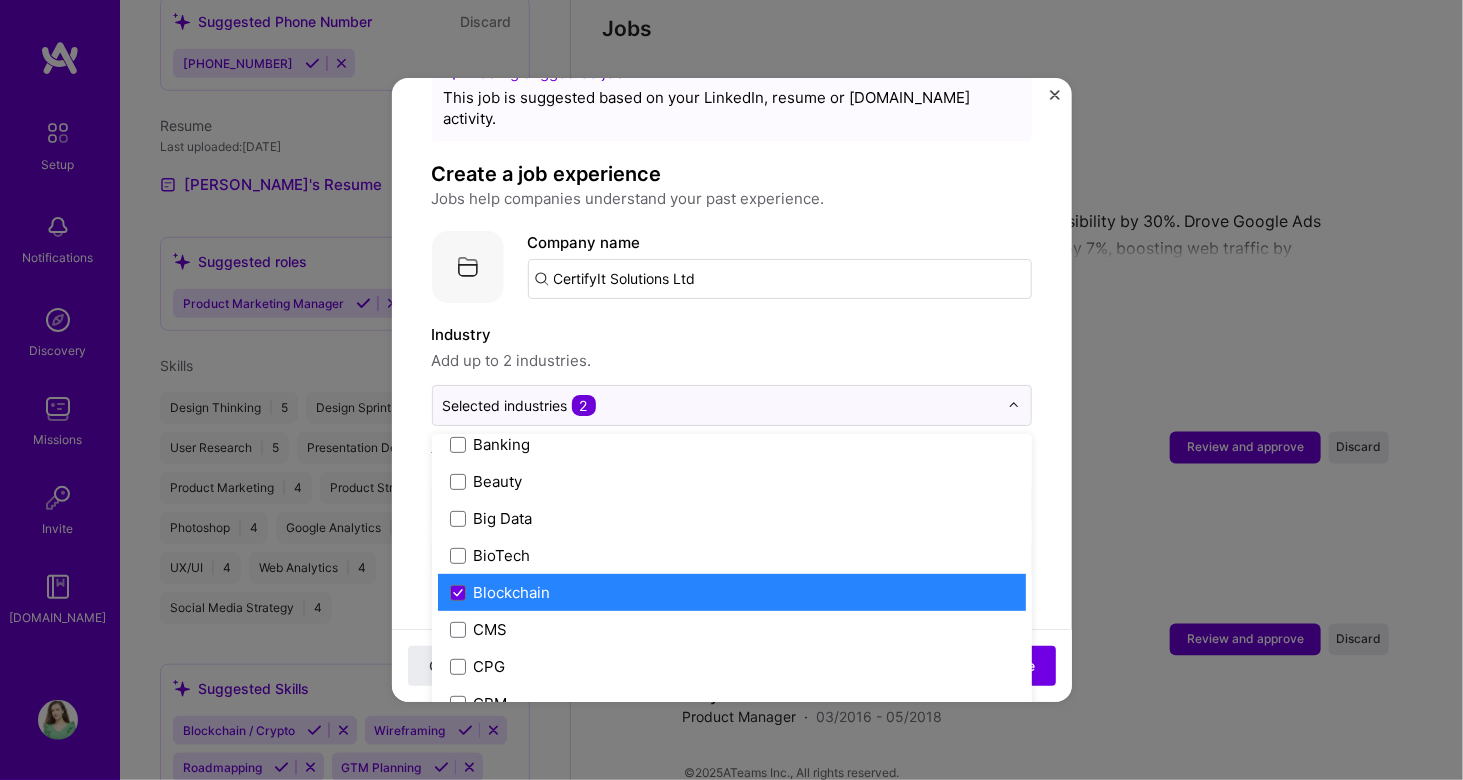 scroll, scrollTop: 724, scrollLeft: 0, axis: vertical 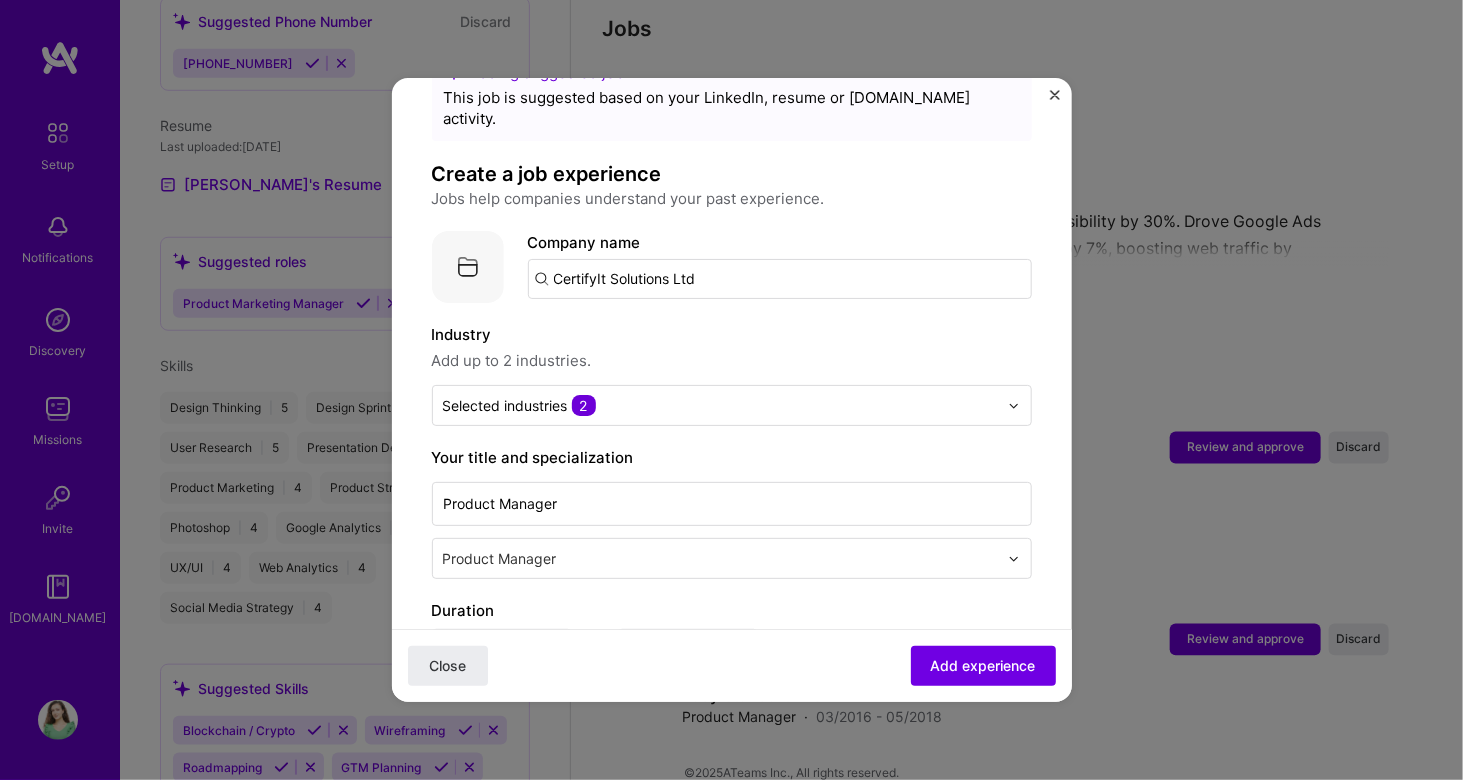 click on "Adding suggested job This job is suggested based on your LinkedIn, resume or [DOMAIN_NAME] activity. Create a job experience Jobs help companies understand your past experience. Company logo Company name CertifyIt Solutions Ltd
Industry Add up to 2 industries. Selected industries 2 Your title and specialization Product Manager Product Manager Duration [DATE]
to [DATE]
I still work here Skills used — Add up to 12 skills Any new skills will be added to your profile. Enter skills... 1 Blockchain / Crypto 1 2 3 4 5 Description 100 characters minimum 826 / 2,000  characters Did this role require you to manage team members? (Optional) Yes, I managed 10 team members. Were you involved from inception to launch (0 - >  1)? (Optional) Zero to one is creation and development of a unique product from the ground up. I was involved in zero to one with this project Related projects (Optional) Select projects" at bounding box center [732, 856] 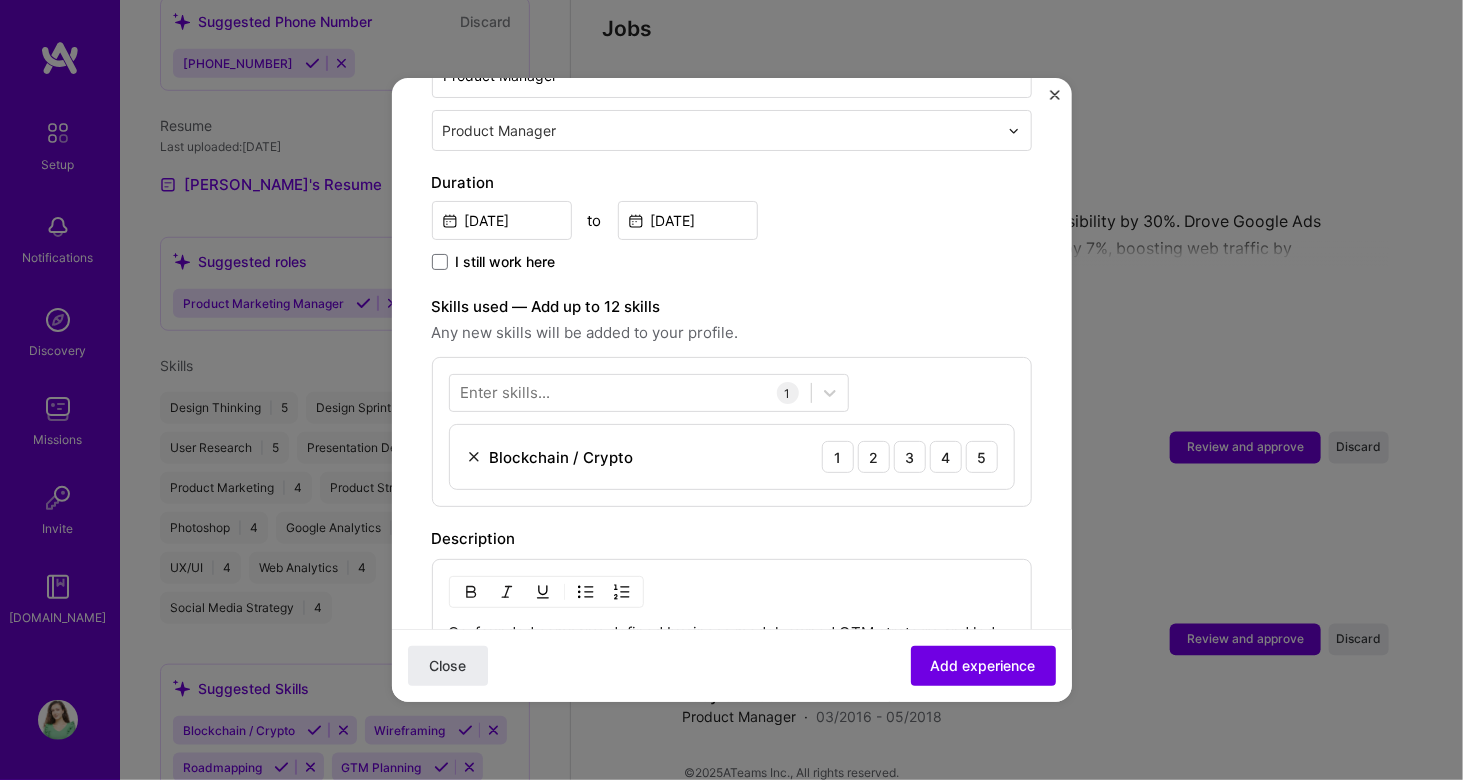 scroll, scrollTop: 497, scrollLeft: 0, axis: vertical 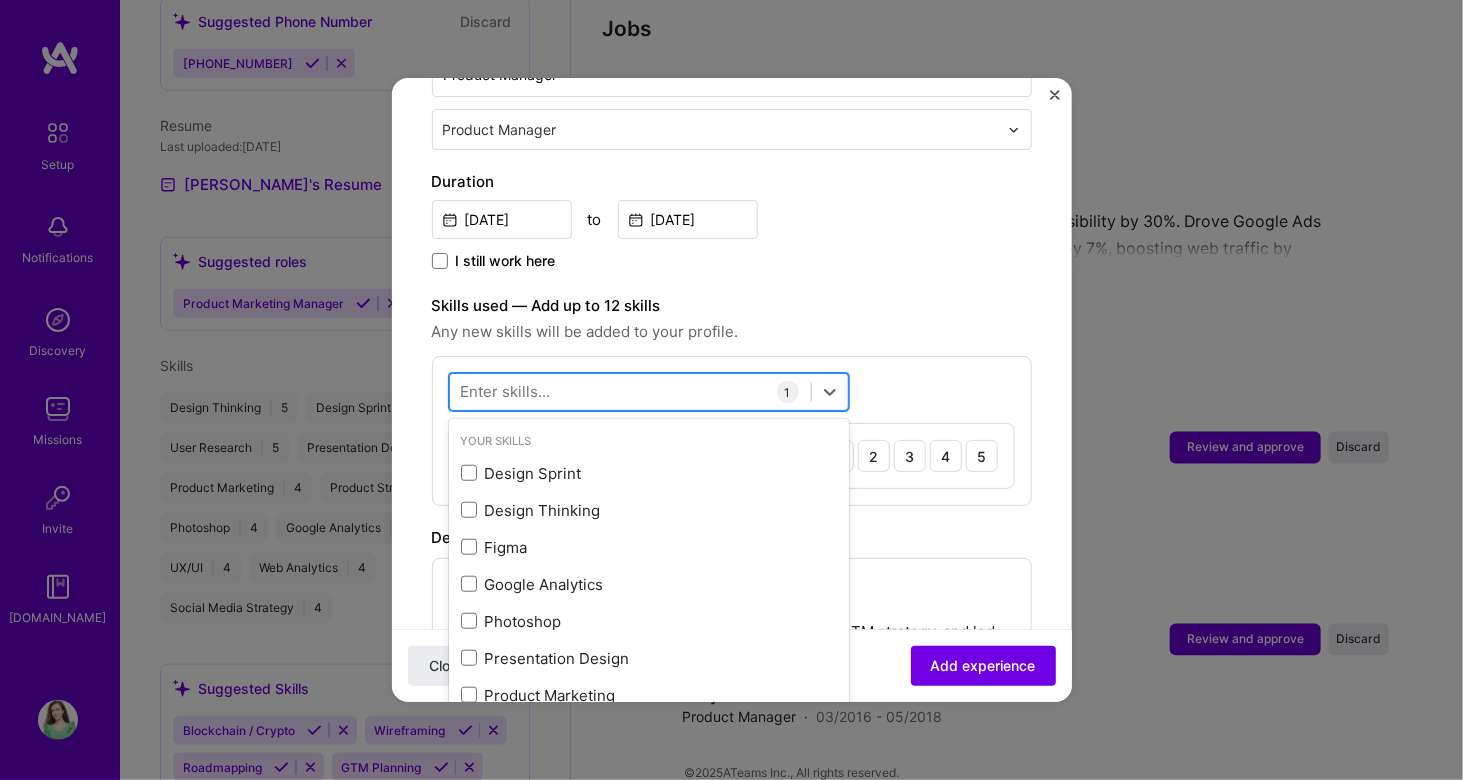 click at bounding box center [630, 392] 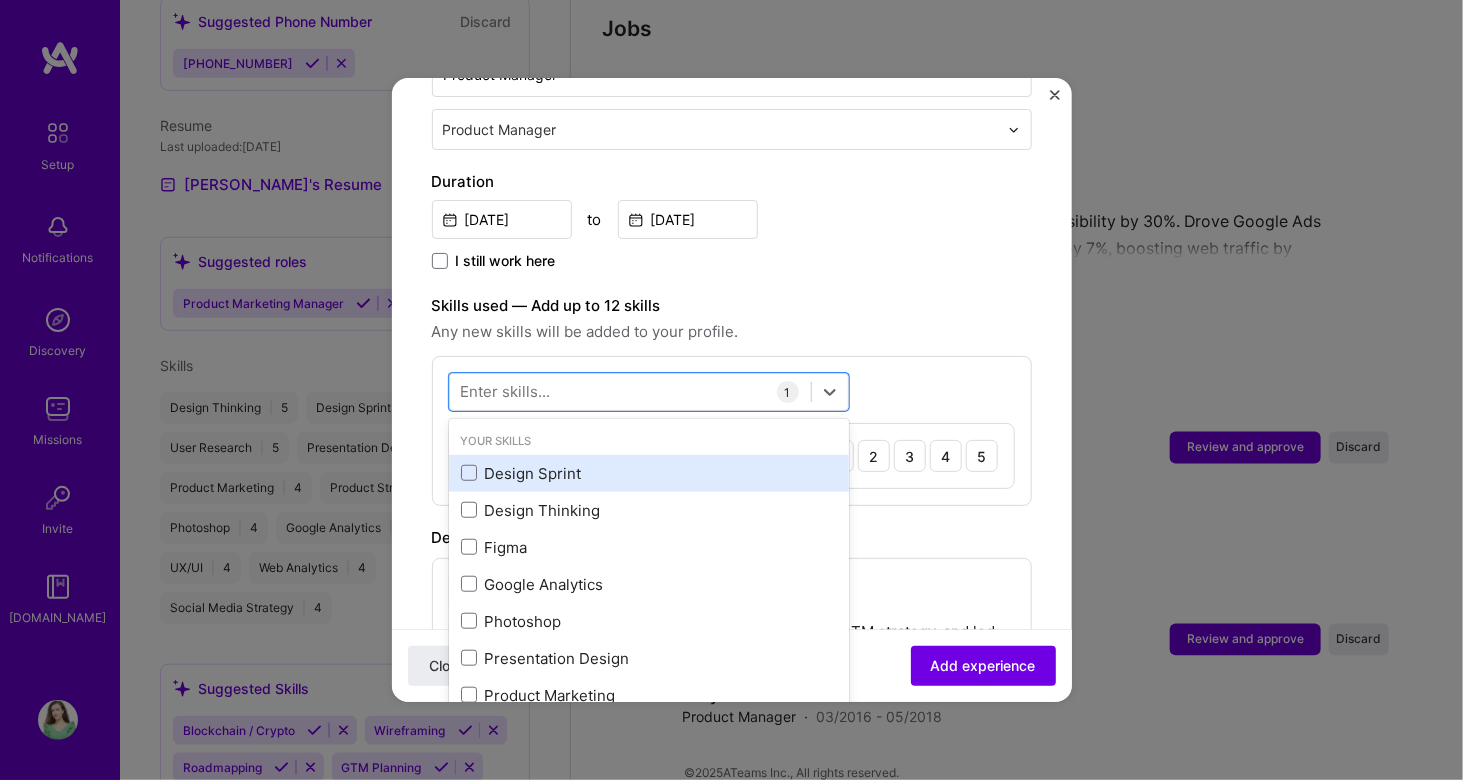 click on "Design Sprint" at bounding box center (649, 473) 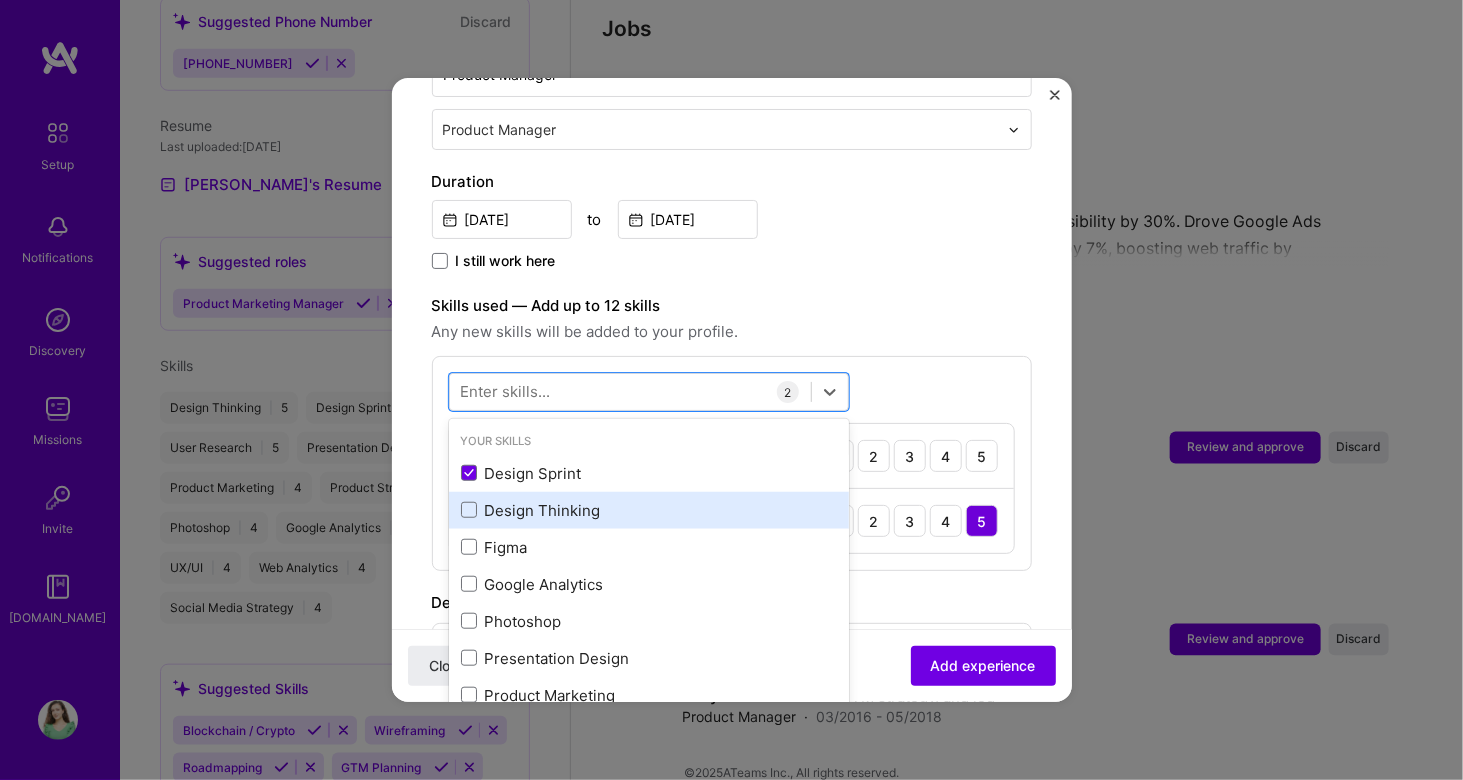 click on "Design Thinking" at bounding box center [649, 510] 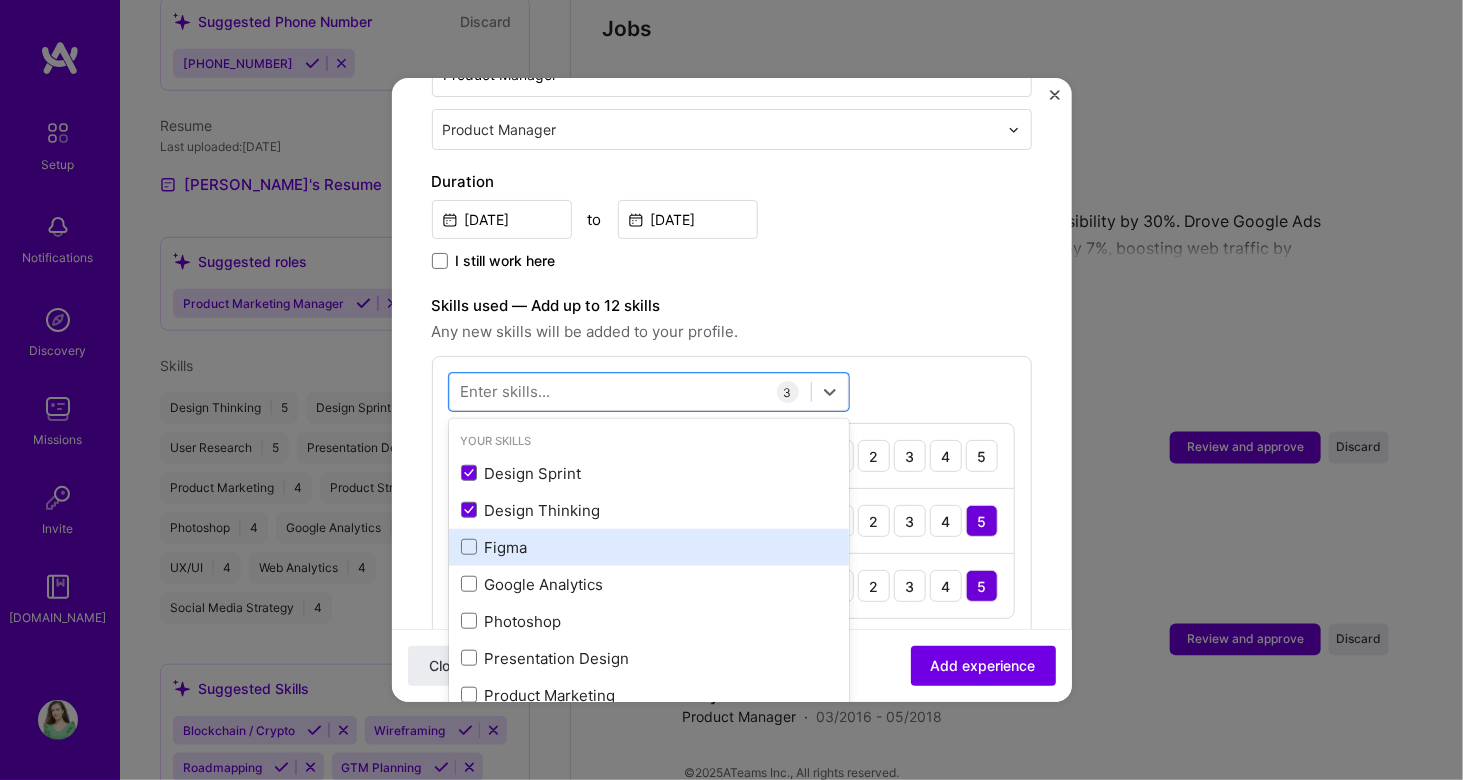 click on "Figma" at bounding box center (649, 547) 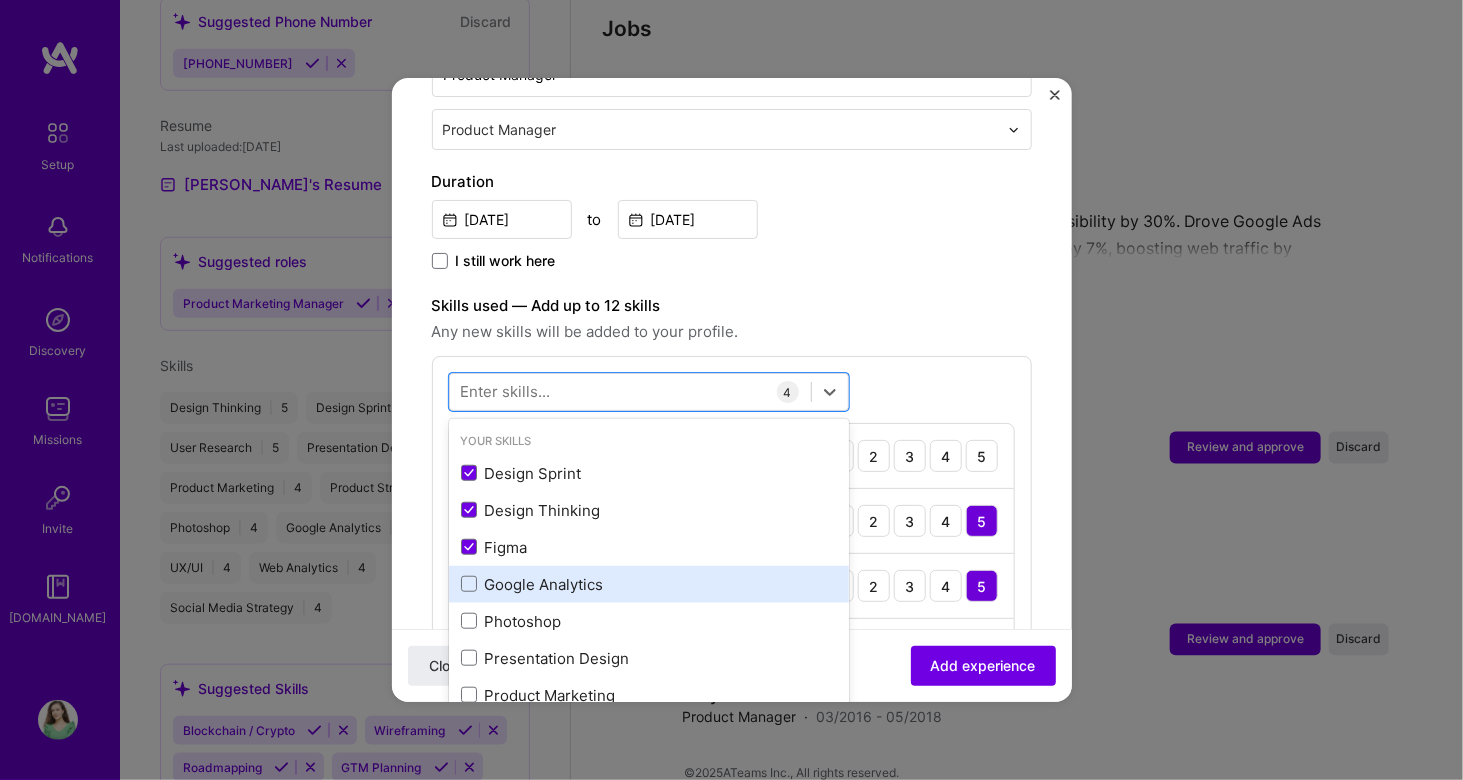 click on "Google Analytics" at bounding box center (649, 584) 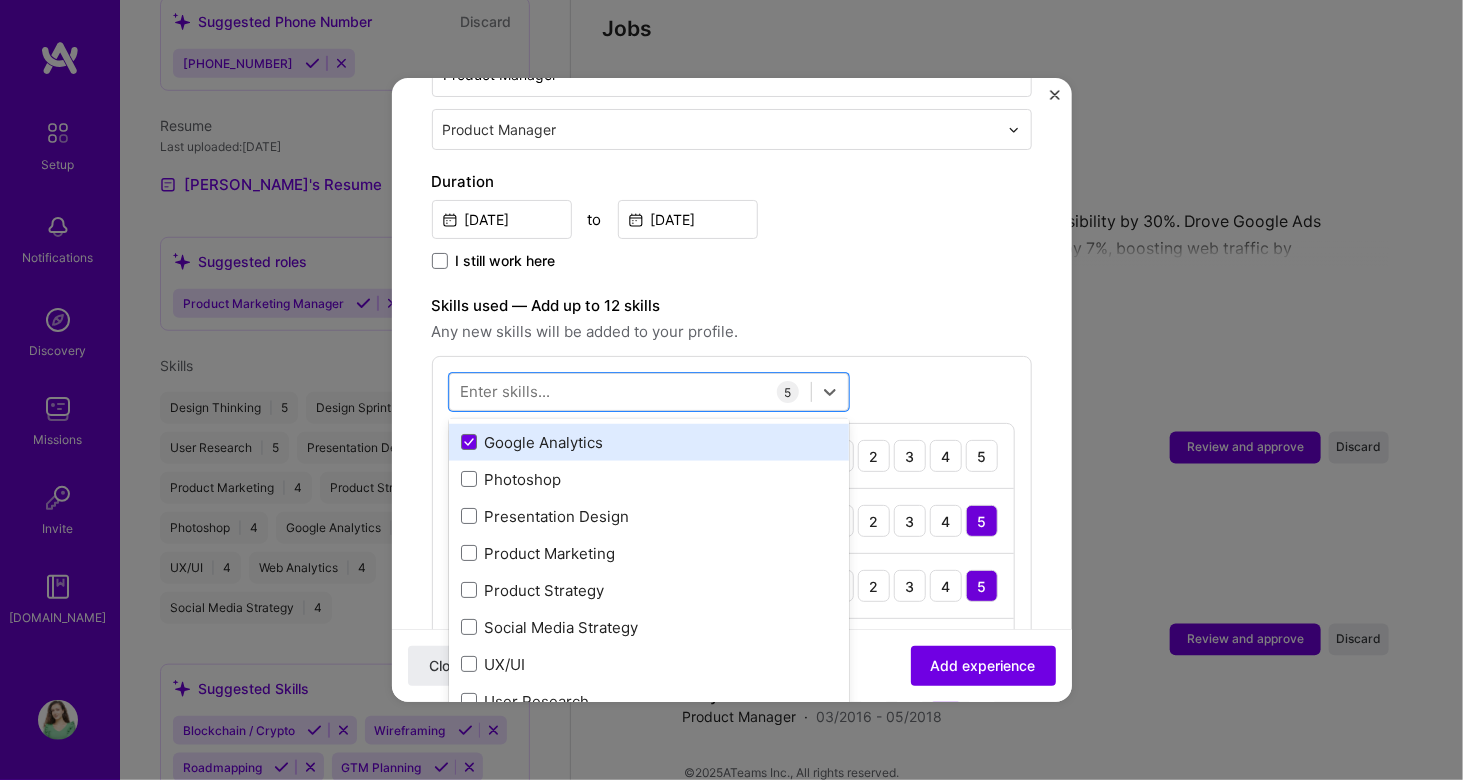 scroll, scrollTop: 144, scrollLeft: 0, axis: vertical 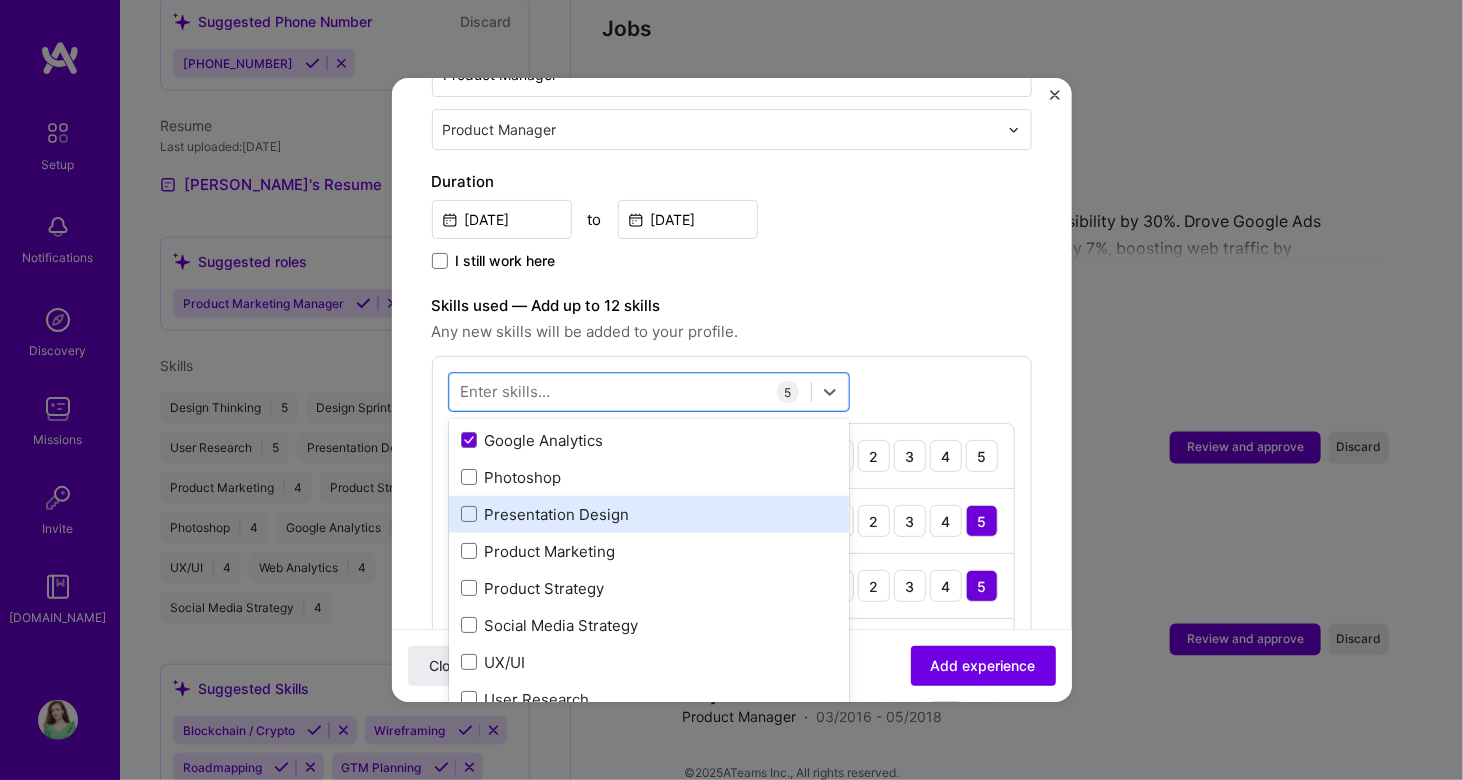click on "Presentation Design" at bounding box center [649, 514] 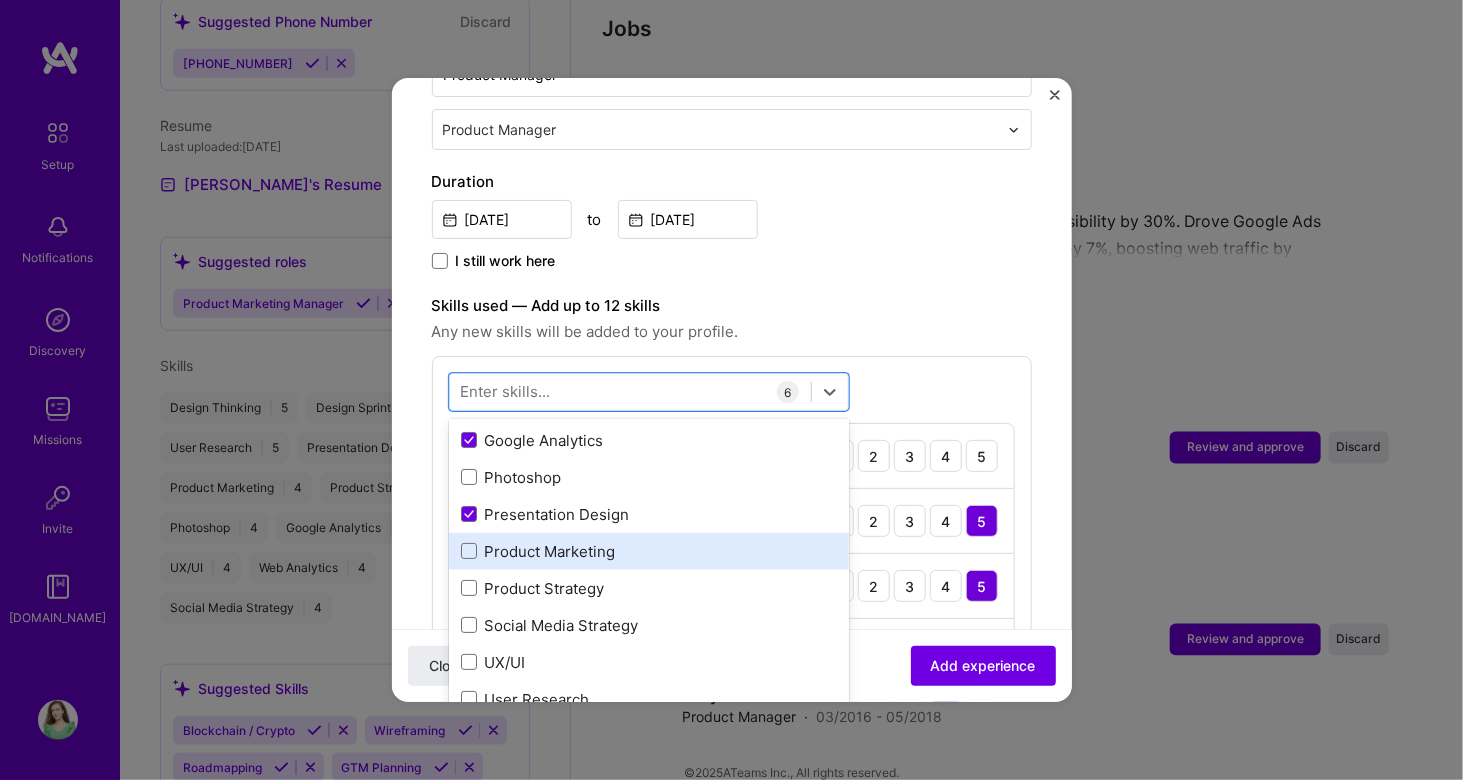click on "Product Marketing" at bounding box center (649, 551) 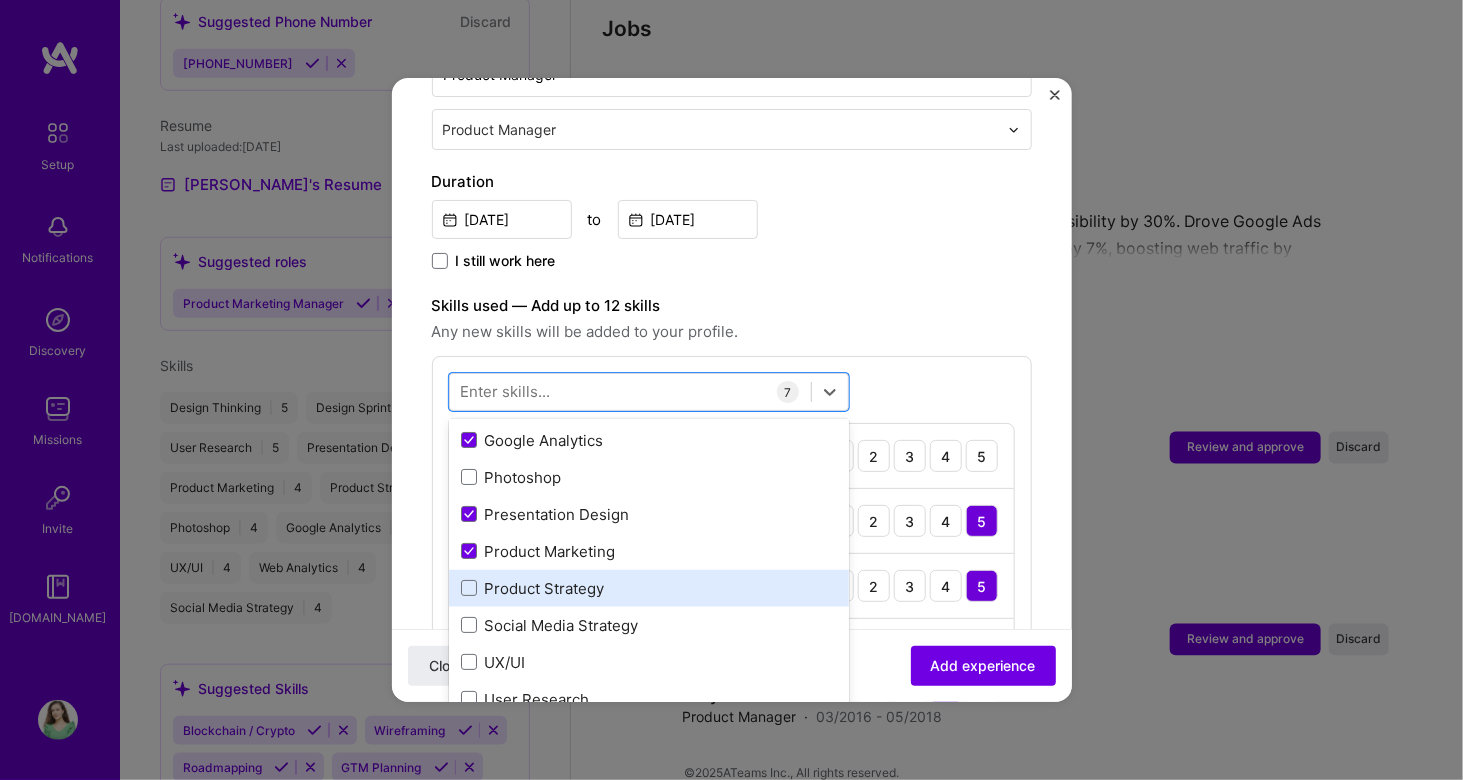 click on "Product Strategy" at bounding box center (649, 588) 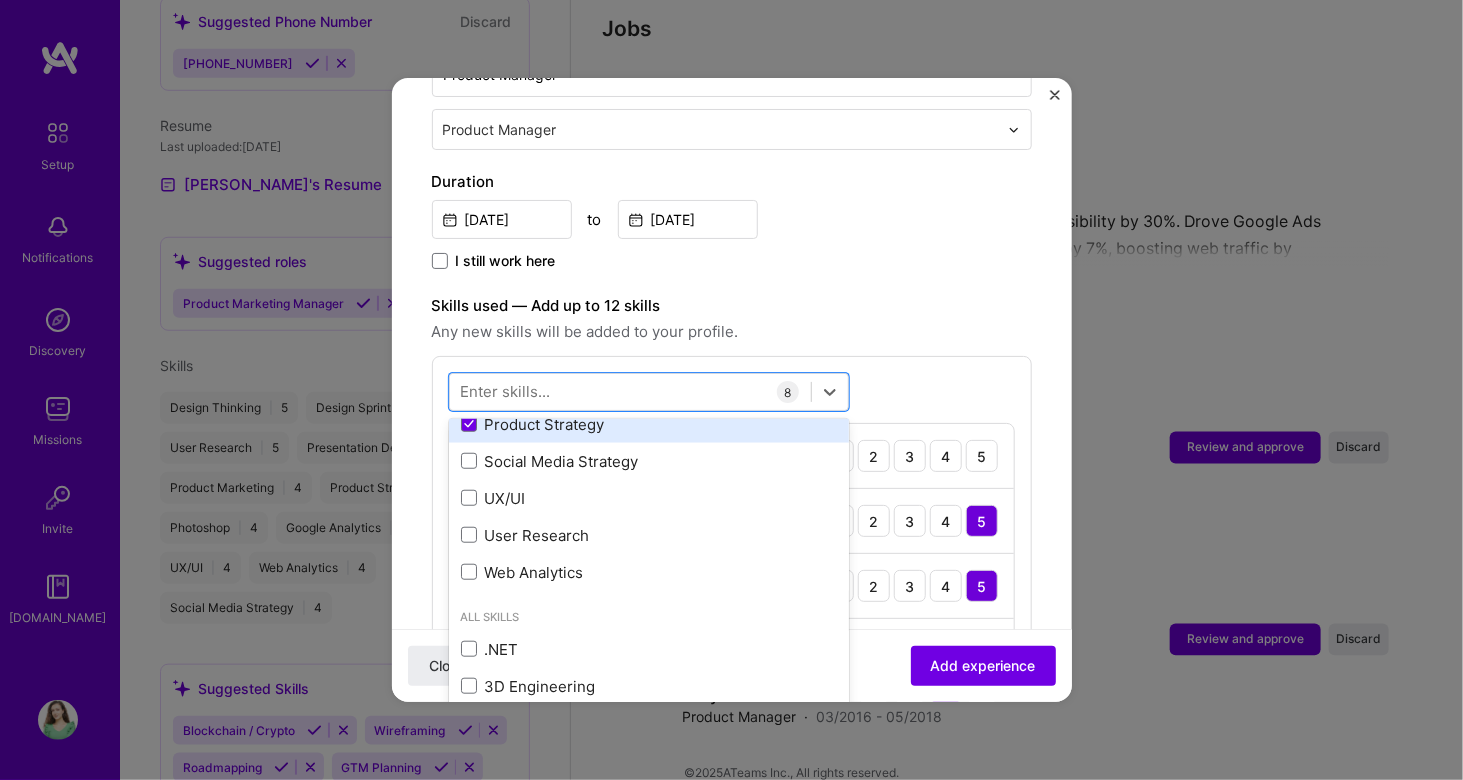 scroll, scrollTop: 306, scrollLeft: 0, axis: vertical 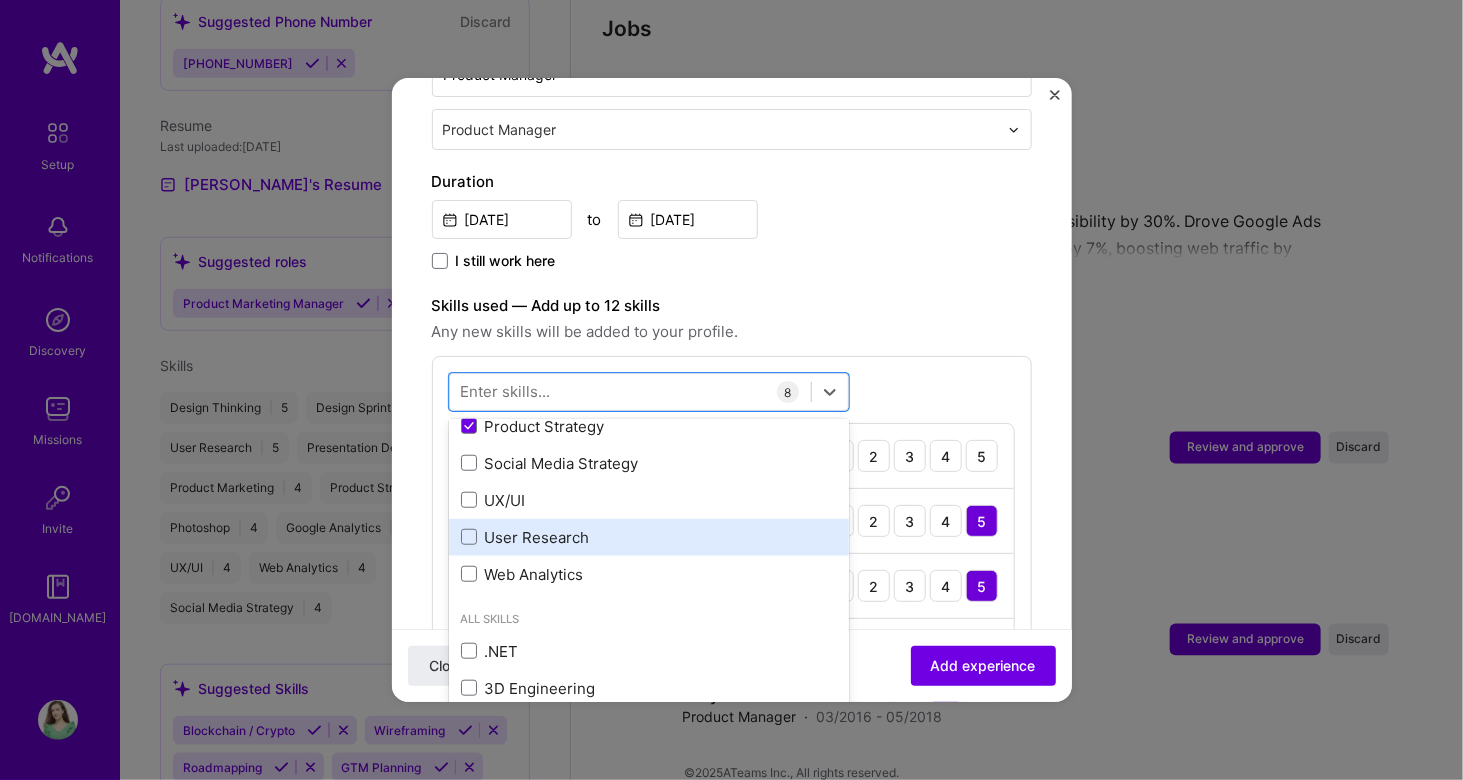 click on "User Research" at bounding box center (649, 537) 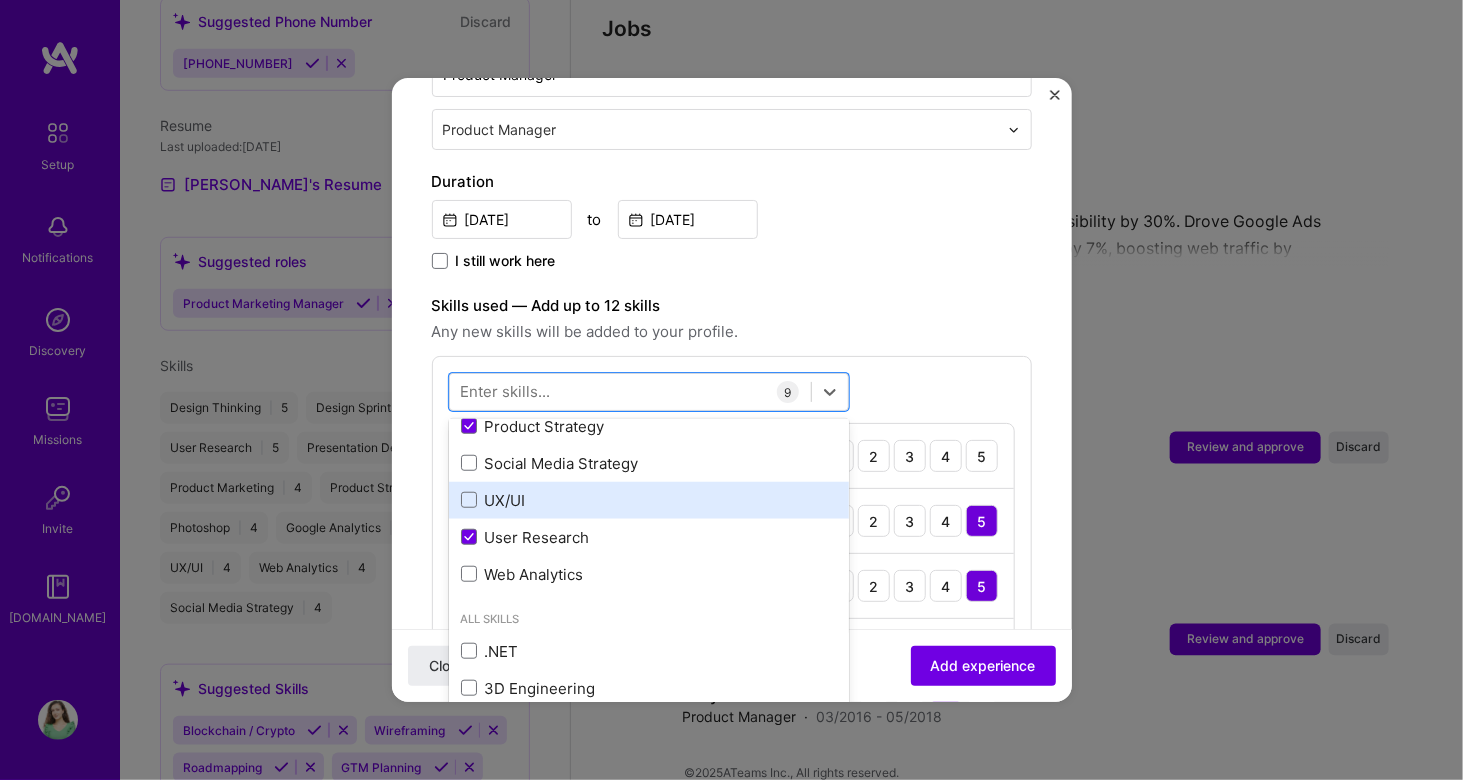 click on "UX/UI" at bounding box center (649, 500) 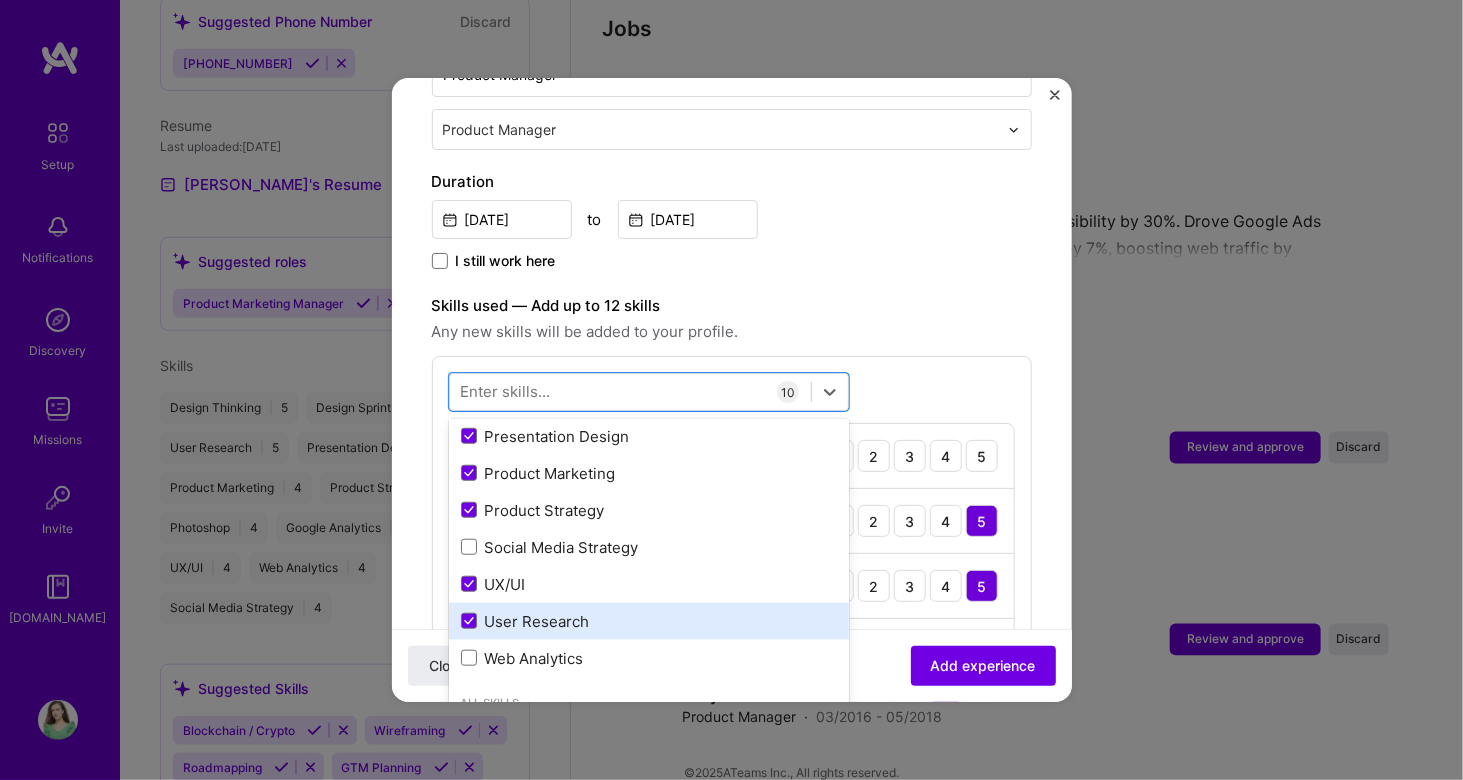 click on "Social Media Strategy" at bounding box center [649, 547] 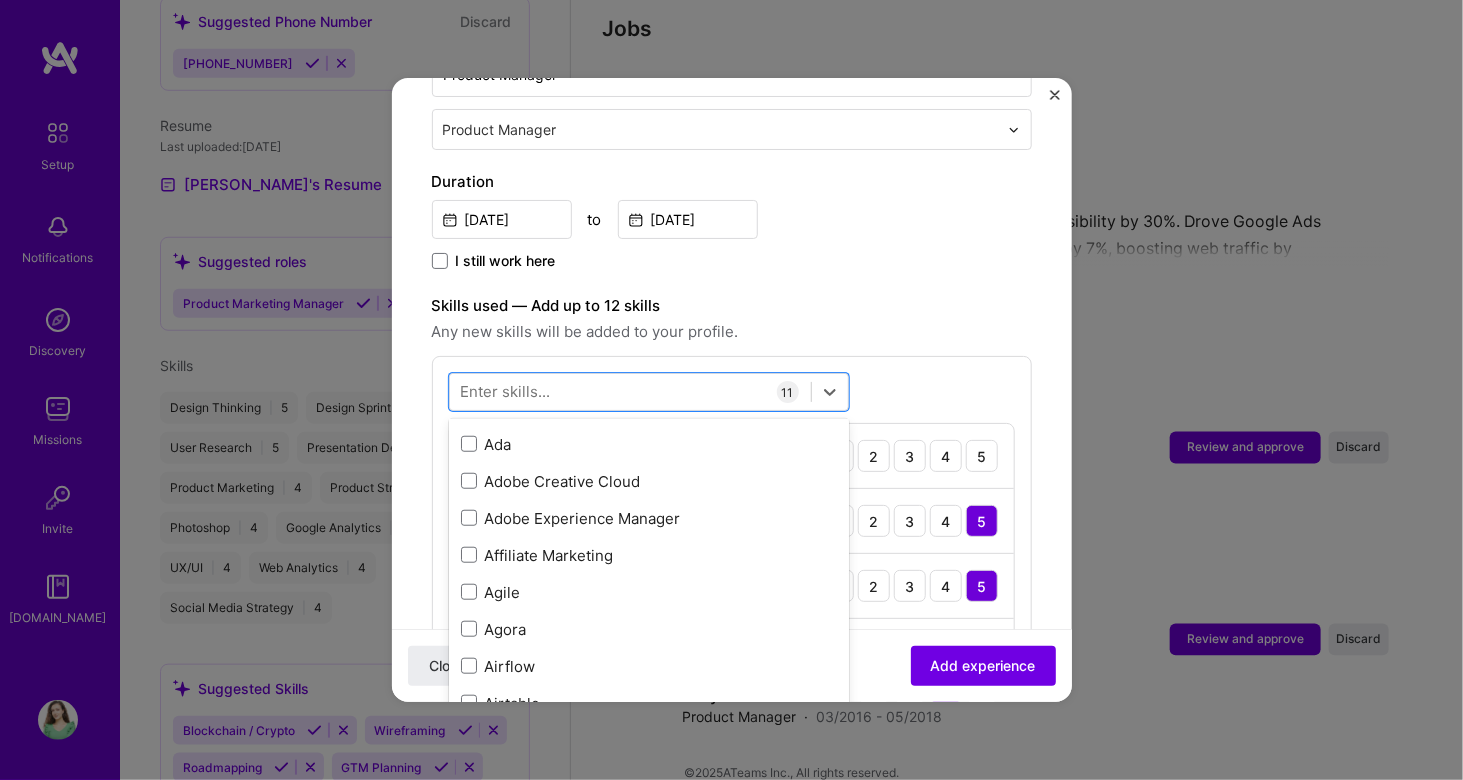 scroll, scrollTop: 1106, scrollLeft: 0, axis: vertical 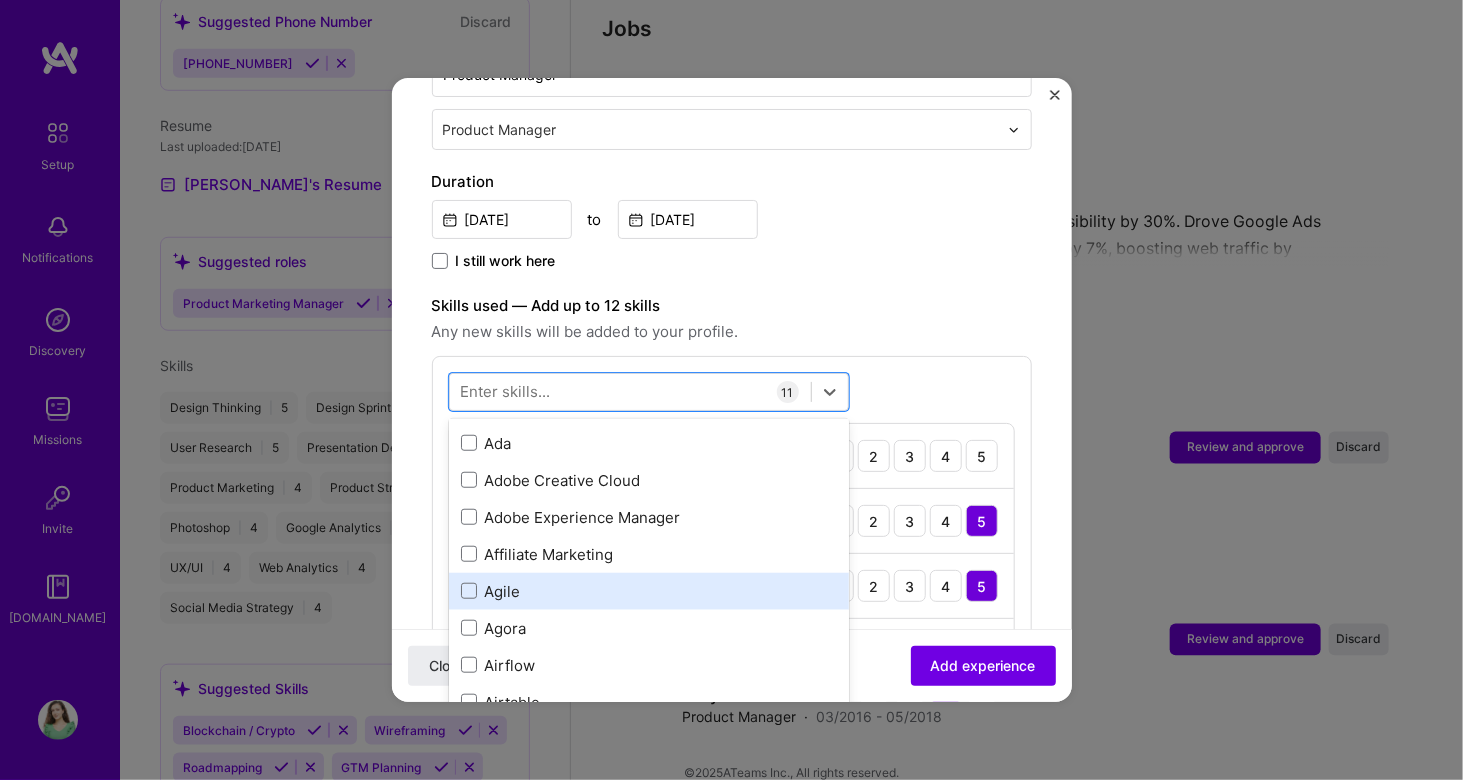 click on "Agile" at bounding box center (649, 591) 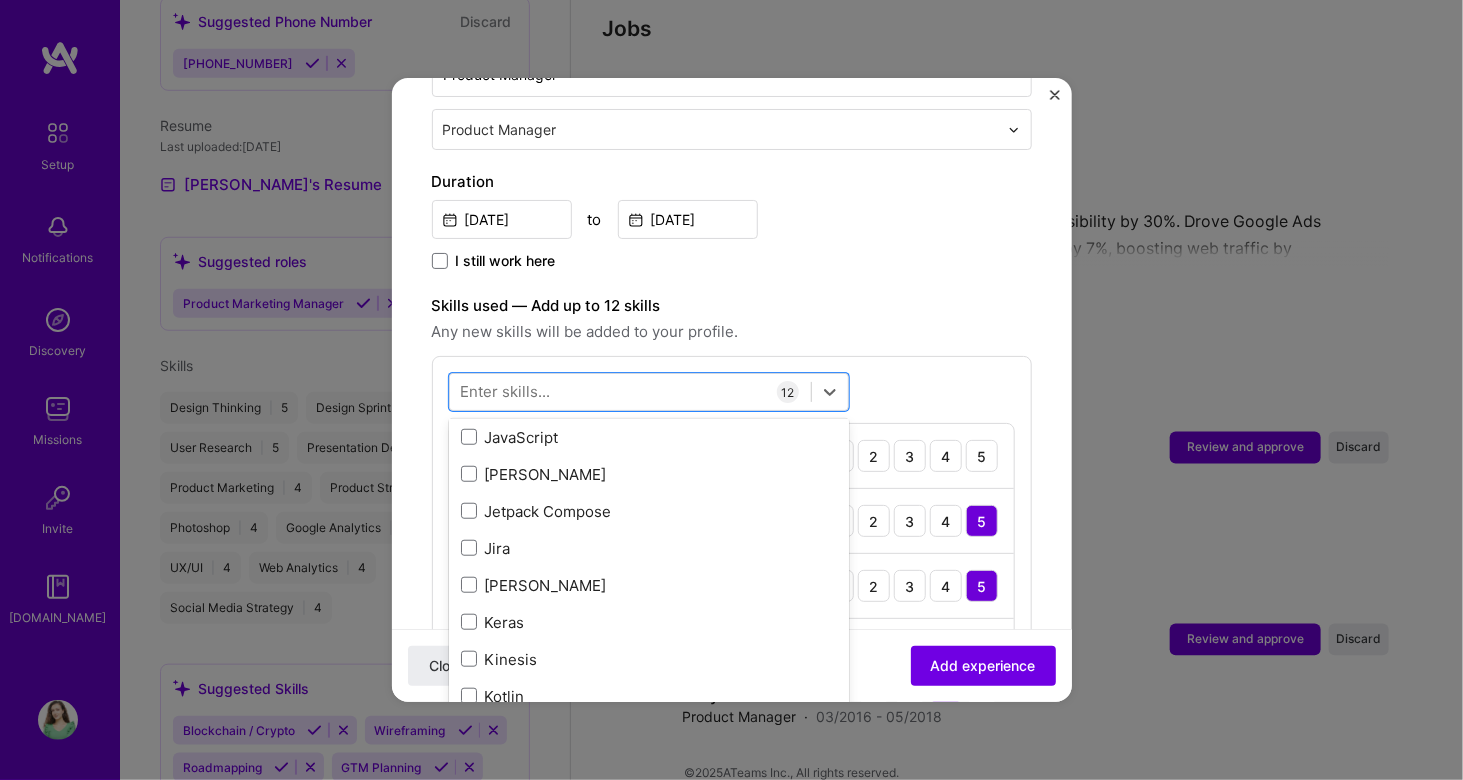 scroll, scrollTop: 6813, scrollLeft: 0, axis: vertical 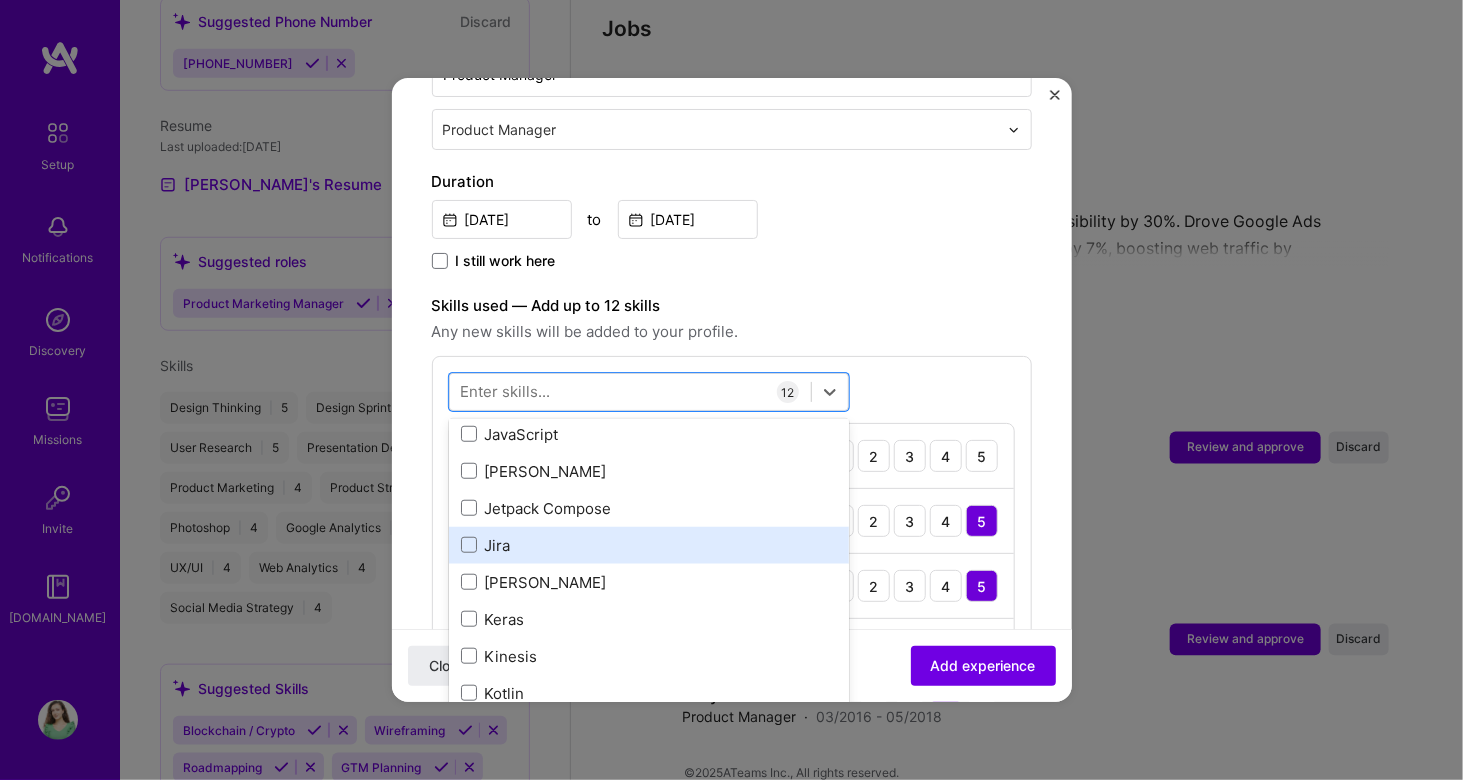 click on "Jira" at bounding box center [649, 545] 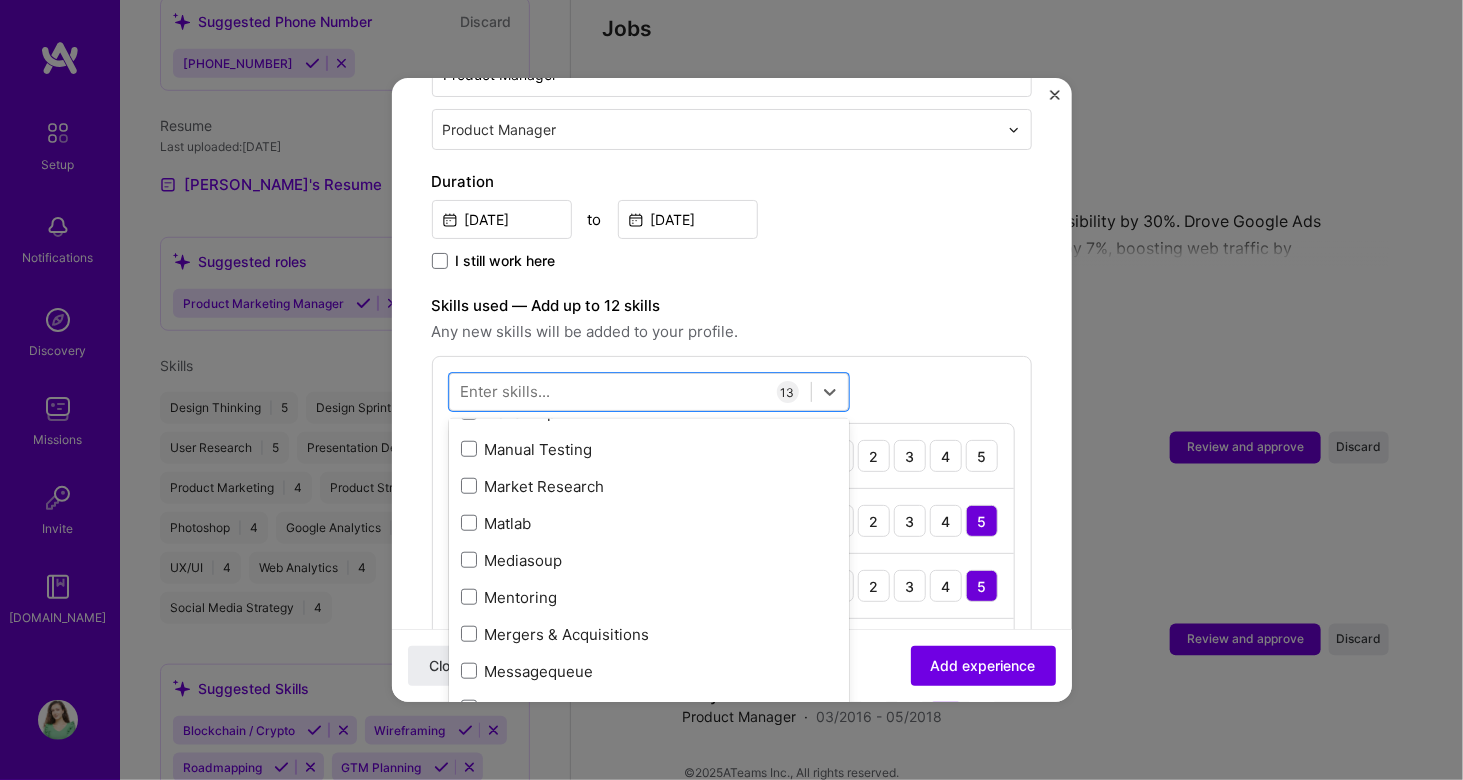 scroll, scrollTop: 7652, scrollLeft: 0, axis: vertical 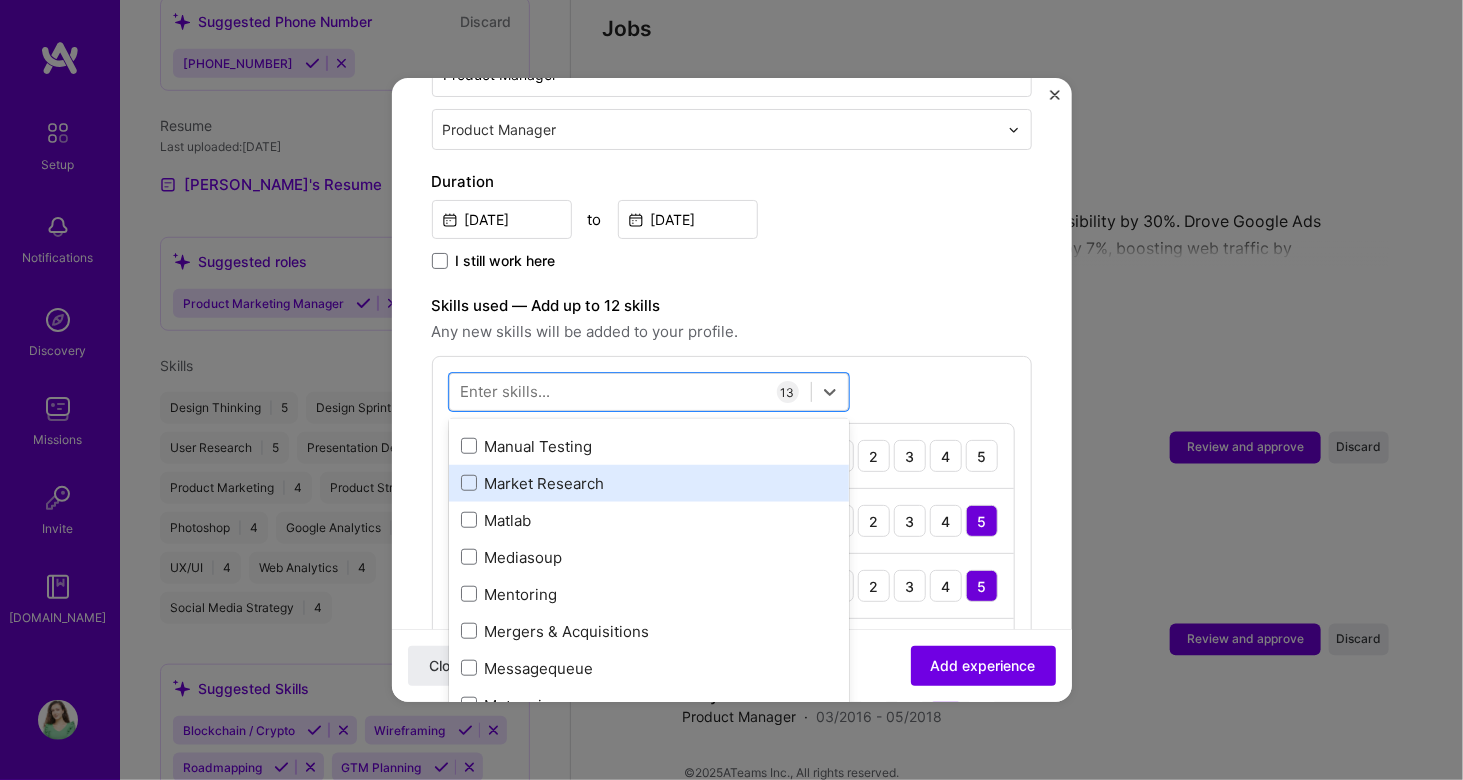 click on "Market Research" at bounding box center (649, 483) 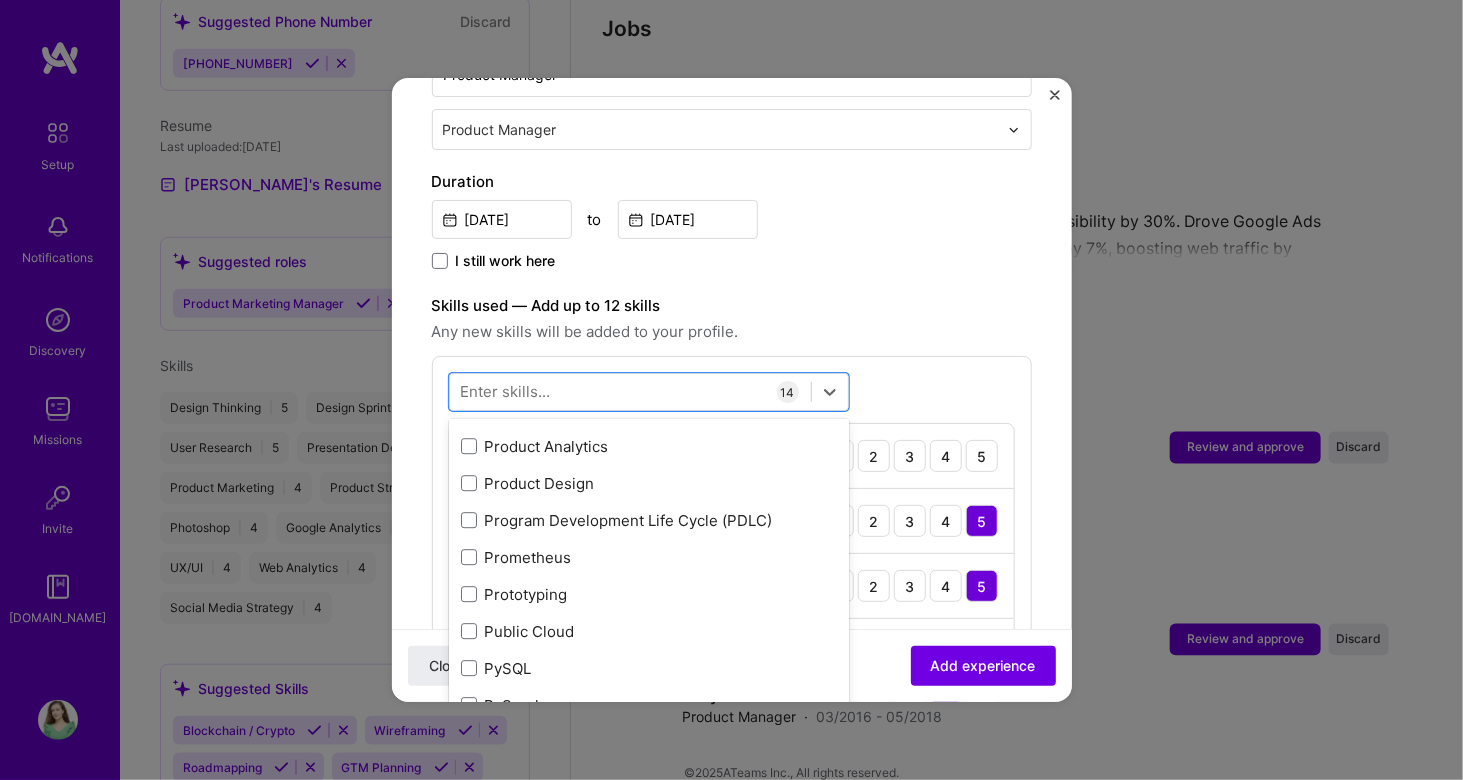 scroll, scrollTop: 9484, scrollLeft: 0, axis: vertical 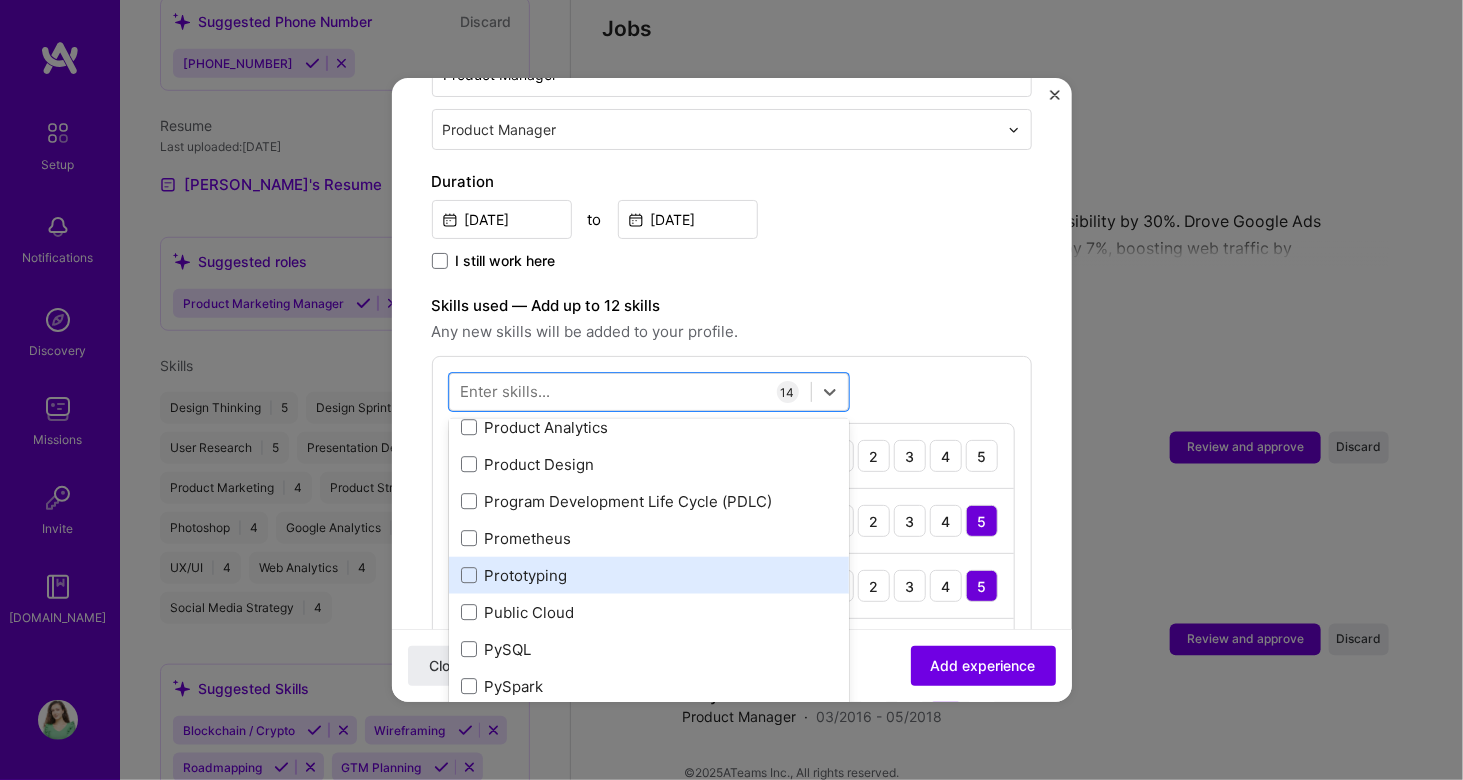 click on "Prototyping" at bounding box center [649, 575] 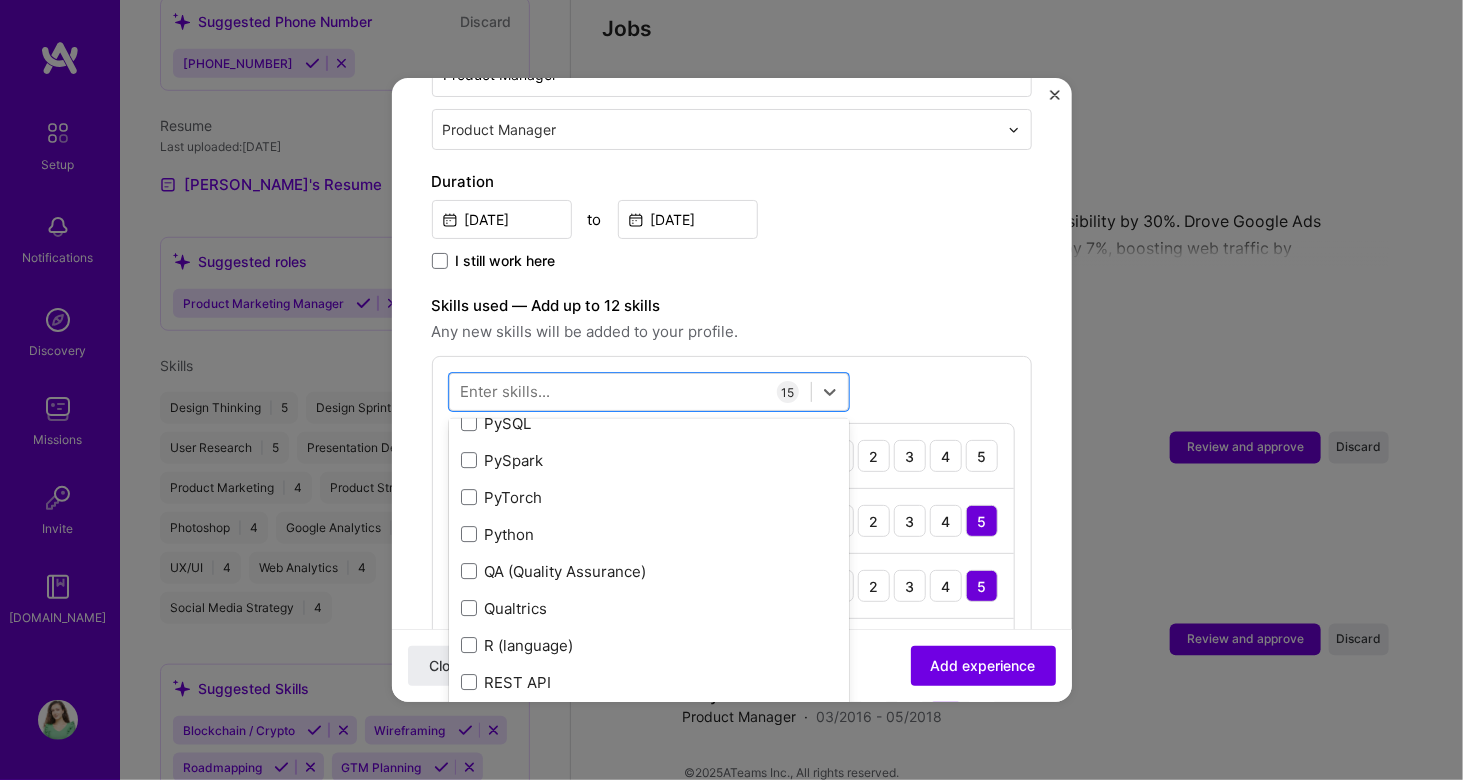 scroll, scrollTop: 9710, scrollLeft: 0, axis: vertical 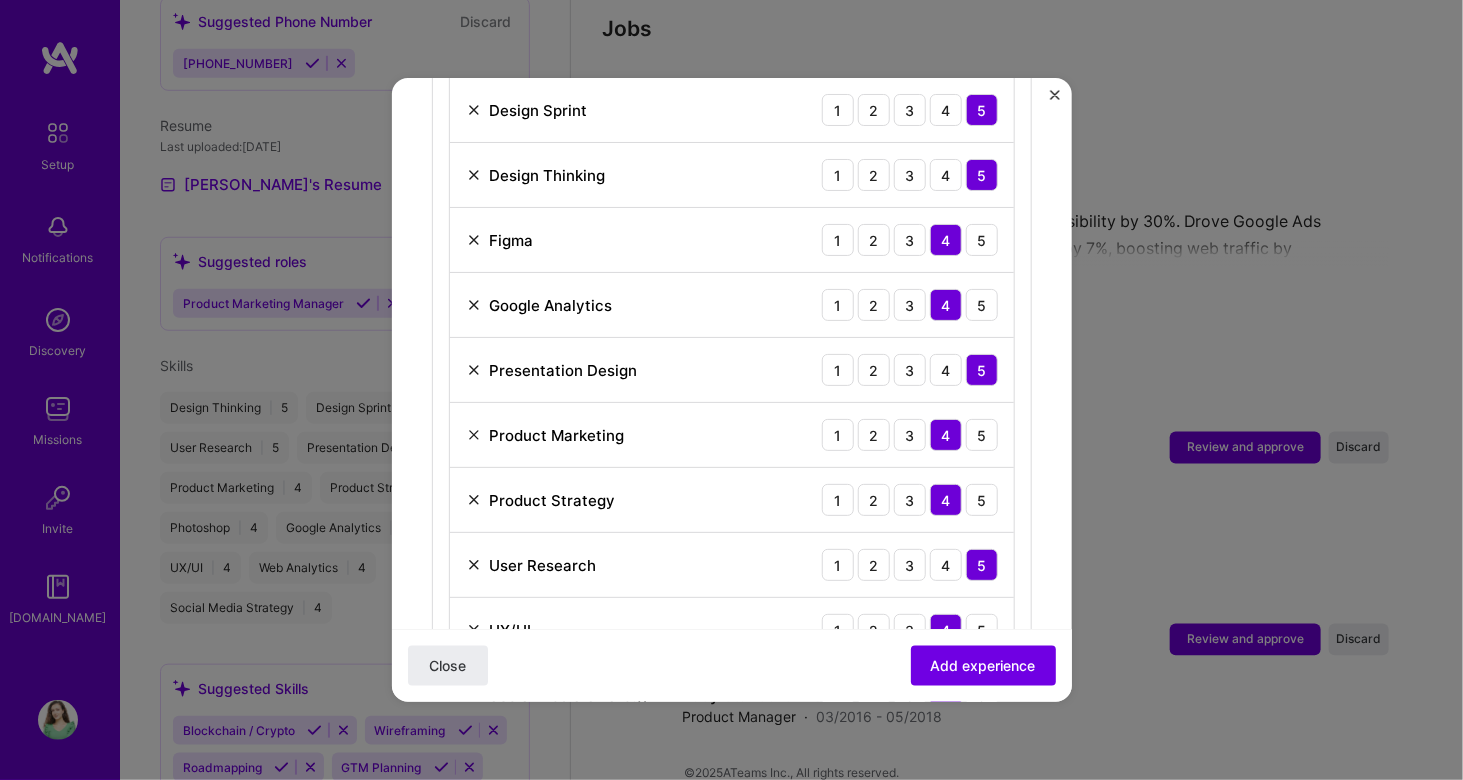 click at bounding box center [474, 435] 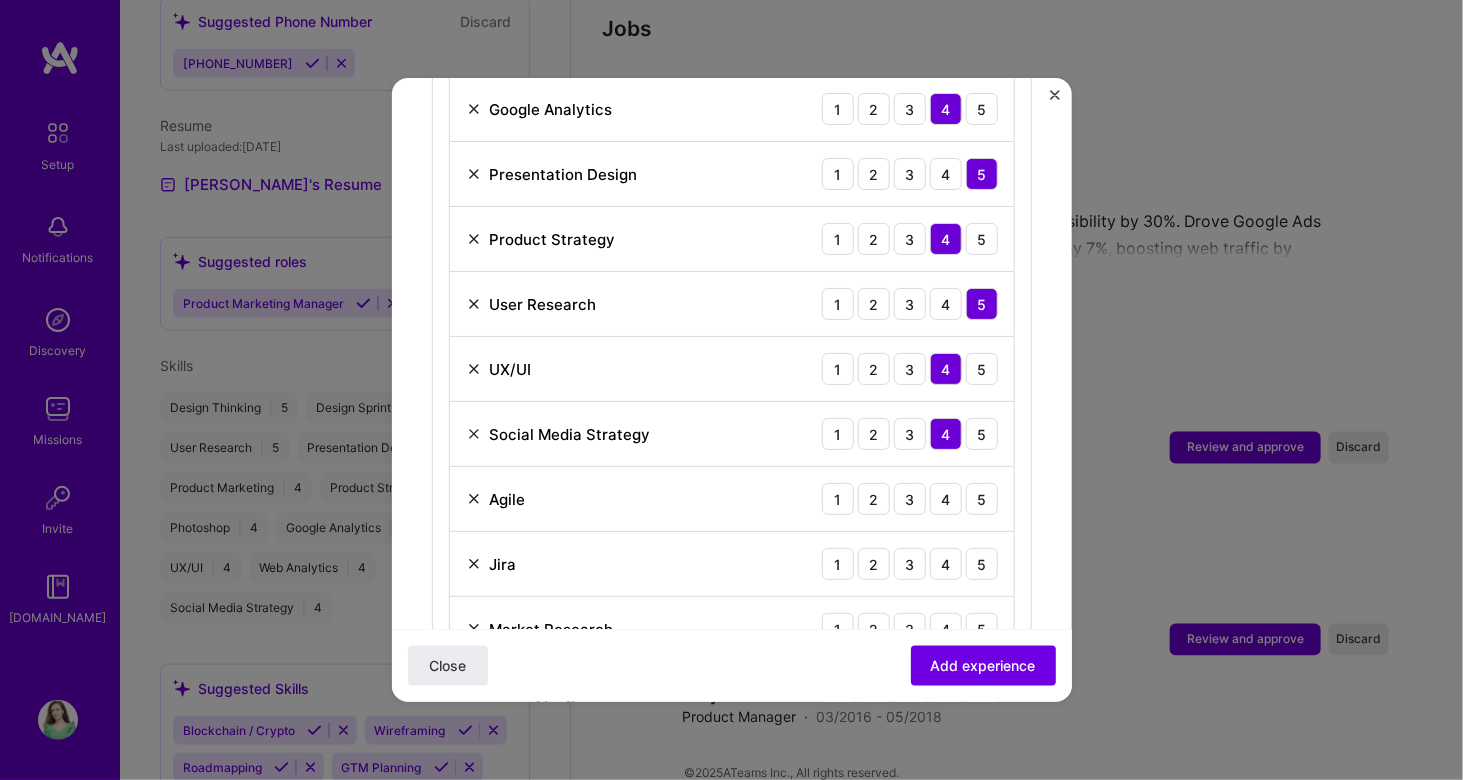 scroll, scrollTop: 1117, scrollLeft: 0, axis: vertical 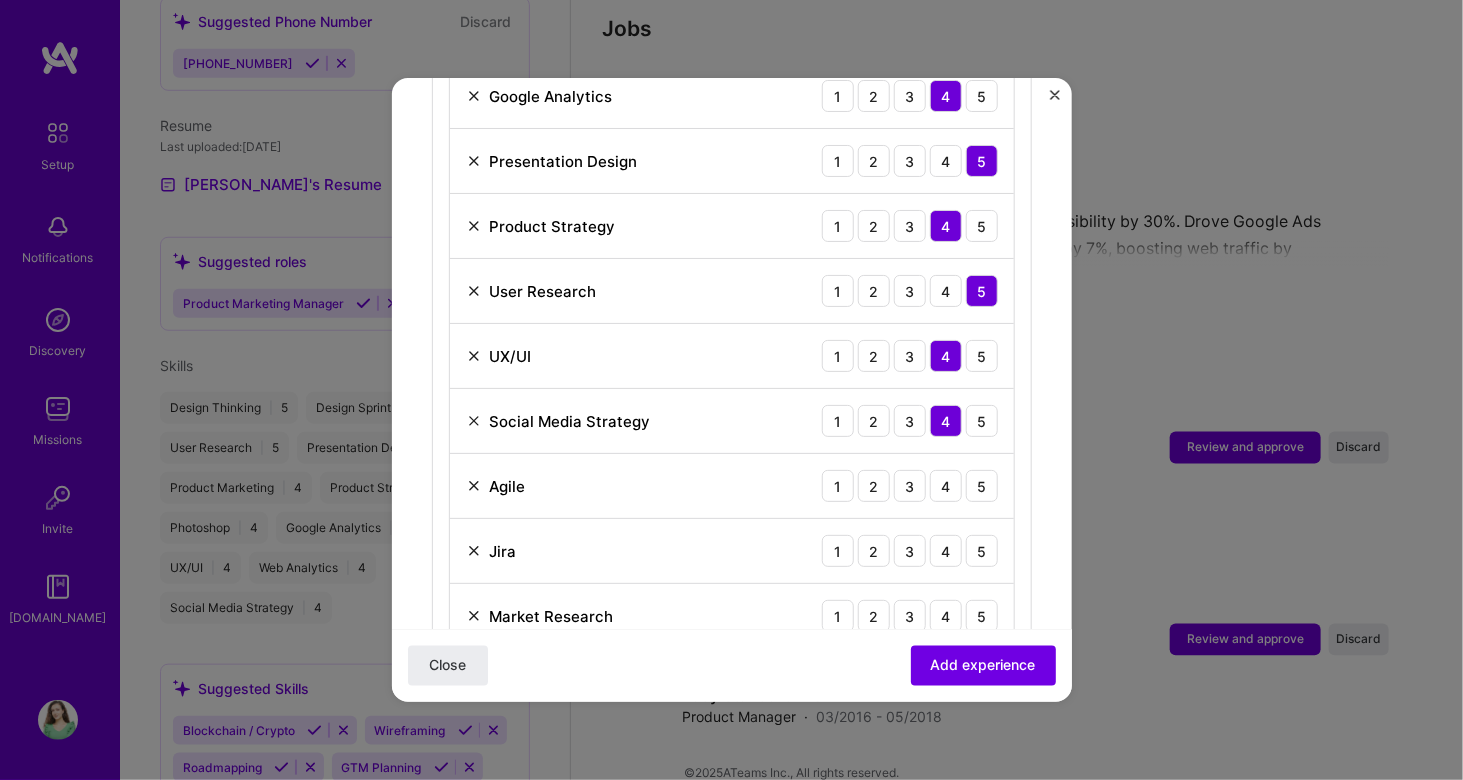 click at bounding box center (474, 421) 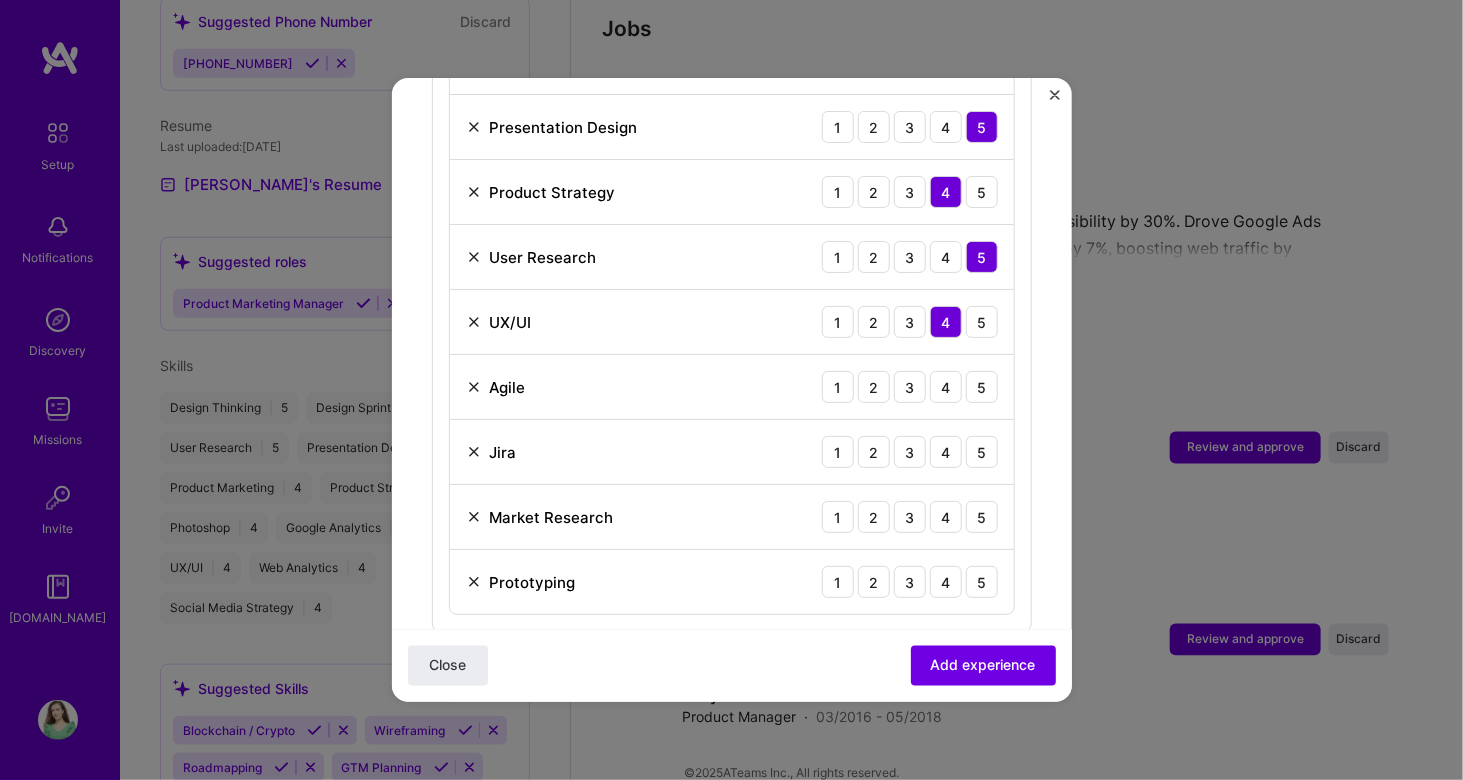 scroll, scrollTop: 1149, scrollLeft: 0, axis: vertical 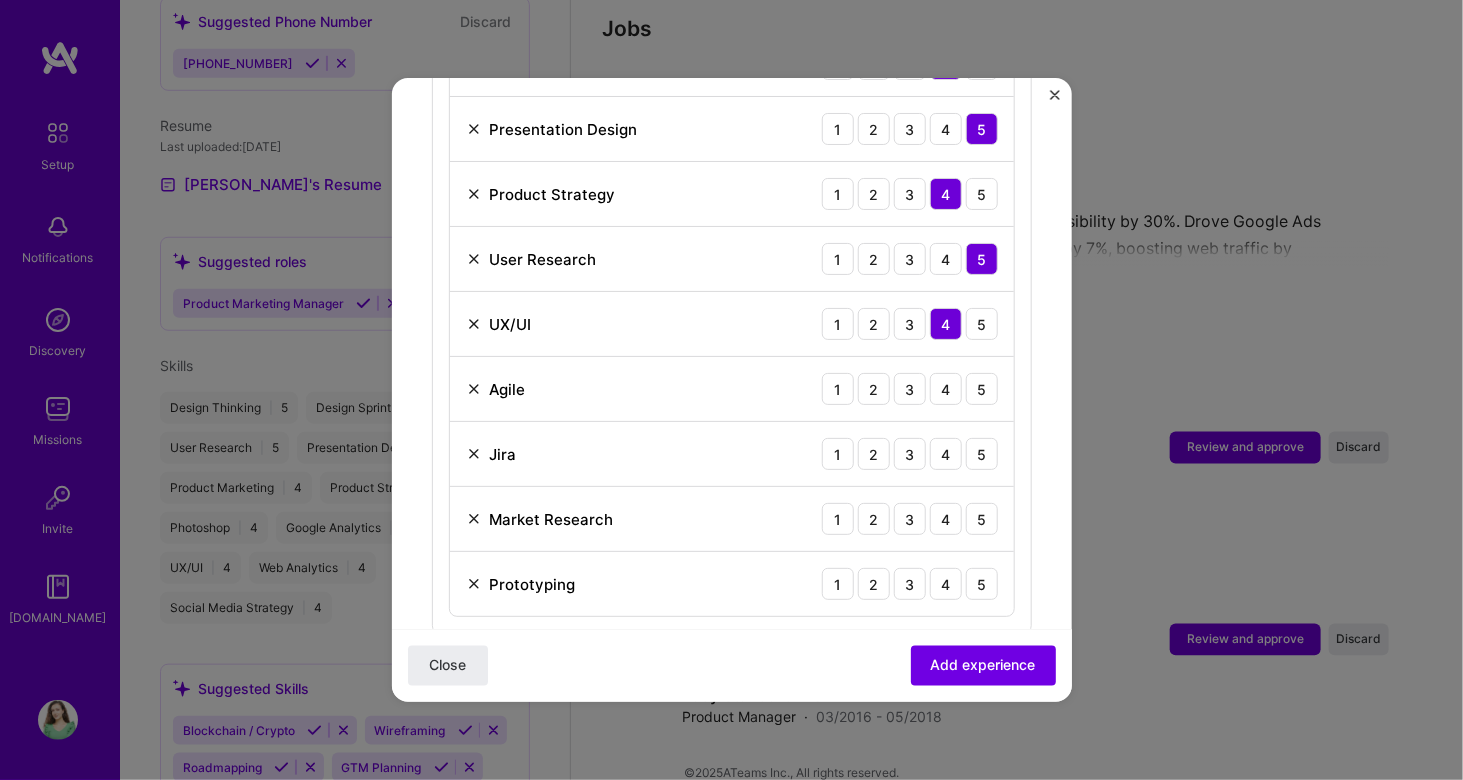click at bounding box center (474, 259) 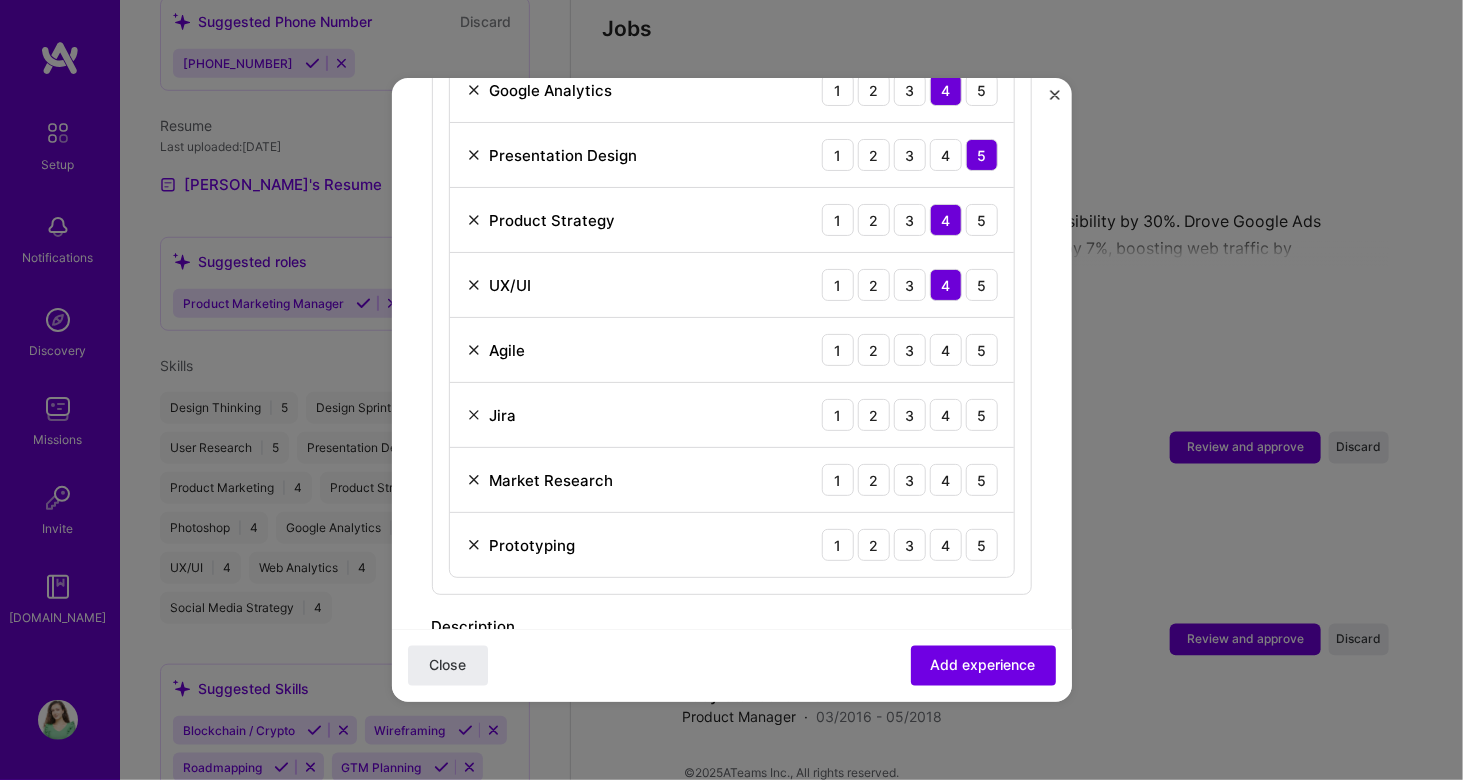 scroll, scrollTop: 1117, scrollLeft: 0, axis: vertical 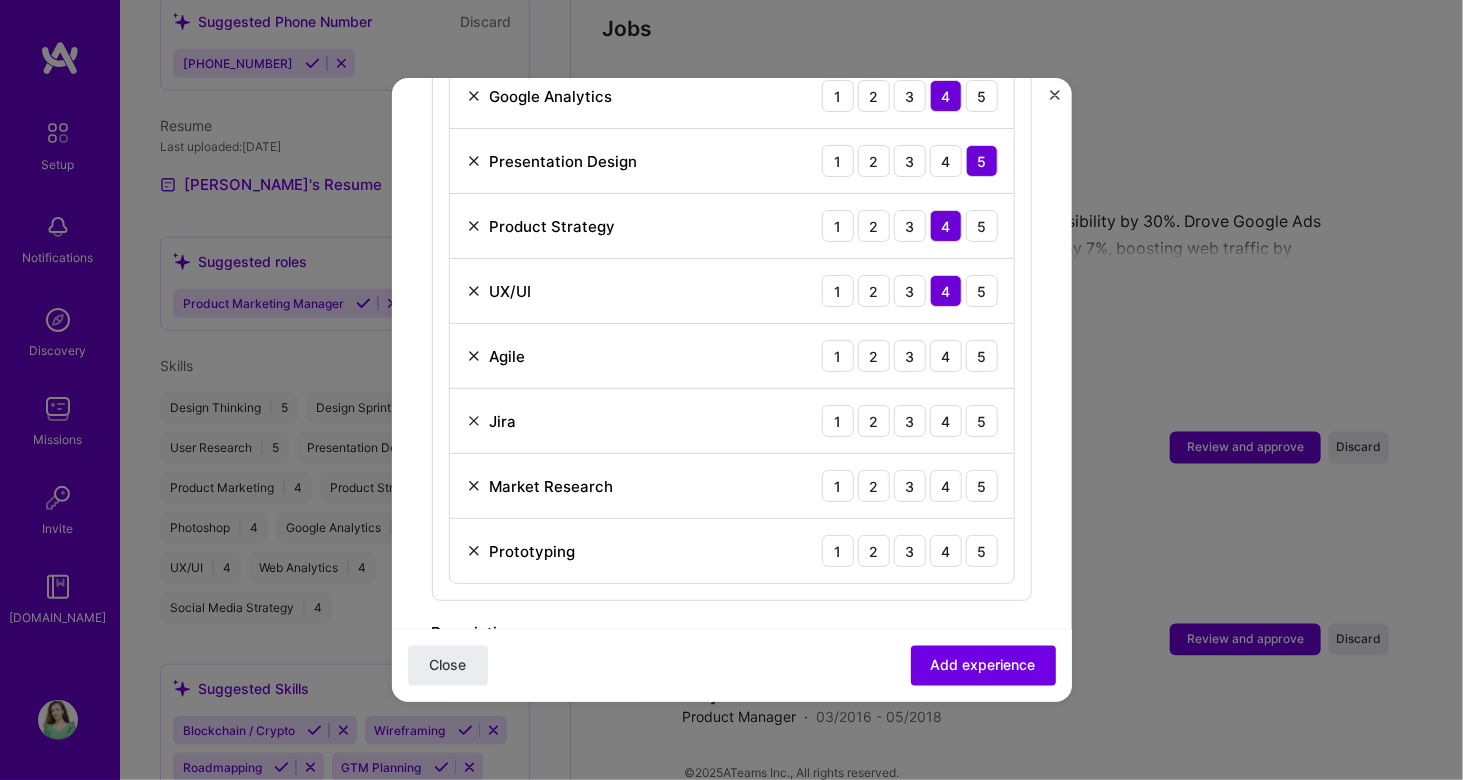 click at bounding box center [474, 291] 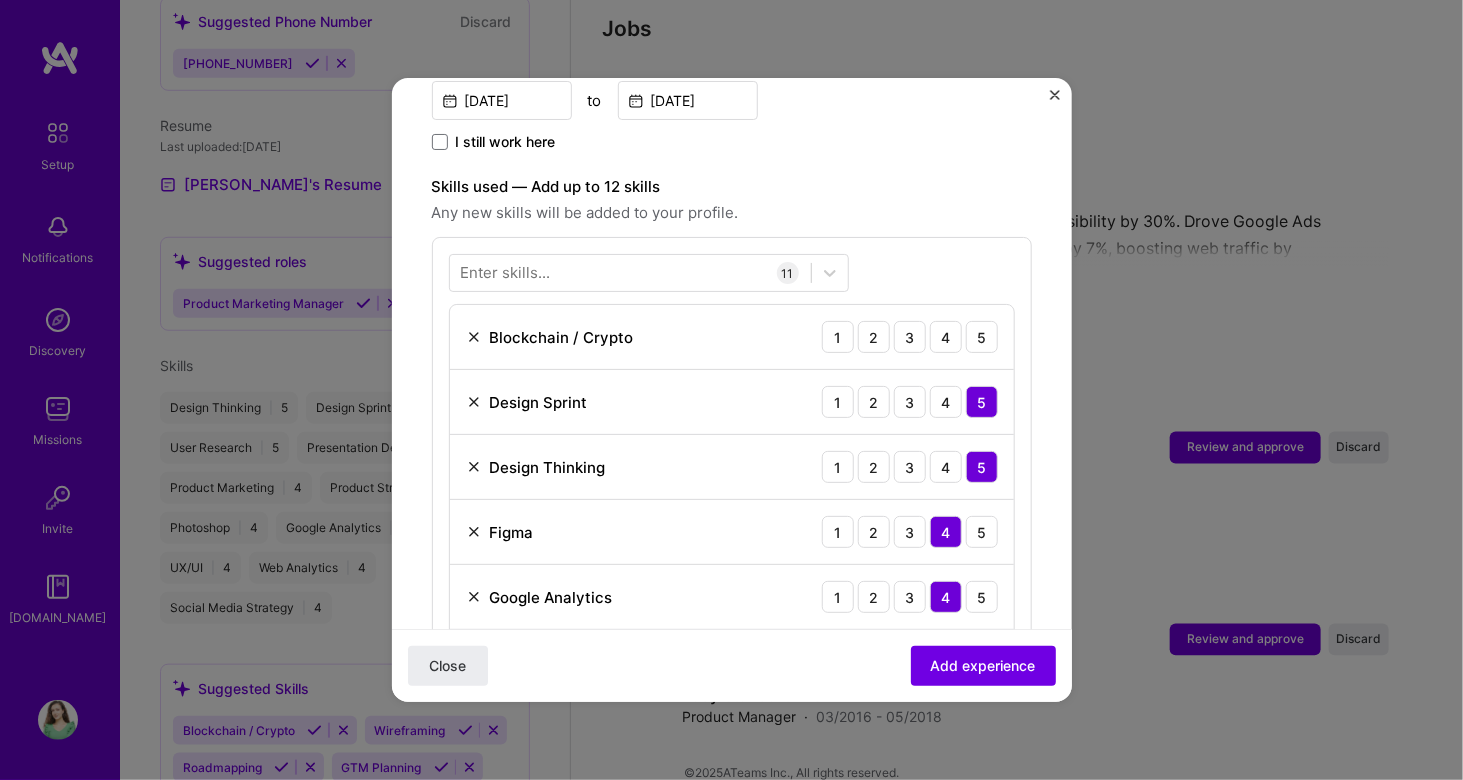 scroll, scrollTop: 616, scrollLeft: 0, axis: vertical 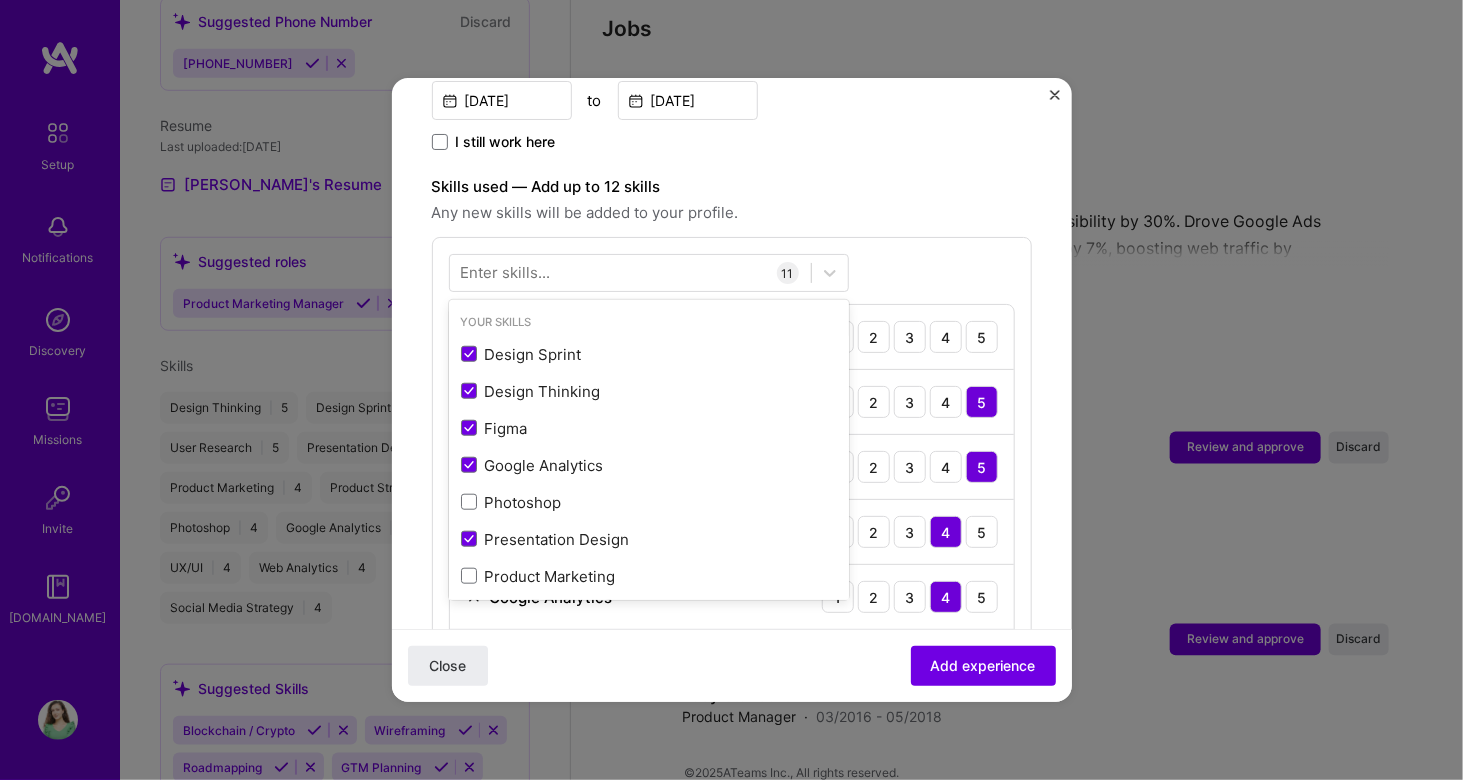 click on "Enter skills..." at bounding box center (506, 273) 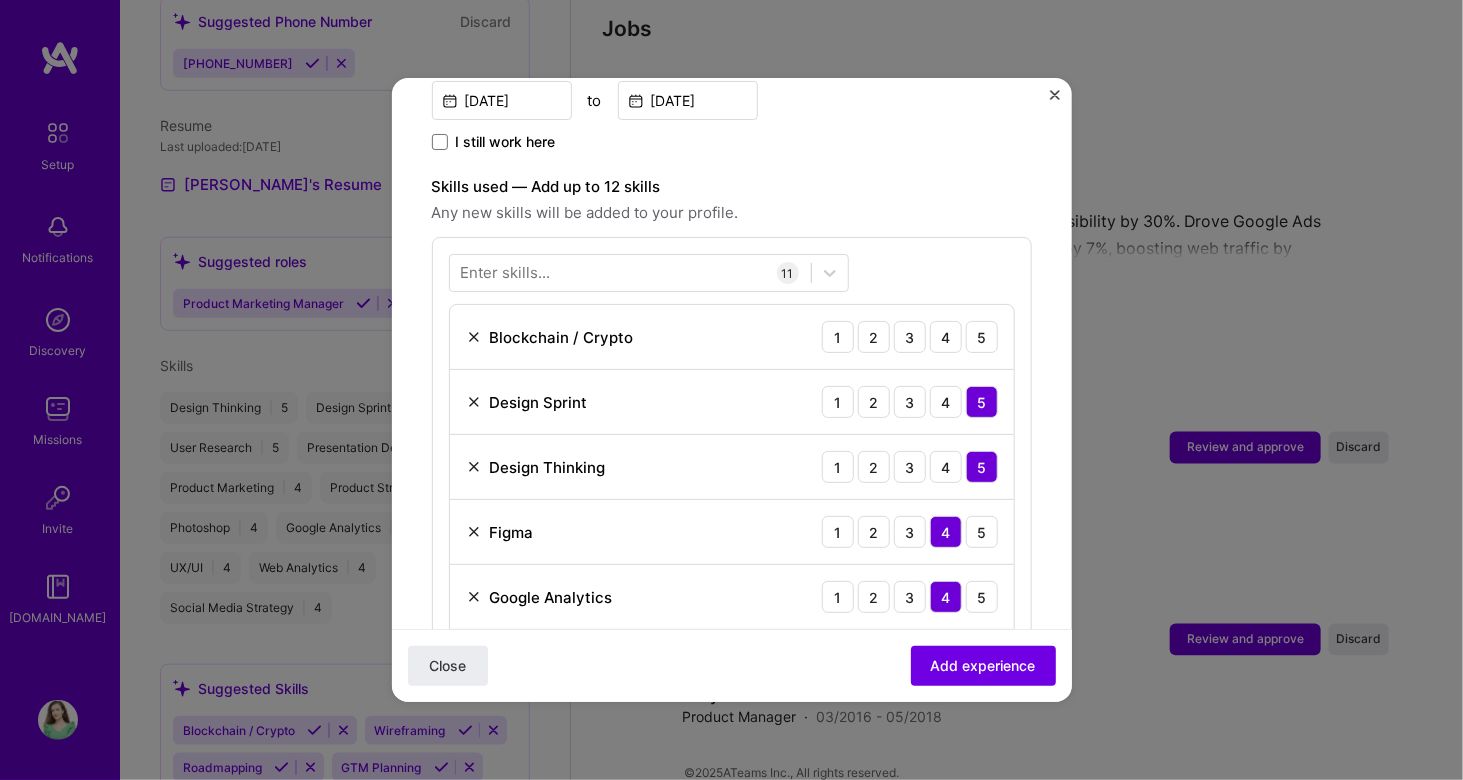click on "Enter skills..." at bounding box center (506, 273) 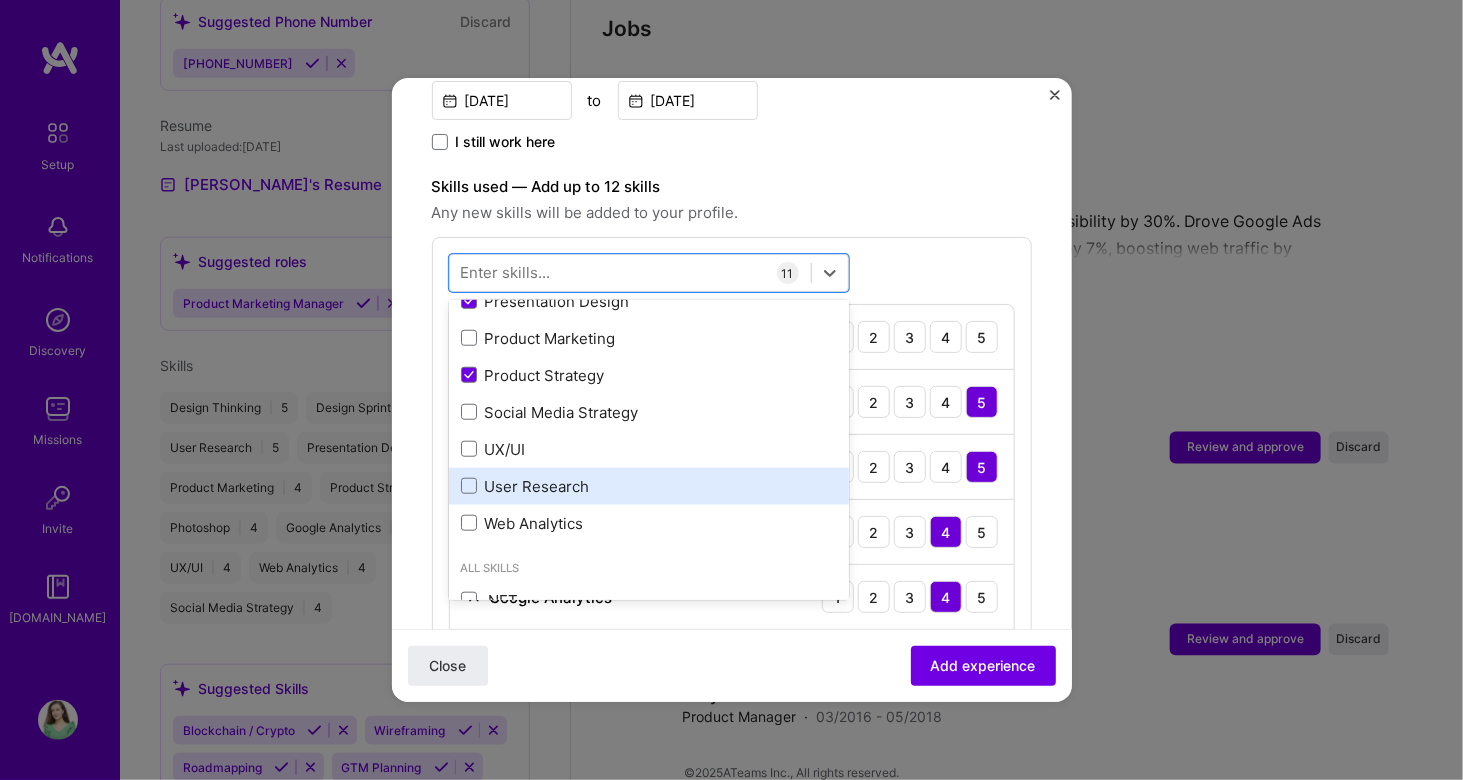 scroll, scrollTop: 23, scrollLeft: 0, axis: vertical 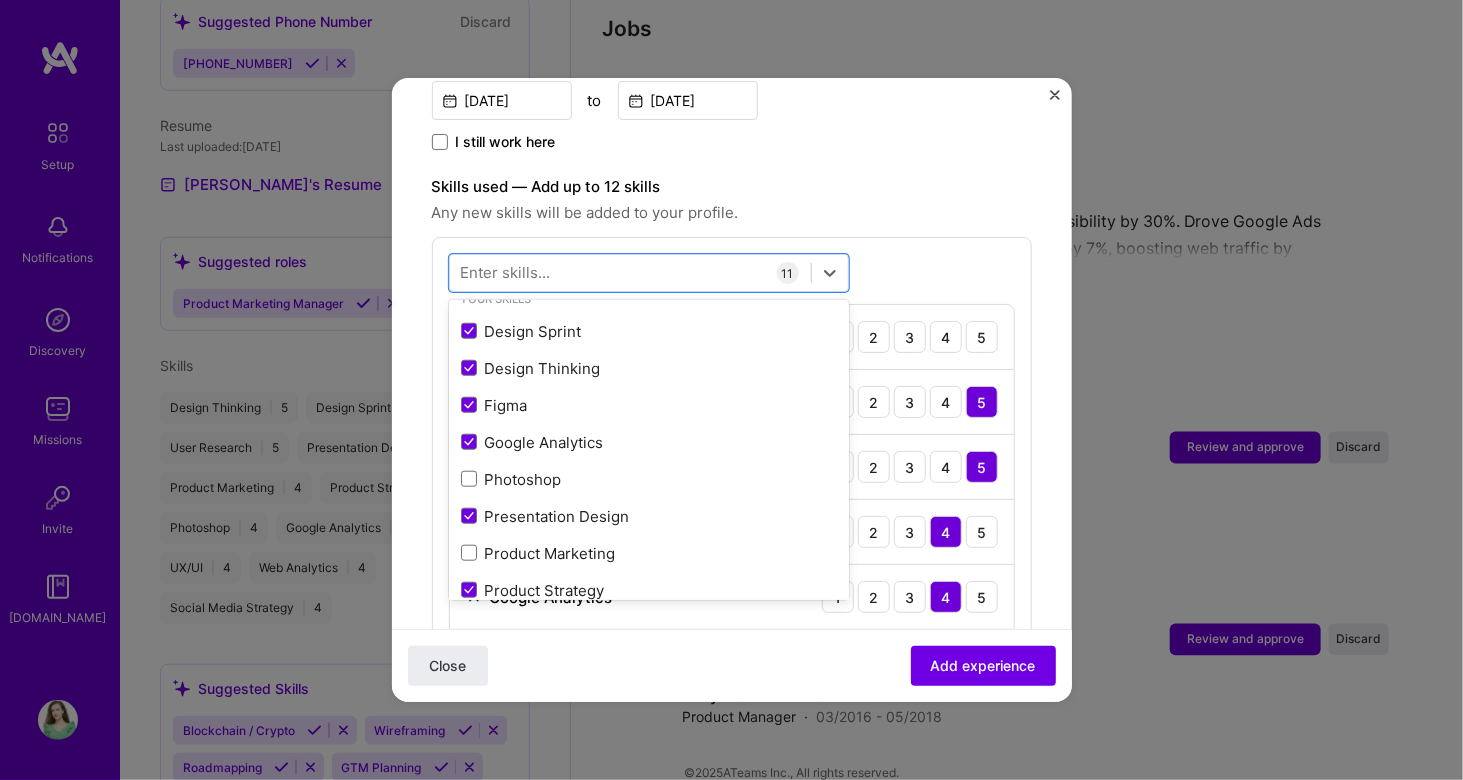 click on "Design Sprint Design Thinking Figma Google Analytics Photoshop Presentation Design Product Marketing Product Strategy Social Media Strategy UX/UI User Research Web Analytics" at bounding box center [649, 535] 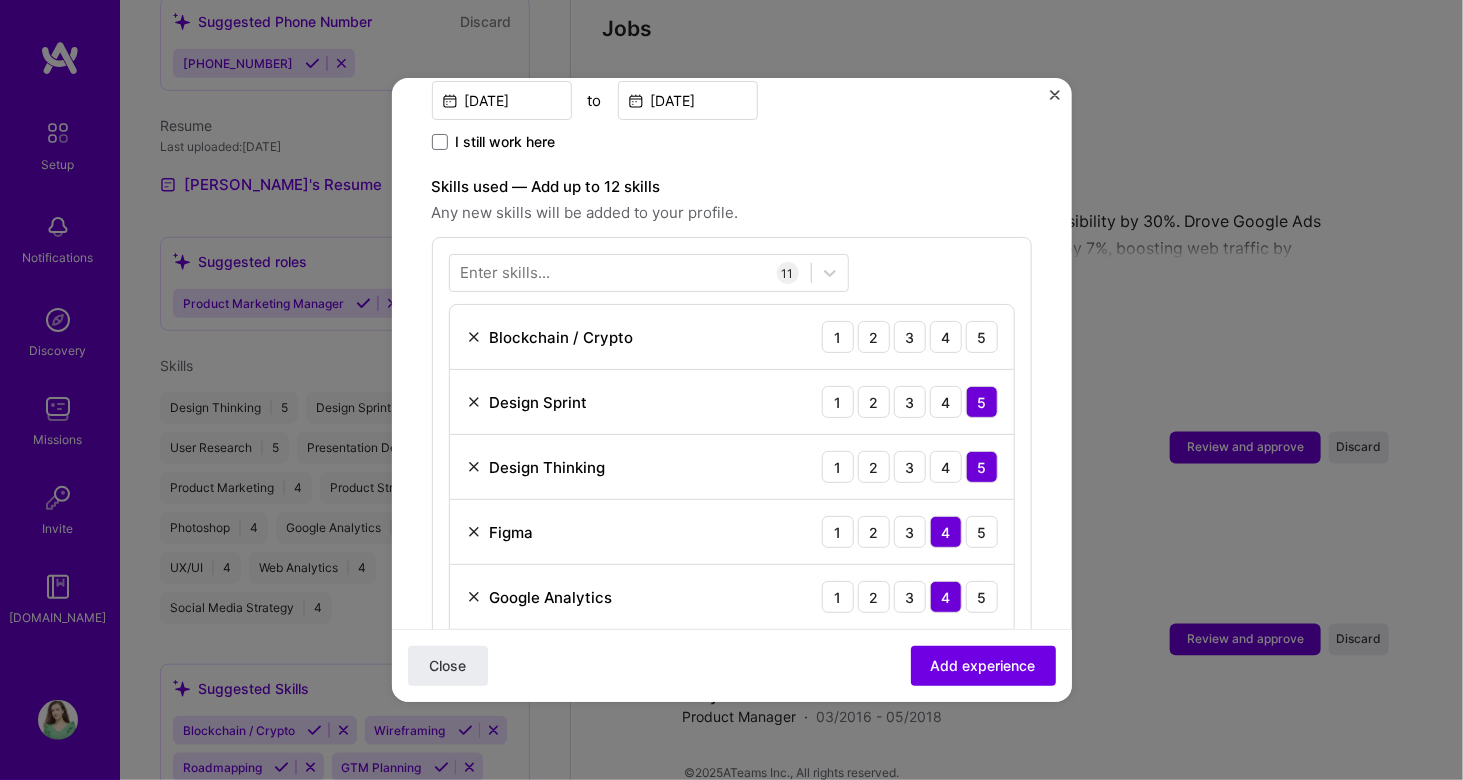 click on "Any new skills will be added to your profile." at bounding box center (732, 213) 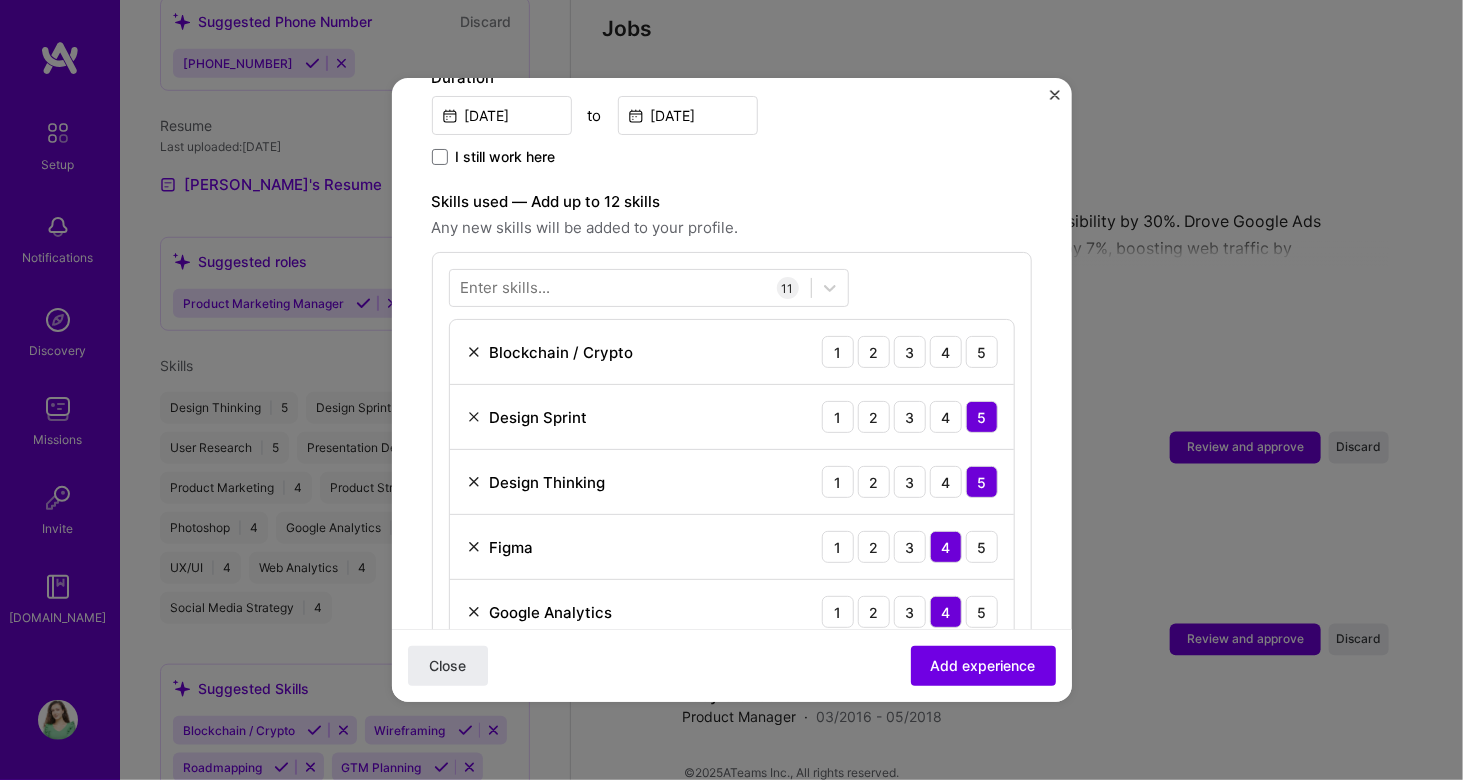 scroll, scrollTop: 595, scrollLeft: 0, axis: vertical 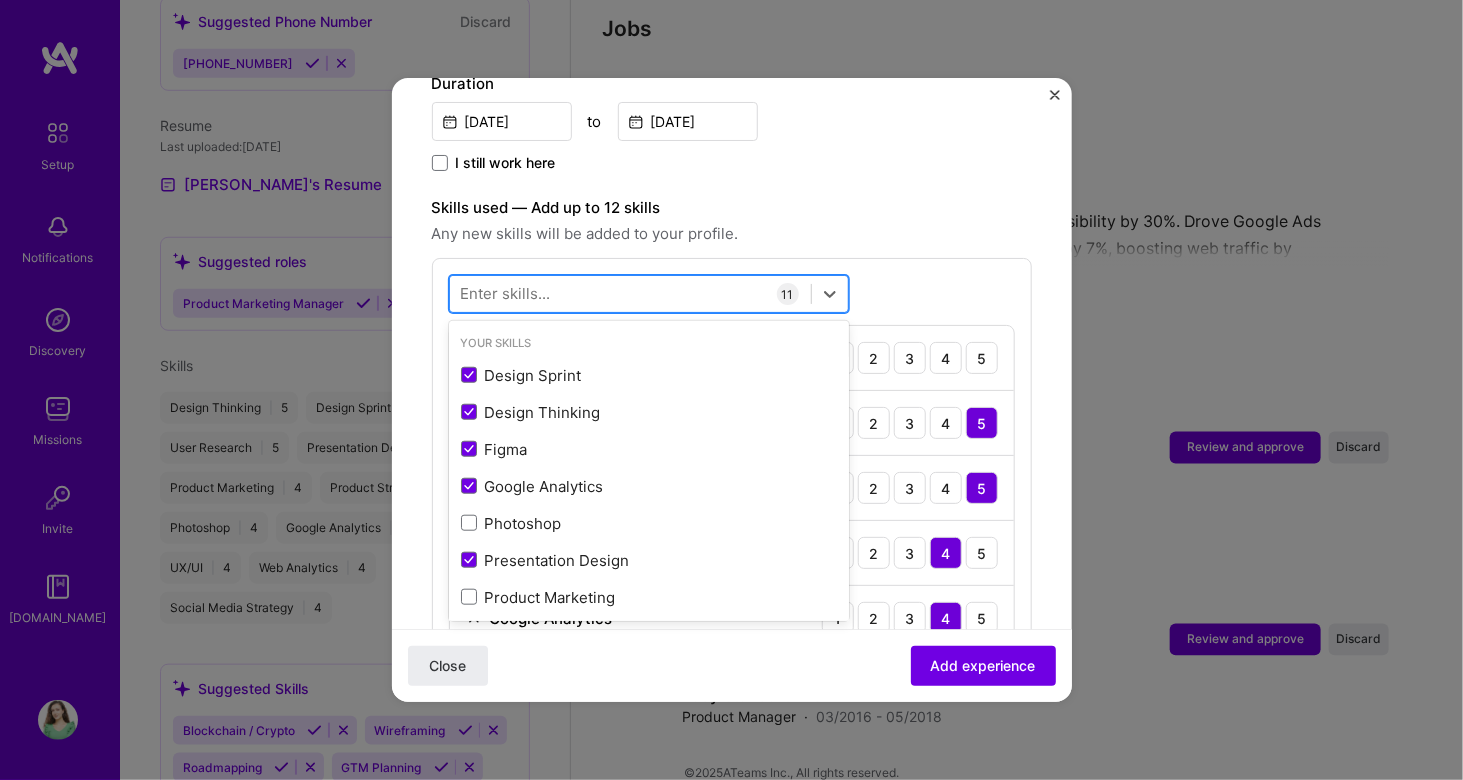 click at bounding box center [630, 294] 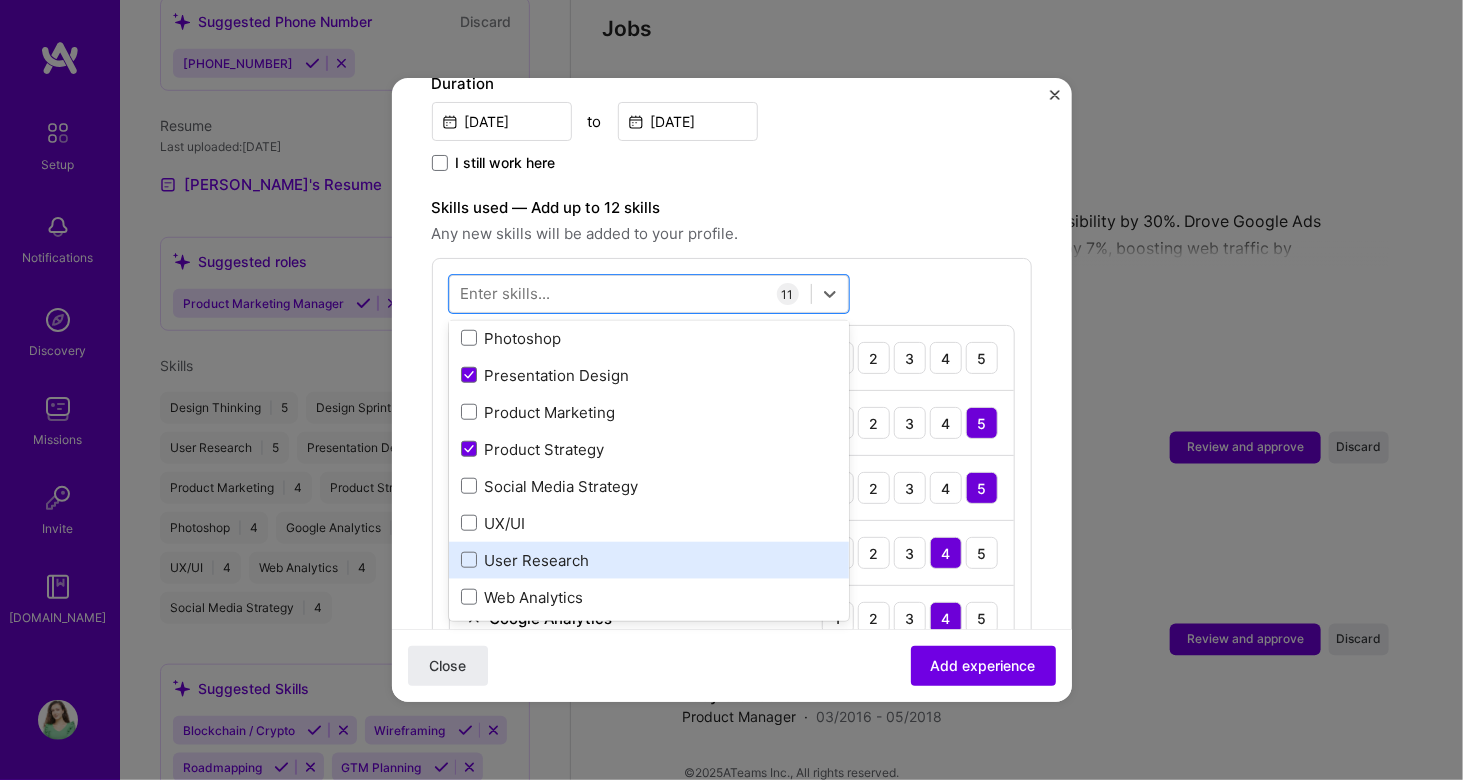 scroll, scrollTop: 186, scrollLeft: 0, axis: vertical 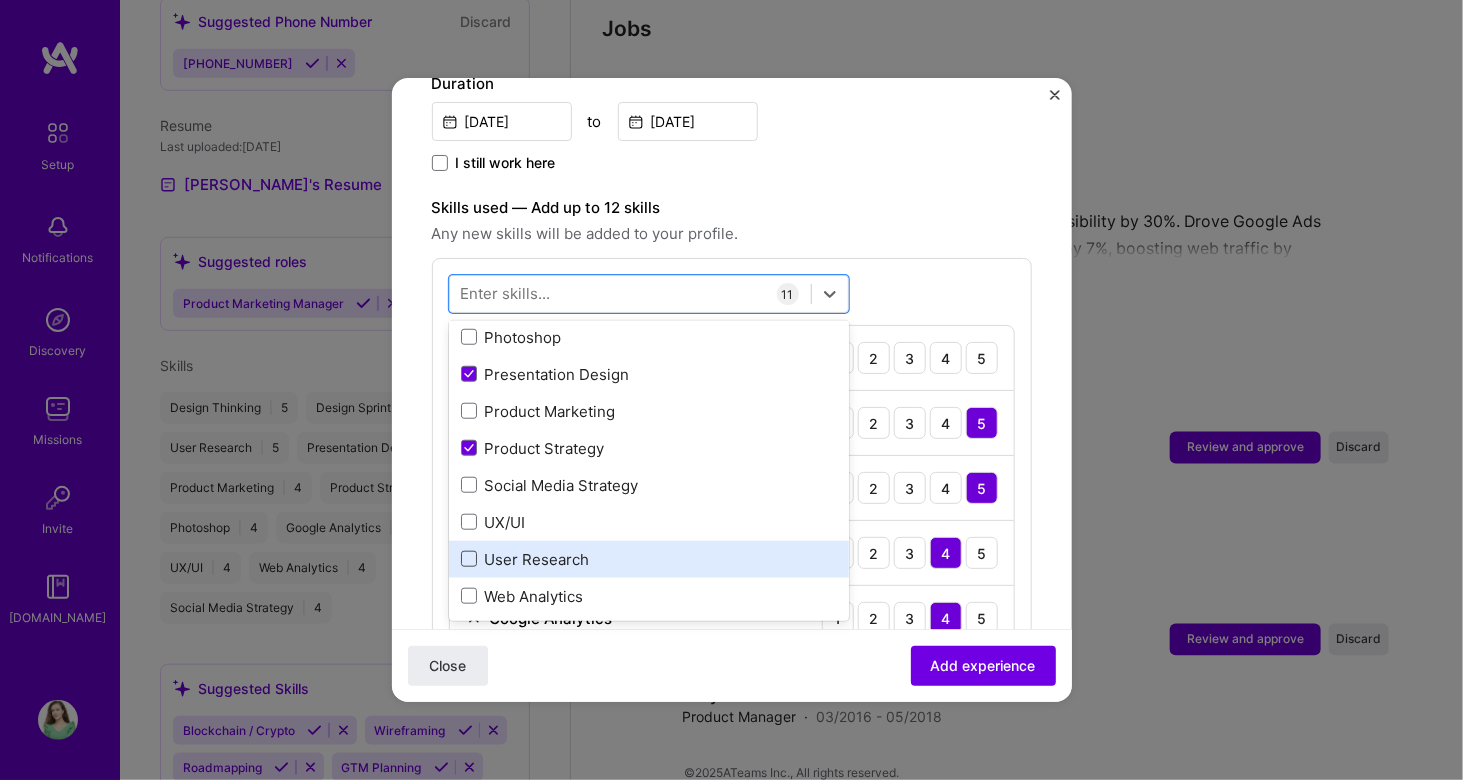 click at bounding box center (469, 559) 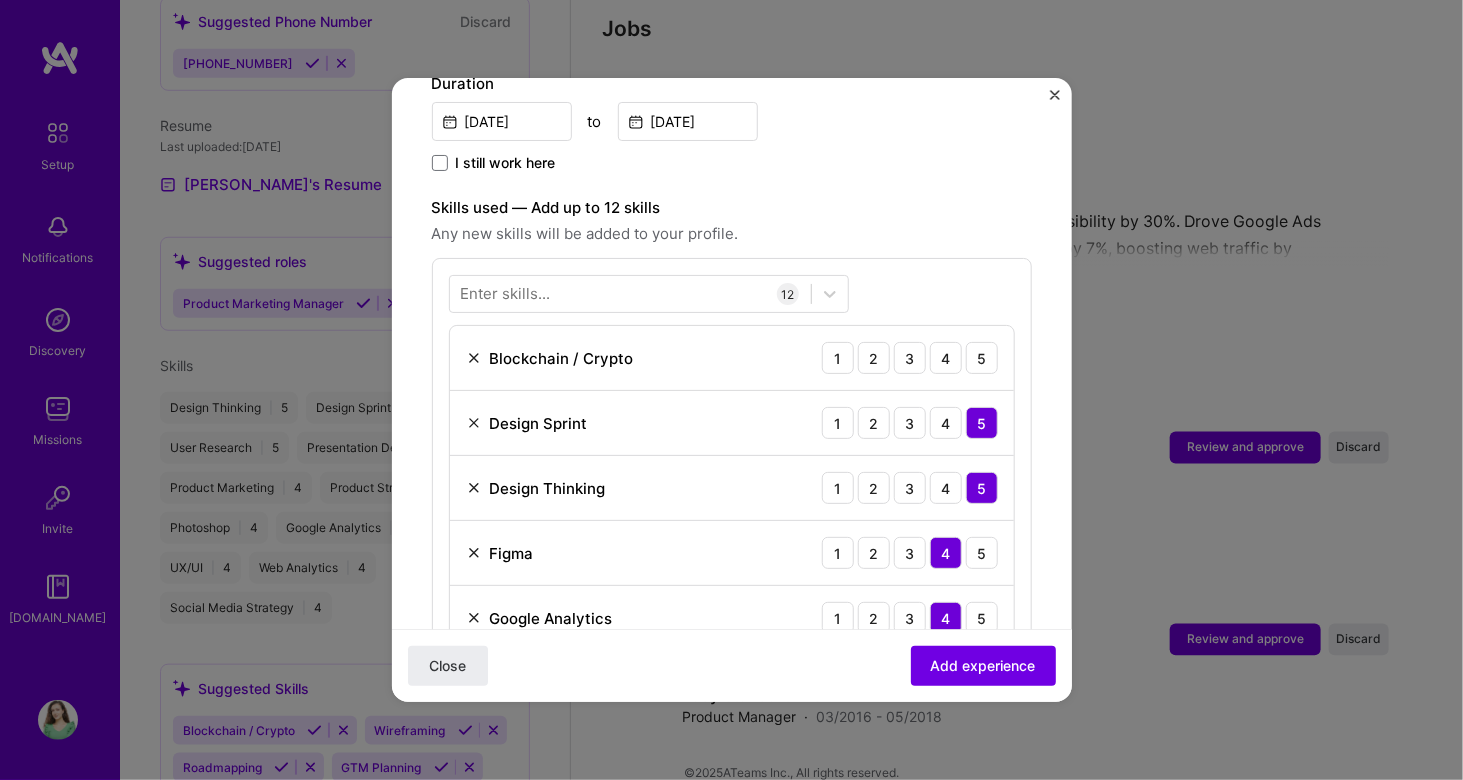 click on "Any new skills will be added to your profile." at bounding box center [732, 234] 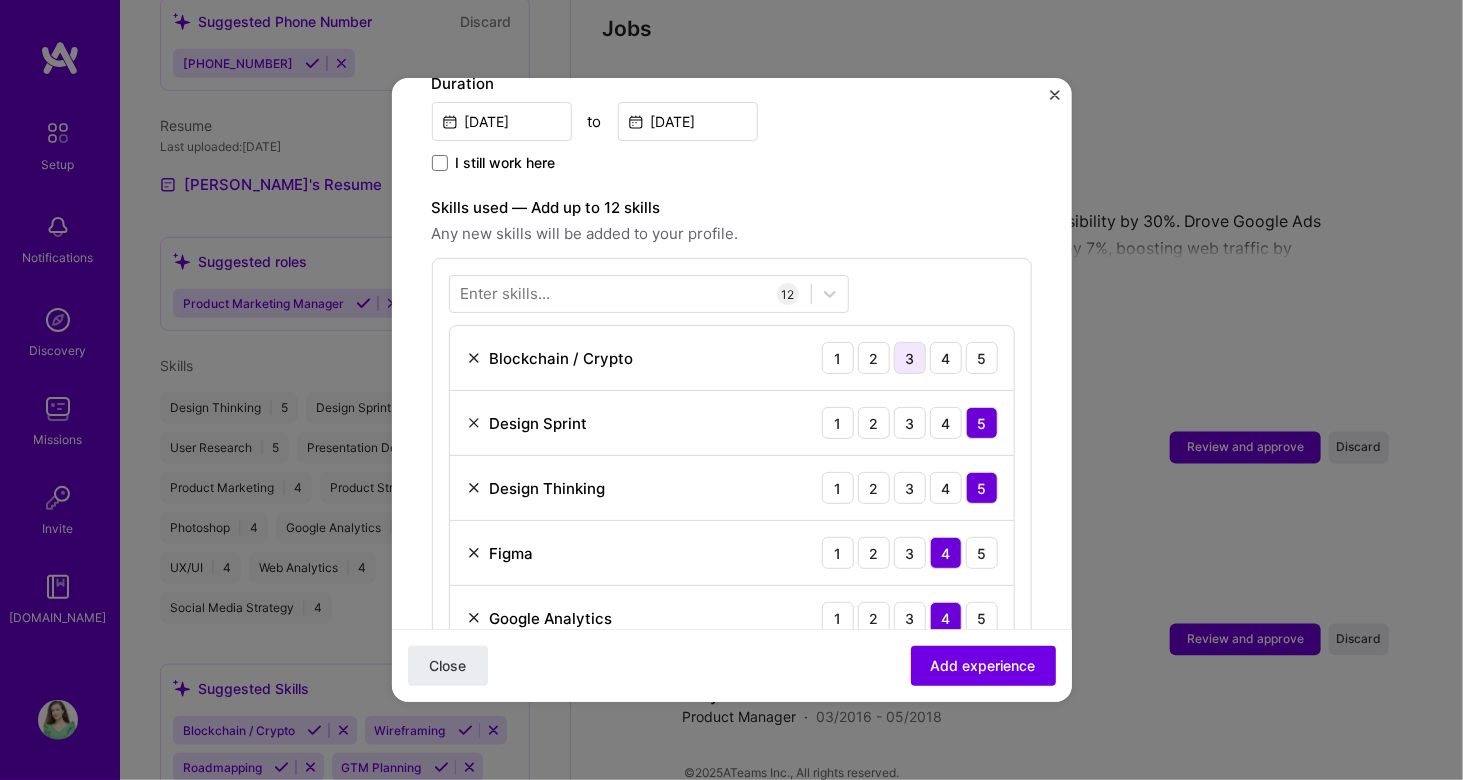 click on "3" at bounding box center [910, 358] 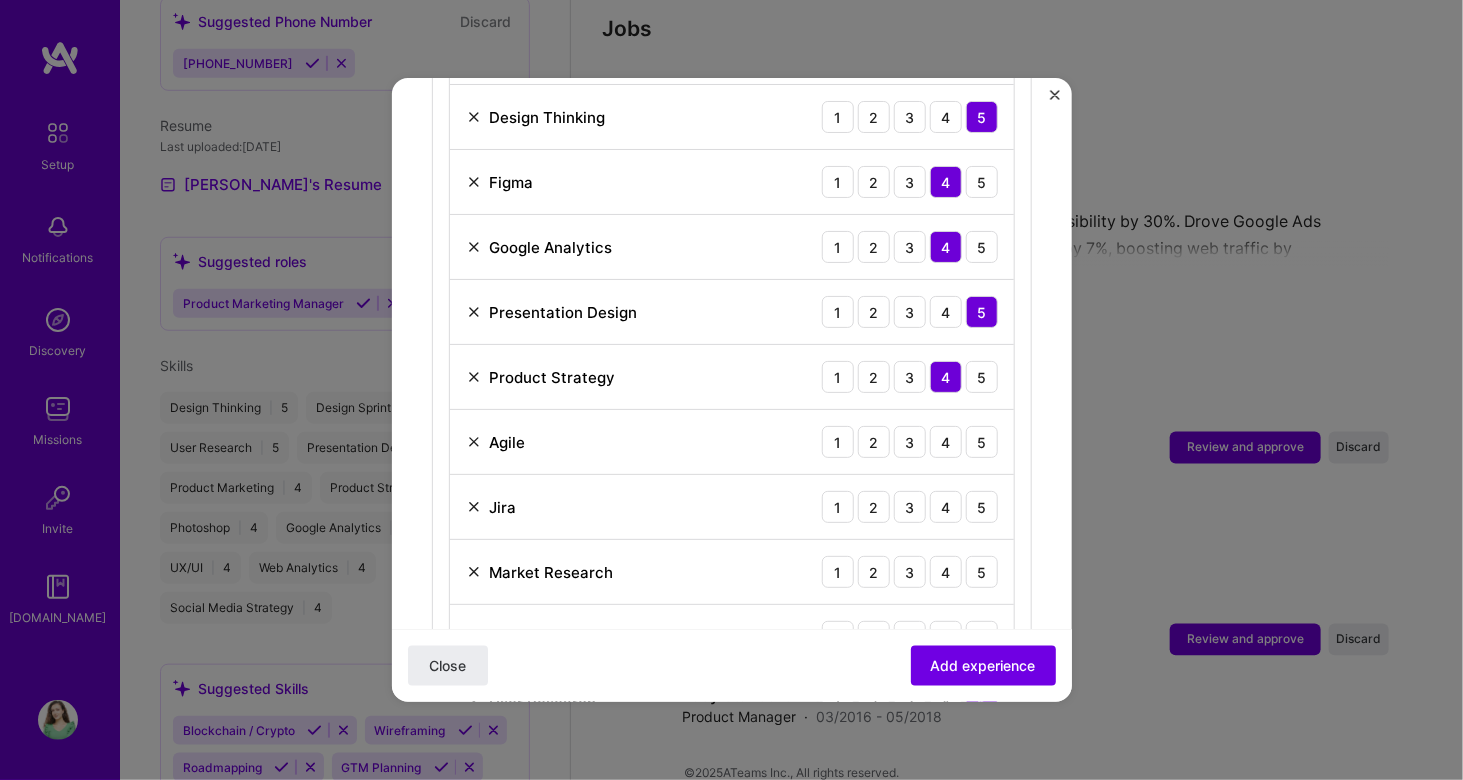 scroll, scrollTop: 967, scrollLeft: 0, axis: vertical 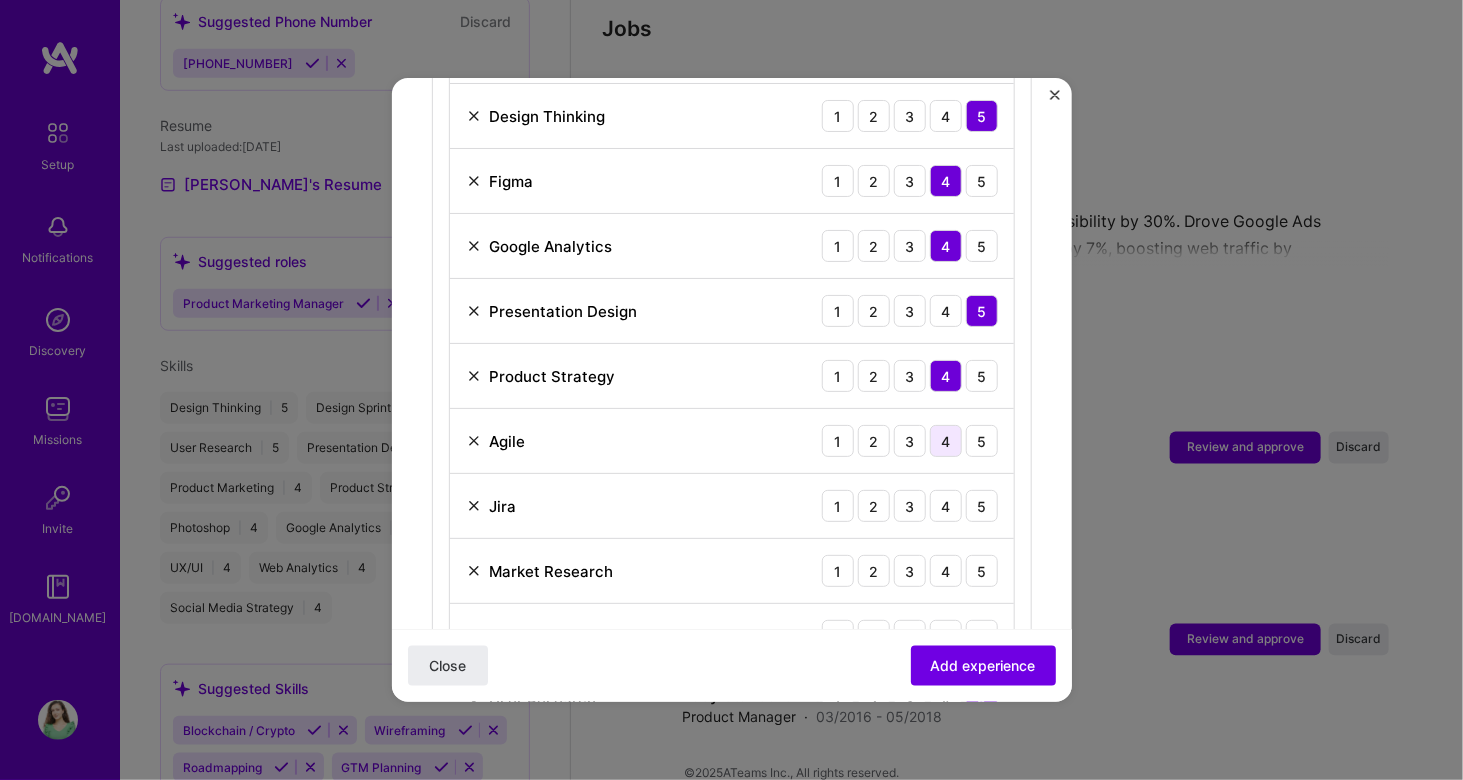 click on "4" at bounding box center (946, 441) 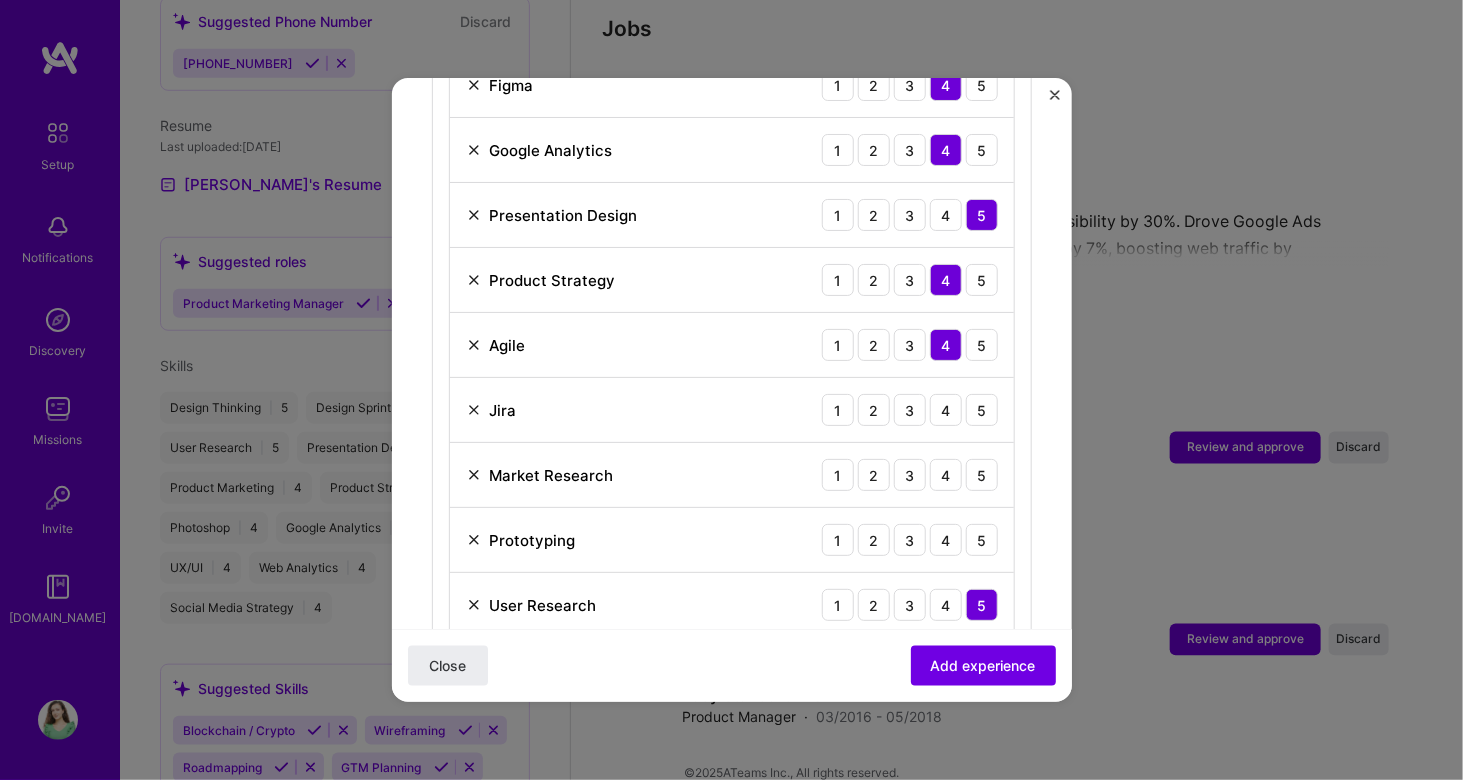scroll, scrollTop: 1074, scrollLeft: 0, axis: vertical 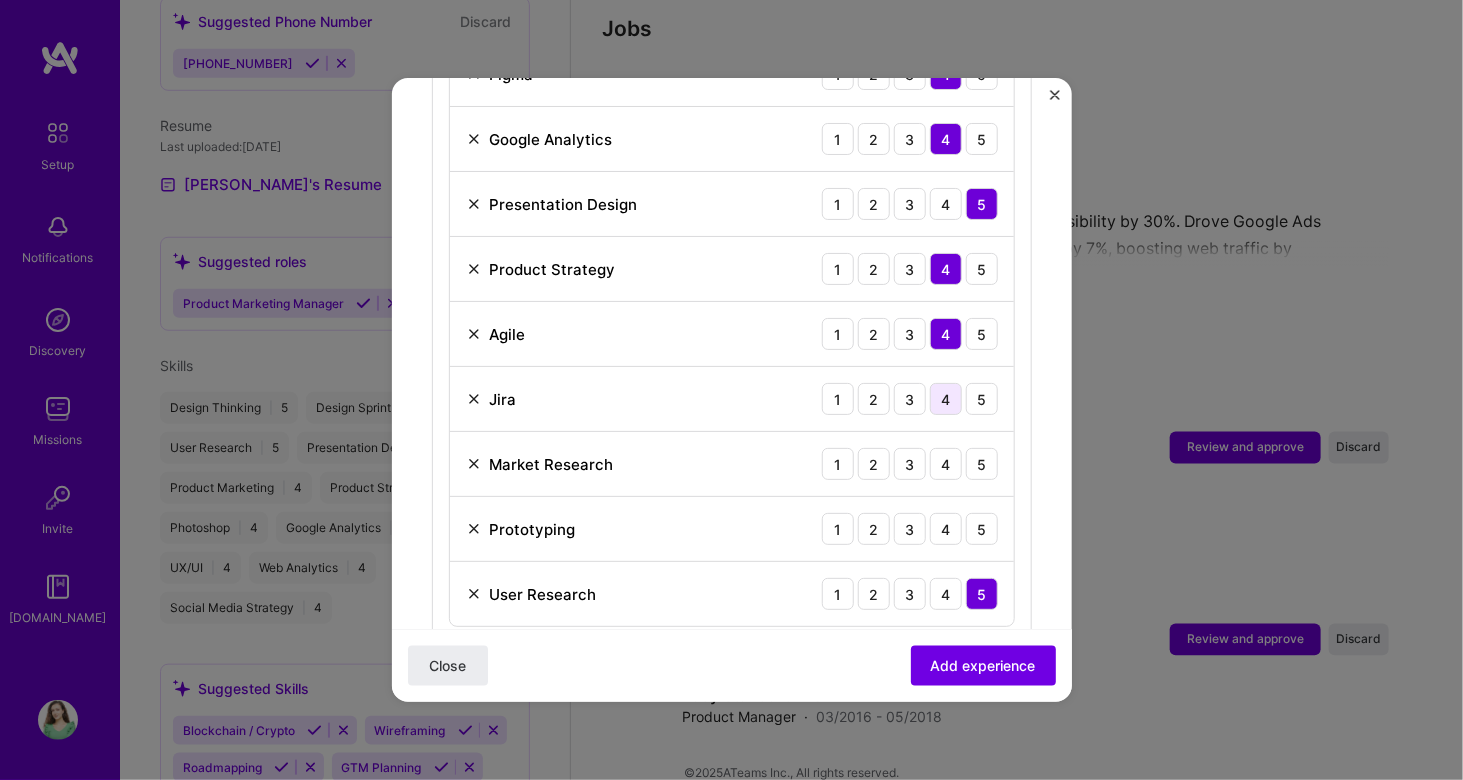 click on "4" at bounding box center (946, 399) 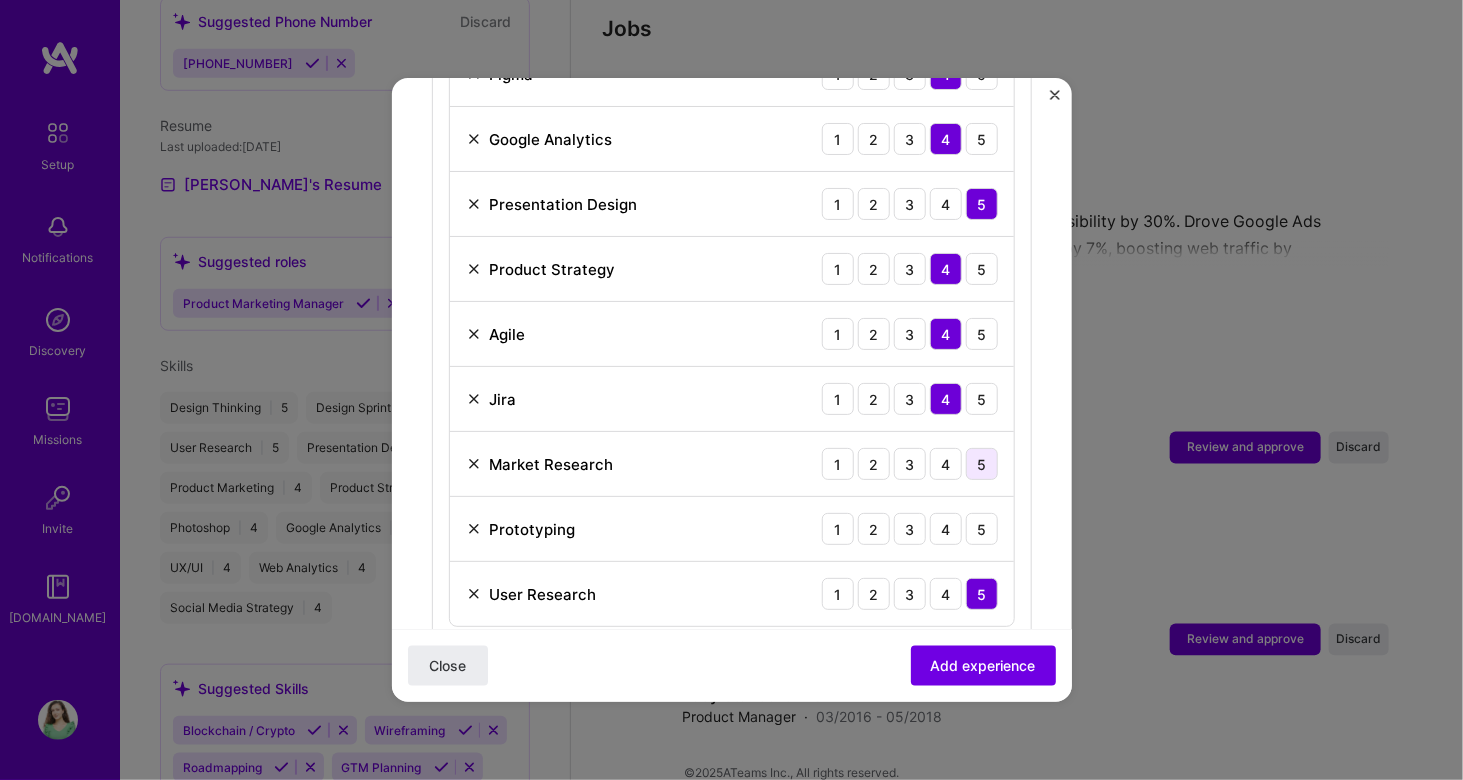 click on "5" at bounding box center (982, 464) 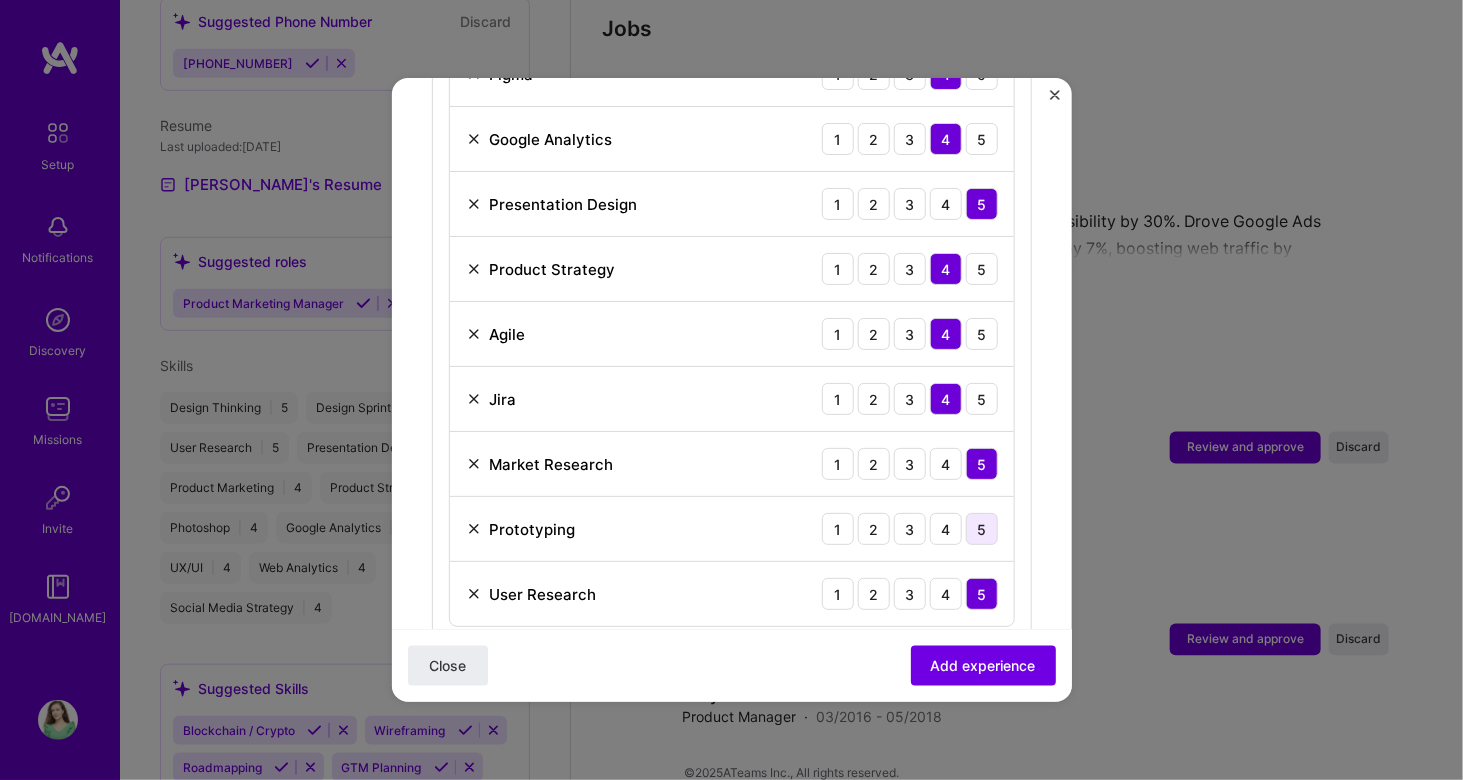 click on "5" at bounding box center (982, 529) 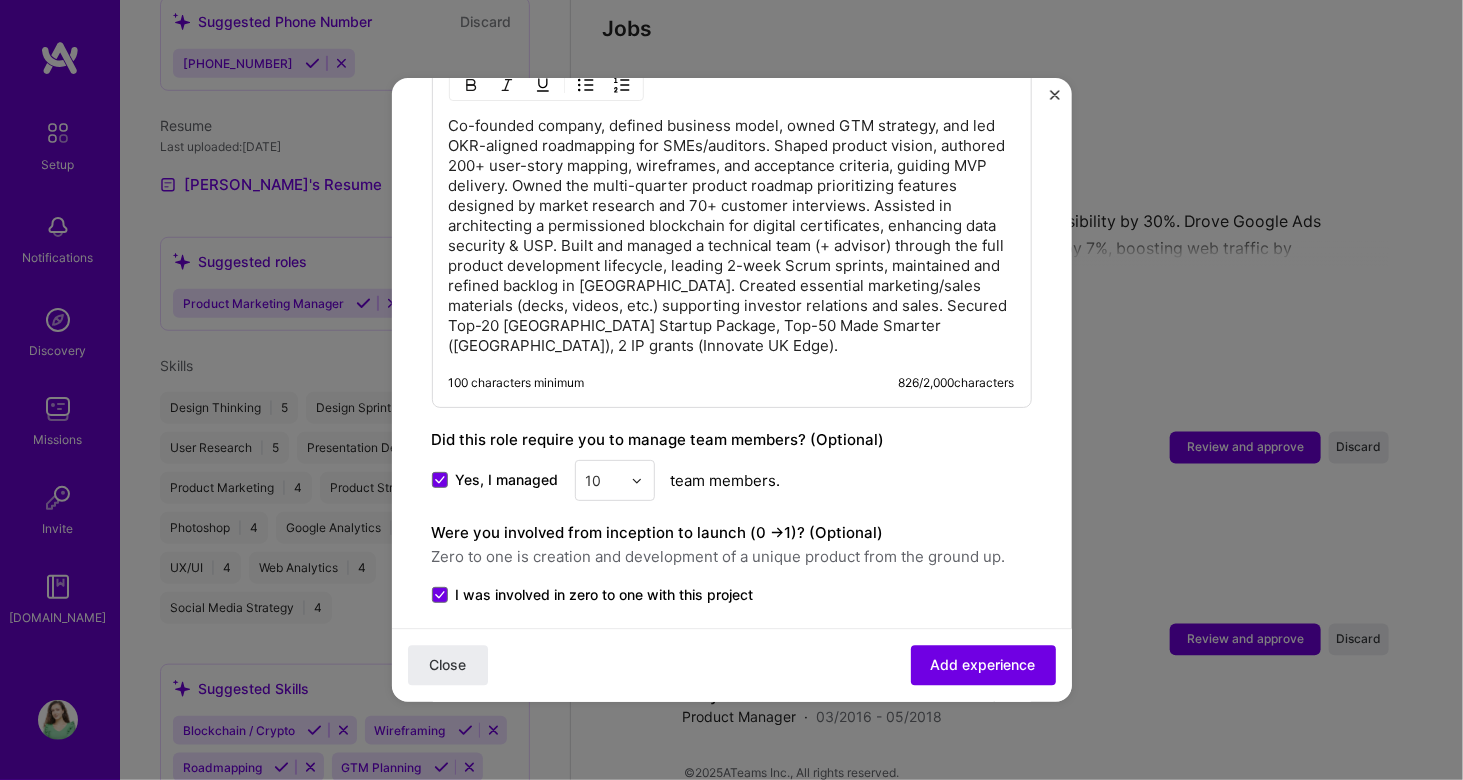 scroll, scrollTop: 1822, scrollLeft: 0, axis: vertical 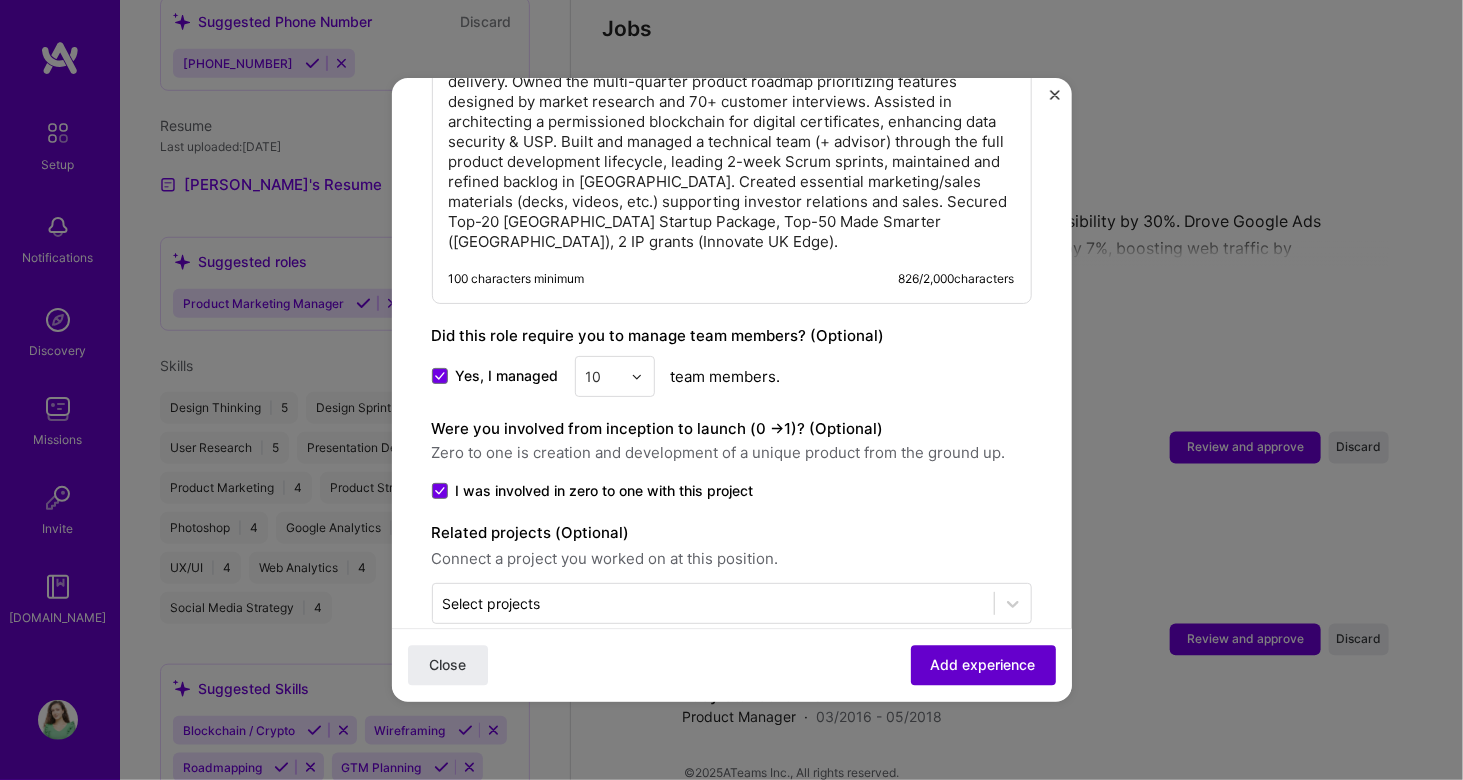 drag, startPoint x: 980, startPoint y: 645, endPoint x: 976, endPoint y: 668, distance: 23.345236 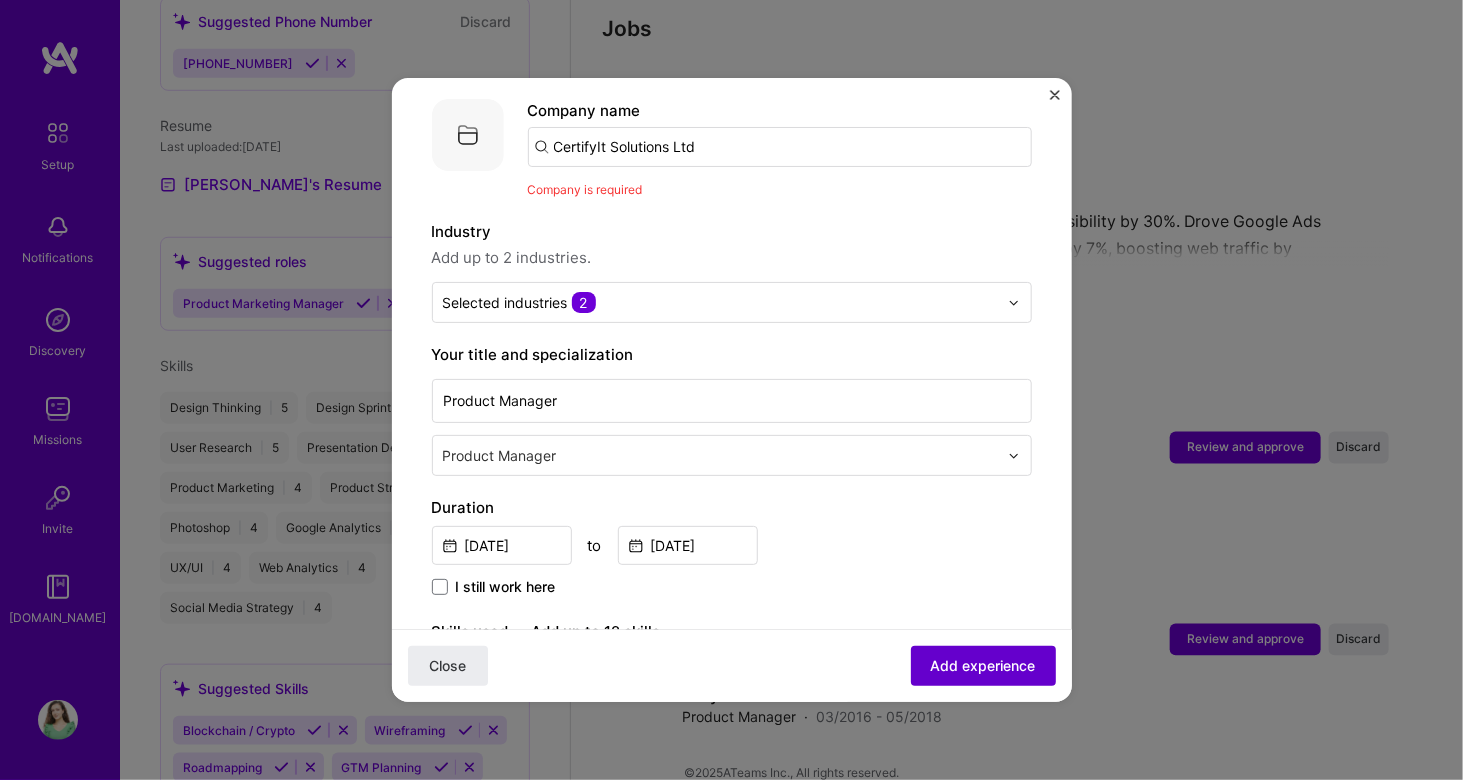 click on "Add experience" at bounding box center [983, 666] 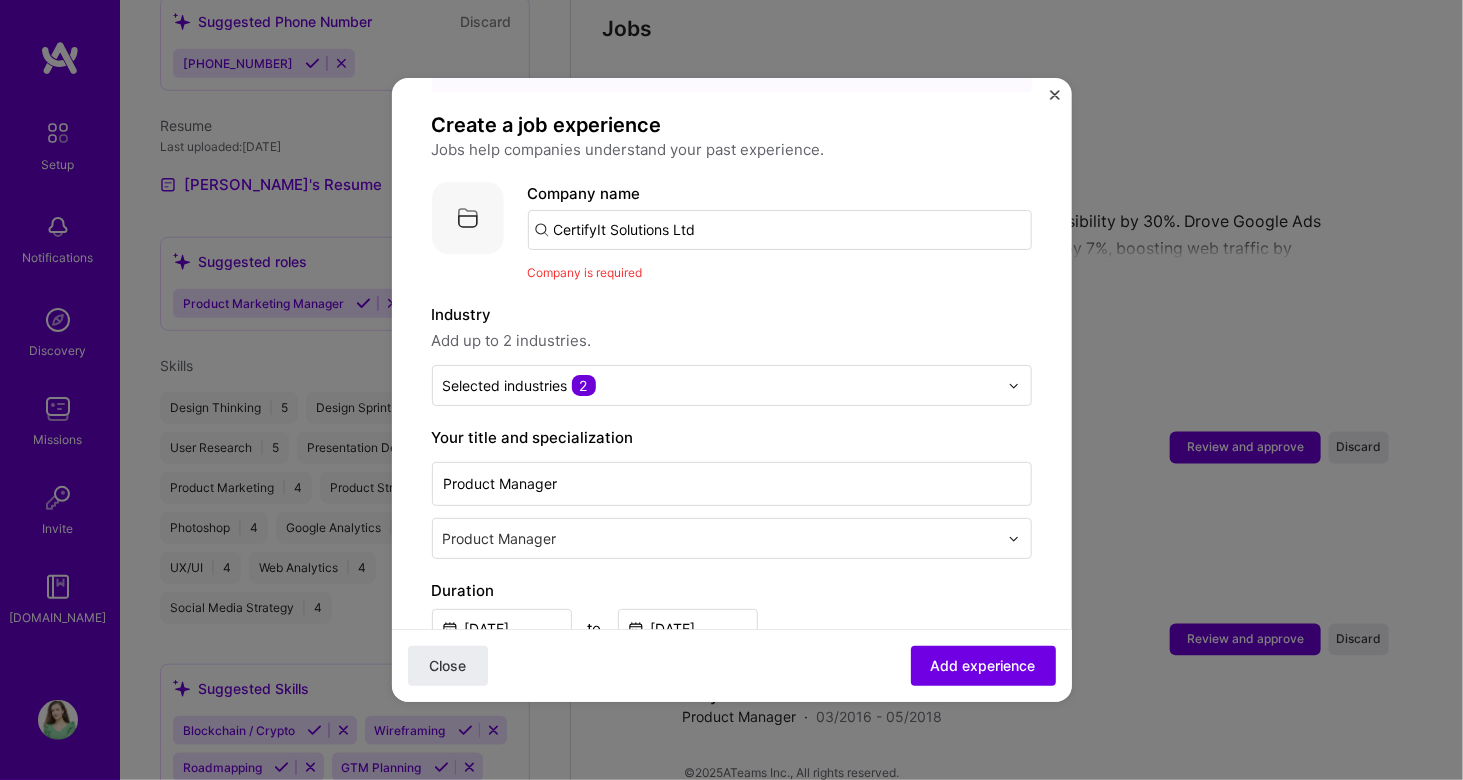 scroll, scrollTop: 116, scrollLeft: 0, axis: vertical 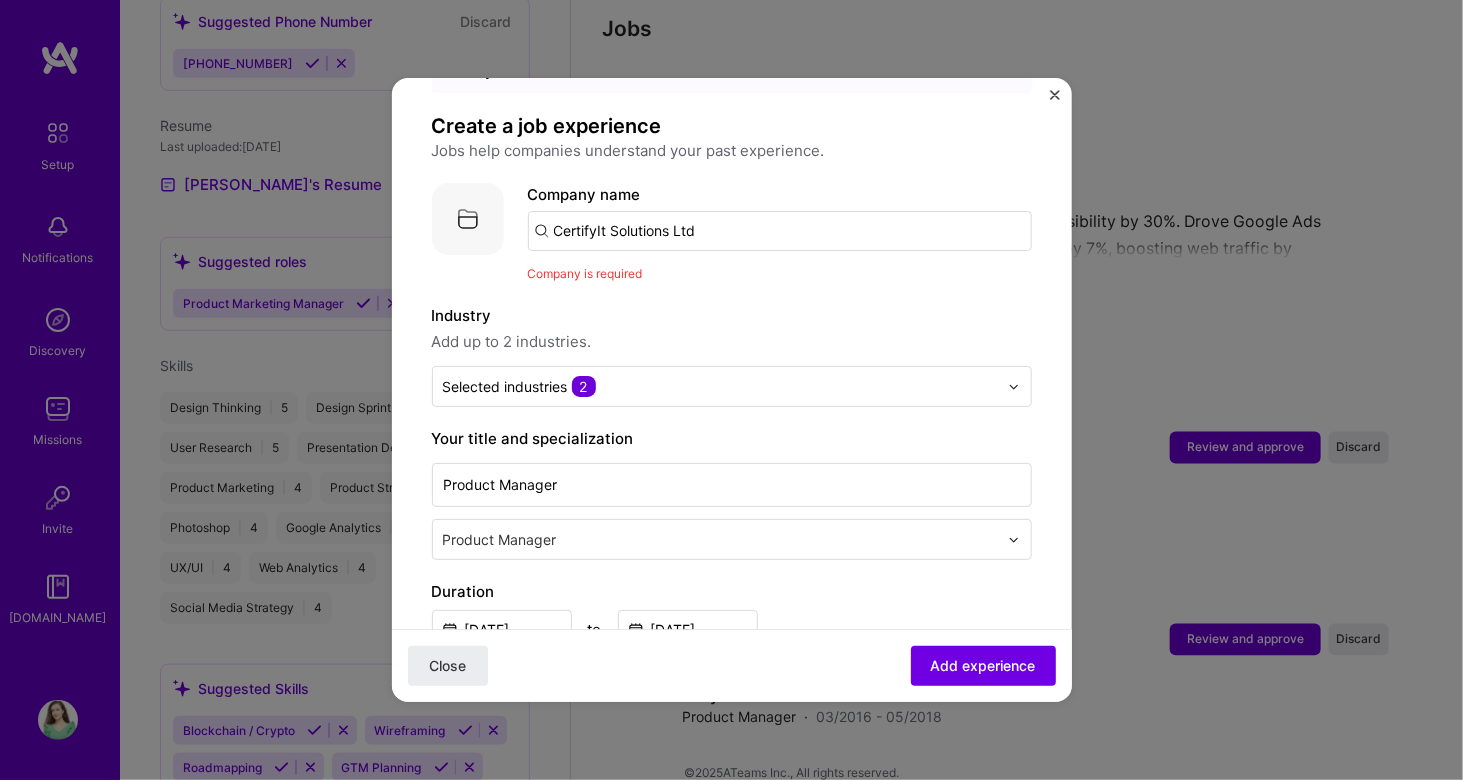 click on "CertifyIt Solutions Ltd" at bounding box center [780, 231] 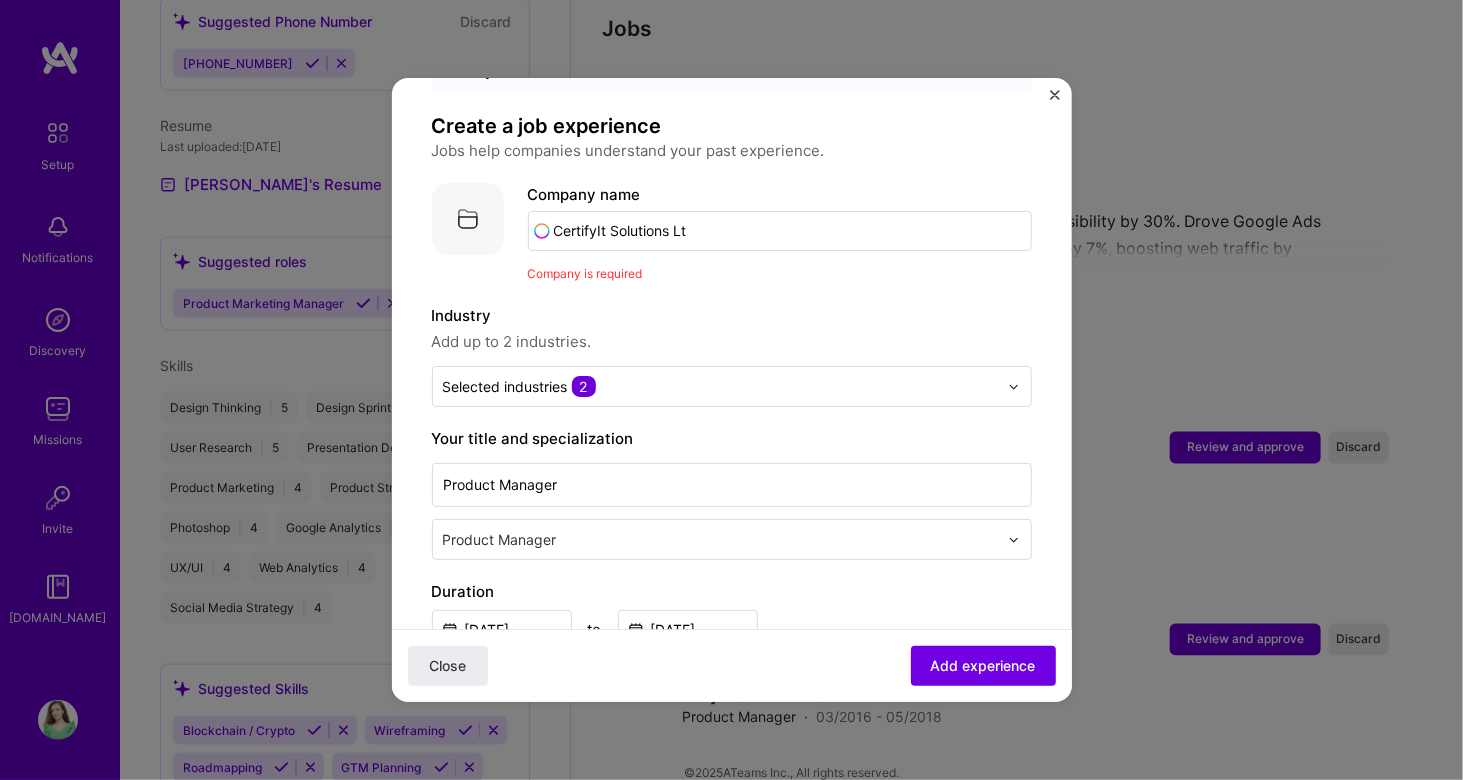 type on "CertifyIt Solutions Ltd" 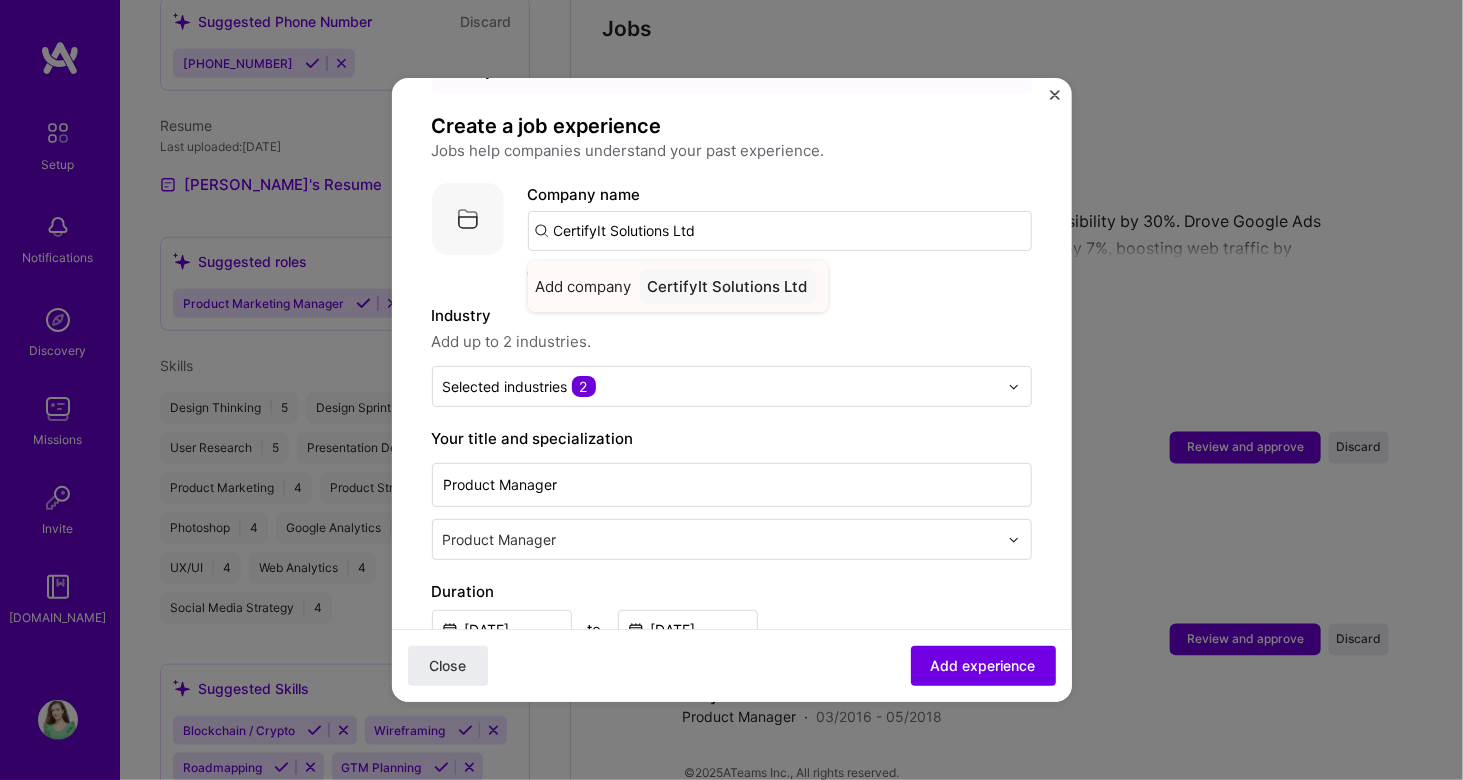 click on "CertifyIt Solutions Ltd" at bounding box center (728, 286) 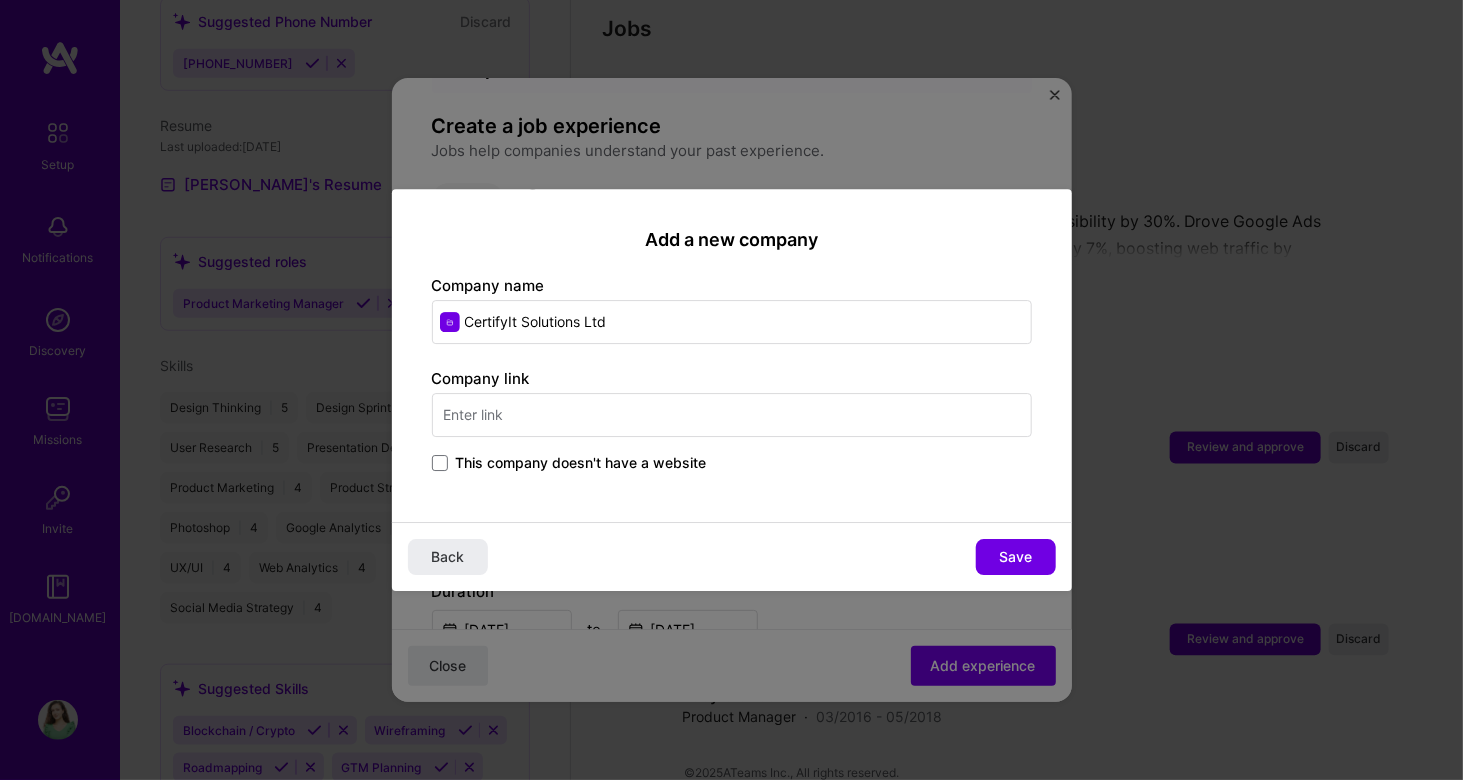click on "Company link This company doesn't have a website" at bounding box center (732, 422) 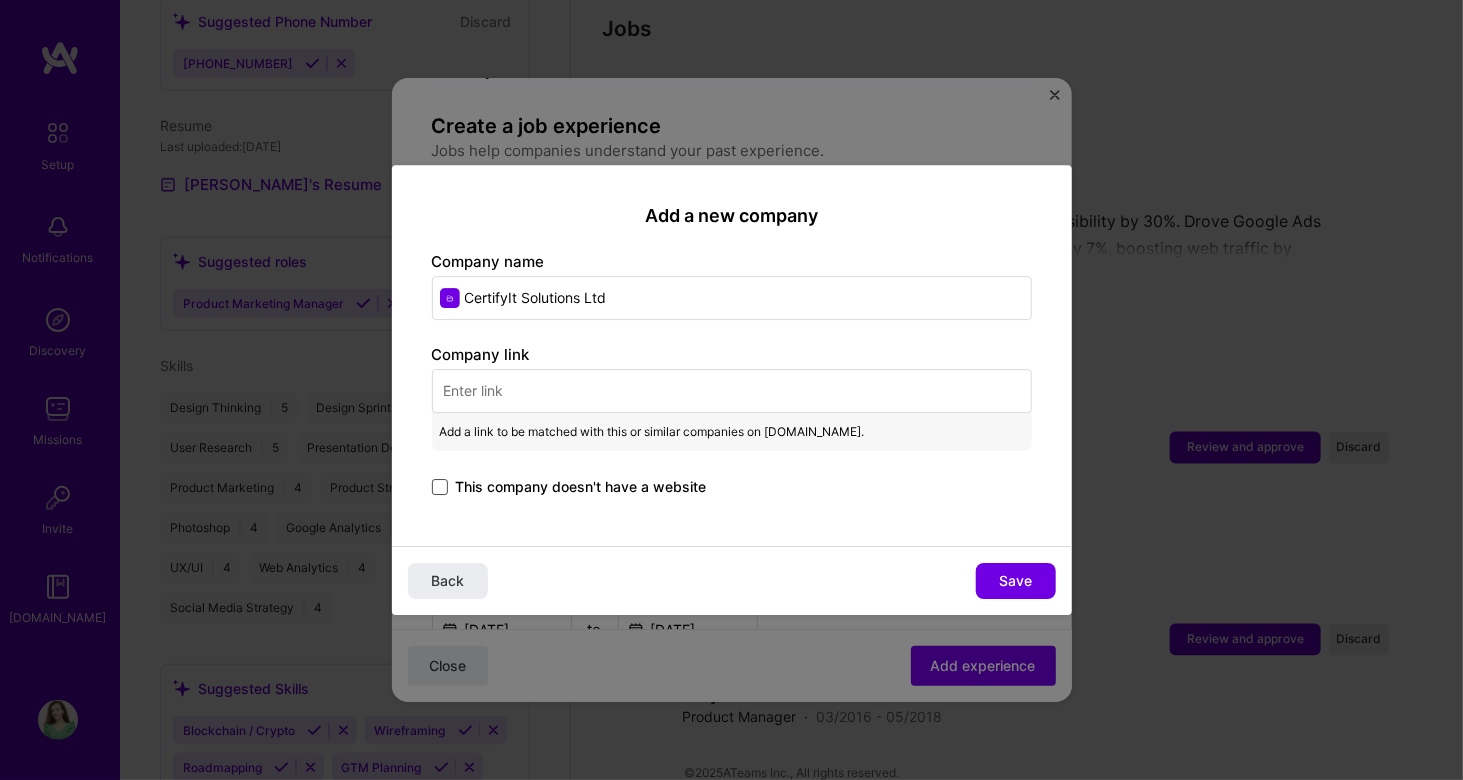 click at bounding box center [440, 487] 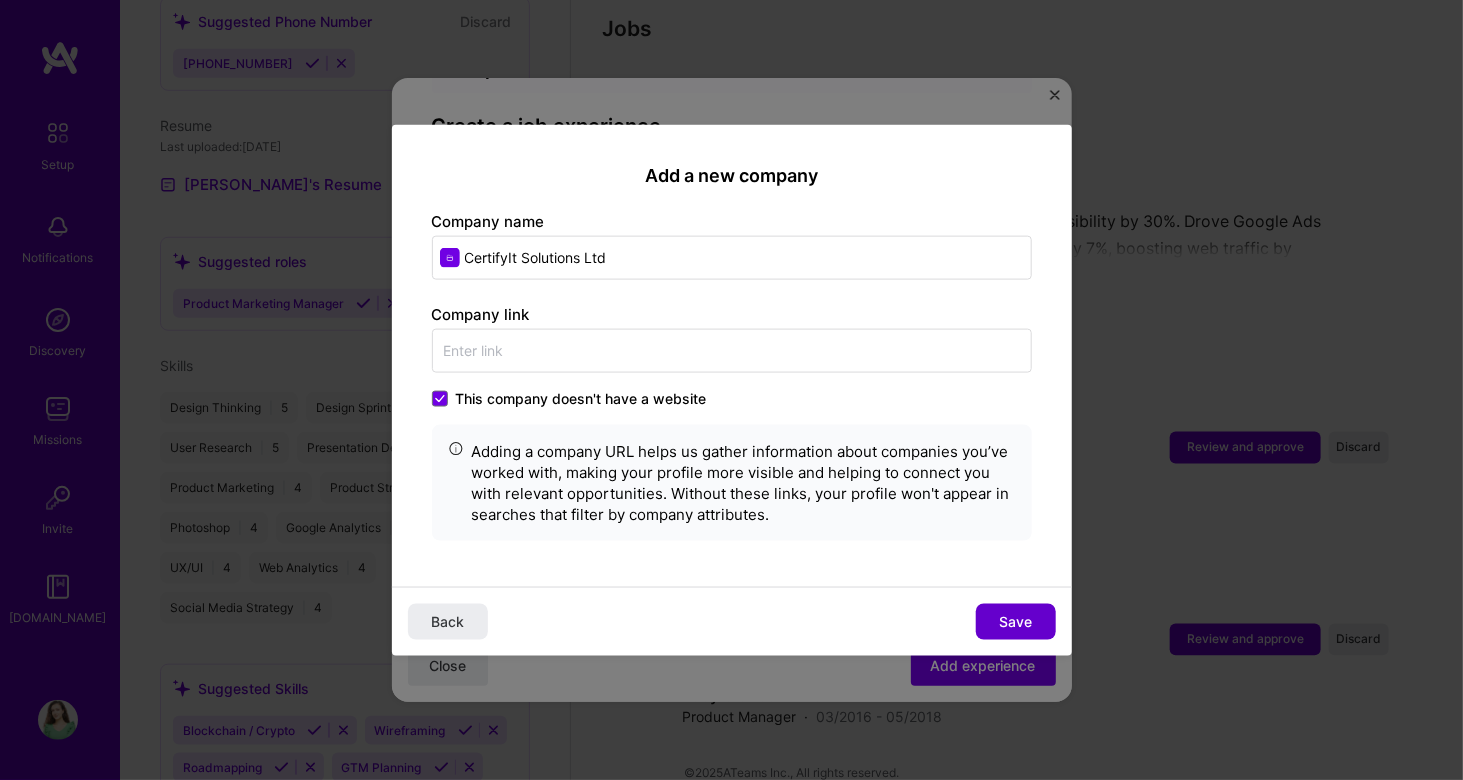 click on "Save" at bounding box center (1015, 621) 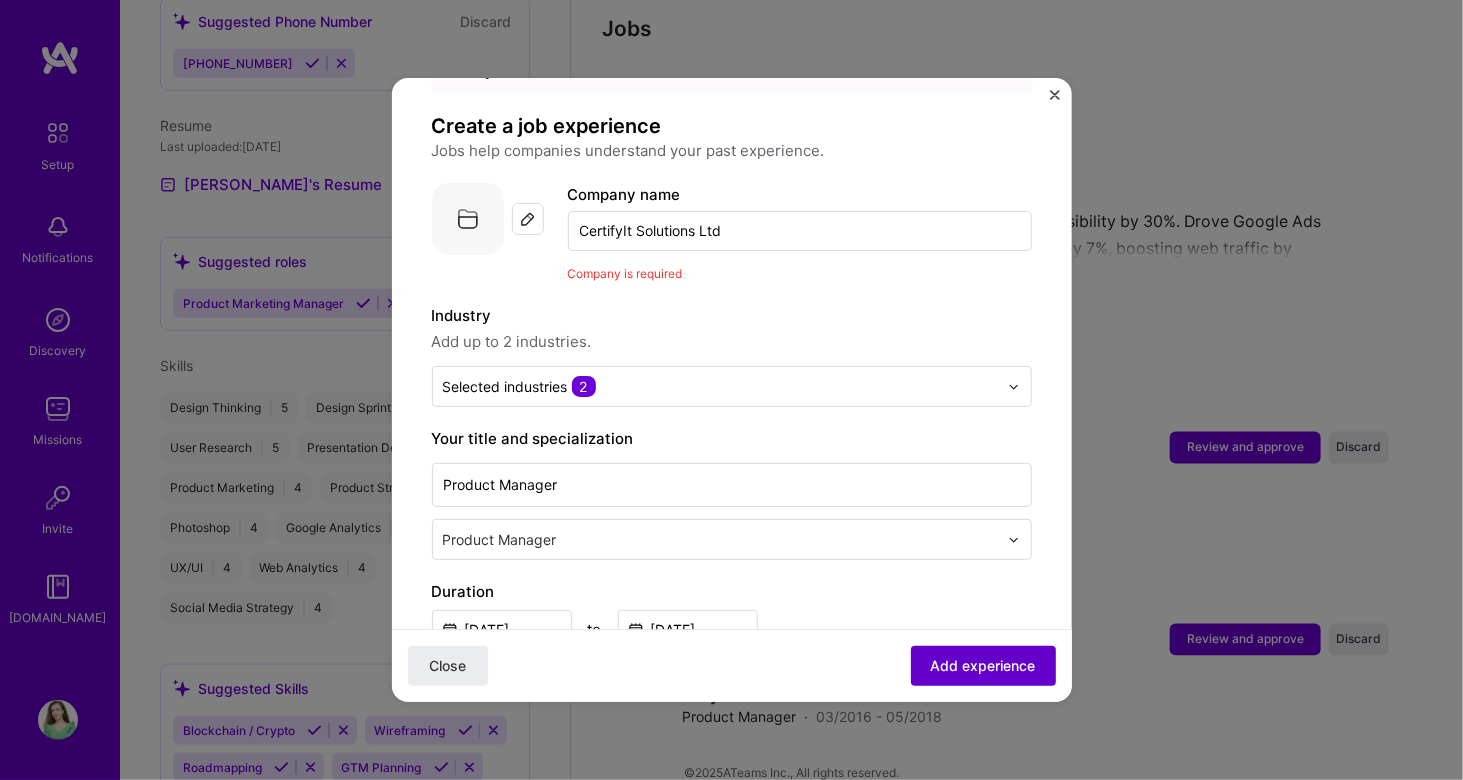 click on "Add experience" at bounding box center [983, 666] 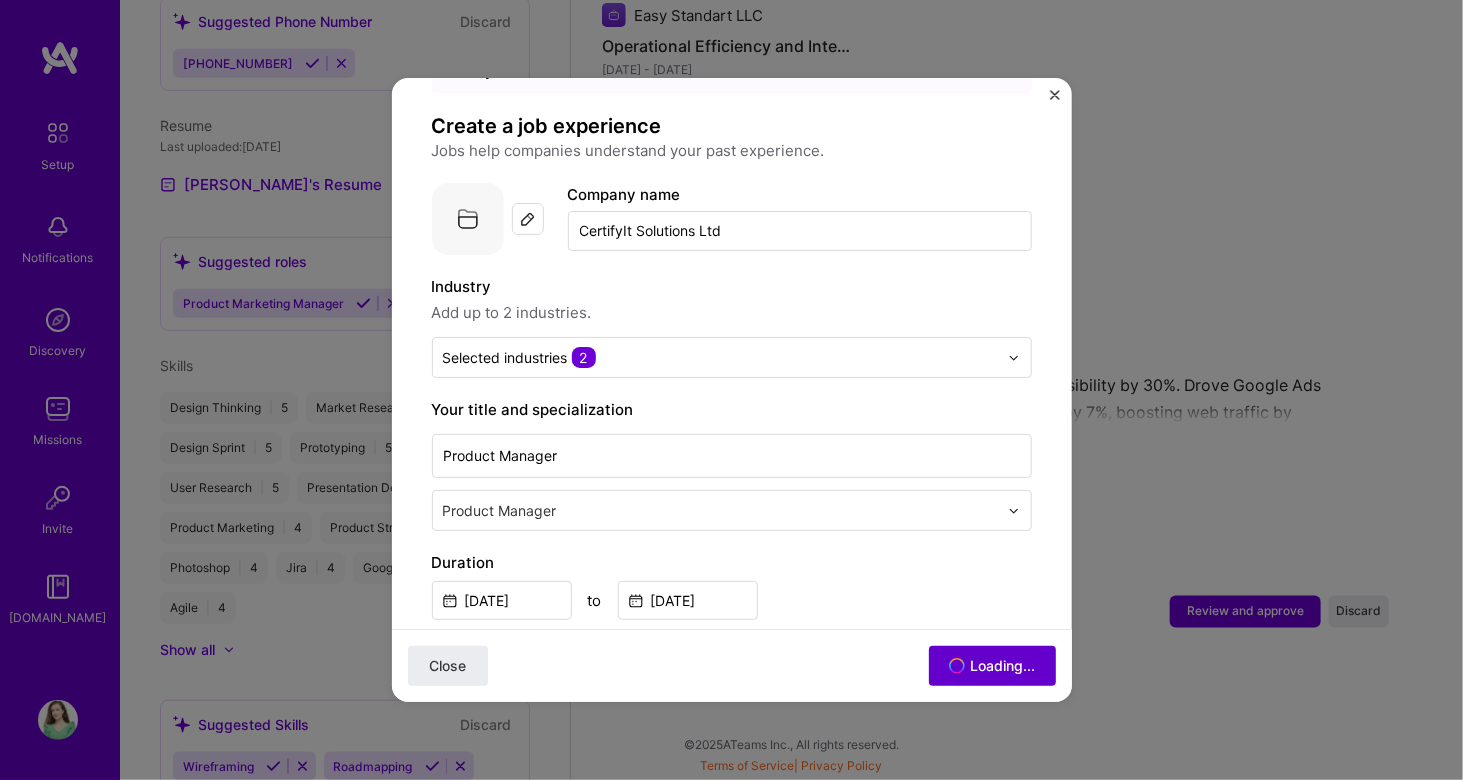 scroll, scrollTop: 1310, scrollLeft: 0, axis: vertical 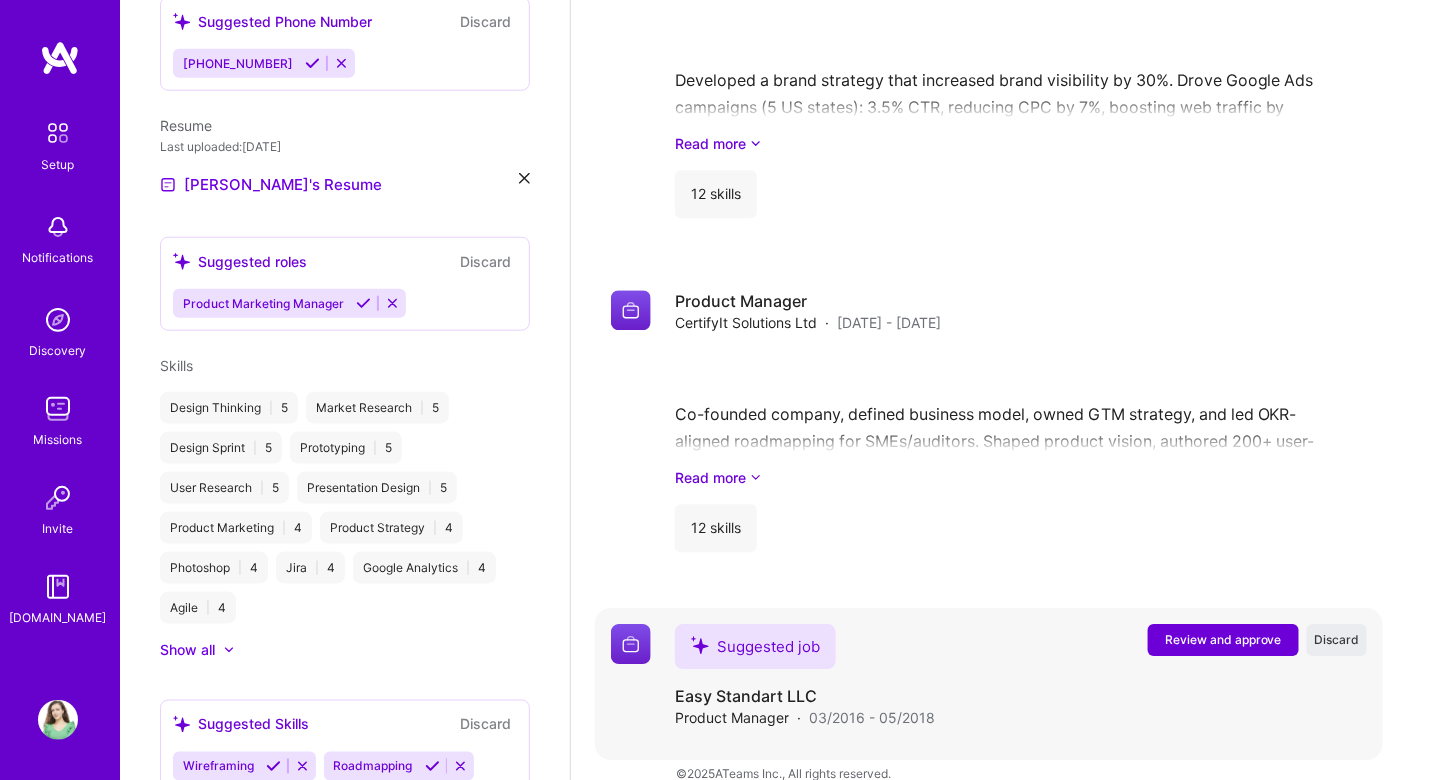 click on "Review and approve" at bounding box center (1223, 639) 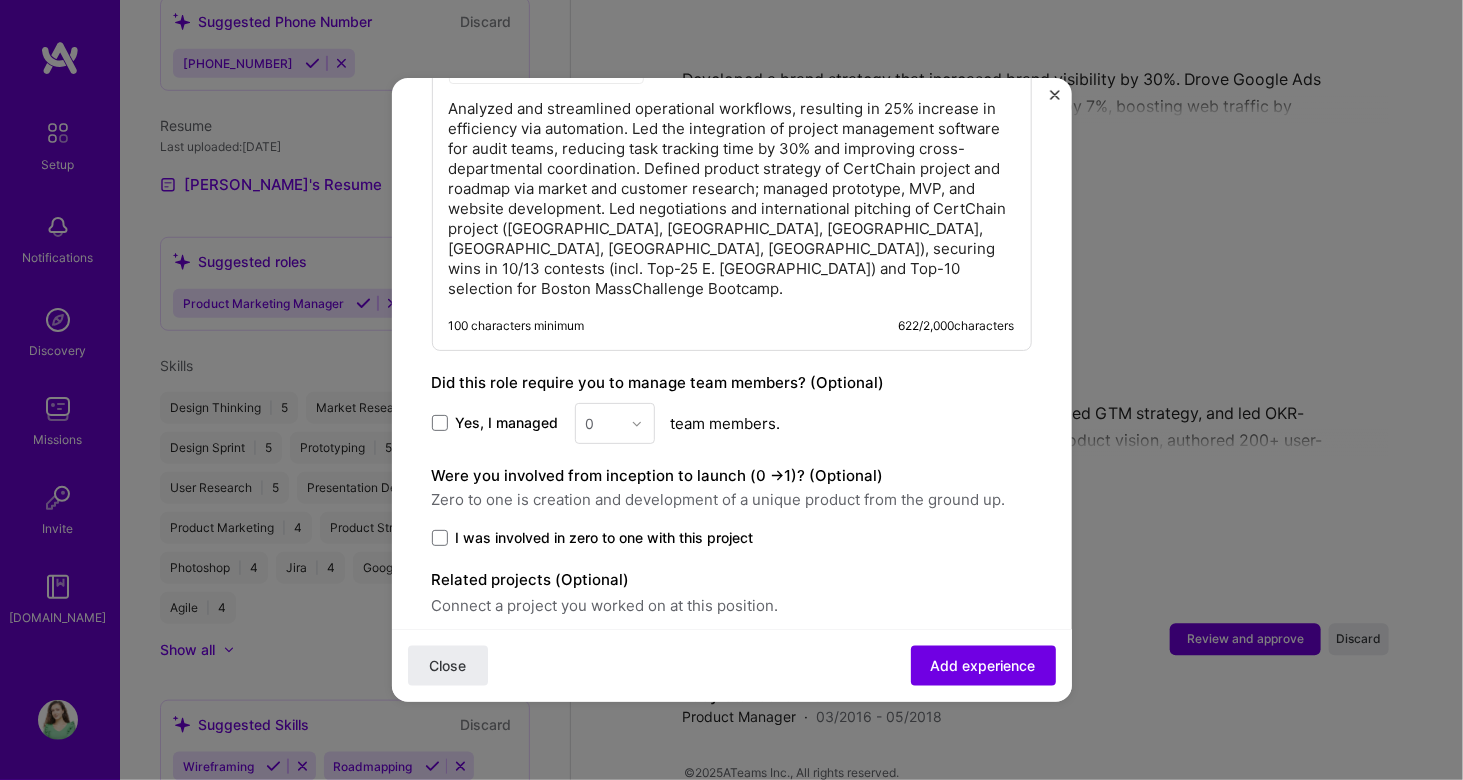 scroll, scrollTop: 1045, scrollLeft: 0, axis: vertical 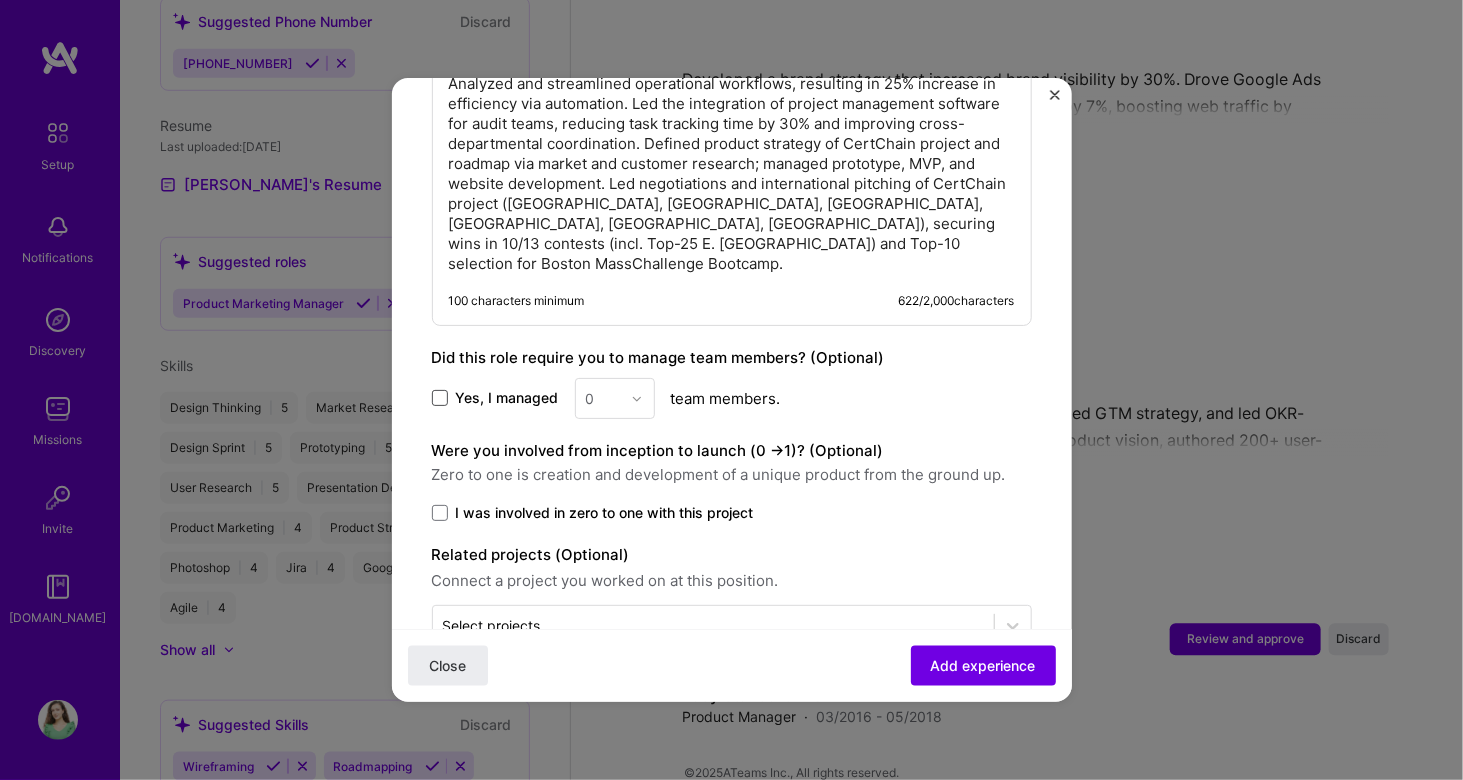 click at bounding box center (440, 398) 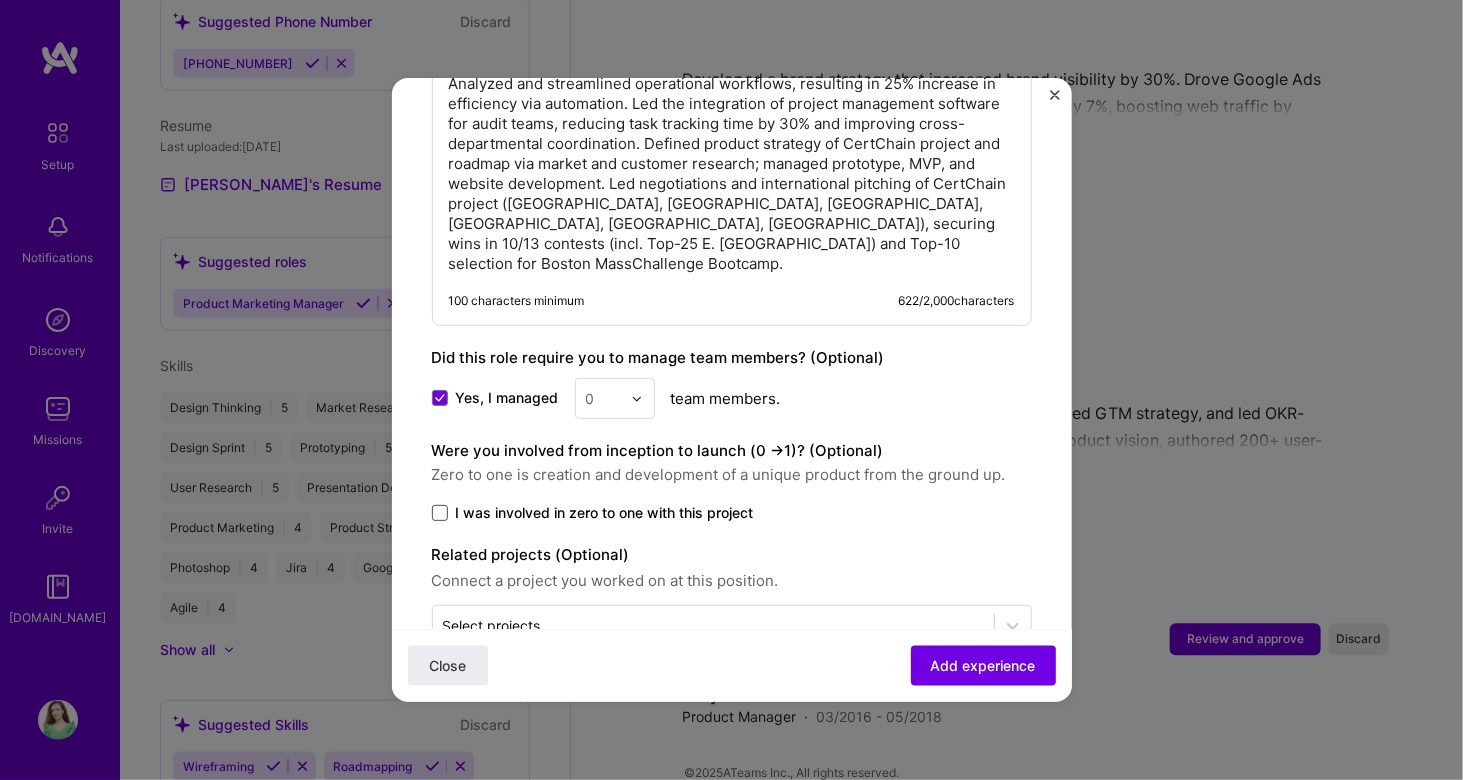 click at bounding box center (440, 513) 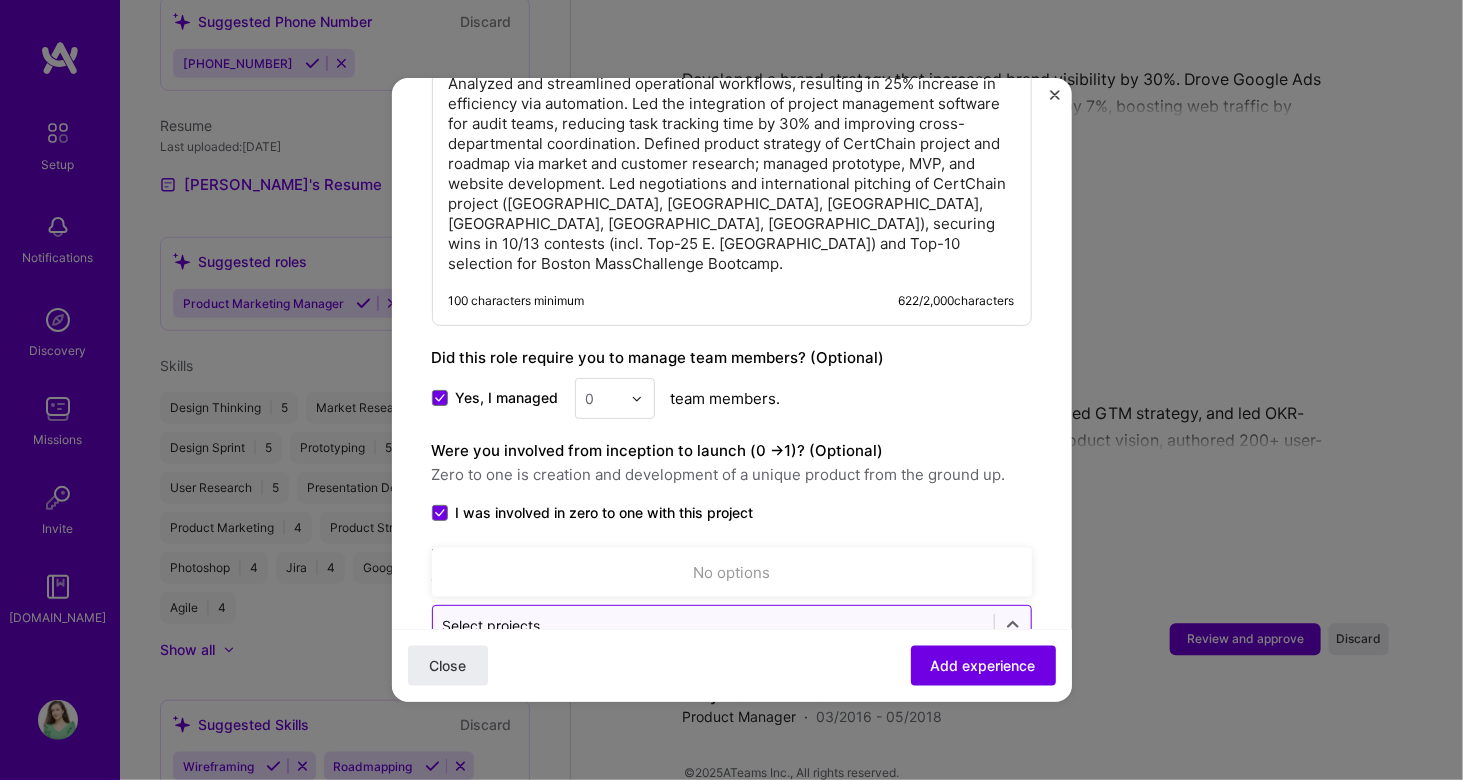 click on "Select projects" at bounding box center (713, 625) 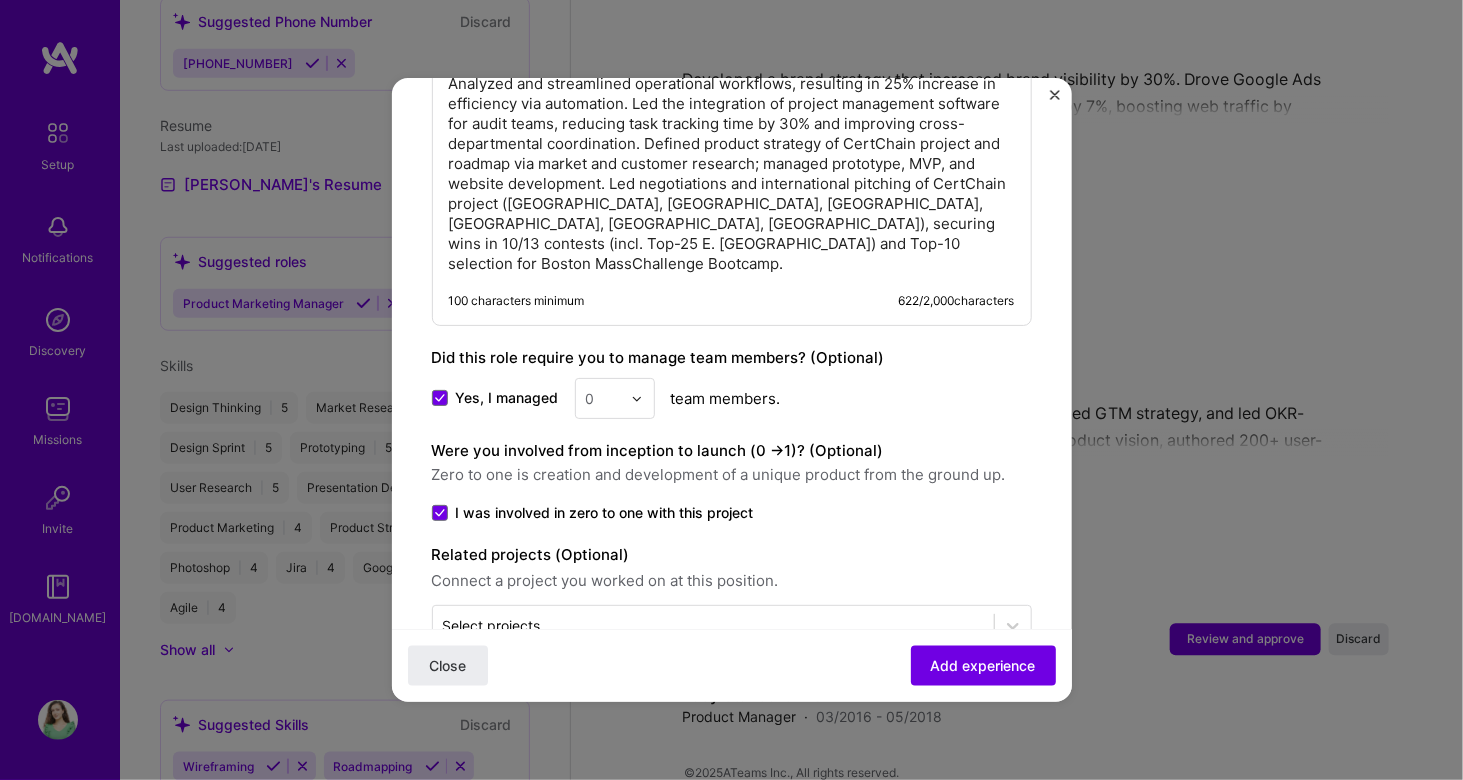click on "Adding suggested job This job is suggested based on your LinkedIn, resume or [DOMAIN_NAME] activity. Create a job experience Jobs help companies understand your past experience. Company logo Company name Easy Standart LLC
Industry Add up to 2 industries. Selected industry 1 Your title and specialization Product Manager Product Manager Duration [DATE]
to [DATE]
I still work here Skills used — Add up to 12 skills Any new skills will be added to your profile. Enter skills... 1 Product Strategy 1 2 3 4 5 Description 100 characters minimum 622 / 2,000  characters Did this role require you to manage team members? (Optional) Yes, I managed 0 team members. Were you involved from inception to launch (0 - >  1)? (Optional) Zero to one is creation and development of a unique product from the ground up. I was involved in zero to one with this project Related projects (Optional) Select projects" at bounding box center [732, -141] 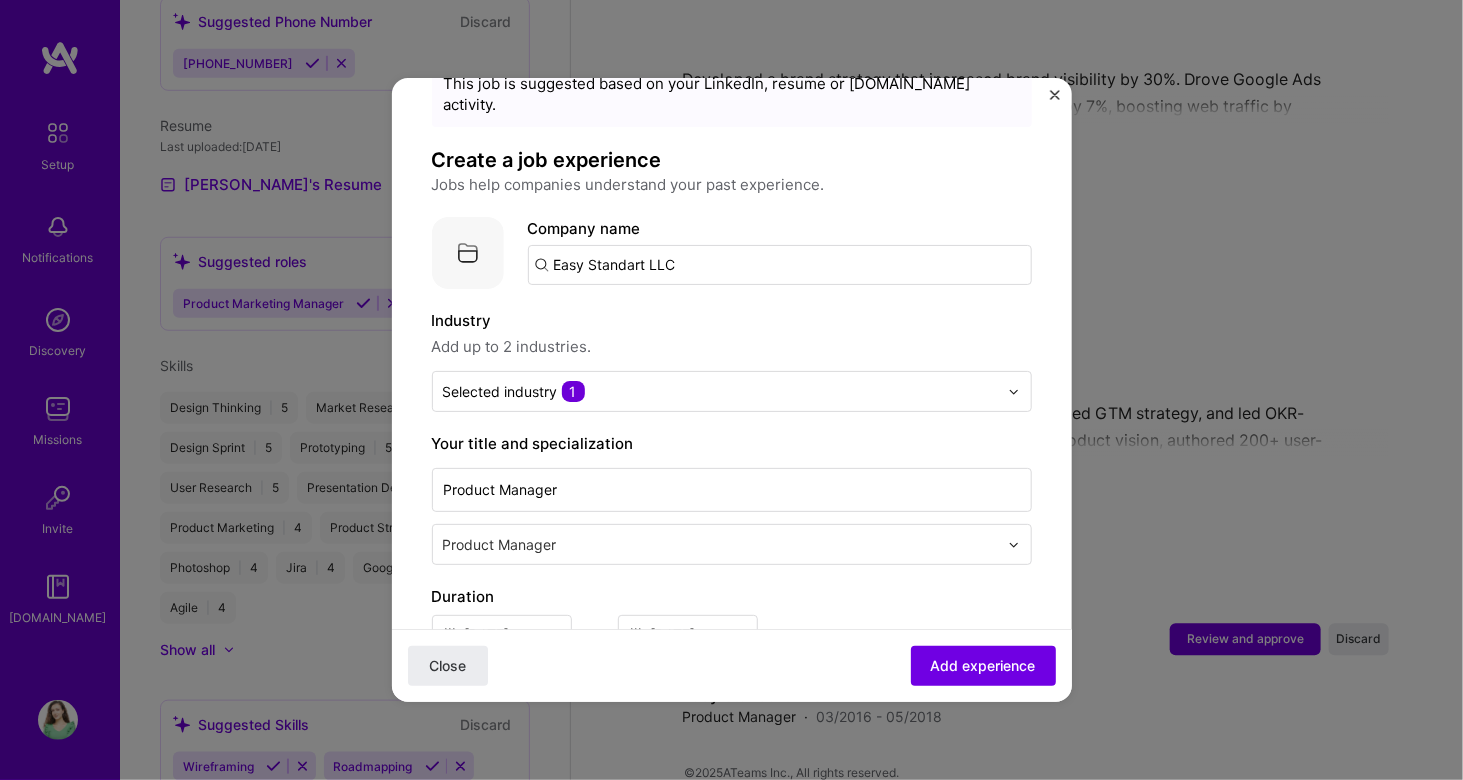 scroll, scrollTop: 74, scrollLeft: 0, axis: vertical 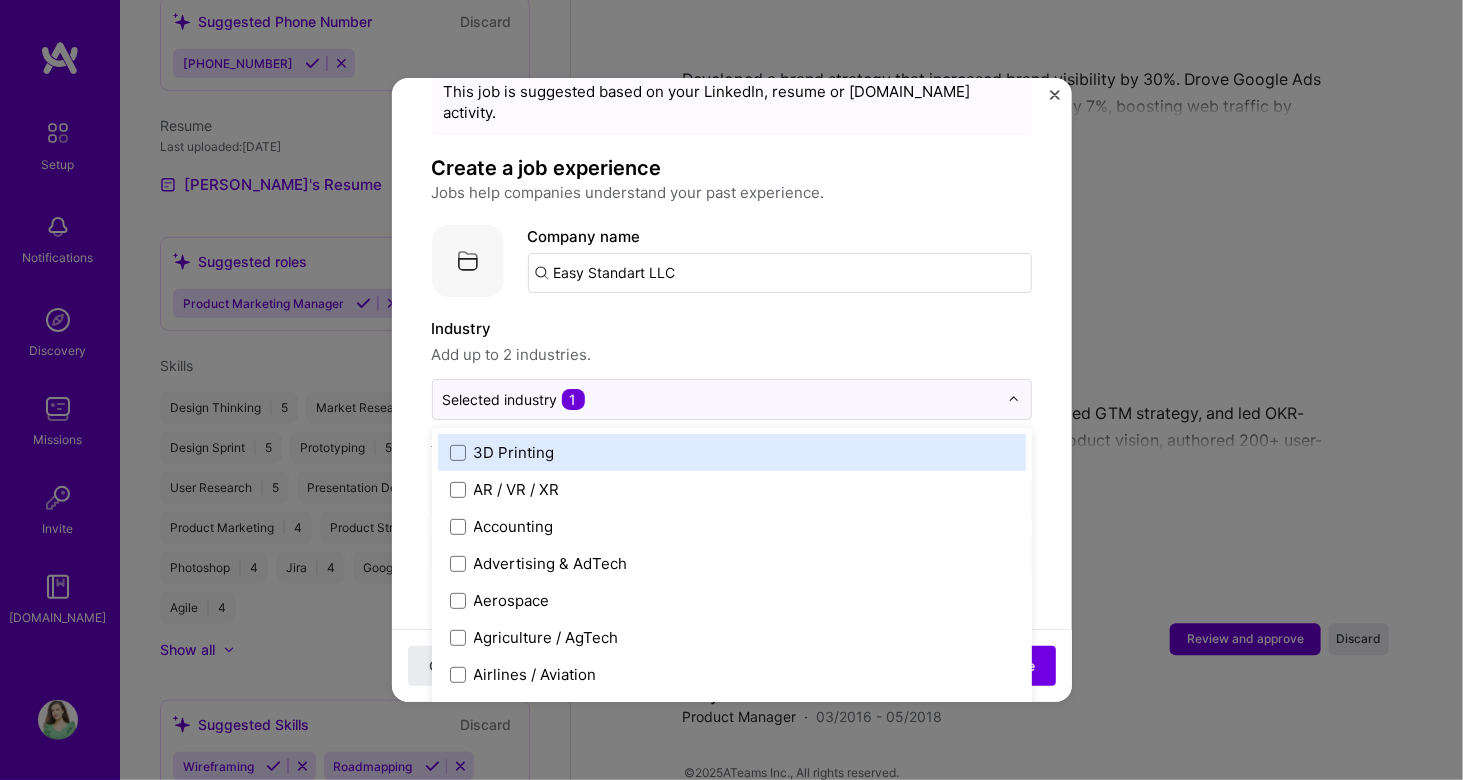 click at bounding box center (720, 399) 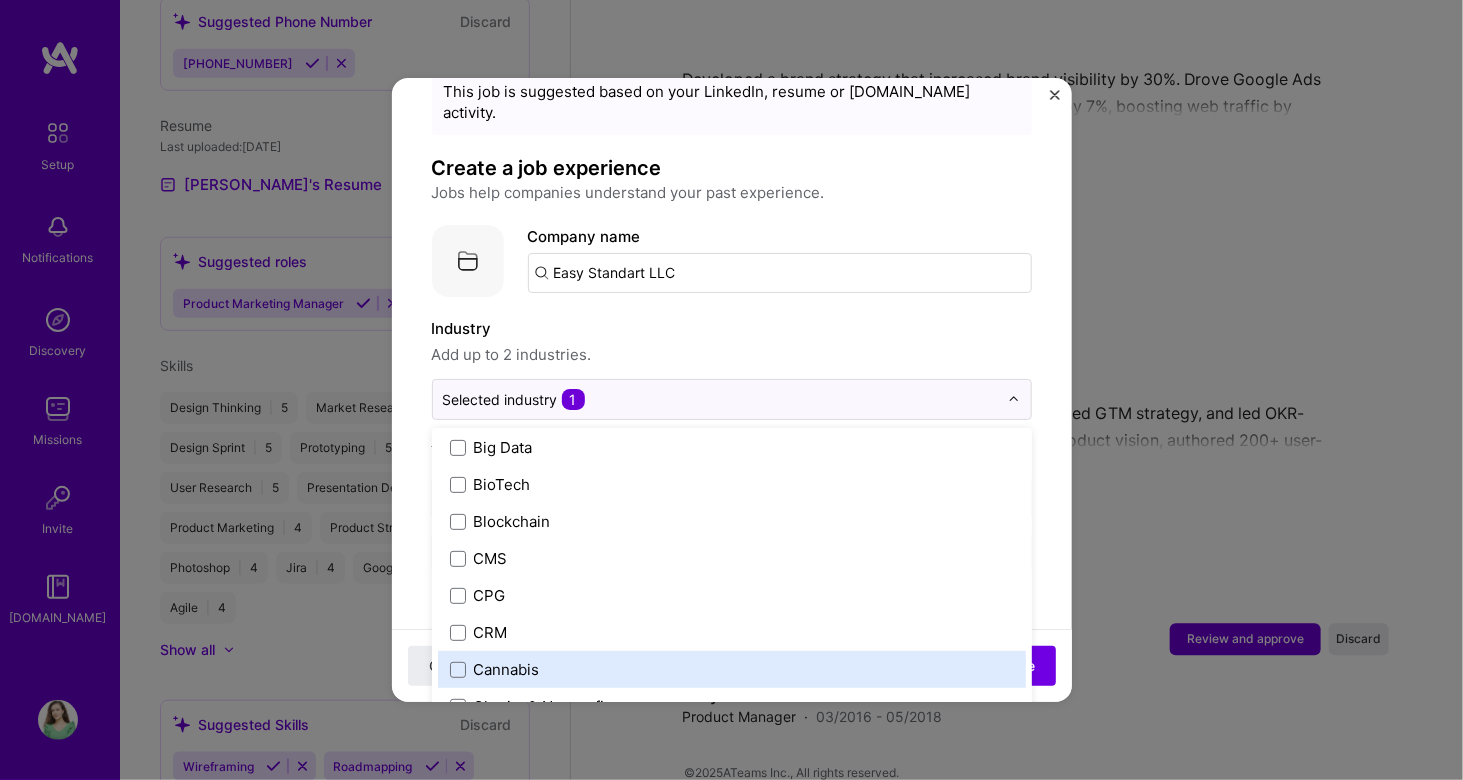 scroll, scrollTop: 724, scrollLeft: 0, axis: vertical 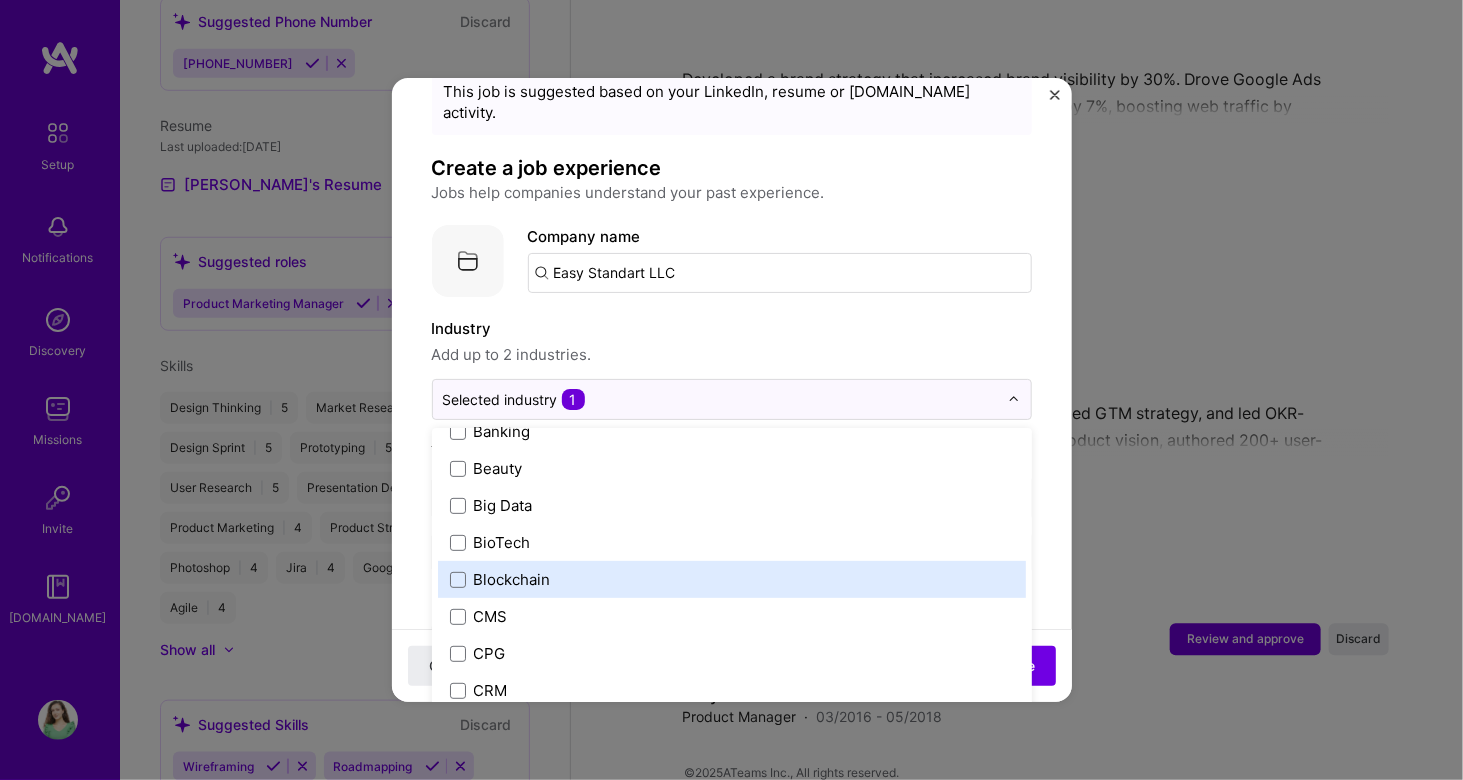 click on "Blockchain" at bounding box center (512, 579) 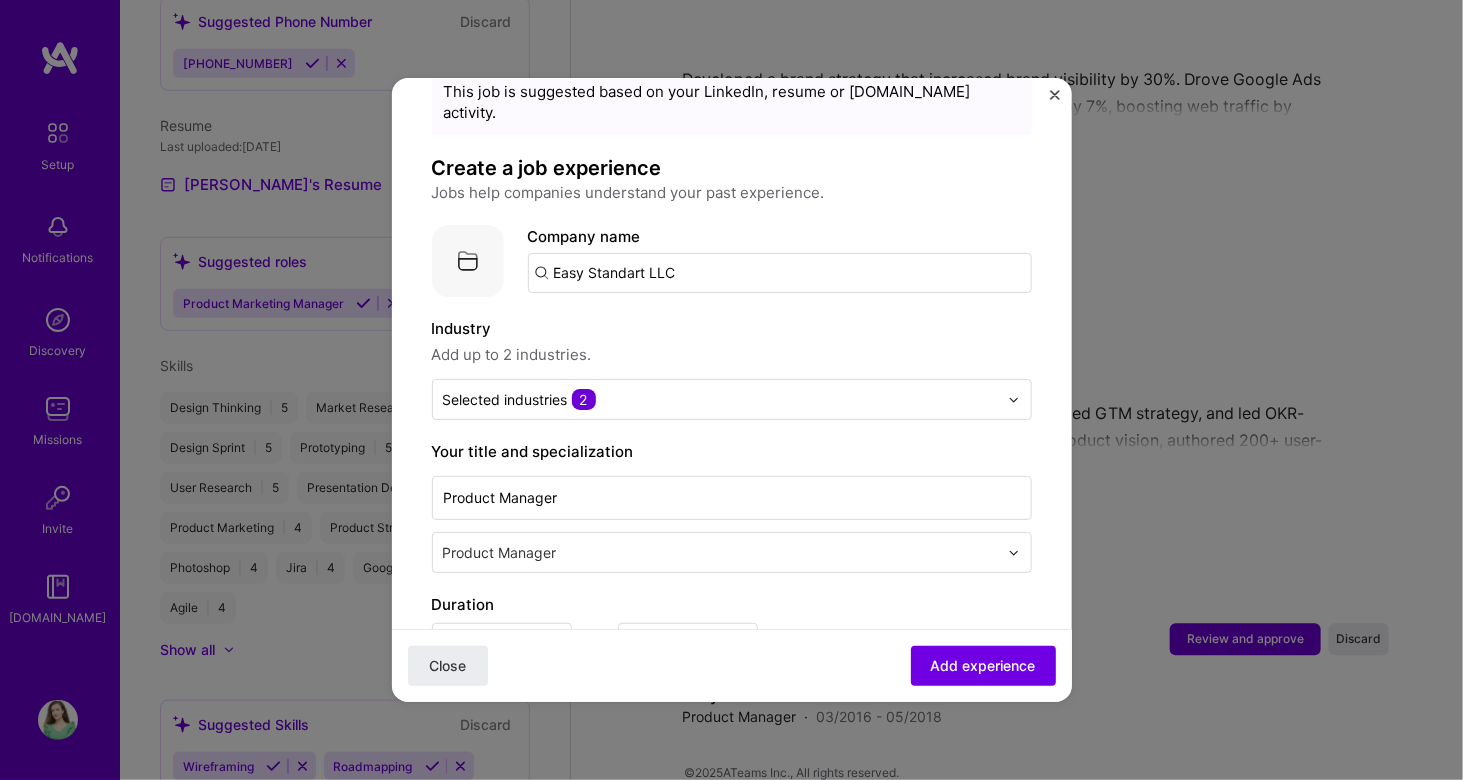 click on "Add up to 2 industries." at bounding box center [732, 355] 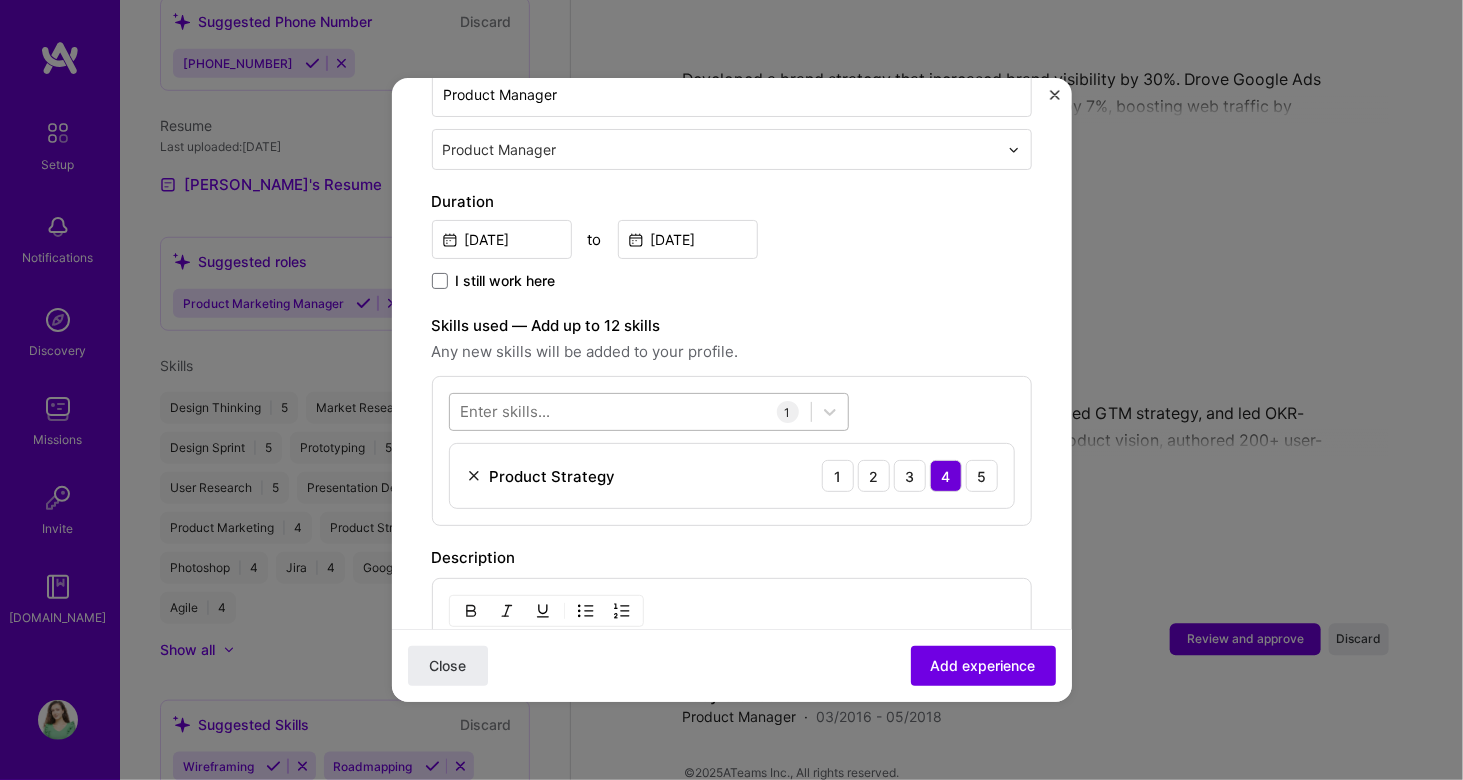 scroll, scrollTop: 478, scrollLeft: 0, axis: vertical 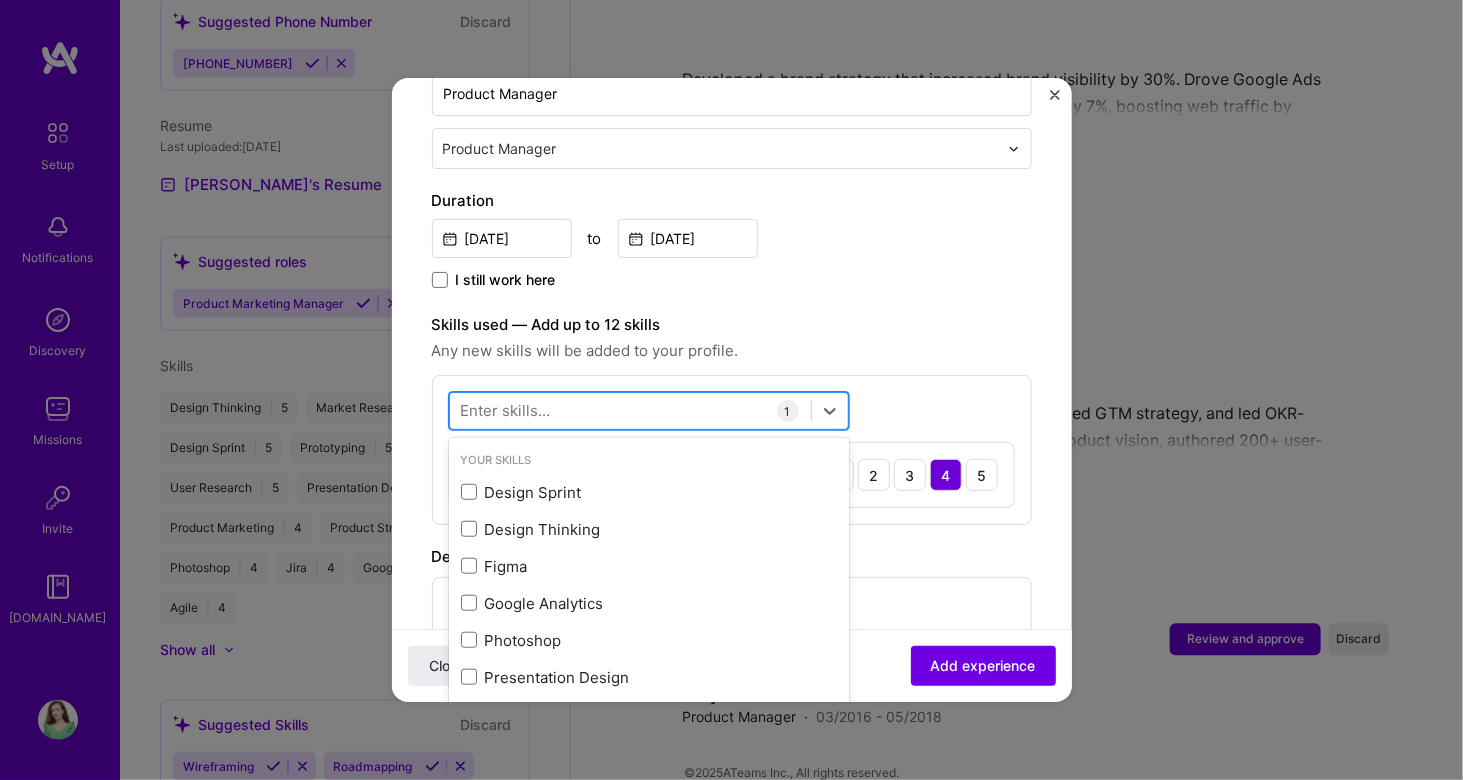 click at bounding box center (630, 411) 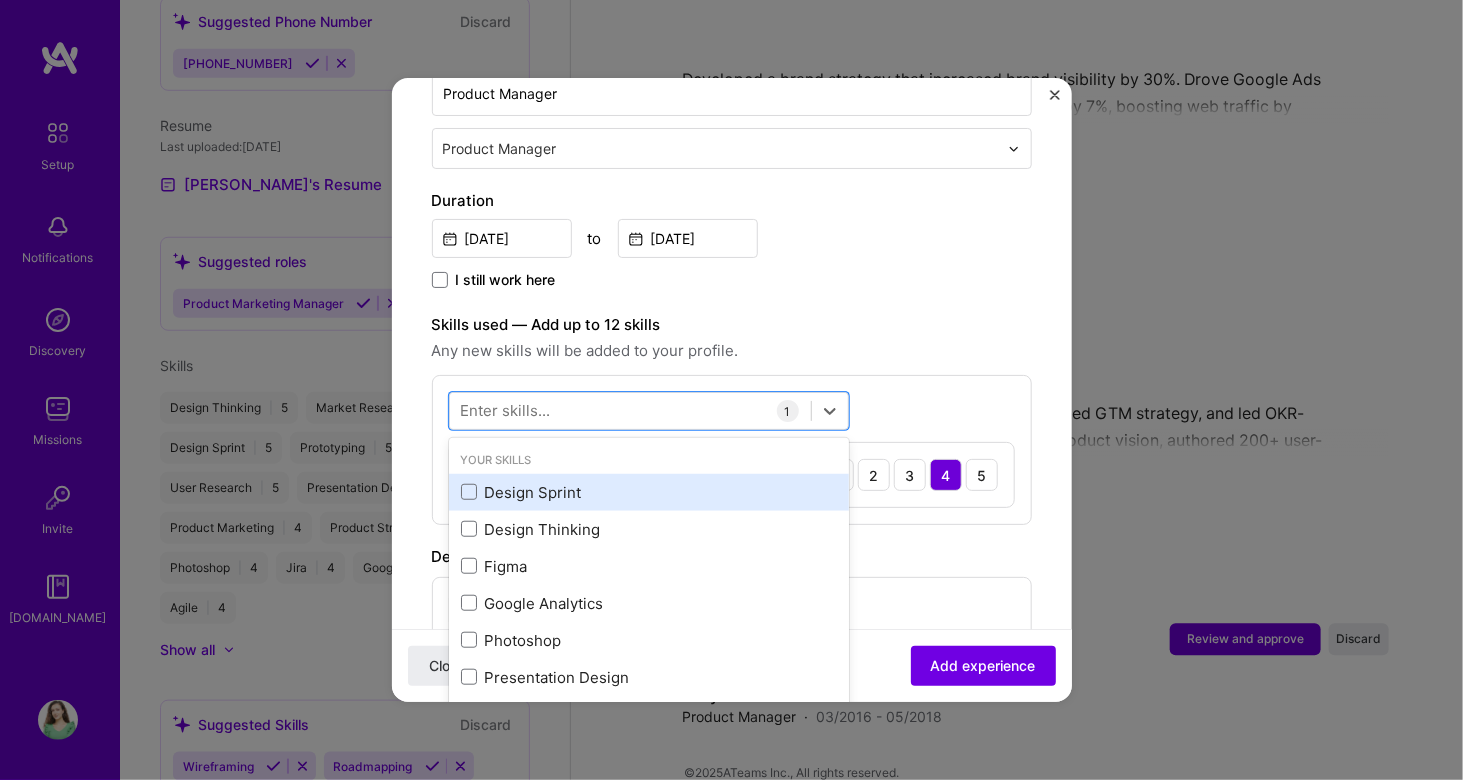 click on "Design Sprint" at bounding box center (649, 492) 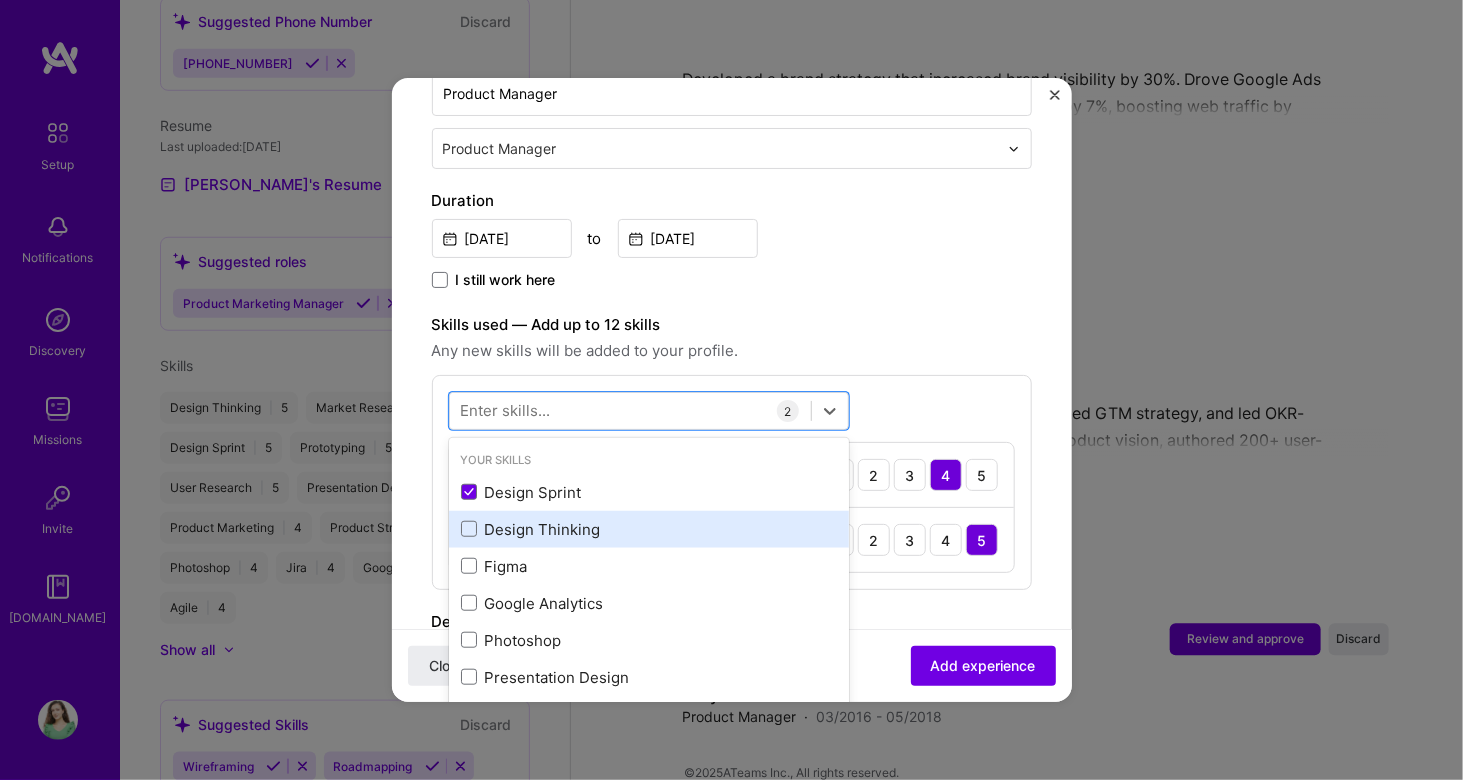 click on "Design Thinking" at bounding box center [649, 529] 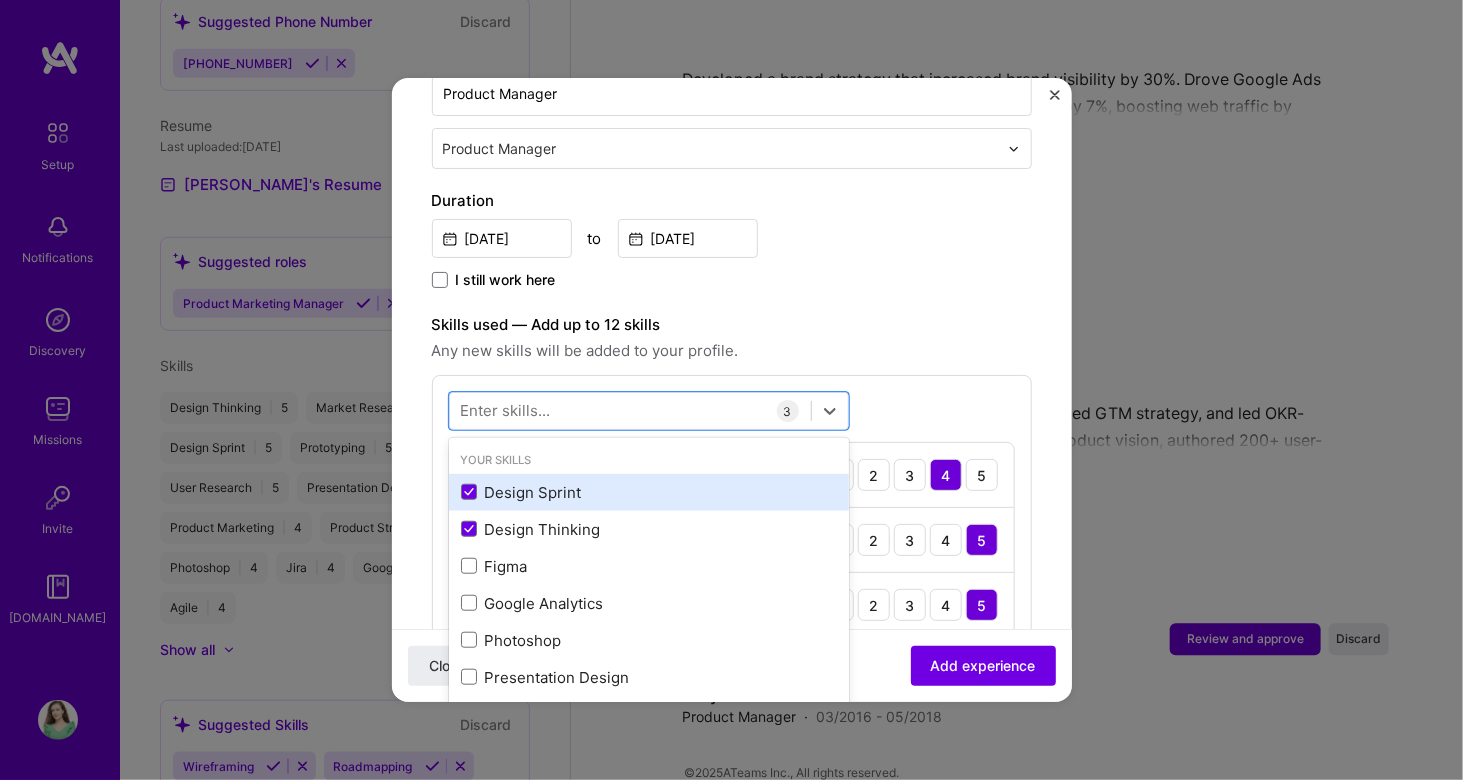 click on "Design Sprint" at bounding box center (649, 492) 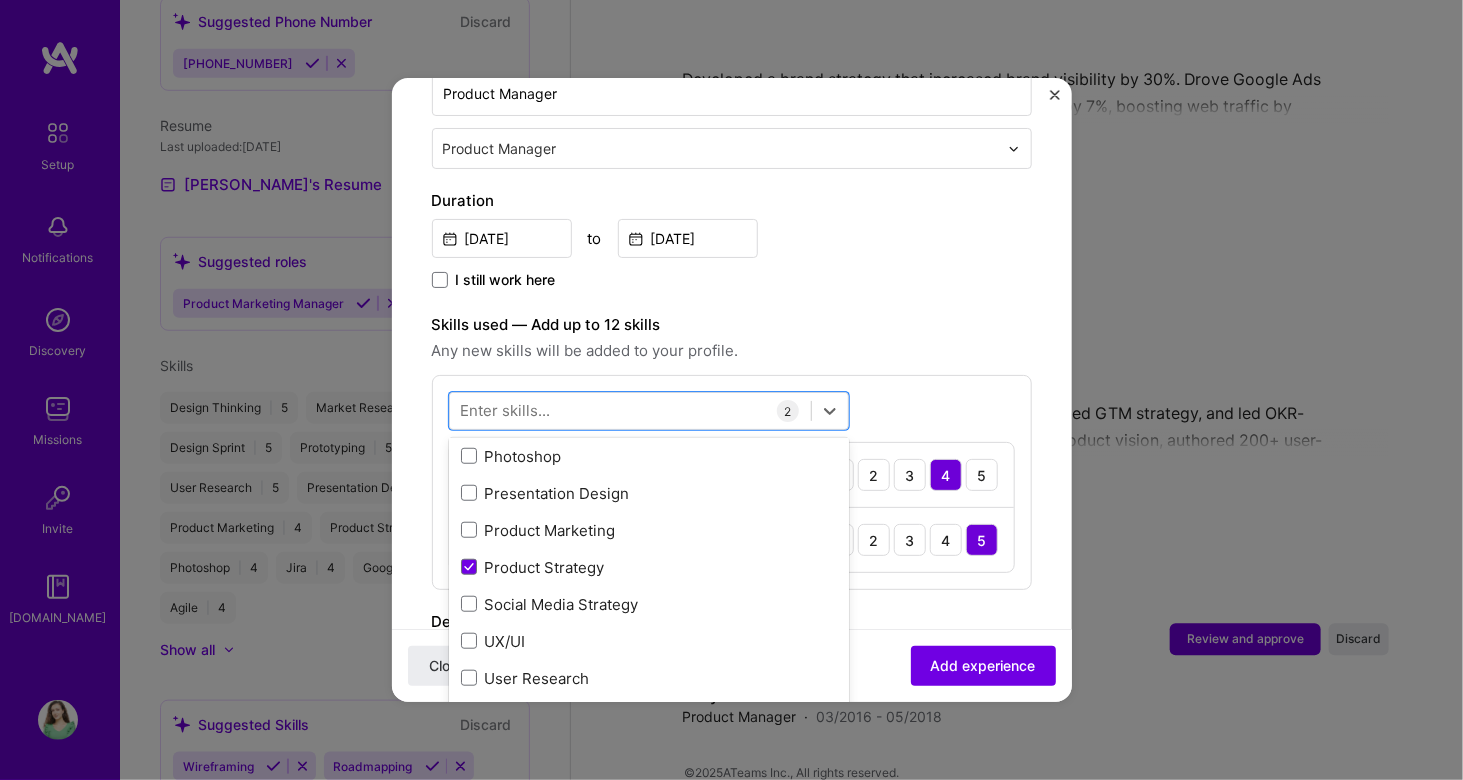 scroll, scrollTop: 192, scrollLeft: 0, axis: vertical 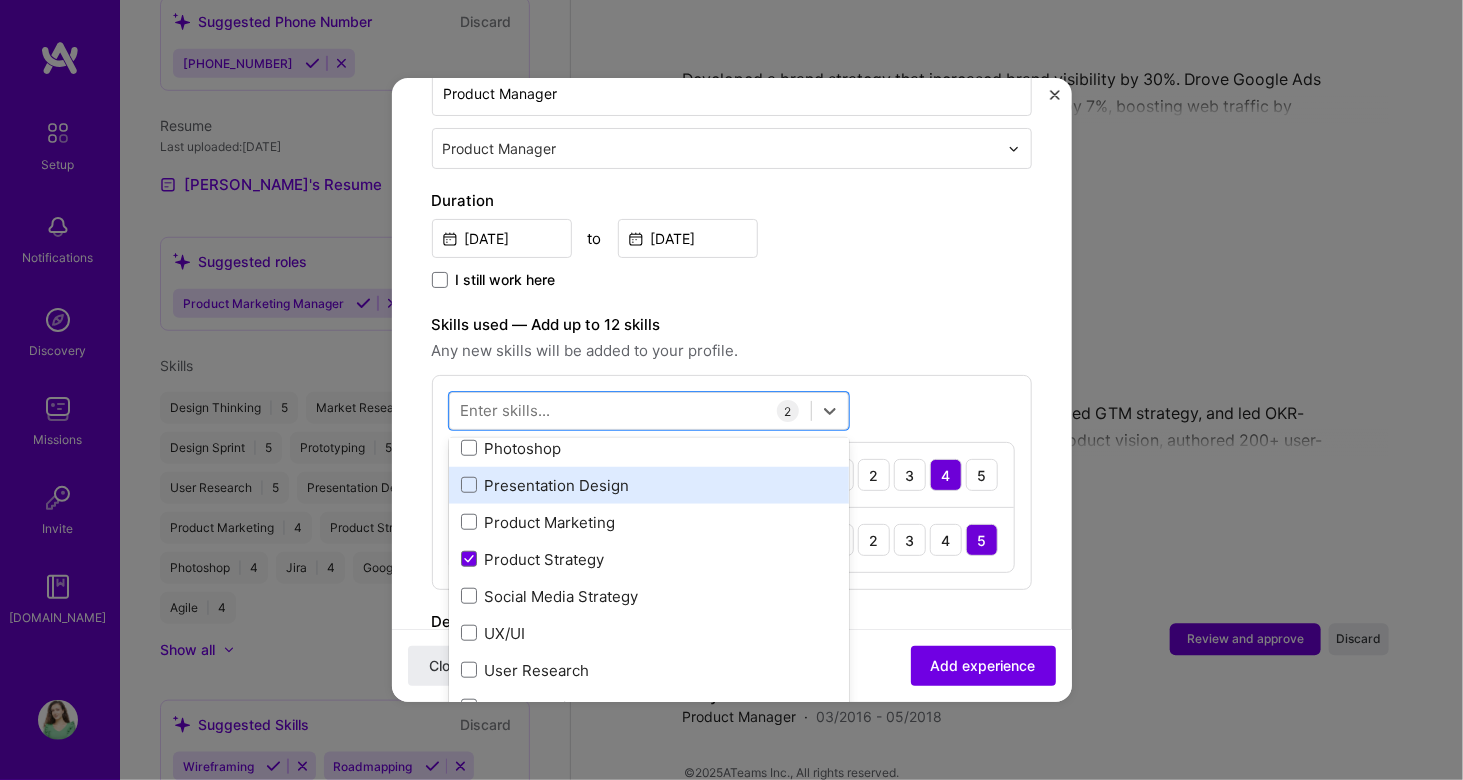 click on "Presentation Design" at bounding box center [649, 485] 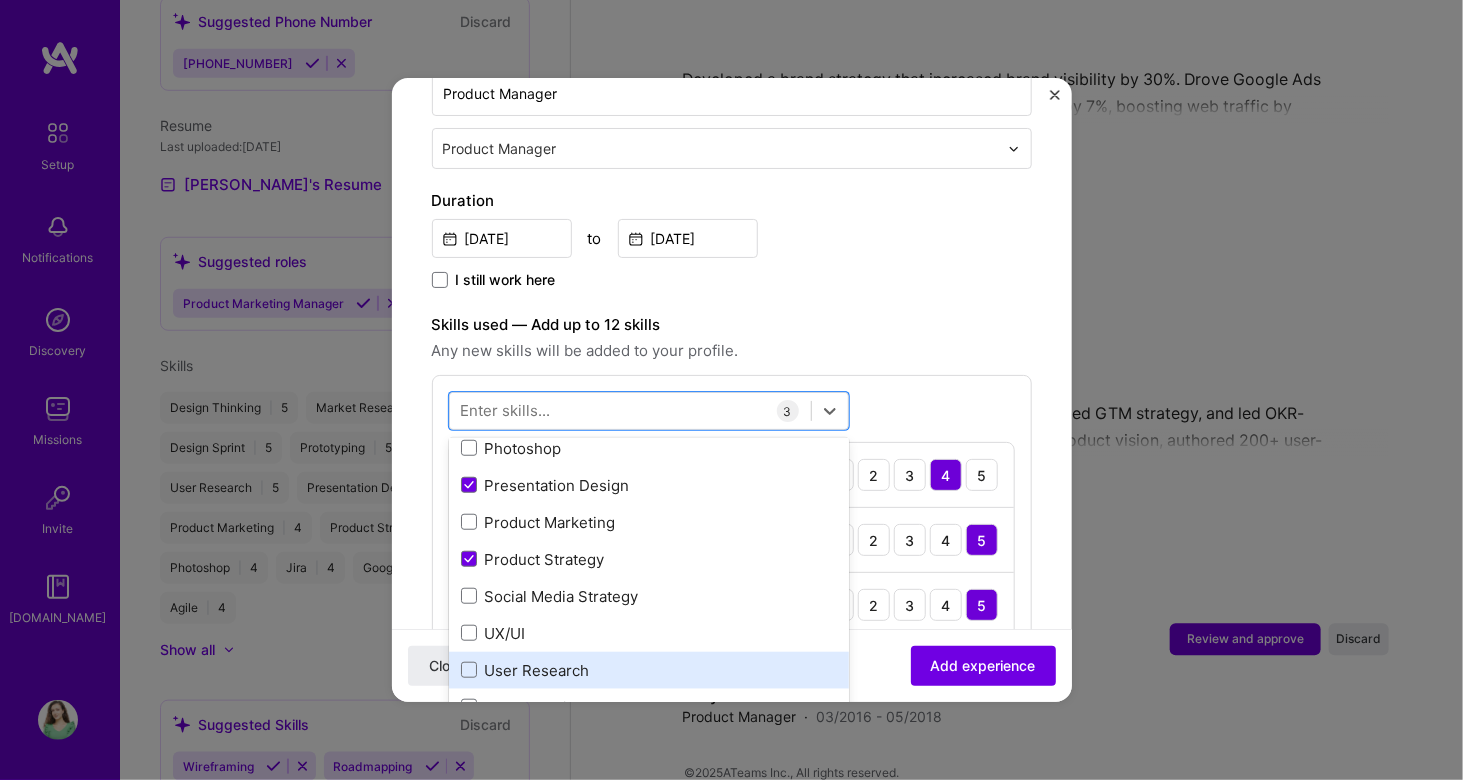 click on "User Research" at bounding box center (649, 670) 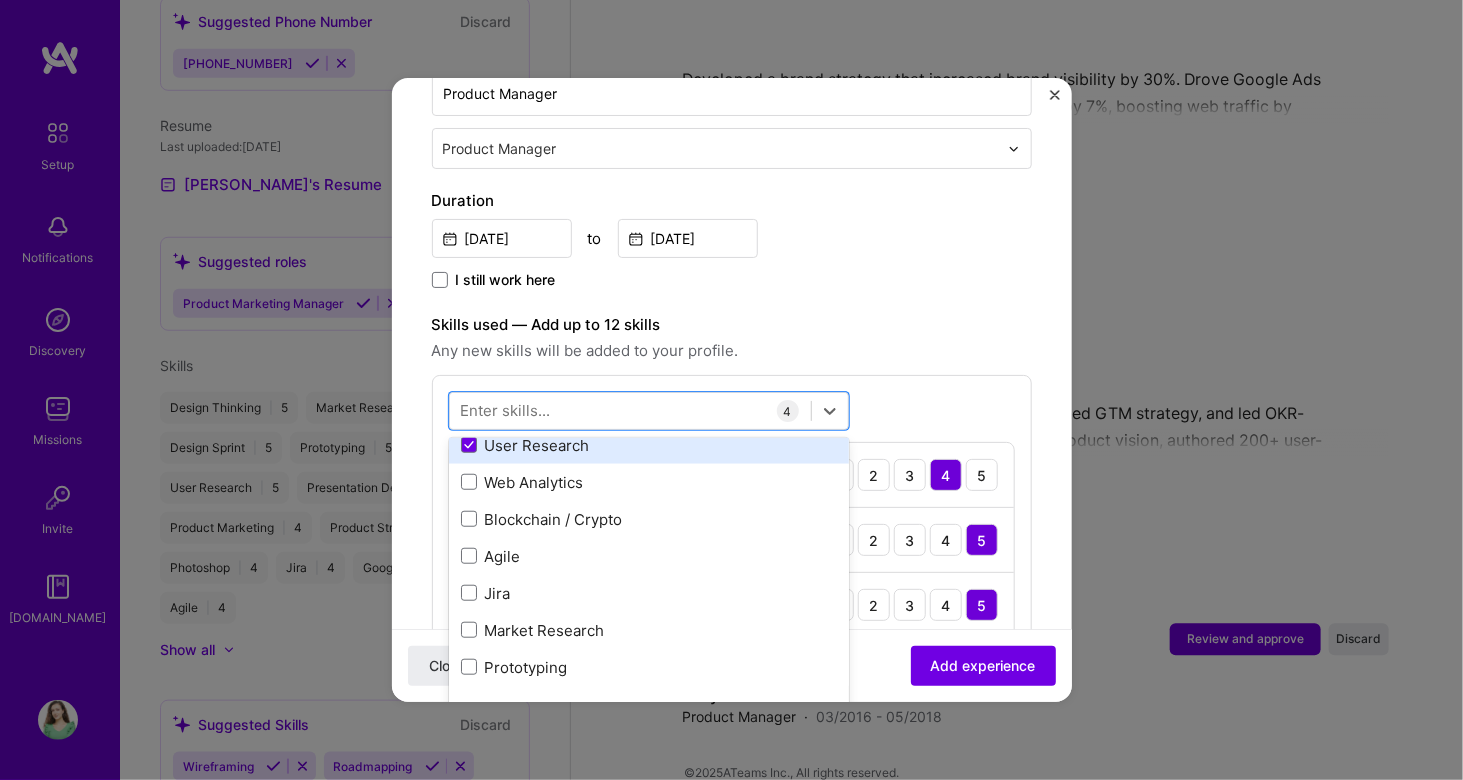 scroll, scrollTop: 418, scrollLeft: 0, axis: vertical 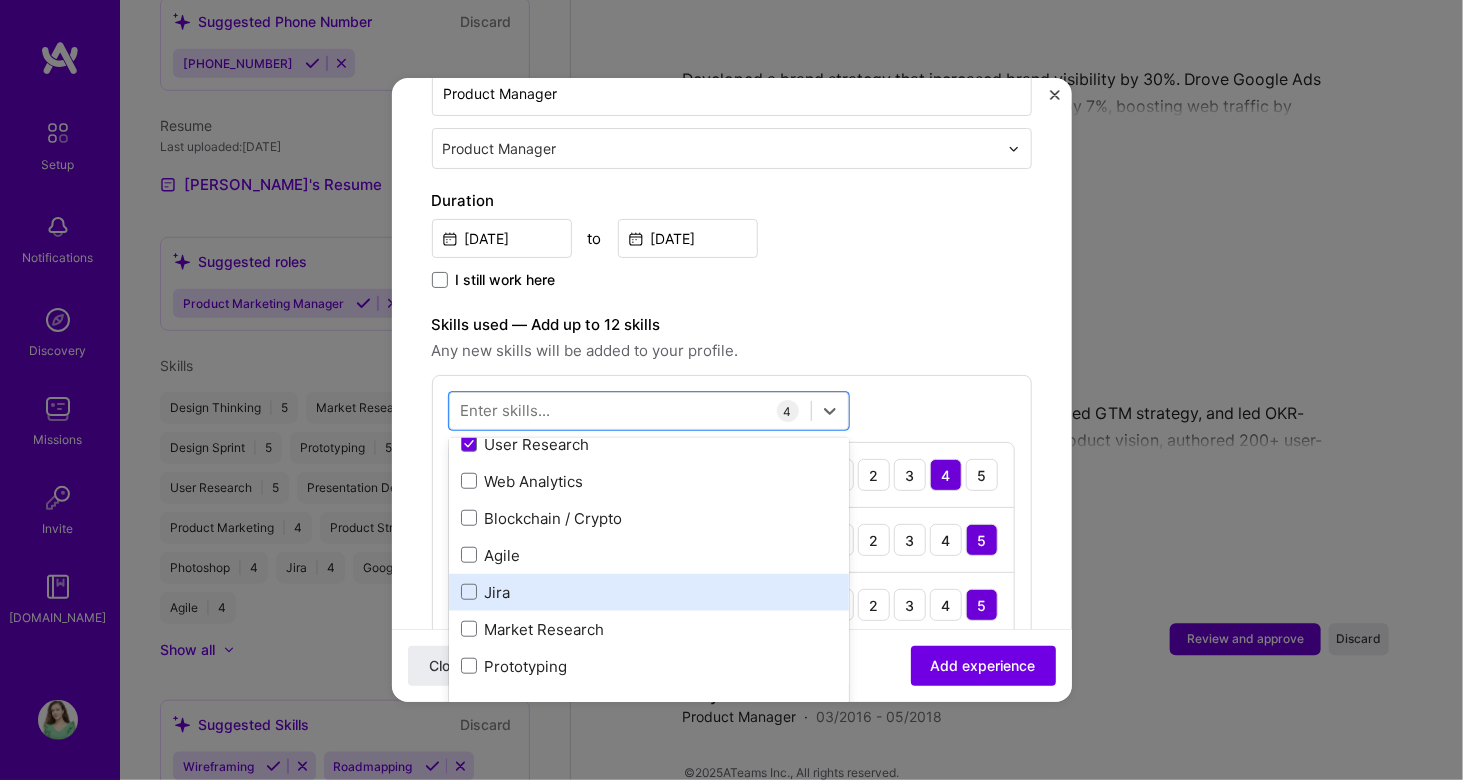 click on "Jira" at bounding box center [649, 592] 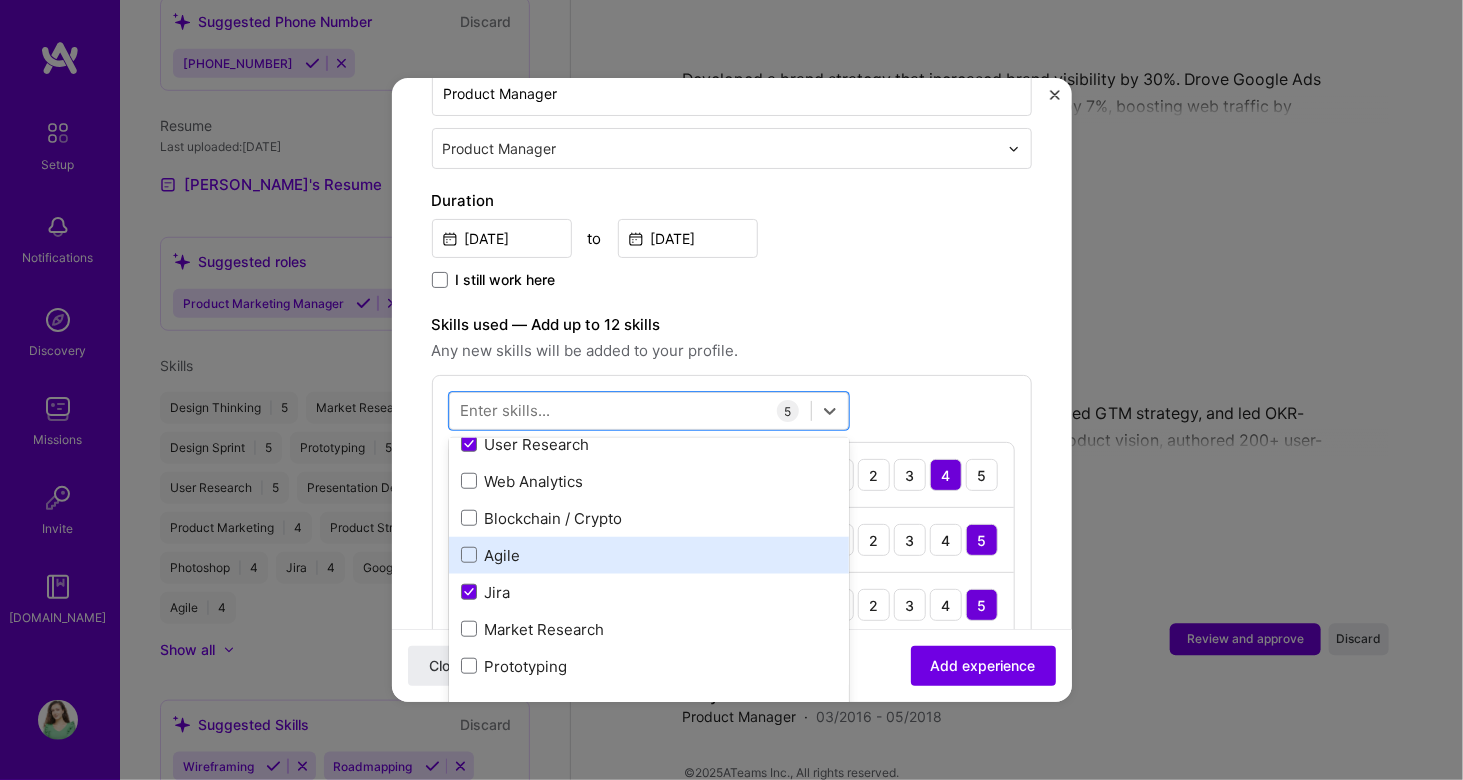 click on "Agile" at bounding box center (649, 555) 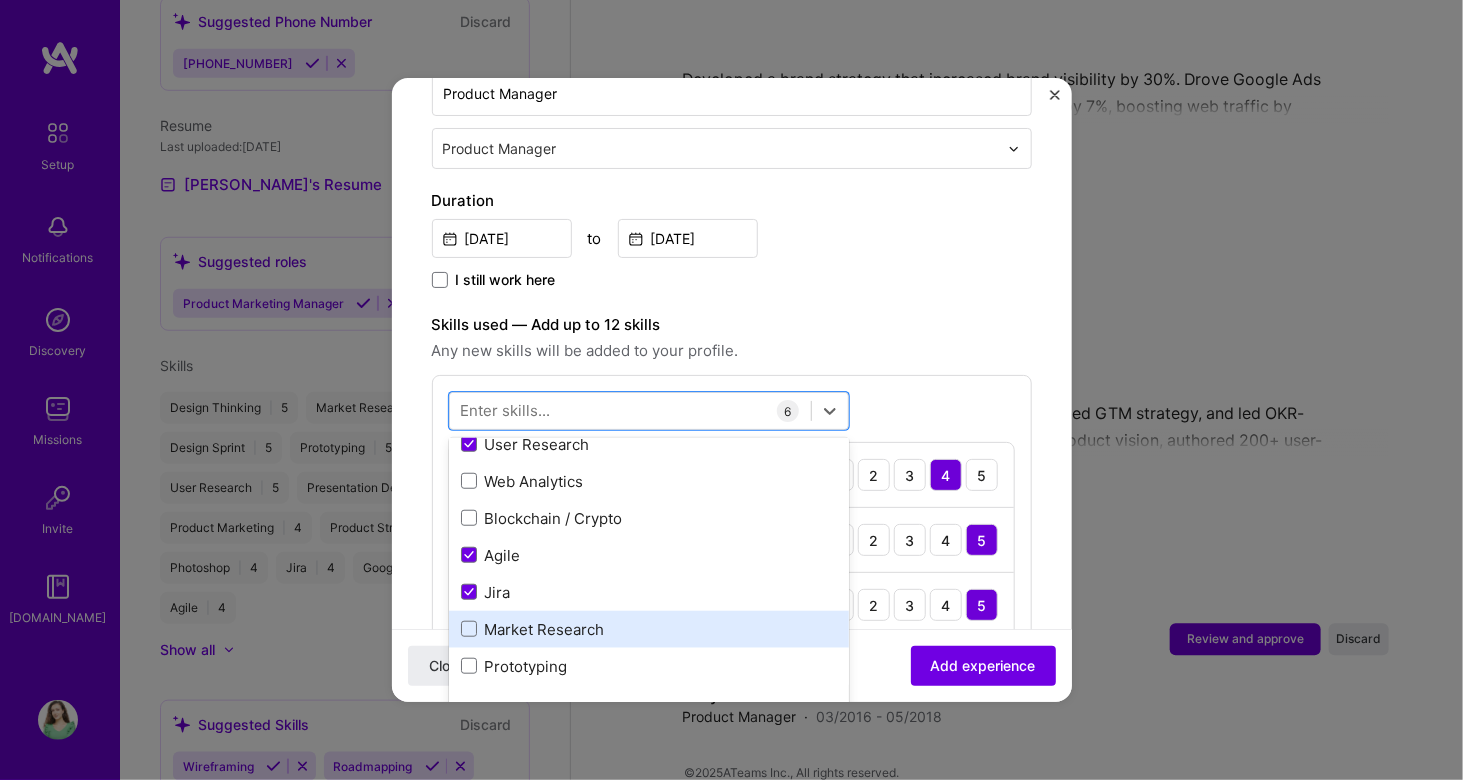click on "Market Research" at bounding box center [649, 629] 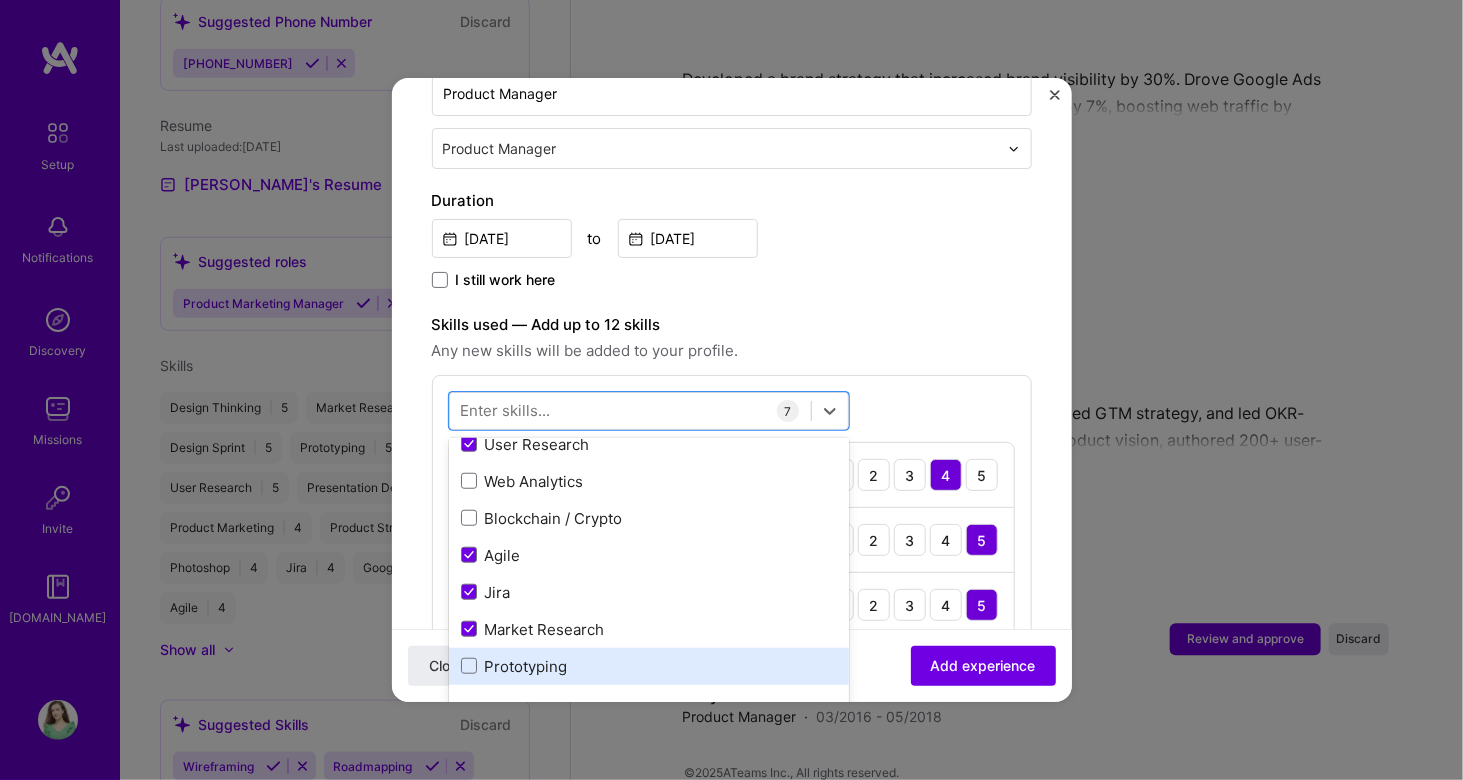 click on "Prototyping" at bounding box center [649, 666] 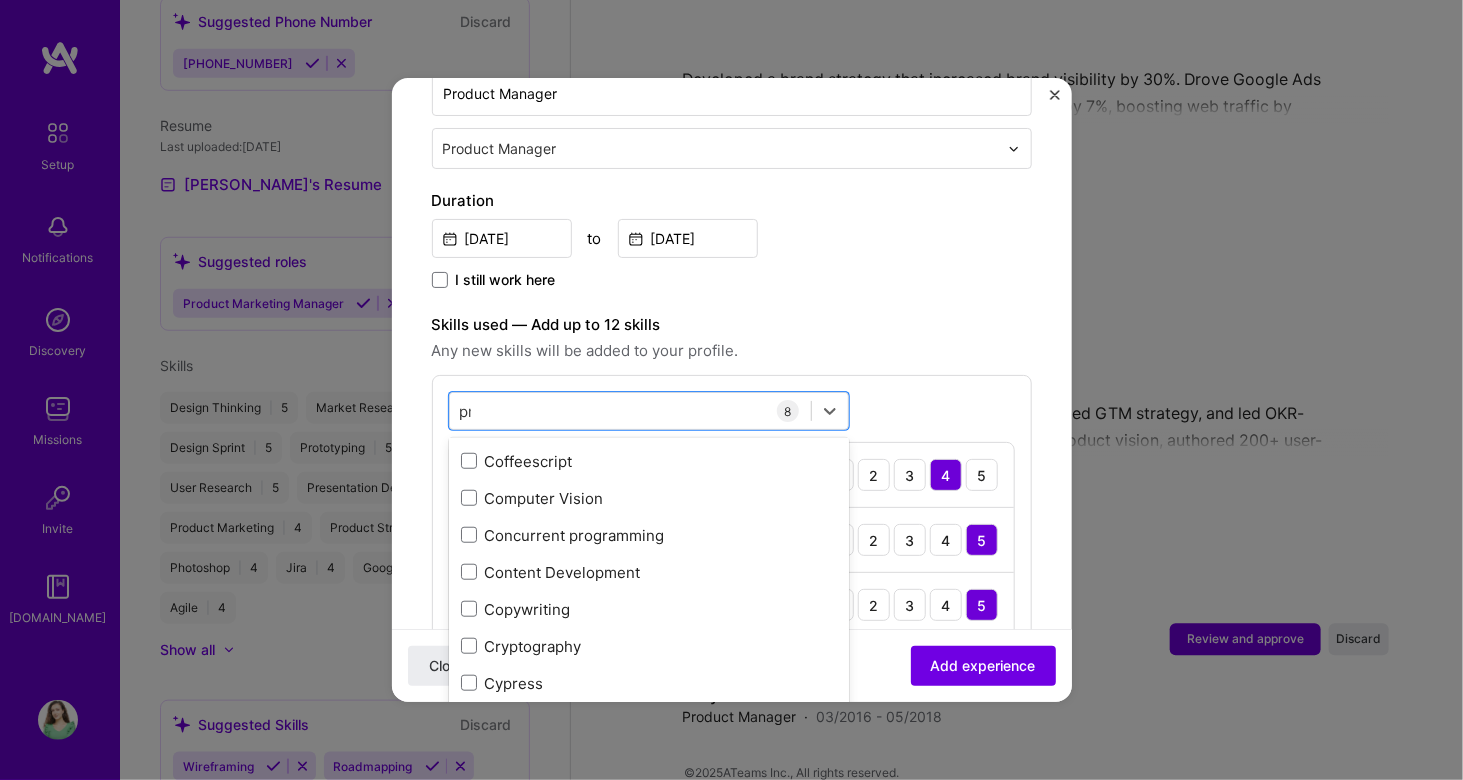 scroll, scrollTop: 219, scrollLeft: 0, axis: vertical 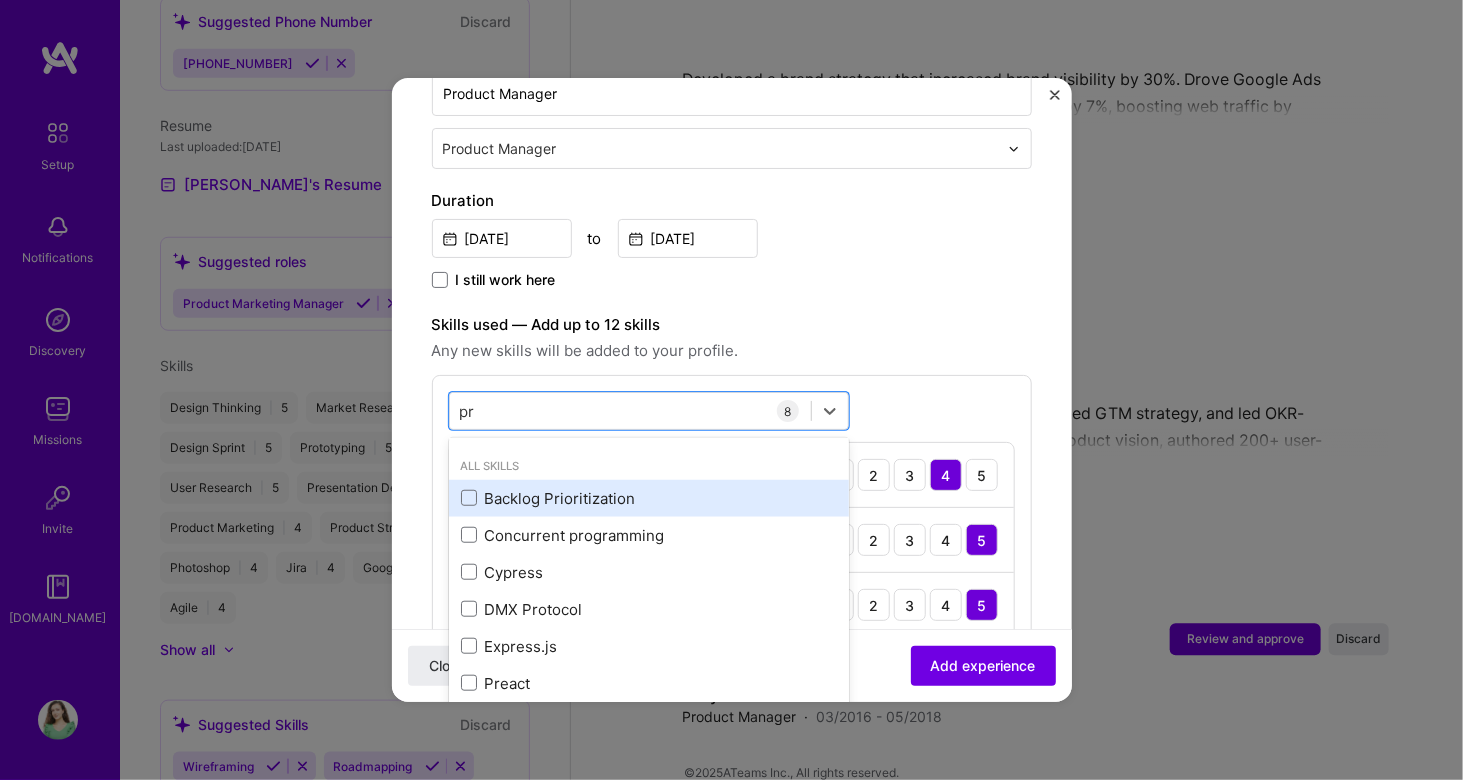 click on "Backlog Prioritization" at bounding box center (649, 498) 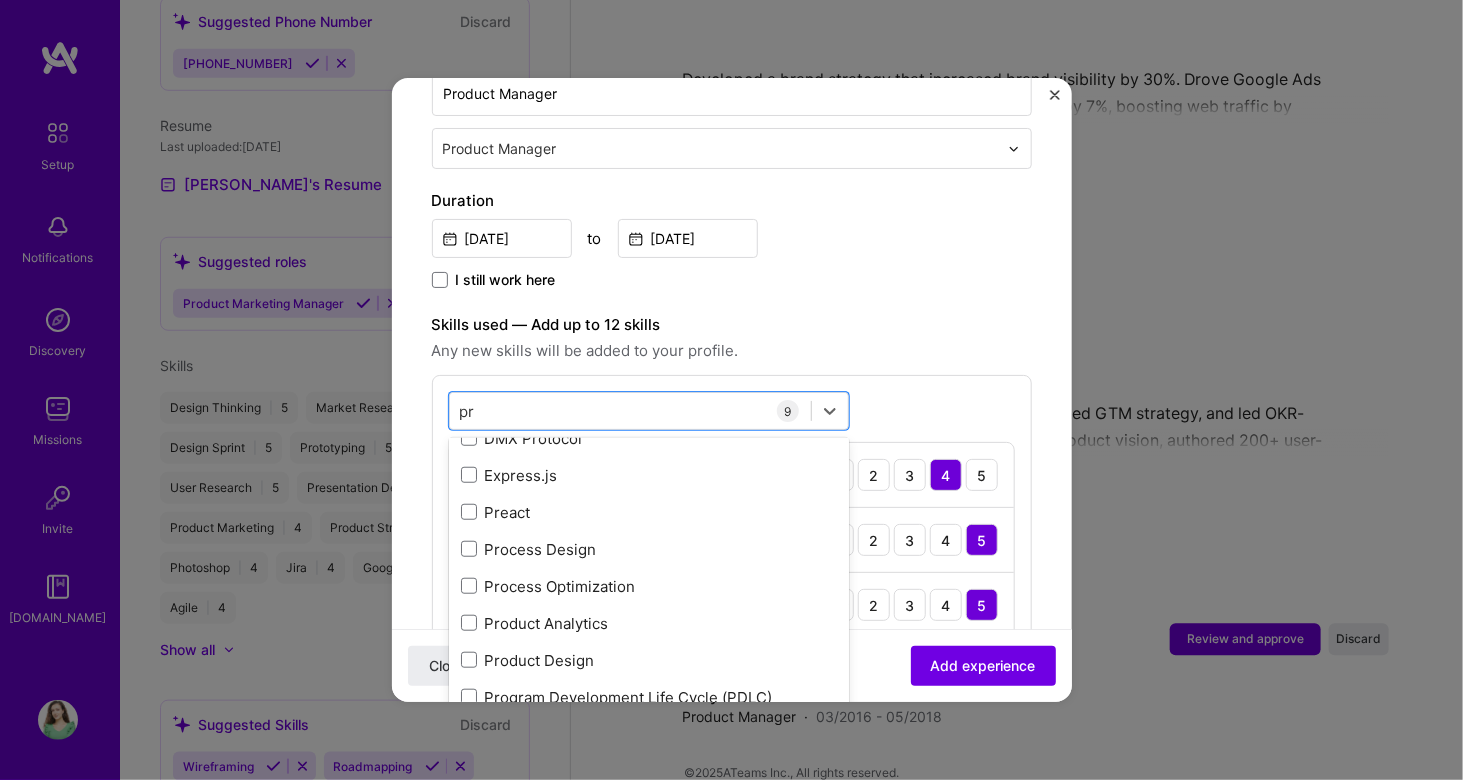 scroll, scrollTop: 392, scrollLeft: 0, axis: vertical 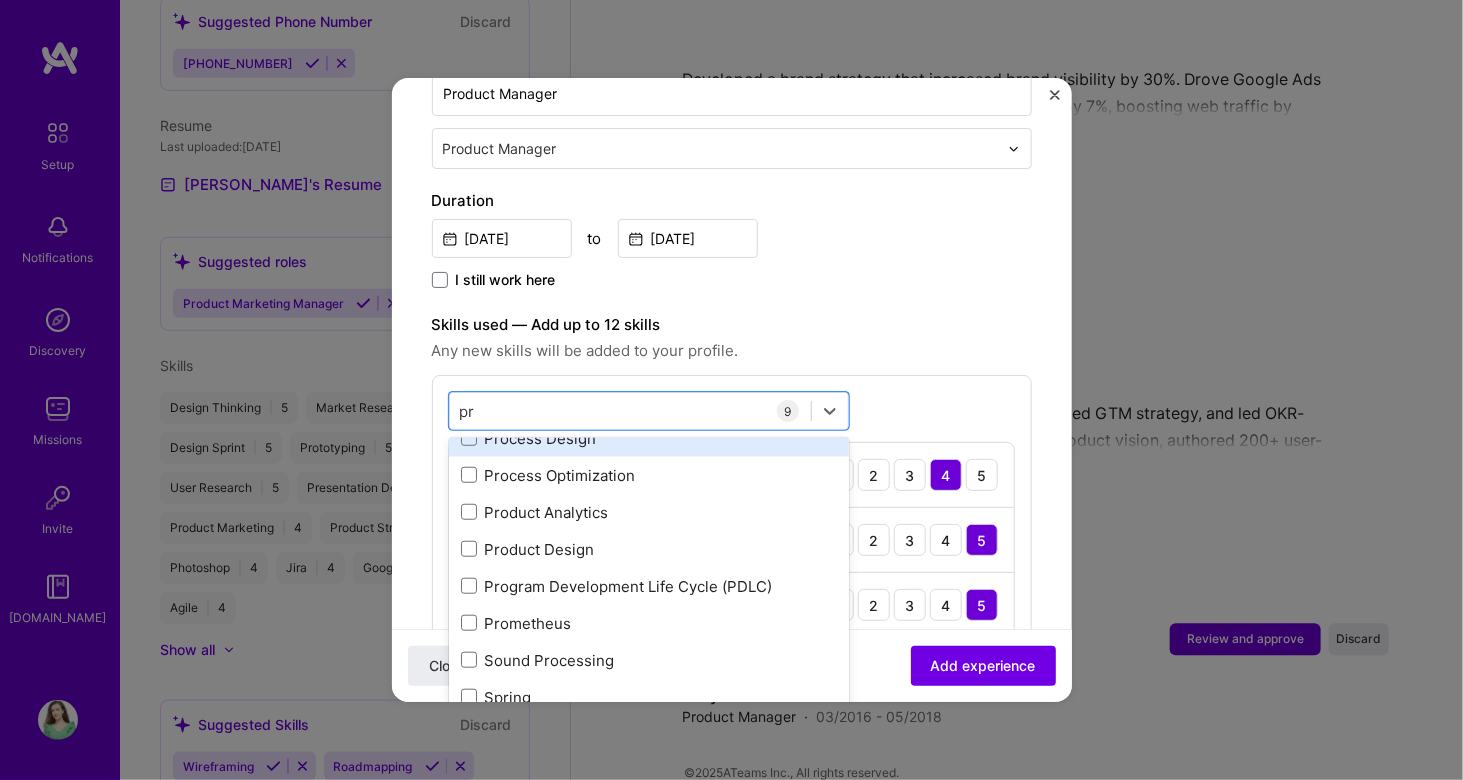 click on "Product Design" at bounding box center [649, 549] 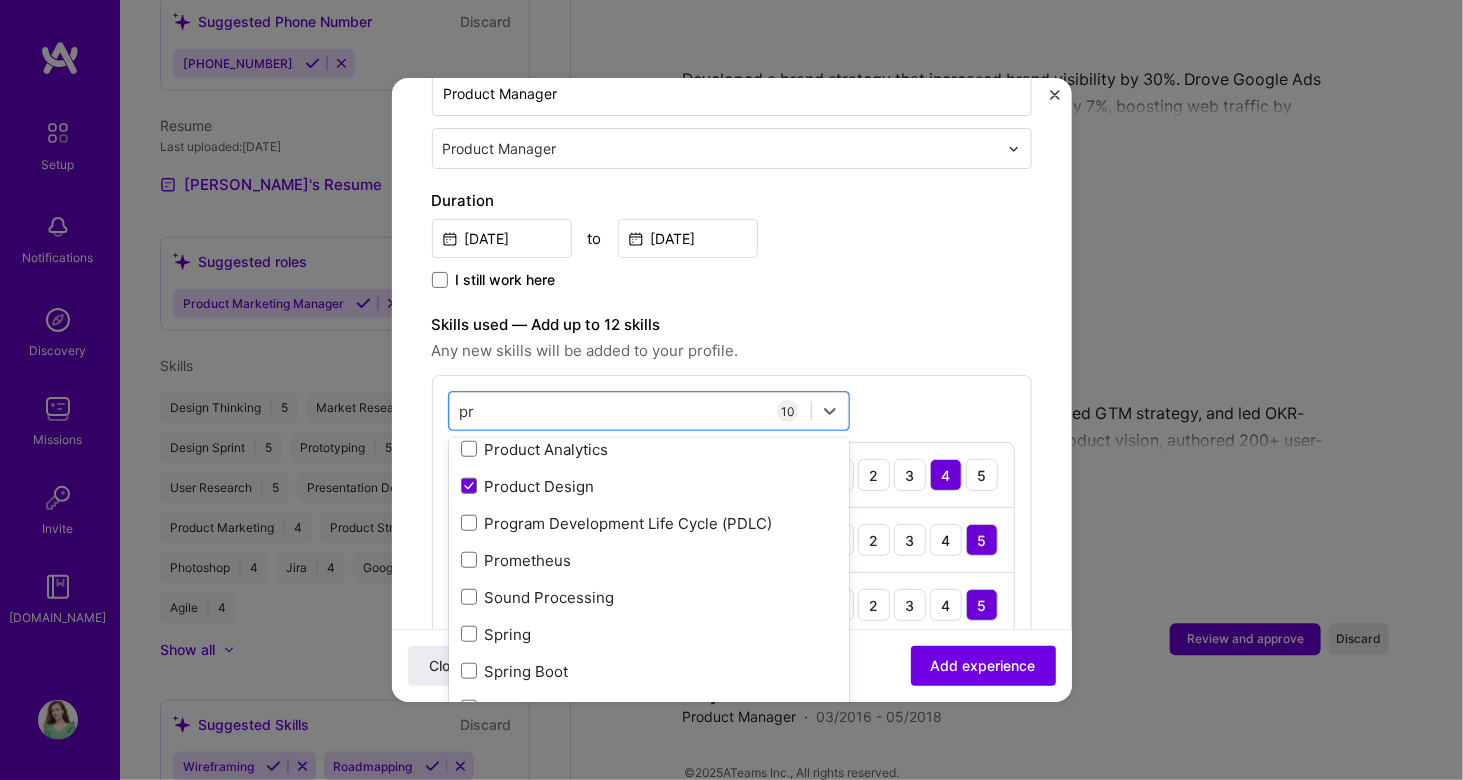 scroll, scrollTop: 563, scrollLeft: 0, axis: vertical 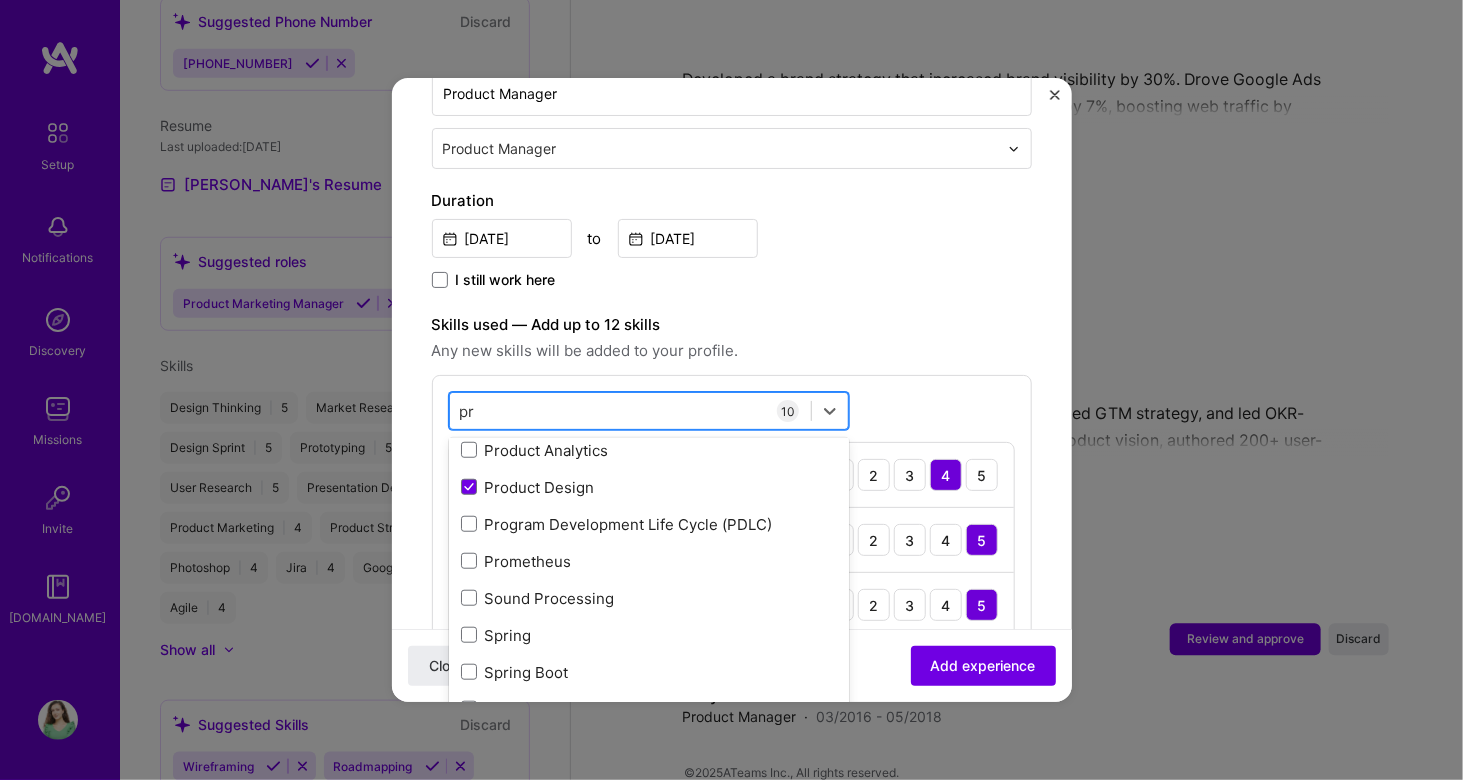 type on "p" 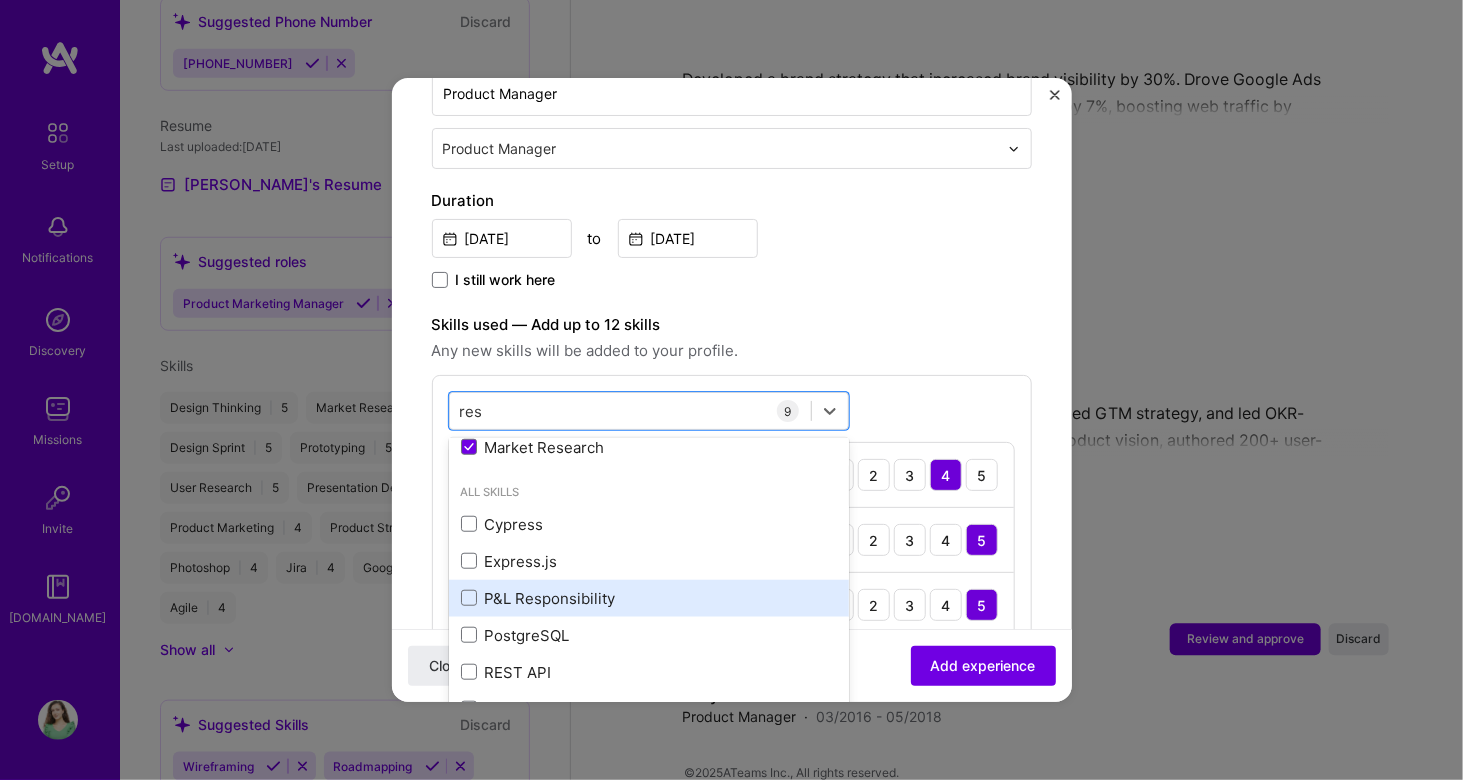 scroll, scrollTop: 120, scrollLeft: 0, axis: vertical 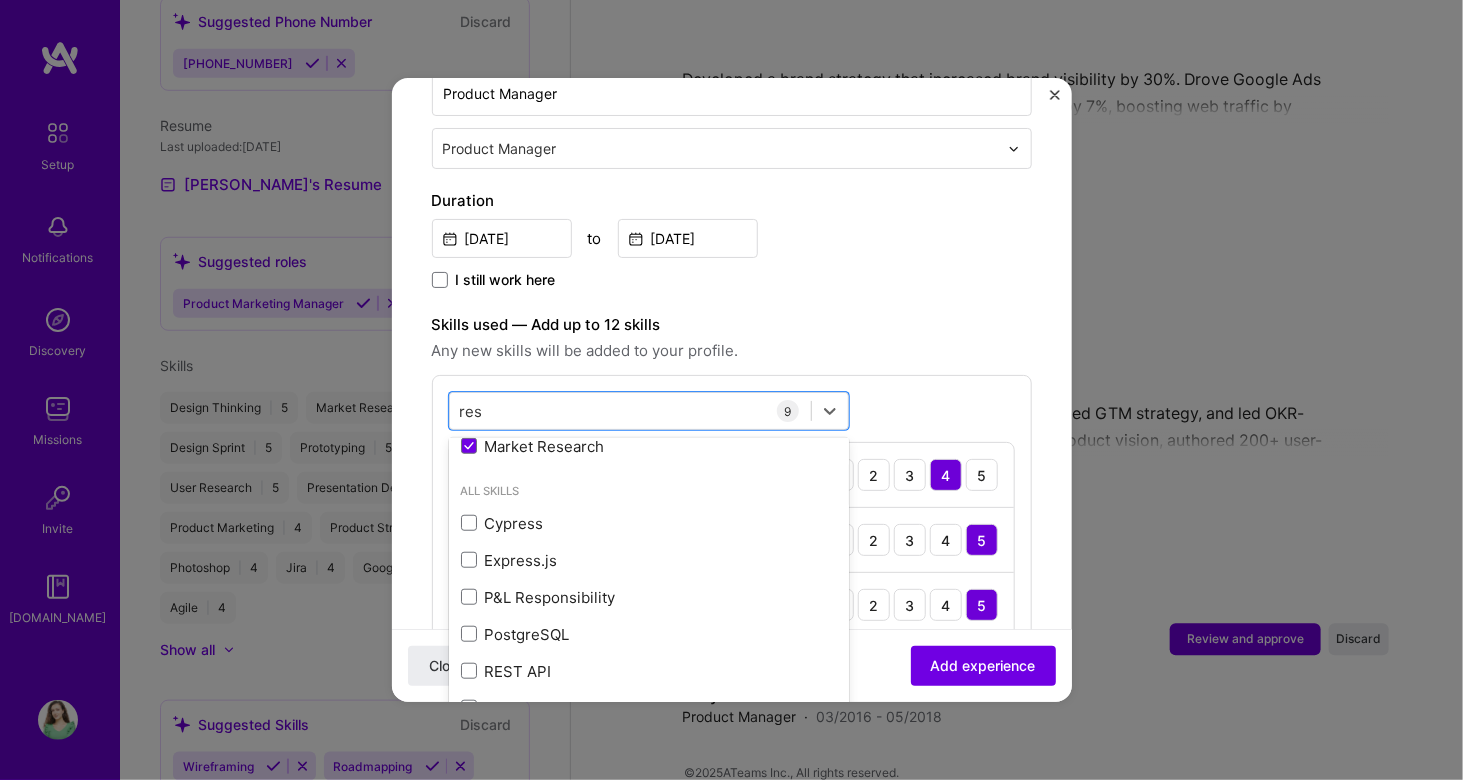 type on "res" 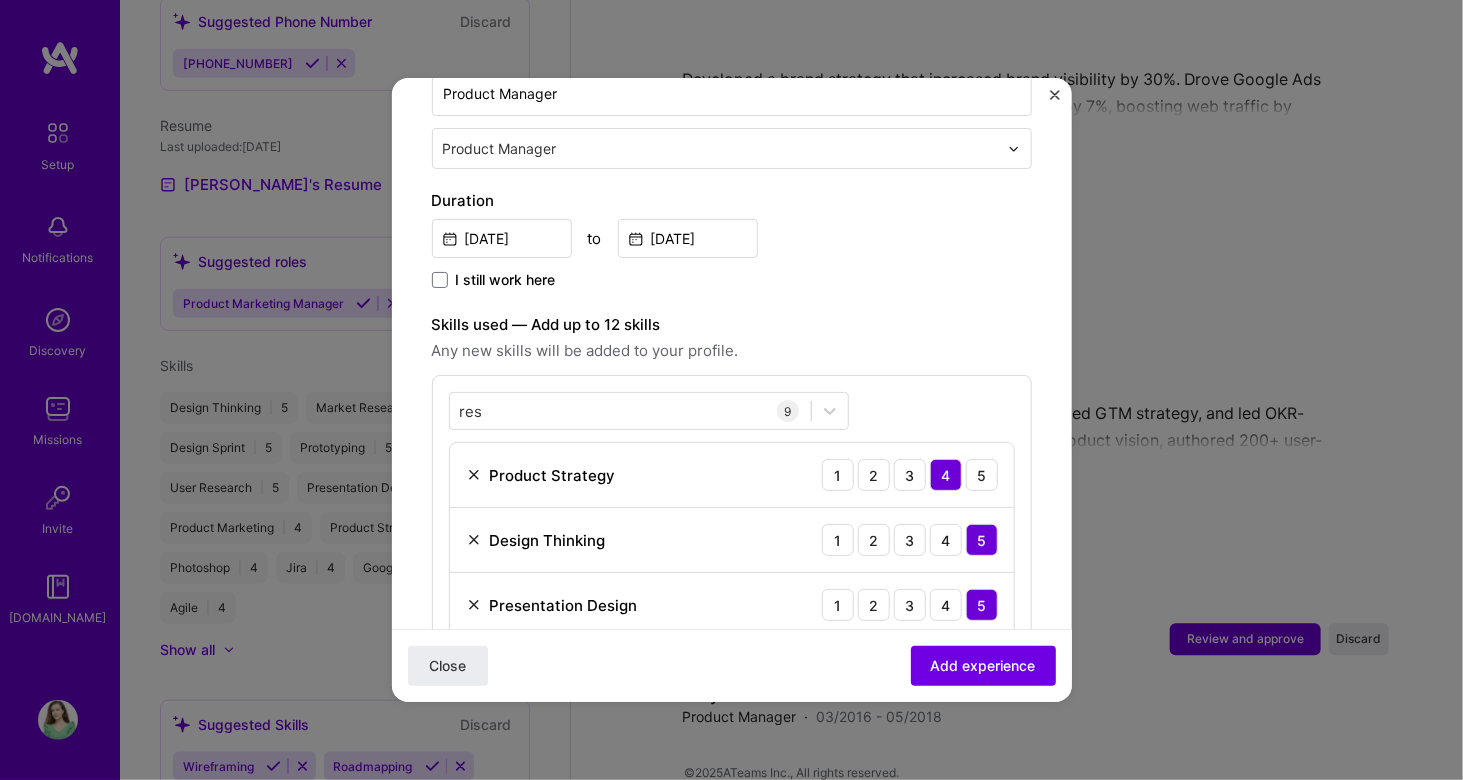 click on "Any new skills will be added to your profile." at bounding box center (732, 351) 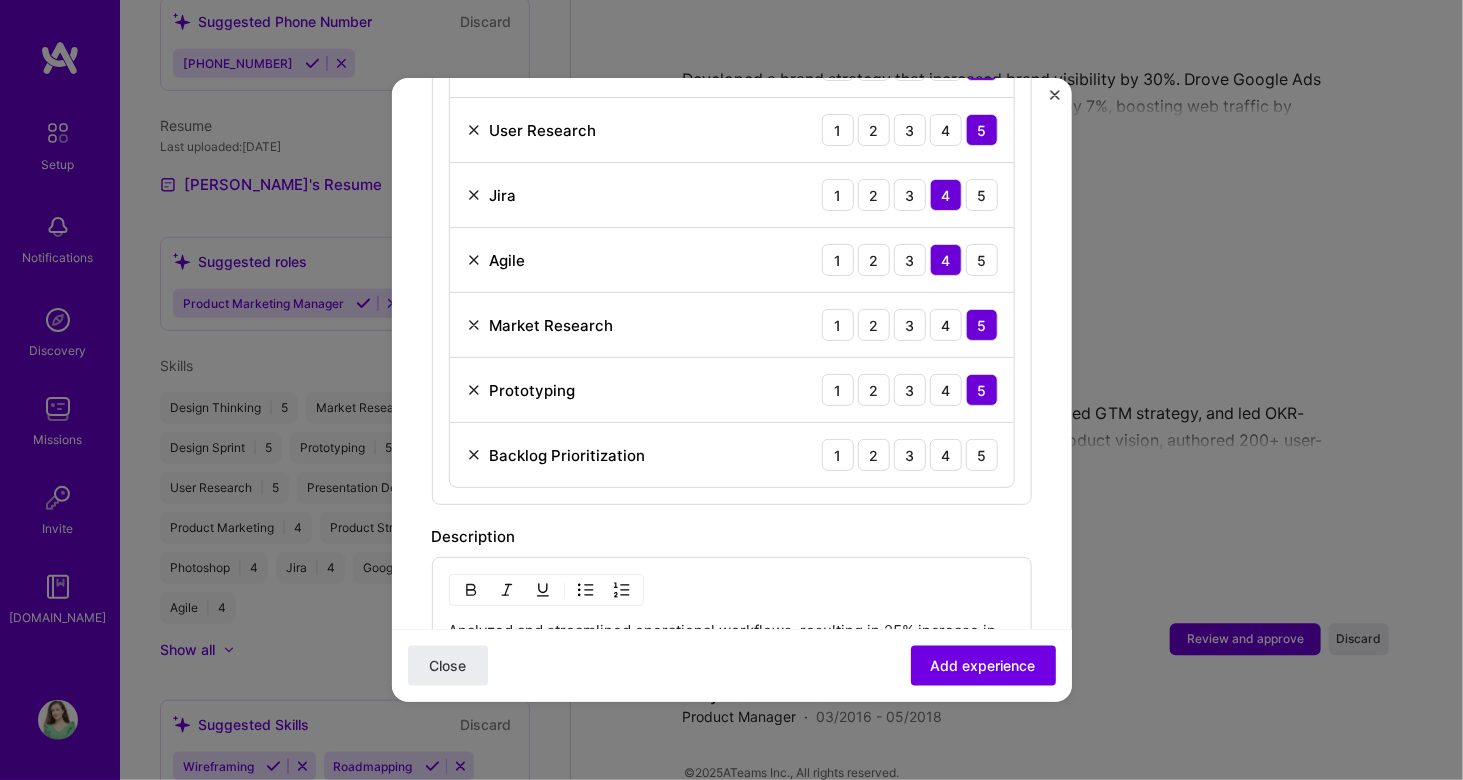 scroll, scrollTop: 1040, scrollLeft: 0, axis: vertical 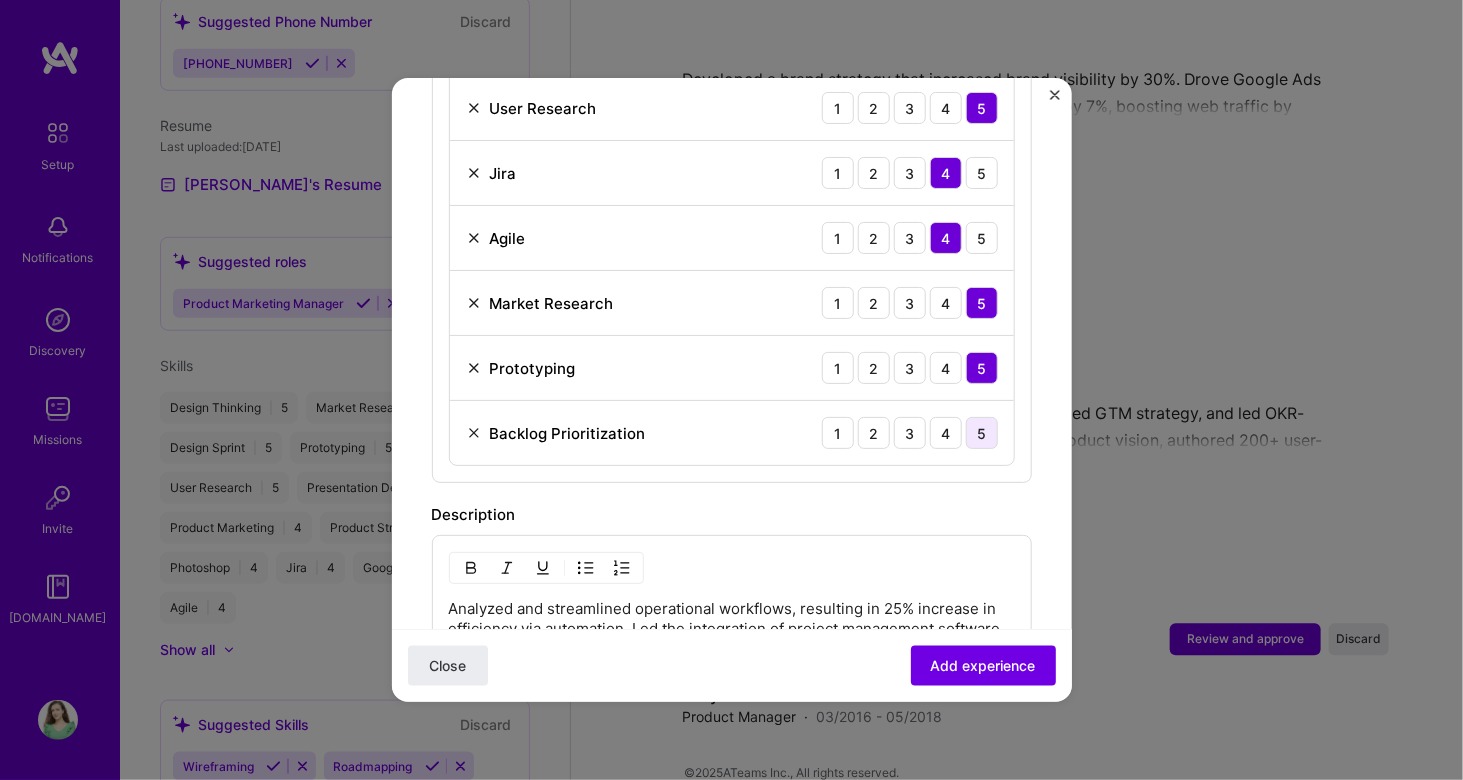 click on "5" at bounding box center [982, 433] 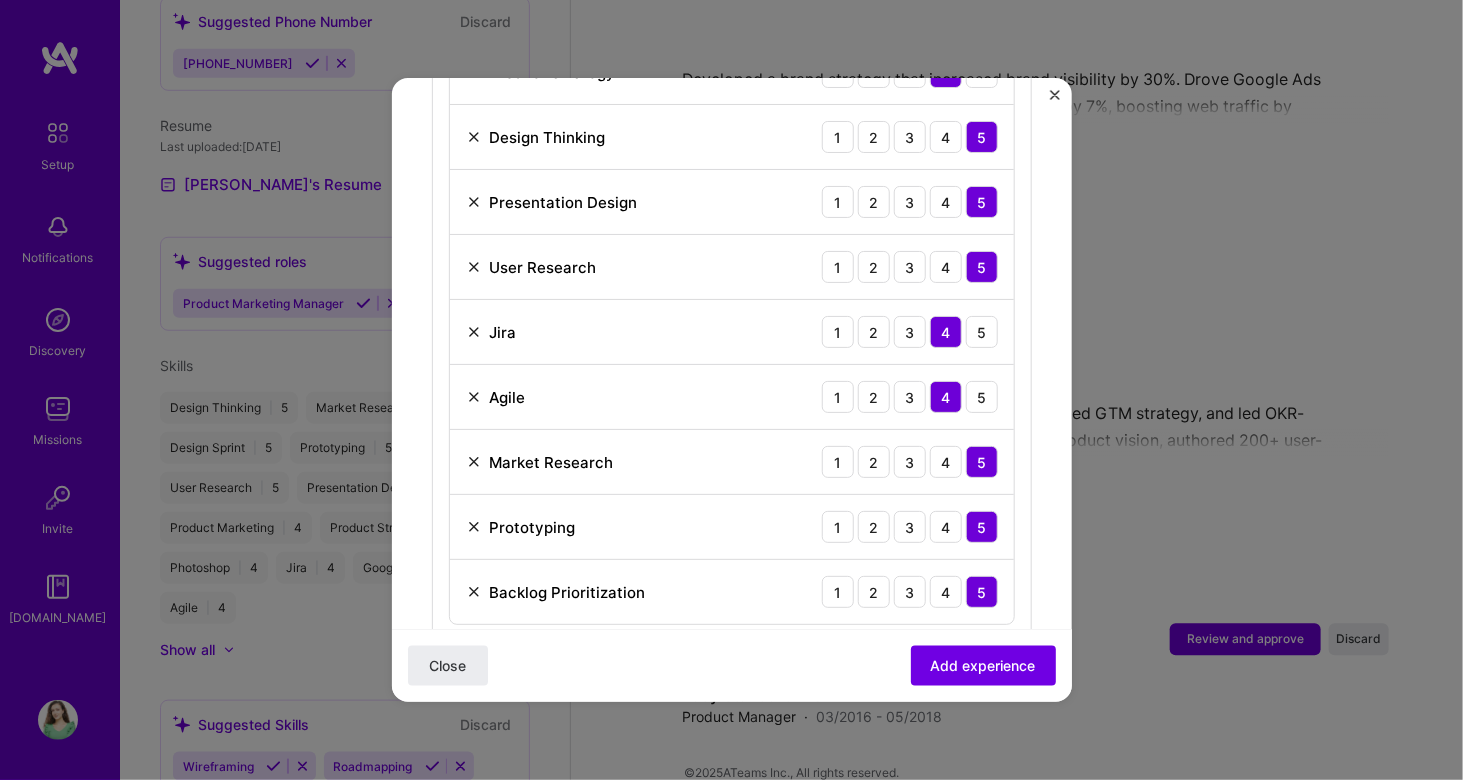 scroll, scrollTop: 894, scrollLeft: 0, axis: vertical 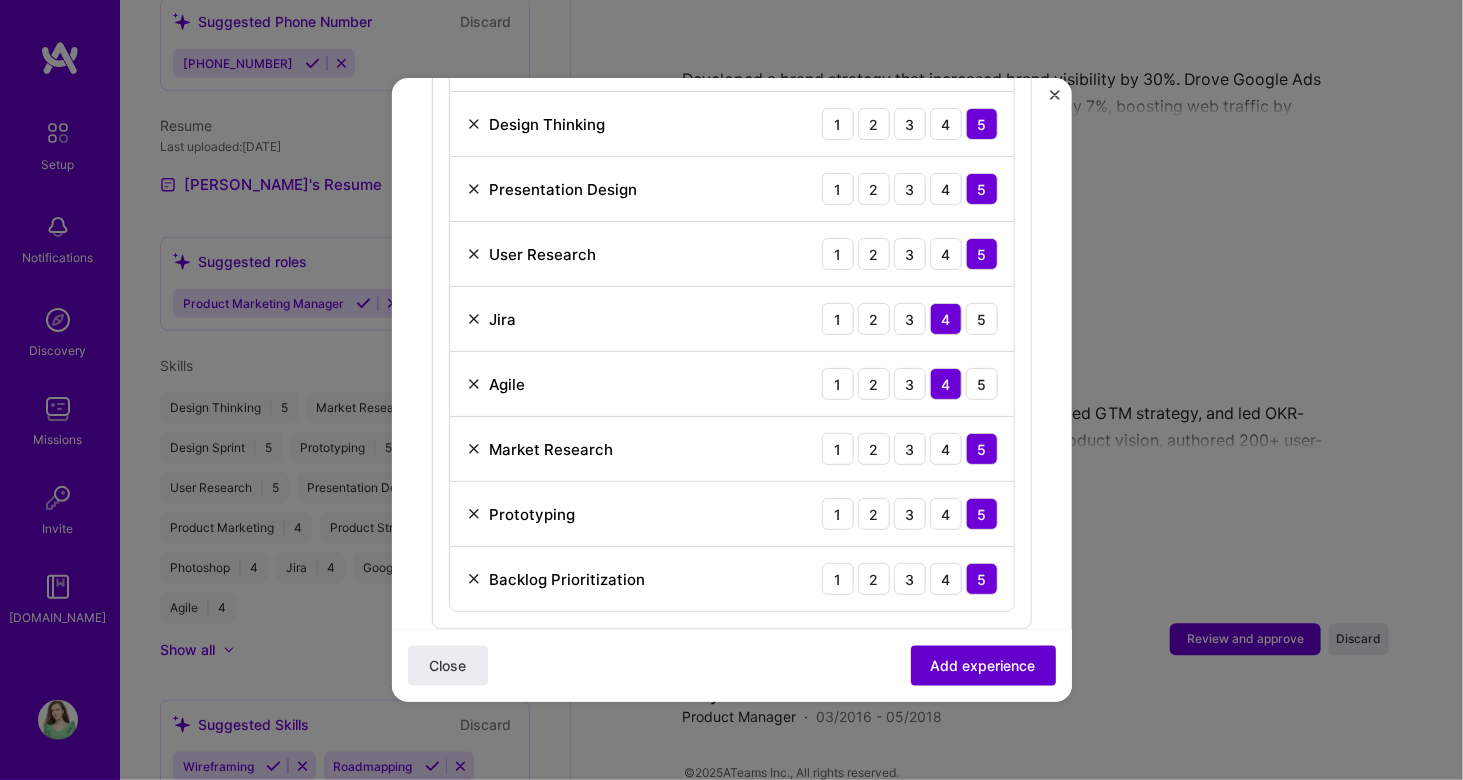 click on "Add experience" at bounding box center (983, 666) 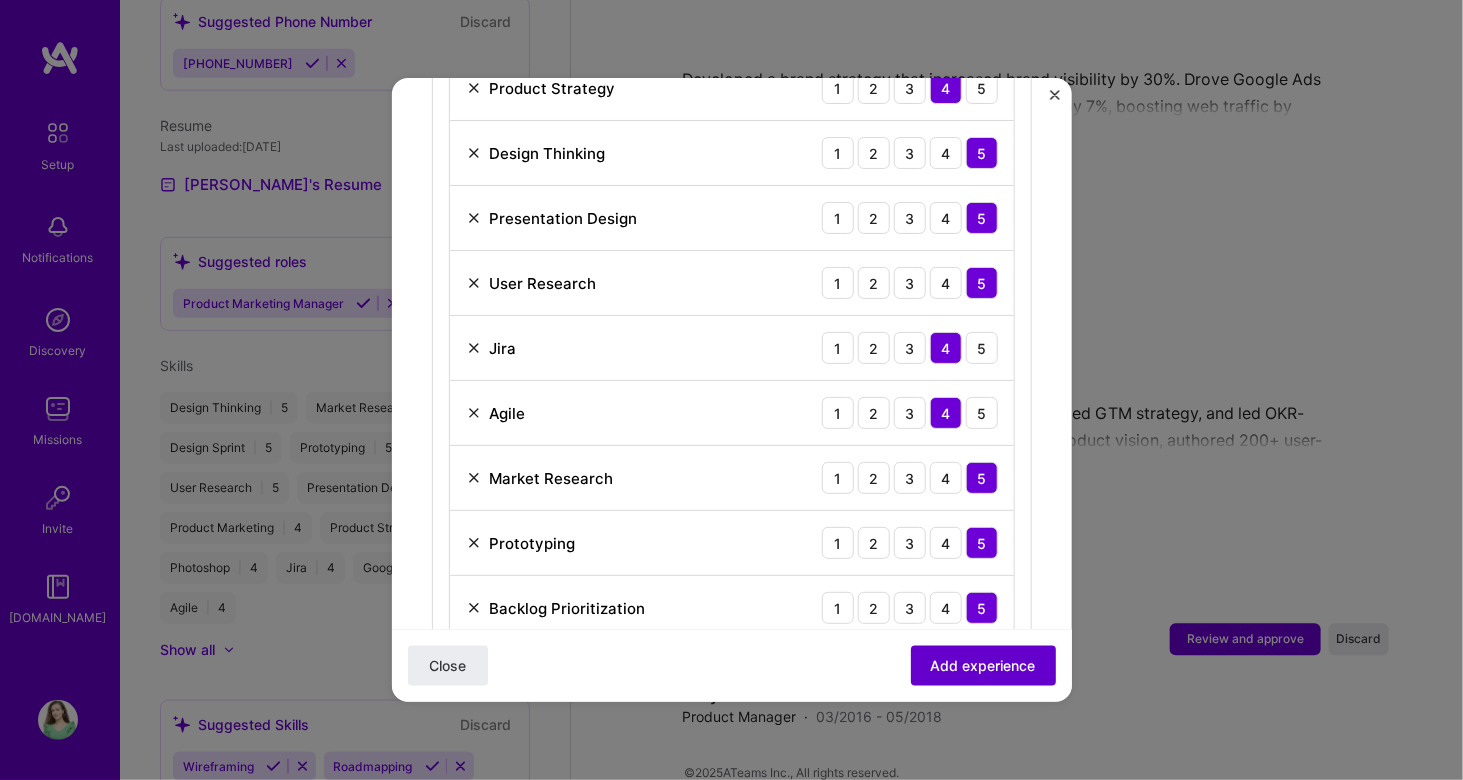 scroll, scrollTop: 200, scrollLeft: 0, axis: vertical 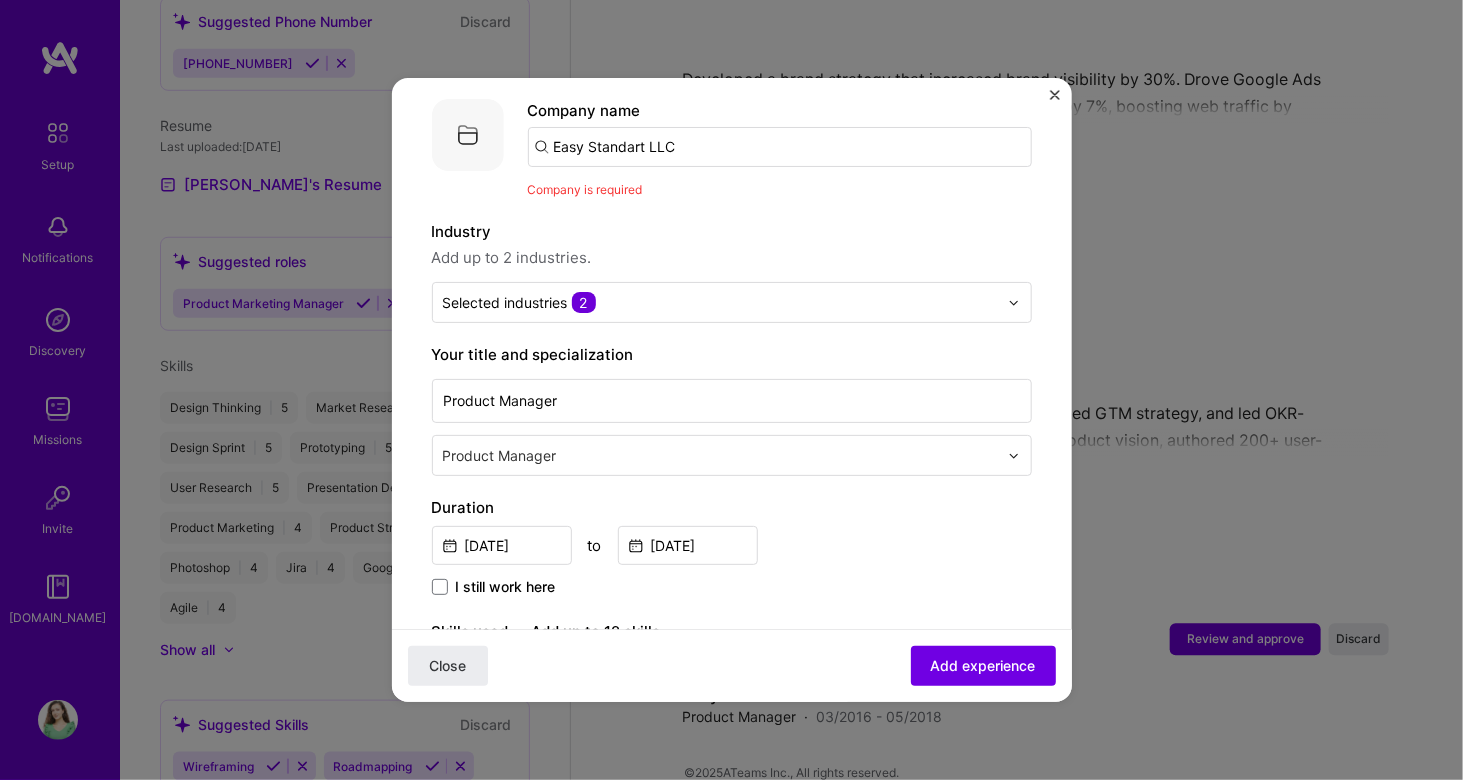click on "Easy Standart LLC" at bounding box center [780, 147] 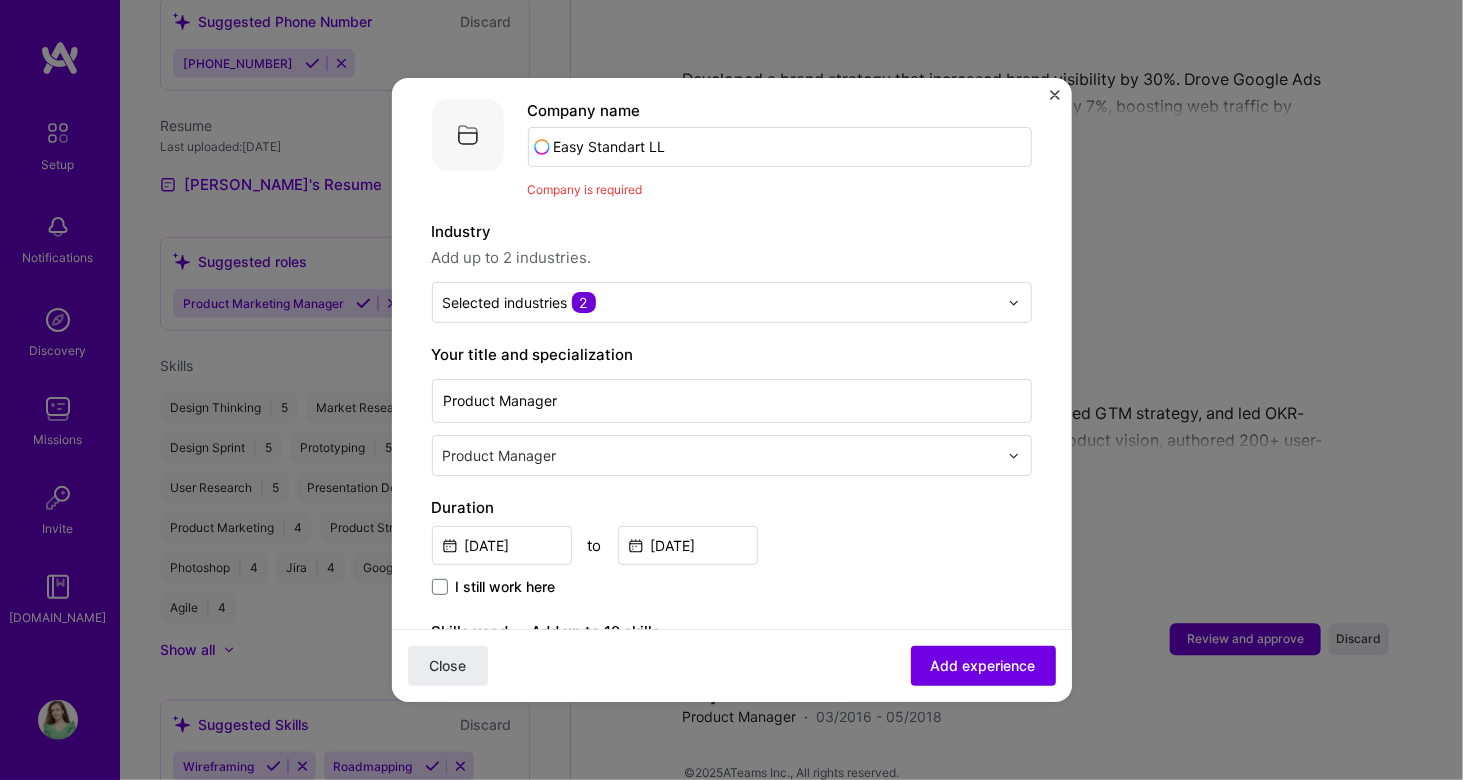 type on "Easy Standart LLC" 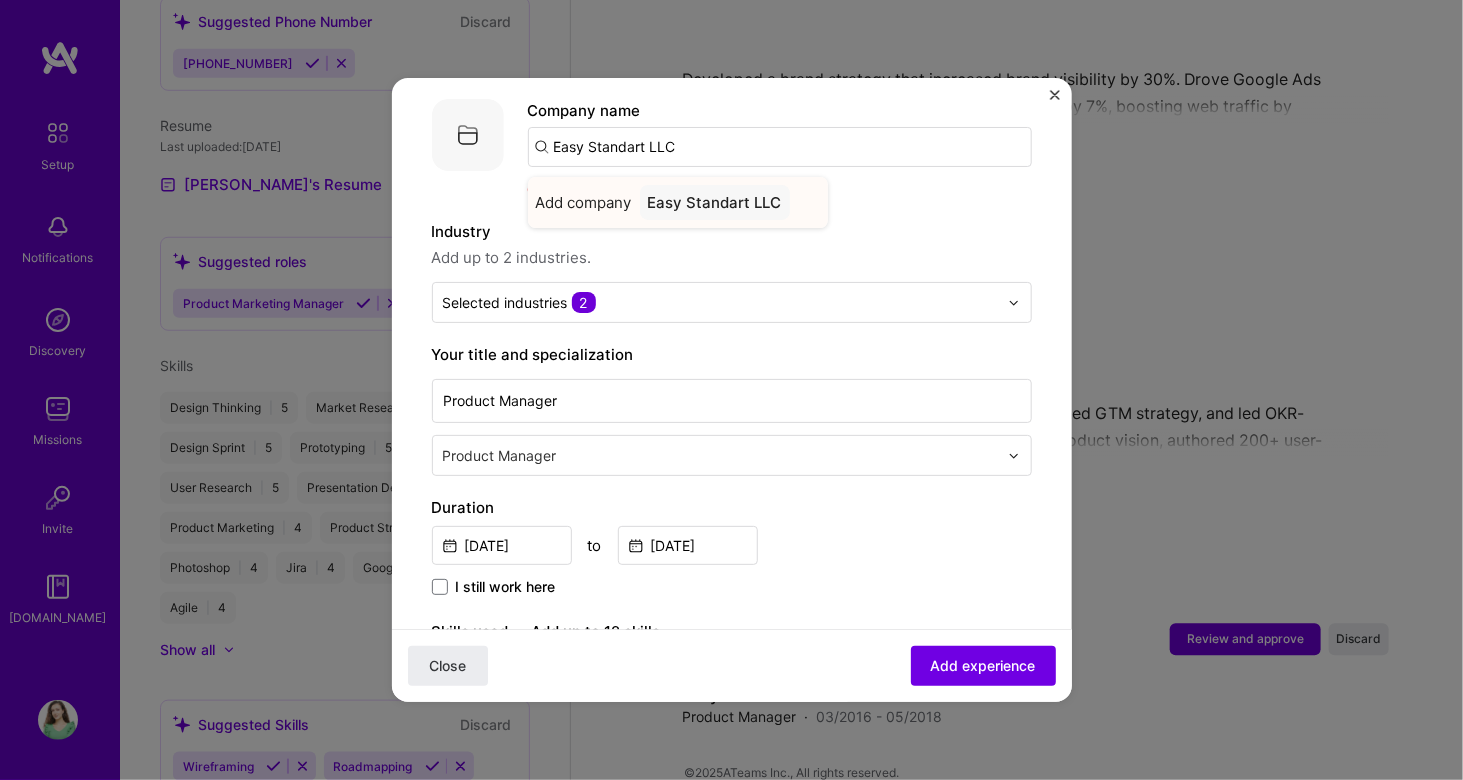 click on "Easy Standart LLC" at bounding box center (715, 202) 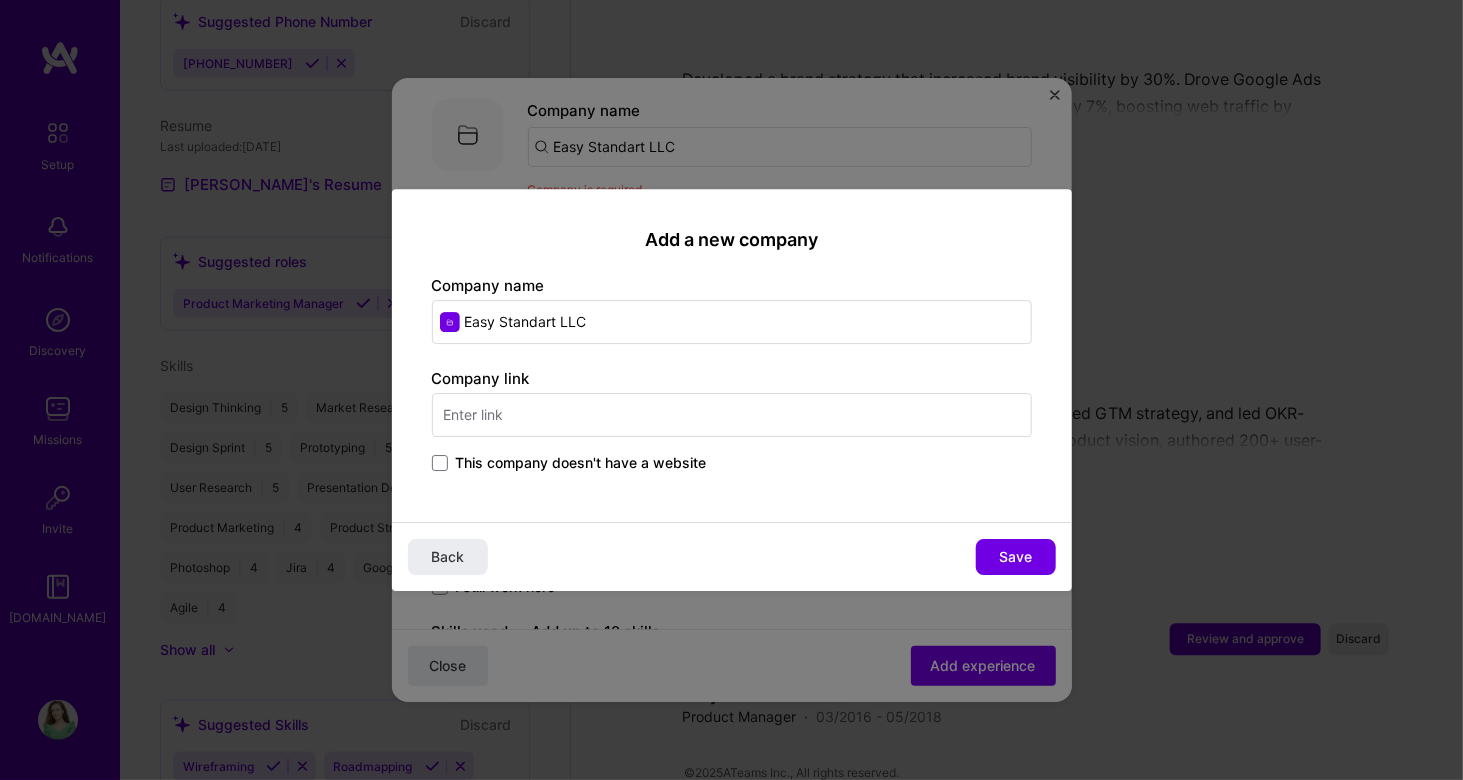 click on "Company link This company doesn't have a website" at bounding box center (732, 422) 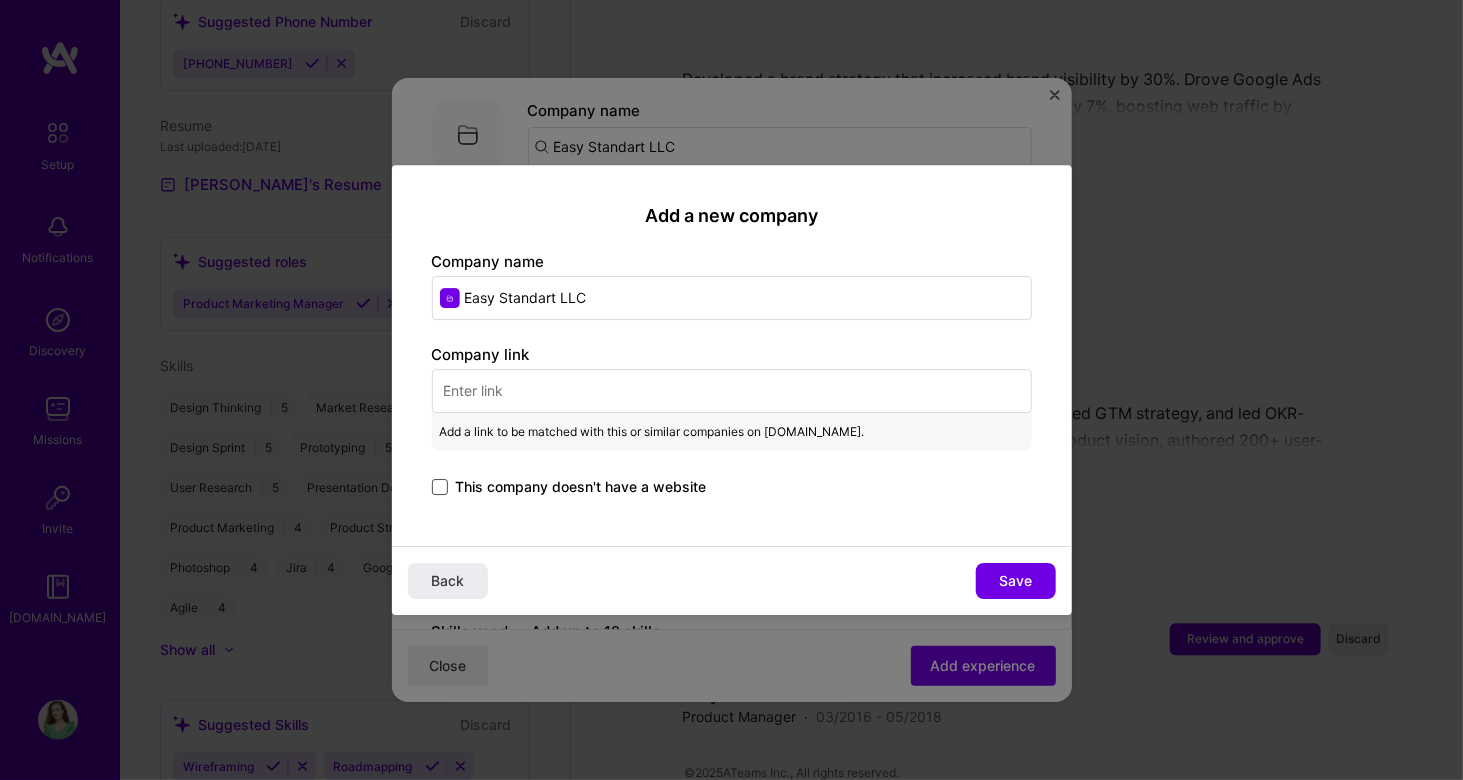 click at bounding box center (440, 487) 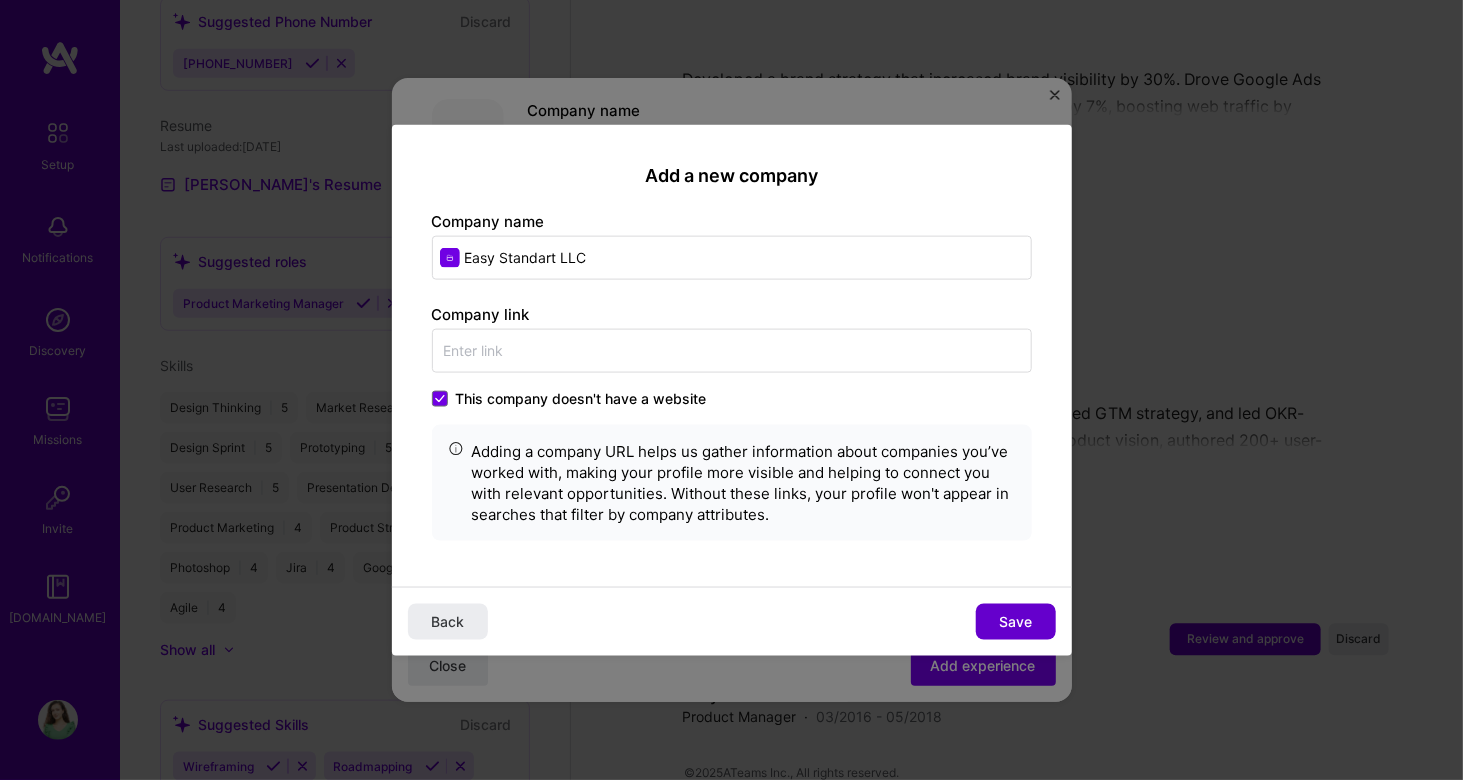 click on "Save" at bounding box center (1015, 621) 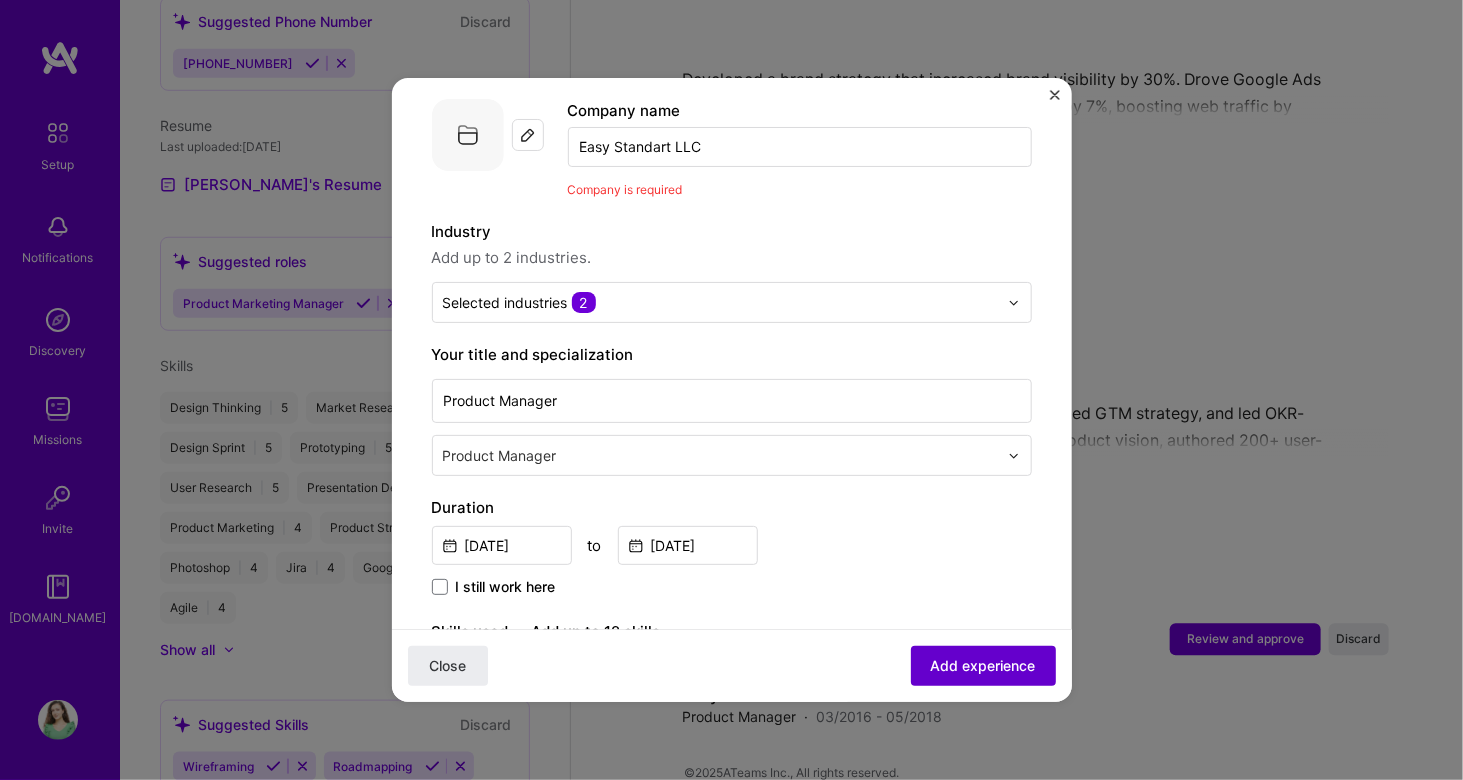 click on "Add experience" at bounding box center [983, 666] 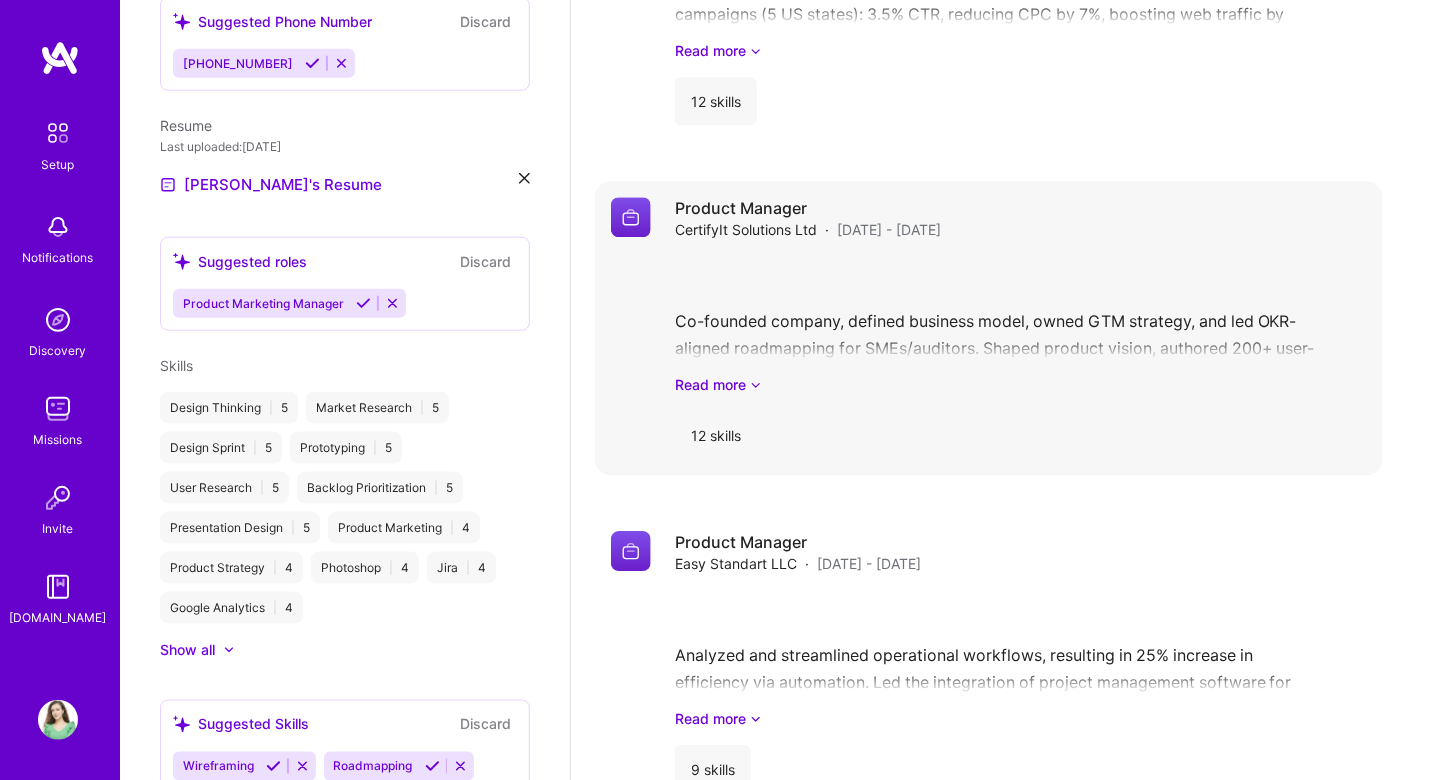 scroll, scrollTop: 1756, scrollLeft: 0, axis: vertical 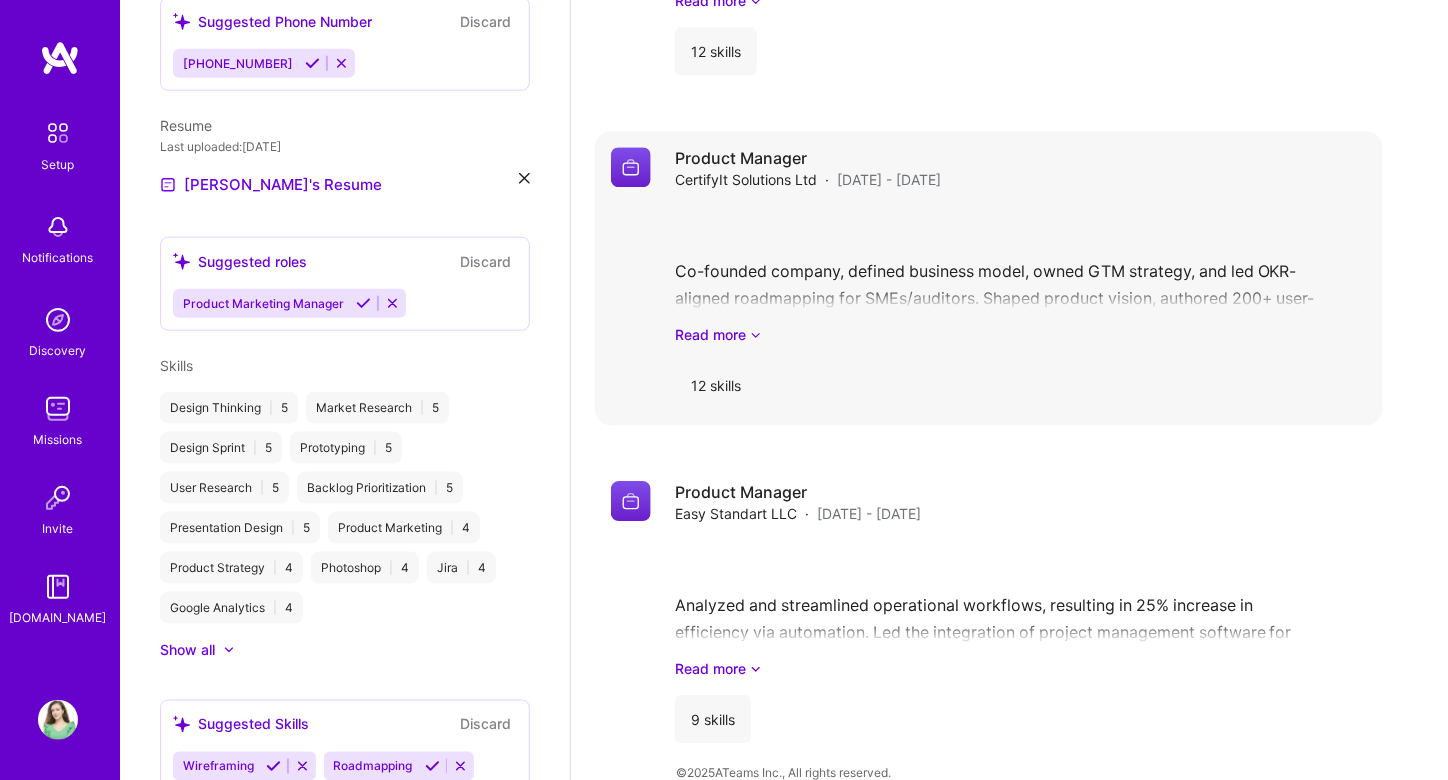 click on "Product Manager CertifyIt Solutions Ltd · [DATE] - [DATE] Co-founded company, defined business model, owned GTM strategy, and led OKR-aligned roadmapping for SMEs/auditors. Shaped product vision, authored 200+ user-story mapping, wireframes, and acceptance criteria, guiding MVP delivery. Owned the multi-quarter product roadmap prioritizing features designed by market research and 70+ customer interviews. Assisted in architecting a permissioned blockchain for digital certificates, enhancing data security & USP. Built and managed a technical team (+ advisor) through the full product development lifecycle, leading 2-week Scrum sprints, maintained and refined backlog in [GEOGRAPHIC_DATA]. Created essential marketing/sales materials (decks, videos, etc.) supporting investor relations and sales. Secured Top-20 [GEOGRAPHIC_DATA] Startup Package, Top-50 Made Smarter ([GEOGRAPHIC_DATA]), 2 IP grants (Innovate UK Edge). Read more 12   skills" at bounding box center (1021, 278) 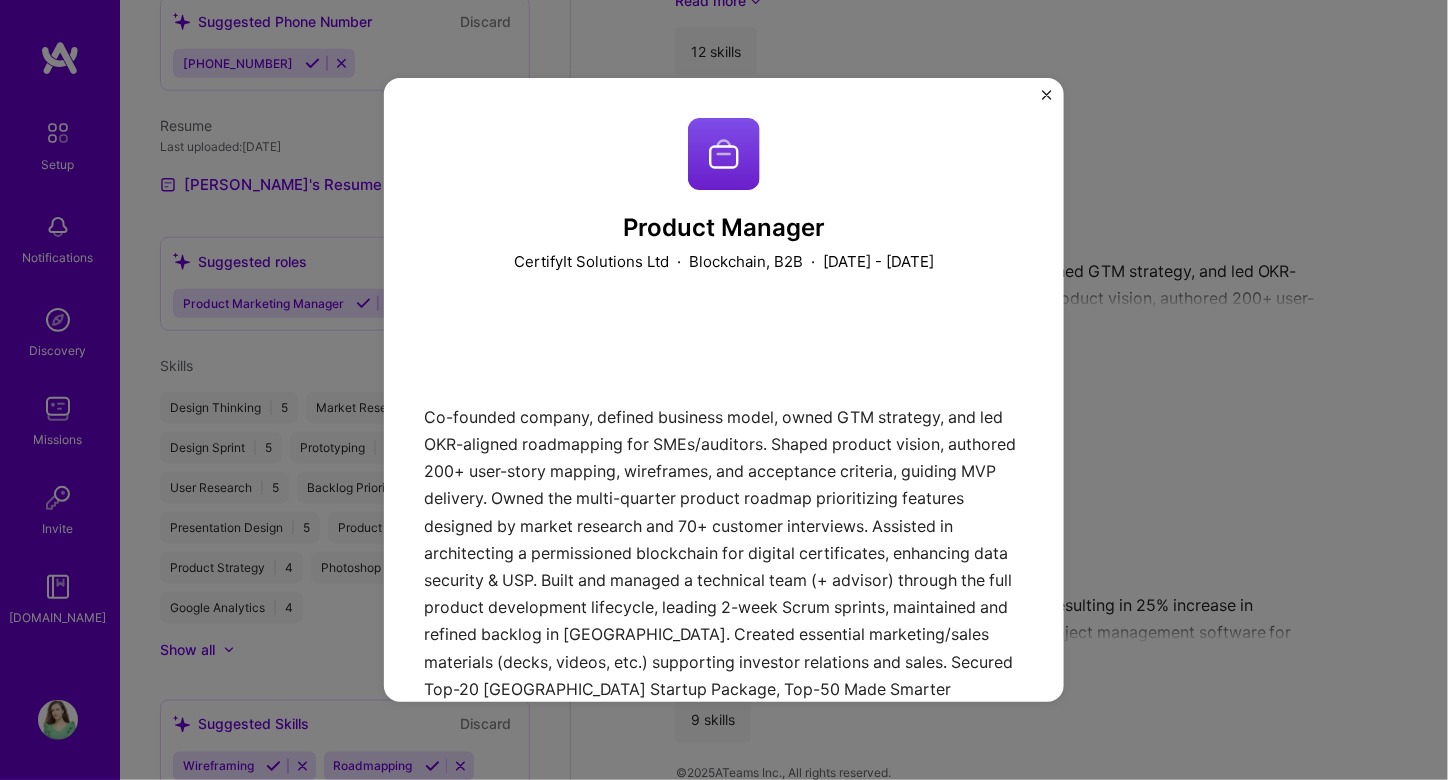 scroll, scrollTop: 379, scrollLeft: 0, axis: vertical 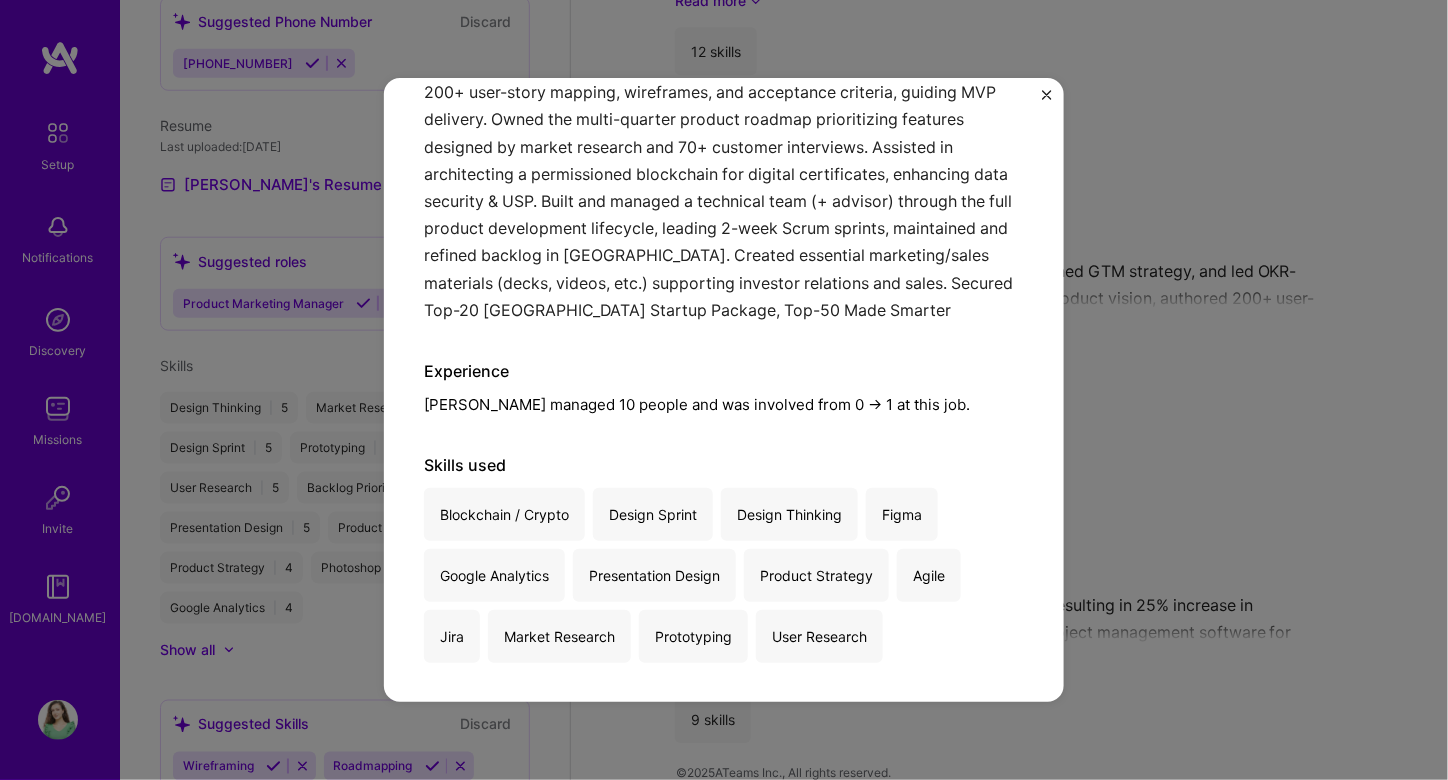 click at bounding box center [1047, 95] 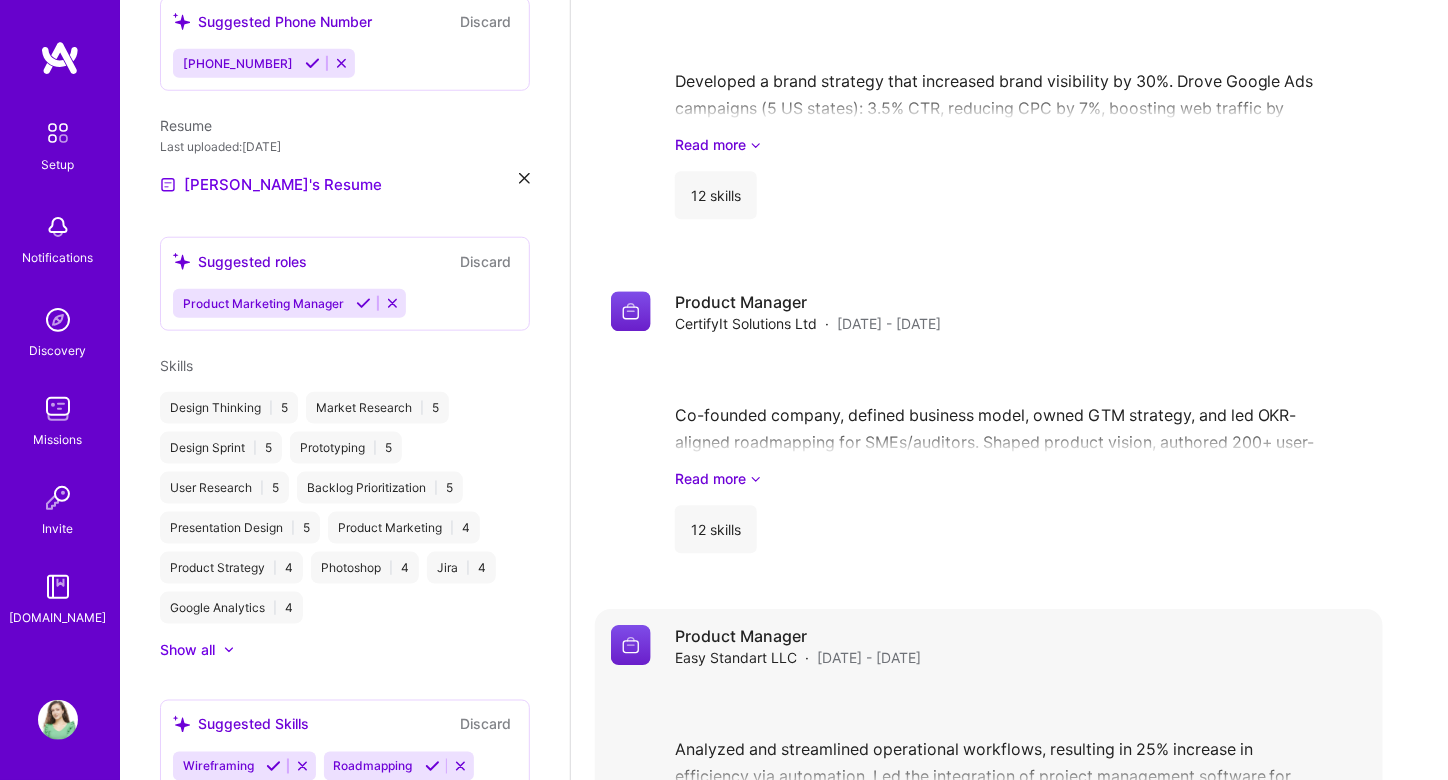 scroll, scrollTop: 1611, scrollLeft: 0, axis: vertical 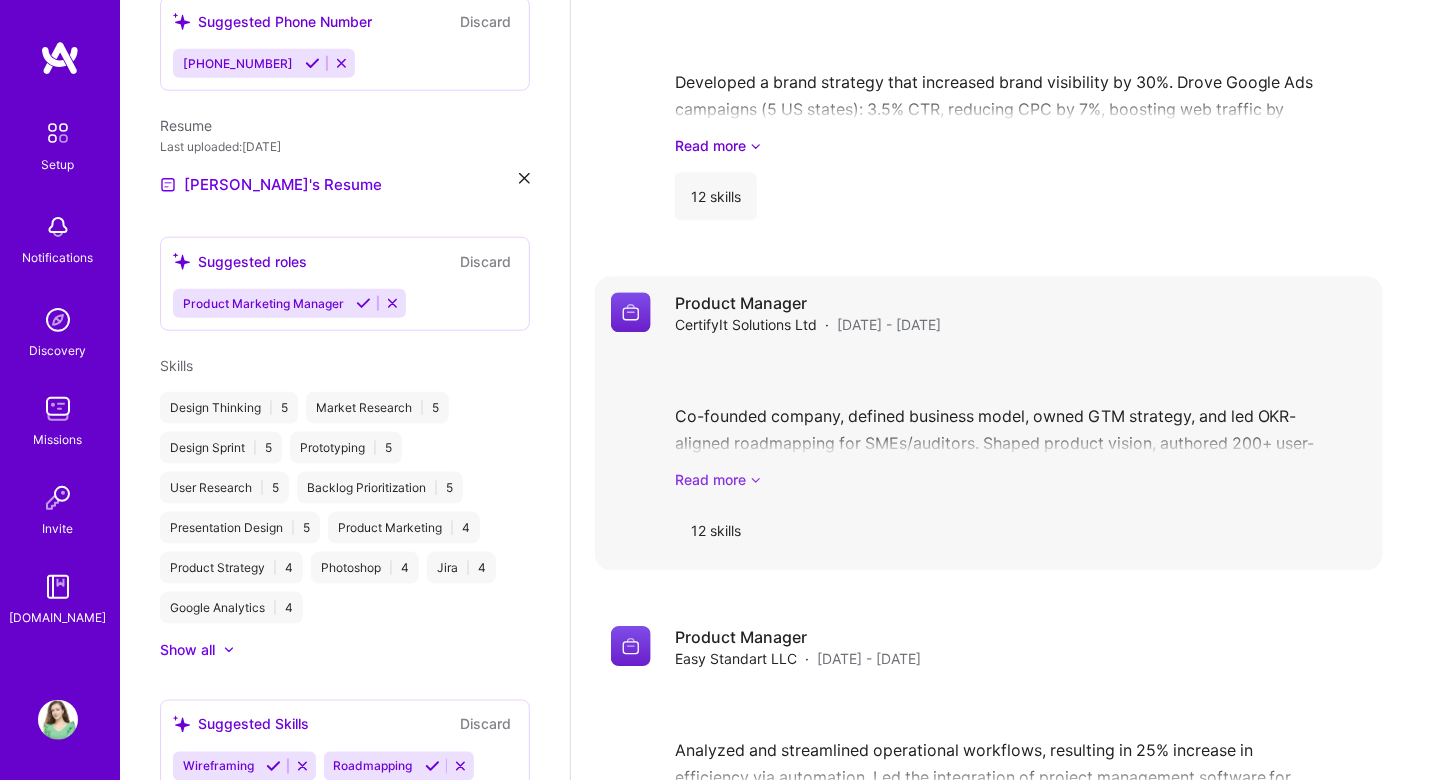 click on "Read more" at bounding box center (1021, 479) 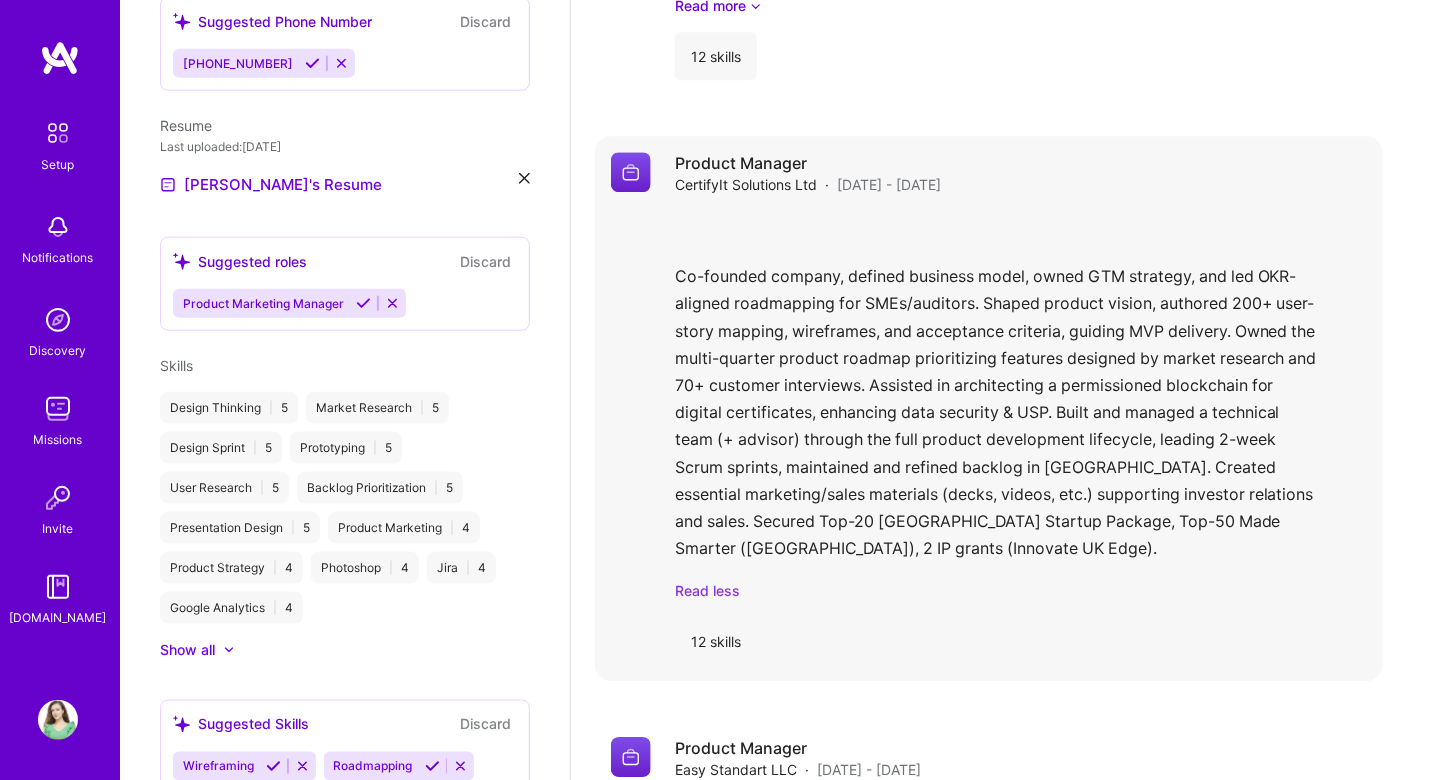 scroll, scrollTop: 1781, scrollLeft: 0, axis: vertical 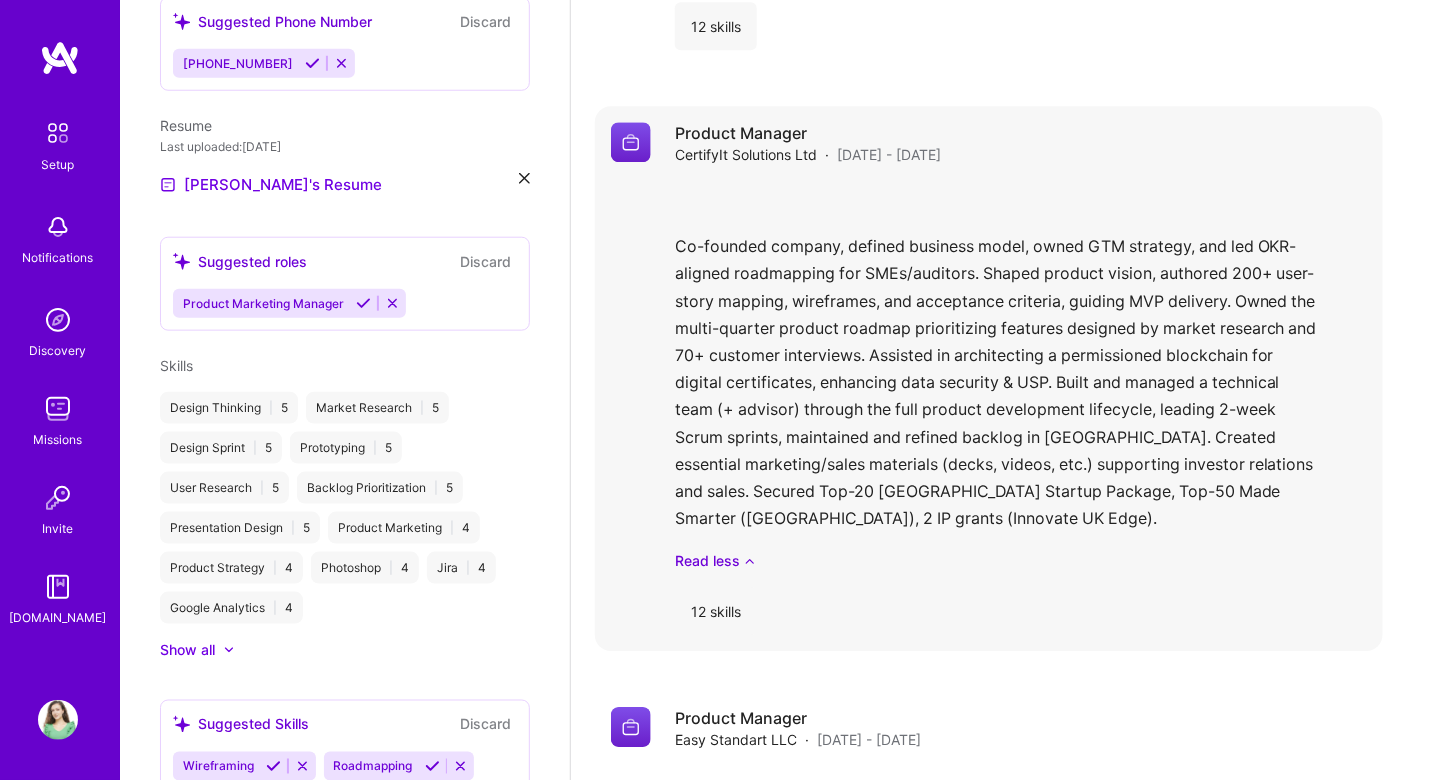 click on "Co-founded company, defined business model, owned GTM strategy, and led OKR-aligned roadmapping for SMEs/auditors. Shaped product vision, authored 200+ user-story mapping, wireframes, and acceptance criteria, guiding MVP delivery. Owned the multi-quarter product roadmap prioritizing features designed by market research and 70+ customer interviews. Assisted in architecting a permissioned blockchain for digital certificates, enhancing data security & USP. Built and managed a technical team (+ advisor) through the full product development lifecycle, leading 2-week Scrum sprints, maintained and refined backlog in [GEOGRAPHIC_DATA]. Created essential marketing/sales materials (decks, videos, etc.) supporting investor relations and sales. Secured Top-20 [GEOGRAPHIC_DATA] Startup Package, Top-50 Made Smarter ([GEOGRAPHIC_DATA]), 2 IP grants (Innovate UK Edge). Read less" at bounding box center [1021, 376] 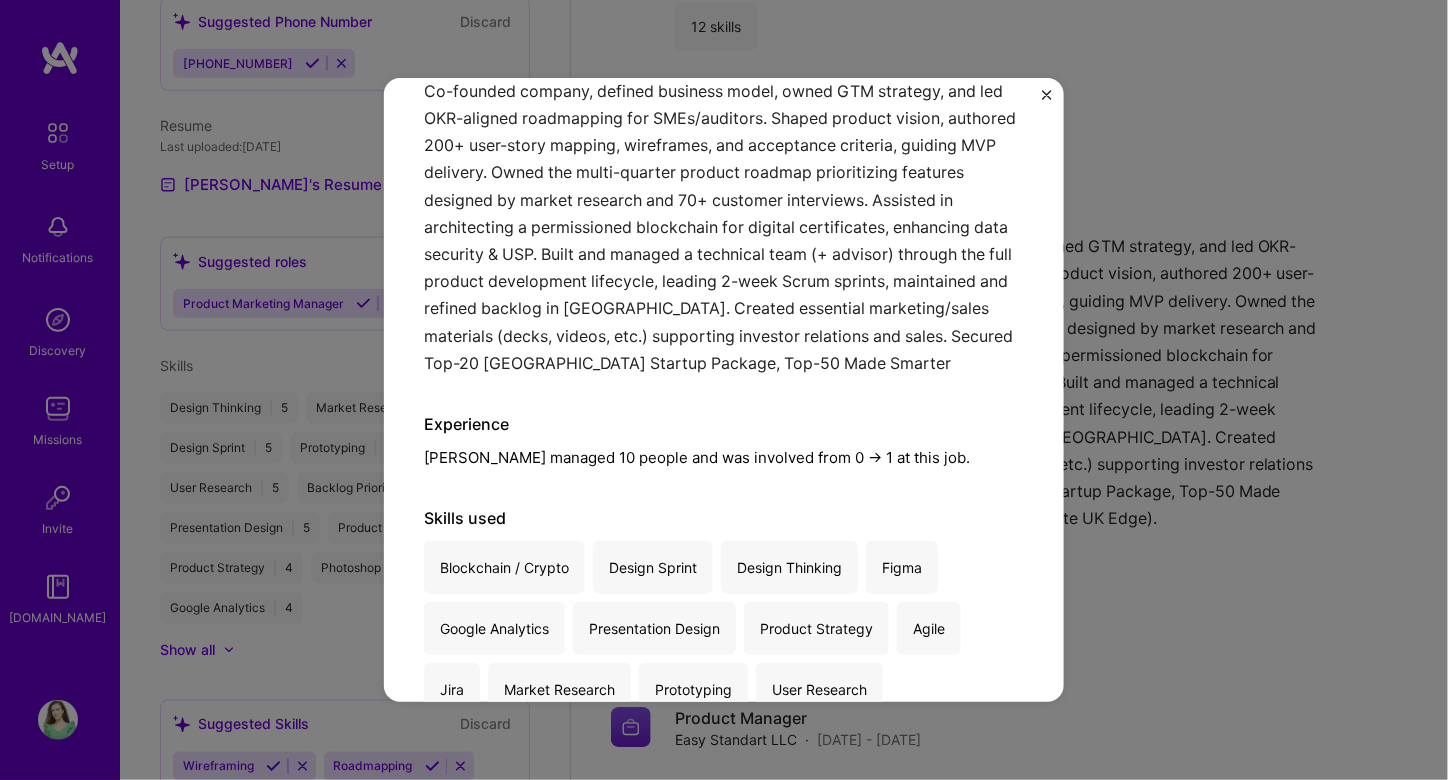 scroll, scrollTop: 379, scrollLeft: 0, axis: vertical 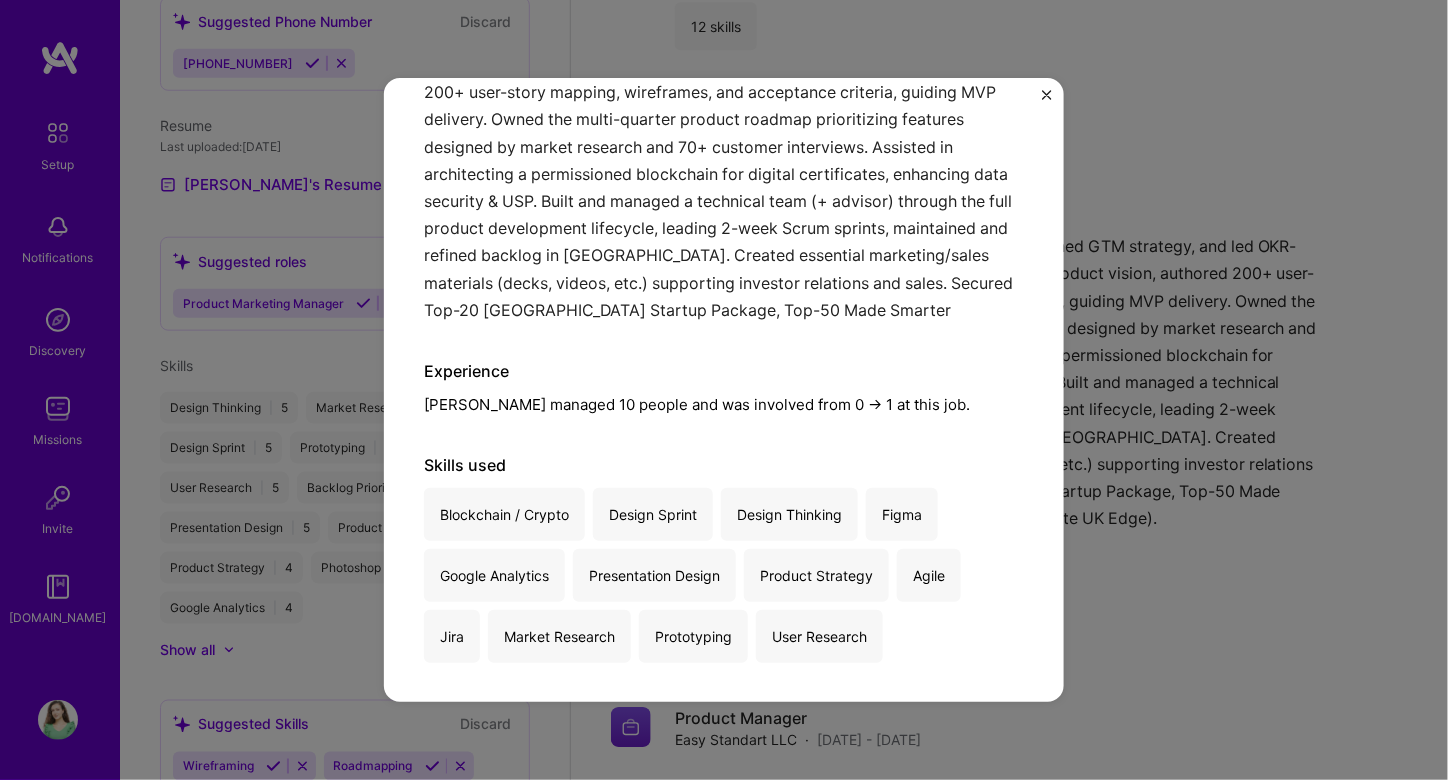 click at bounding box center [1047, 95] 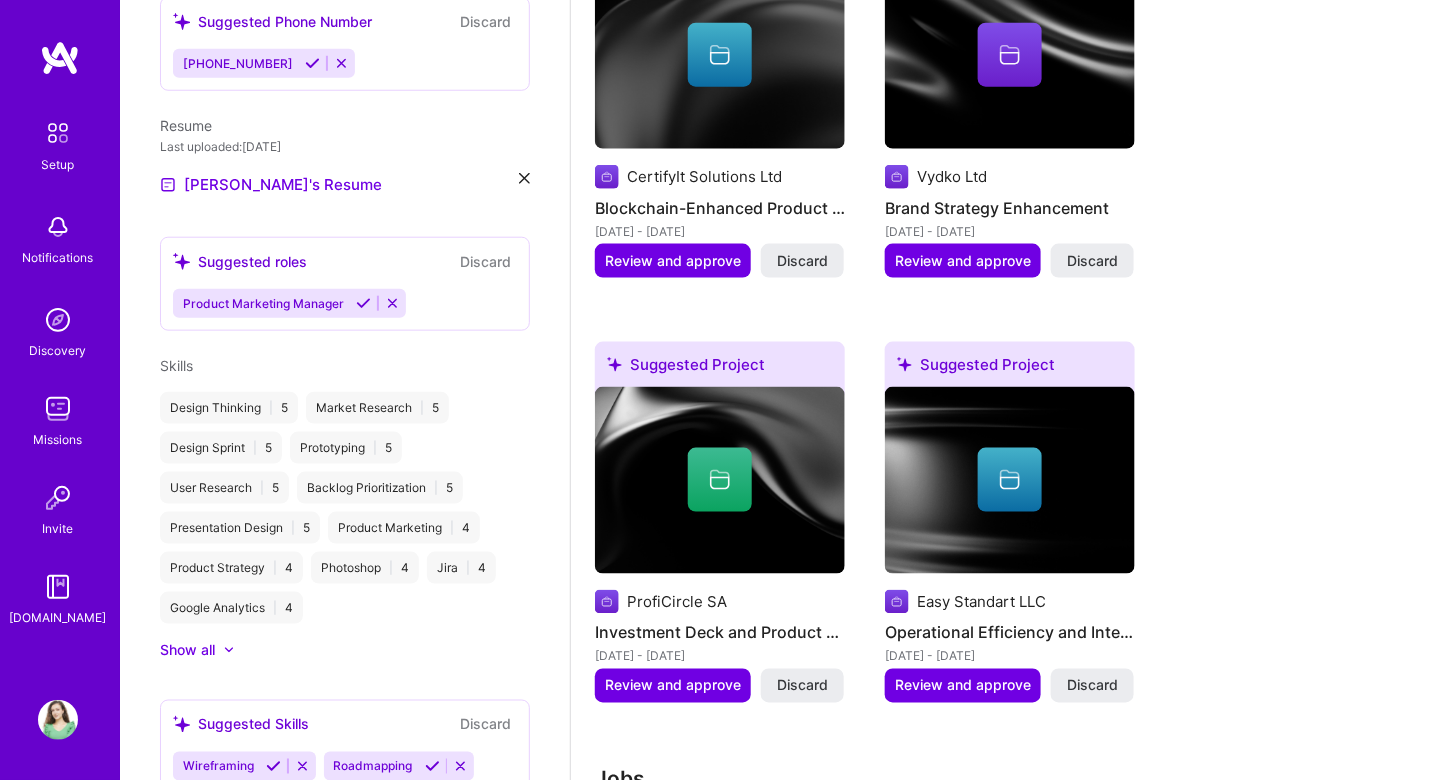 scroll, scrollTop: 724, scrollLeft: 0, axis: vertical 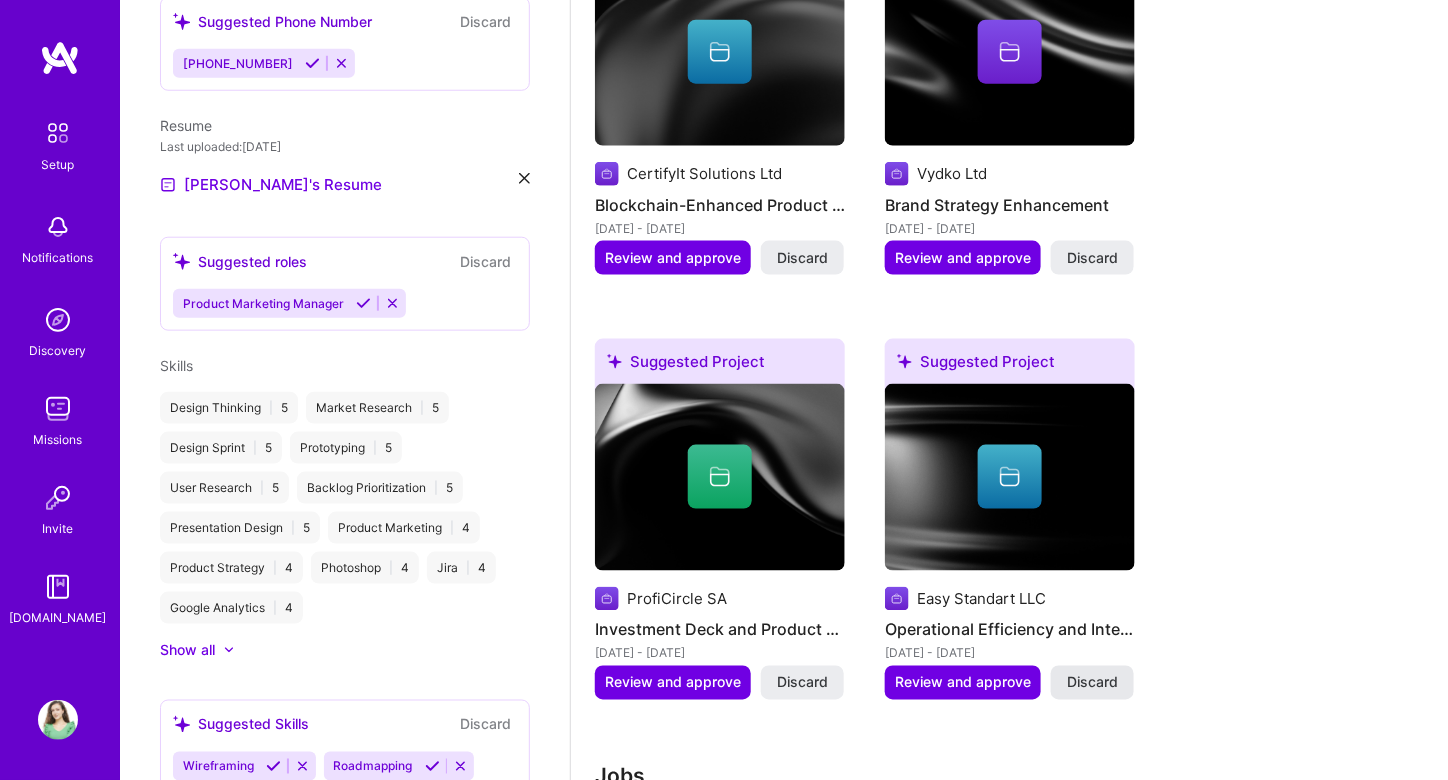 click on "Discard" at bounding box center (1092, 683) 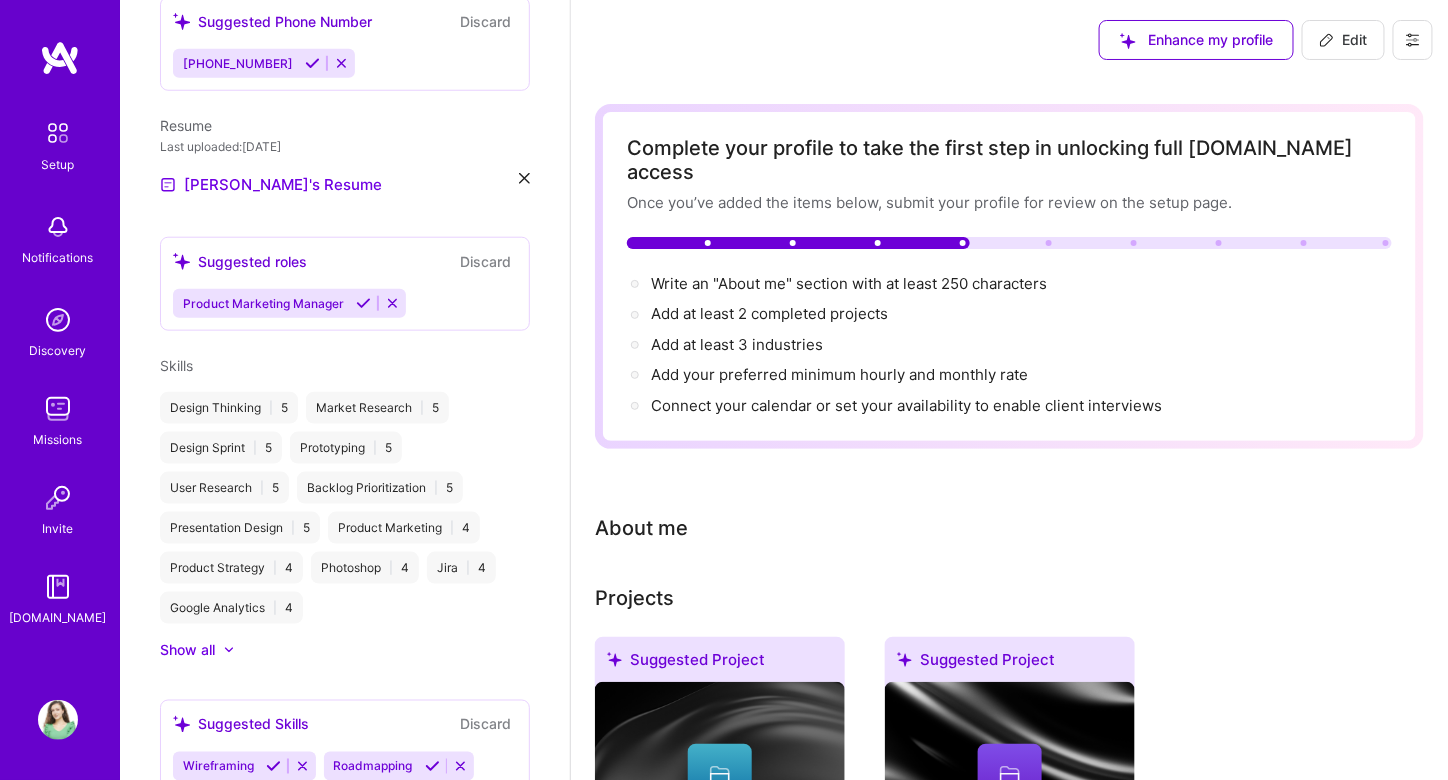 scroll, scrollTop: 1, scrollLeft: 0, axis: vertical 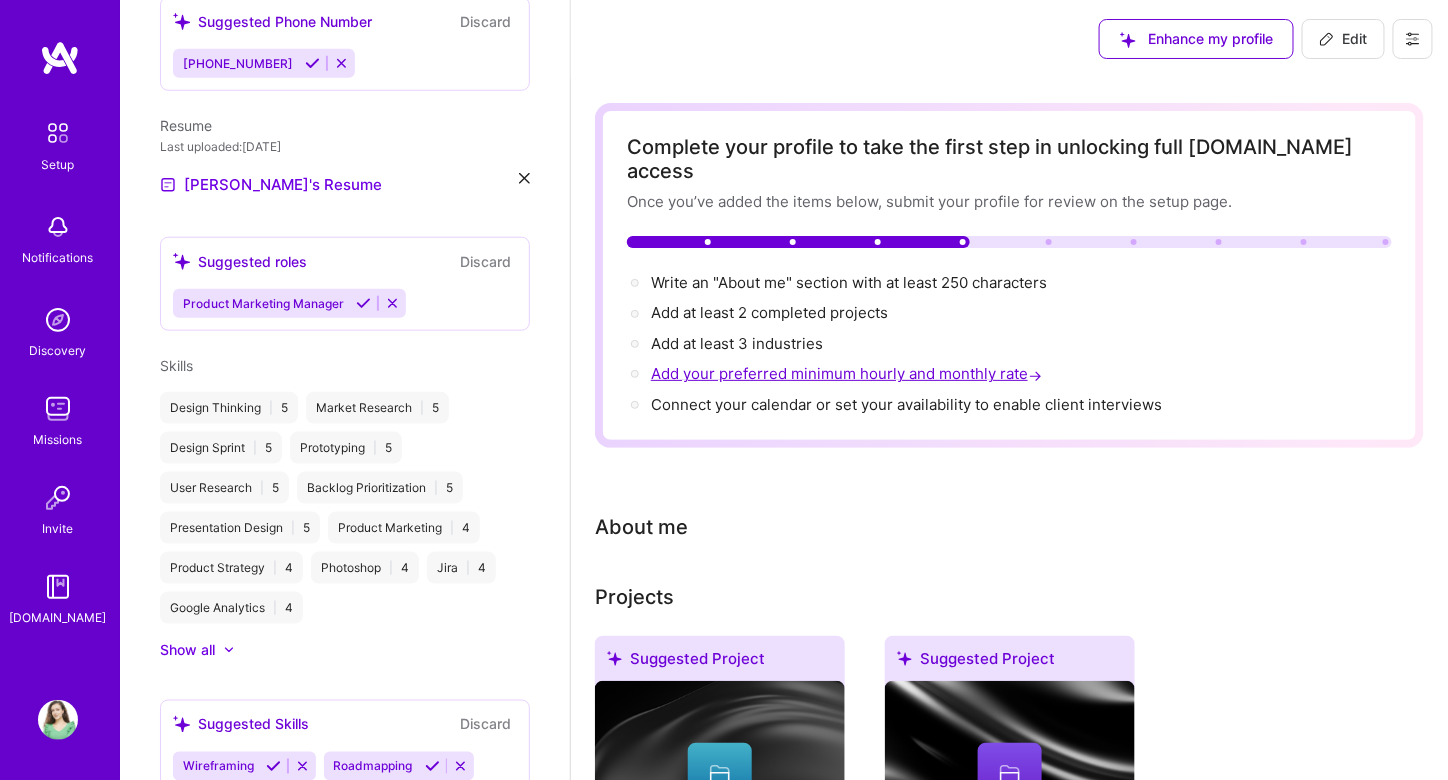 click on "Add your preferred minimum hourly and monthly rate  →" at bounding box center (848, 373) 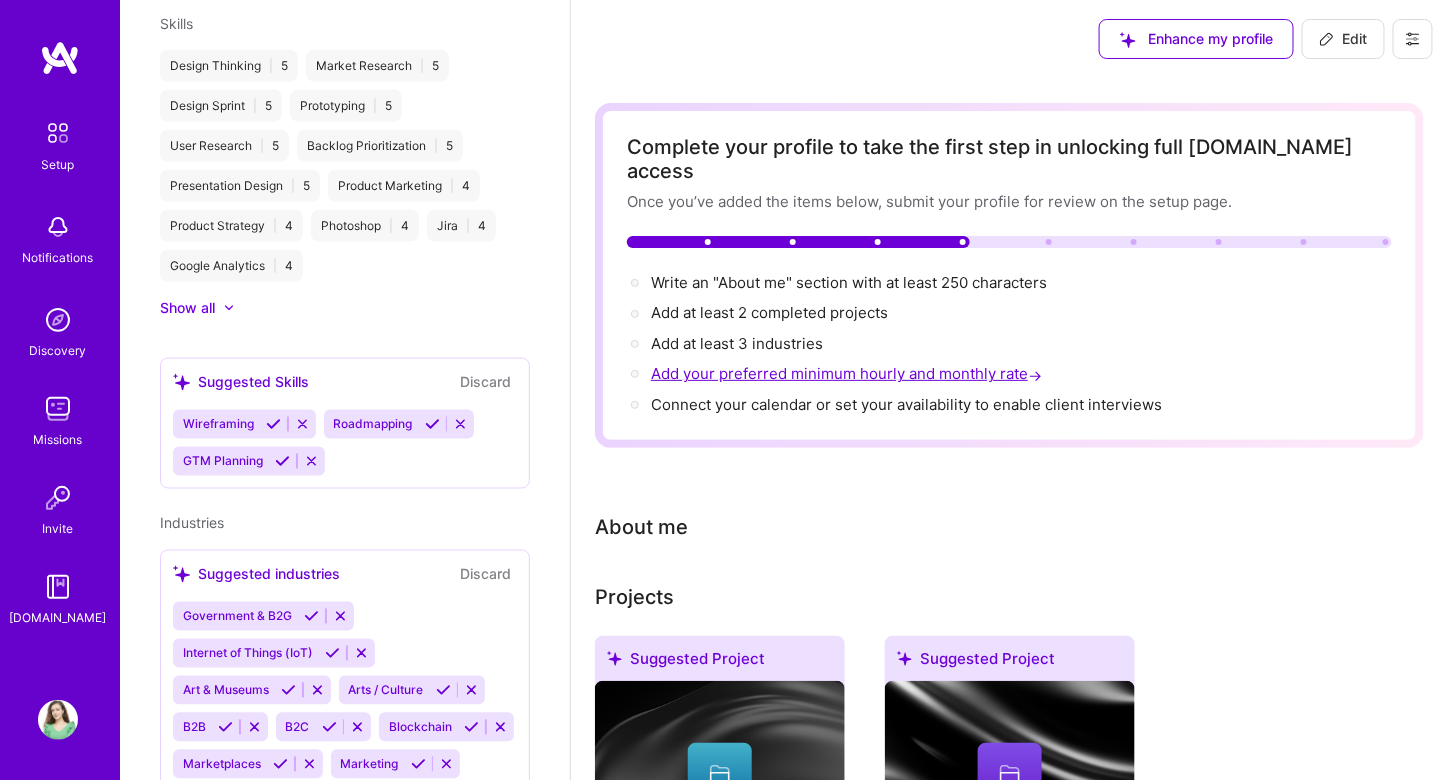 scroll, scrollTop: 1158, scrollLeft: 0, axis: vertical 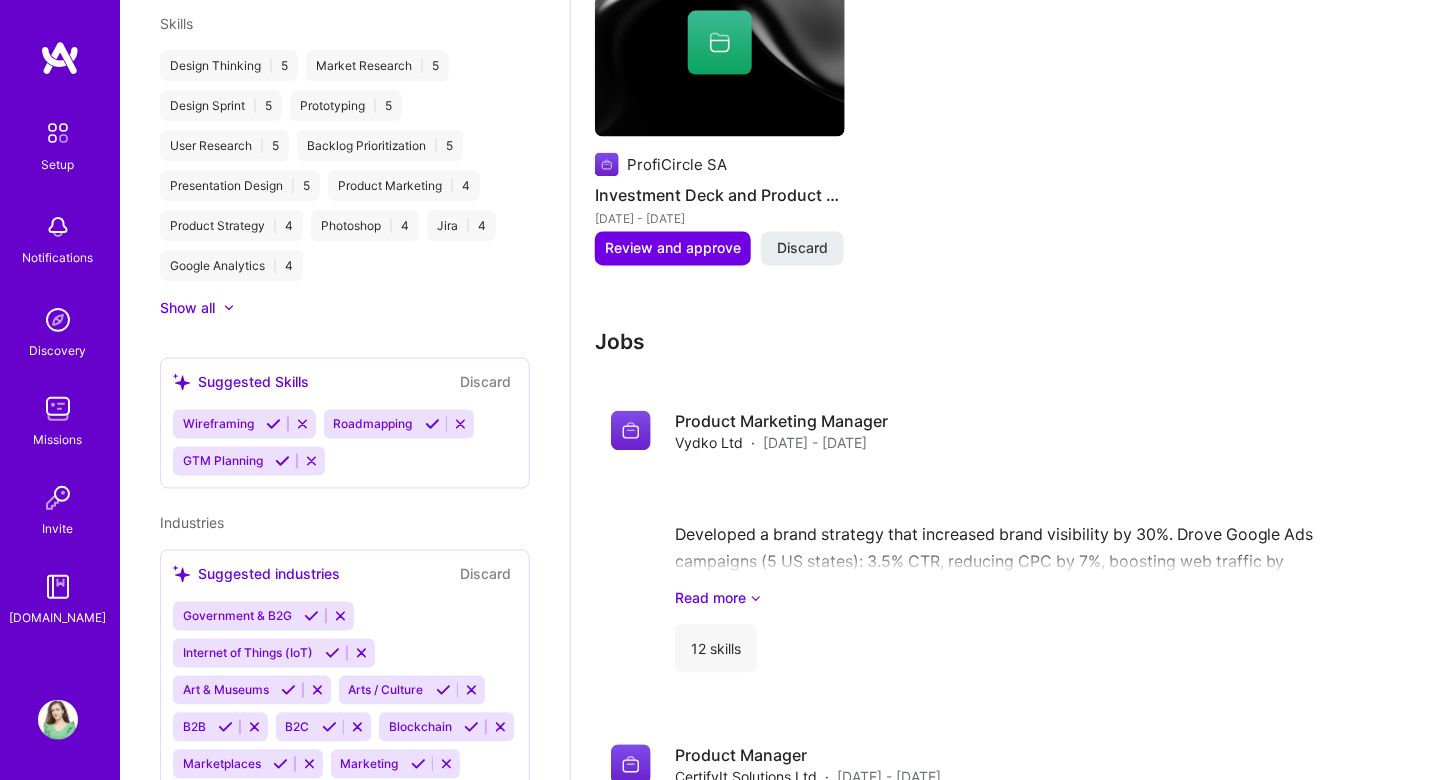 select on "US" 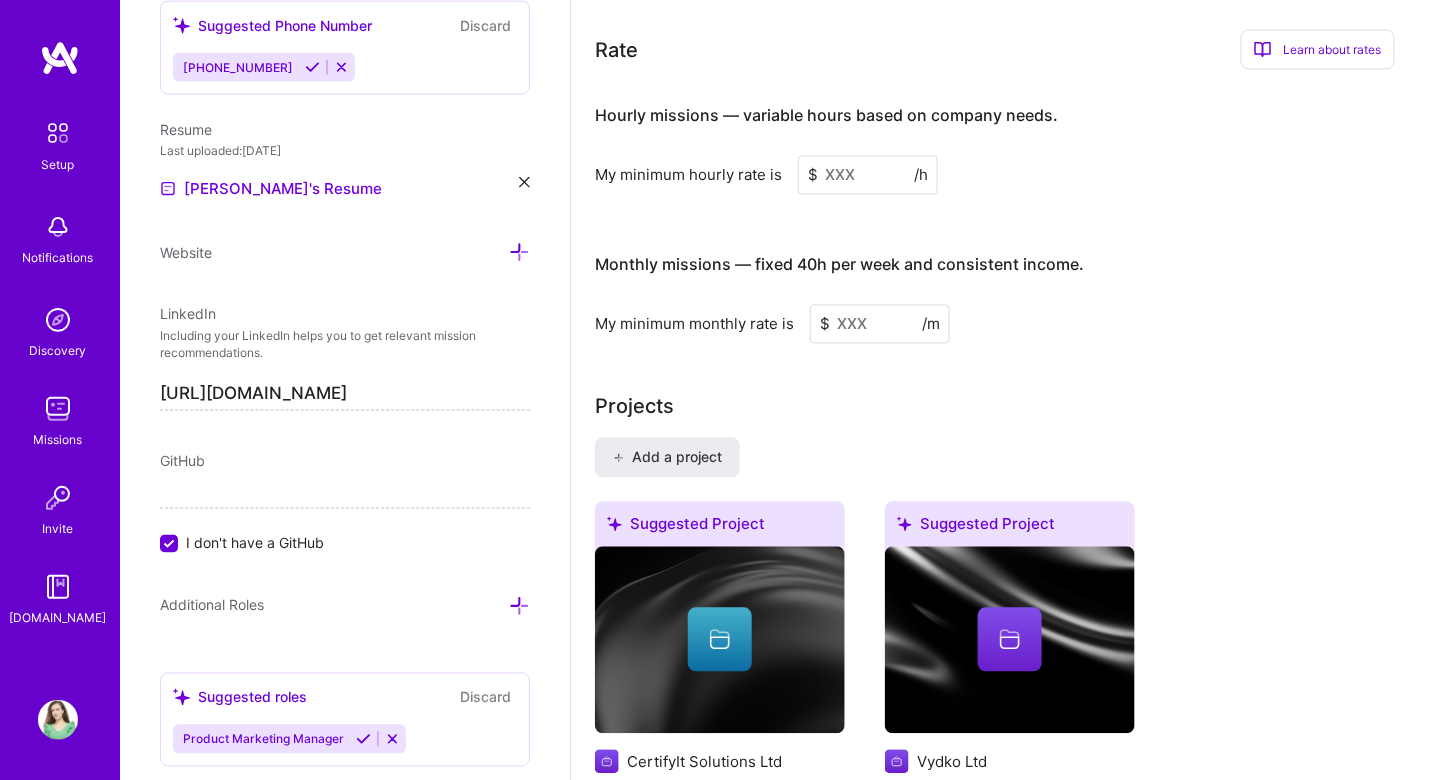 click at bounding box center [868, 175] 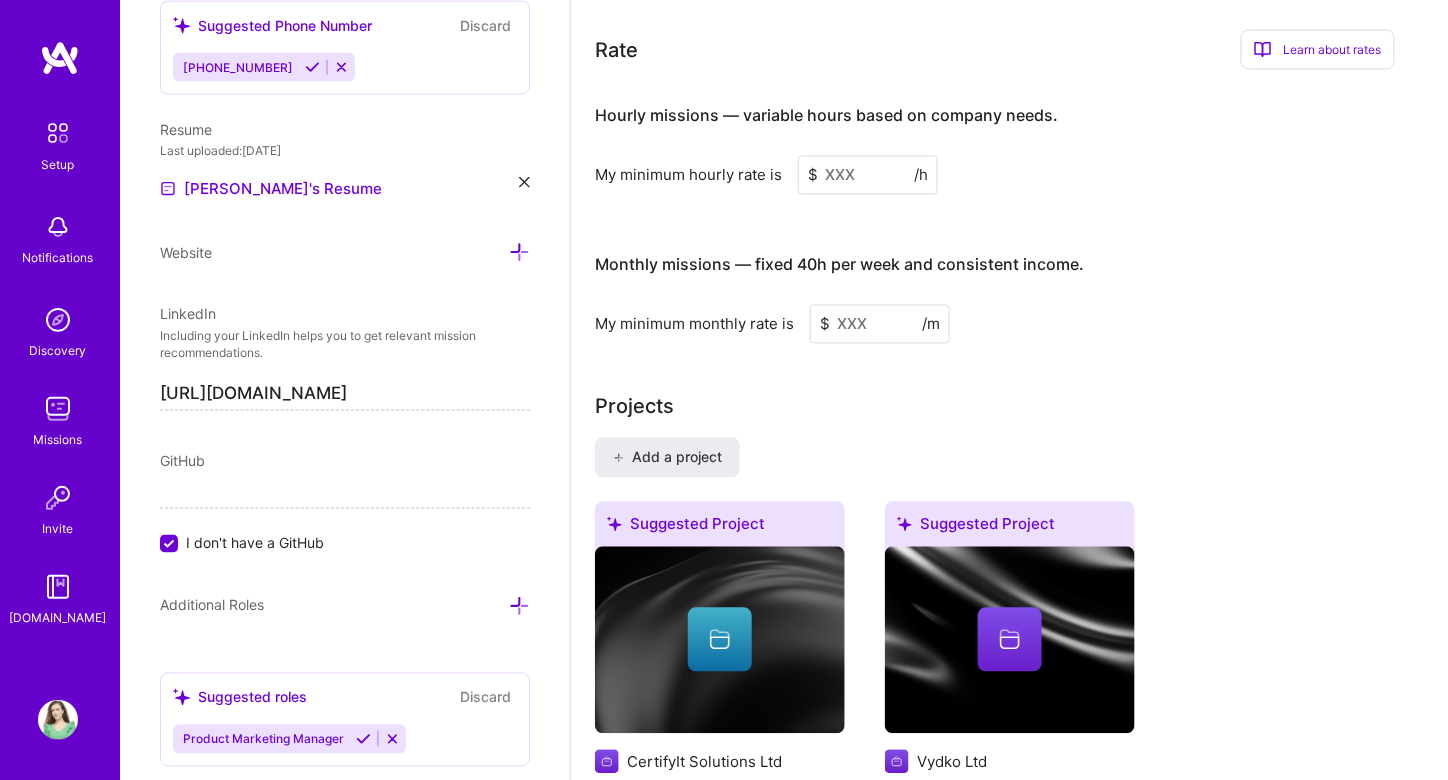 click at bounding box center (868, 175) 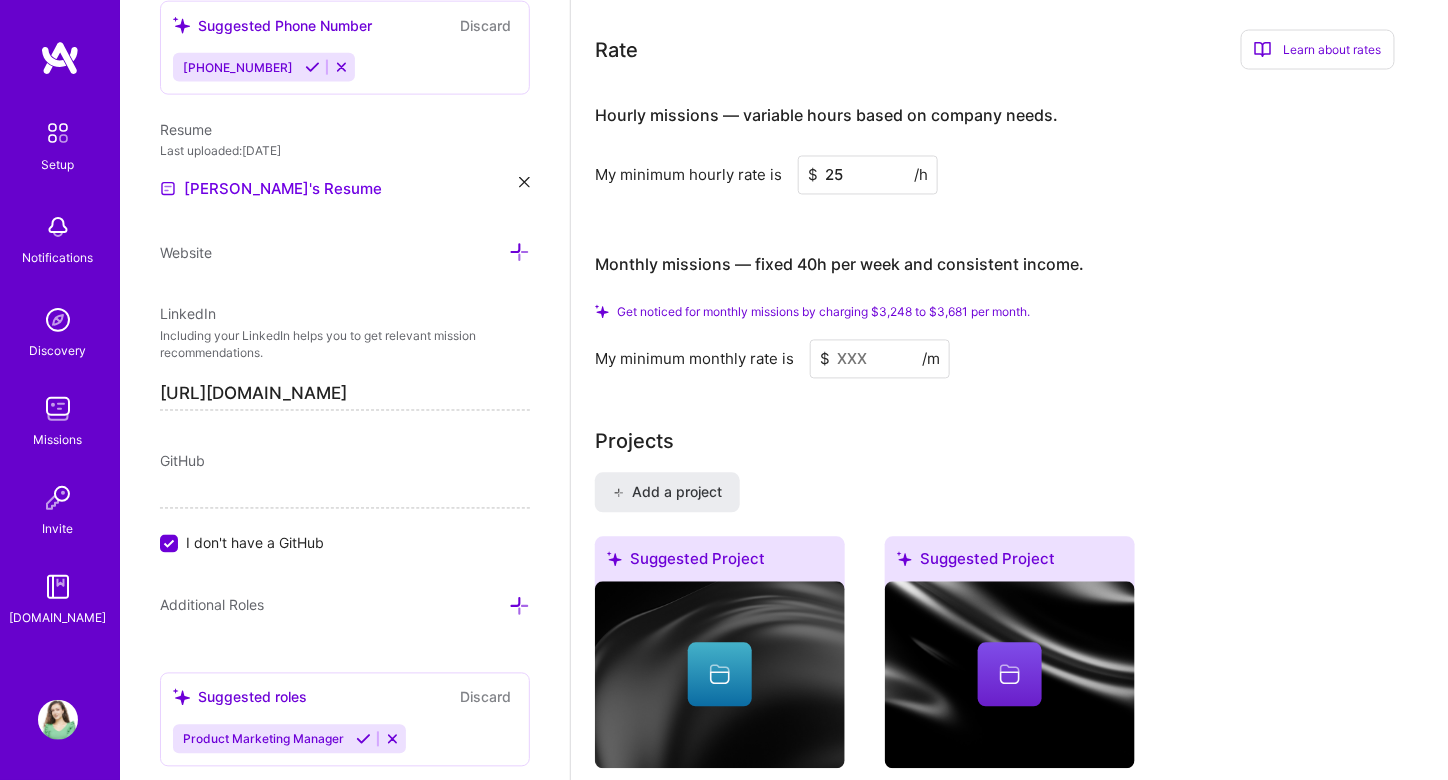 click at bounding box center [880, 359] 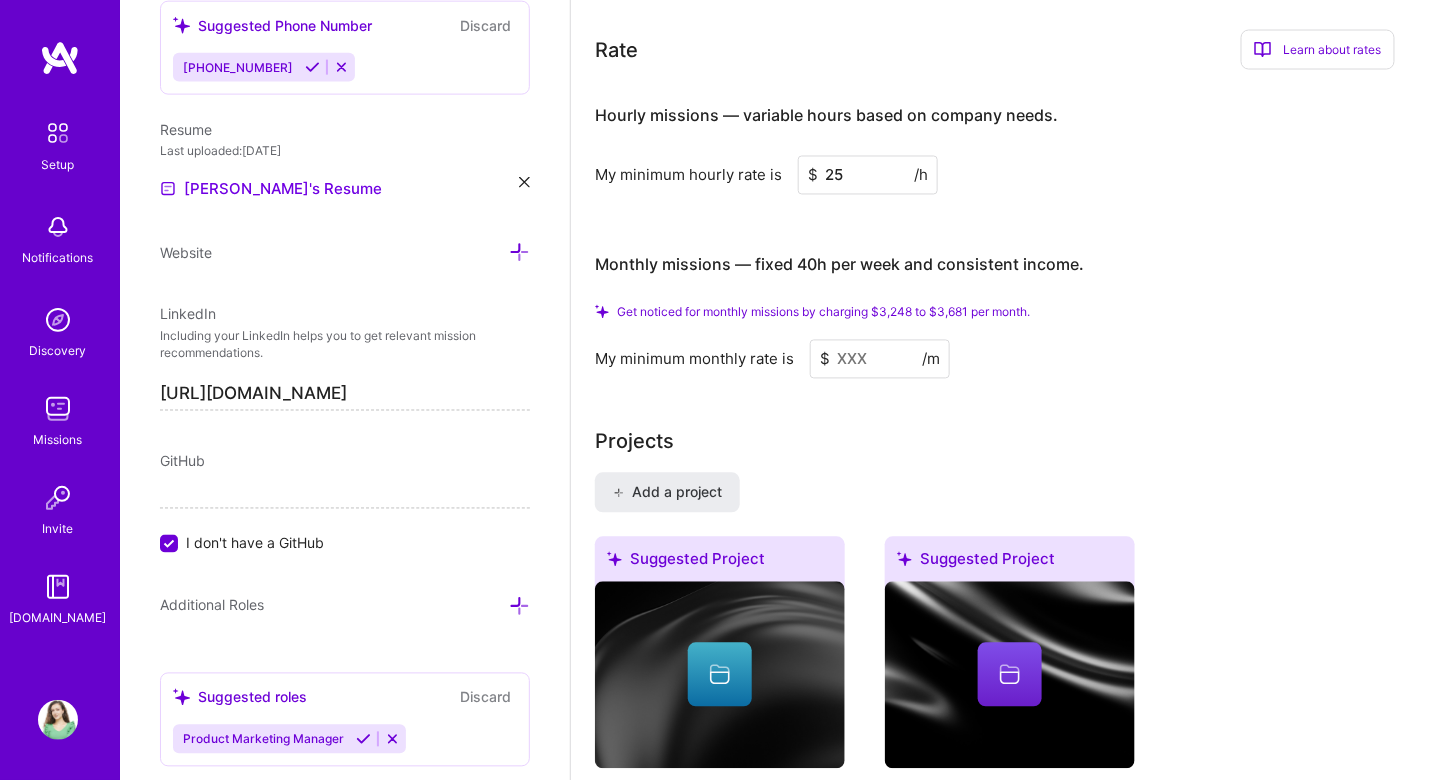 click on "25" at bounding box center (868, 175) 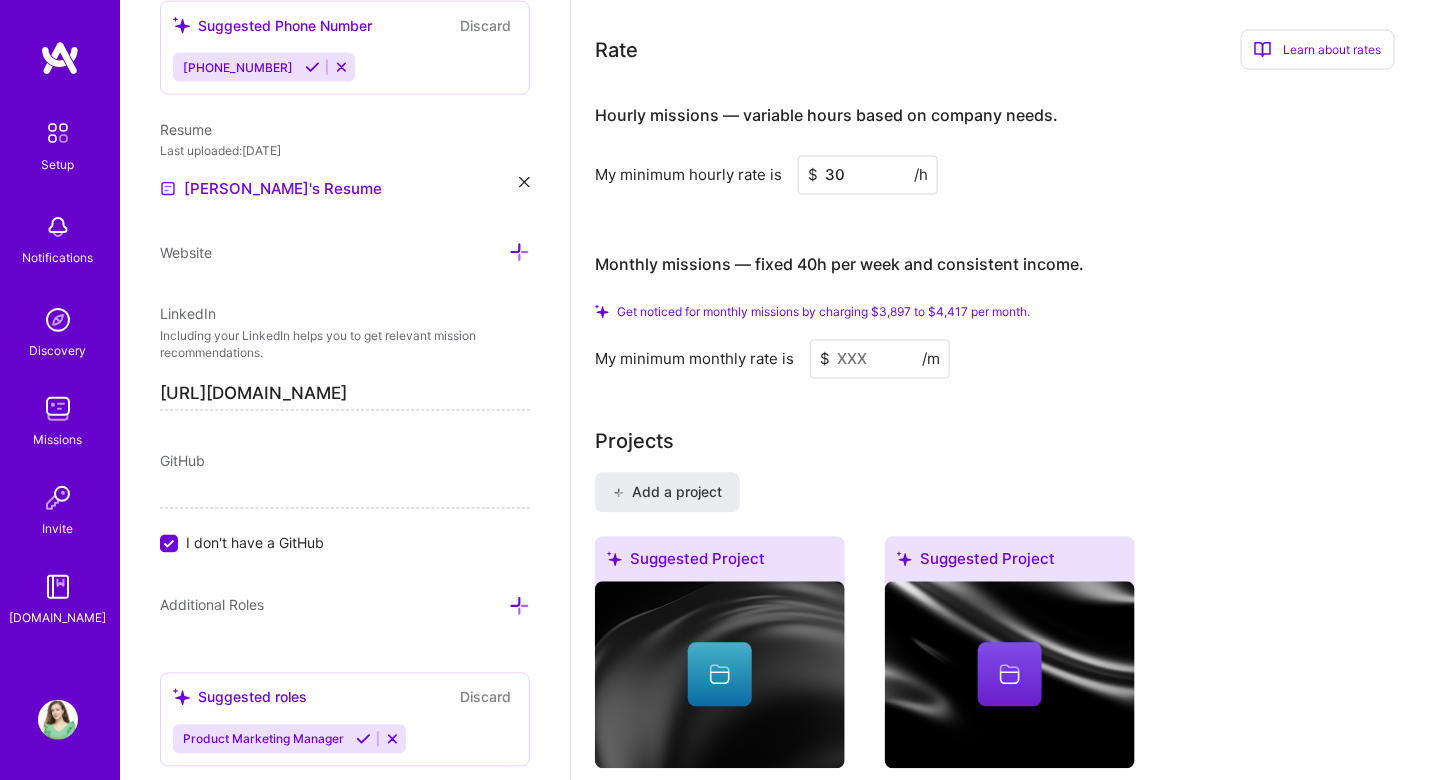 type on "3" 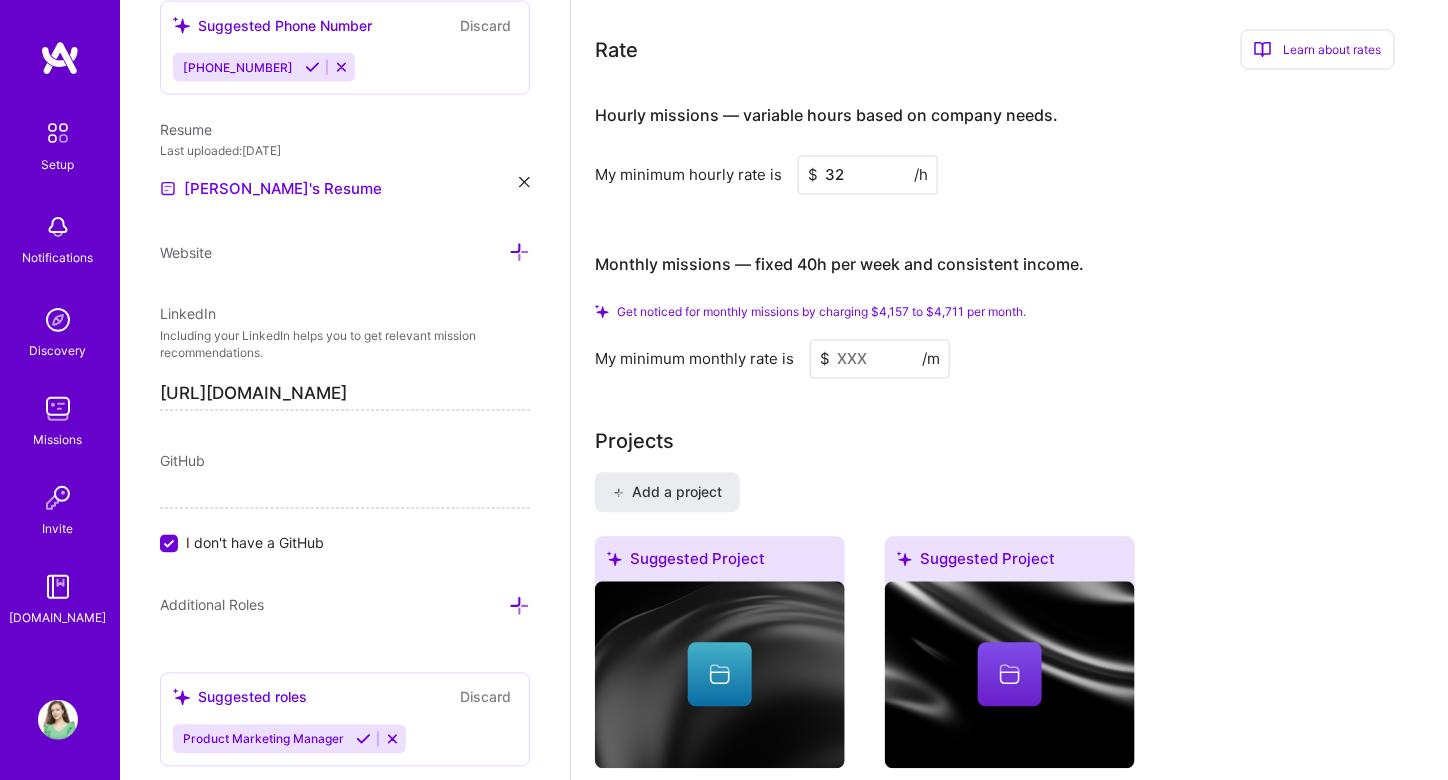 type on "32" 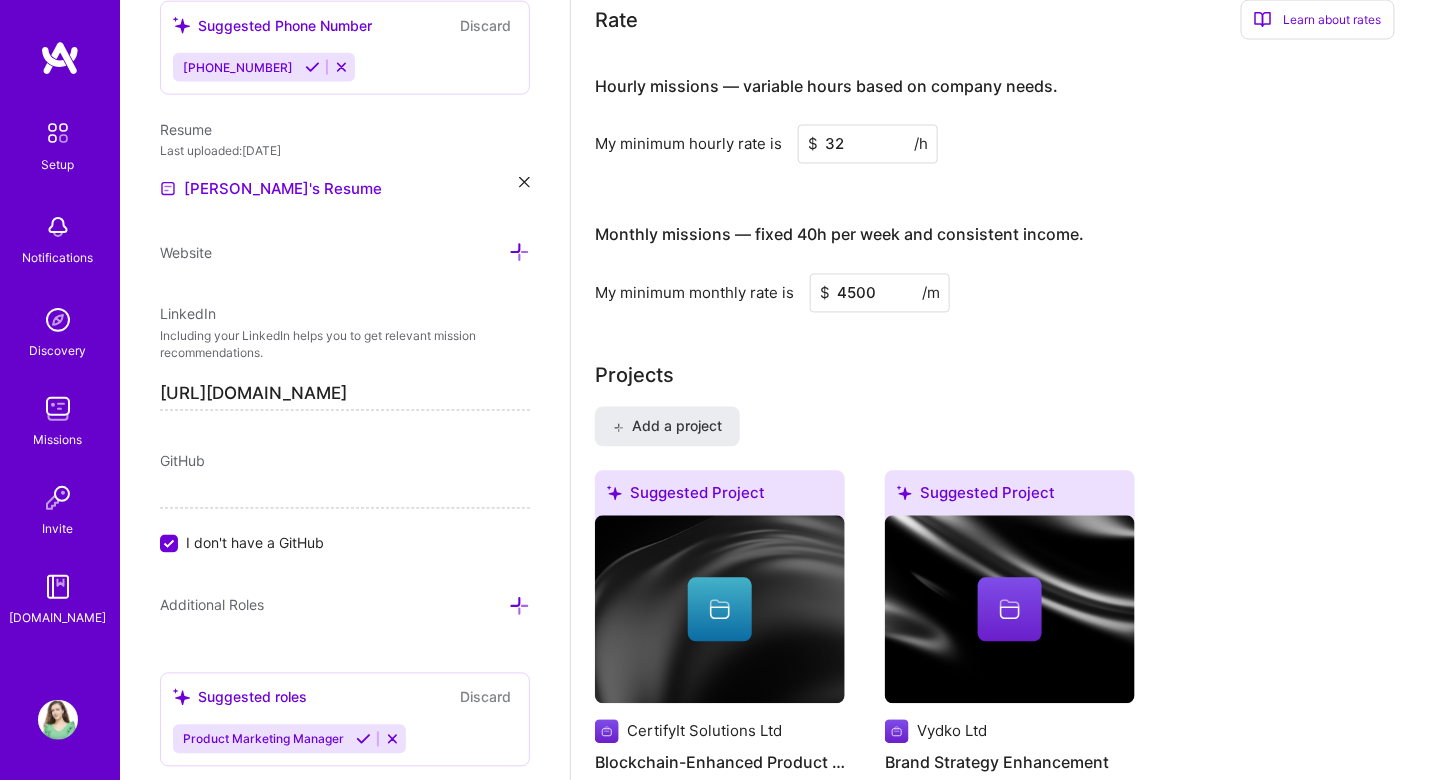 type on "4500" 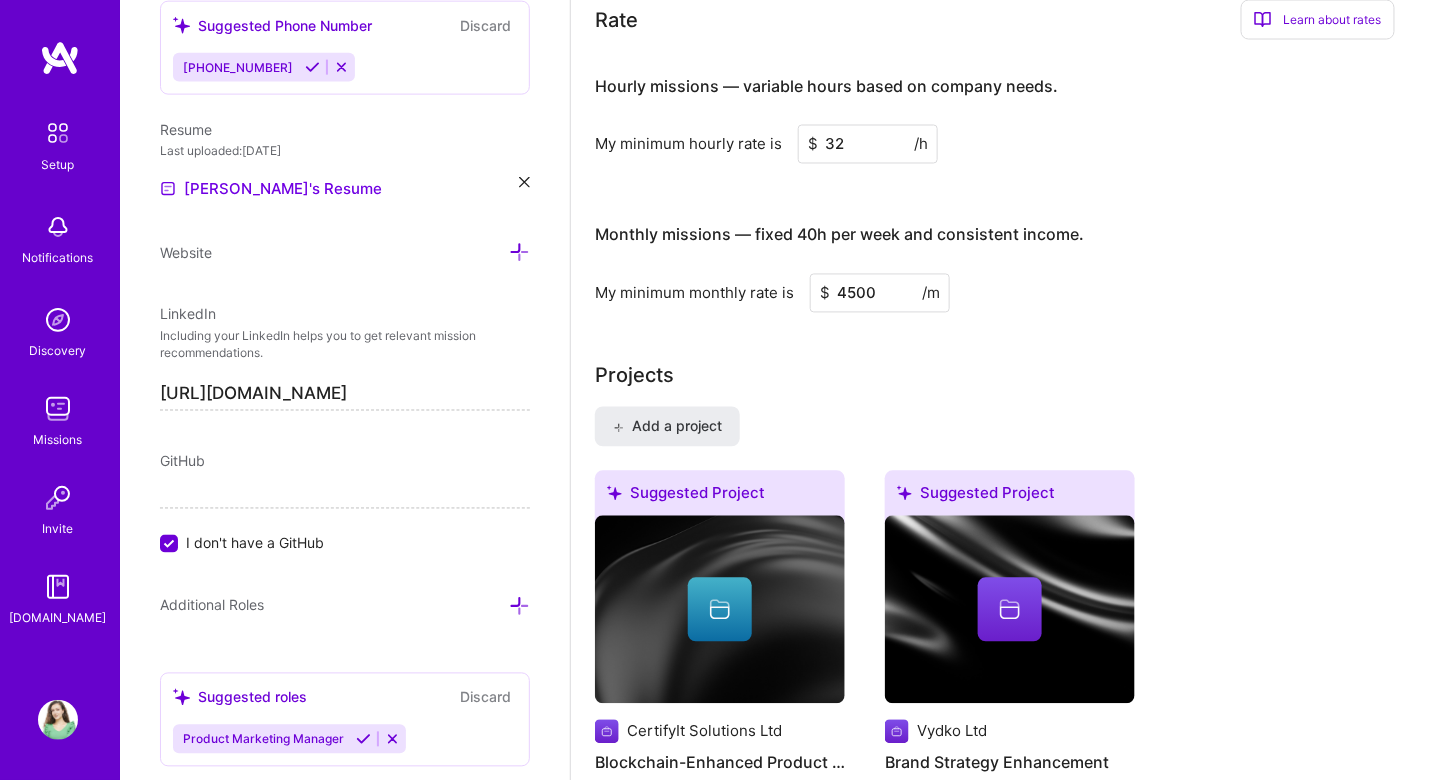 drag, startPoint x: 881, startPoint y: 261, endPoint x: 838, endPoint y: 260, distance: 43.011627 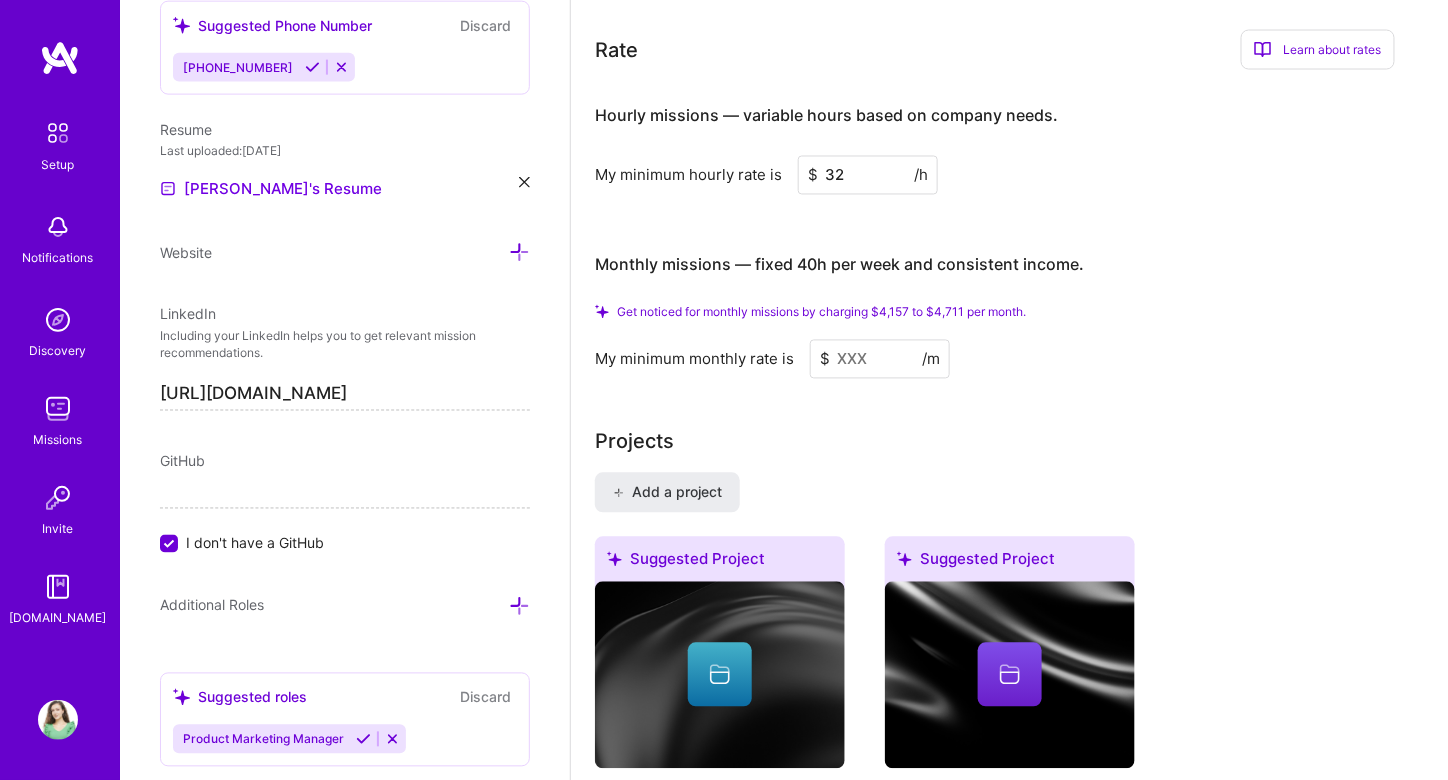 click at bounding box center (880, 359) 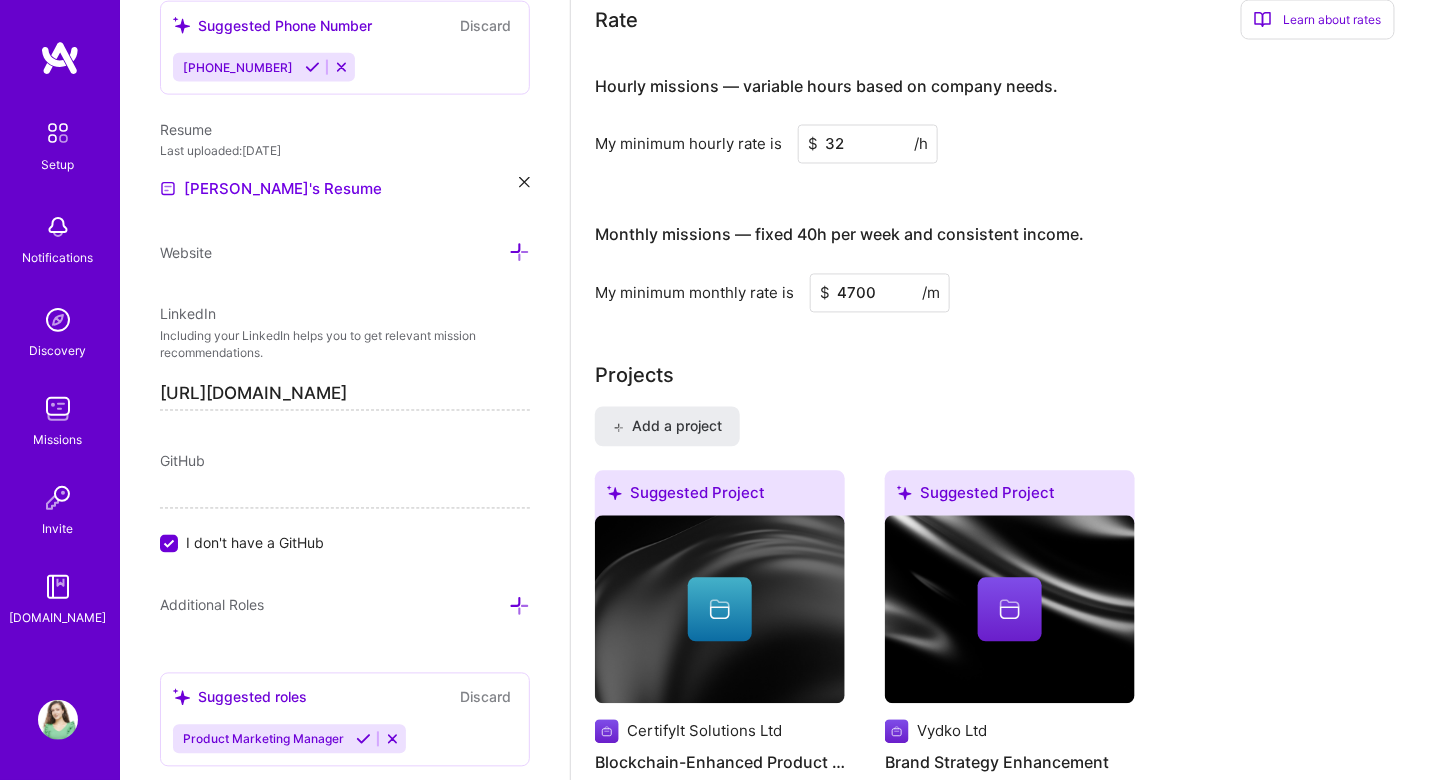 type on "4700" 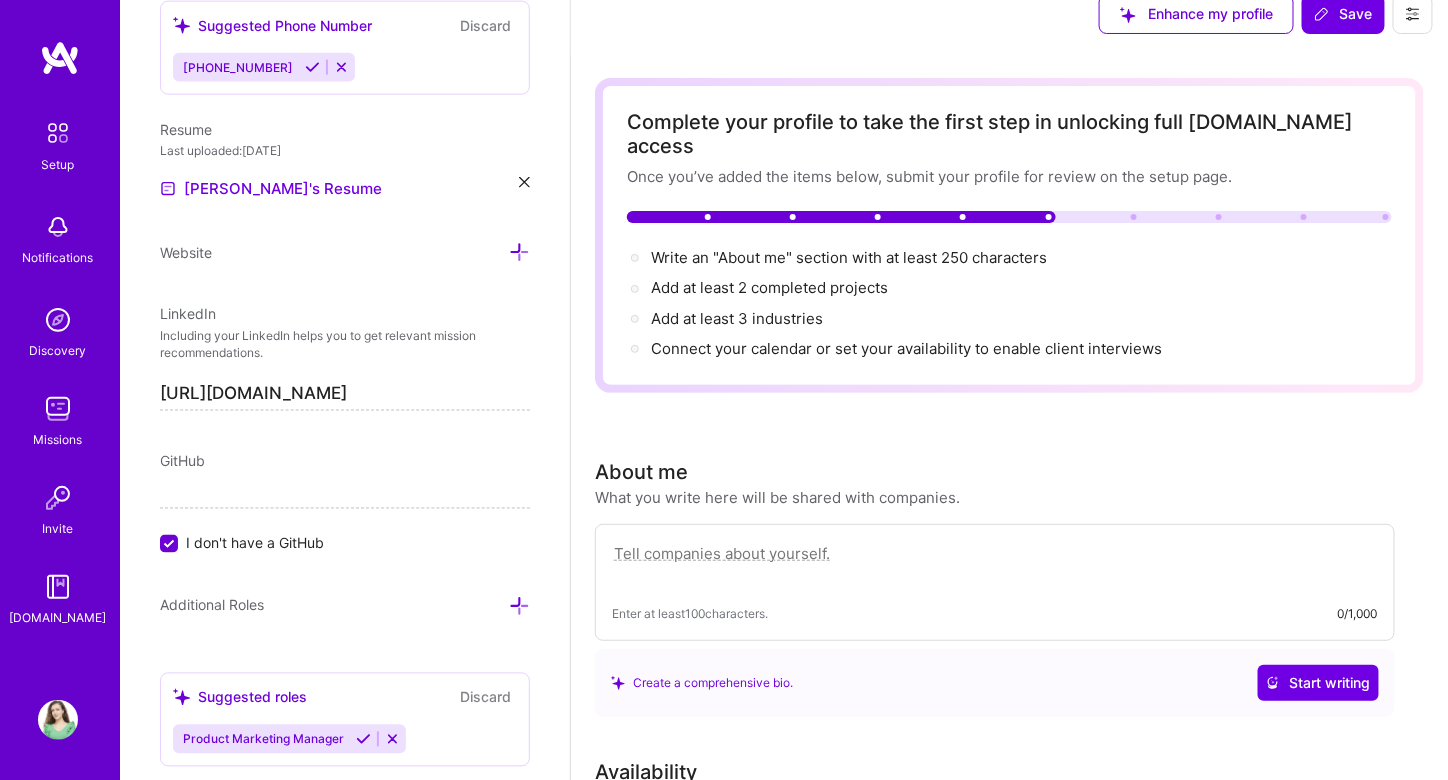 scroll, scrollTop: 0, scrollLeft: 0, axis: both 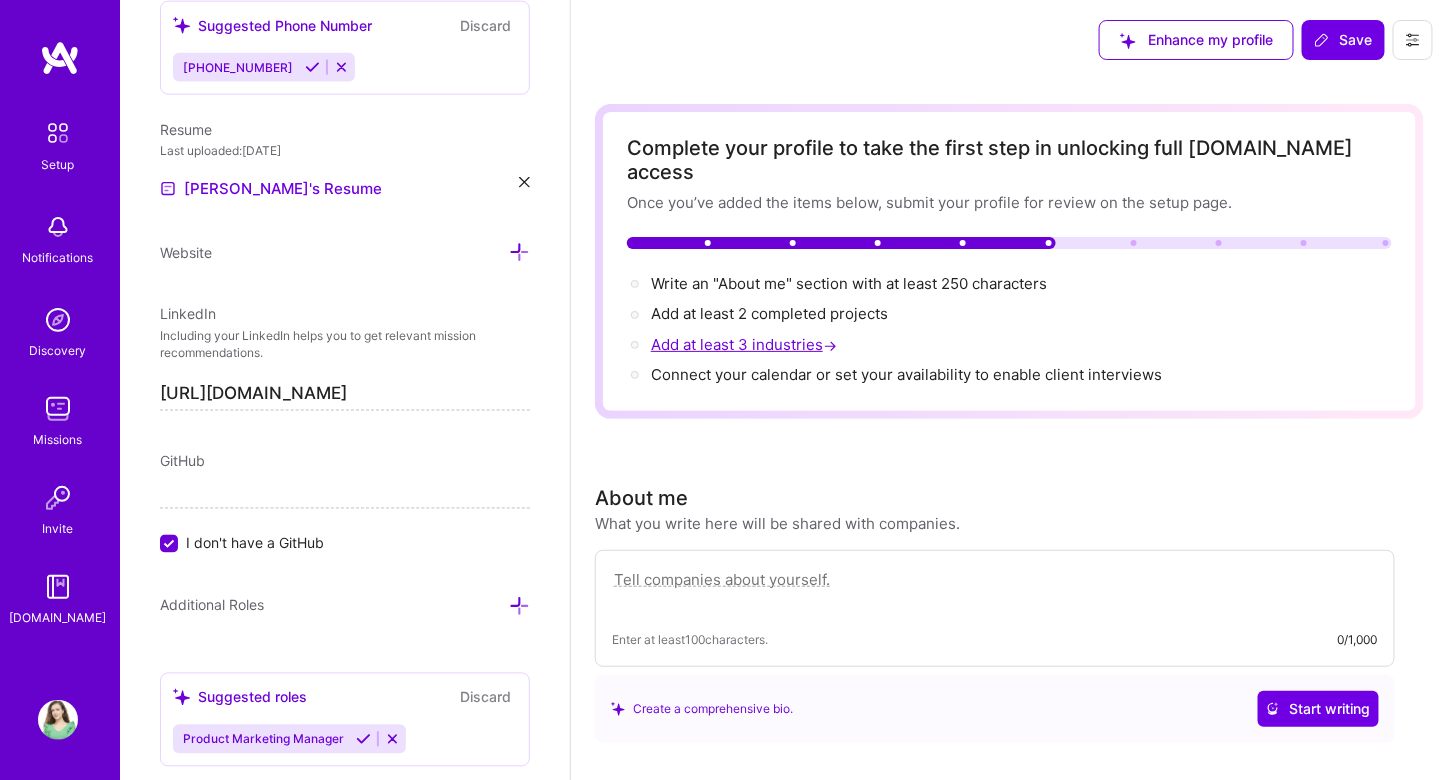 click on "Add at least 3 industries  →" at bounding box center [746, 344] 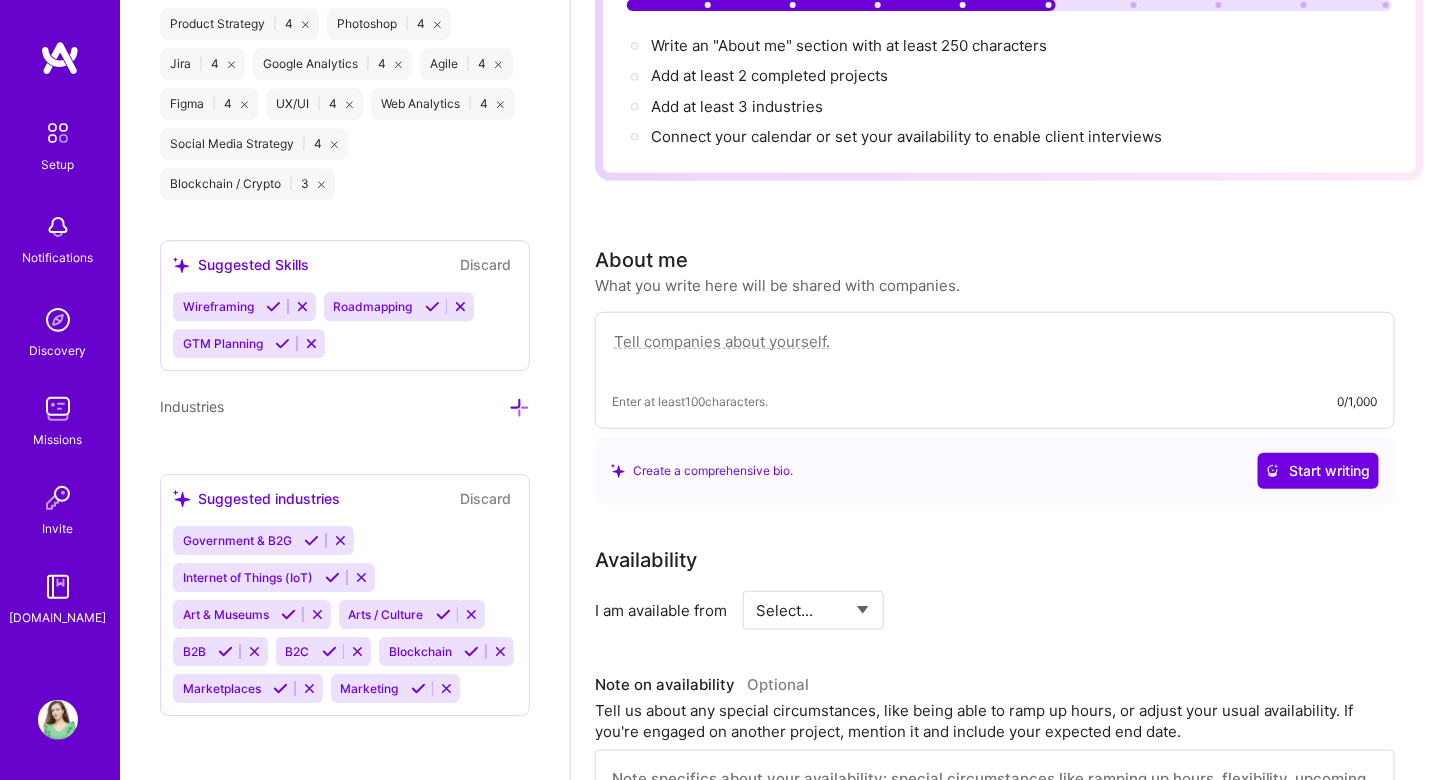 scroll, scrollTop: 241, scrollLeft: 0, axis: vertical 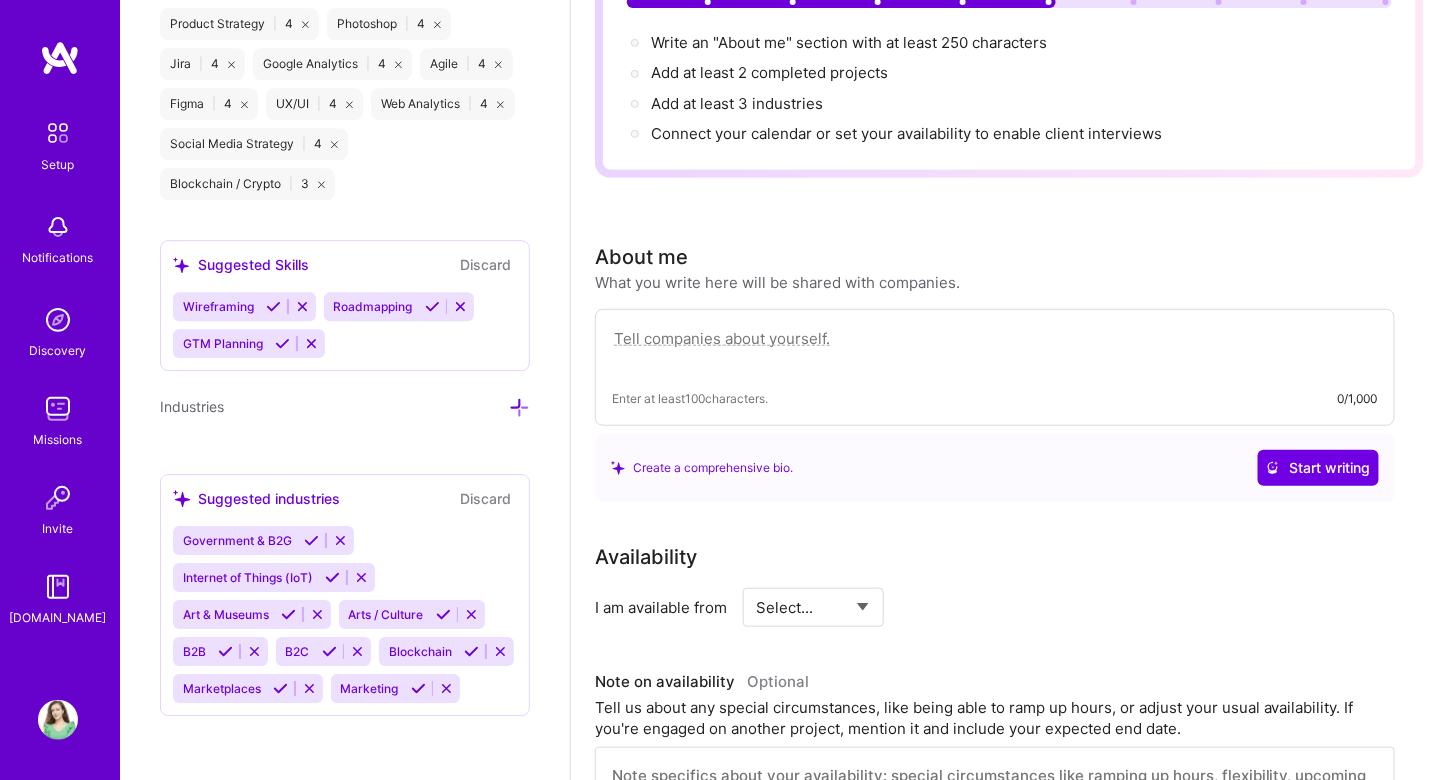 click at bounding box center (519, 407) 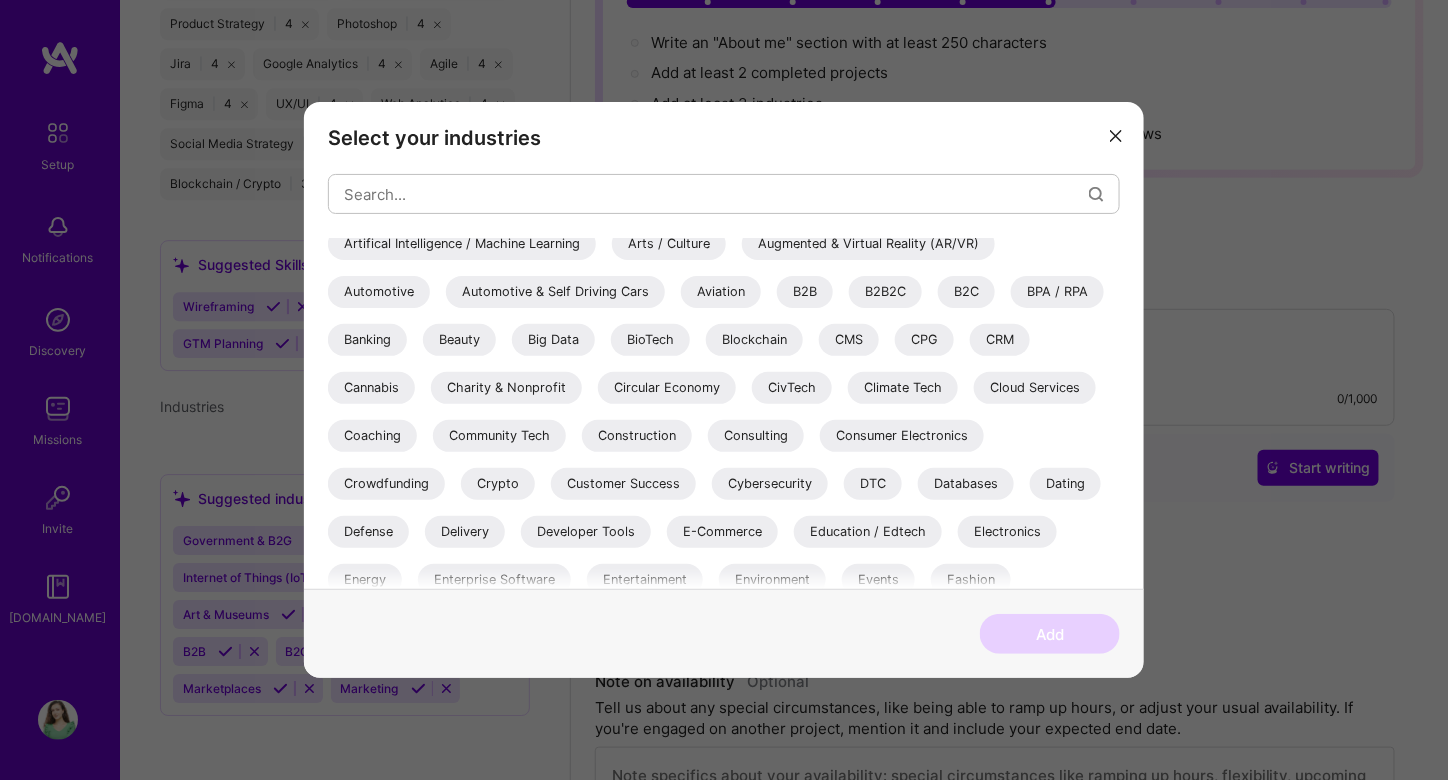 scroll, scrollTop: 108, scrollLeft: 0, axis: vertical 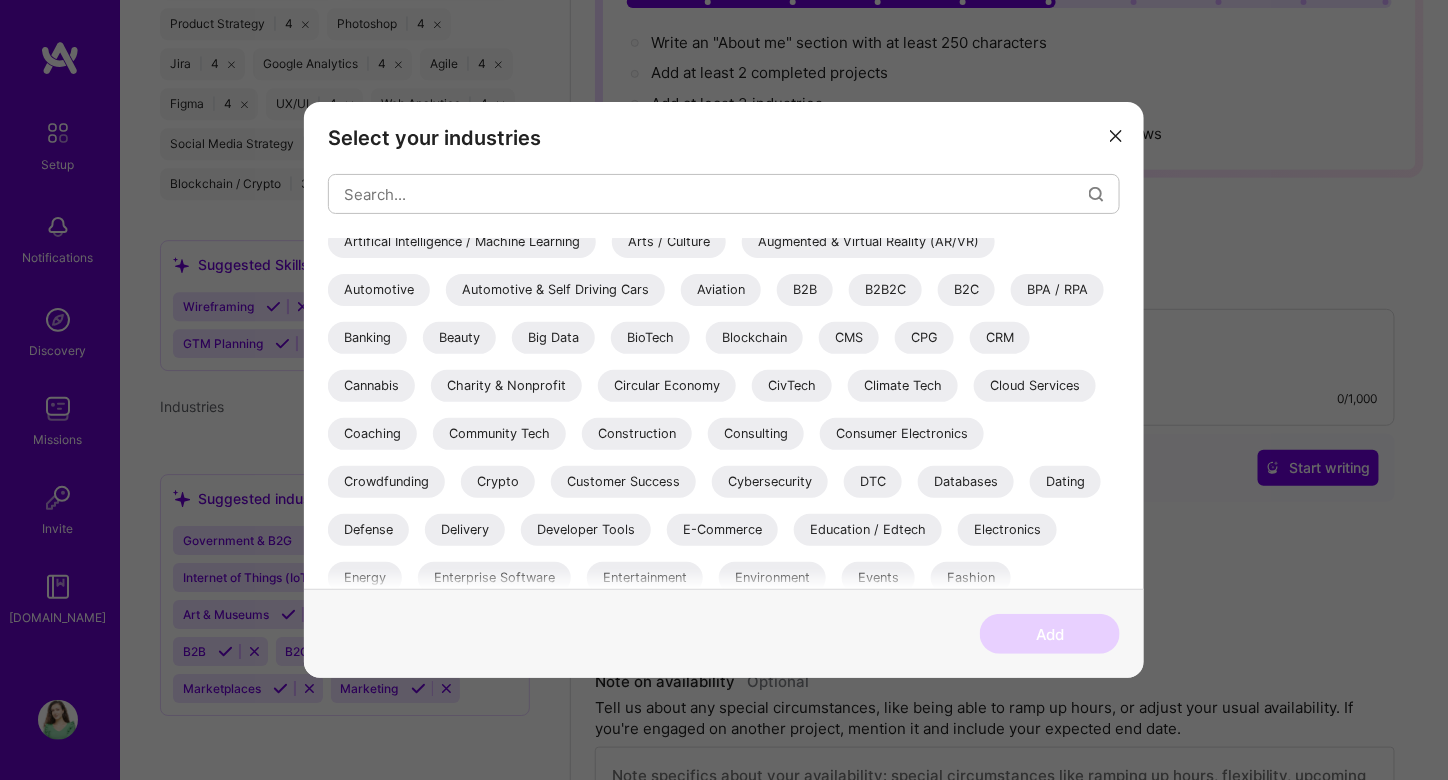 click at bounding box center (1116, 136) 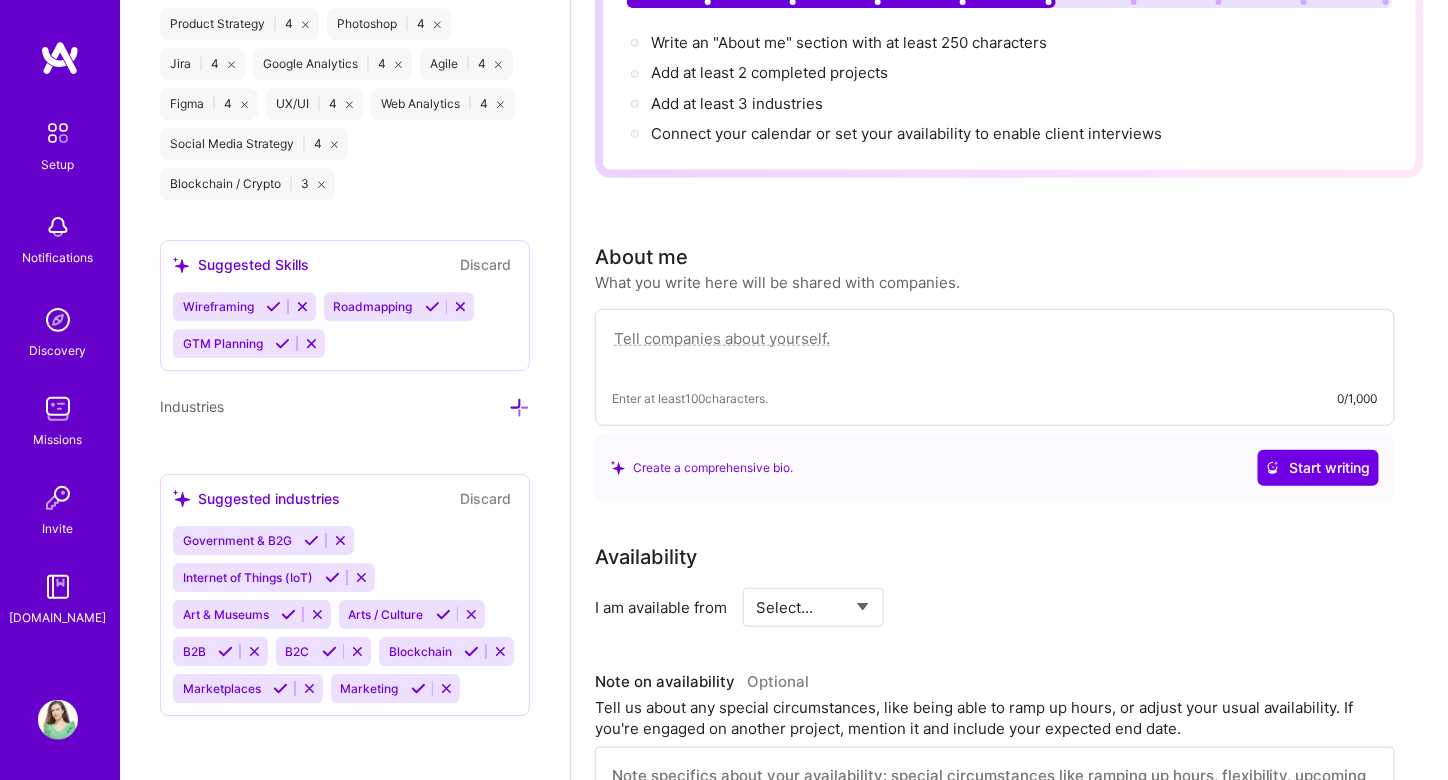 click at bounding box center (500, 651) 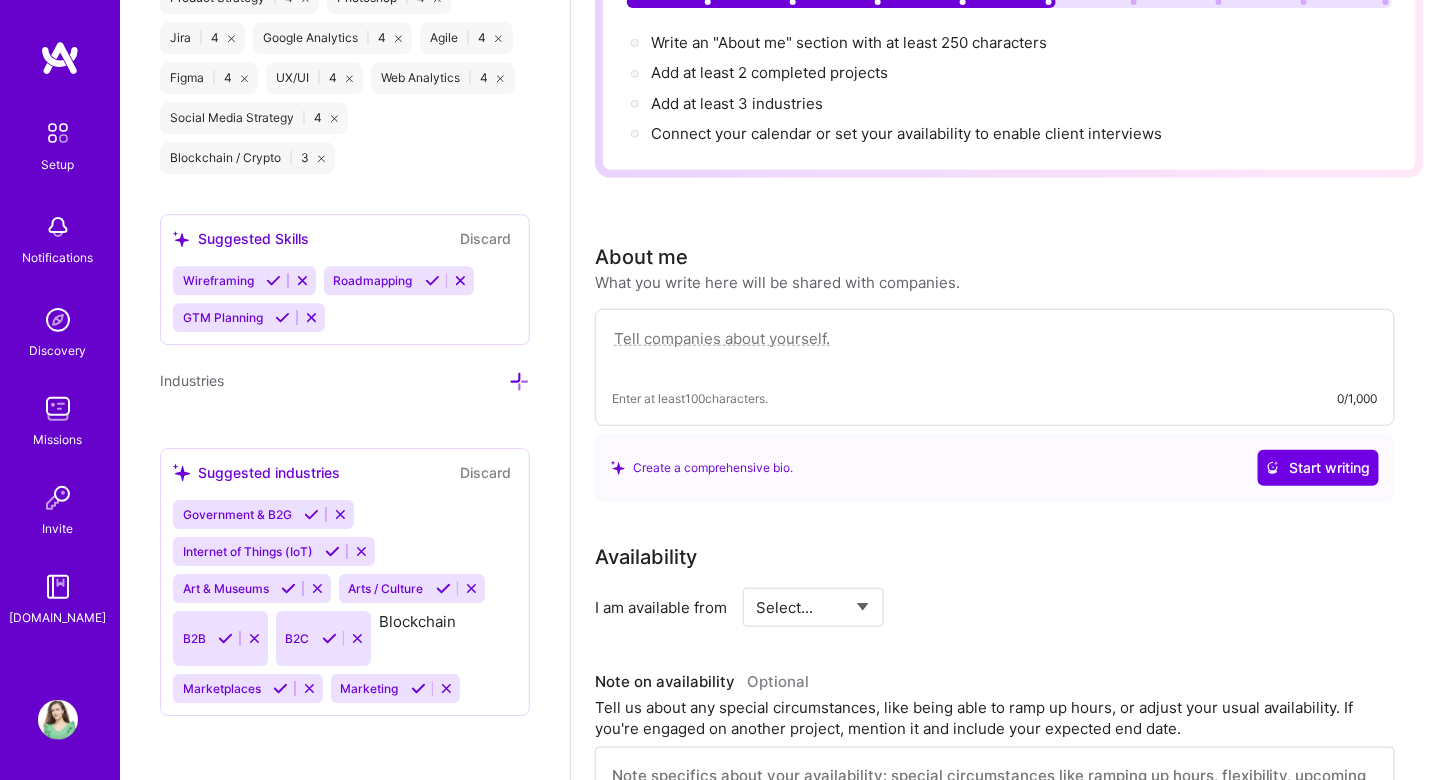 scroll, scrollTop: 1865, scrollLeft: 0, axis: vertical 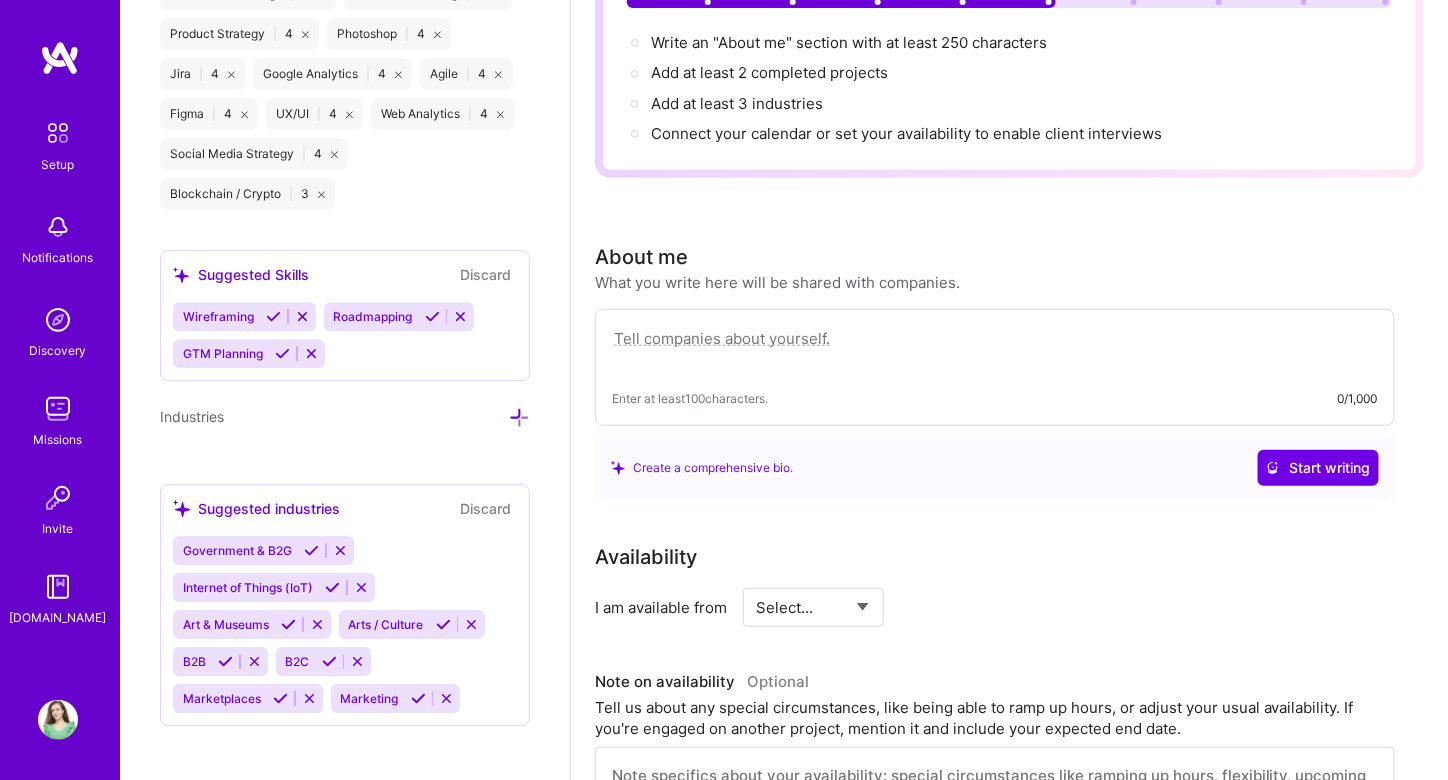 click at bounding box center [361, 587] 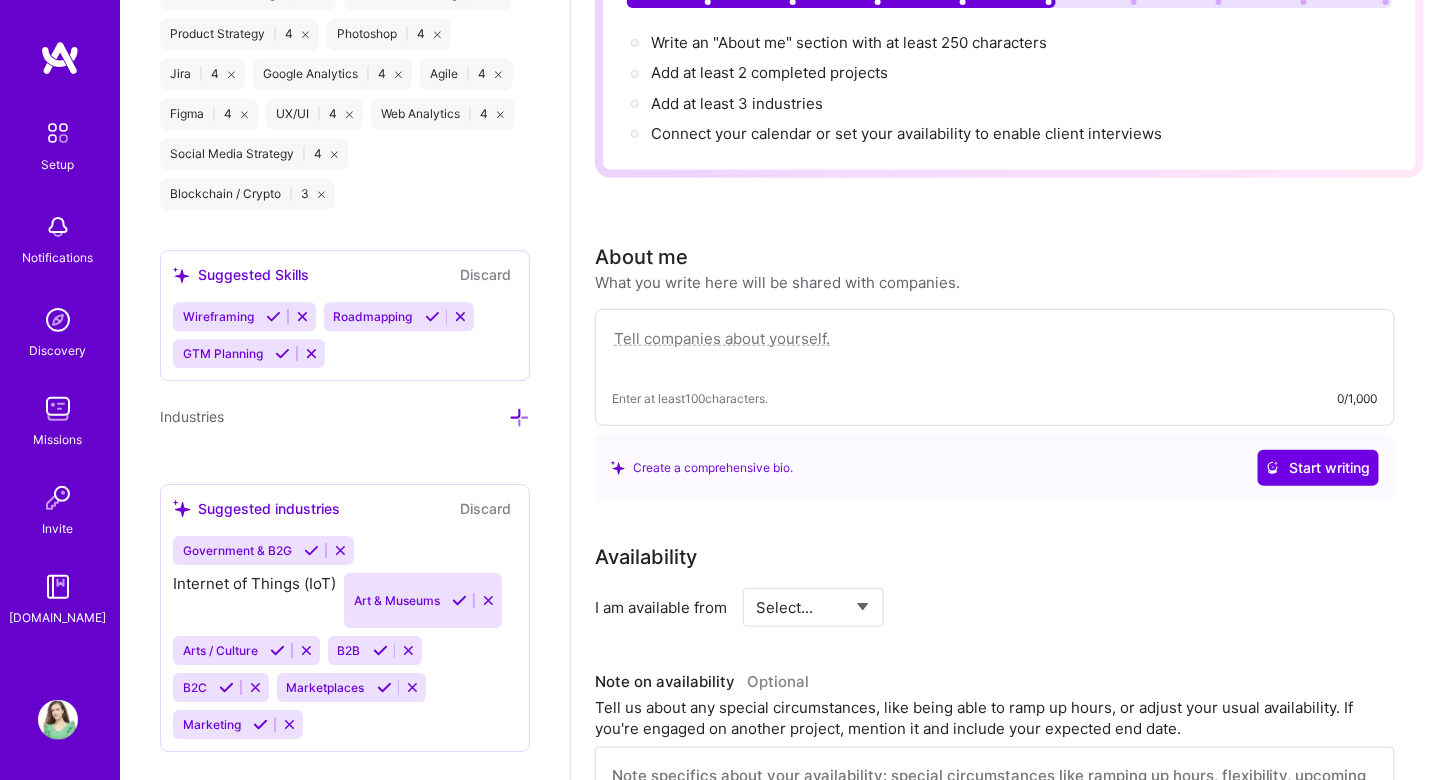 scroll, scrollTop: 1828, scrollLeft: 0, axis: vertical 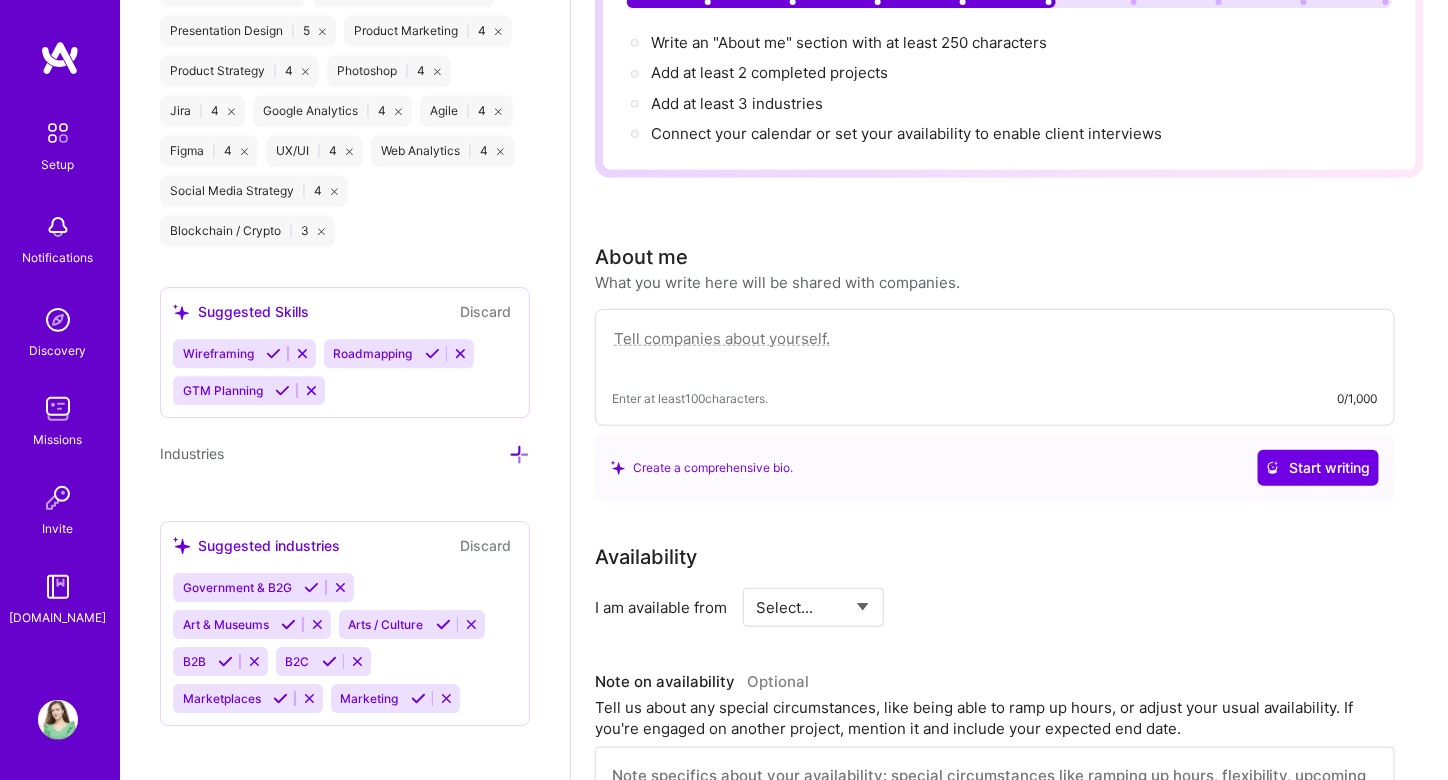 click at bounding box center [340, 587] 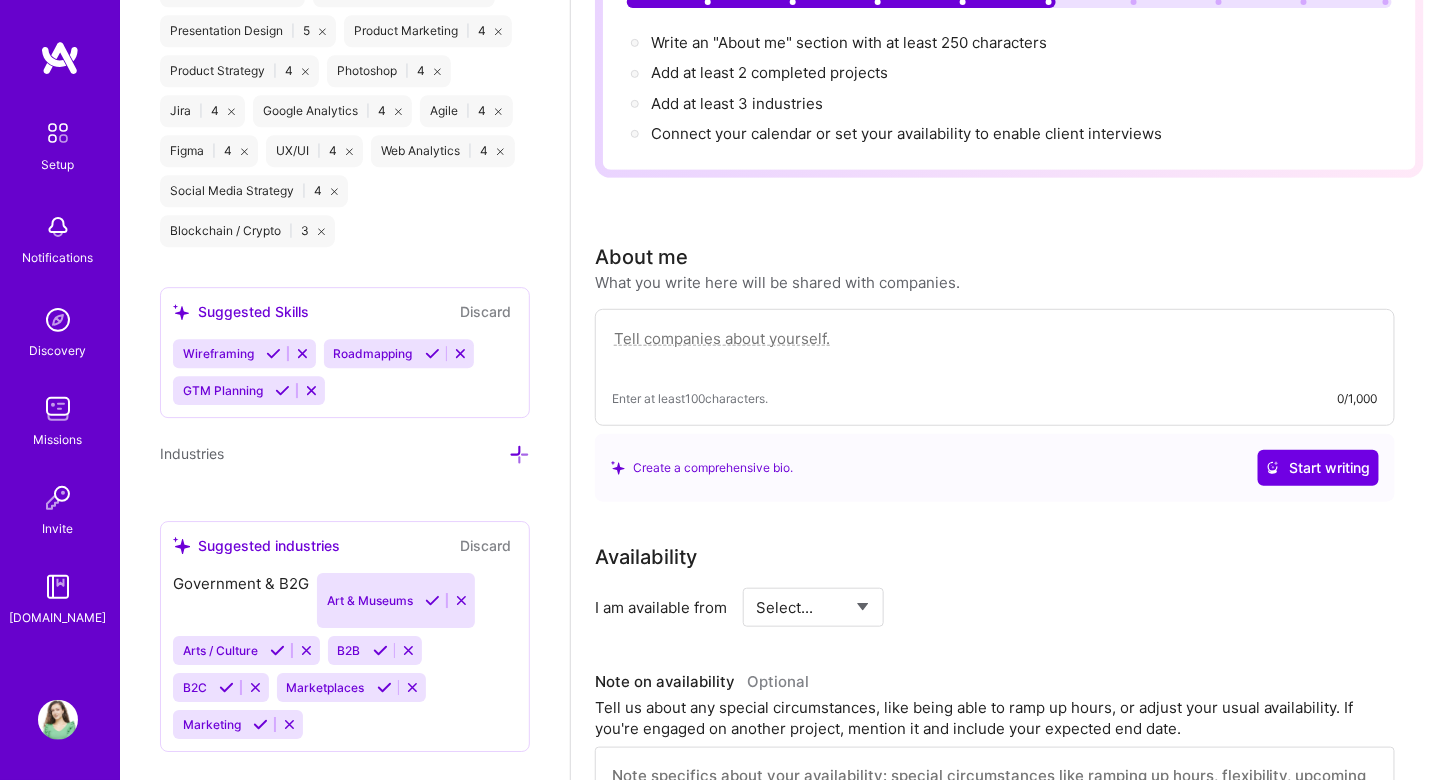 scroll, scrollTop: 1791, scrollLeft: 0, axis: vertical 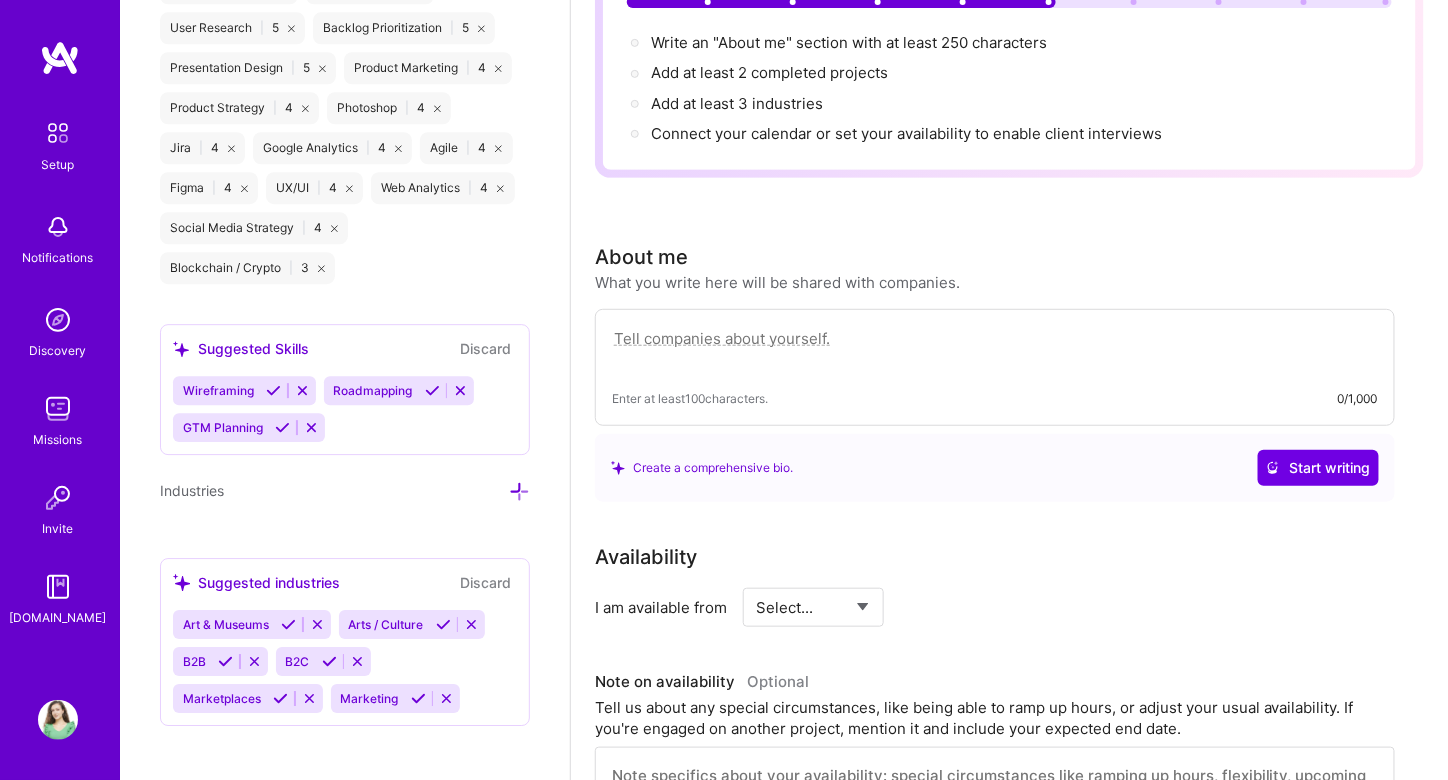 click at bounding box center [519, 491] 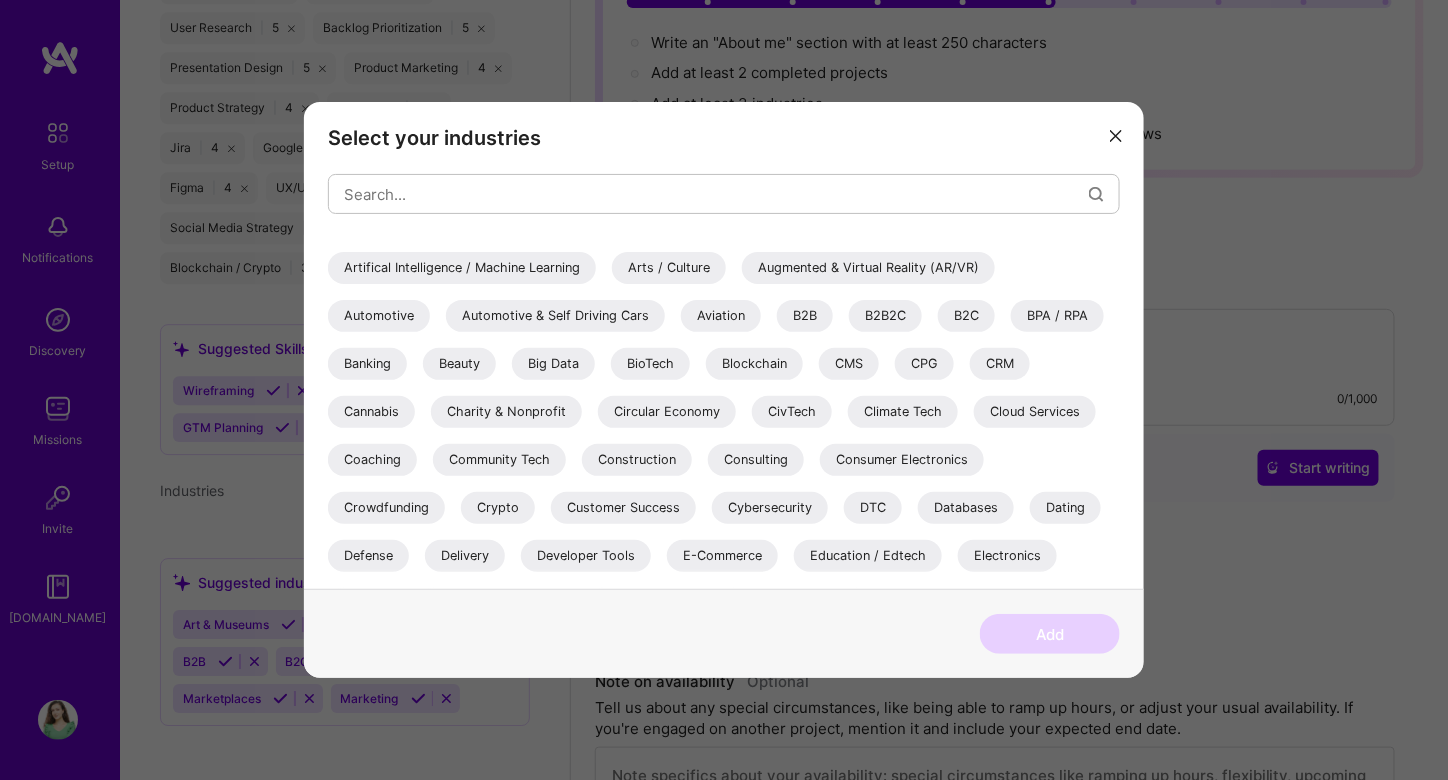 scroll, scrollTop: 86, scrollLeft: 0, axis: vertical 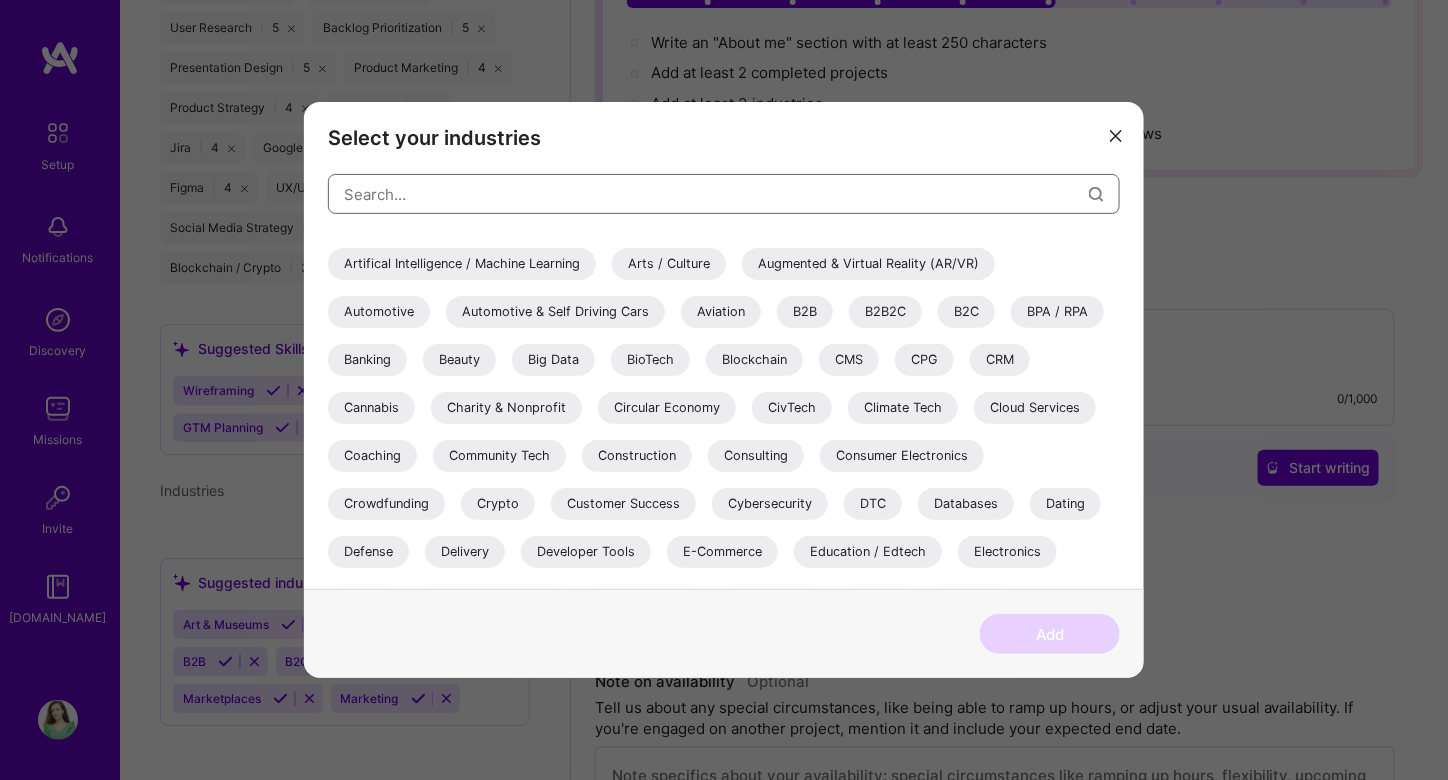 click at bounding box center [716, 194] 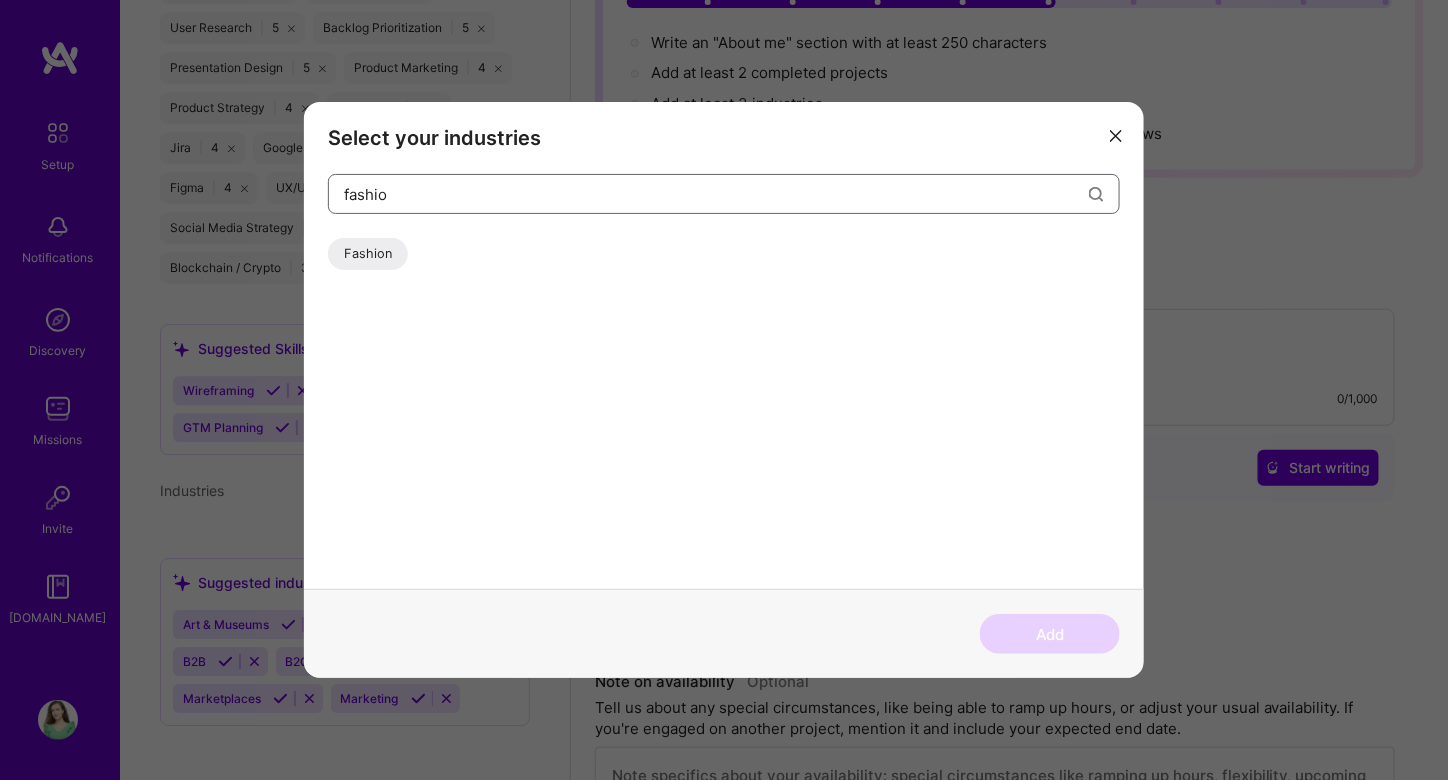 scroll, scrollTop: 0, scrollLeft: 0, axis: both 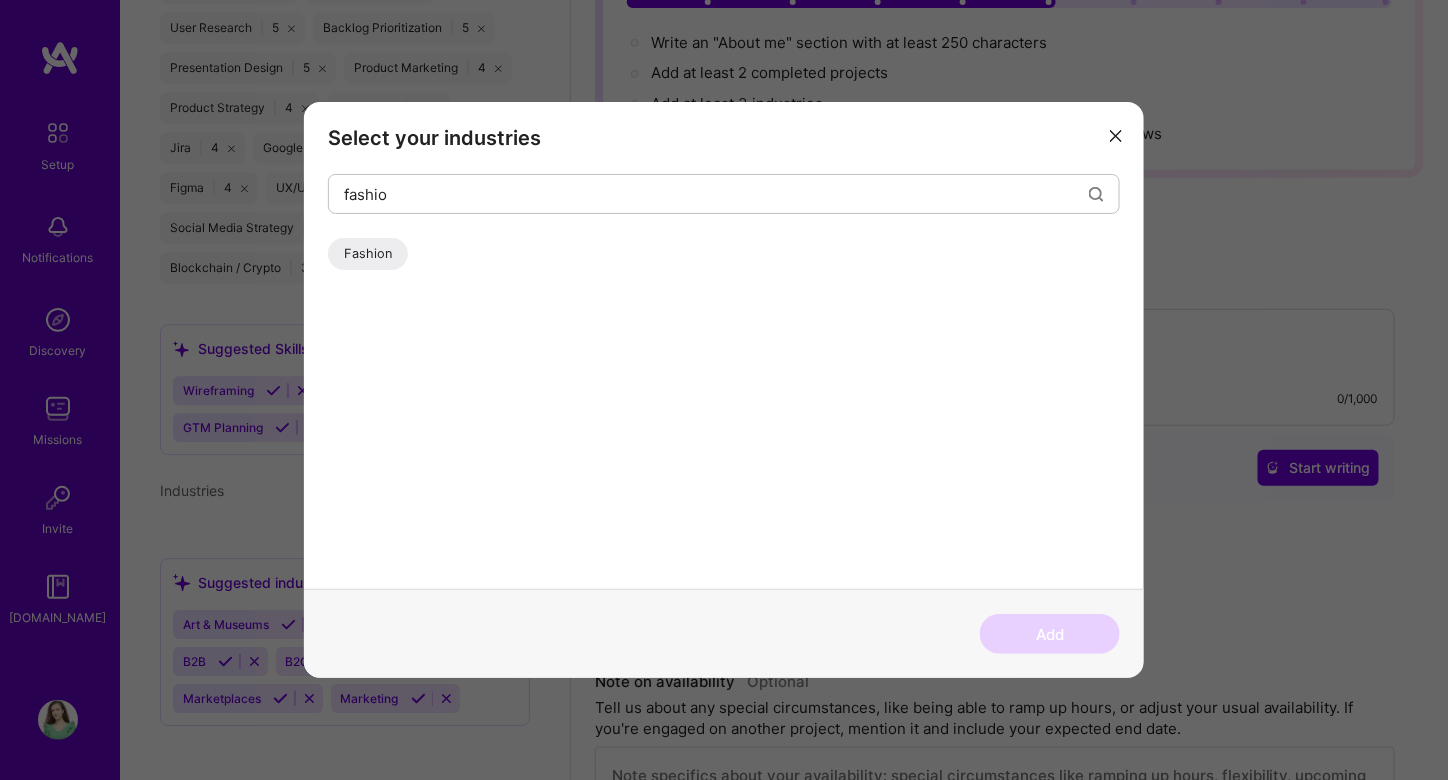 click on "Fashion" at bounding box center (368, 254) 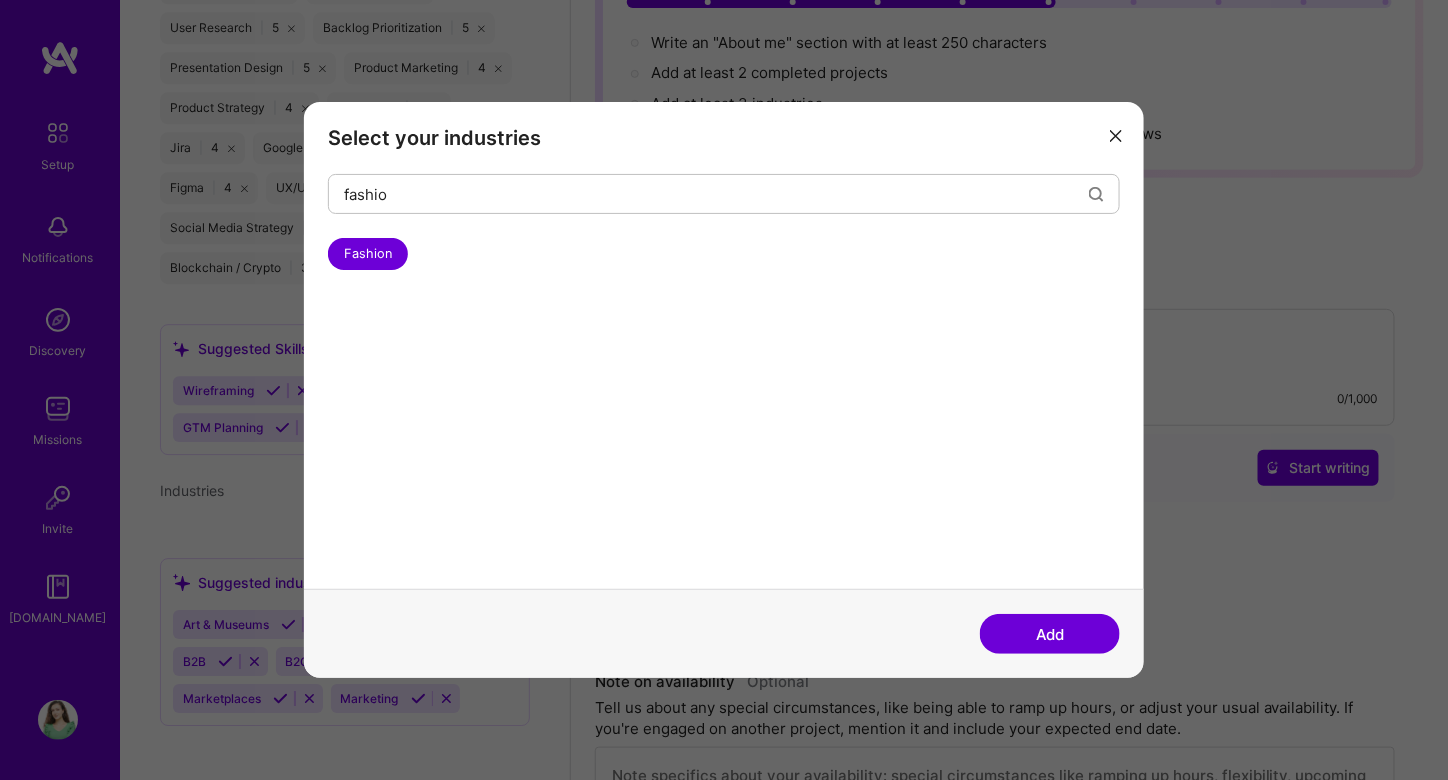 click on "Add" at bounding box center (1050, 634) 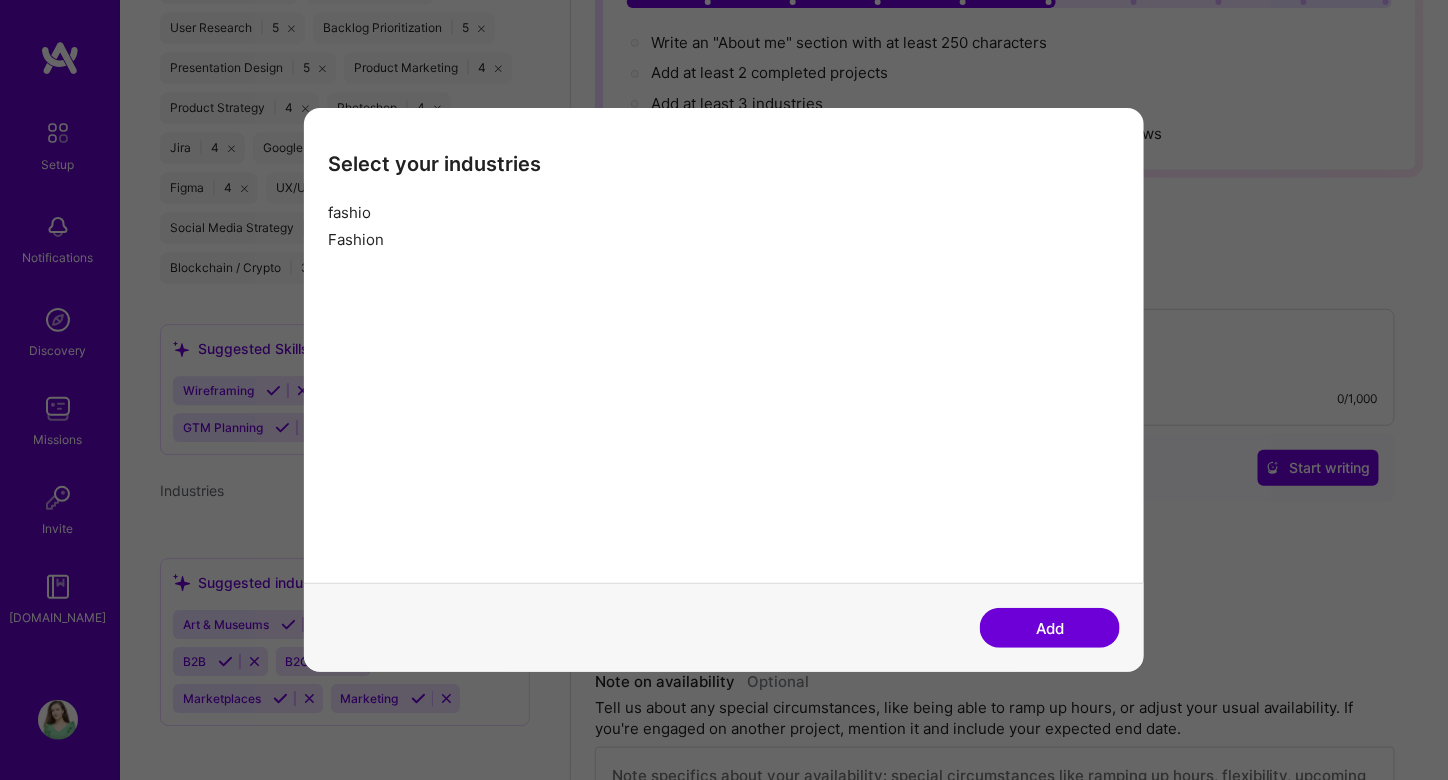 scroll, scrollTop: 1823, scrollLeft: 0, axis: vertical 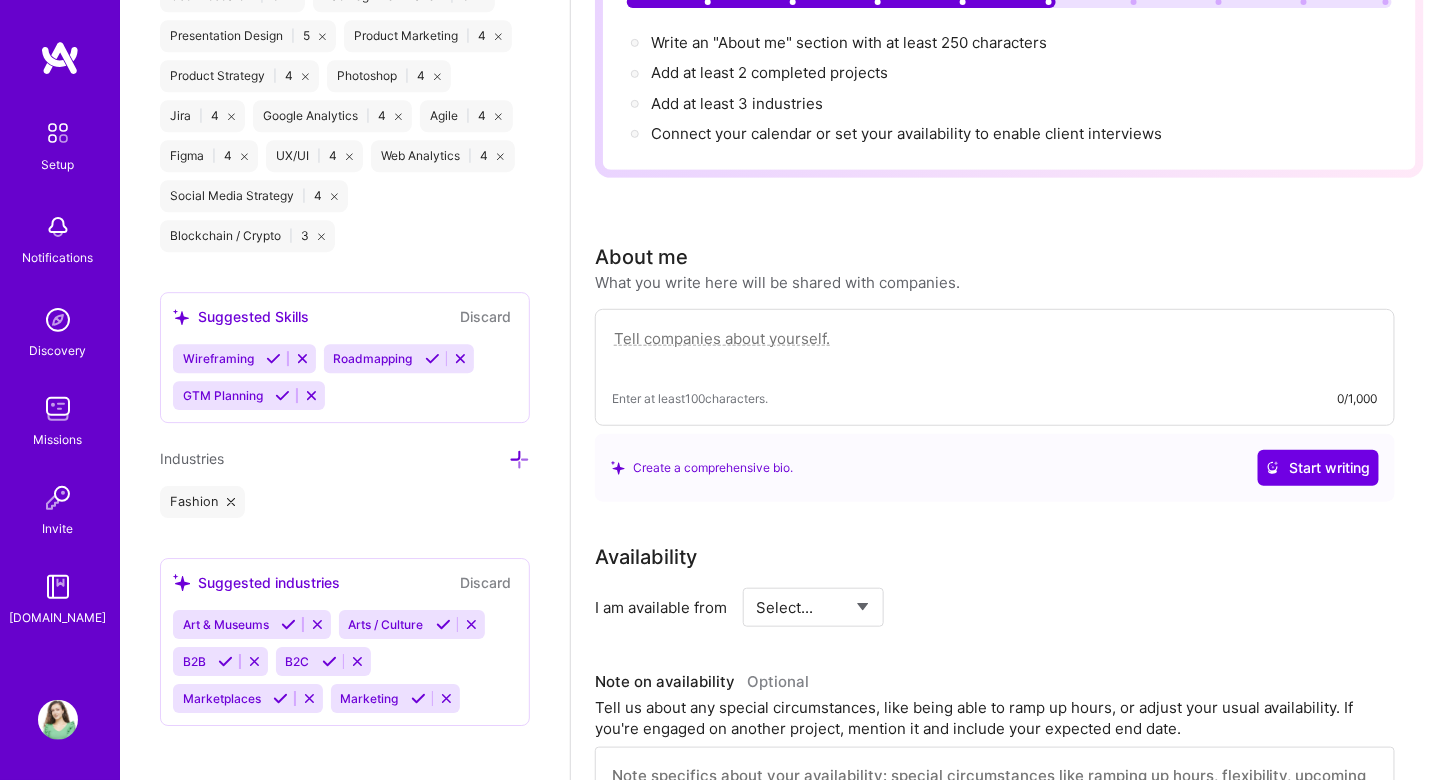 click at bounding box center (280, 698) 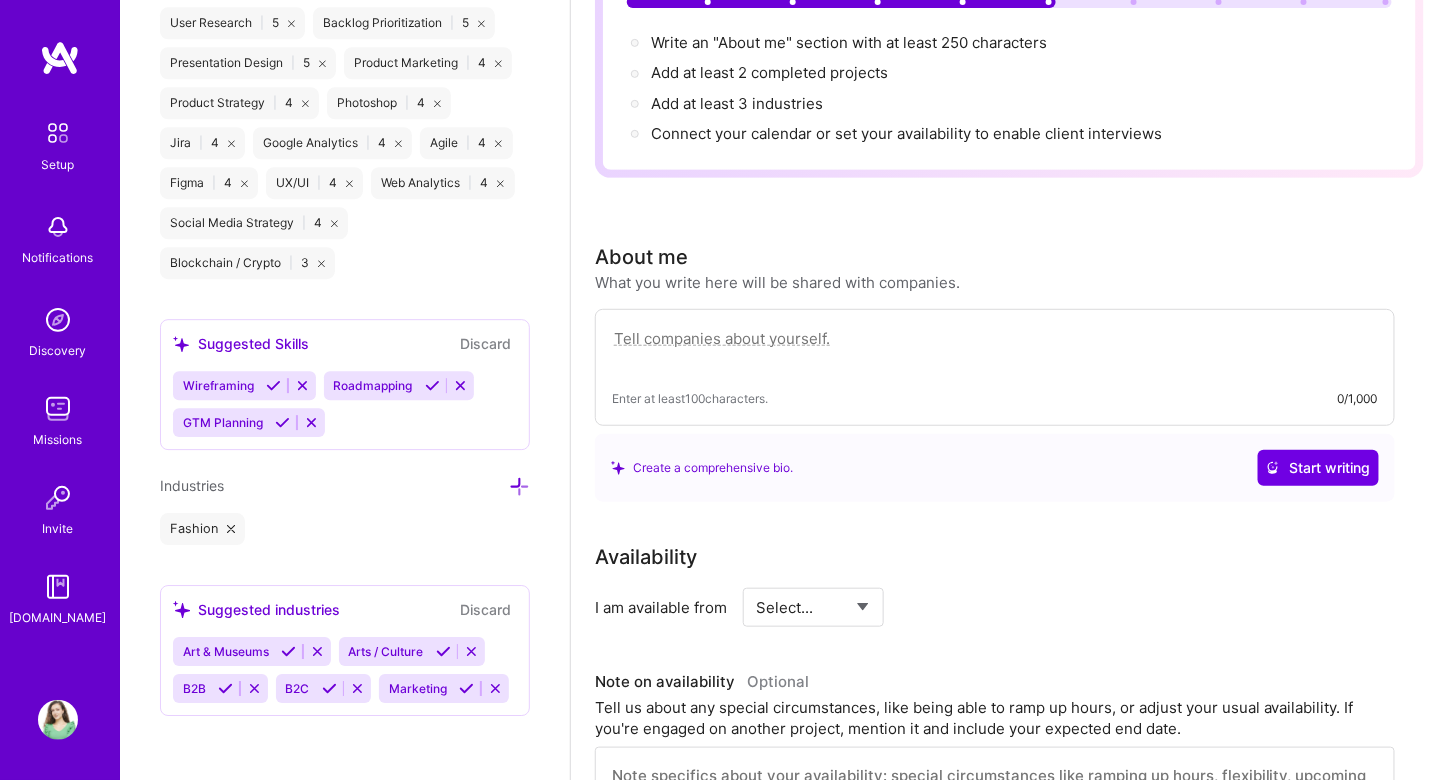 click at bounding box center [225, 688] 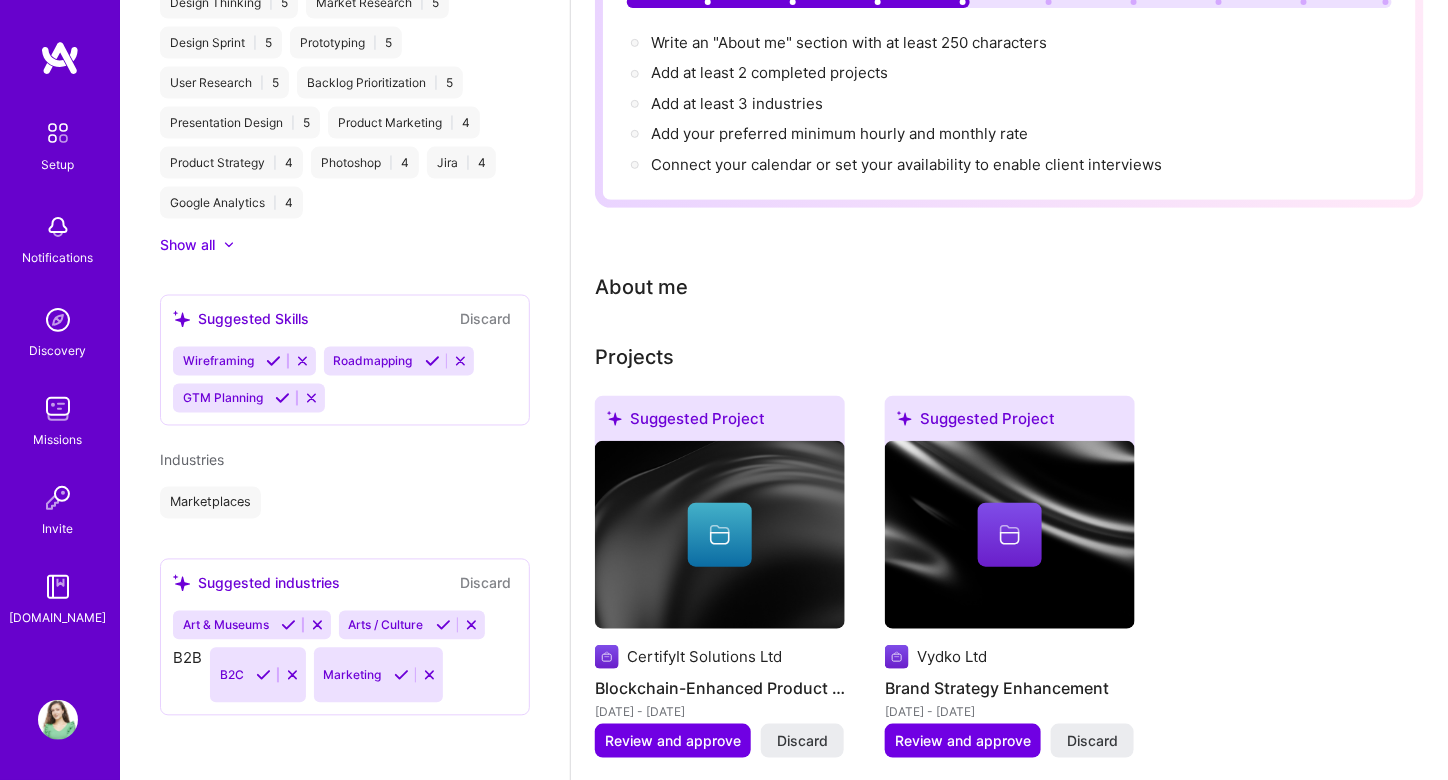 scroll, scrollTop: 928, scrollLeft: 0, axis: vertical 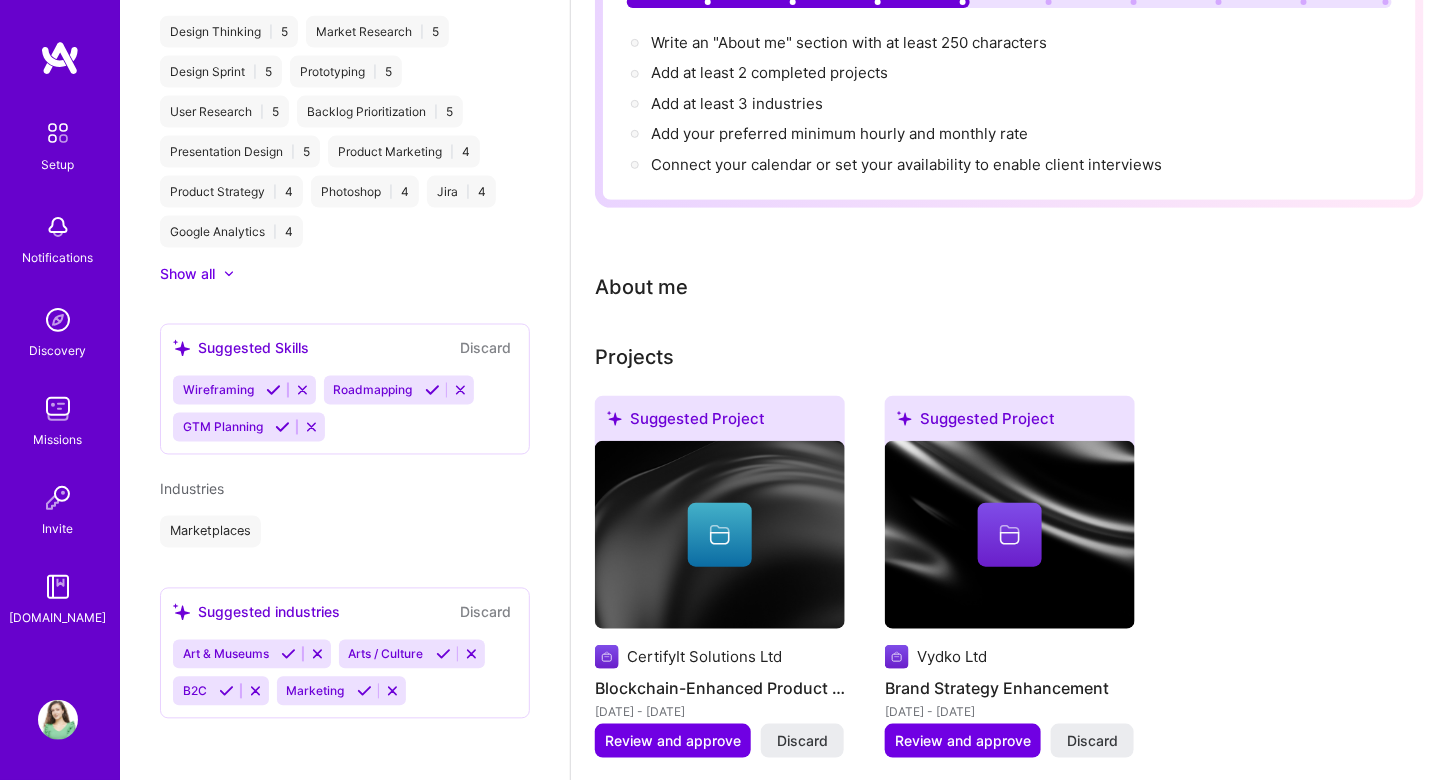 click at bounding box center [226, 691] 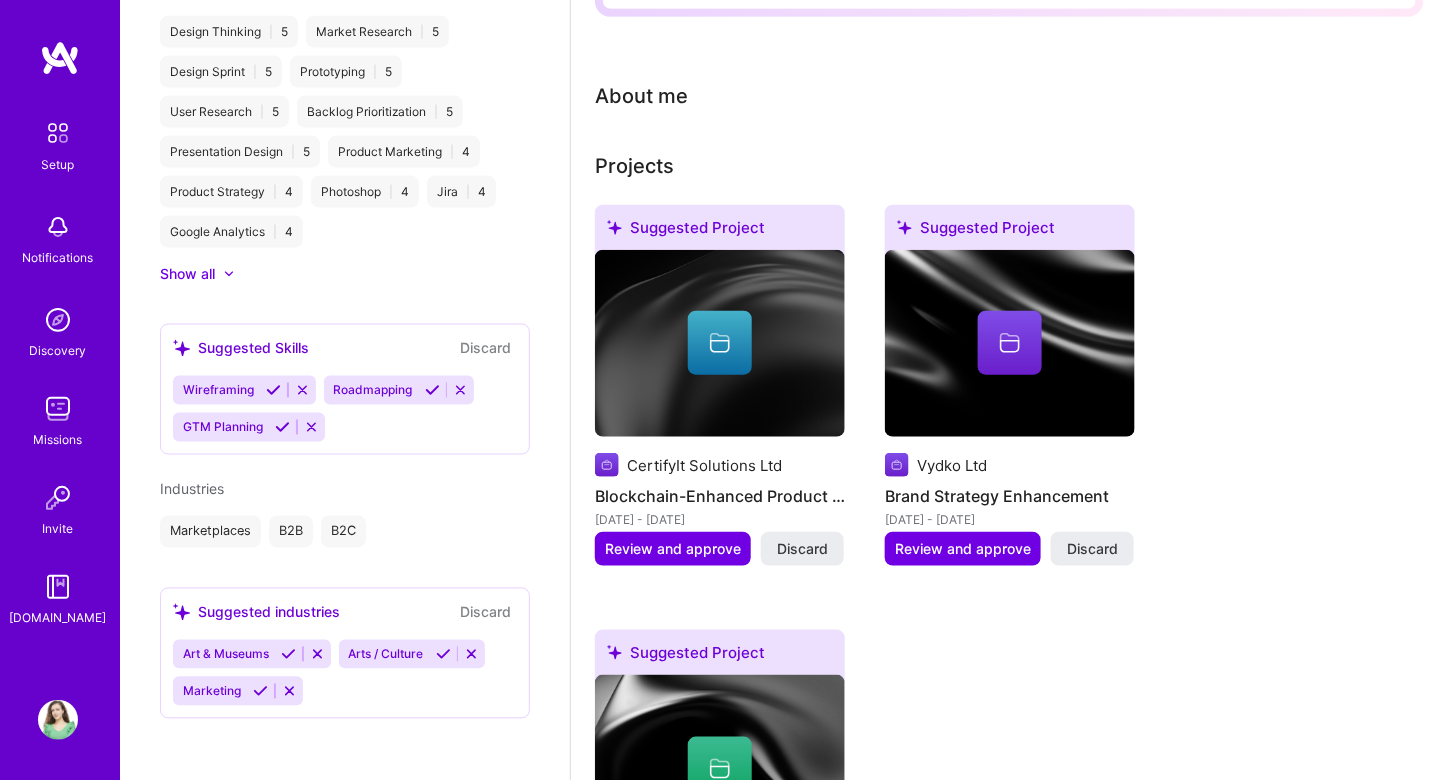 scroll, scrollTop: 404, scrollLeft: 0, axis: vertical 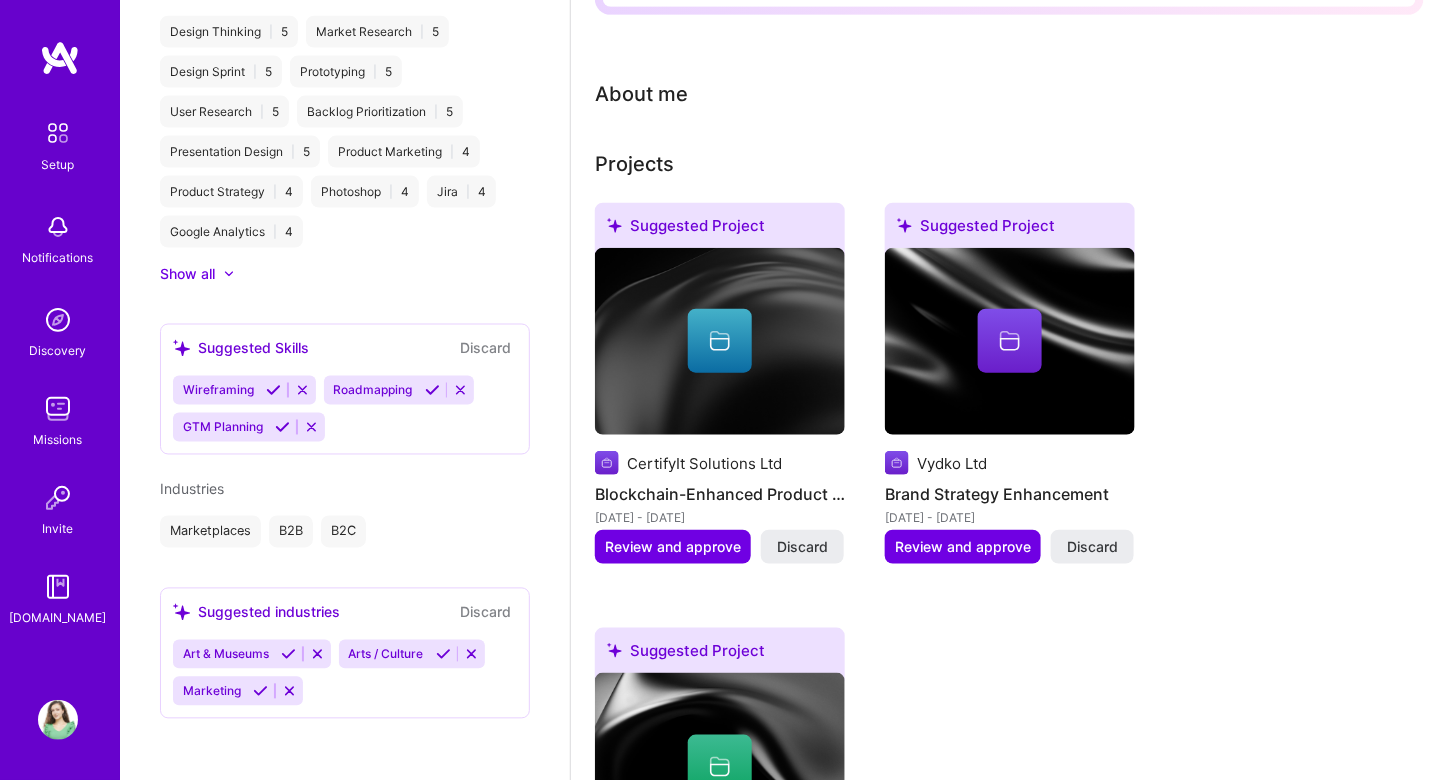 click on "Marketplaces B2B B2C" at bounding box center (345, 532) 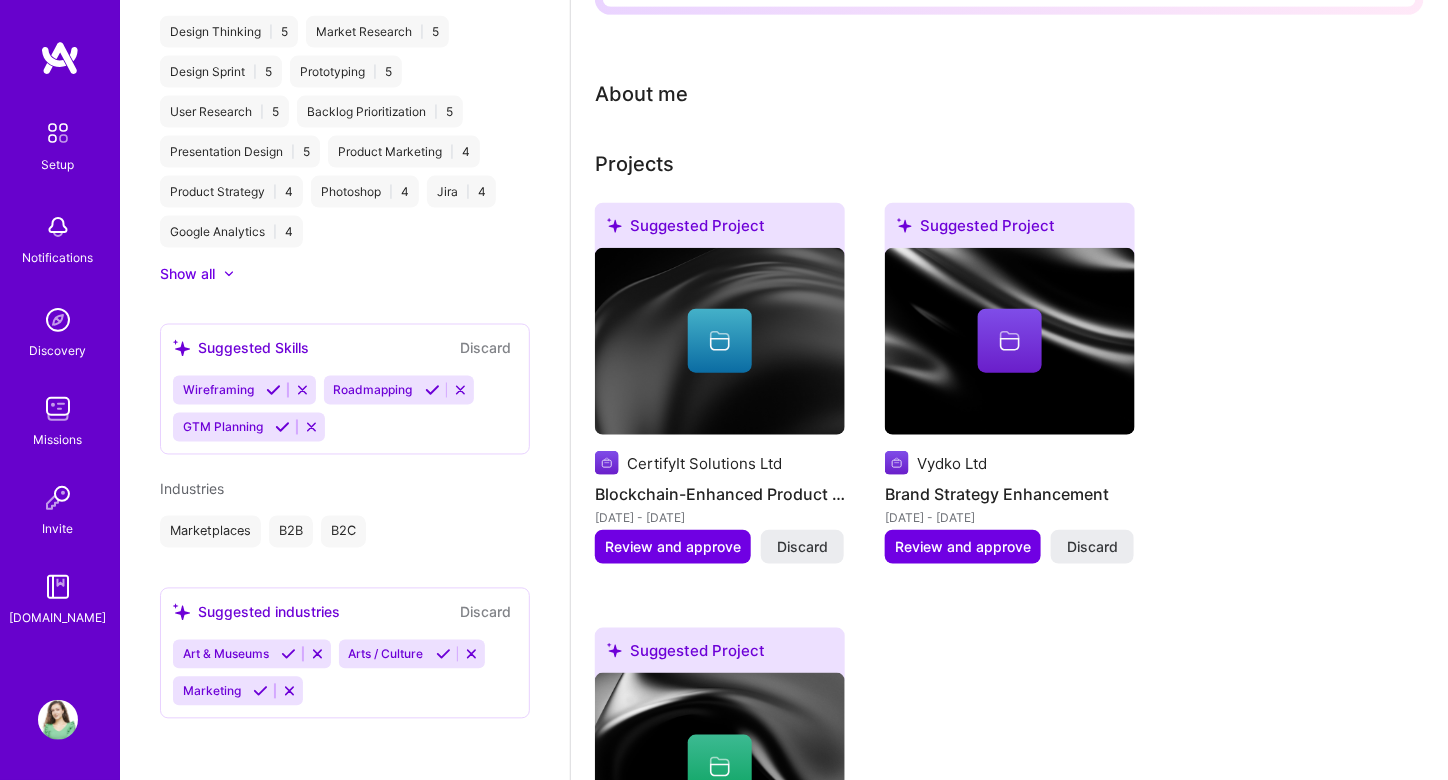 click on "Industries" at bounding box center [192, 489] 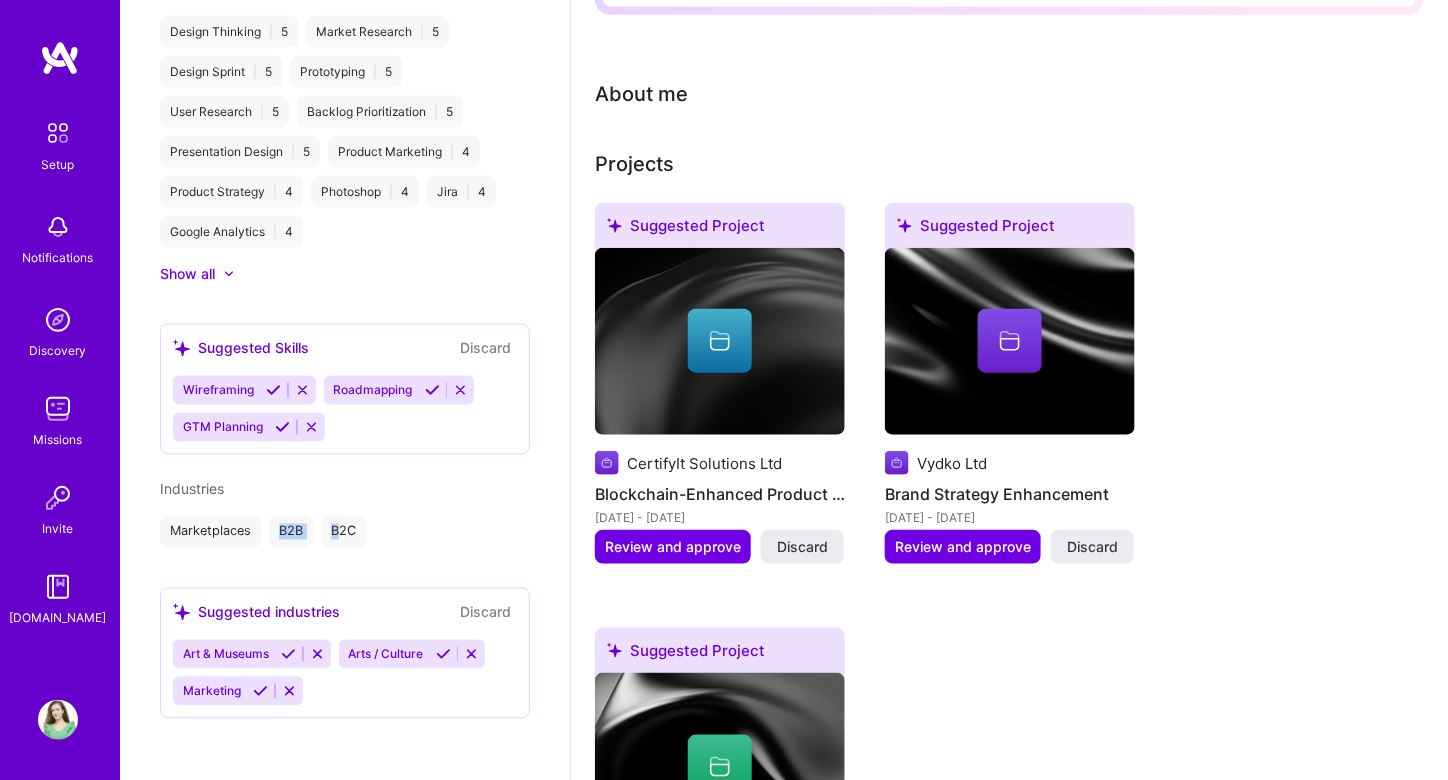 drag, startPoint x: 280, startPoint y: 522, endPoint x: 350, endPoint y: 513, distance: 70.5762 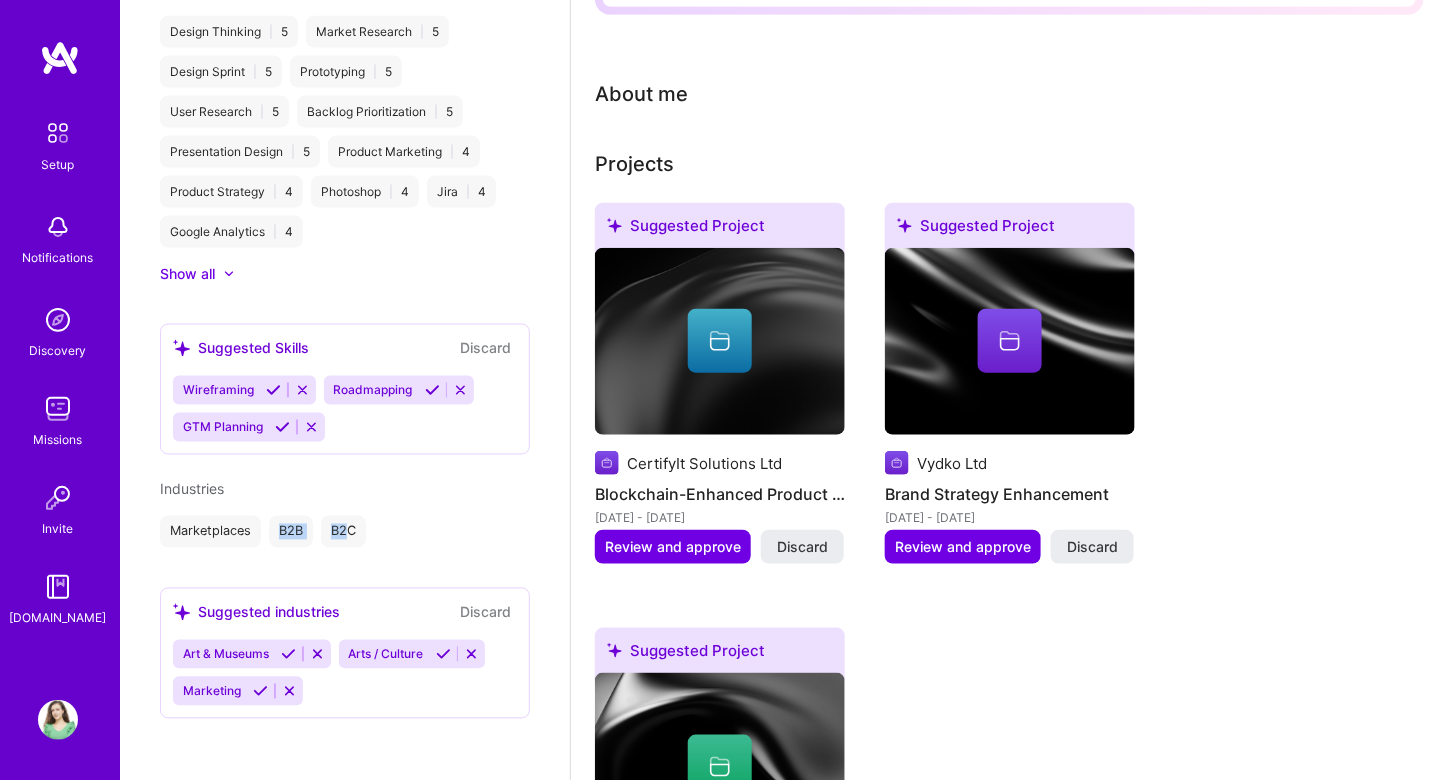 click on "B2C" at bounding box center [343, 532] 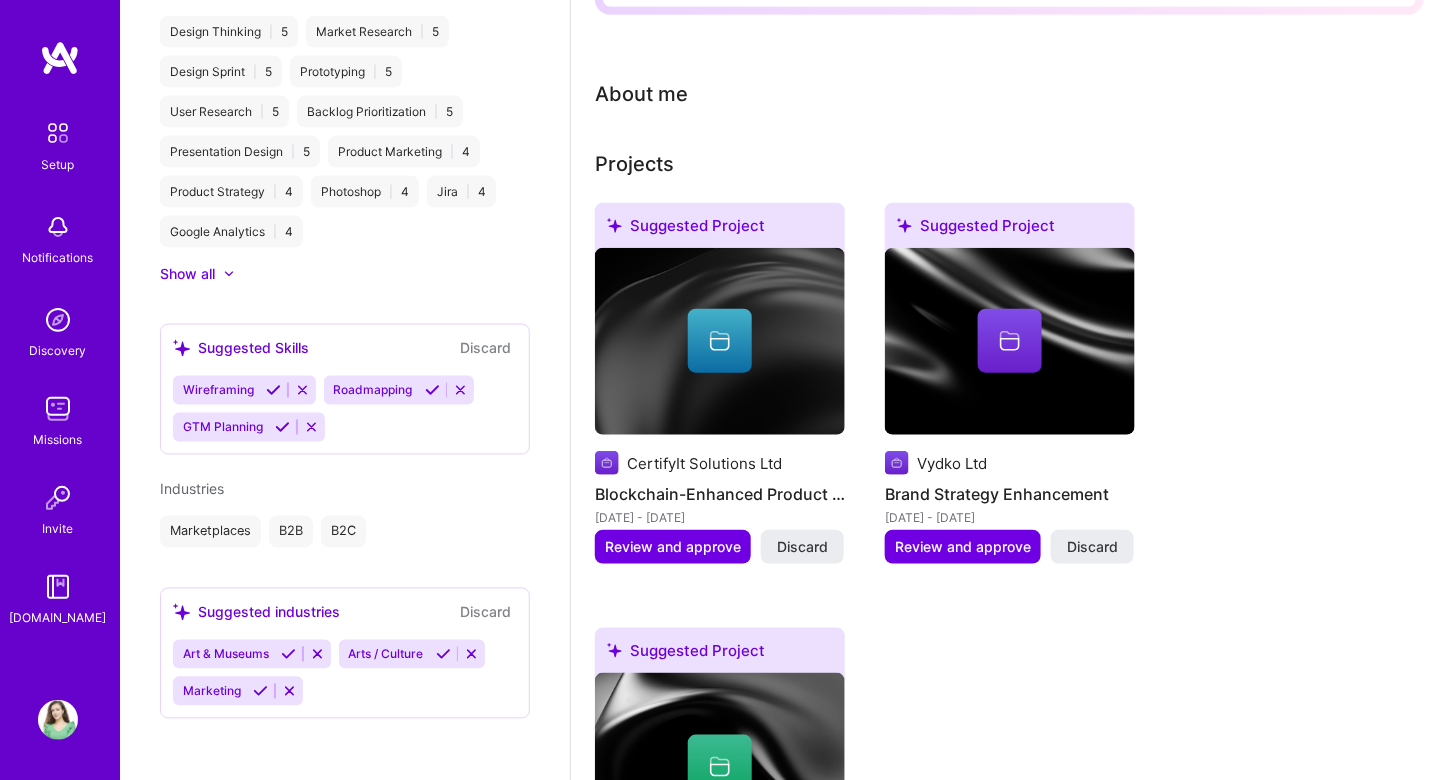 click on "Discard" at bounding box center (485, 612) 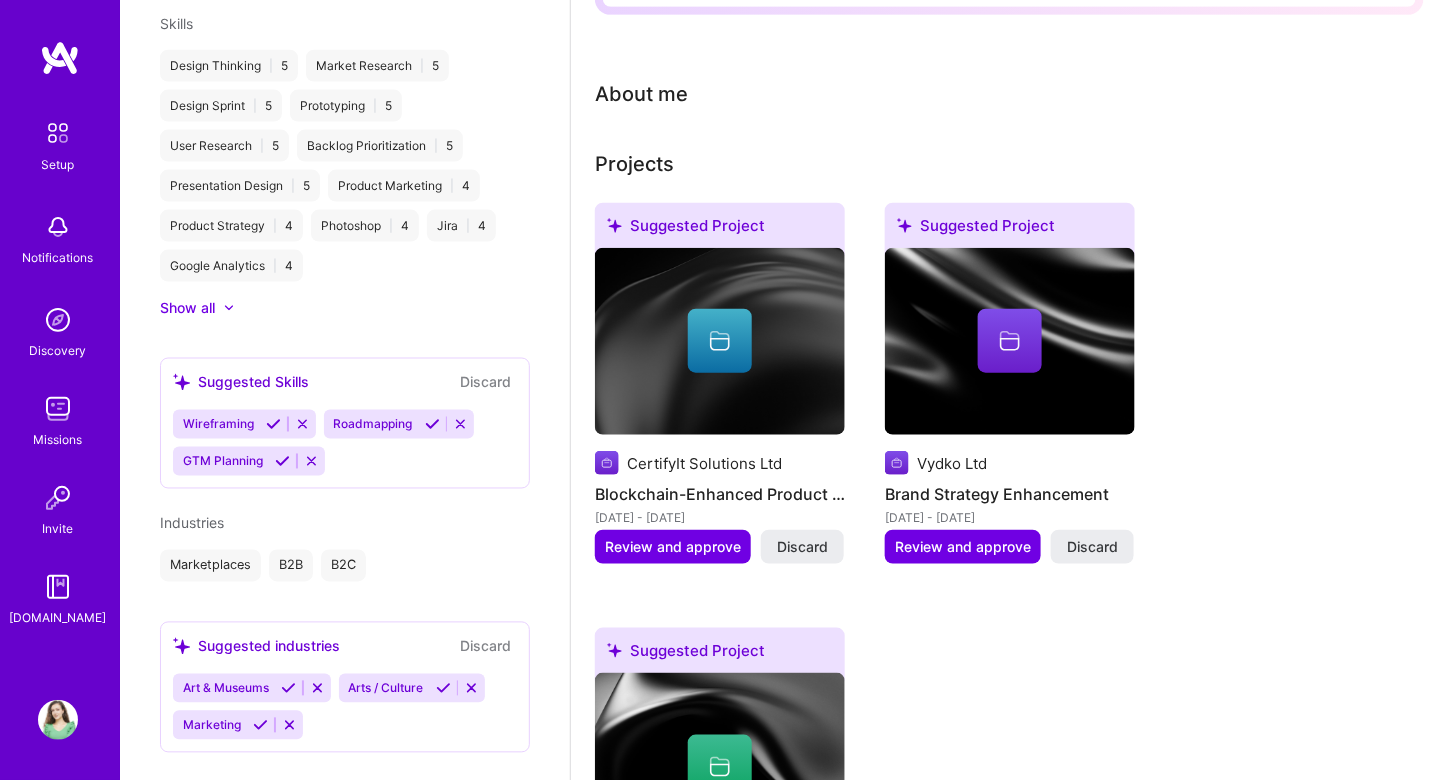 scroll, scrollTop: 894, scrollLeft: 0, axis: vertical 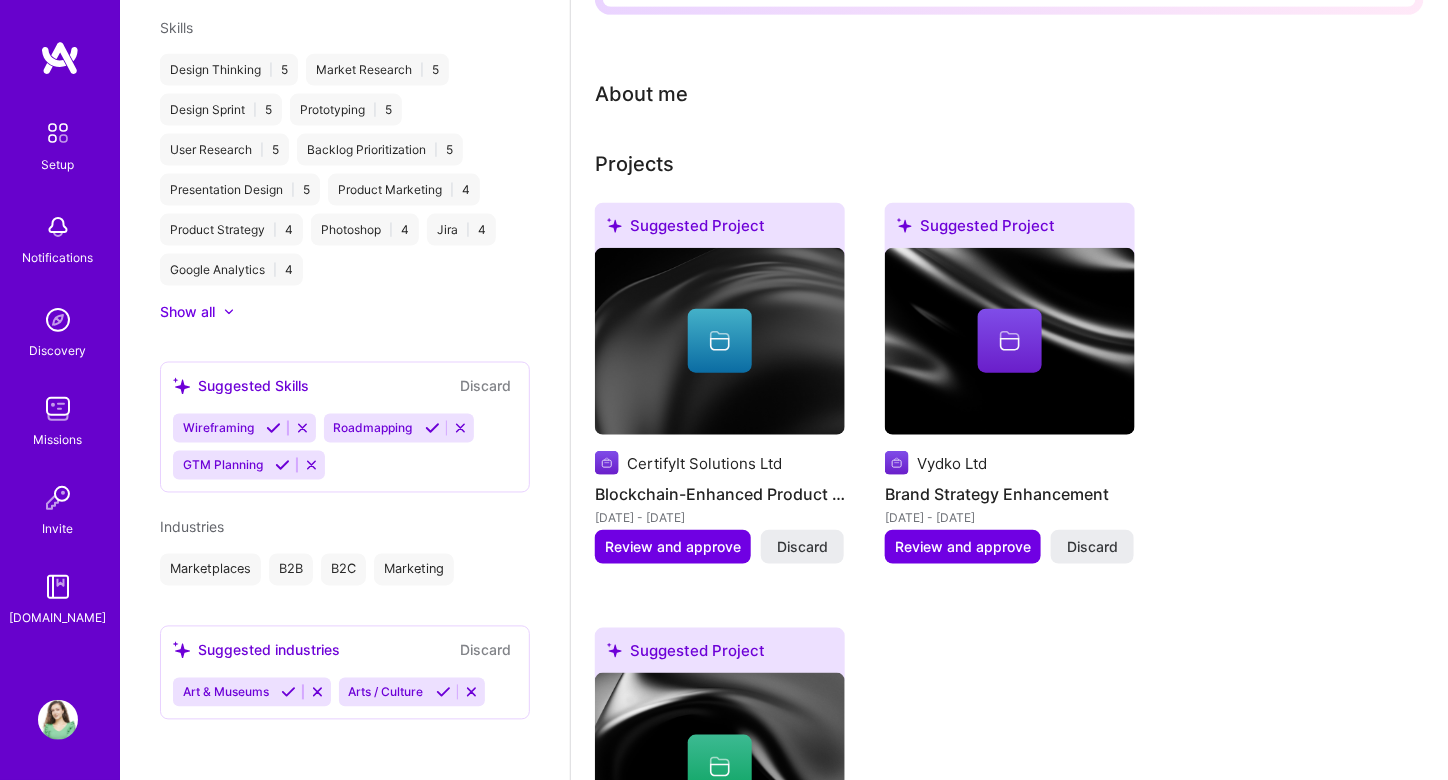 click at bounding box center [273, 428] 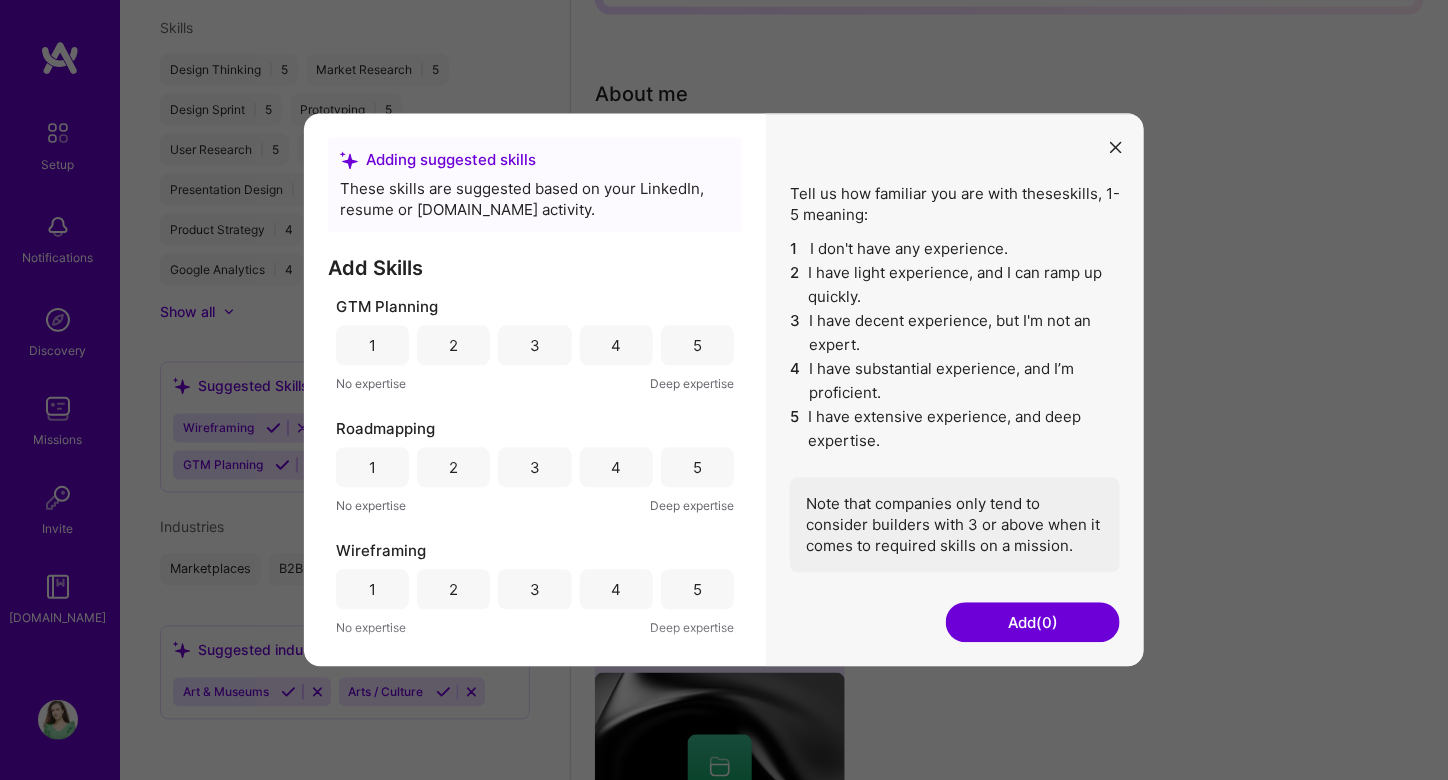 click on "5" at bounding box center [697, 346] 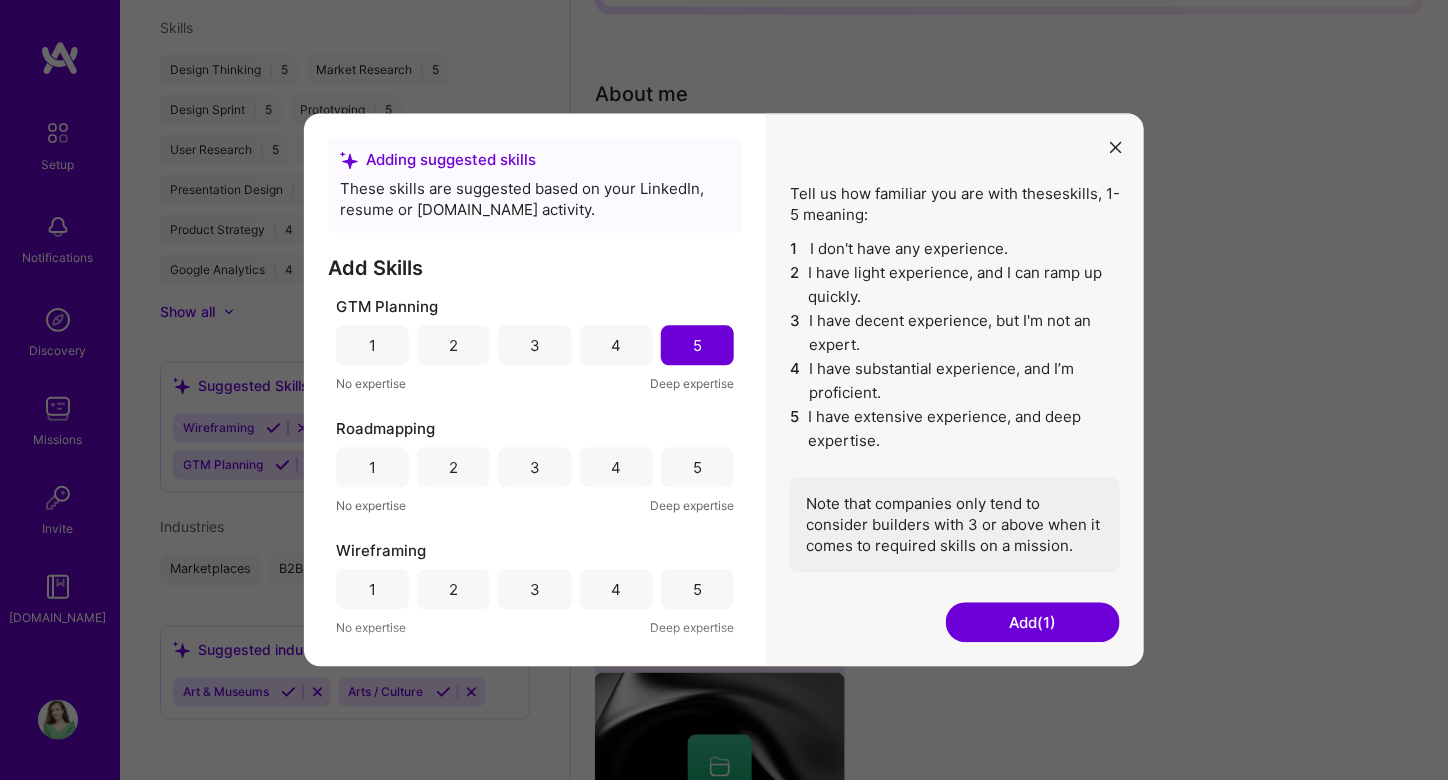 click on "5" at bounding box center [697, 468] 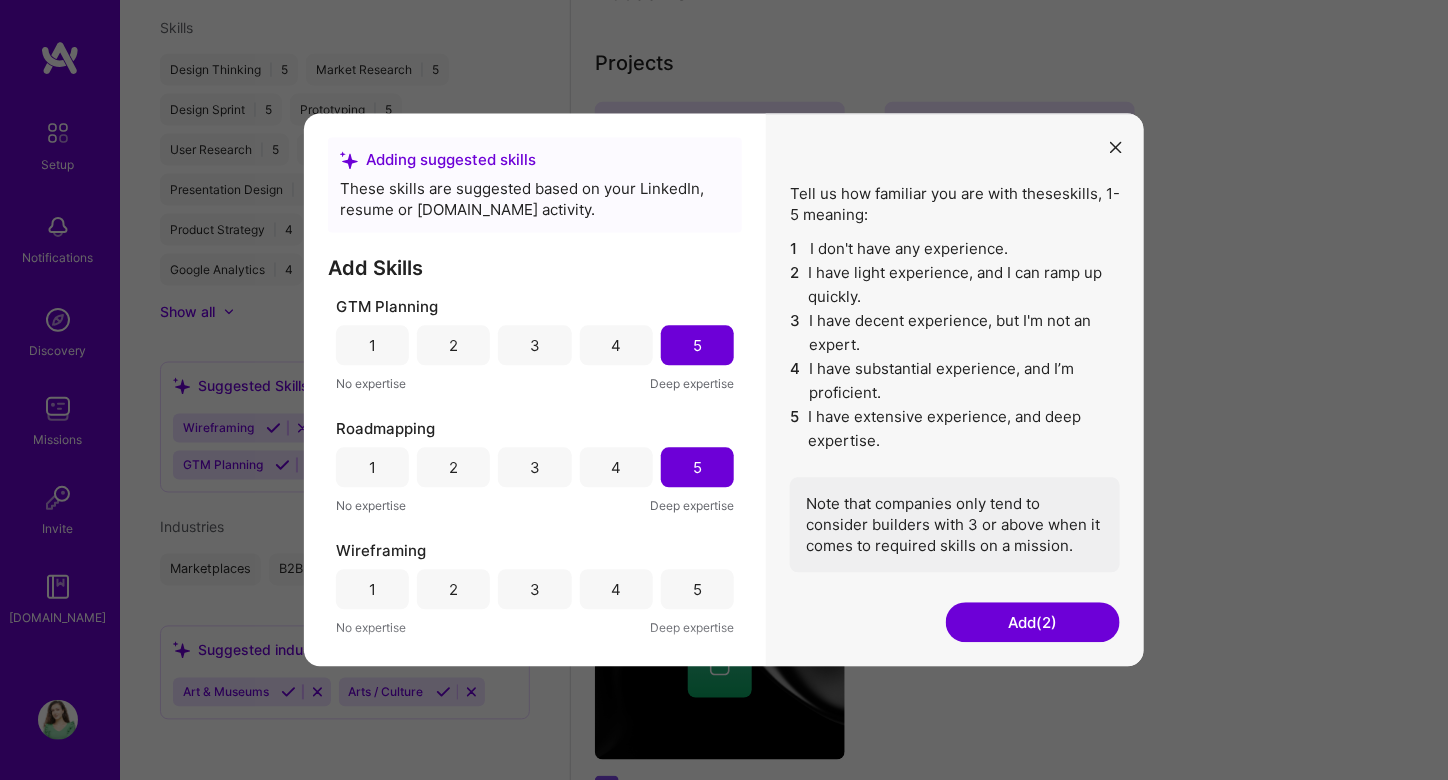 scroll, scrollTop: 510, scrollLeft: 0, axis: vertical 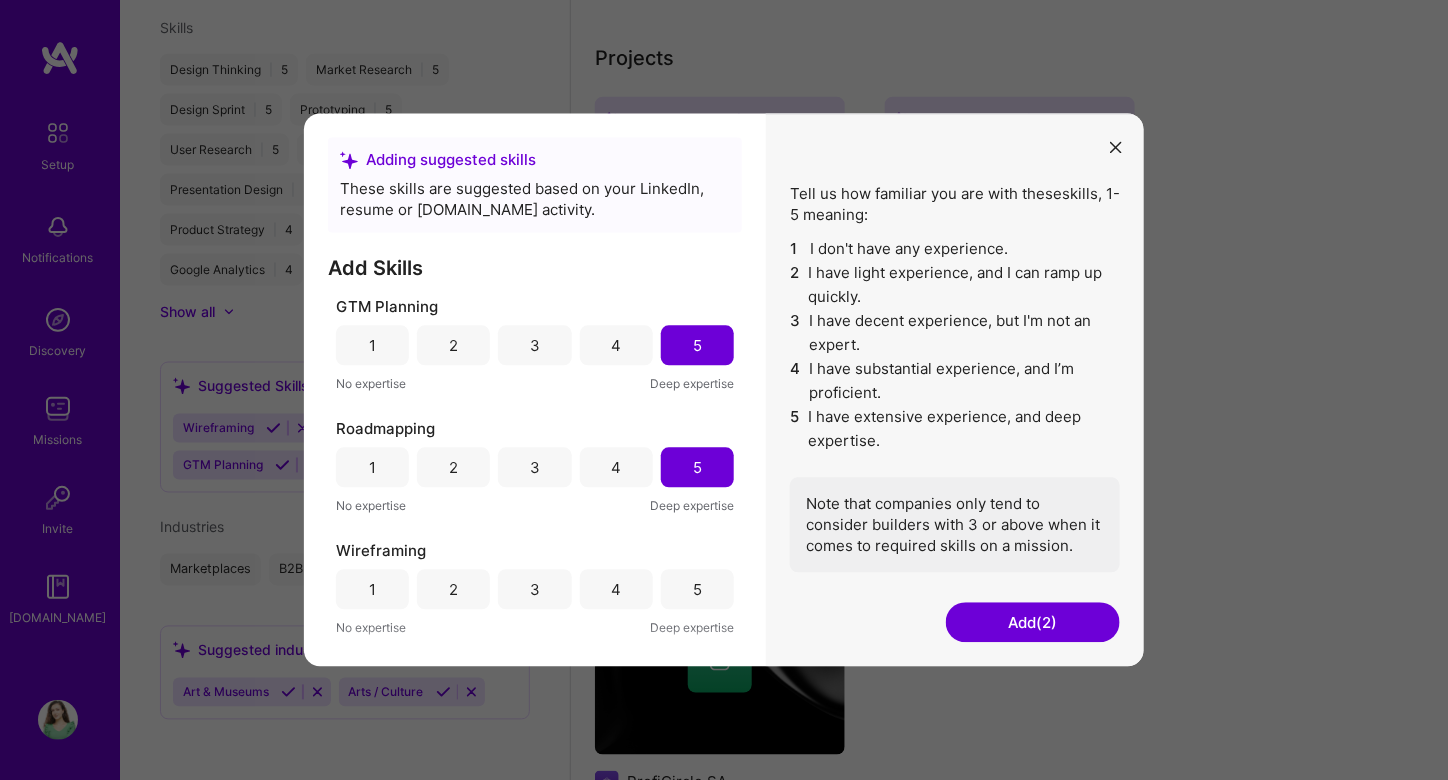 click on "5" at bounding box center (697, 589) 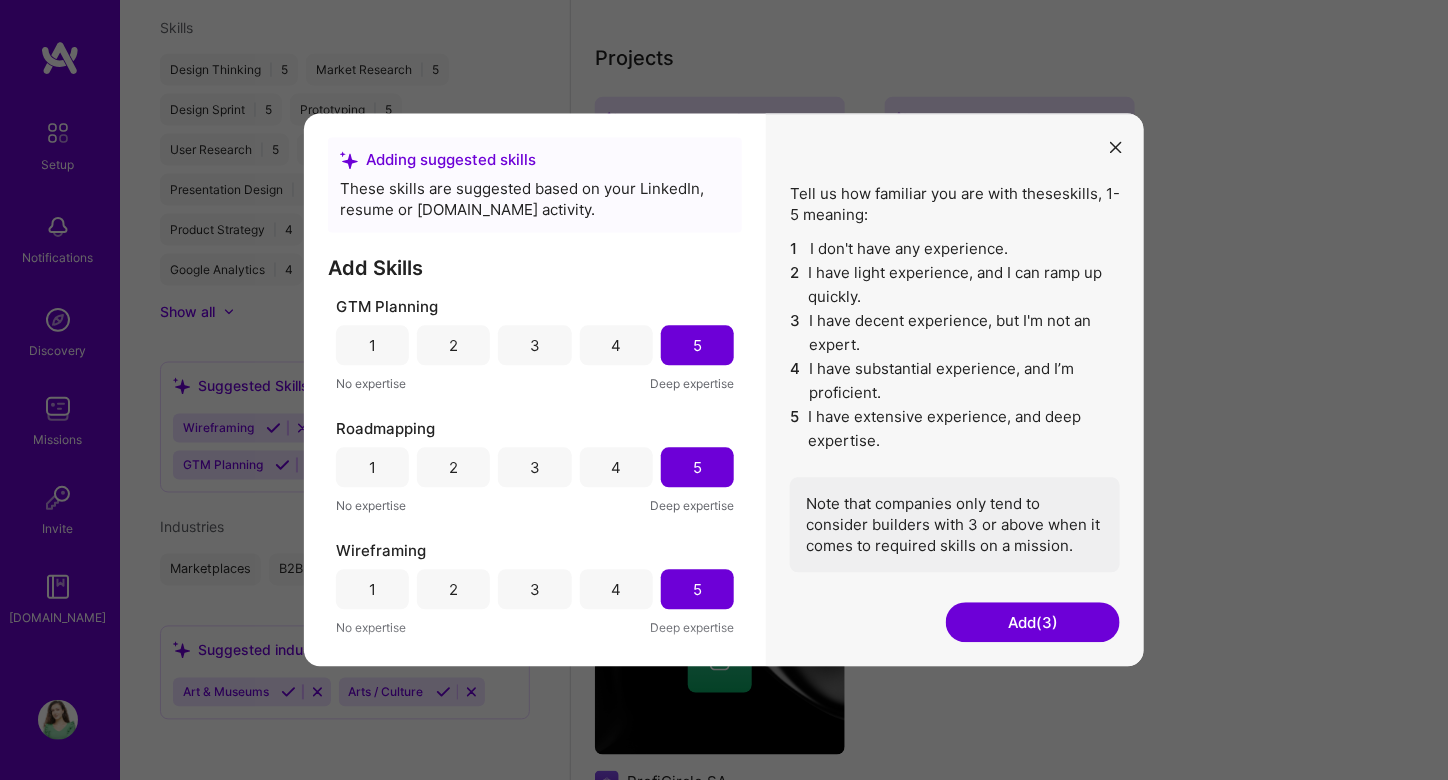 click on "Add  (3)" at bounding box center (1033, 623) 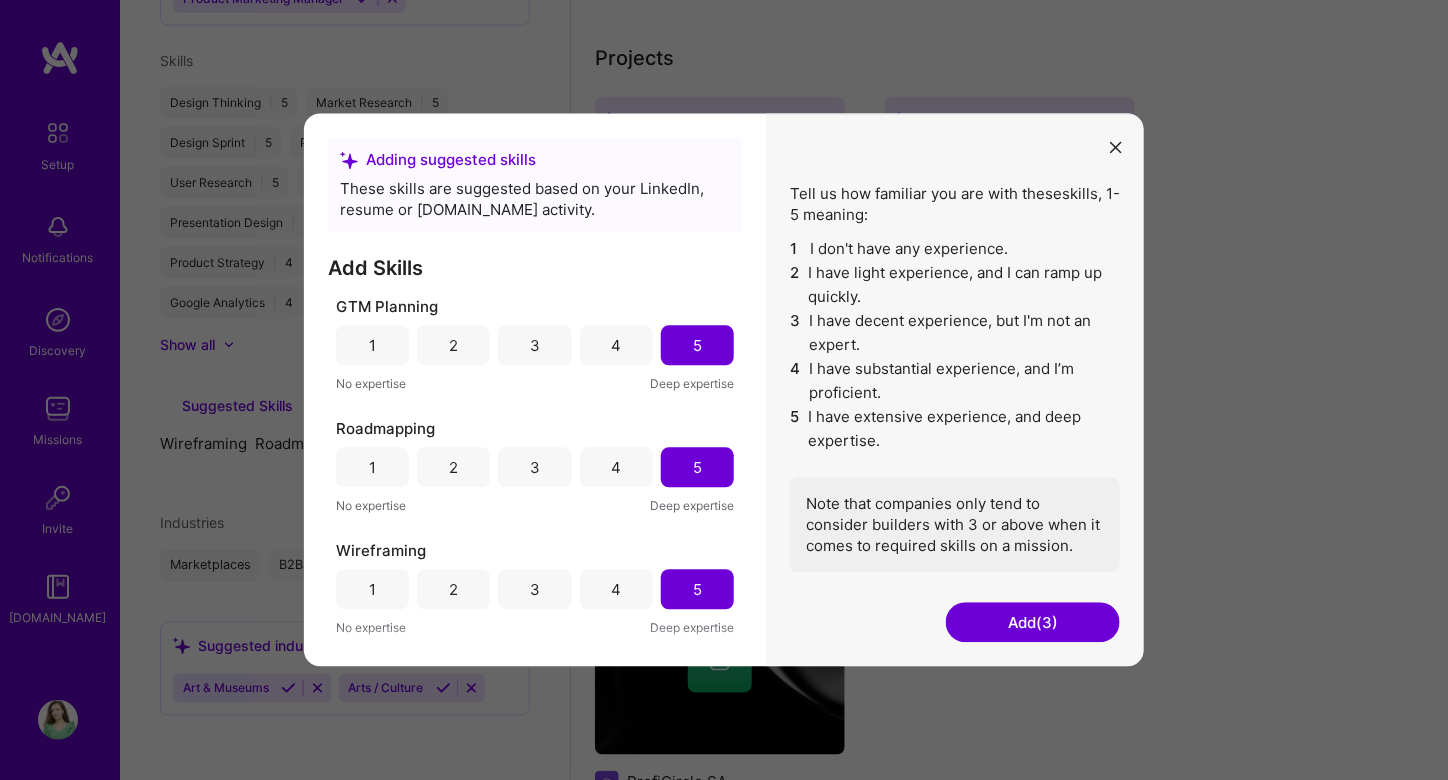 scroll, scrollTop: 736, scrollLeft: 0, axis: vertical 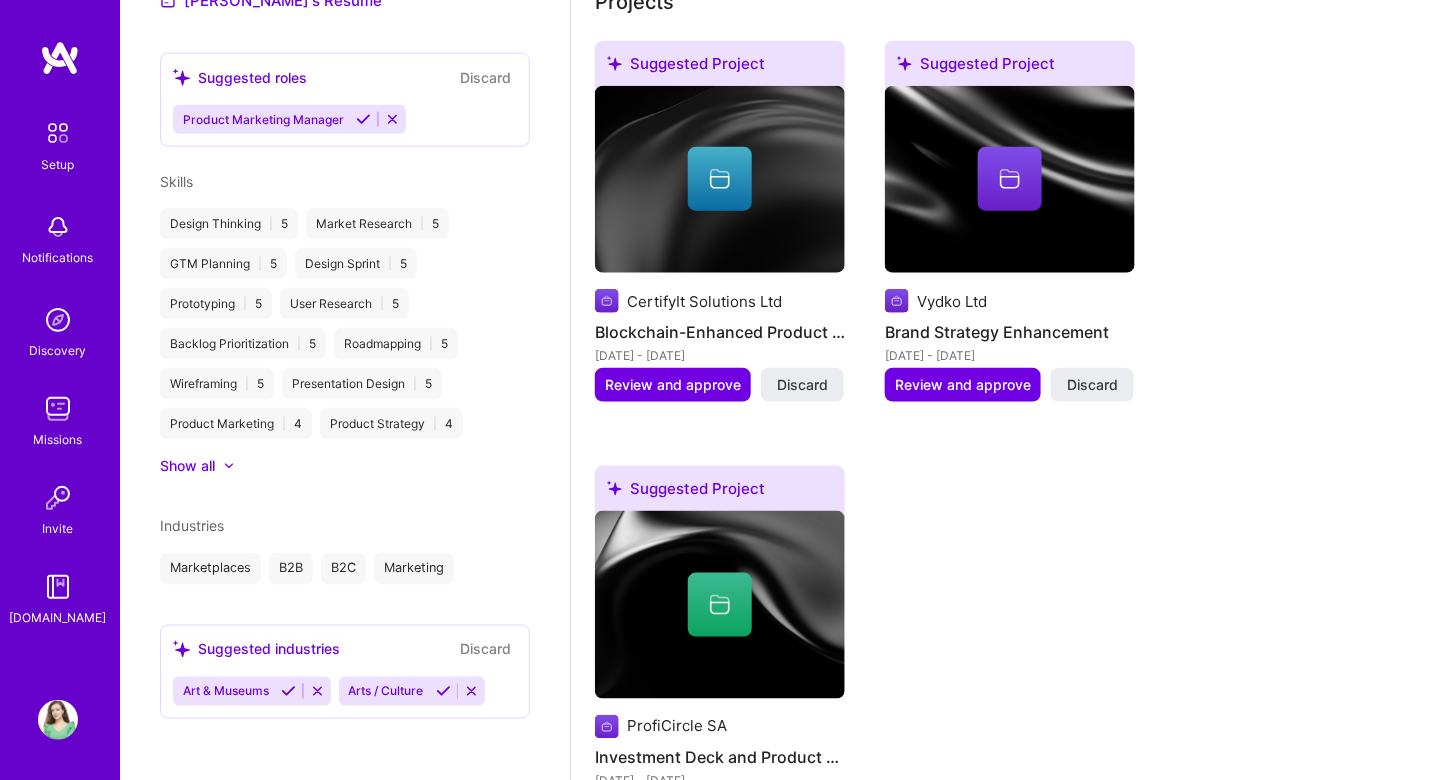 click at bounding box center (443, 691) 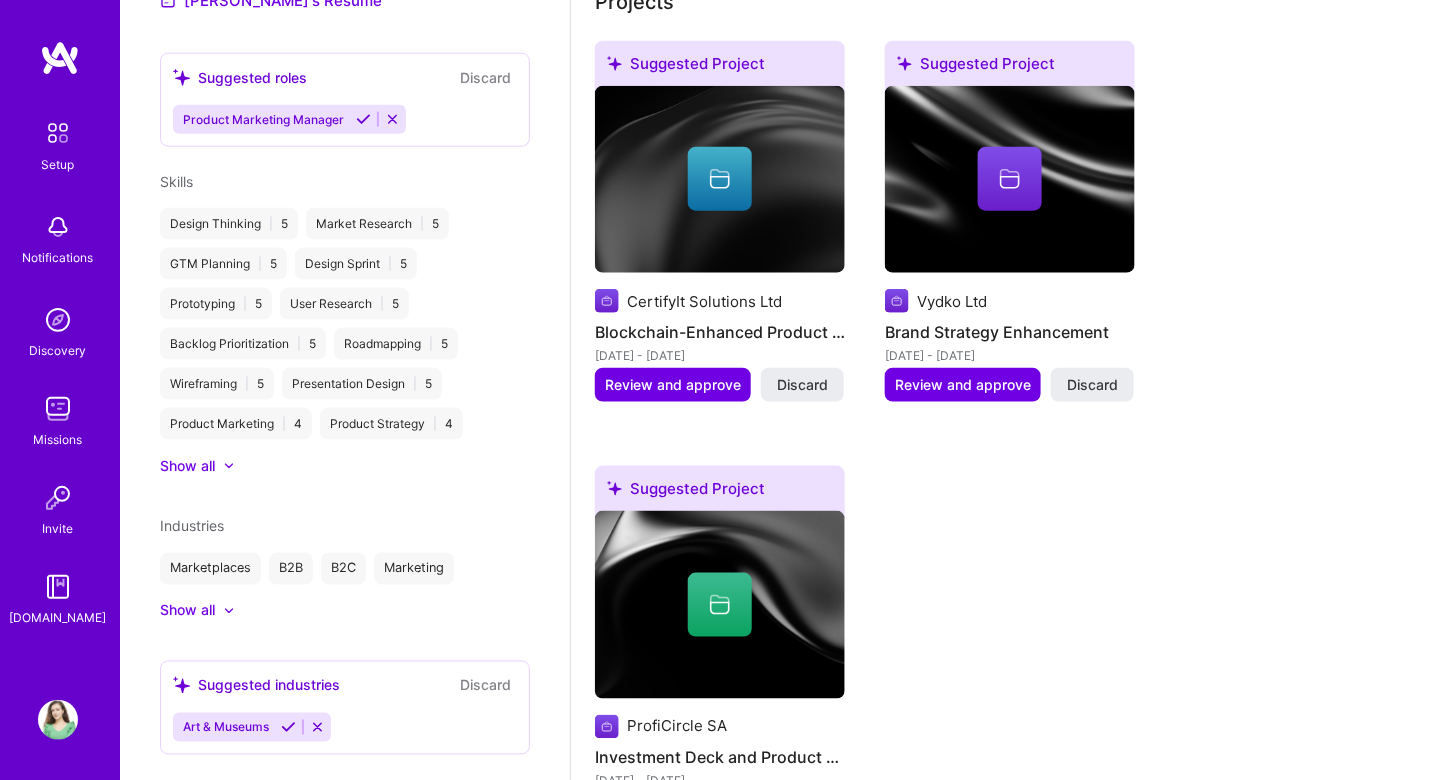 click 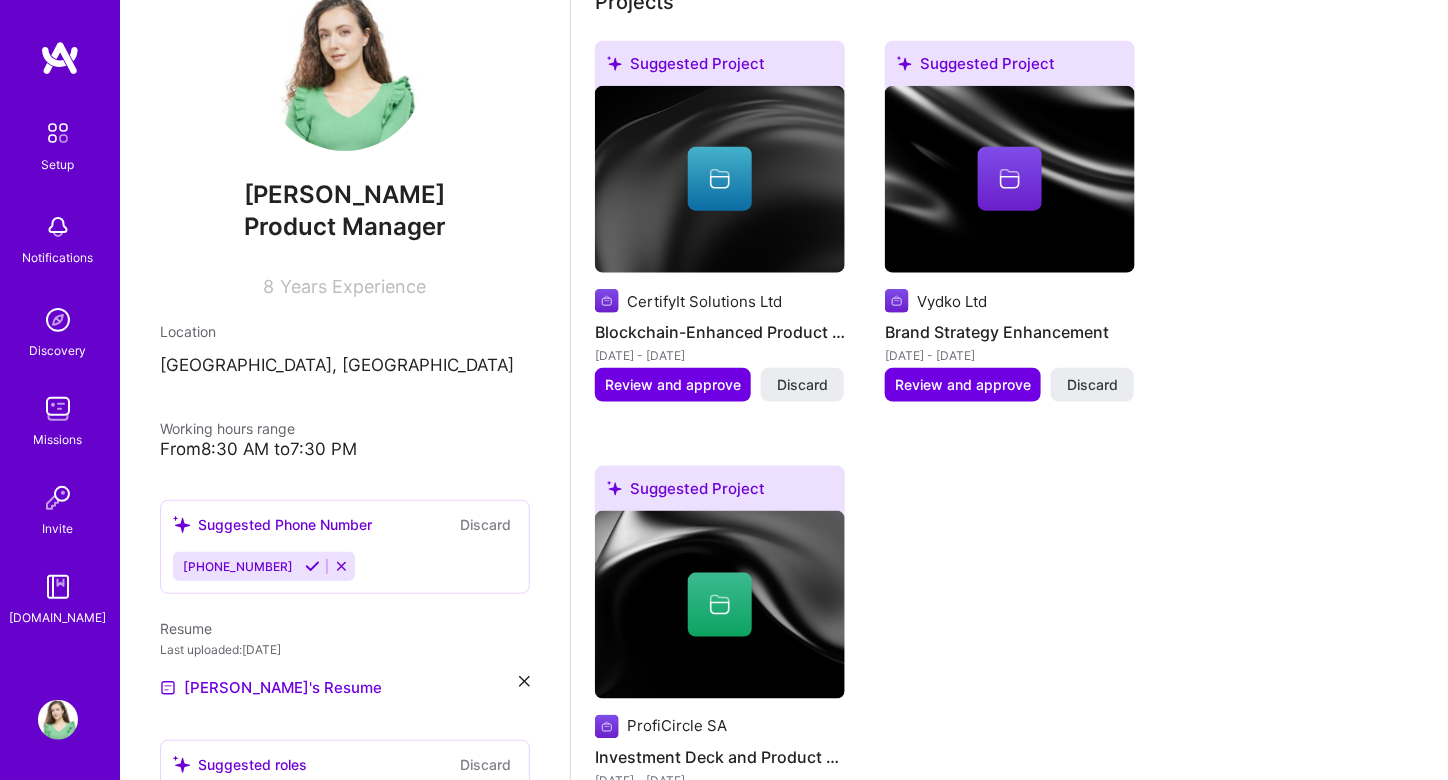 scroll, scrollTop: 0, scrollLeft: 0, axis: both 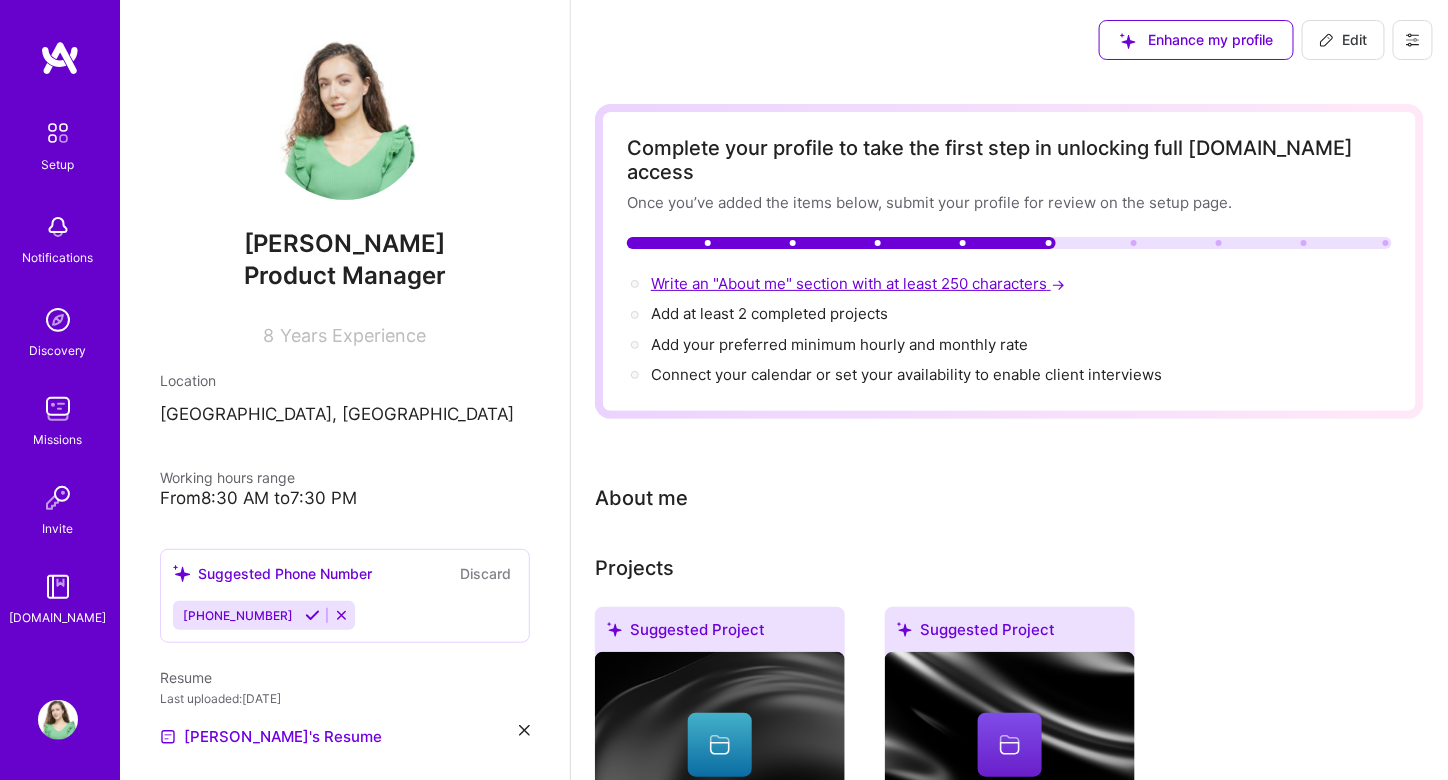 click on "Write an "About me" section with at least 250 characters   →" at bounding box center [860, 283] 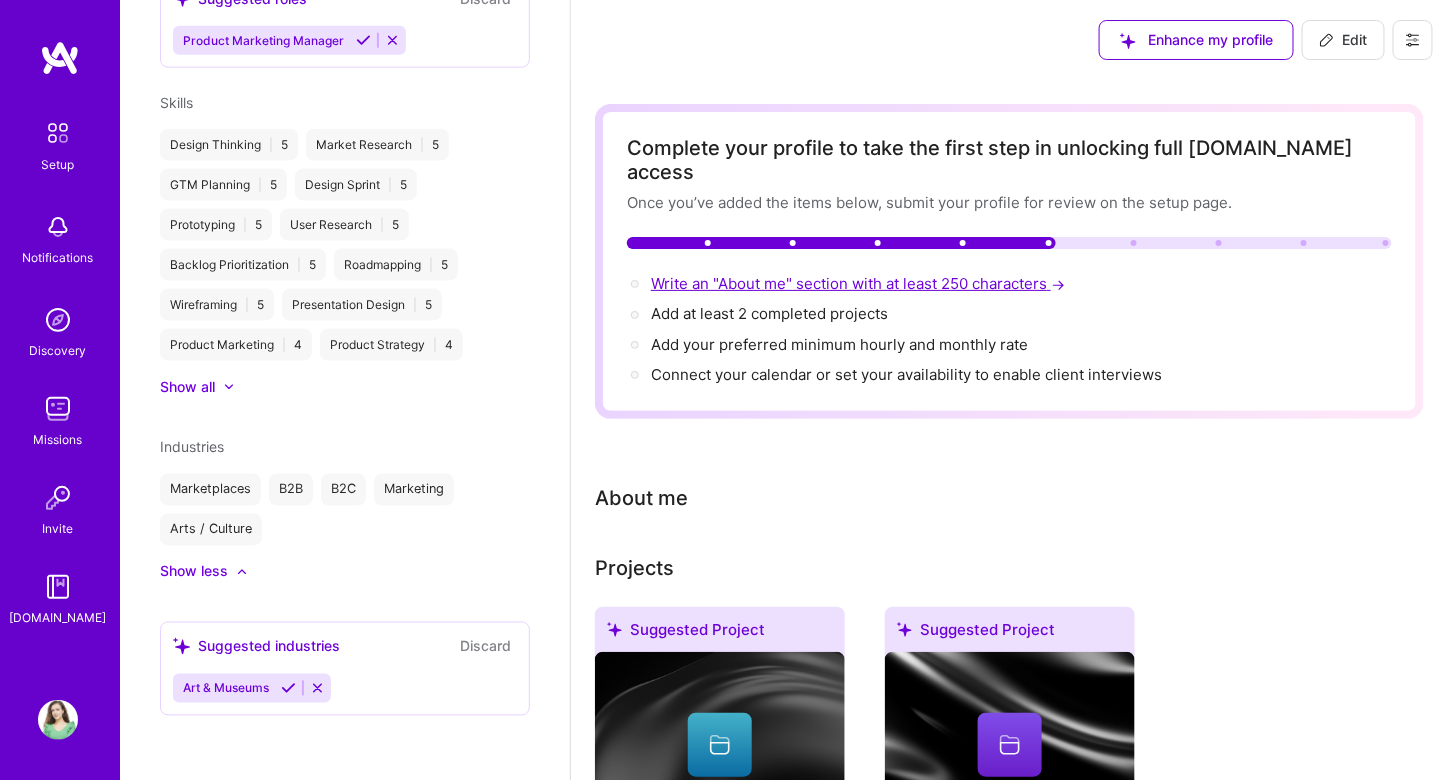 select on "US" 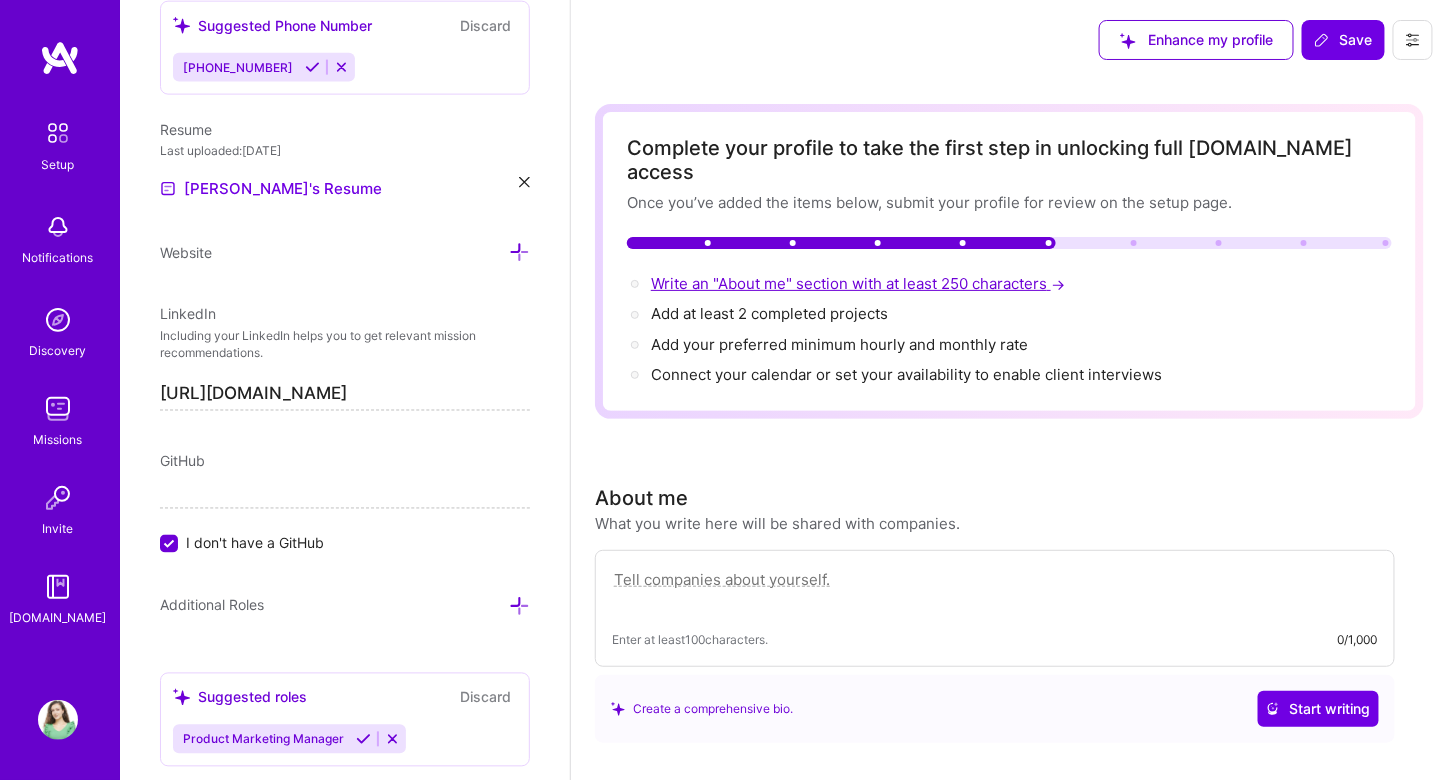 scroll, scrollTop: 456, scrollLeft: 0, axis: vertical 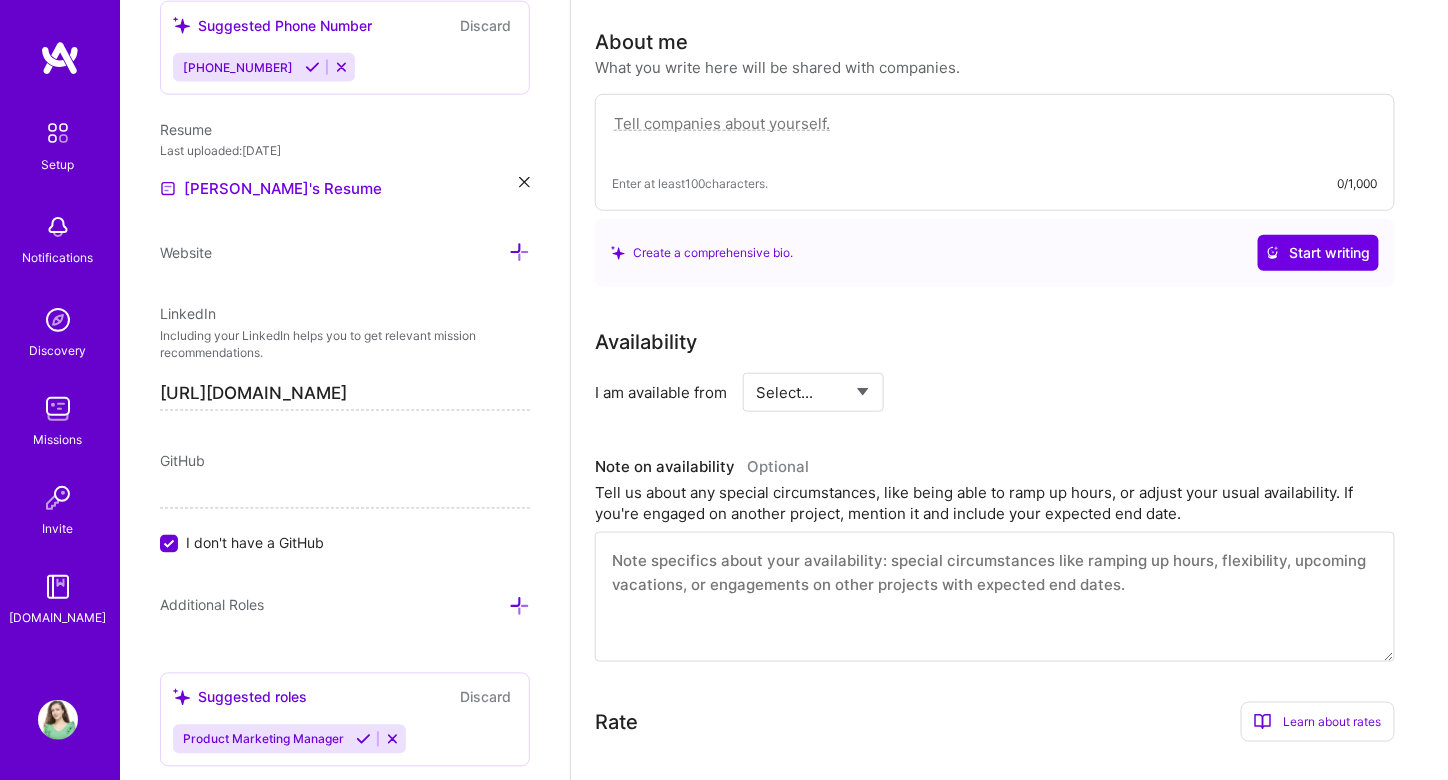click at bounding box center [995, 134] 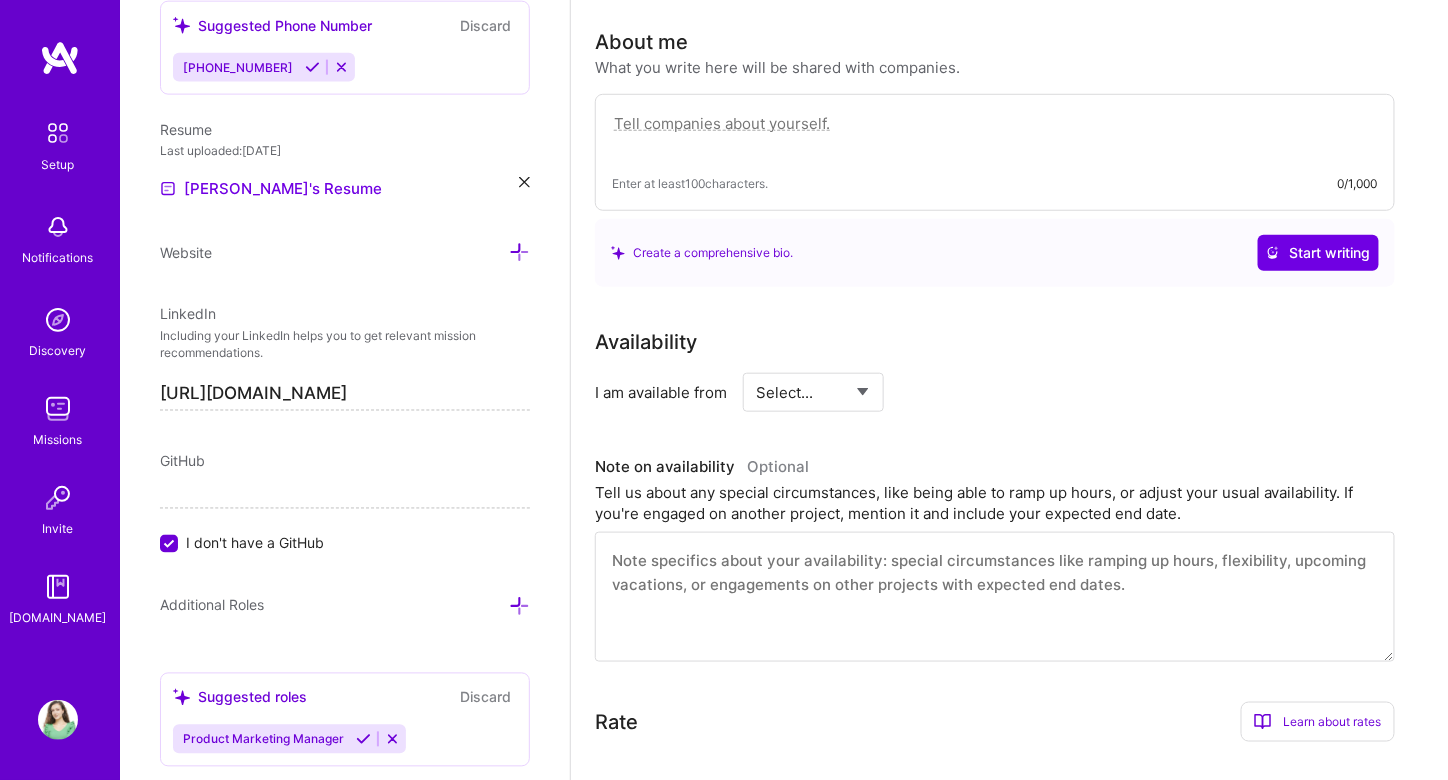 click at bounding box center (995, 134) 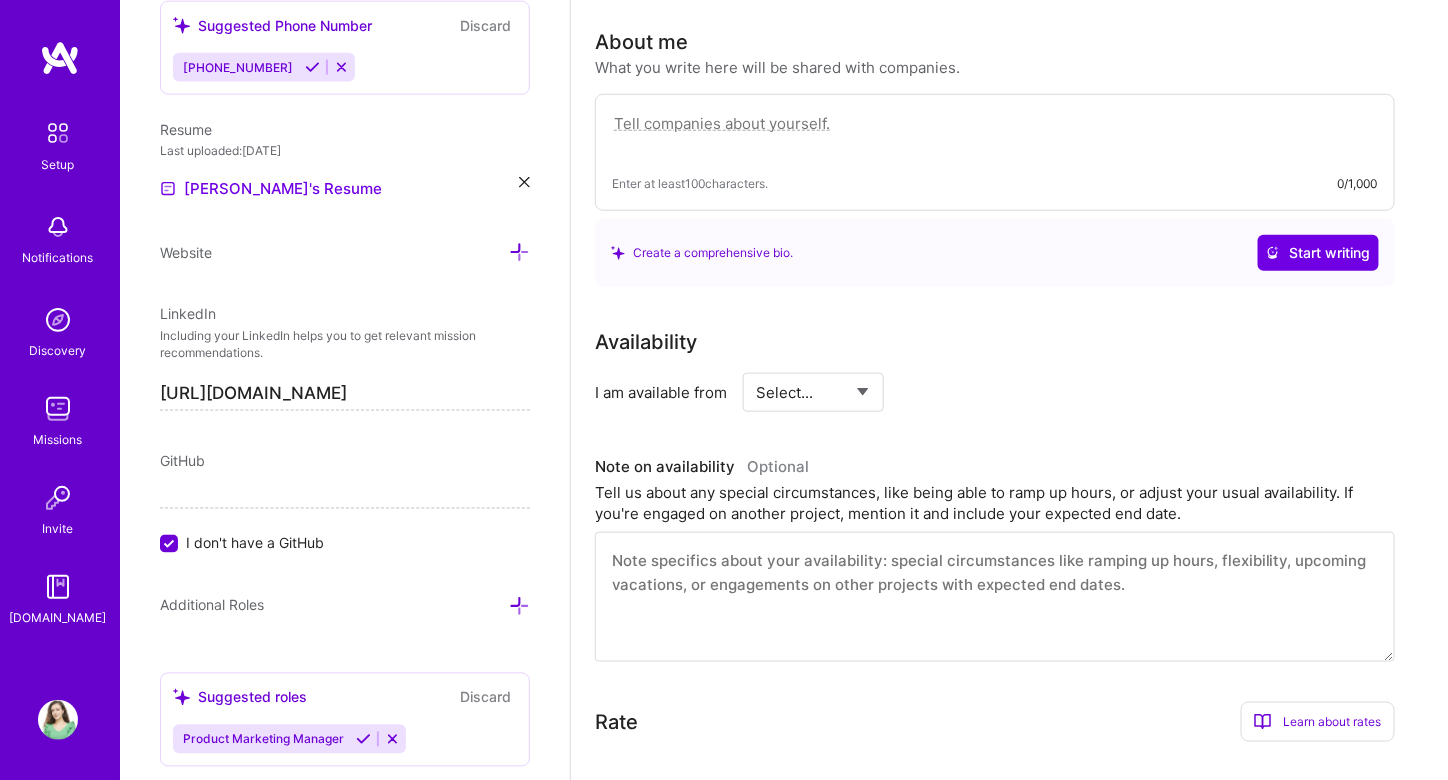 paste on "Product Manager with 5+ years of international experience leading Agile digital marketplaces and IT platforms (B2B/B2C) in small and startup companies. Certified Scrum Product Owner driving product development through sprint planning, backlog grooming, and release management using Jira. Skilled in user persona development, market segmentation, and competitor analysis, leveraging dashboards for data driven insights. Managed cross functional teams through MVPs, RICE prioritized roadmaps, GTM launches, and full product lifecycle management. Focused on efficiency, measurable impact, and exceeding KPIs in fast-paced, international and innovative environments." 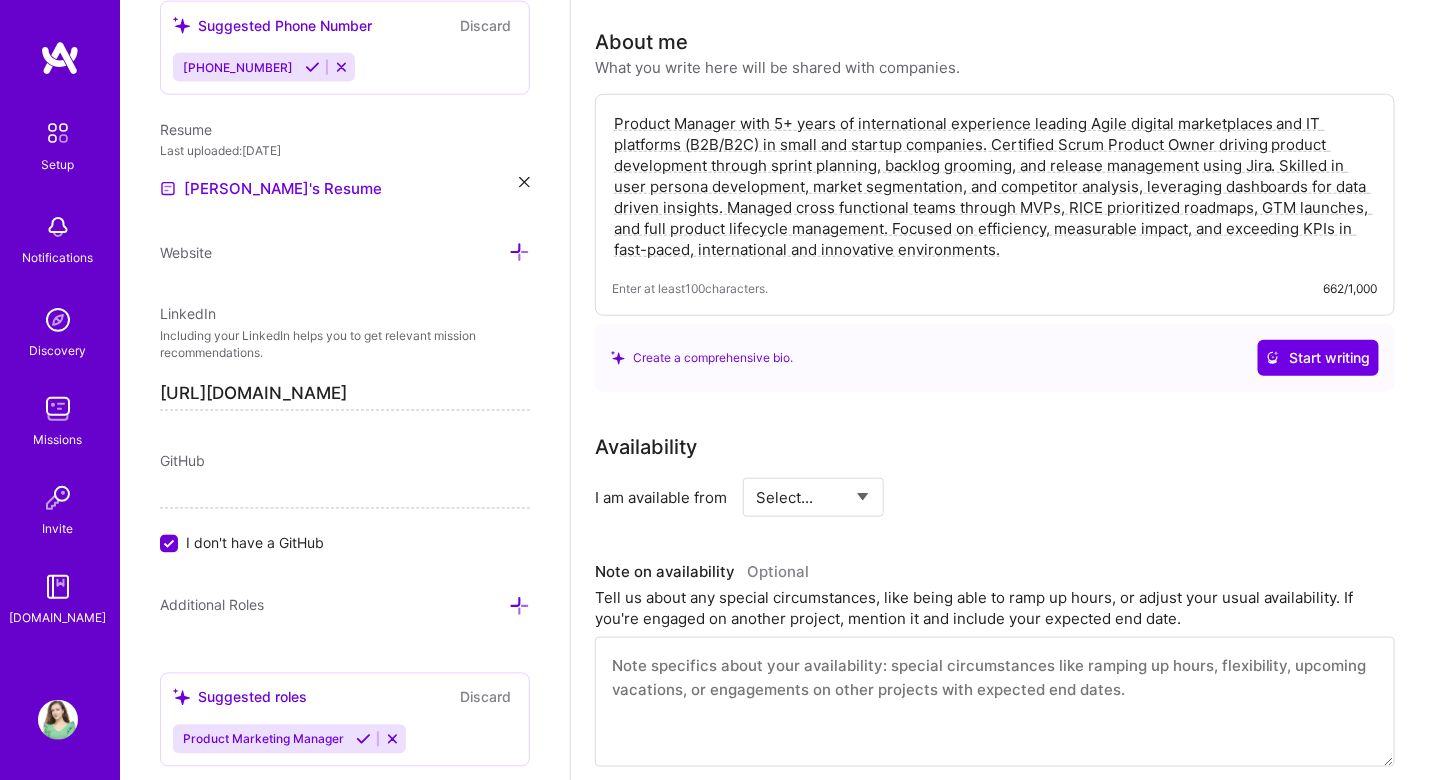 type on "Product Manager with 5+ years of international experience leading Agile digital marketplaces and IT platforms (B2B/B2C) in small and startup companies. Certified Scrum Product Owner driving product development through sprint planning, backlog grooming, and release management using Jira. Skilled in user persona development, market segmentation, and competitor analysis, leveraging dashboards for data driven insights. Managed cross functional teams through MVPs, RICE prioritized roadmaps, GTM launches, and full product lifecycle management. Focused on efficiency, measurable impact, and exceeding KPIs in fast-paced, international and innovative environments." 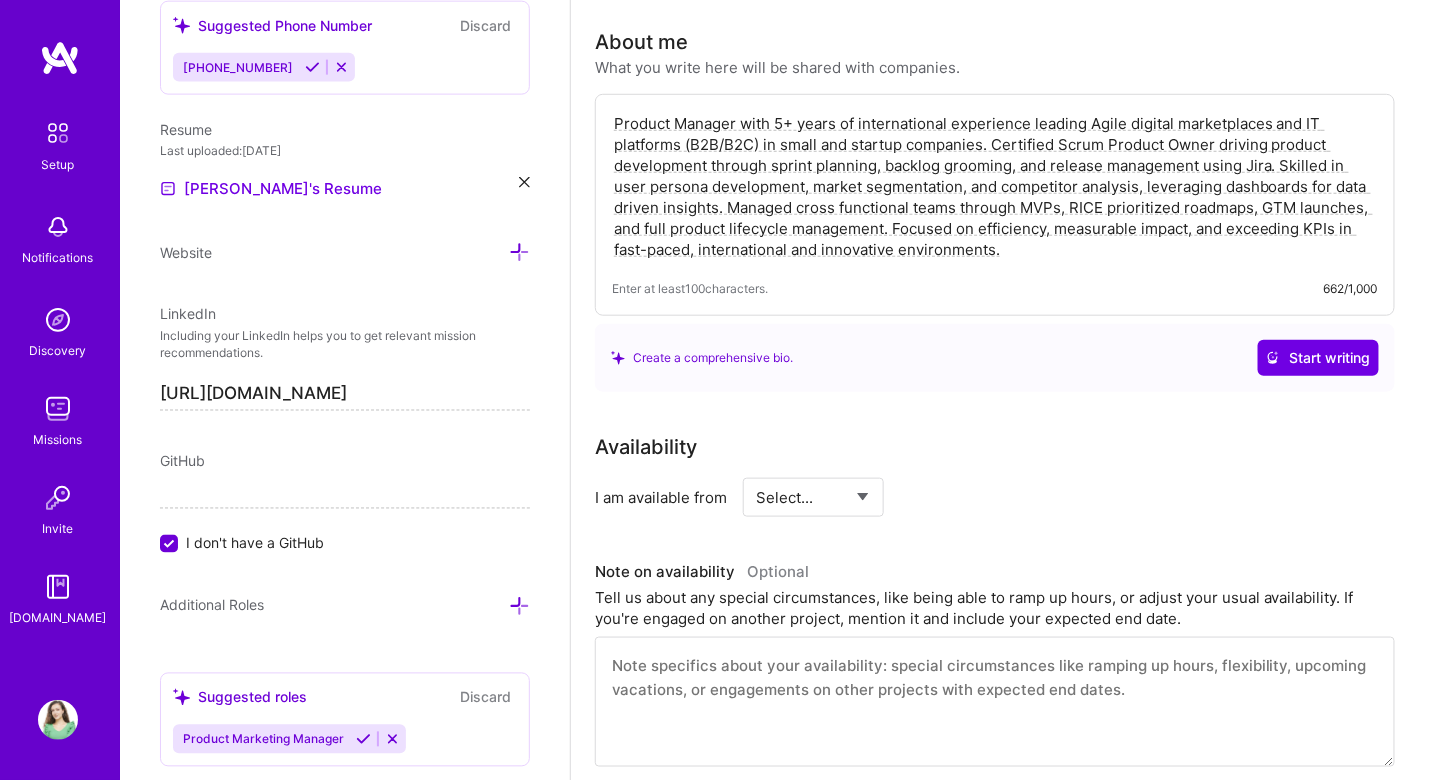 select on "Right Now" 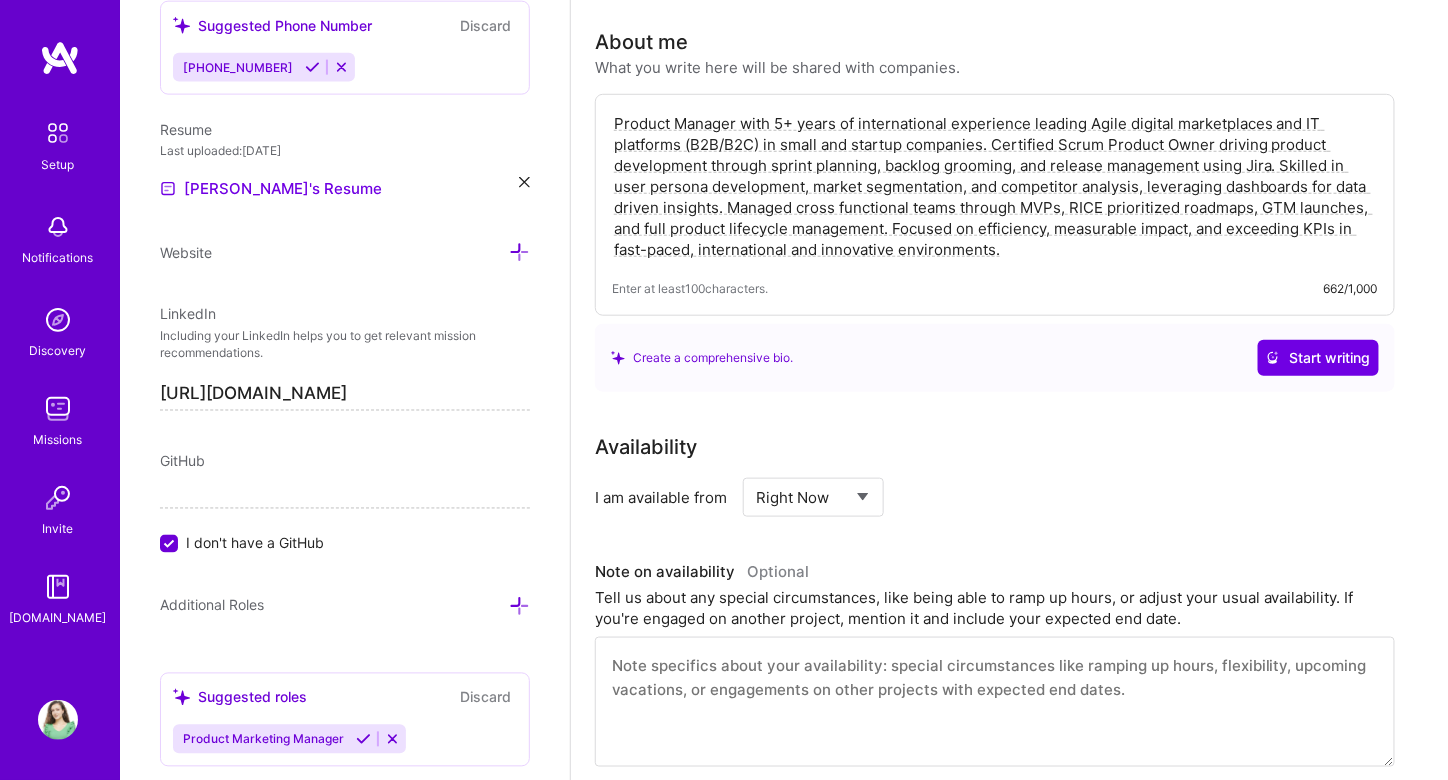click on "Select... Right Now Future Date Not Available" at bounding box center (813, 497) 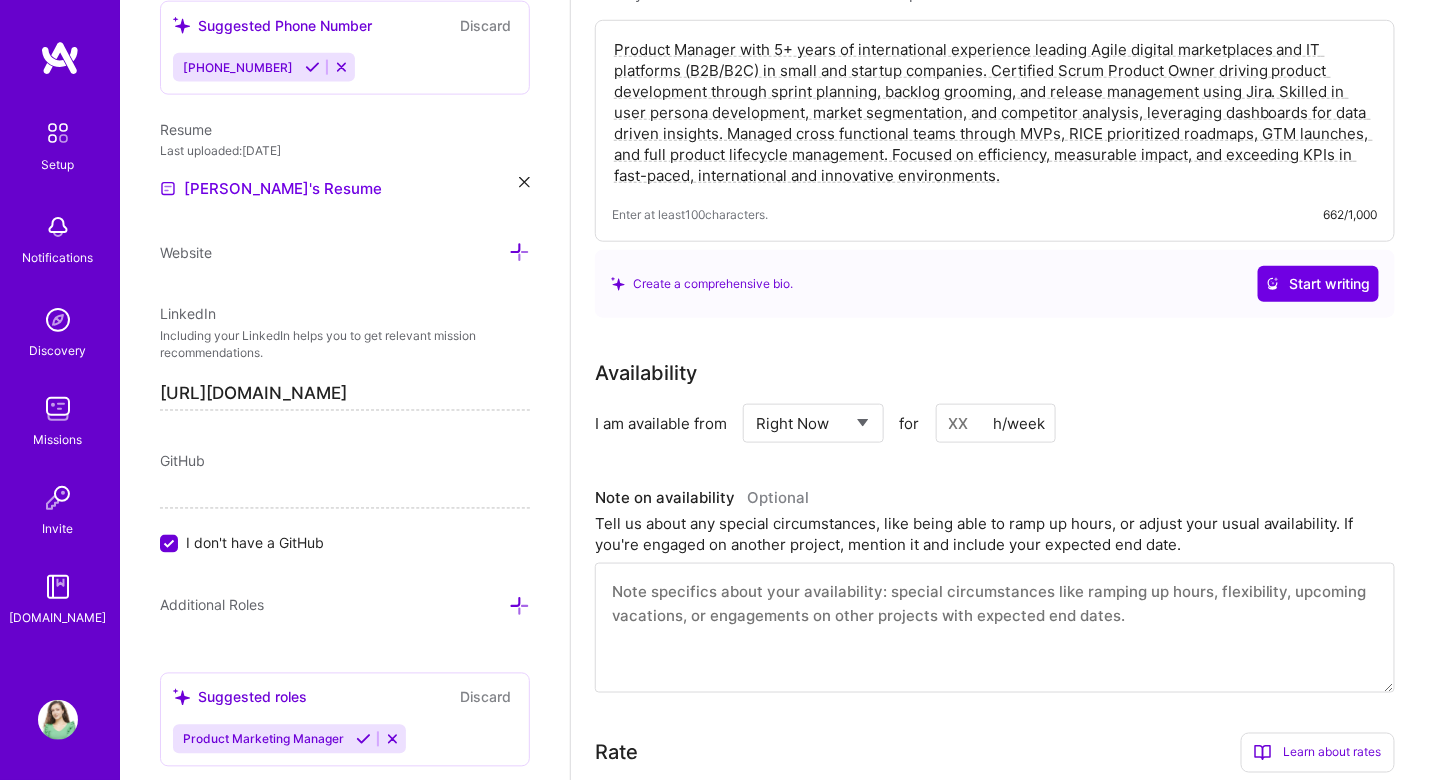 scroll, scrollTop: 551, scrollLeft: 0, axis: vertical 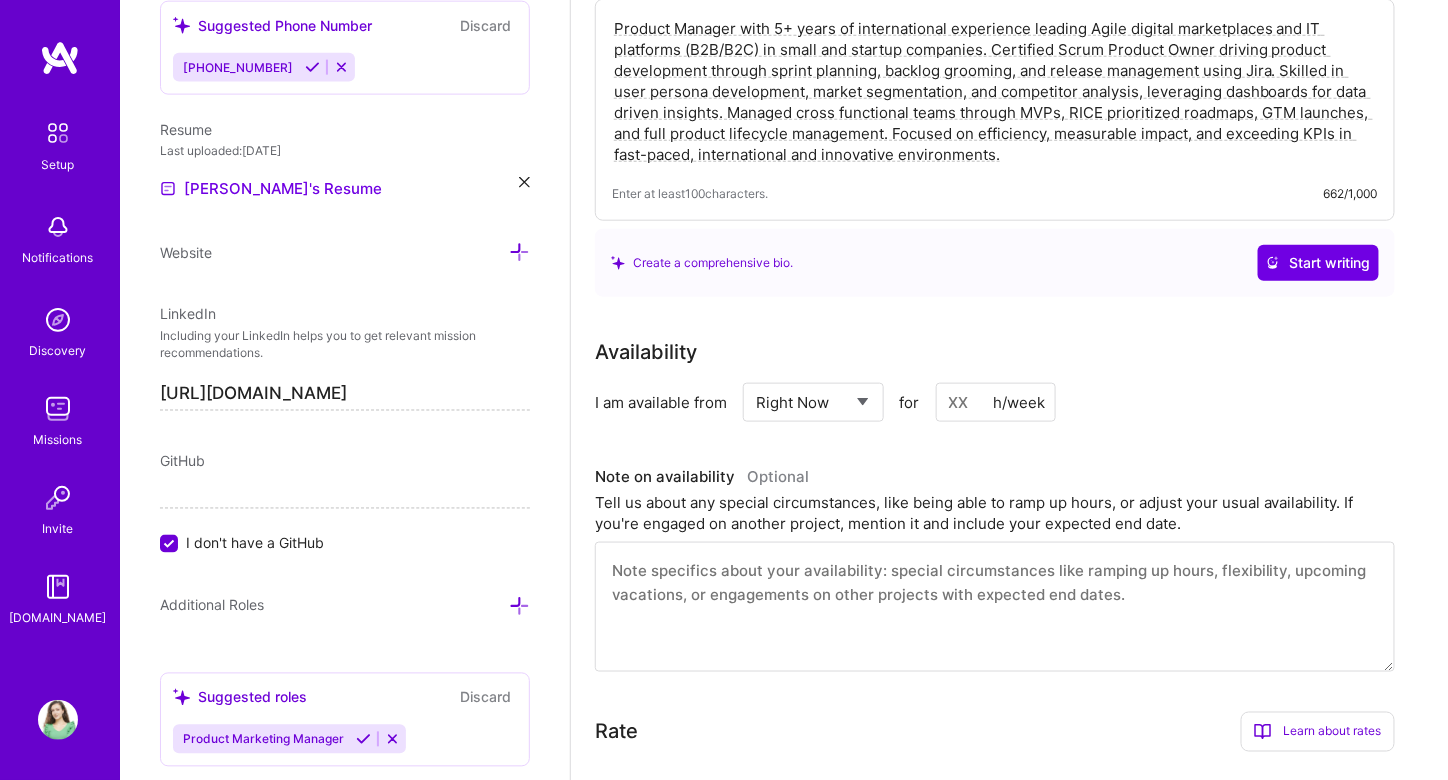 click at bounding box center [996, 402] 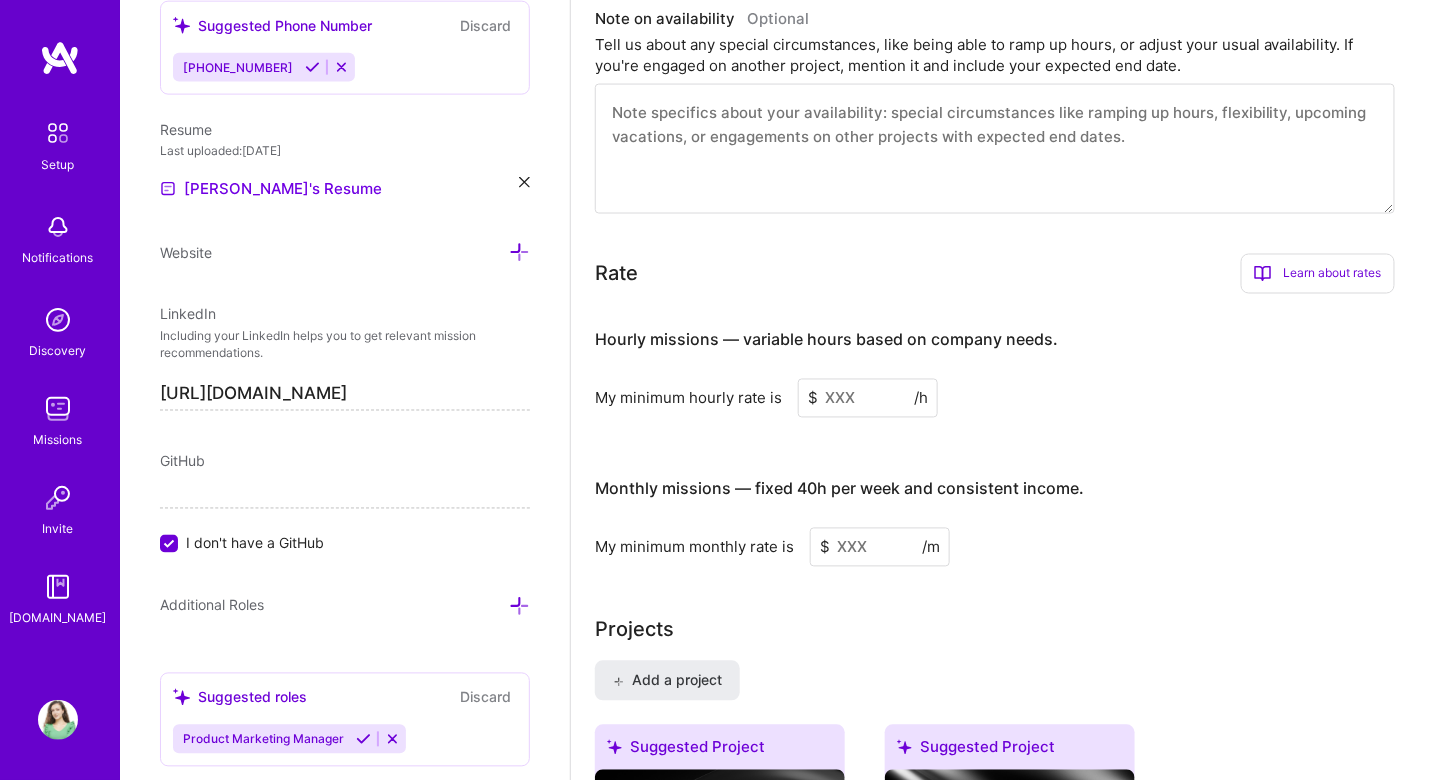 scroll, scrollTop: 1008, scrollLeft: 0, axis: vertical 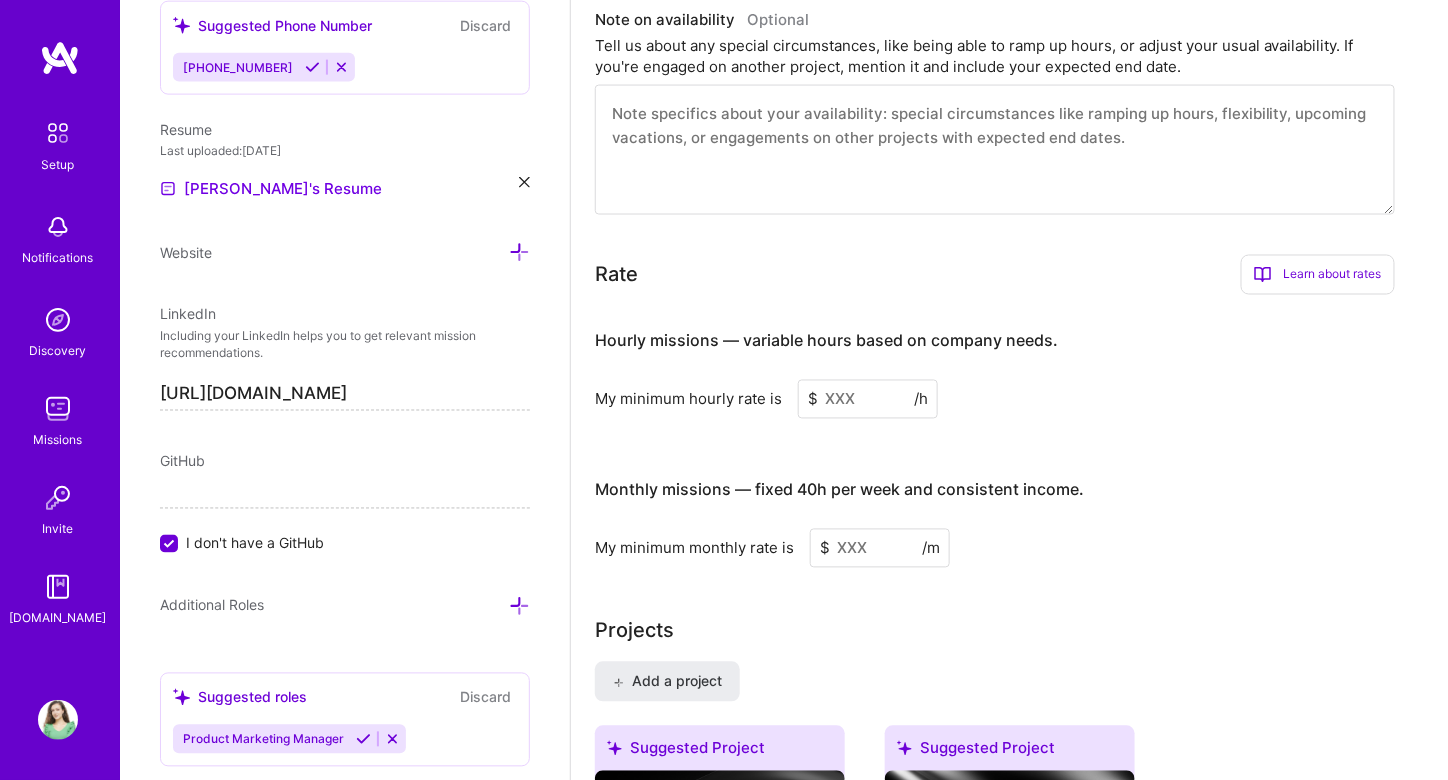 type on "40" 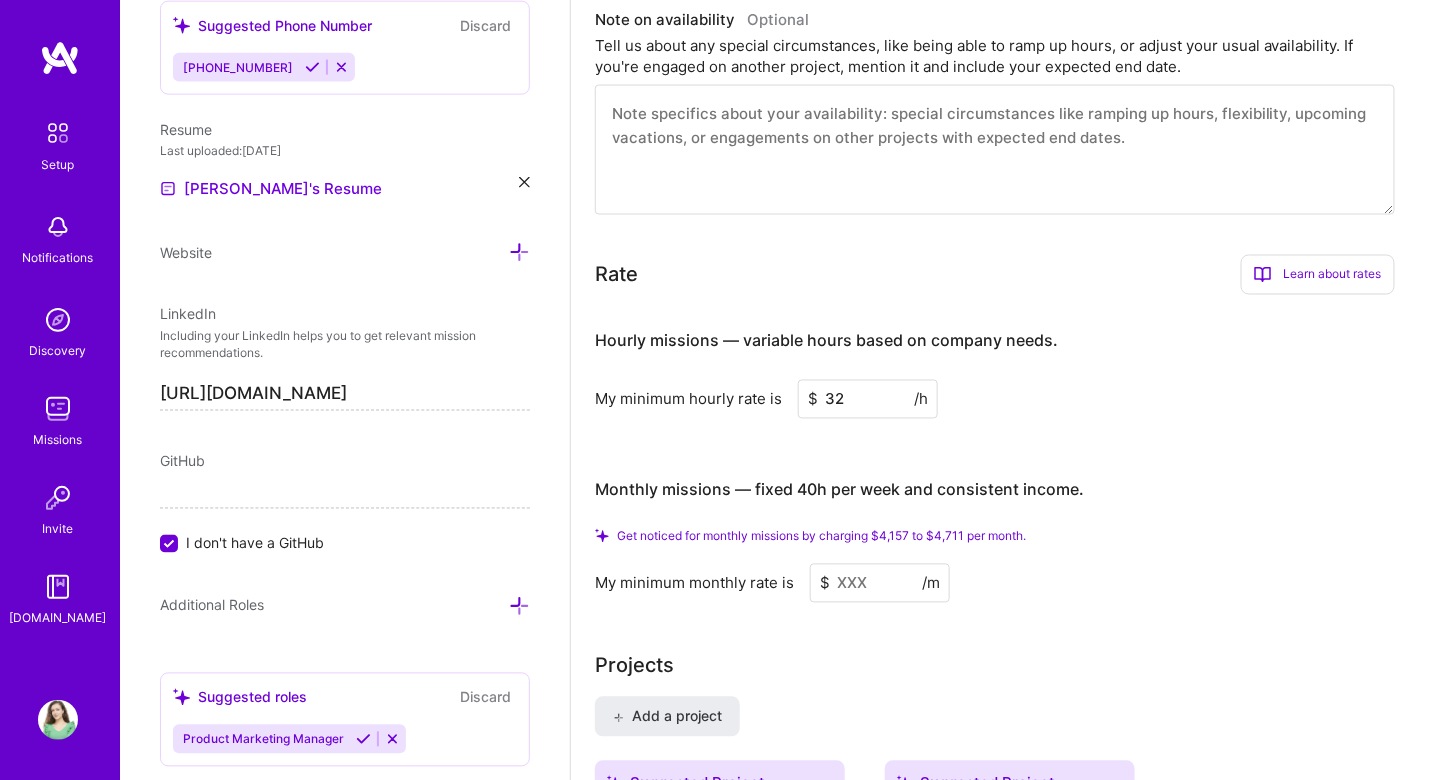 type on "32" 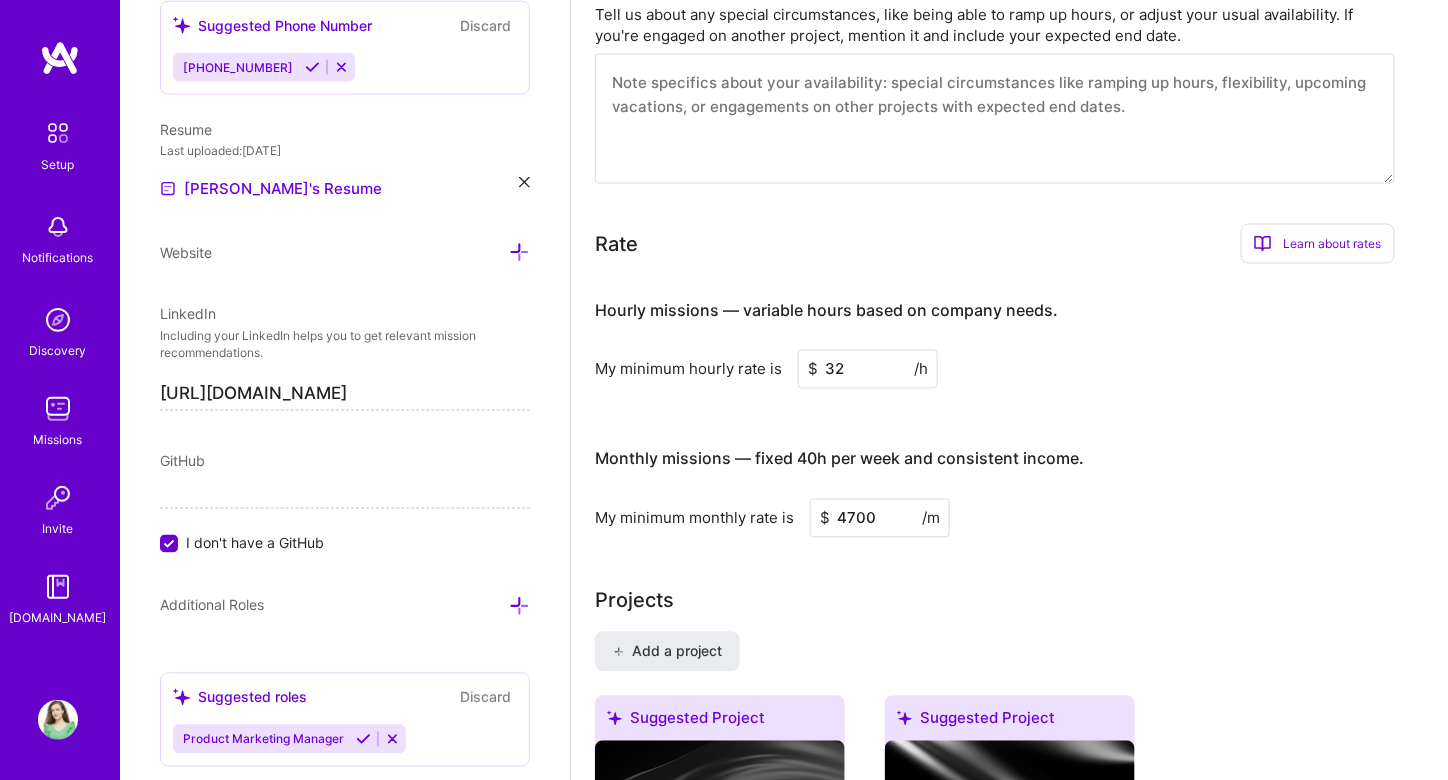 type on "4700" 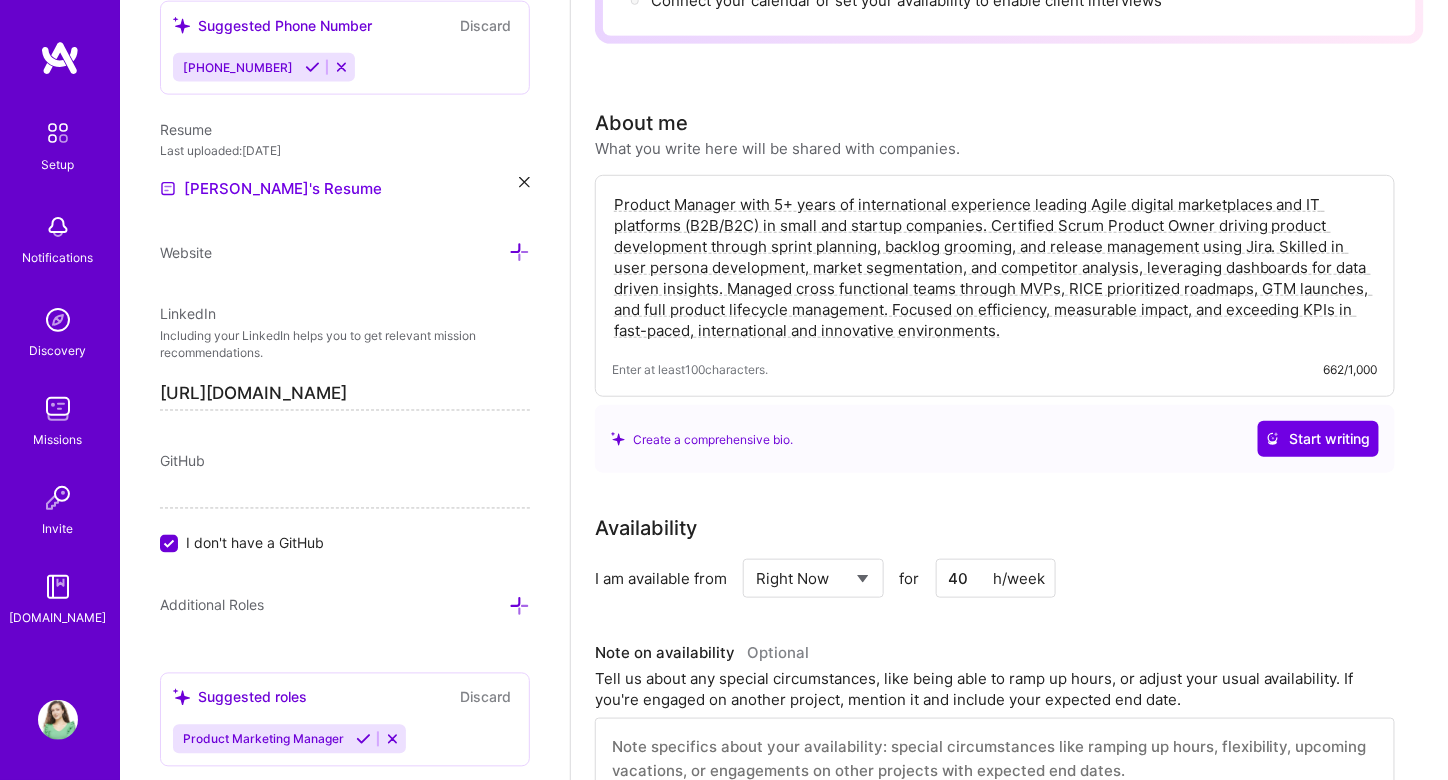 scroll, scrollTop: 333, scrollLeft: 0, axis: vertical 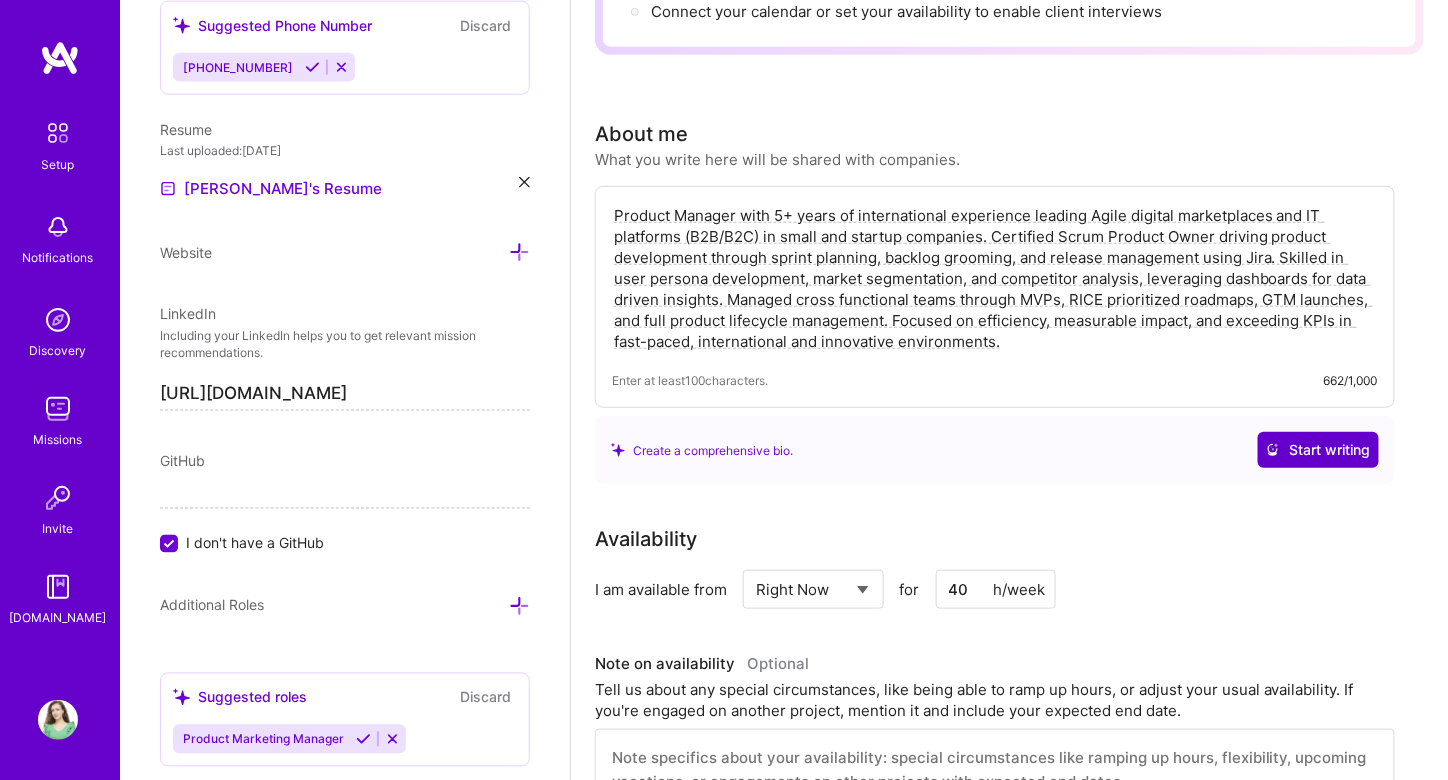 click on "Start writing" at bounding box center (1318, 450) 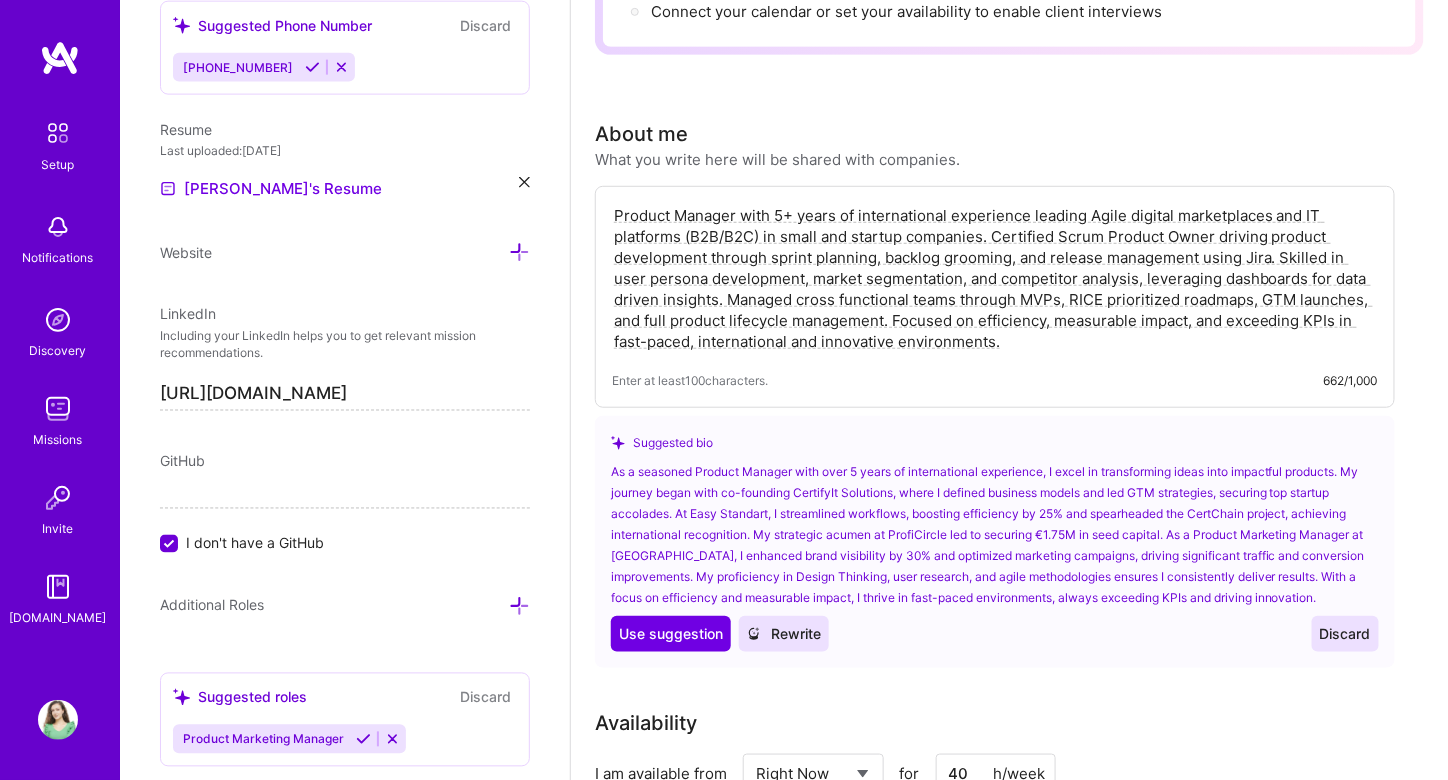 click on "Product Manager with 5+ years of international experience leading Agile digital marketplaces and IT platforms (B2B/B2C) in small and startup companies. Certified Scrum Product Owner driving product development through sprint planning, backlog grooming, and release management using Jira. Skilled in user persona development, market segmentation, and competitor analysis, leveraging dashboards for data driven insights. Managed cross functional teams through MVPs, RICE prioritized roadmaps, GTM launches, and full product lifecycle management. Focused on efficiency, measurable impact, and exceeding KPIs in fast-paced, international and innovative environments." at bounding box center [995, 278] 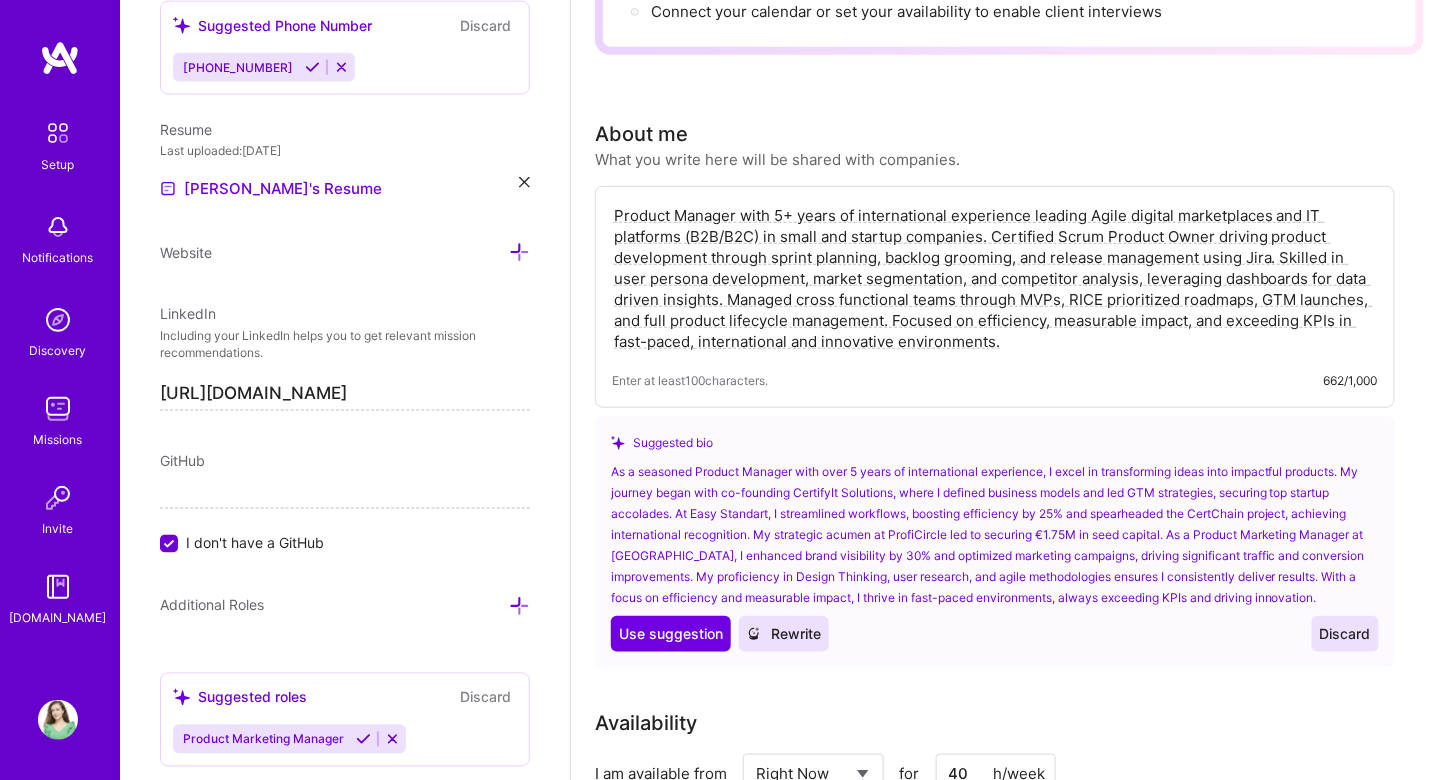 click on "Discard" at bounding box center [1345, 634] 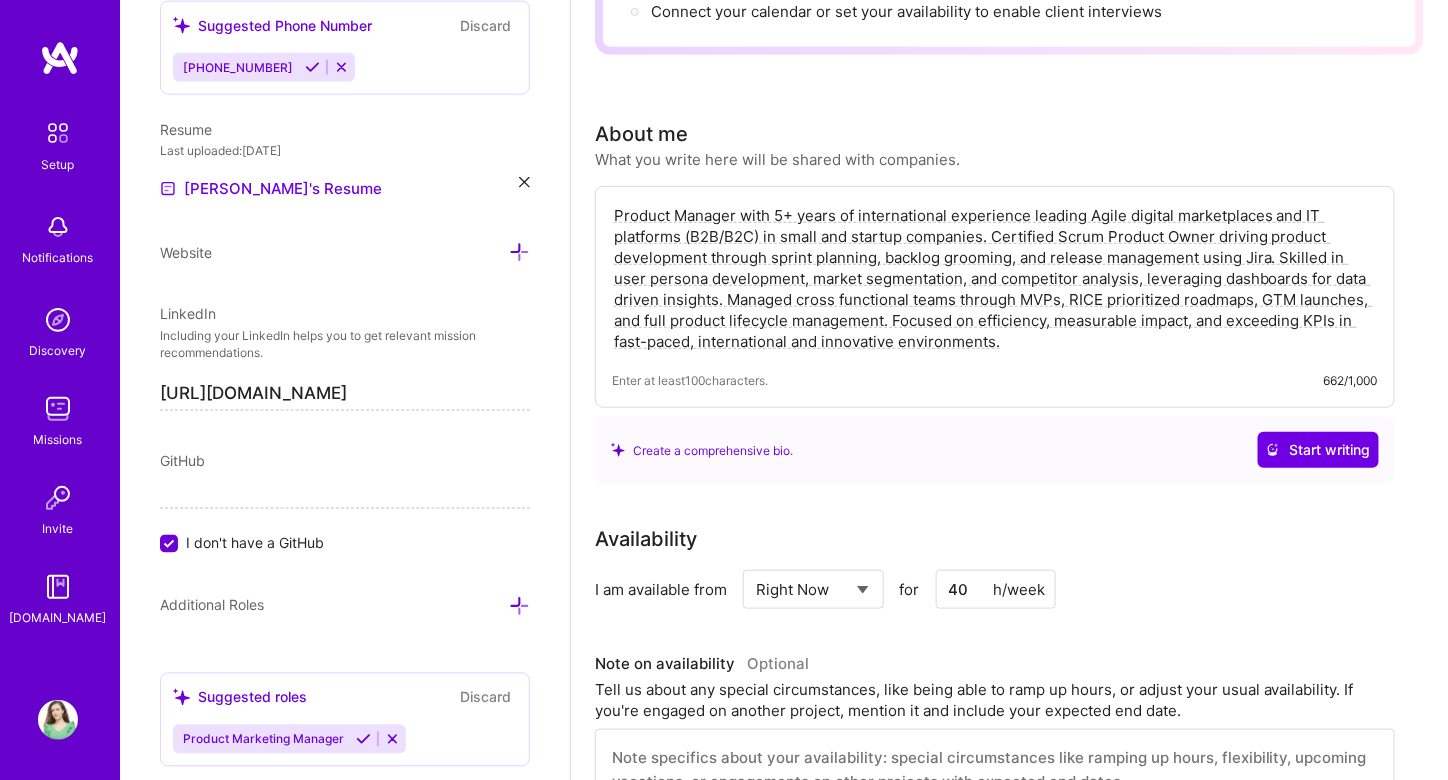 click on "Product Manager with 5+ years of international experience leading Agile digital marketplaces and IT platforms (B2B/B2C) in small and startup companies. Certified Scrum Product Owner driving product development through sprint planning, backlog grooming, and release management using Jira. Skilled in user persona development, market segmentation, and competitor analysis, leveraging dashboards for data driven insights. Managed cross functional teams through MVPs, RICE prioritized roadmaps, GTM launches, and full product lifecycle management. Focused on efficiency, measurable impact, and exceeding KPIs in fast-paced, international and innovative environments." at bounding box center [995, 278] 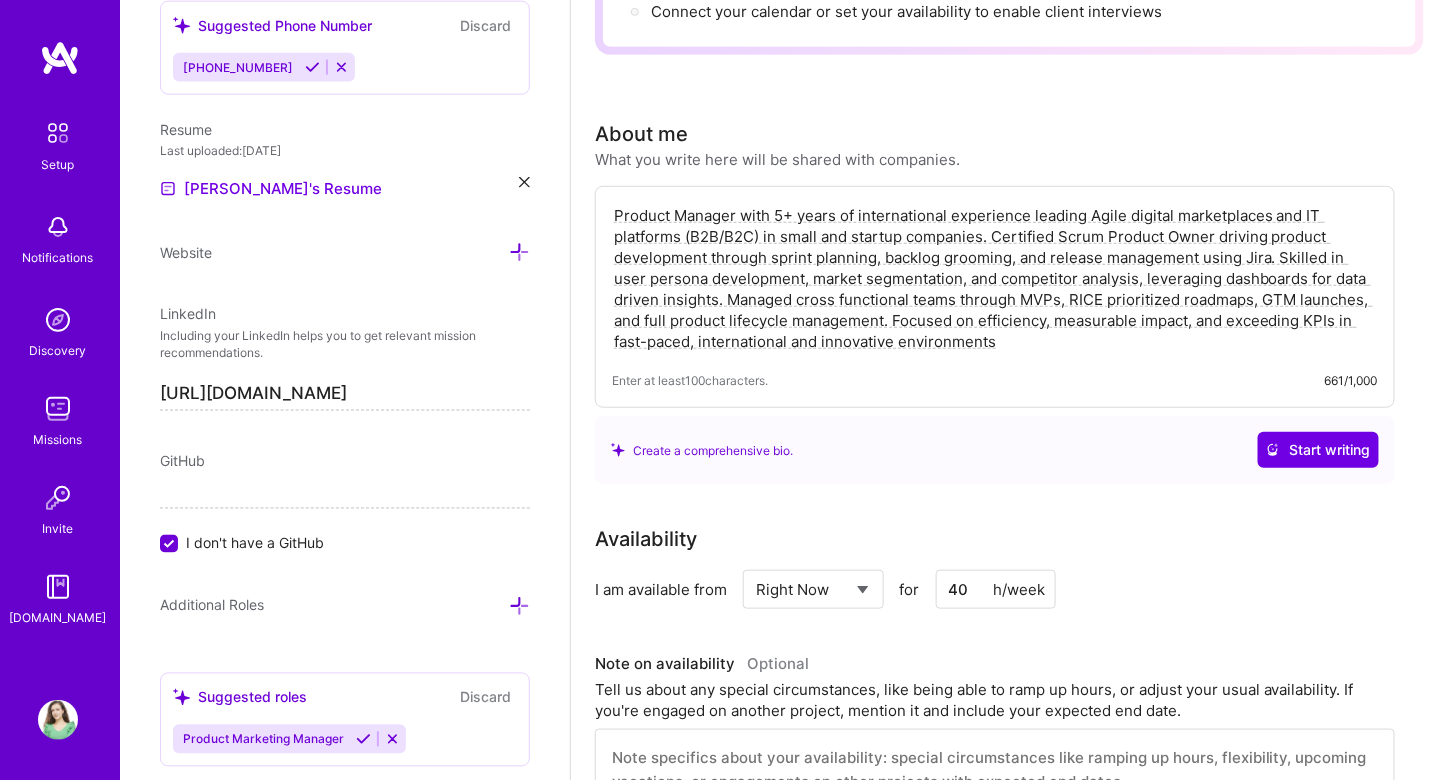 type on "Product Manager with 5+ years of international experience leading Agile digital marketplaces and IT platforms (B2B/B2C) in small and startup companies. Certified Scrum Product Owner driving product development through sprint planning, backlog grooming, and release management using Jira. Skilled in user persona development, market segmentation, and competitor analysis, leveraging dashboards for data driven insights. Managed cross functional teams through MVPs, RICE prioritized roadmaps, GTM launches, and full product lifecycle management. Focused on efficiency, measurable impact, and exceeding KPIs in fast-paced, international and innovative environments." 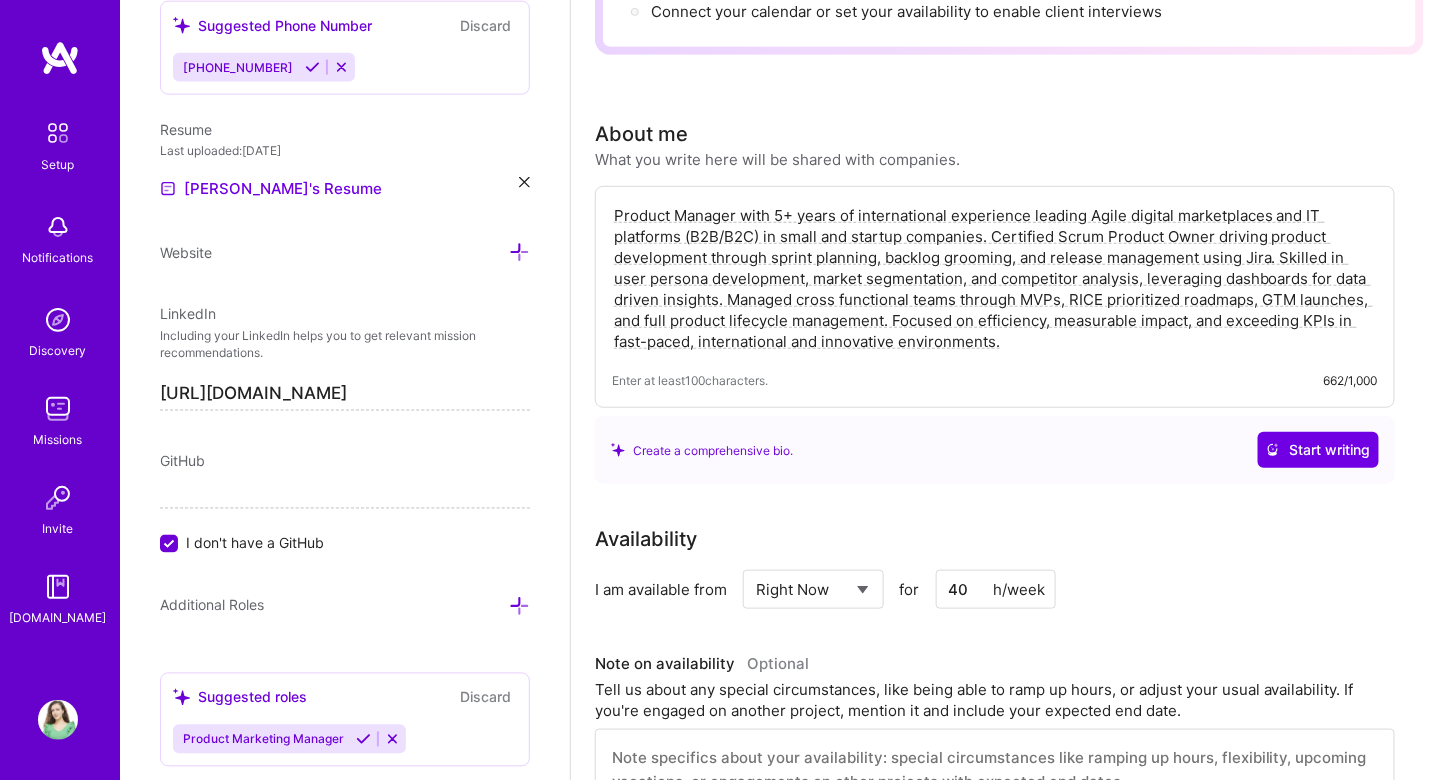 click on "Availability I am available from Select... Right Now Future Date Not Available for 40 h/week" at bounding box center (995, 566) 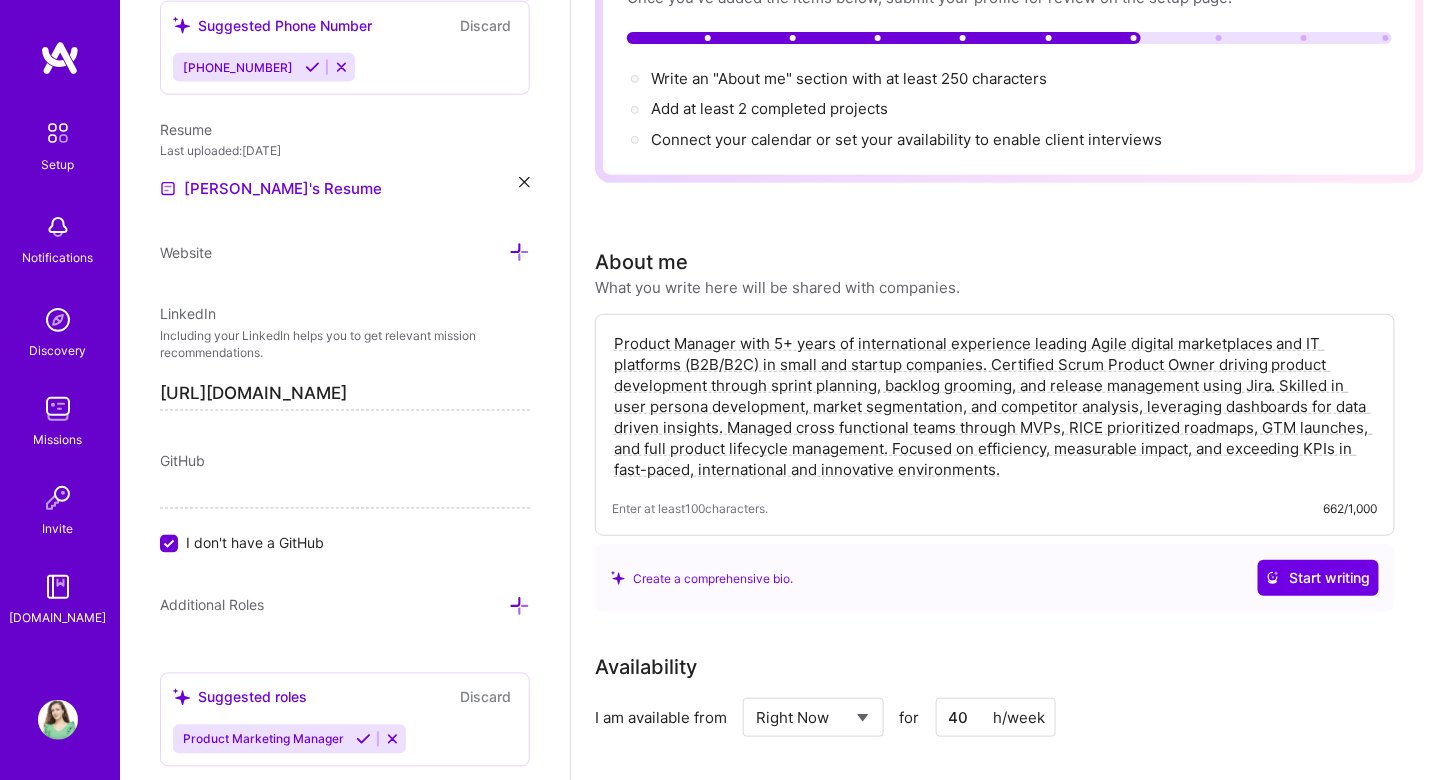 scroll, scrollTop: 0, scrollLeft: 0, axis: both 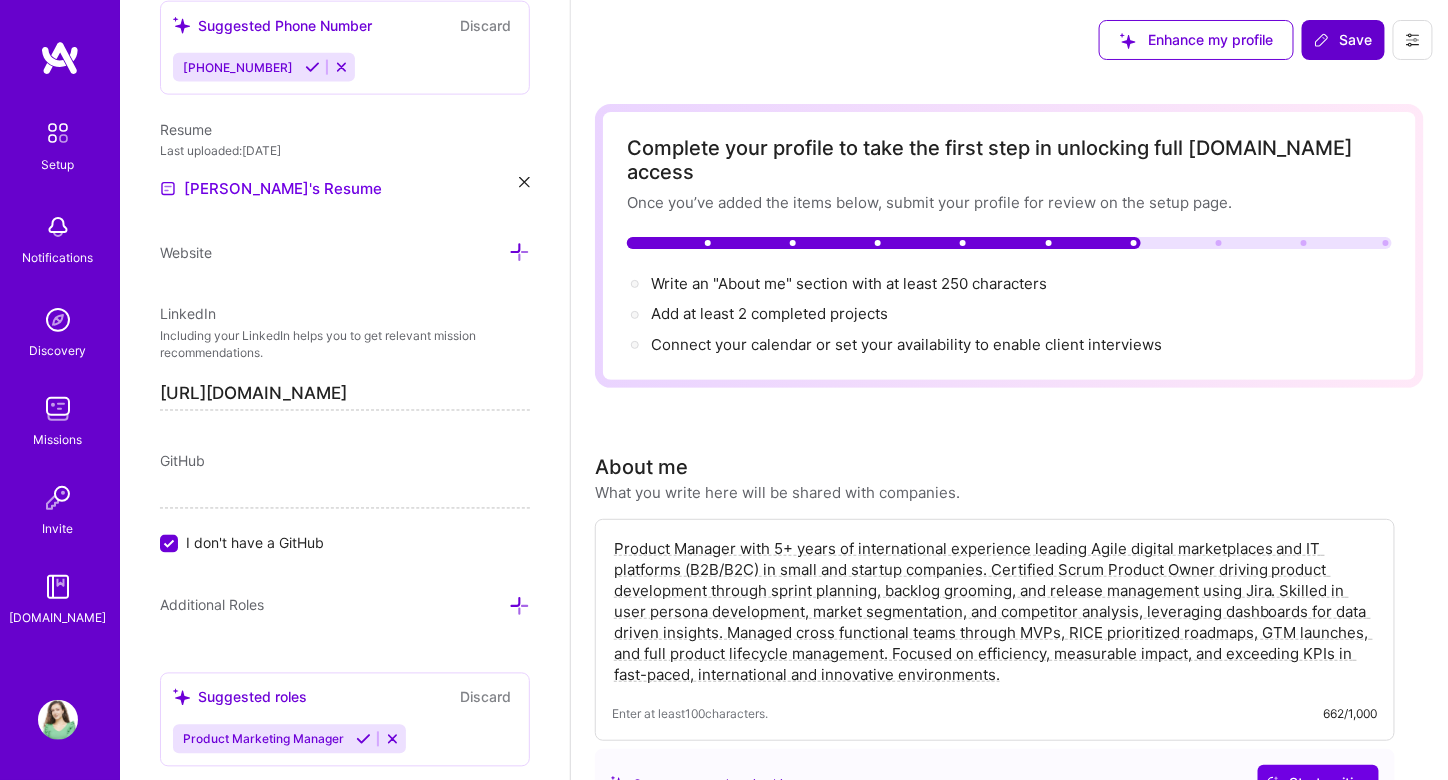 click on "Save" at bounding box center [1343, 40] 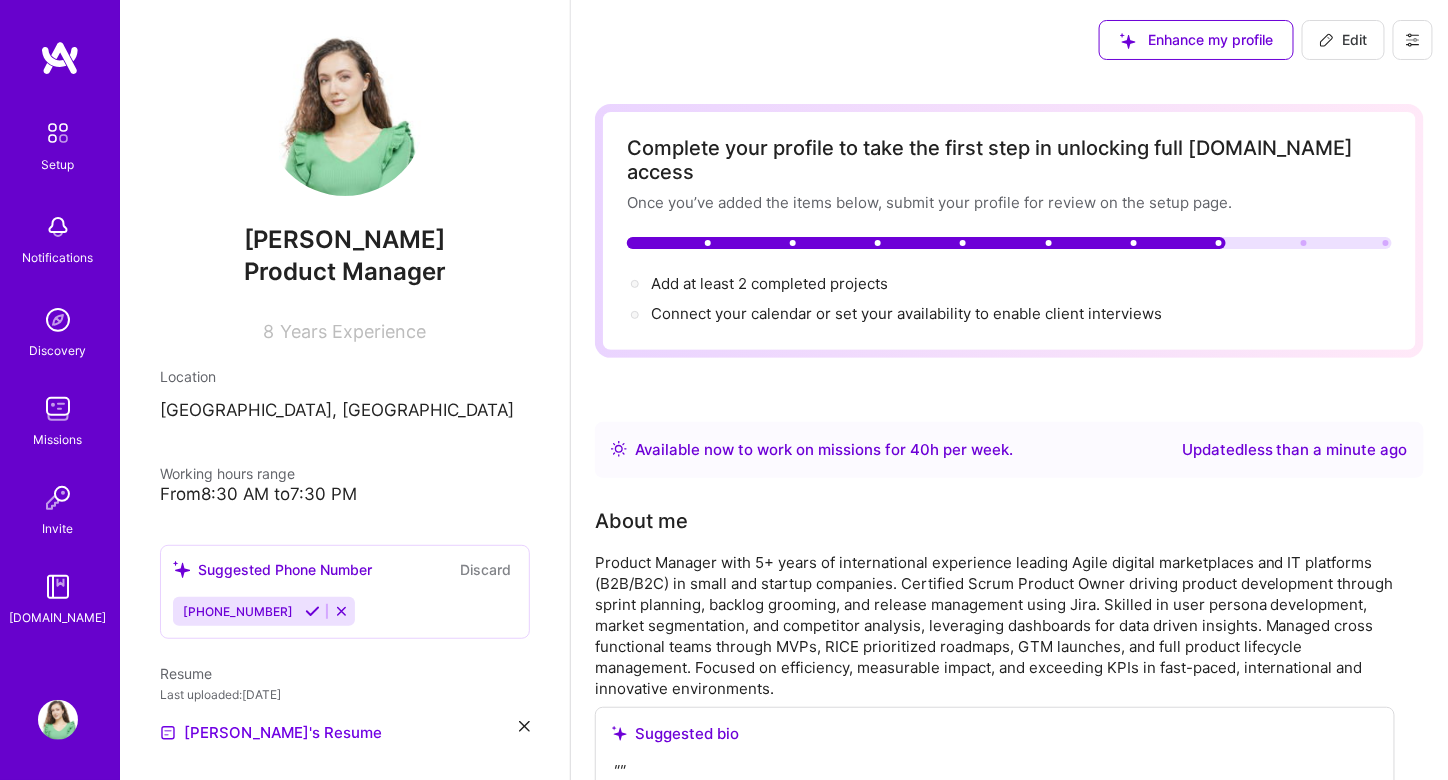 scroll, scrollTop: 0, scrollLeft: 0, axis: both 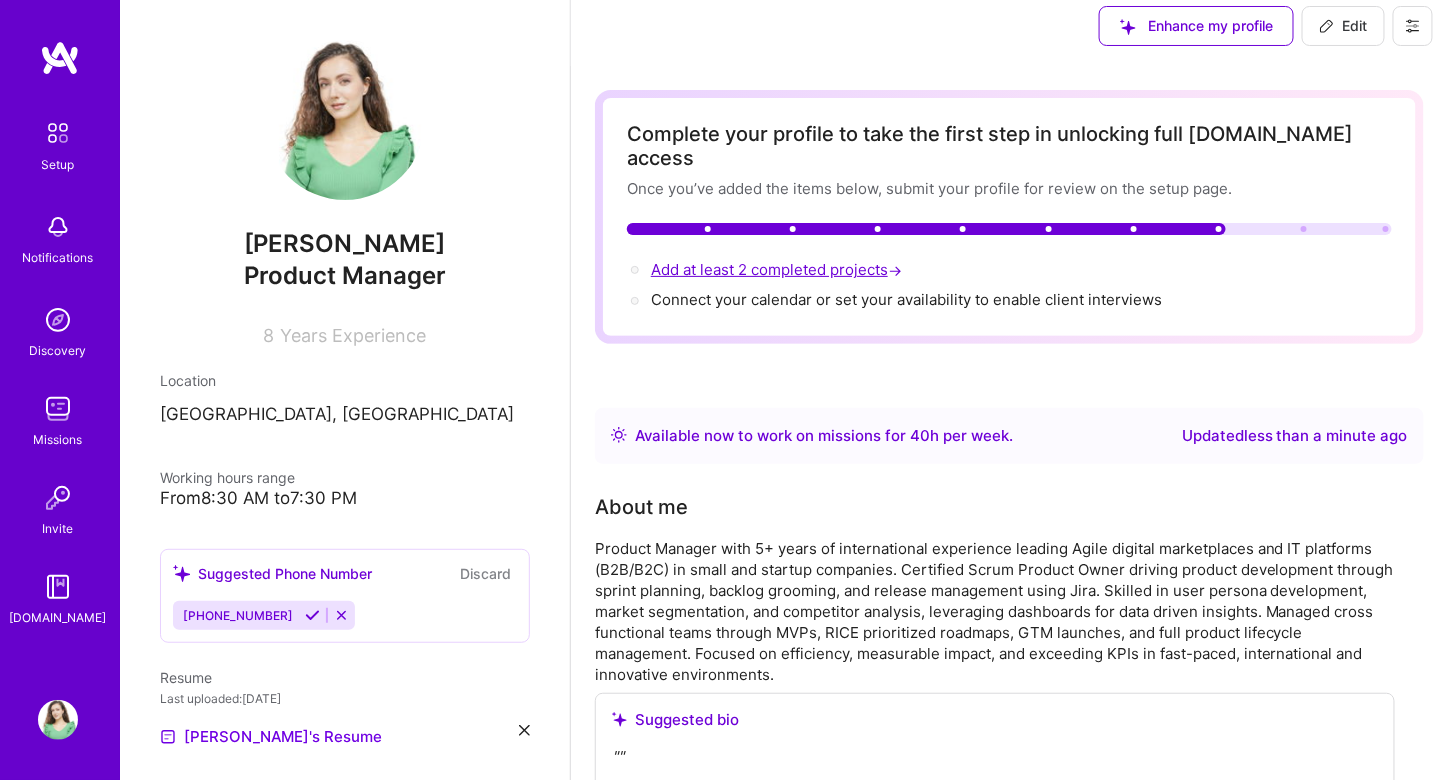 click on "Add at least 2 completed projects  →" at bounding box center [778, 269] 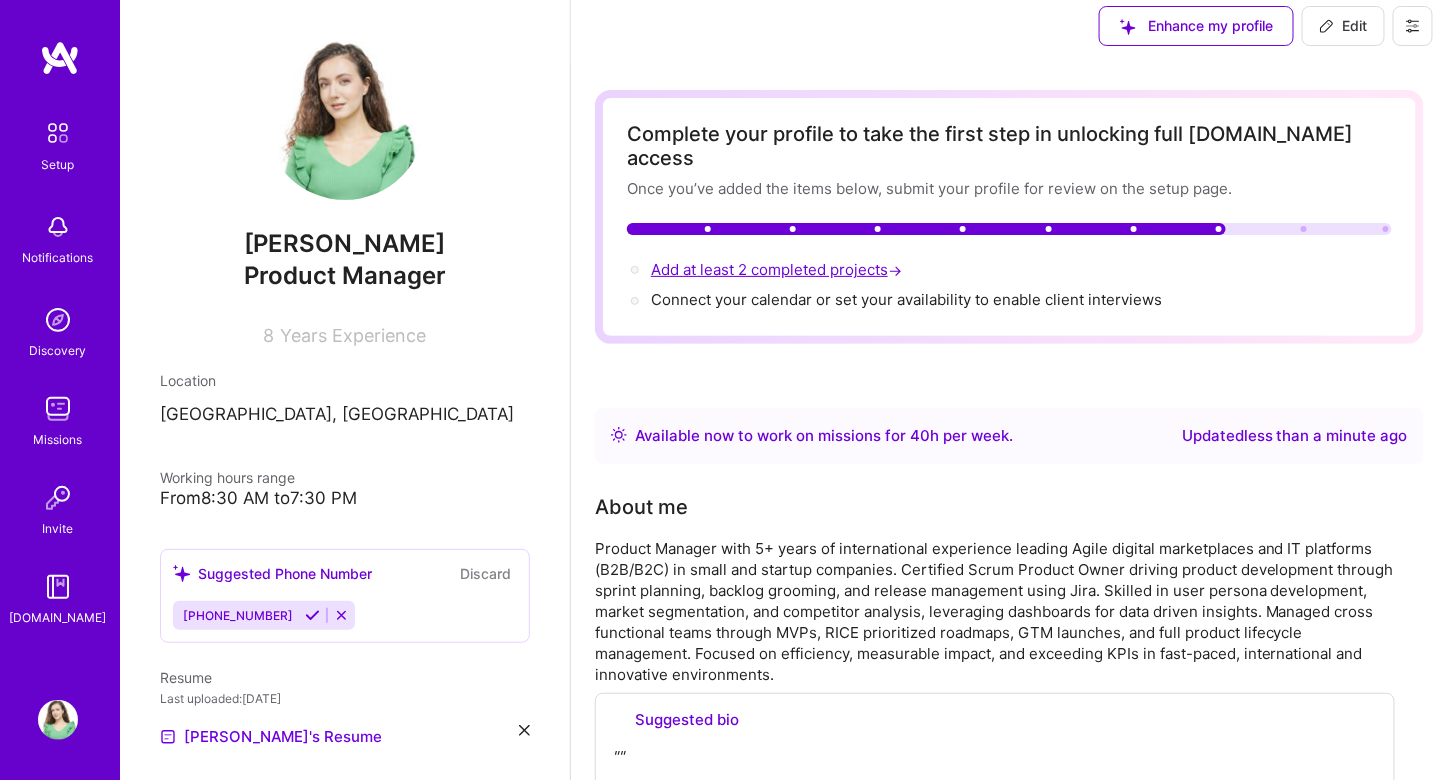 scroll, scrollTop: 894, scrollLeft: 0, axis: vertical 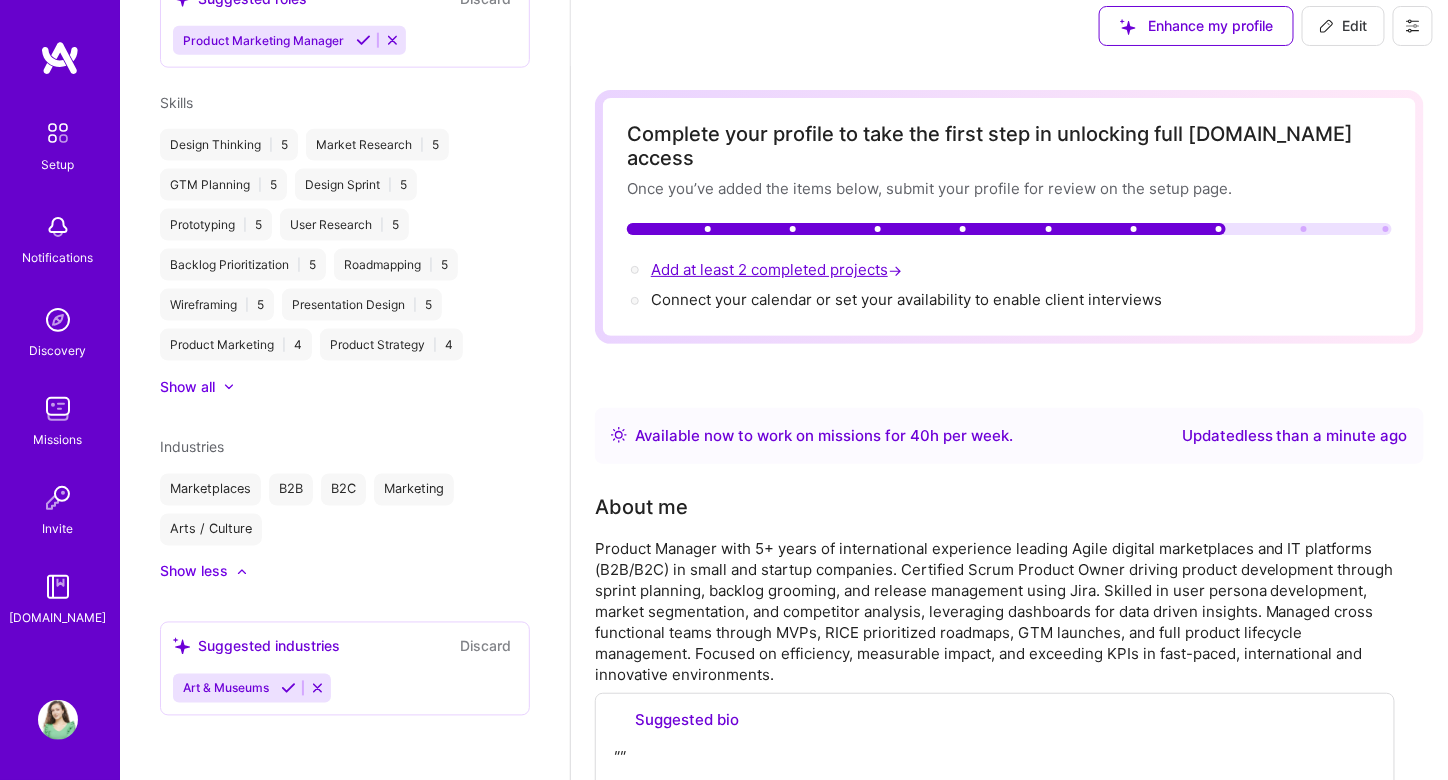 select on "US" 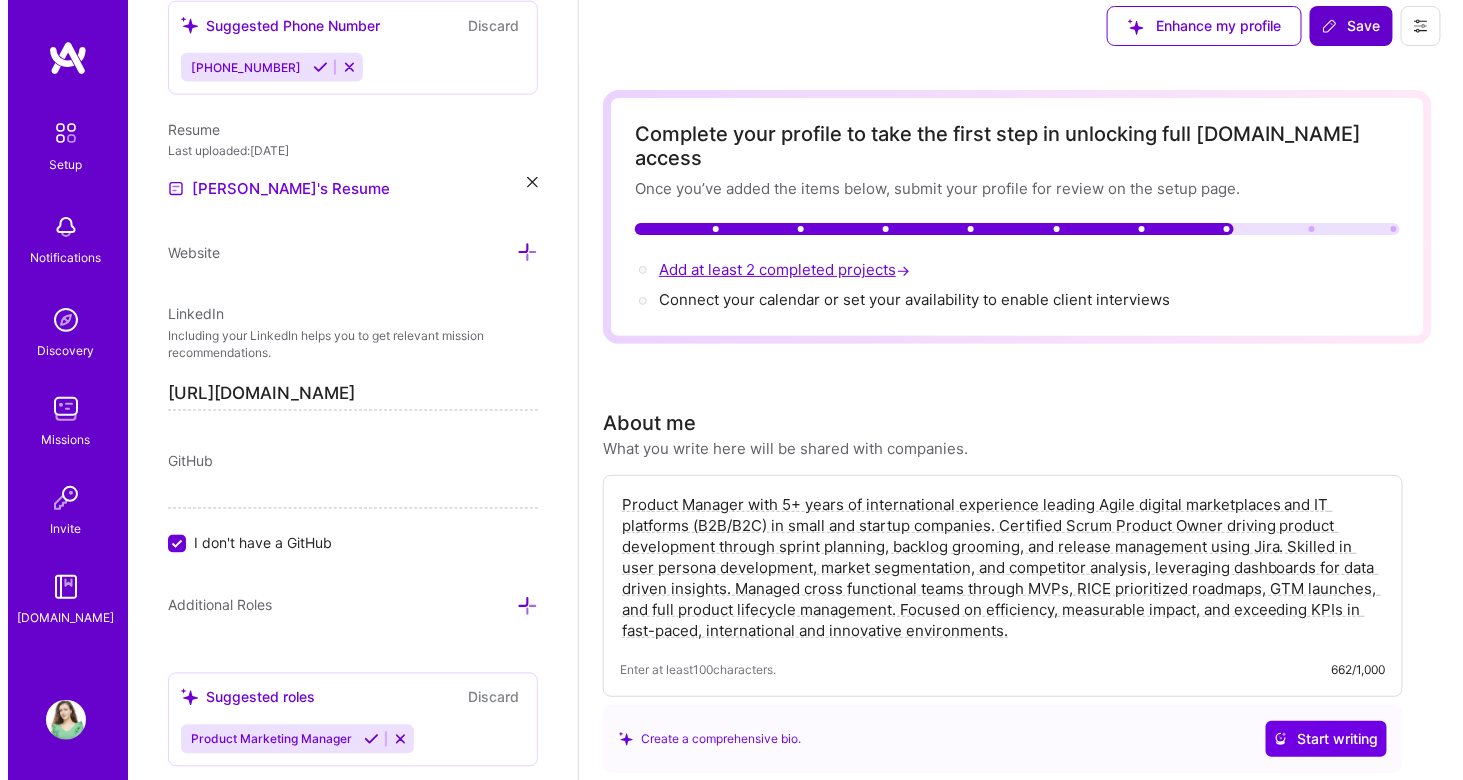 scroll, scrollTop: 1533, scrollLeft: 0, axis: vertical 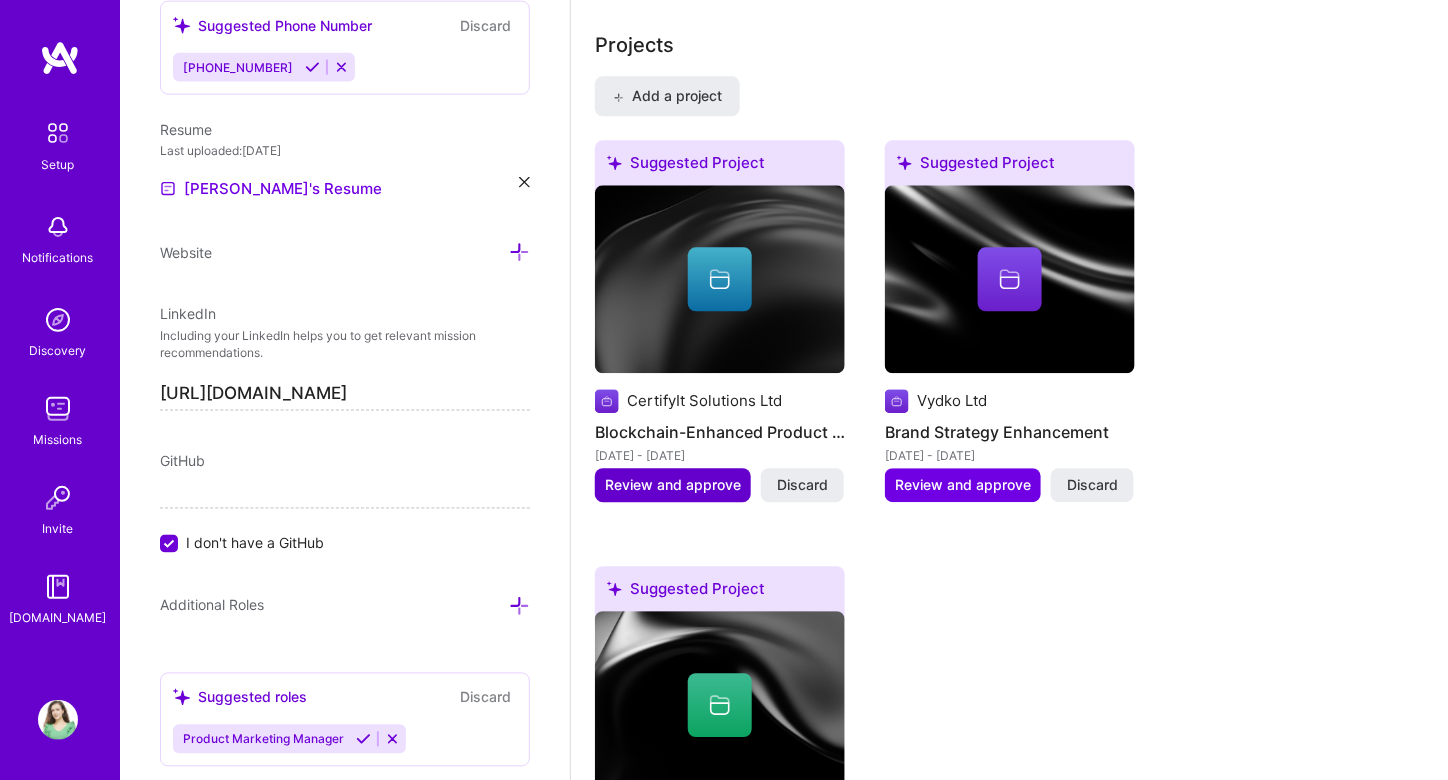 click on "Review and approve" at bounding box center [673, 485] 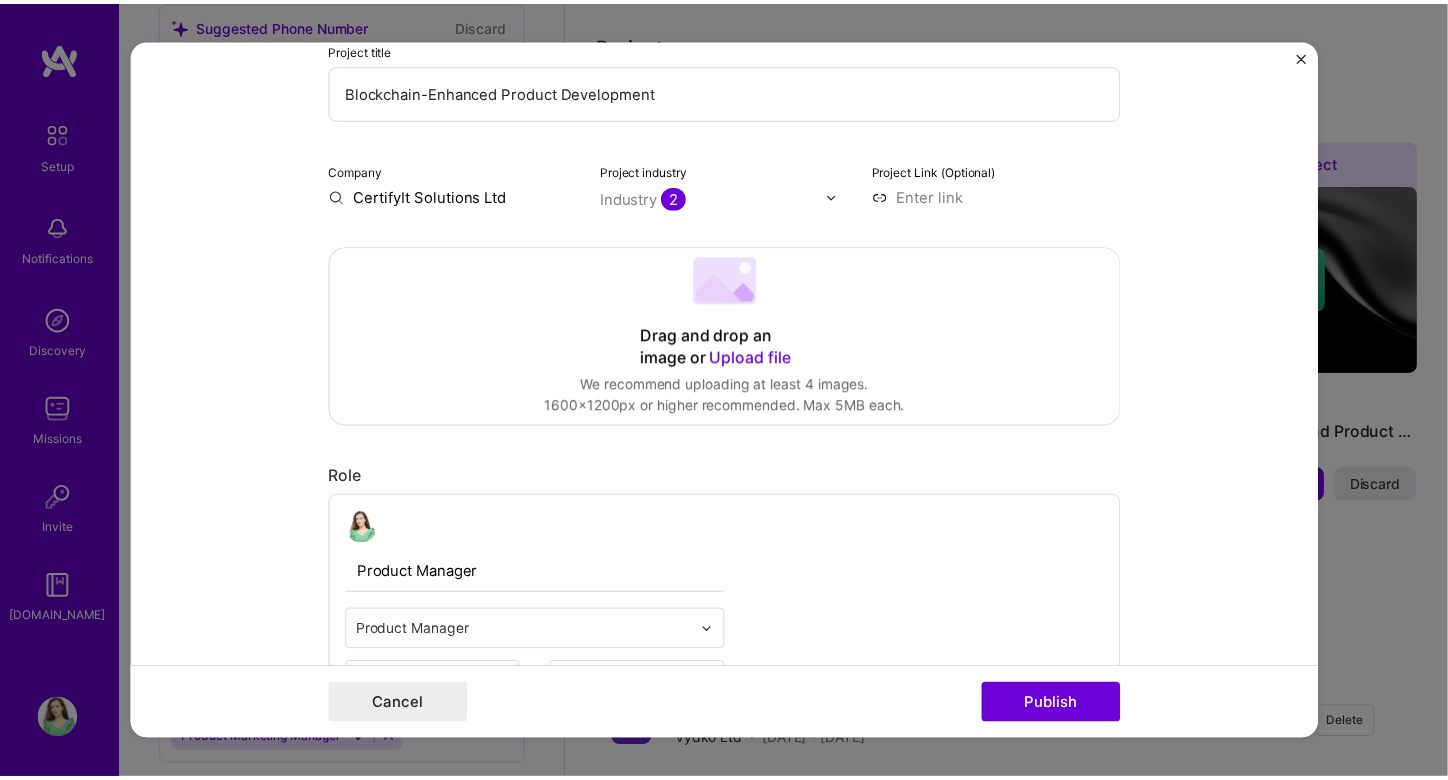 scroll, scrollTop: 0, scrollLeft: 0, axis: both 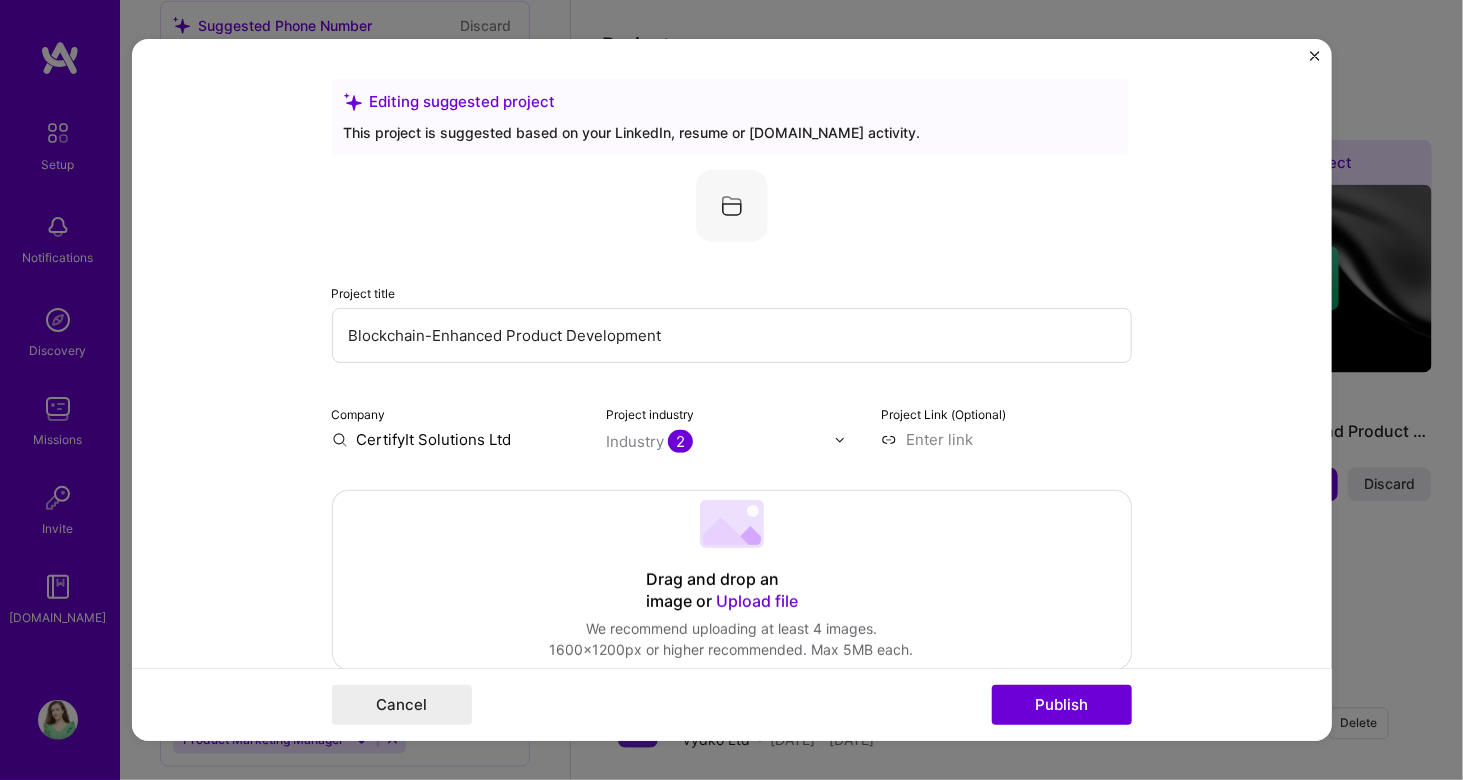 click at bounding box center [1315, 56] 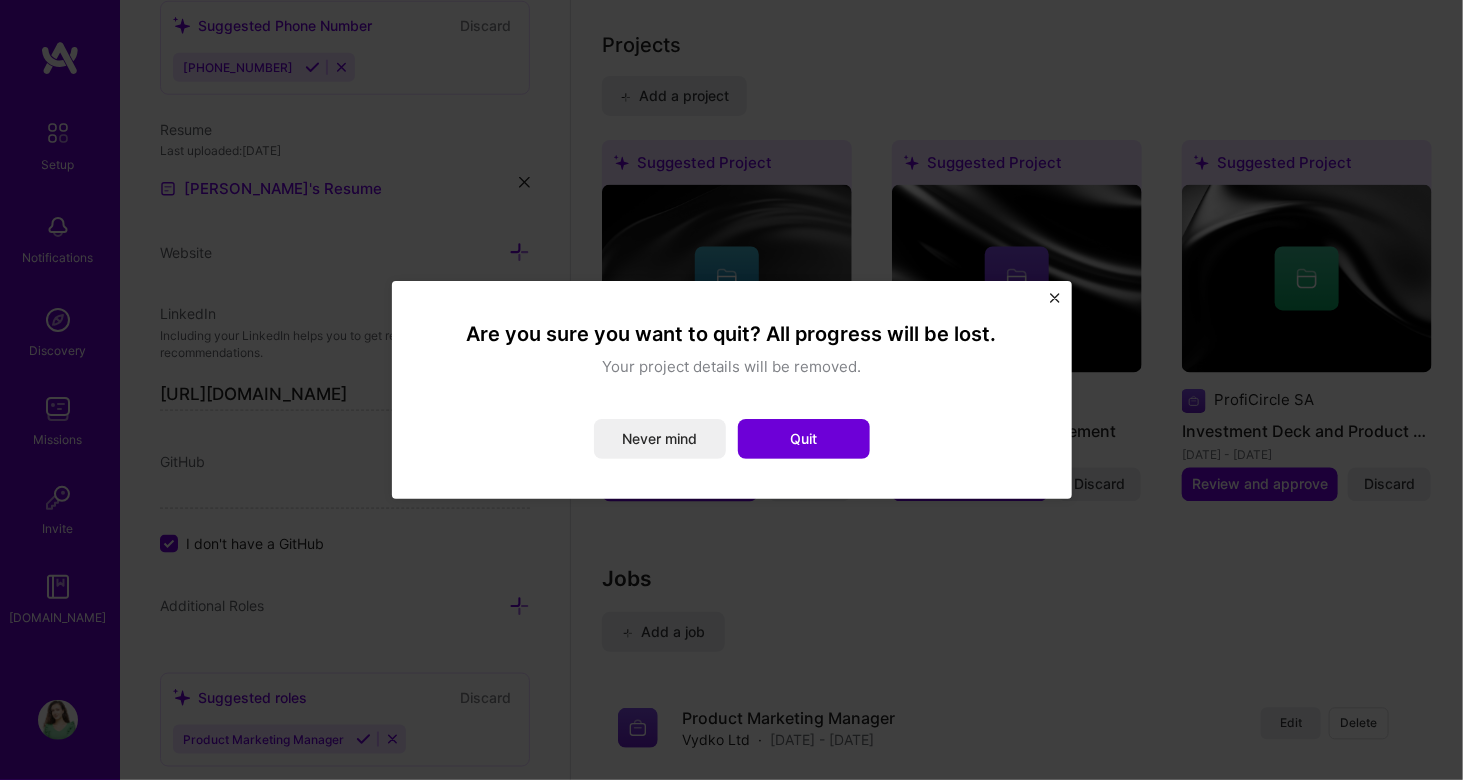 click at bounding box center (1055, 298) 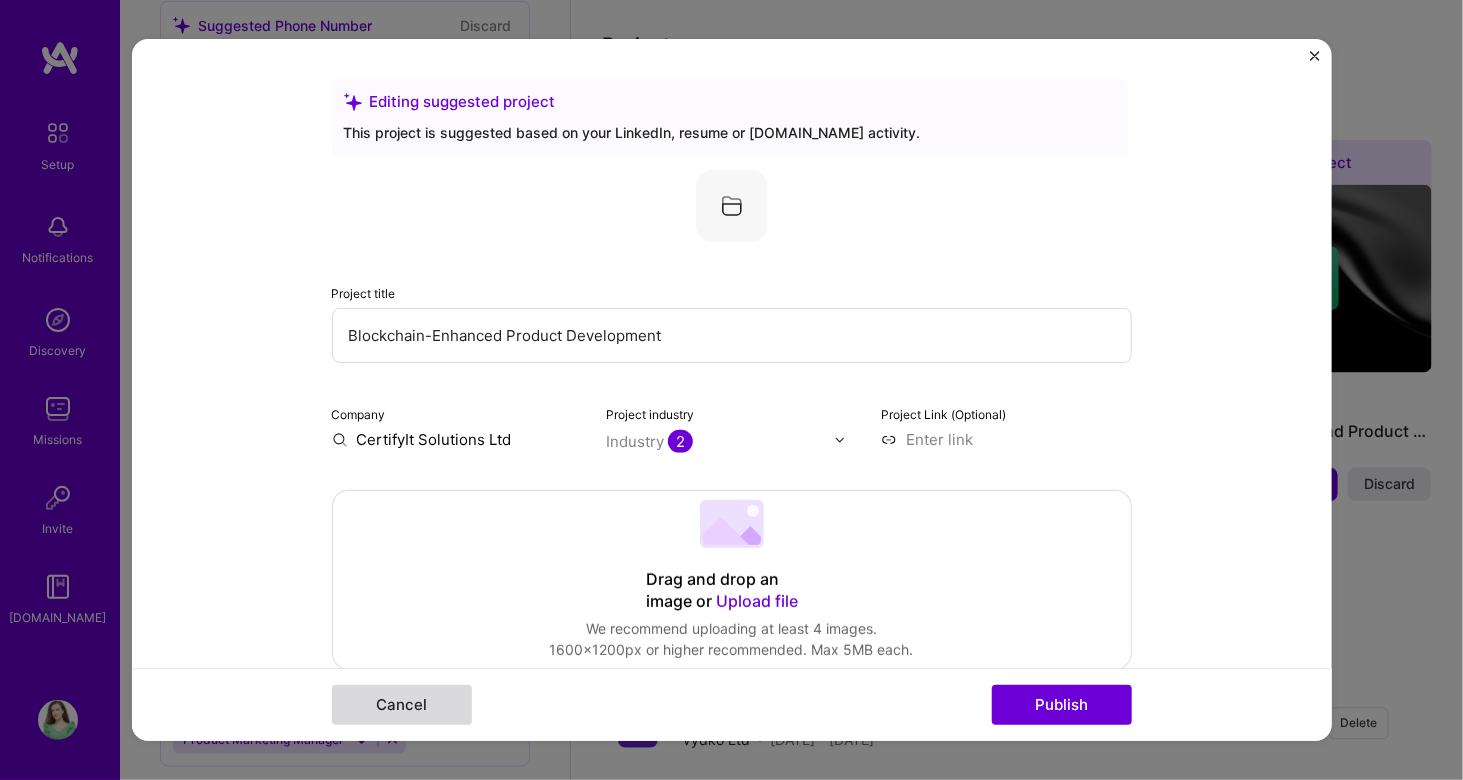 click on "Cancel" at bounding box center [402, 705] 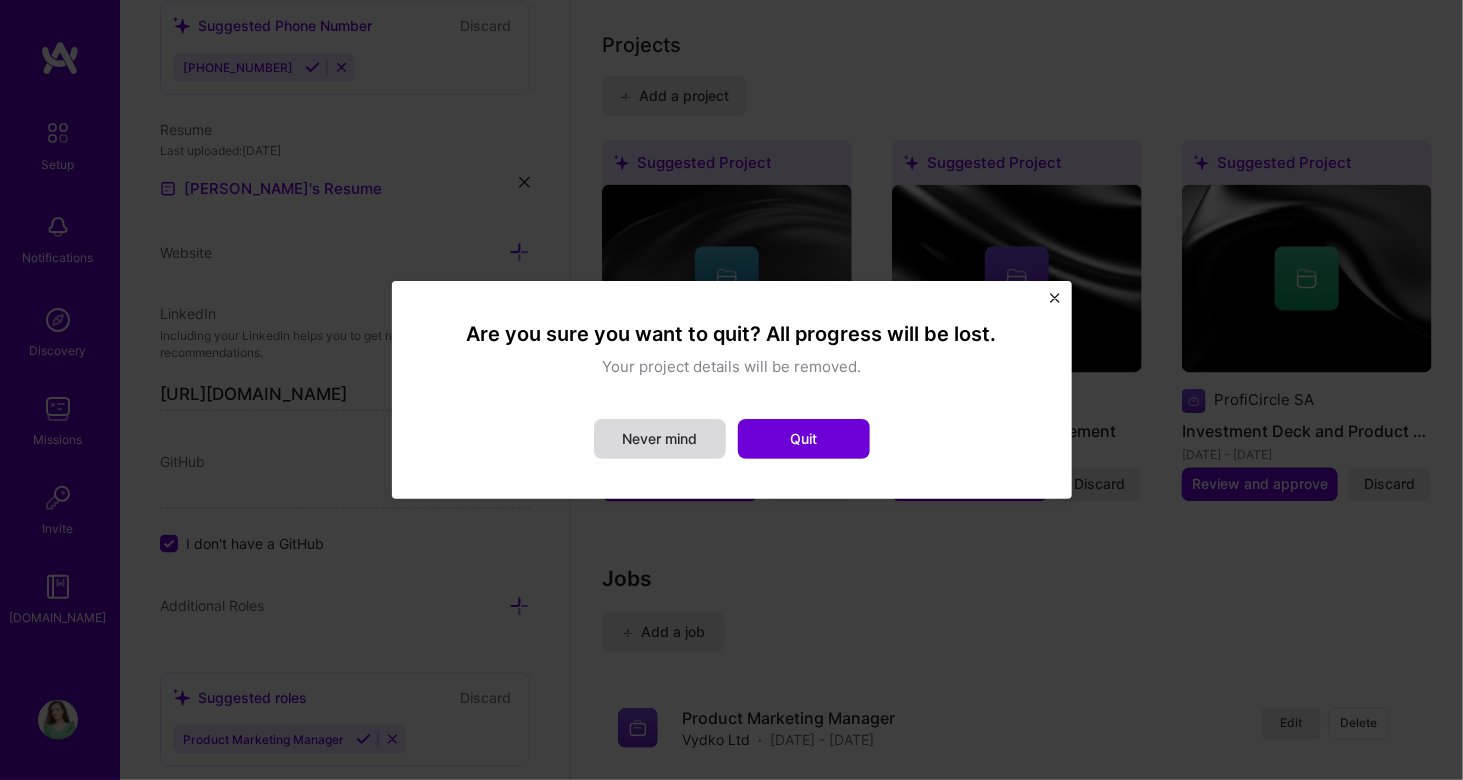 click on "Never mind" at bounding box center (660, 439) 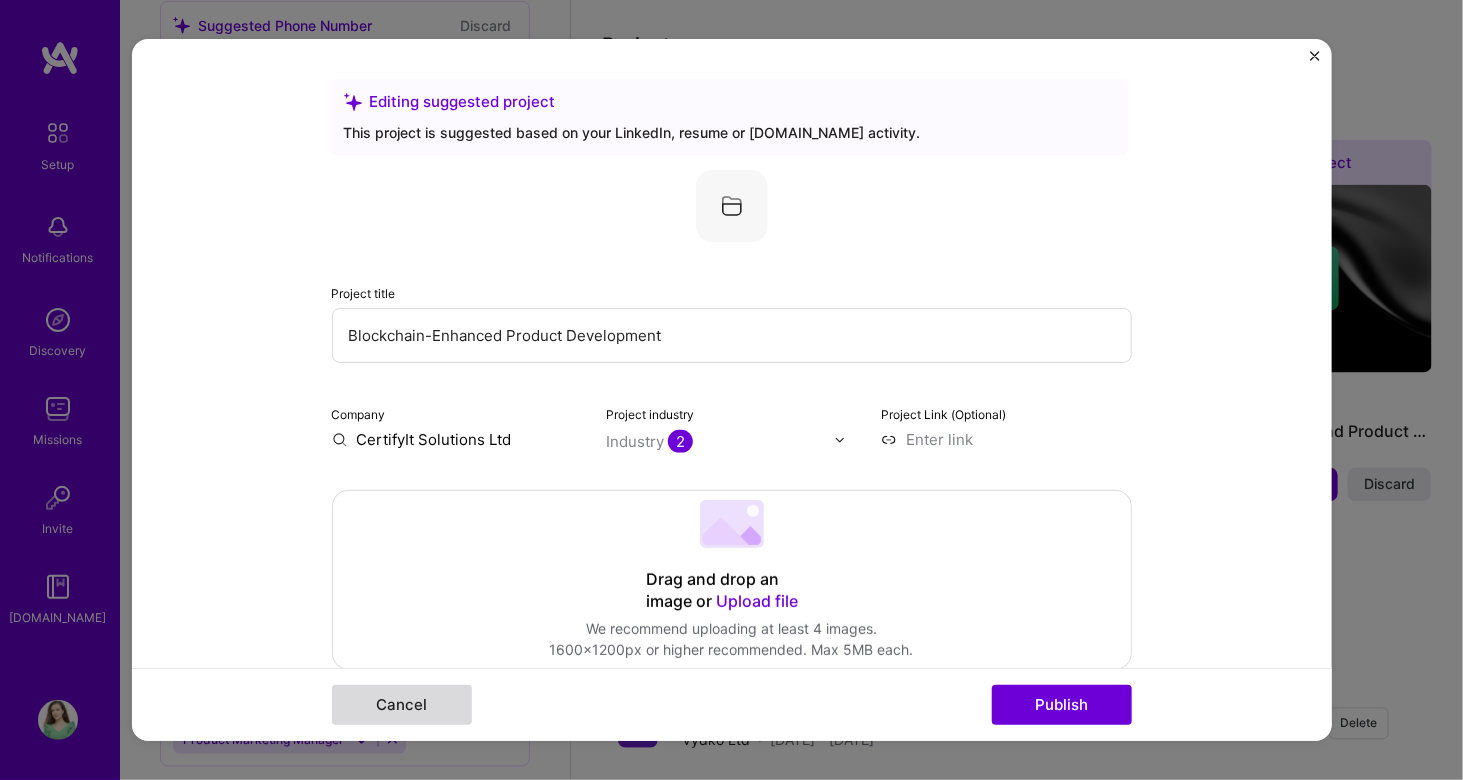 click on "Cancel" at bounding box center [402, 705] 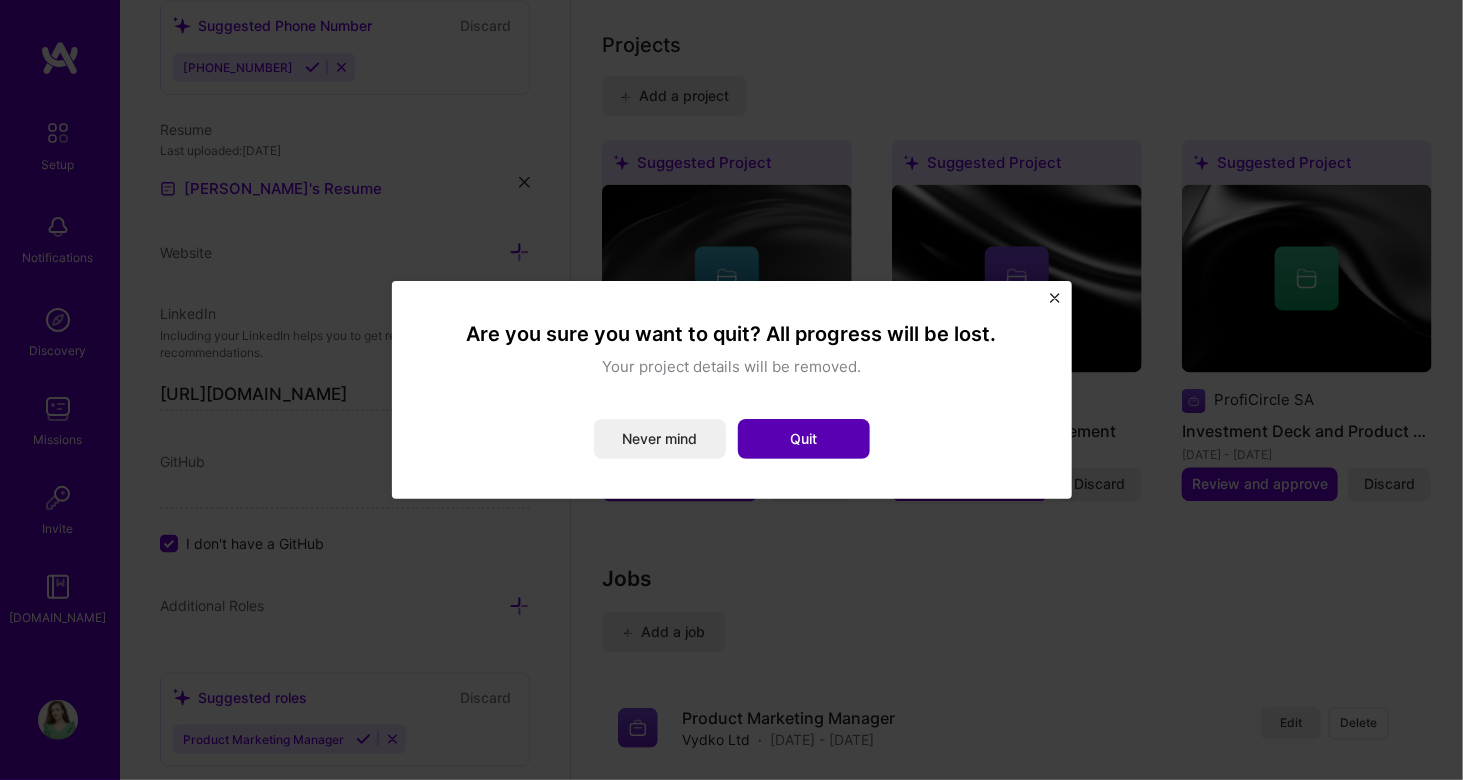 click on "Quit" at bounding box center [804, 439] 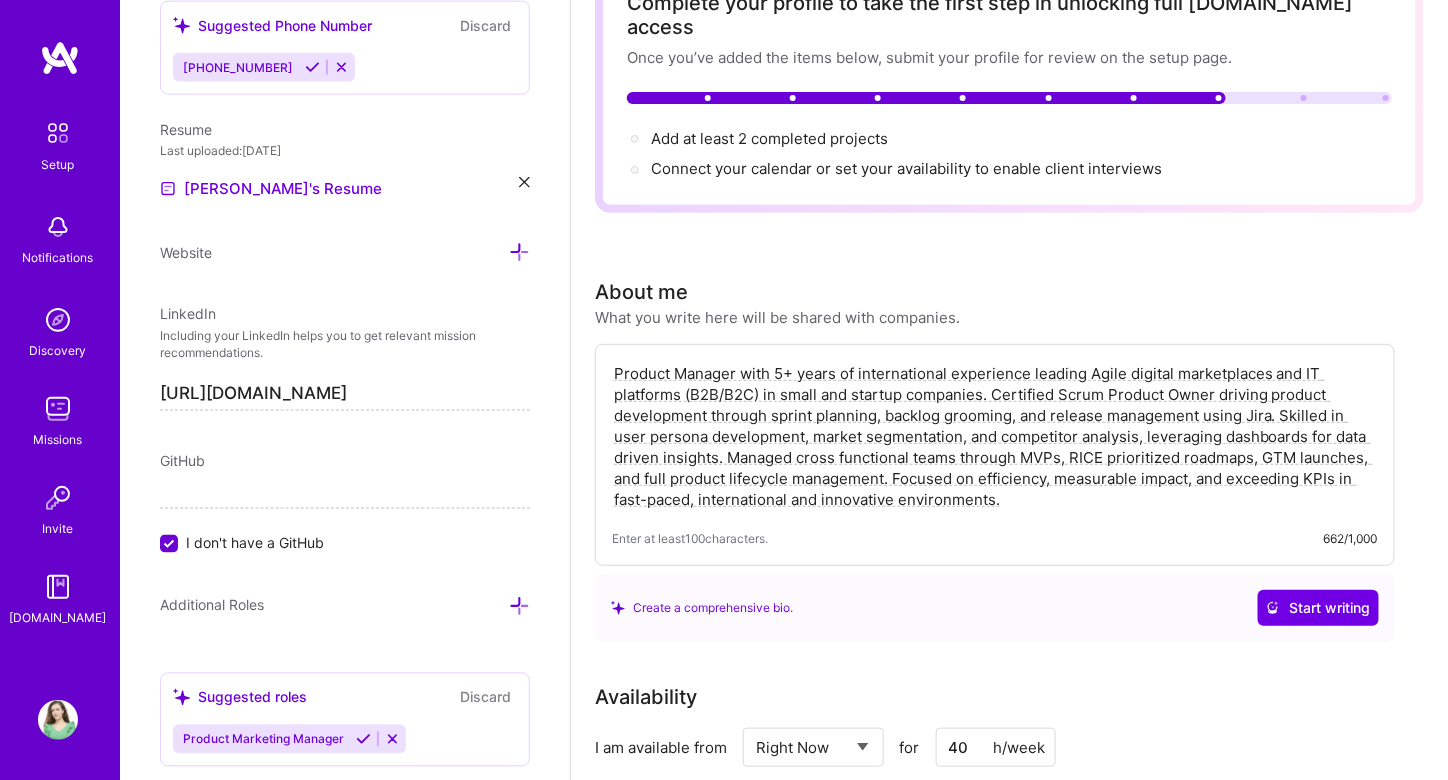 scroll, scrollTop: 0, scrollLeft: 0, axis: both 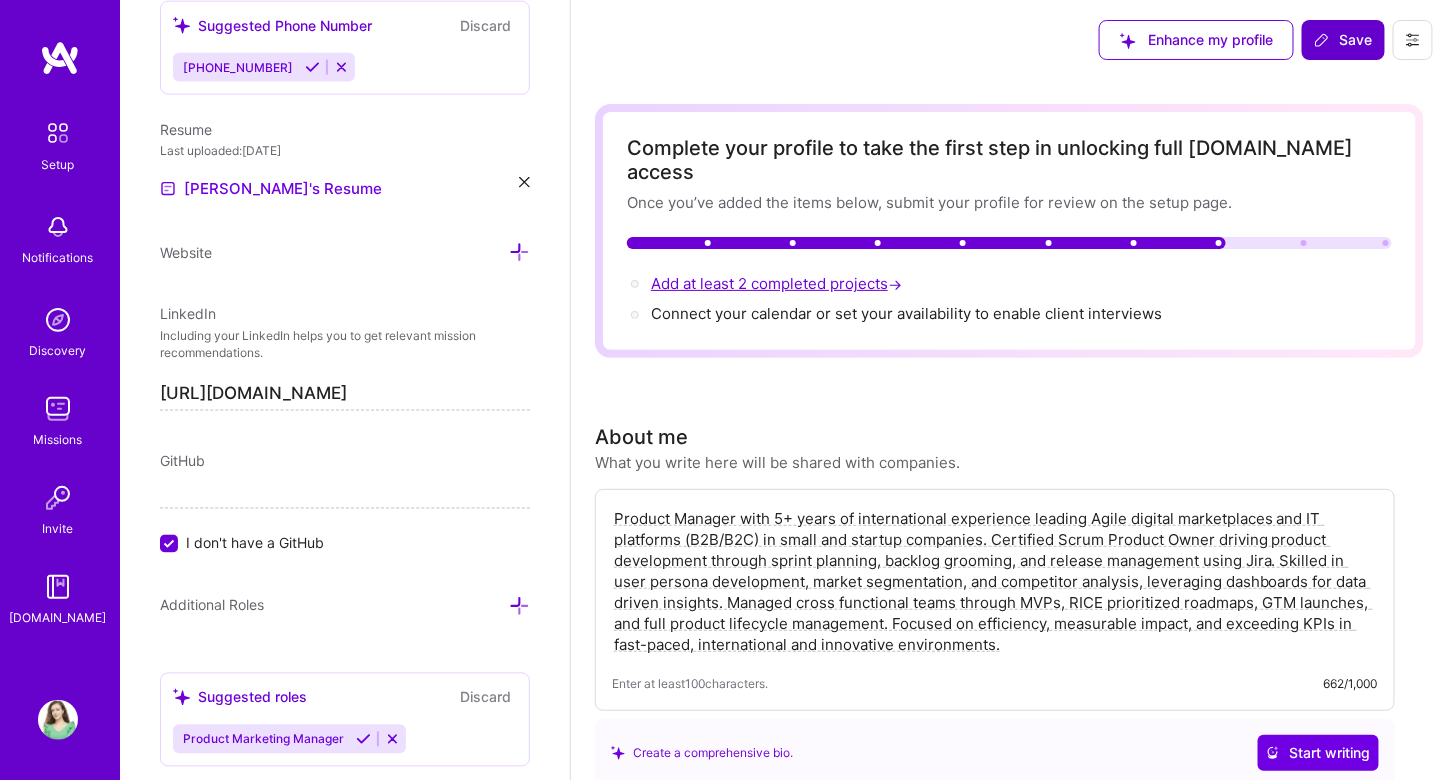 click on "Add at least 2 completed projects  →" at bounding box center (778, 283) 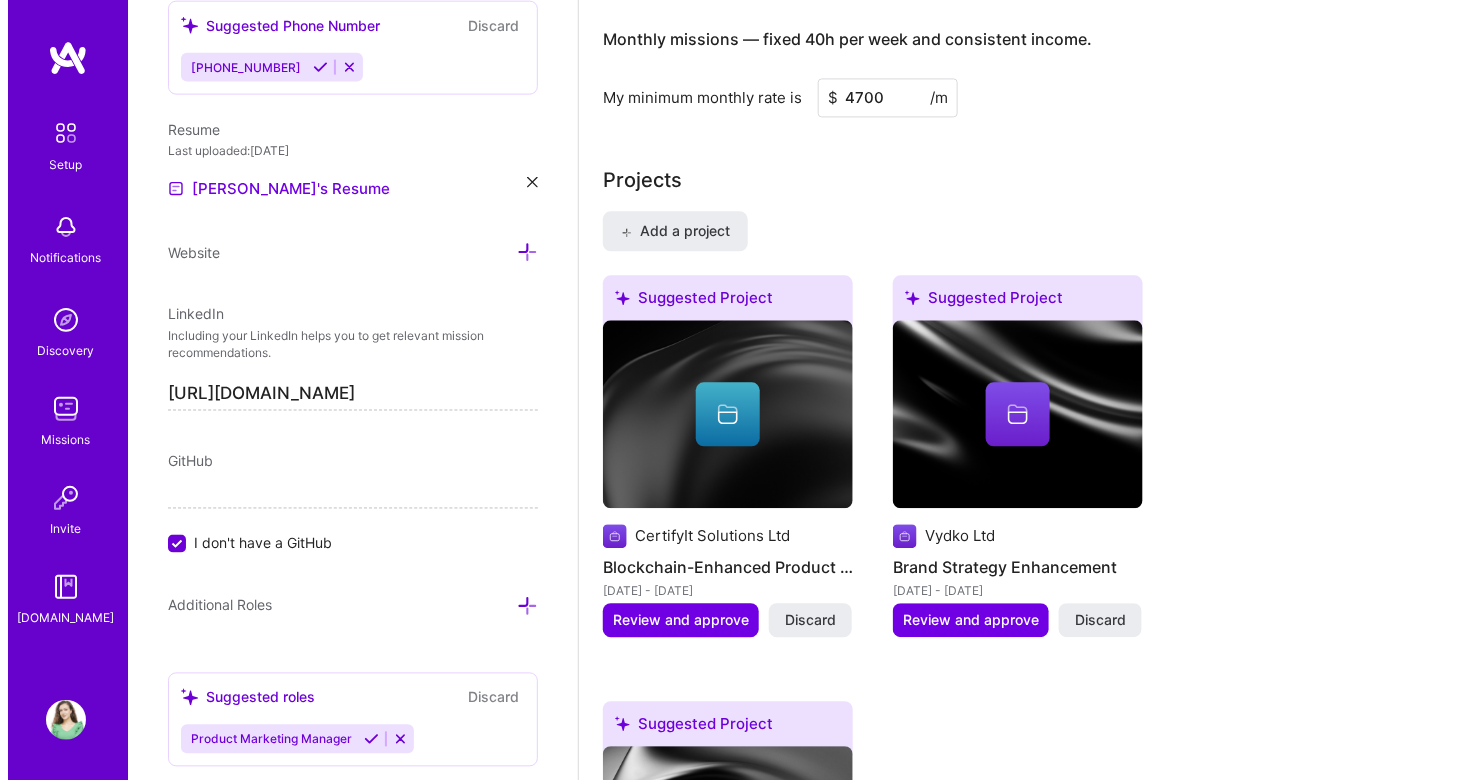 scroll, scrollTop: 1393, scrollLeft: 0, axis: vertical 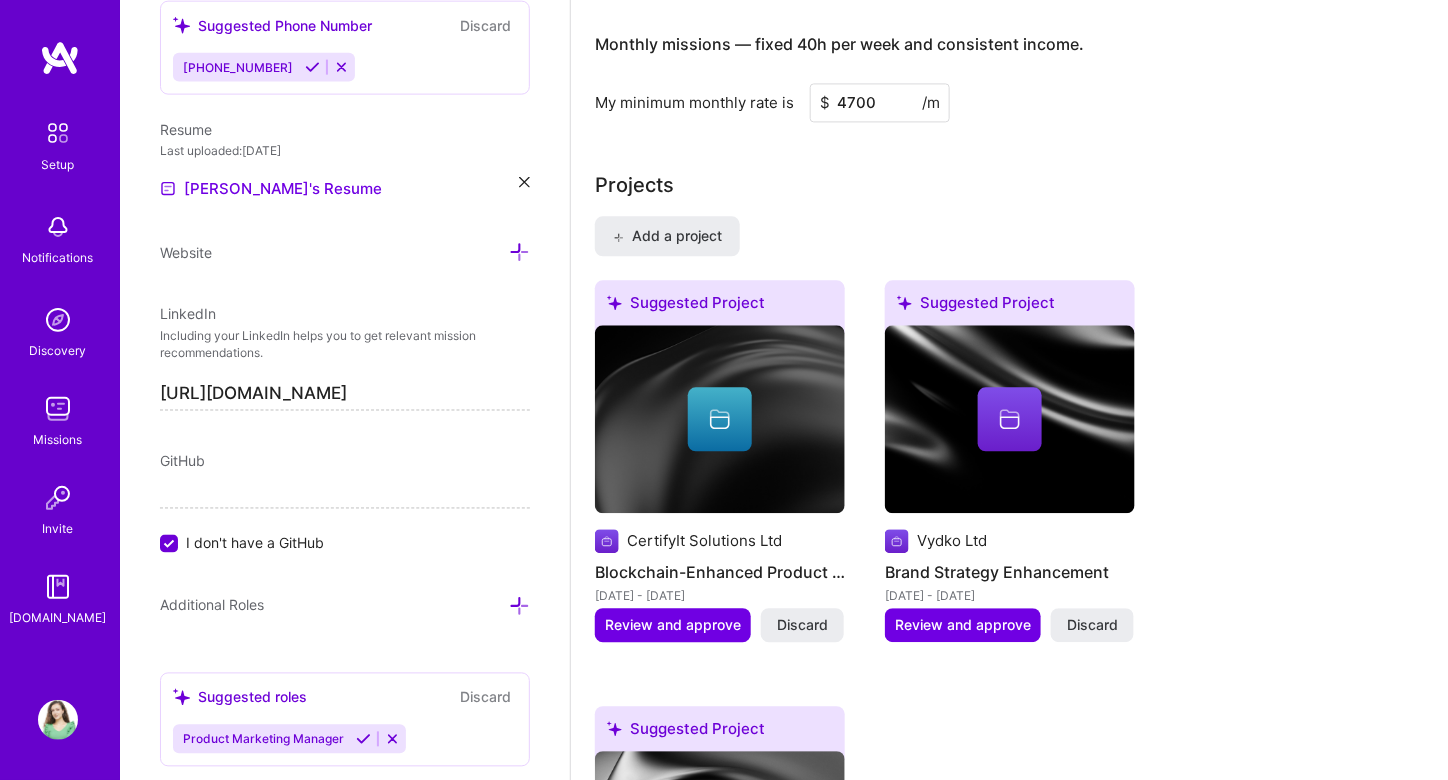 click at bounding box center [720, 419] 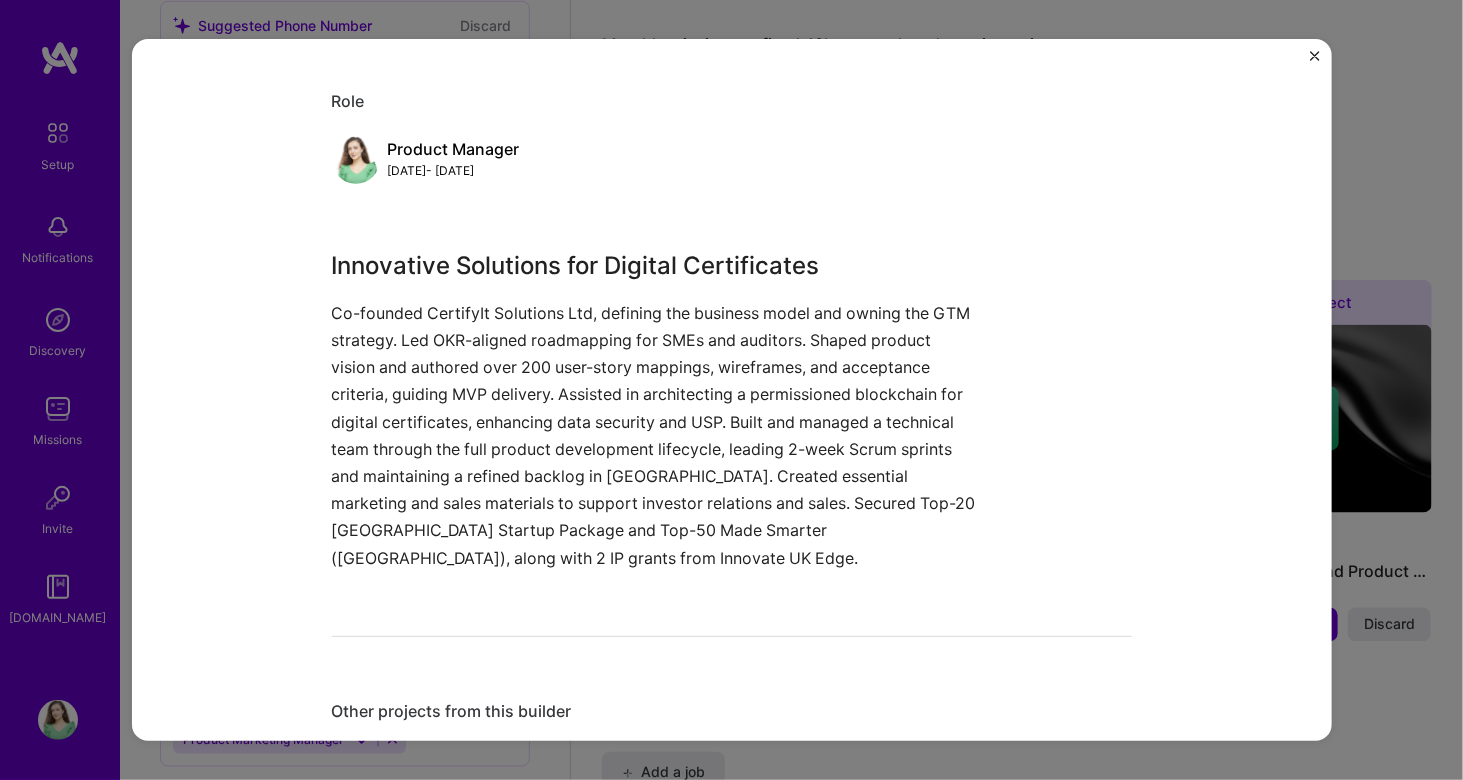 scroll, scrollTop: 242, scrollLeft: 0, axis: vertical 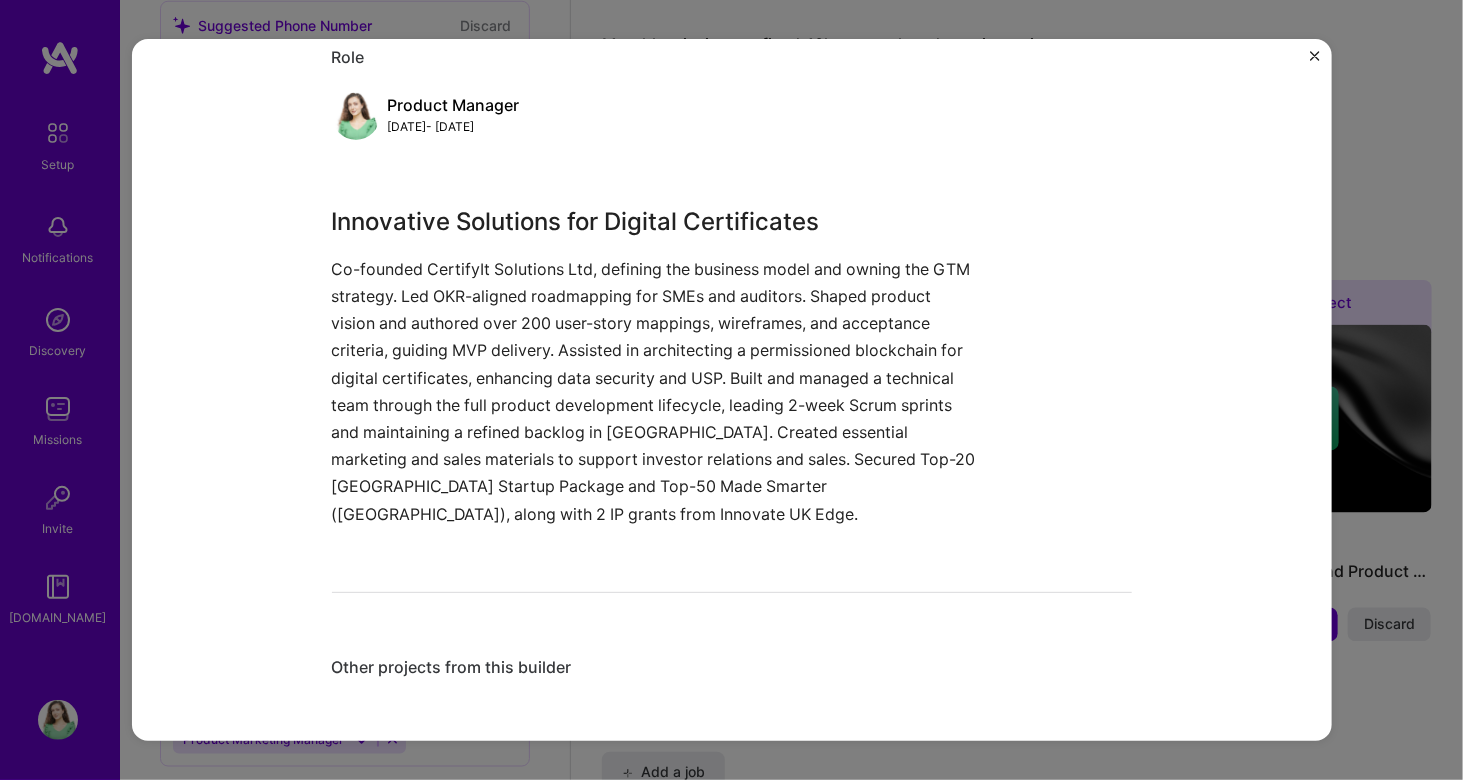 click at bounding box center (1315, 56) 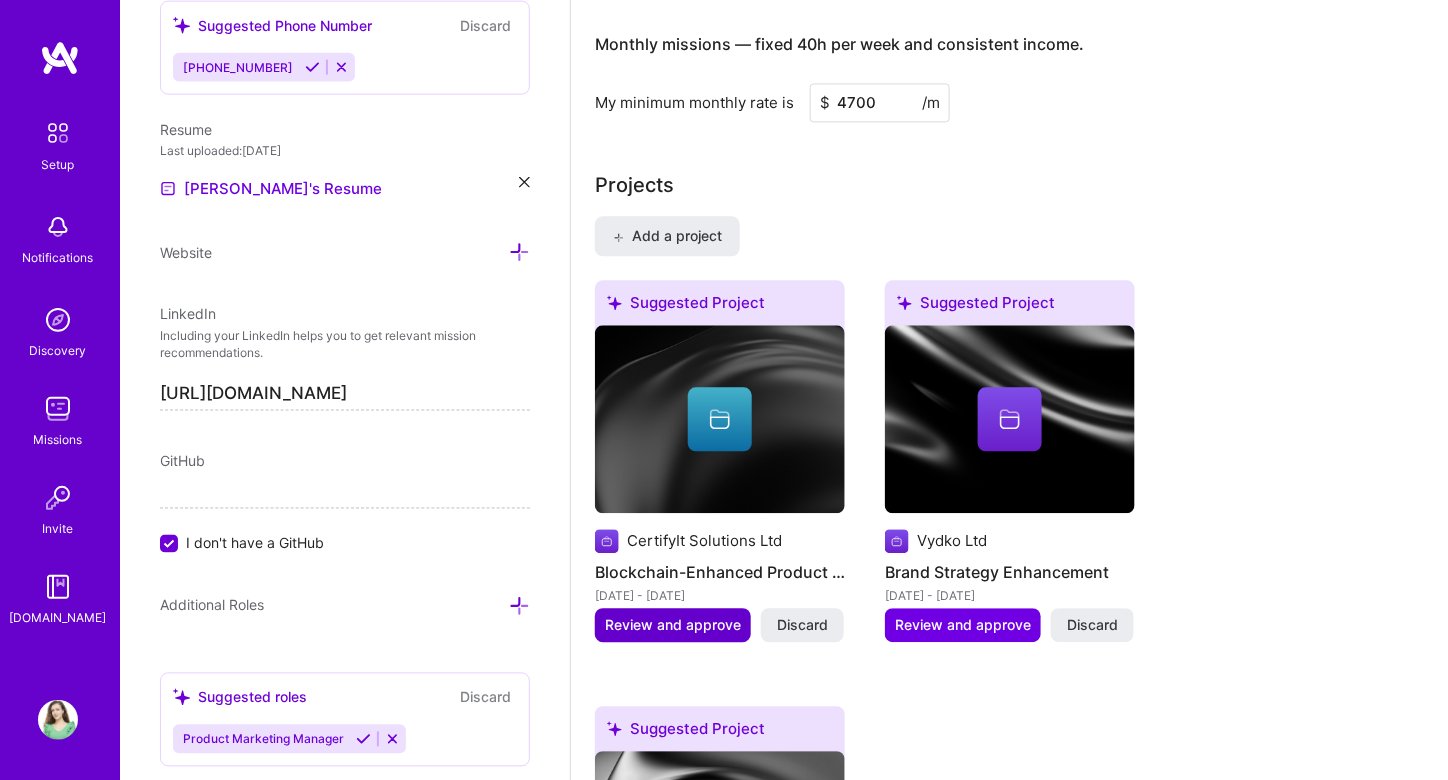 click on "Review and approve" at bounding box center (673, 625) 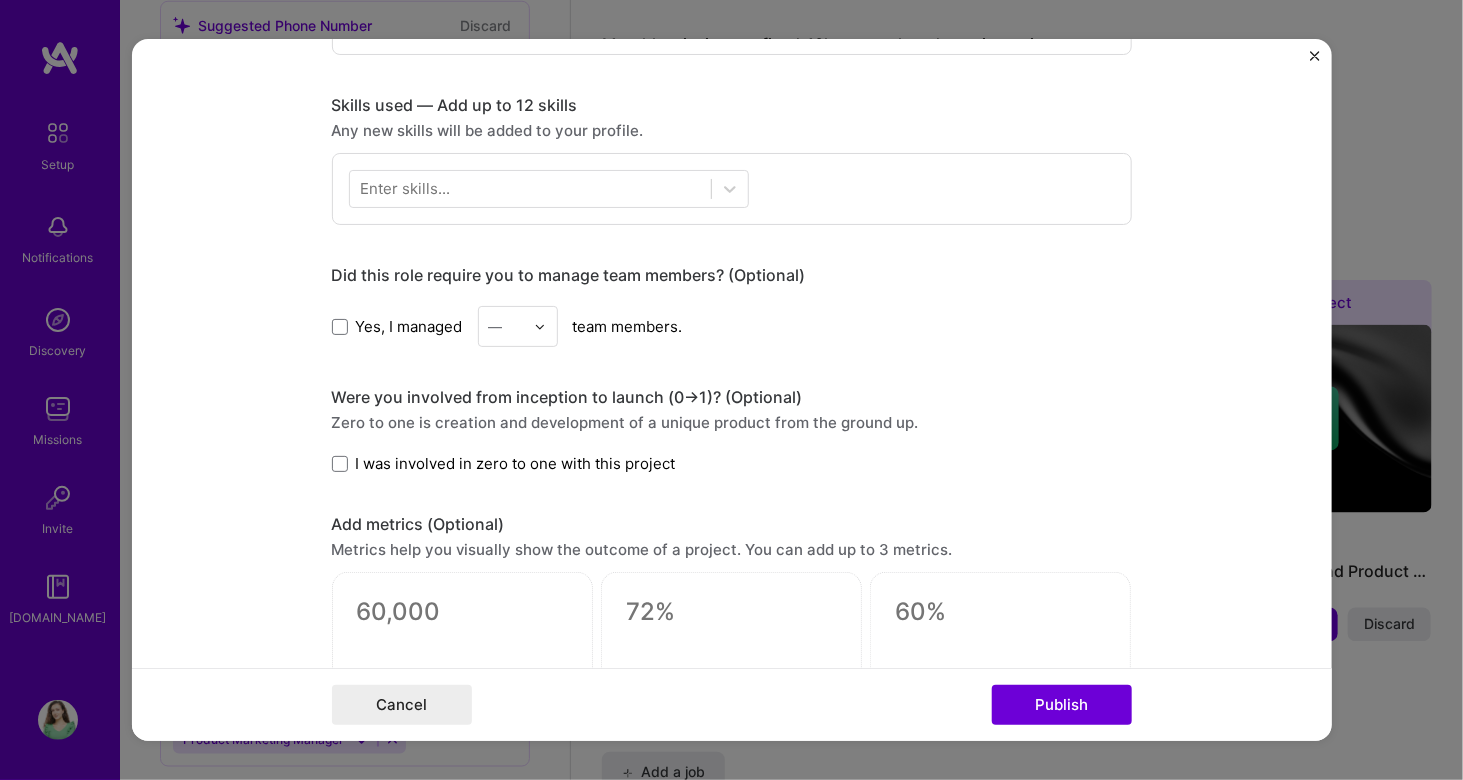 scroll, scrollTop: 945, scrollLeft: 0, axis: vertical 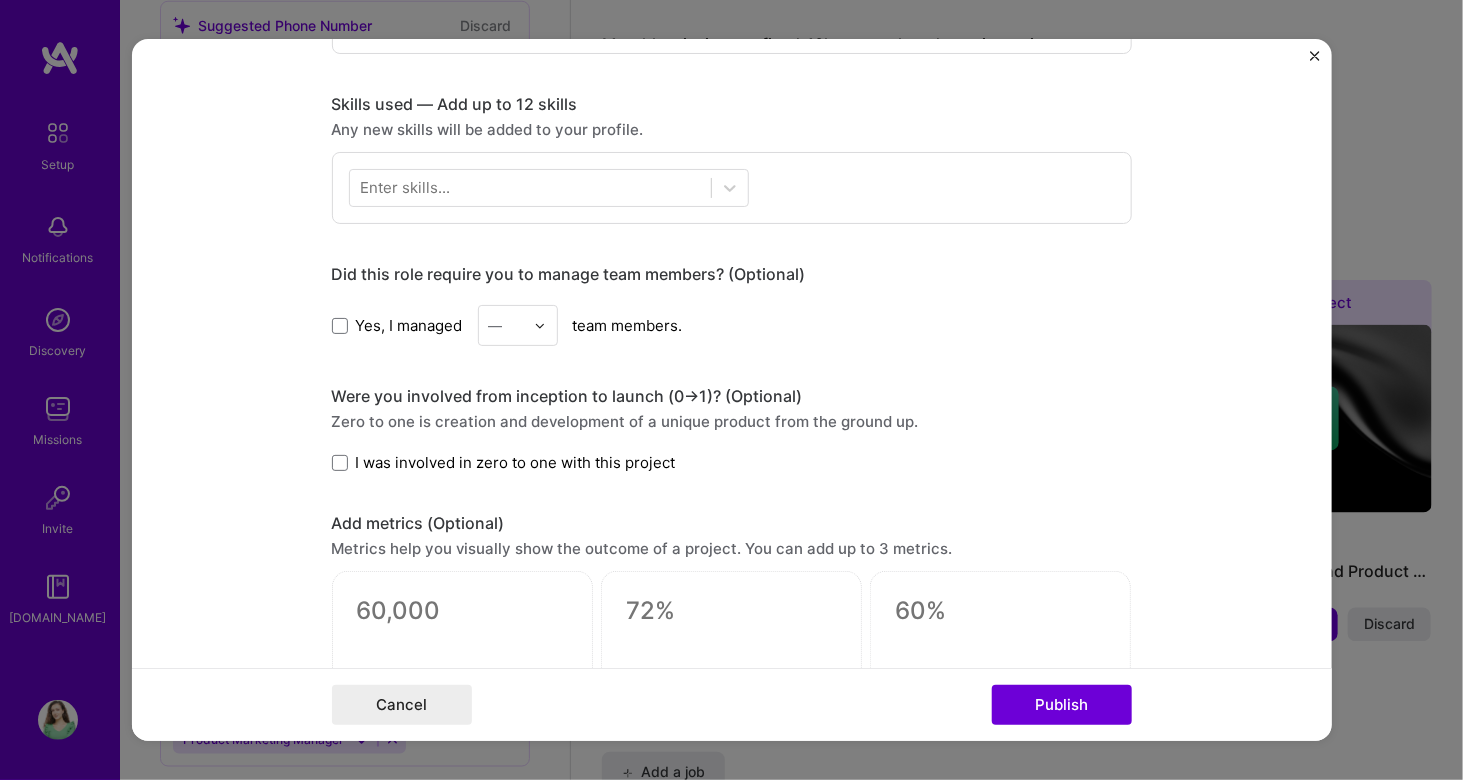 click on "I was involved in zero to one with this project" at bounding box center [516, 462] 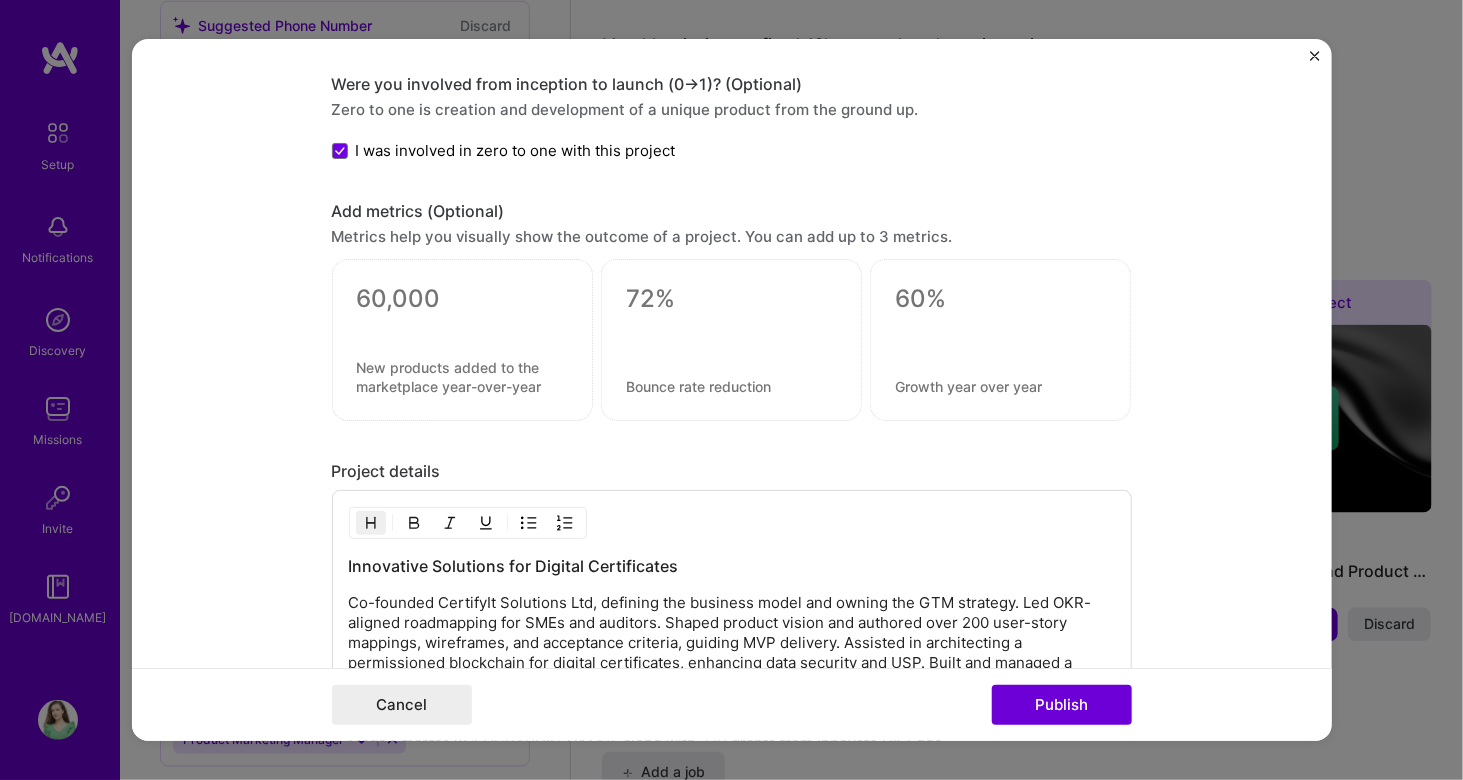scroll, scrollTop: 1278, scrollLeft: 0, axis: vertical 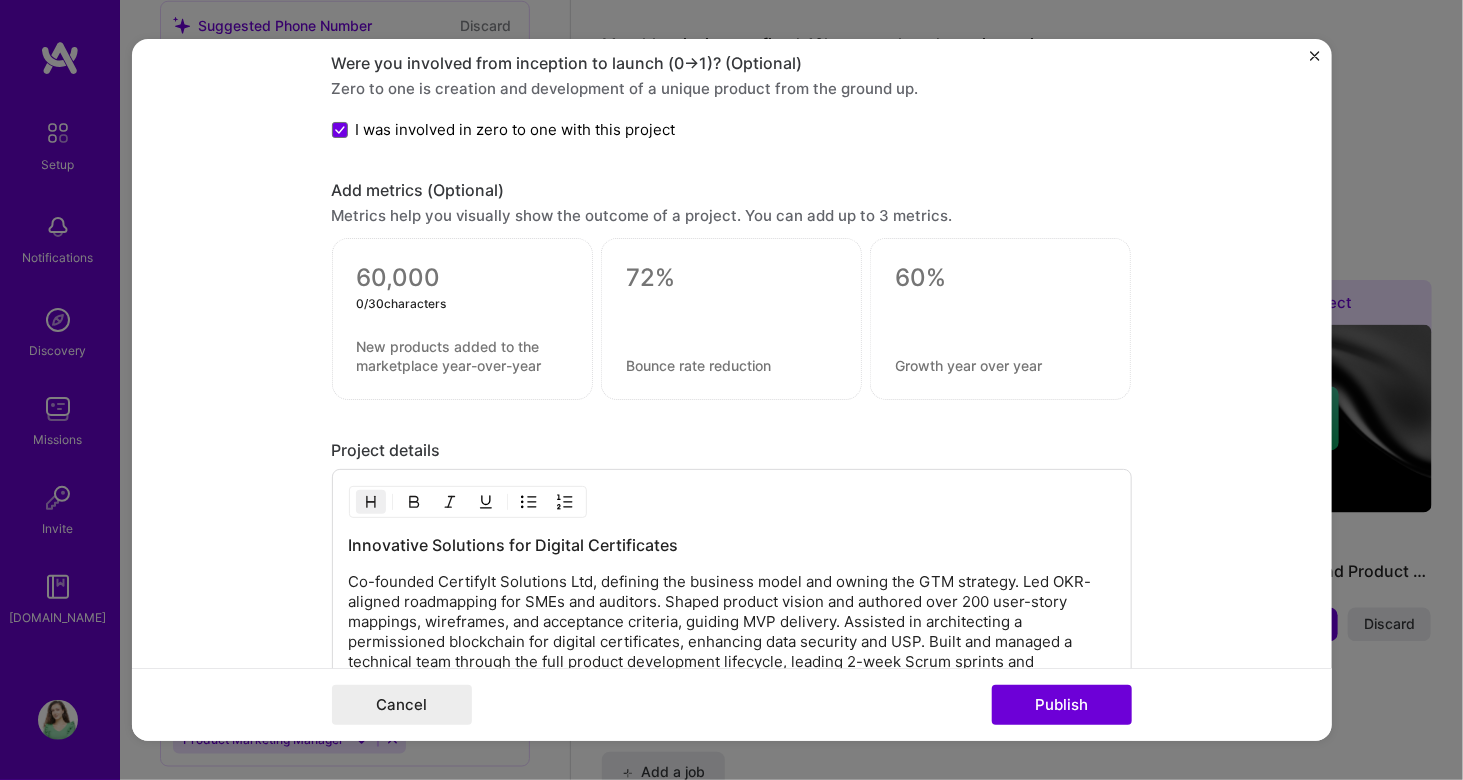 click at bounding box center [462, 278] 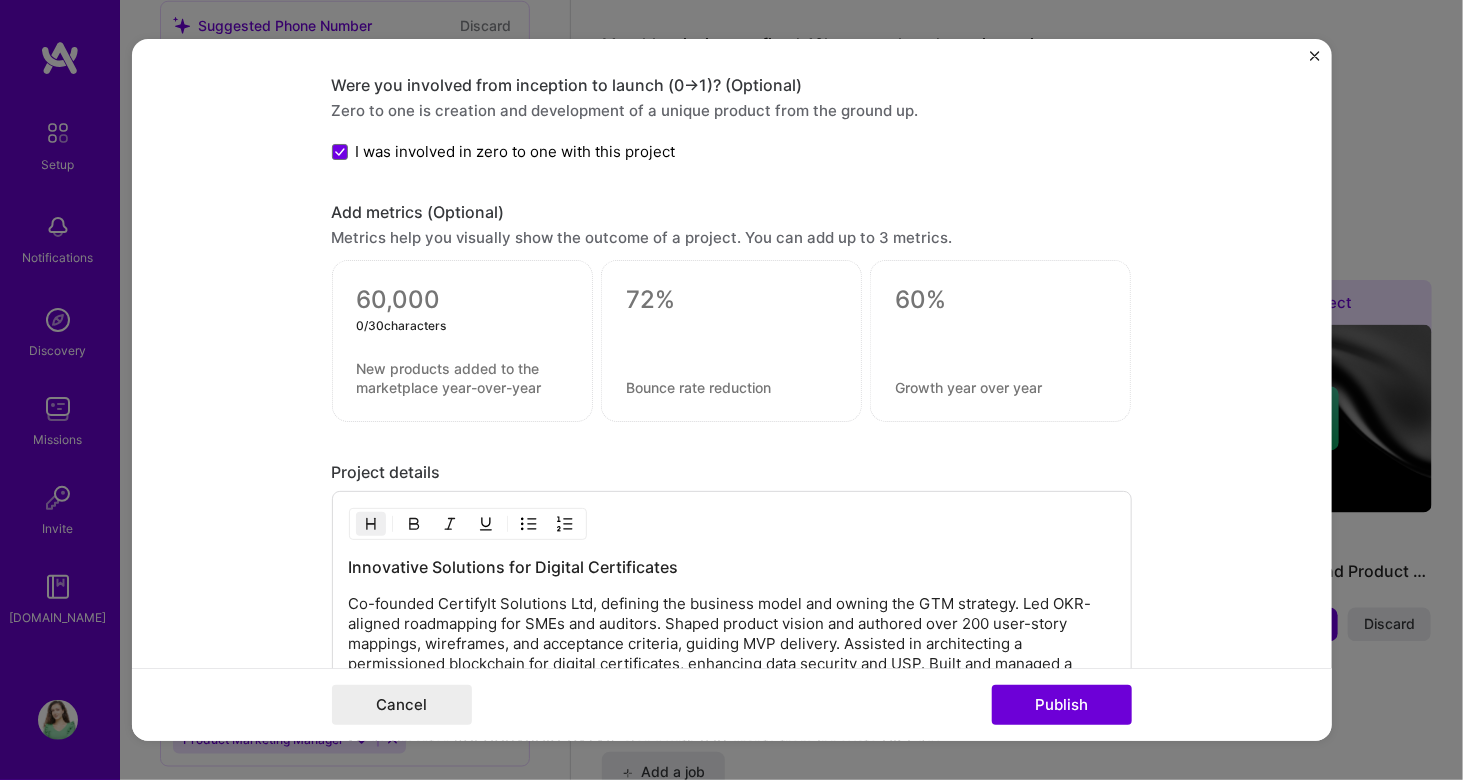 scroll, scrollTop: 1633, scrollLeft: 0, axis: vertical 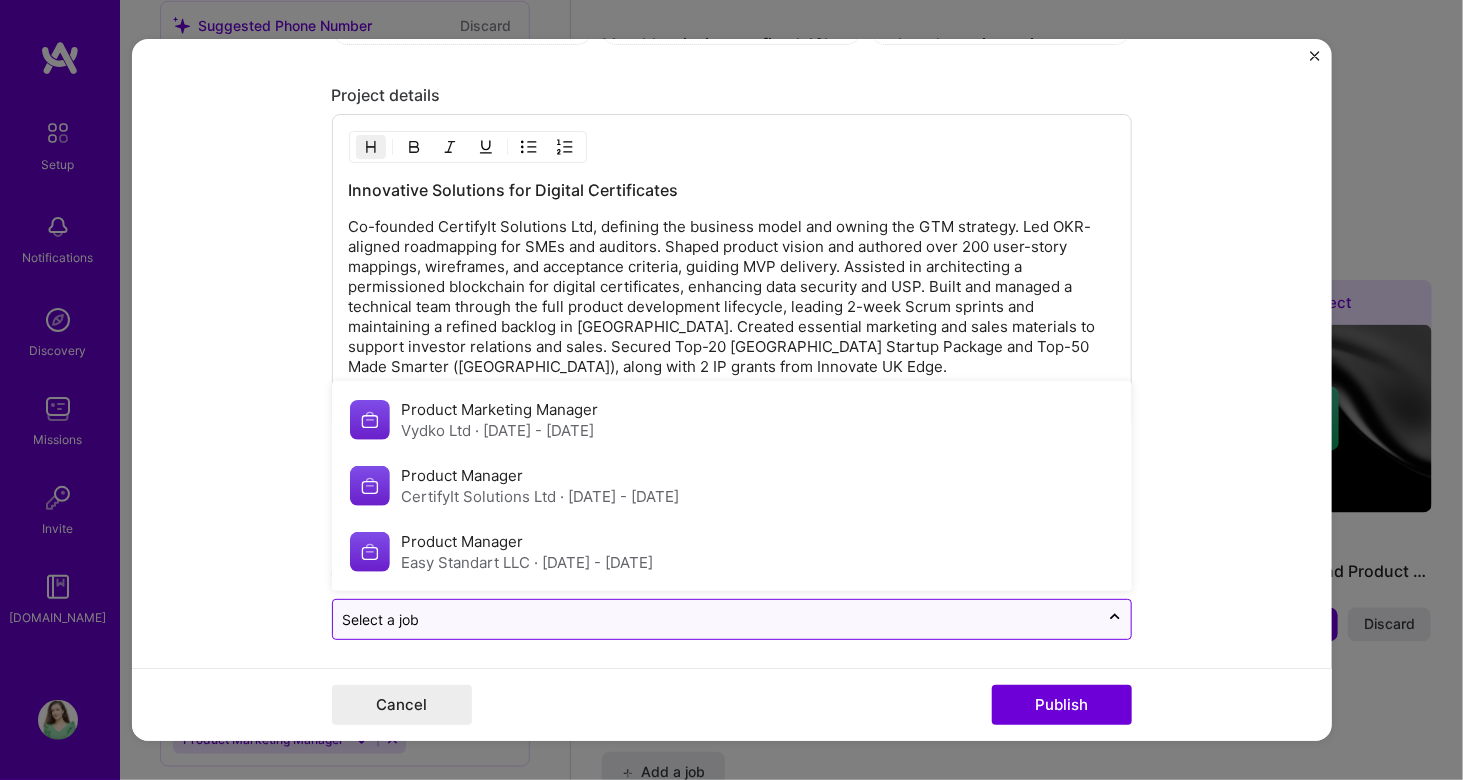 click at bounding box center [716, 619] 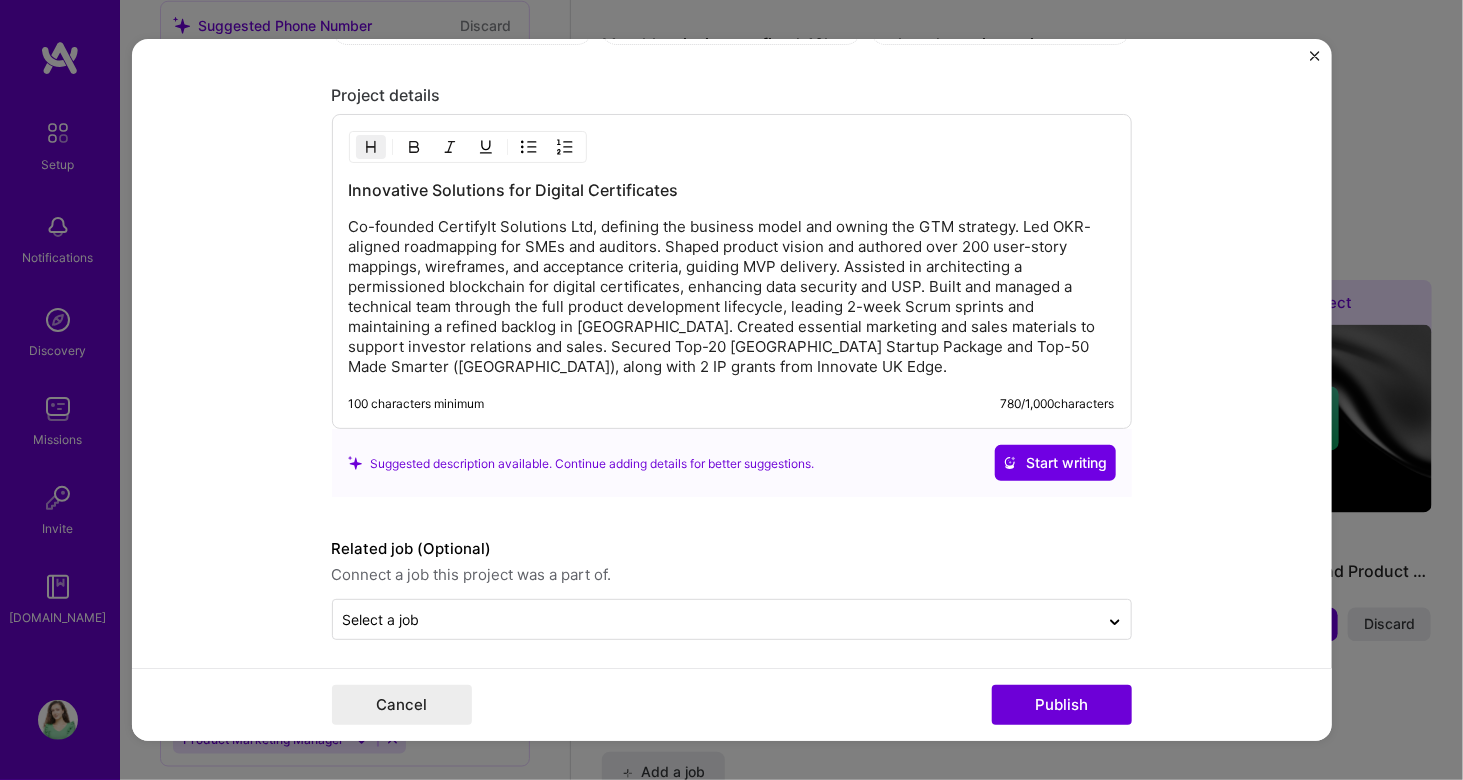click on "Editing suggested project This project is suggested based on your LinkedIn, resume or [DOMAIN_NAME] activity. Project title Blockchain-Enhanced Product Development Company CertifyIt Solutions Ltd
Project industry Industry 2 Project Link (Optional)
Drag and drop an image or   Upload file Upload file We recommend uploading at least 4 images. 1600x1200px or higher recommended. Max 5MB each. Role Product Manager Product Manager [DATE]
to [DATE]
I’m still working on this project Skills used — Add up to 12 skills Any new skills will be added to your profile. Enter skills... Did this role require you to manage team members? (Optional) Yes, I managed — team members. Were you involved from inception to launch (0  ->  1)? (Optional) Zero to one is creation and development of a unique product from the ground up. I was involved in zero to one with this project Add metrics (Optional)   780 /" at bounding box center (732, 390) 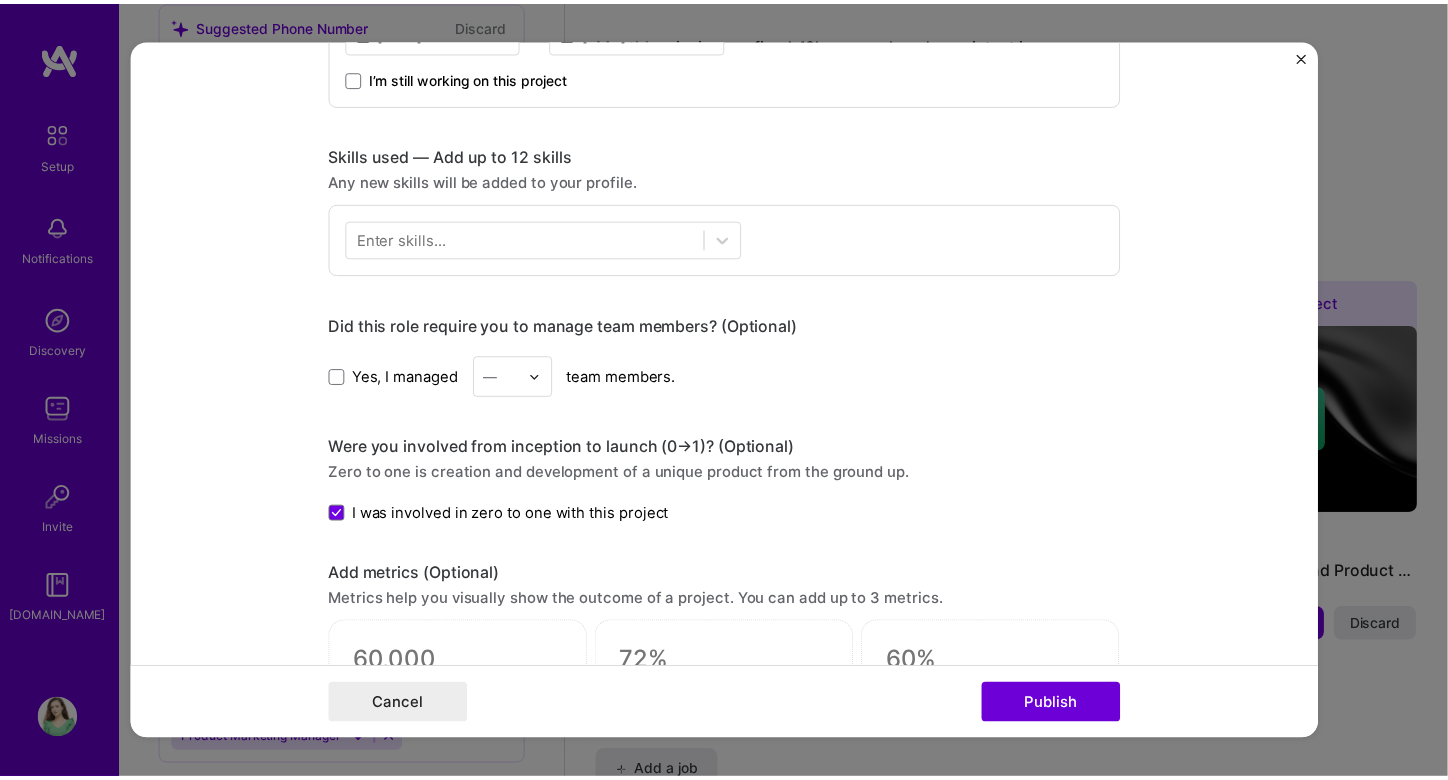 scroll, scrollTop: 893, scrollLeft: 0, axis: vertical 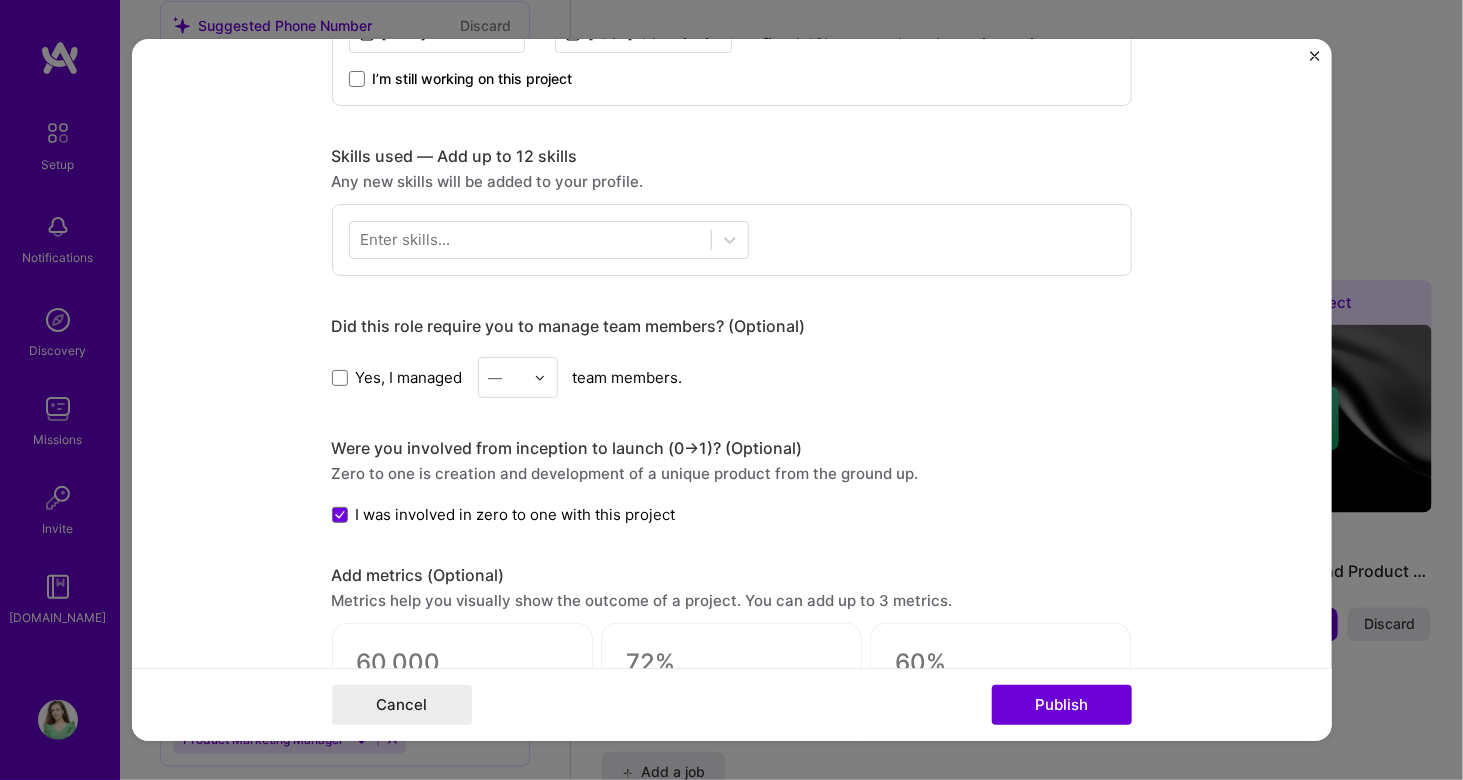 click at bounding box center [1315, 56] 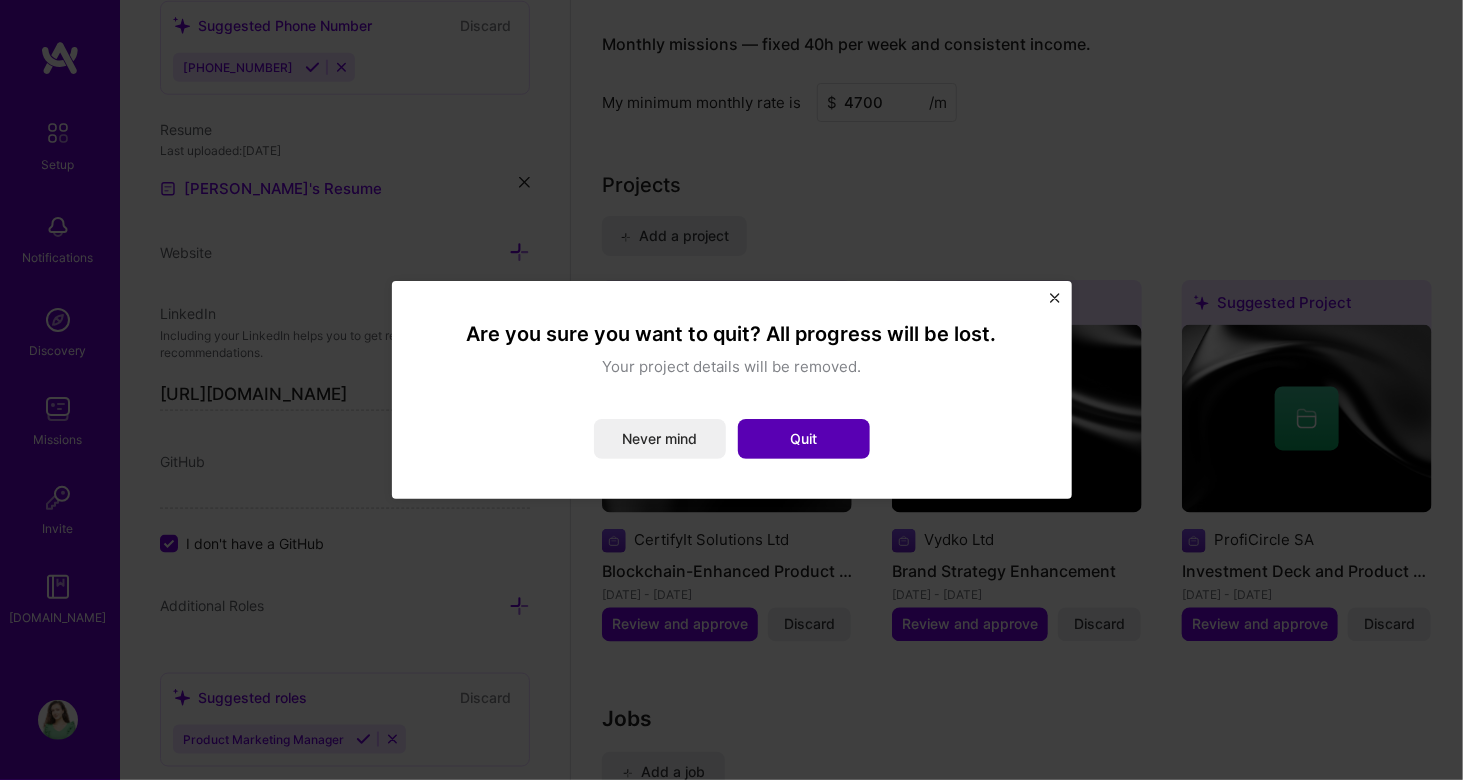 click on "Quit" at bounding box center (804, 439) 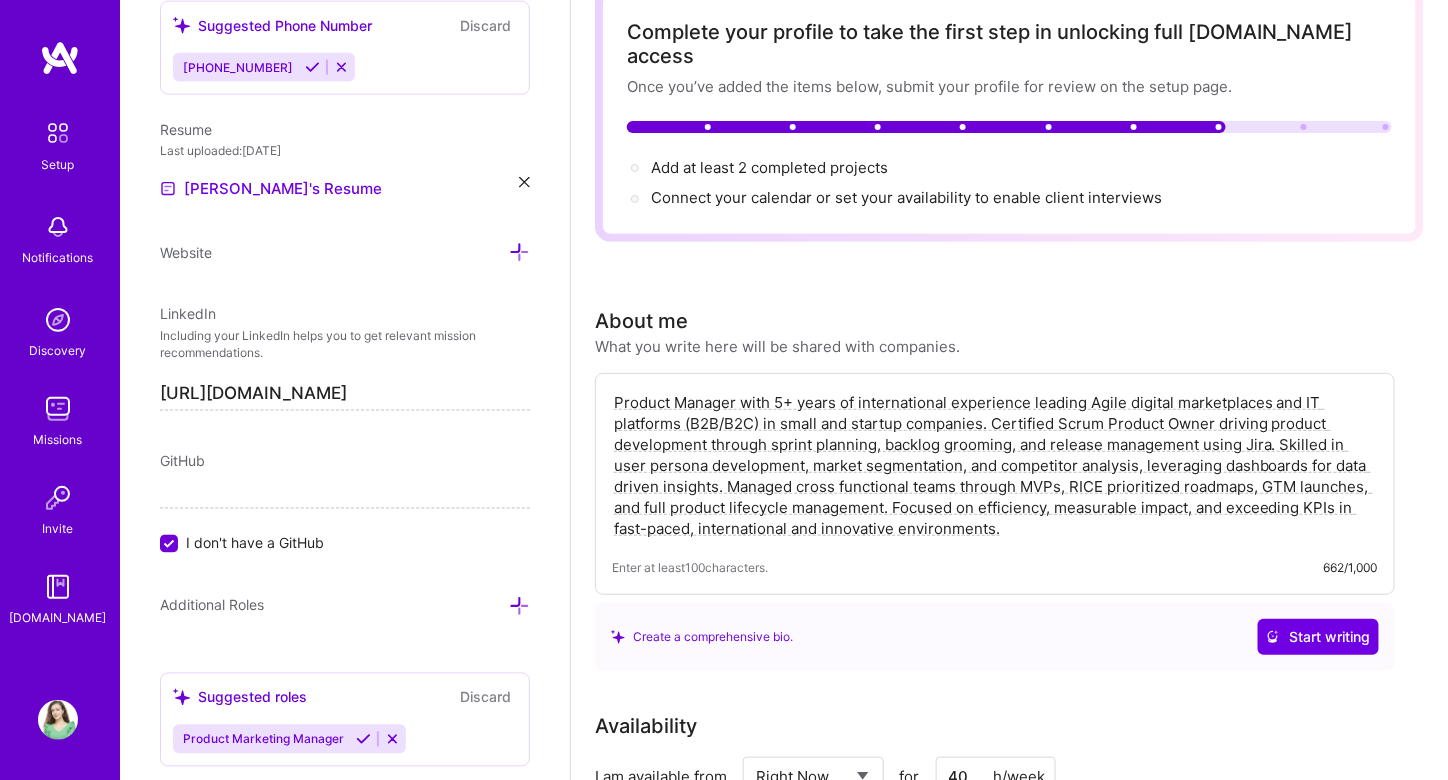 scroll, scrollTop: 0, scrollLeft: 0, axis: both 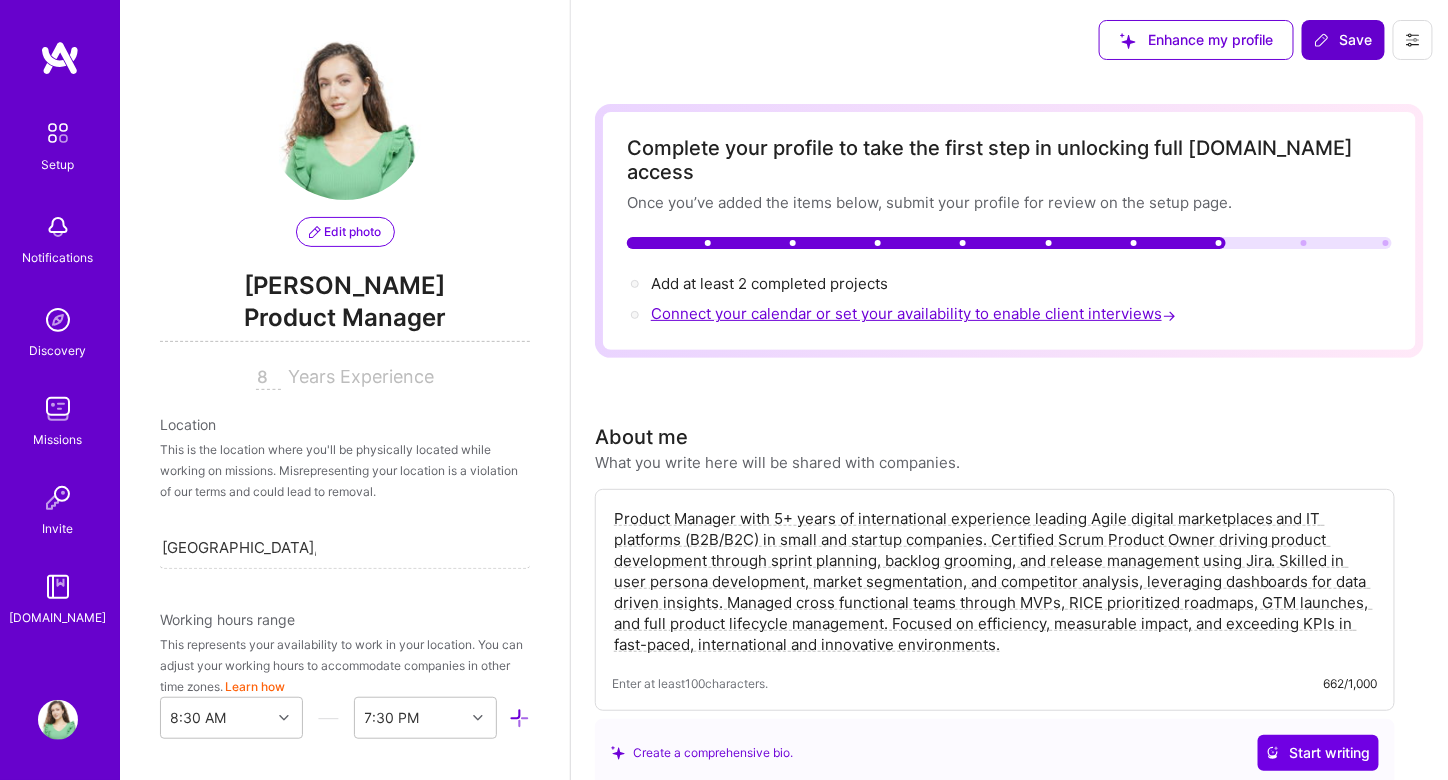 click on "Connect your calendar or set your availability to enable client interviews  →" at bounding box center [915, 313] 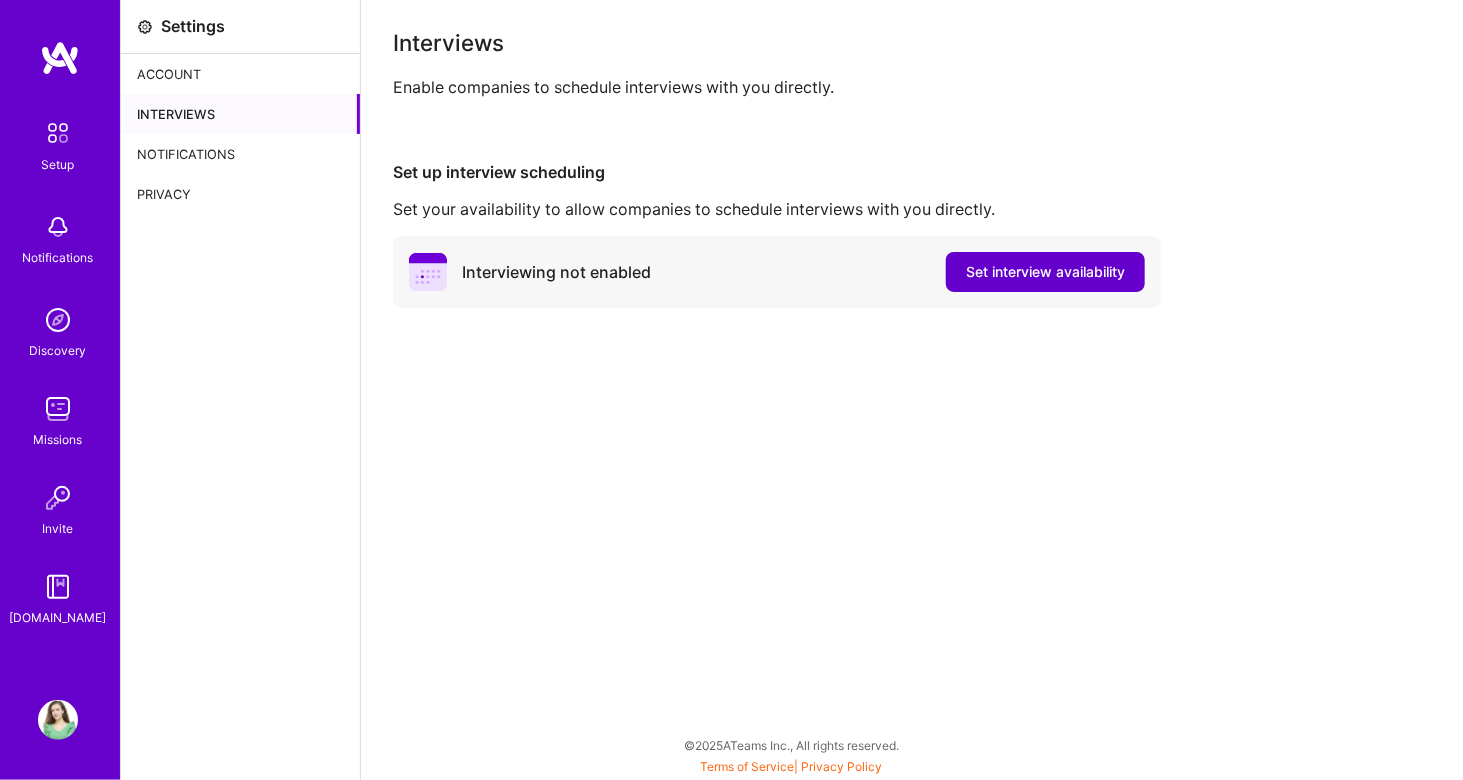 click on "Set interview availability" at bounding box center (1045, 272) 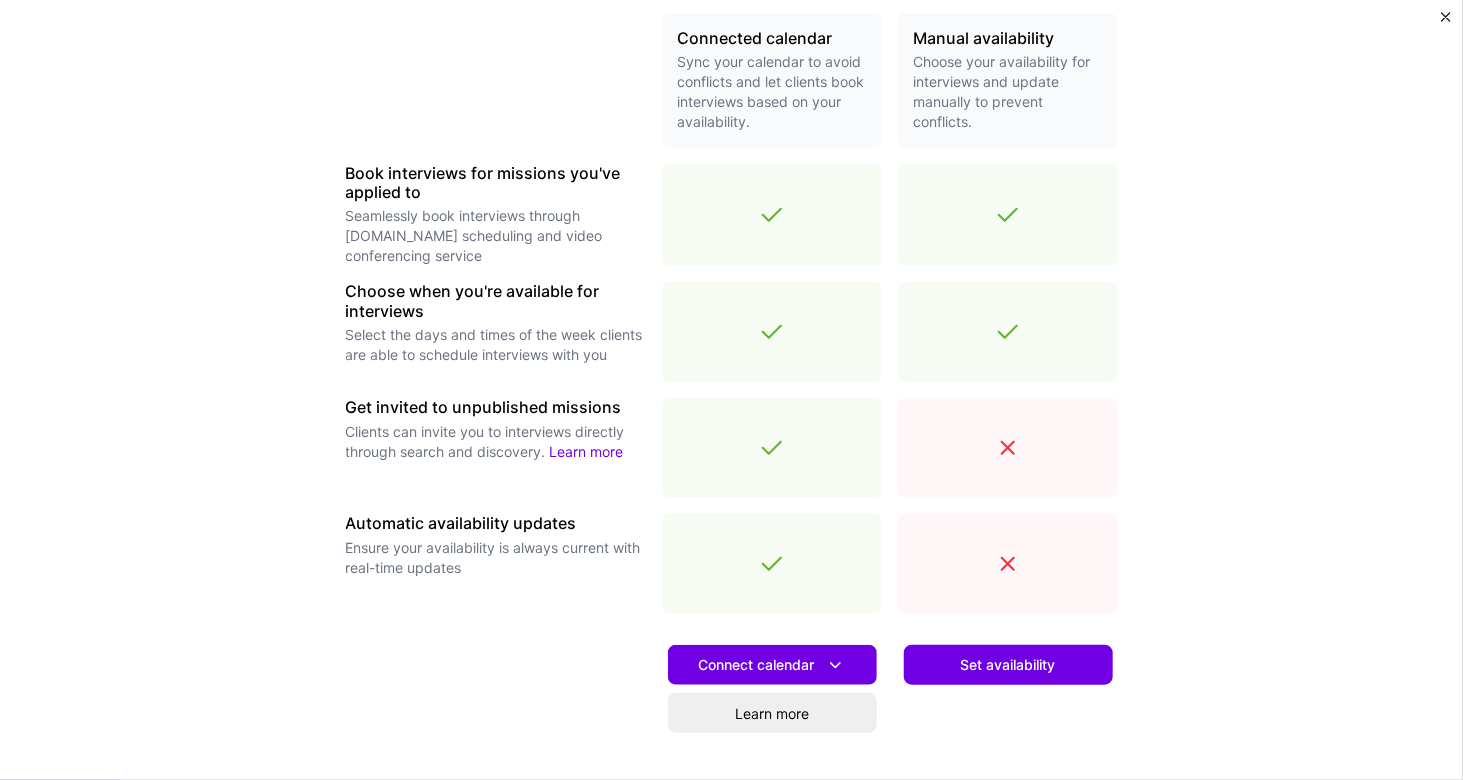 scroll, scrollTop: 501, scrollLeft: 0, axis: vertical 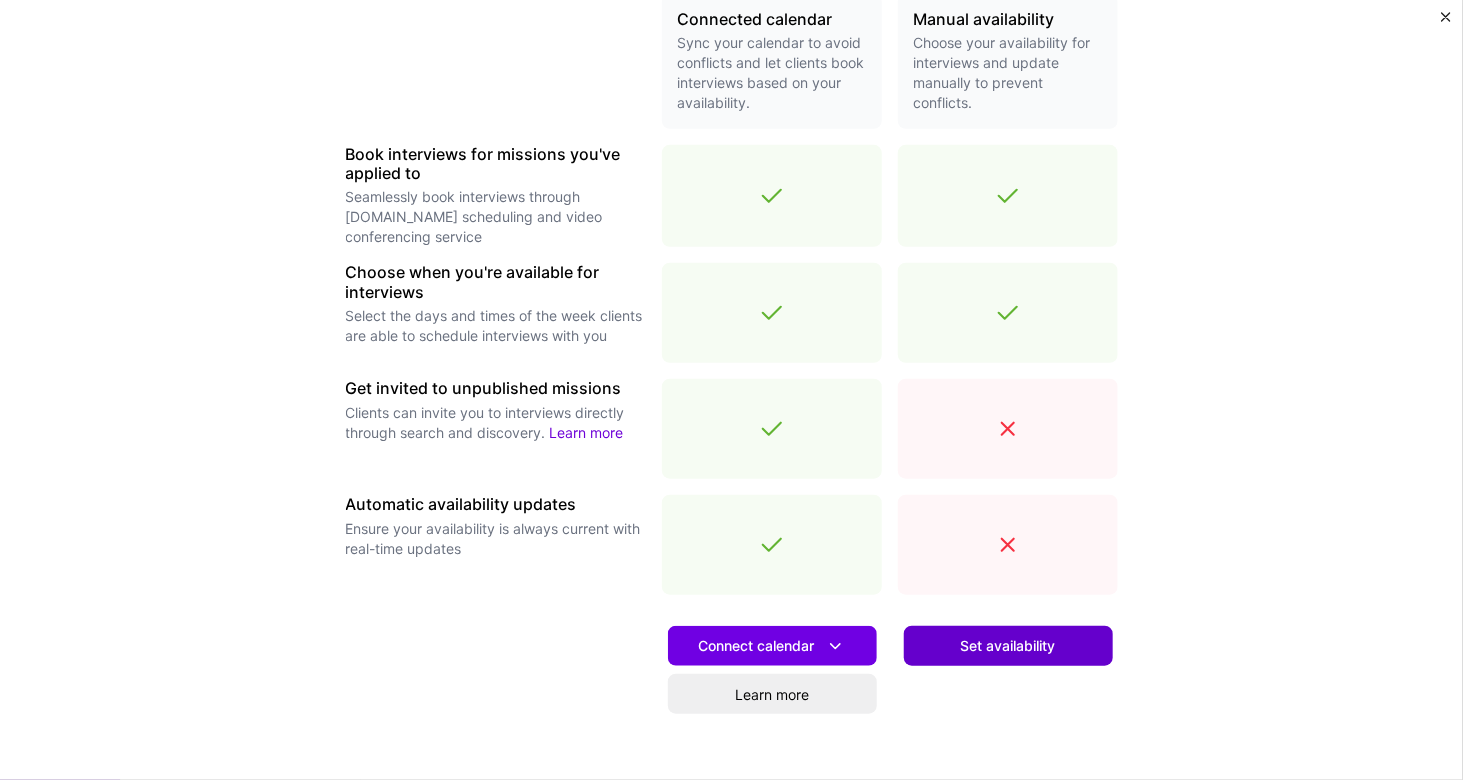 click on "Set availability" at bounding box center [1008, 646] 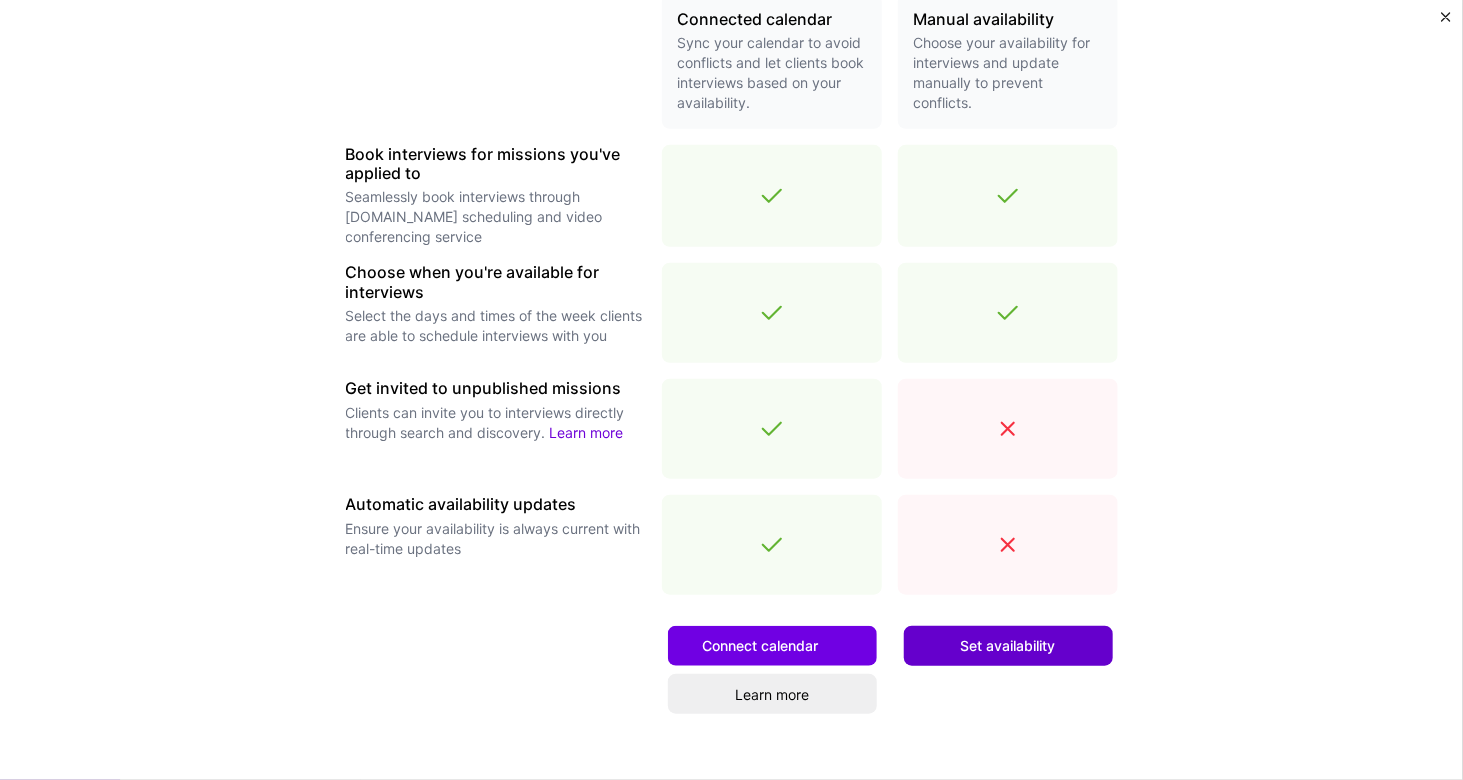 scroll, scrollTop: 0, scrollLeft: 0, axis: both 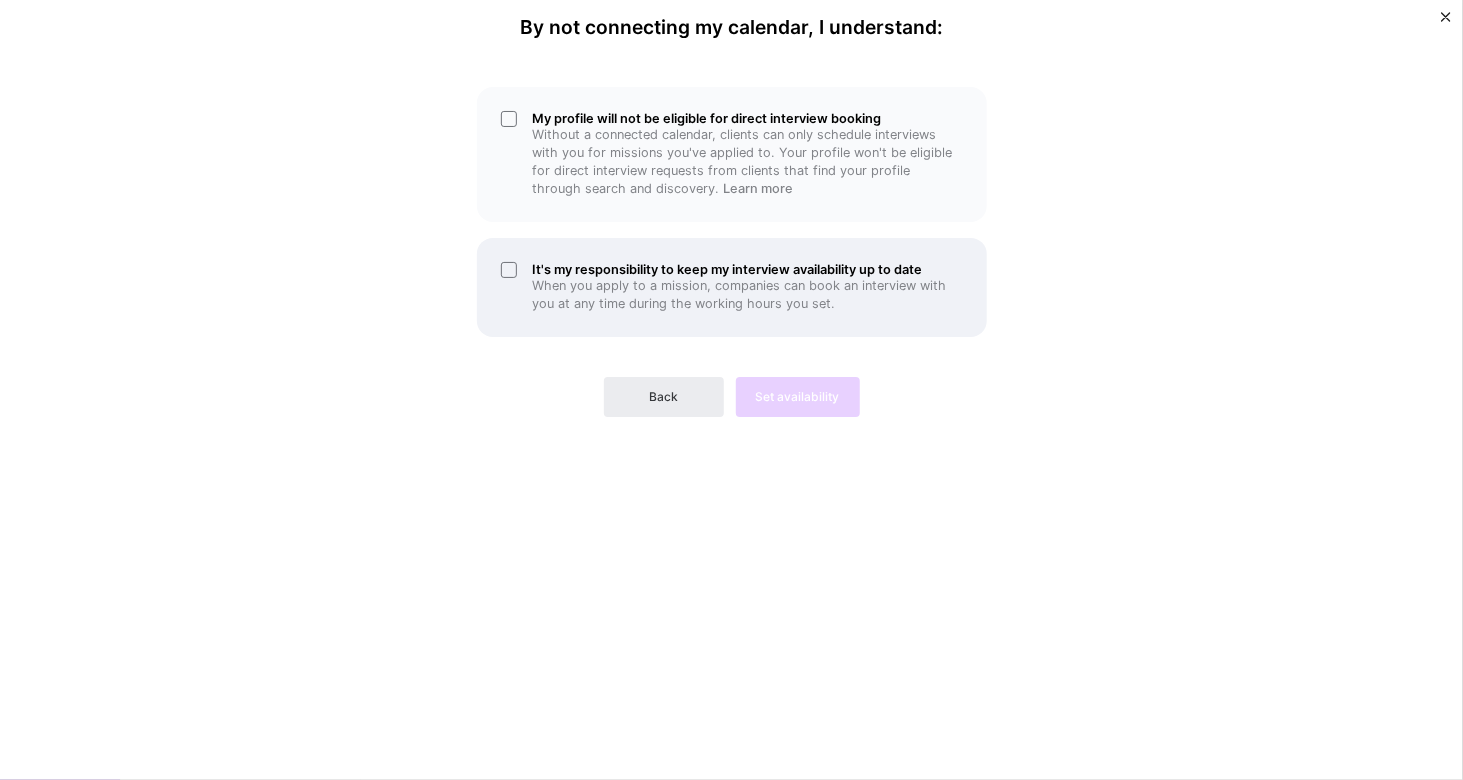 click on "It's my responsibility to keep my interview availability up to date" at bounding box center [748, 269] 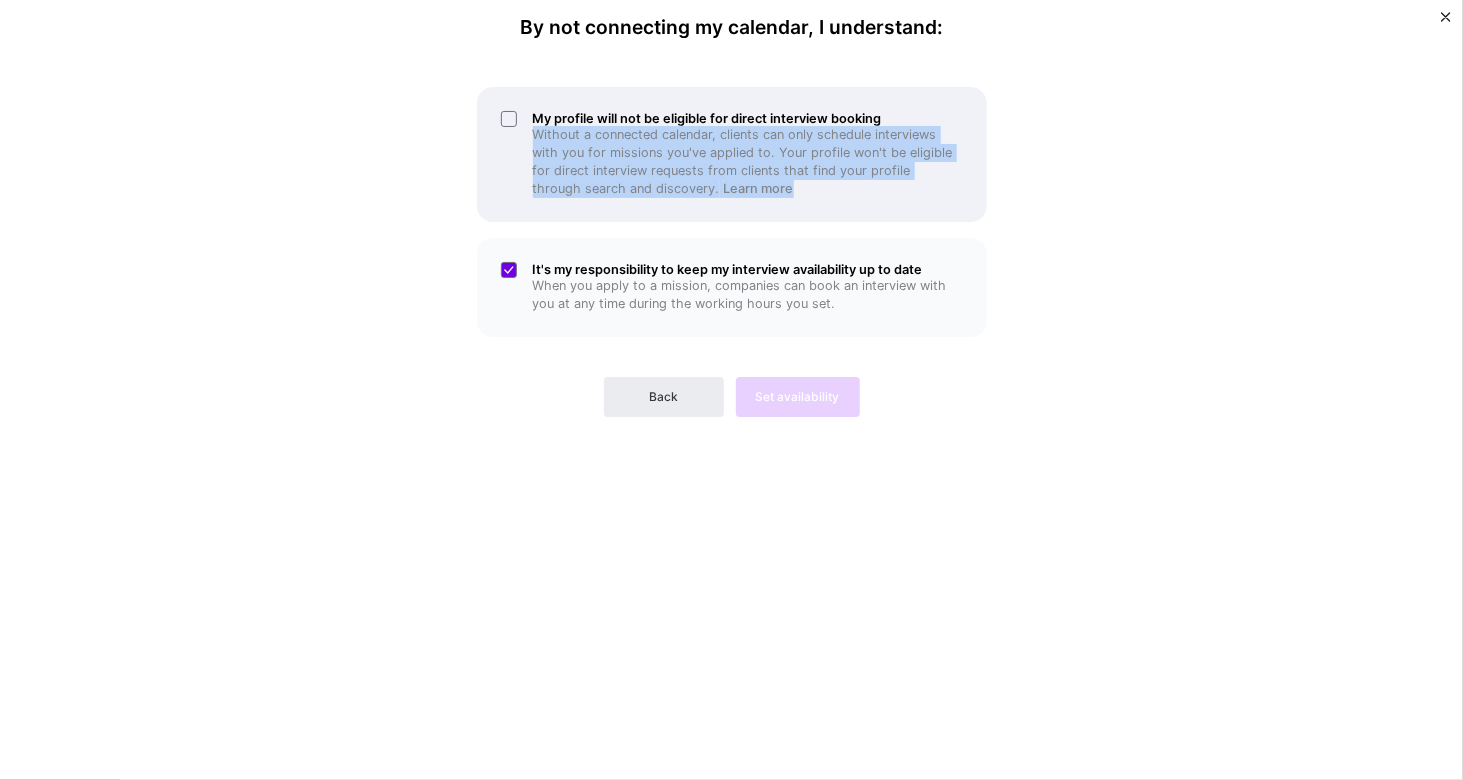 drag, startPoint x: 756, startPoint y: 193, endPoint x: 531, endPoint y: 131, distance: 233.38594 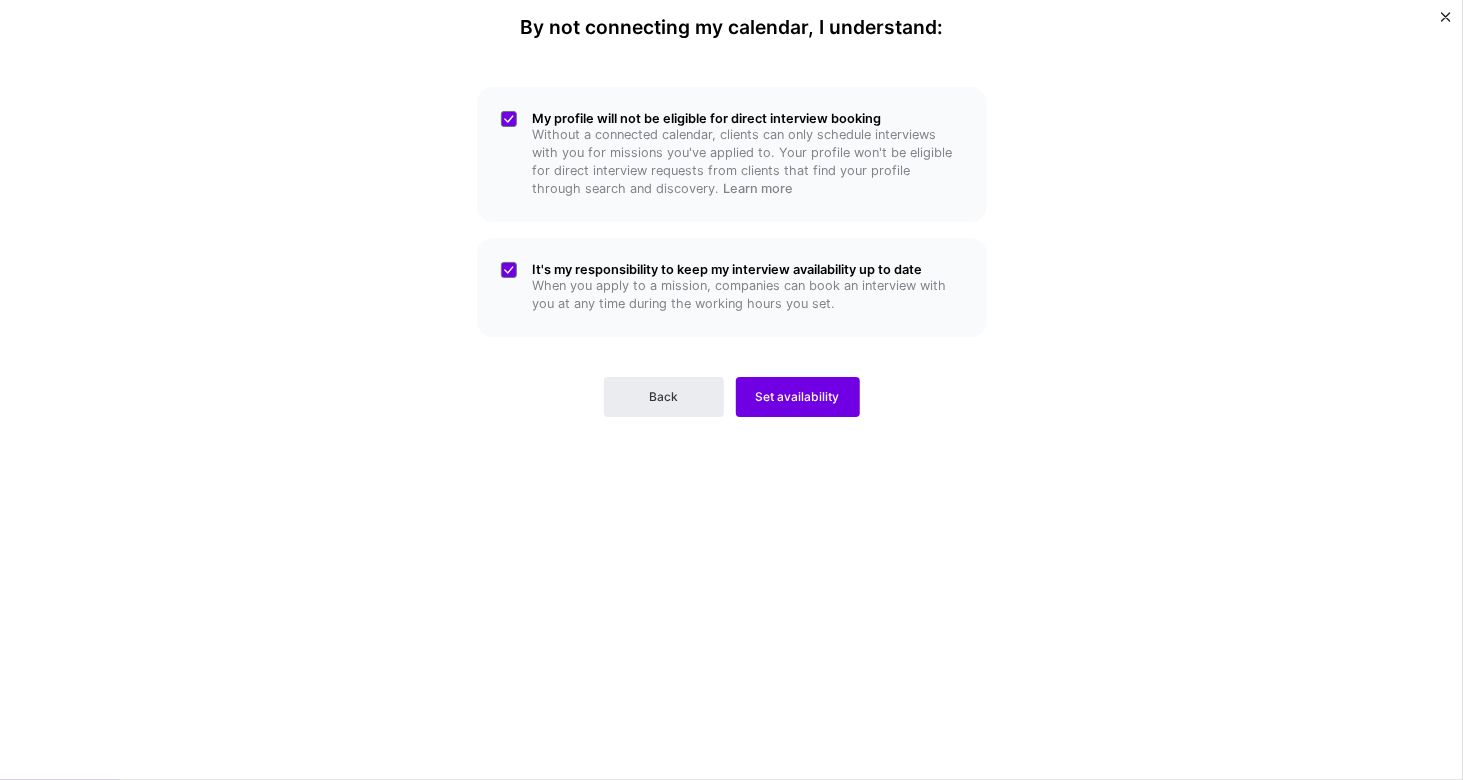 click on "By not connecting my calendar, I understand: My profile will not be eligible for direct interview booking Without a connected calendar, clients can only schedule interviews with you for missions you've applied to. Your profile won't be eligible for direct interview requests from clients that find your profile through search and discovery.   Learn more It's my responsibility to keep my interview availability up to date When you apply to a mission, companies can book an interview with you at any time during the working hours you set. Back Set availability" at bounding box center (731, 390) 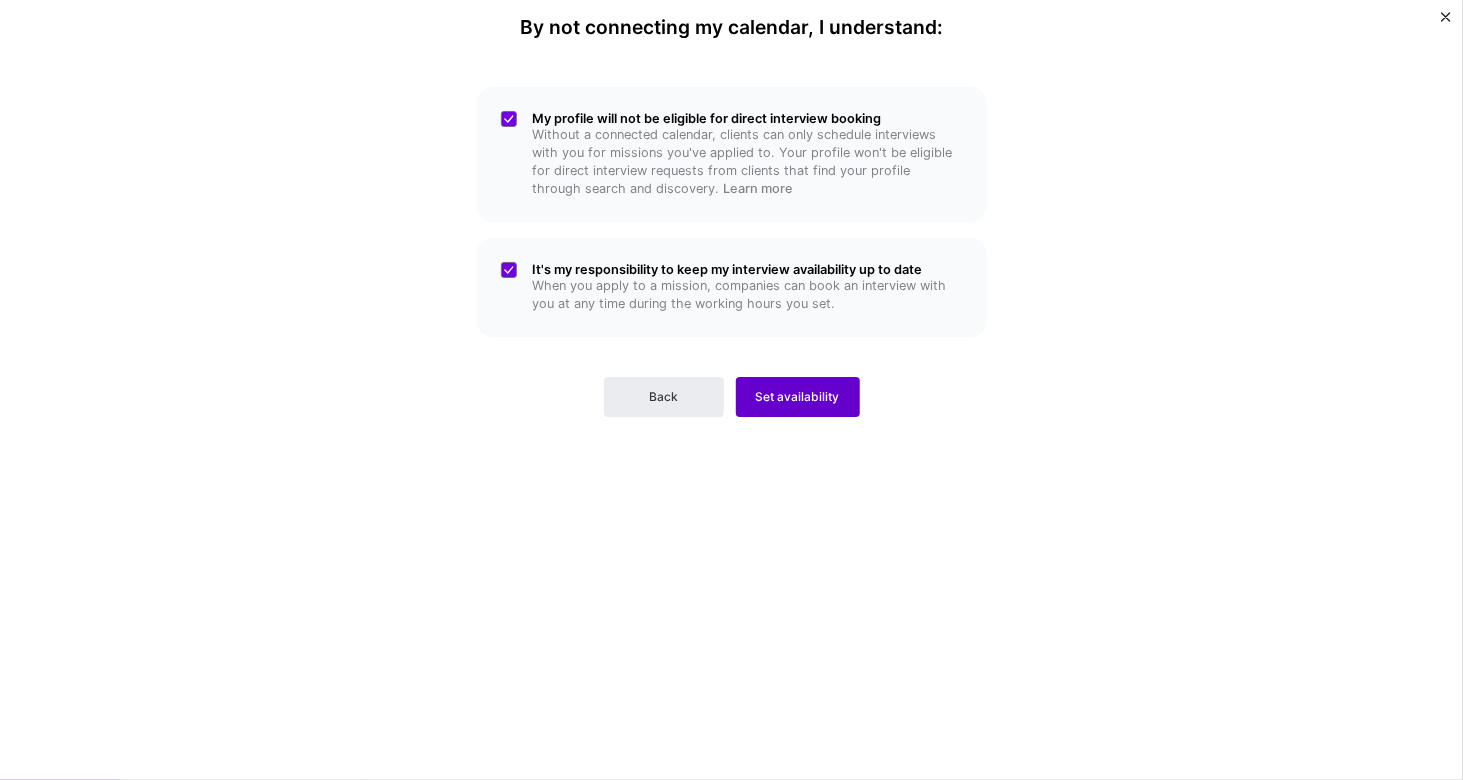 click on "Set availability" at bounding box center [798, 397] 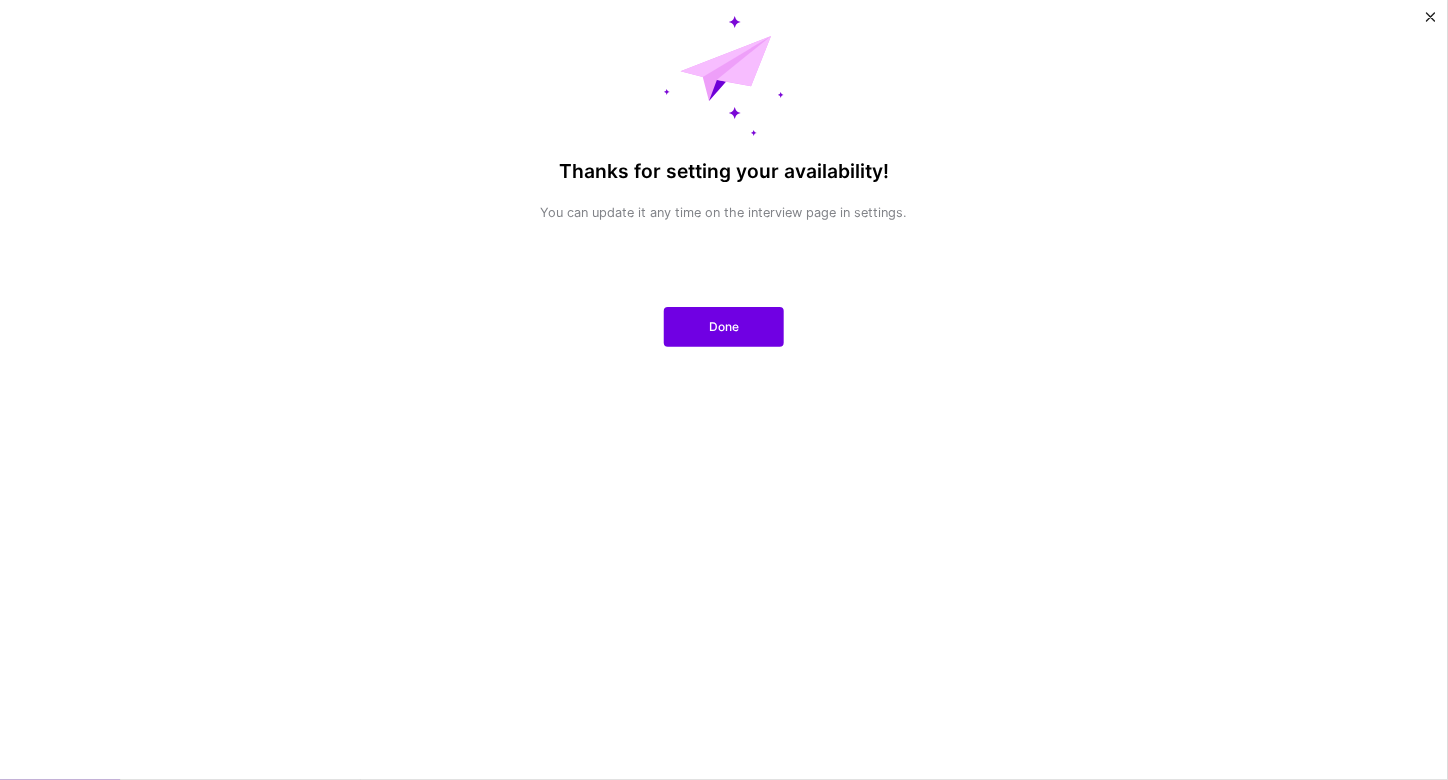 scroll, scrollTop: 0, scrollLeft: 0, axis: both 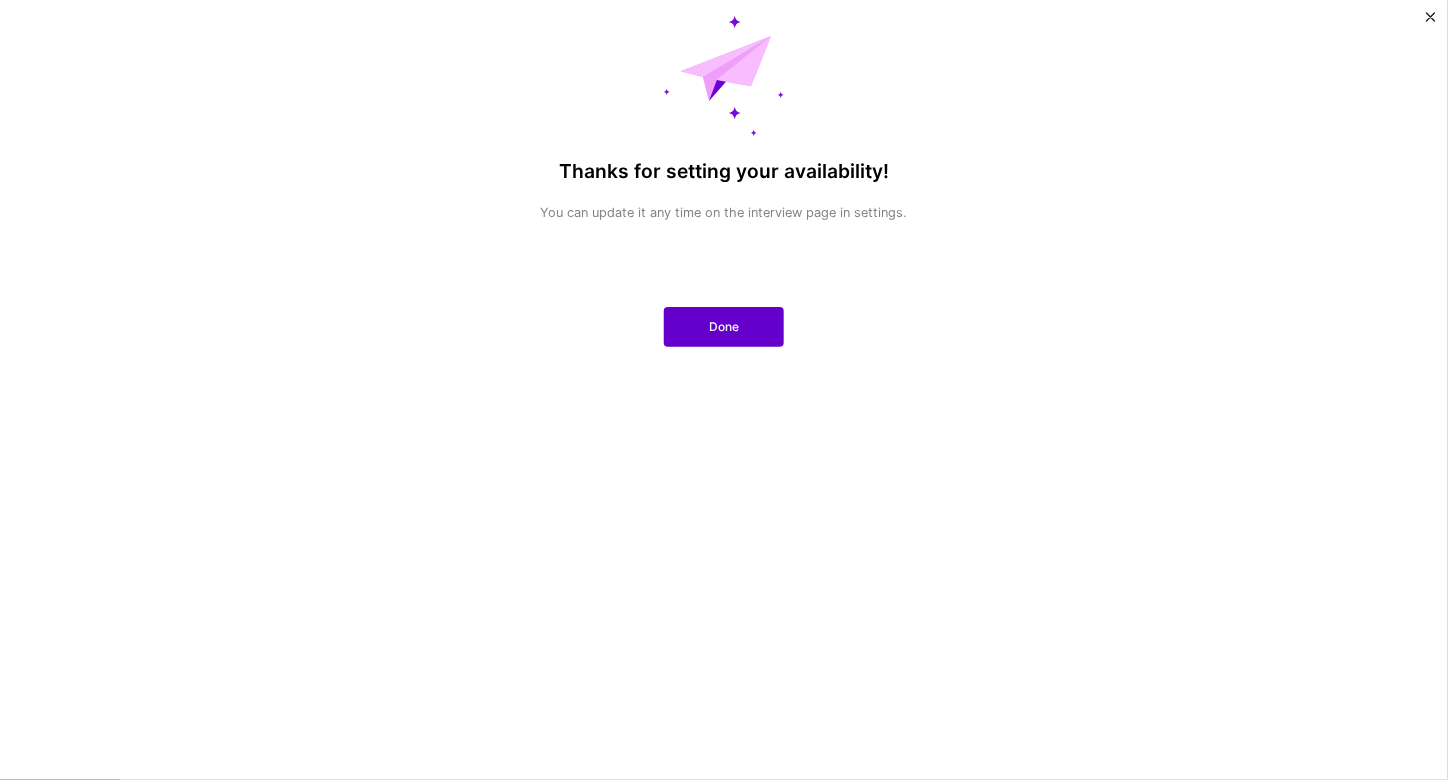 click on "Done" at bounding box center [724, 327] 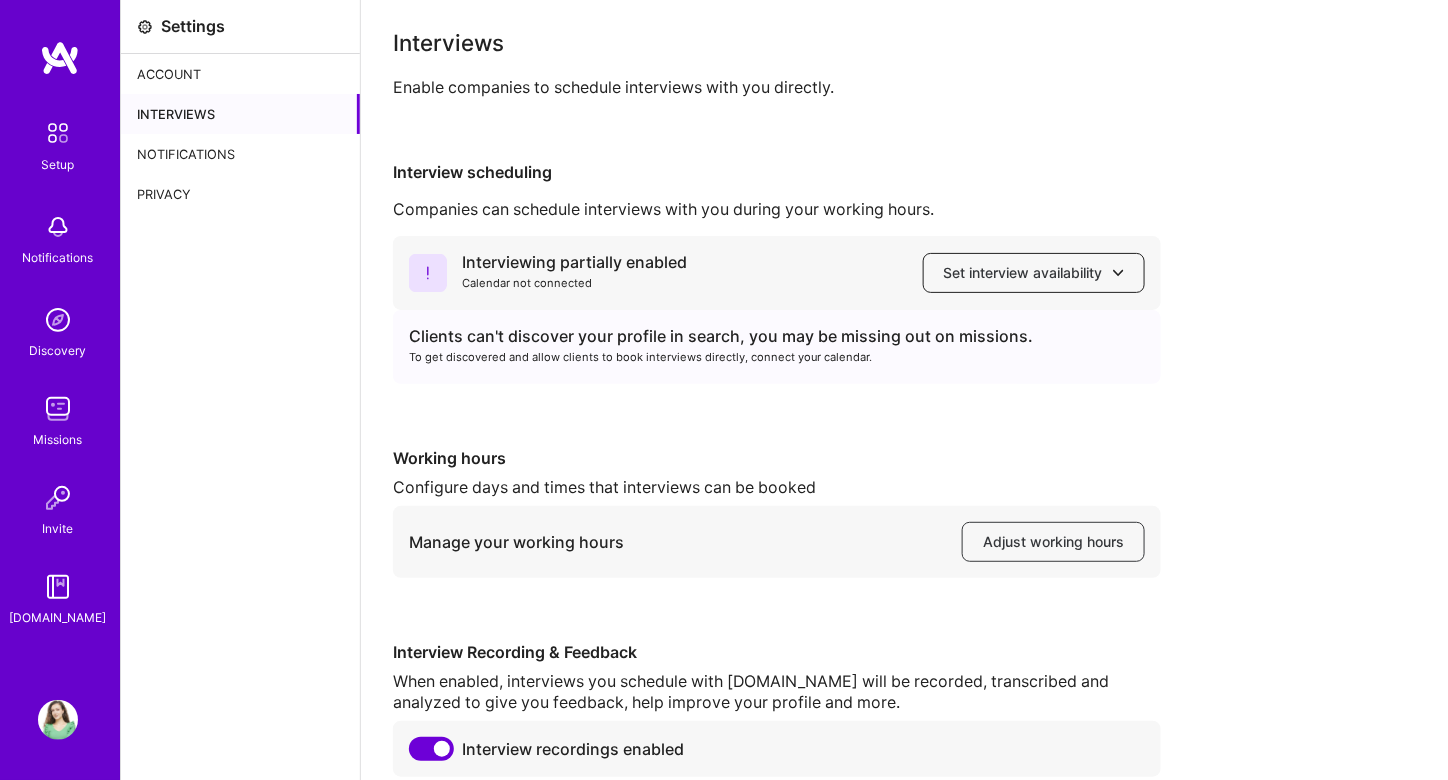 click on "Set interview availability" at bounding box center [1034, 273] 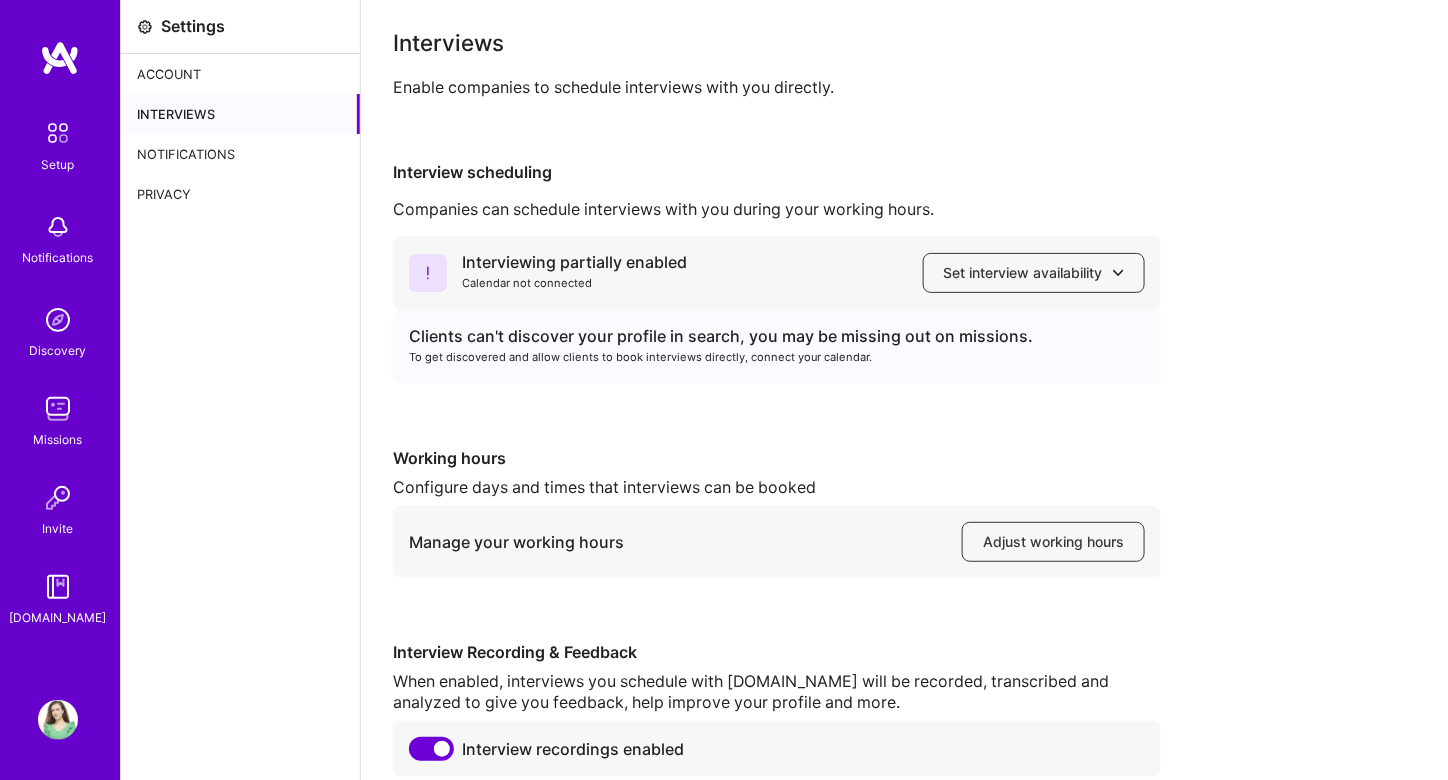 click on "Interviewing partially enabled Calendar not connected Set interview availability Clients can't discover your profile in search, you may be missing out on missions. To get discovered and allow clients to book interviews directly, connect your calendar. Working hours Configure days and times that interviews can be booked Manage your working hours Adjust working hours Interview Recording & Feedback When enabled, interviews you schedule with [DOMAIN_NAME] will be recorded, transcribed and analyzed to give you feedback, help improve your profile and more. Interview recordings enabled" at bounding box center [904, 506] 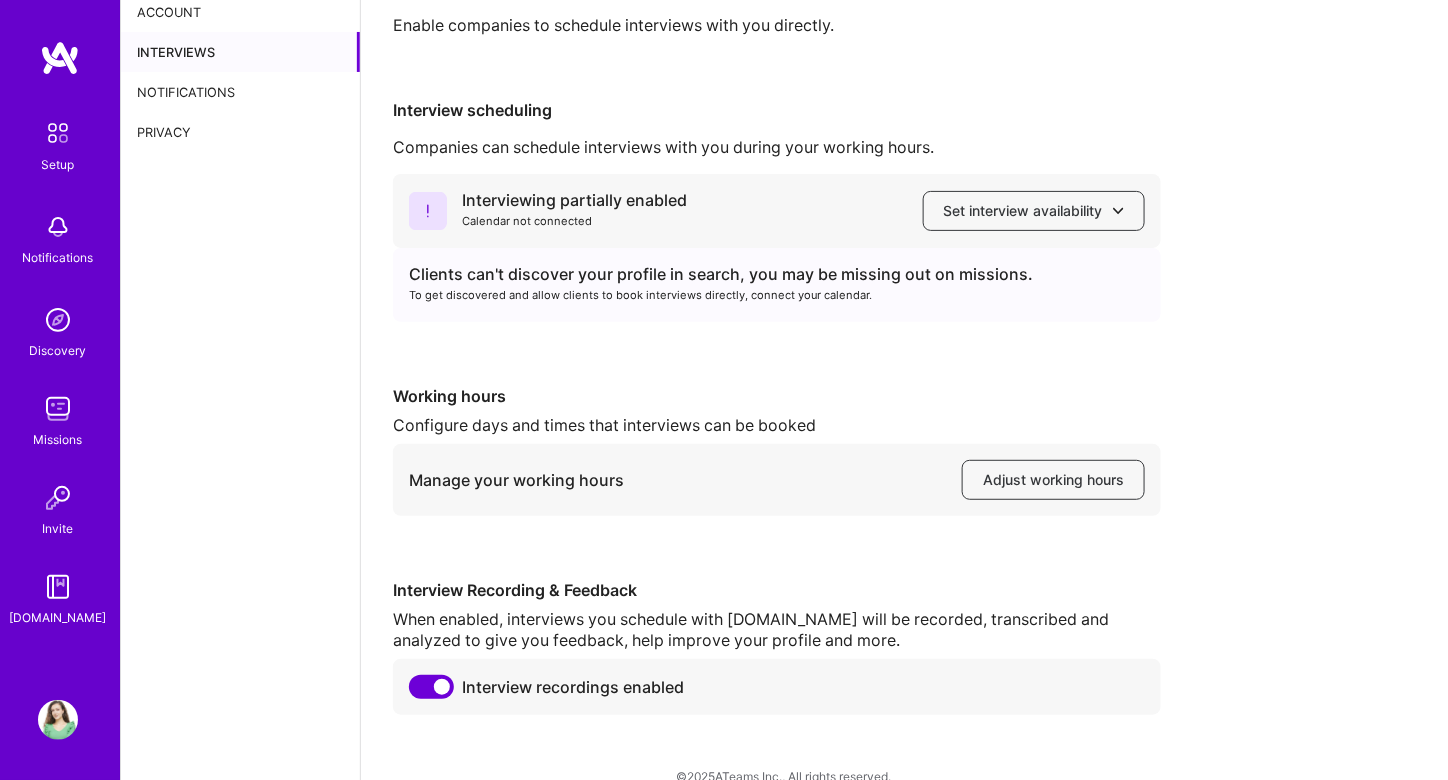 scroll, scrollTop: 93, scrollLeft: 0, axis: vertical 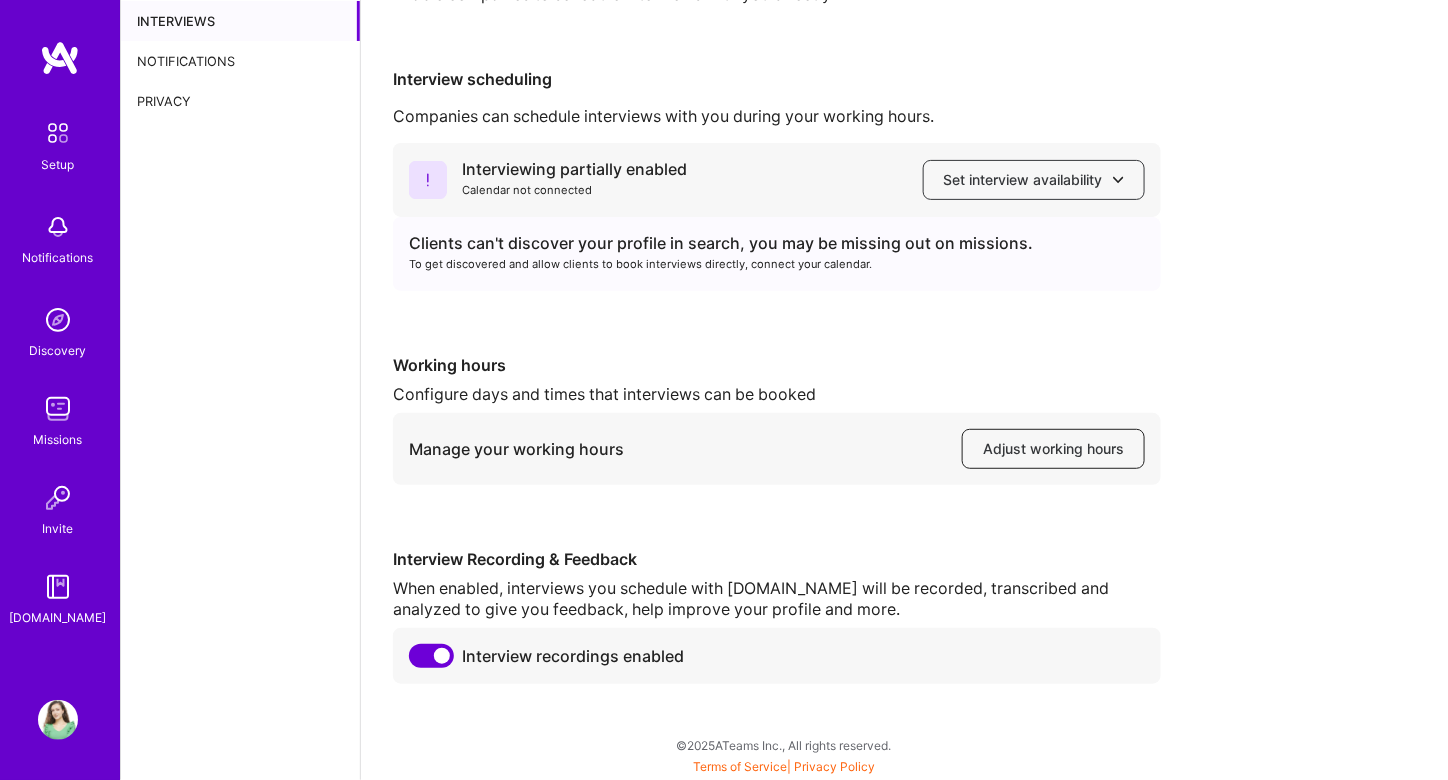 click on "Adjust working hours" at bounding box center (1053, 449) 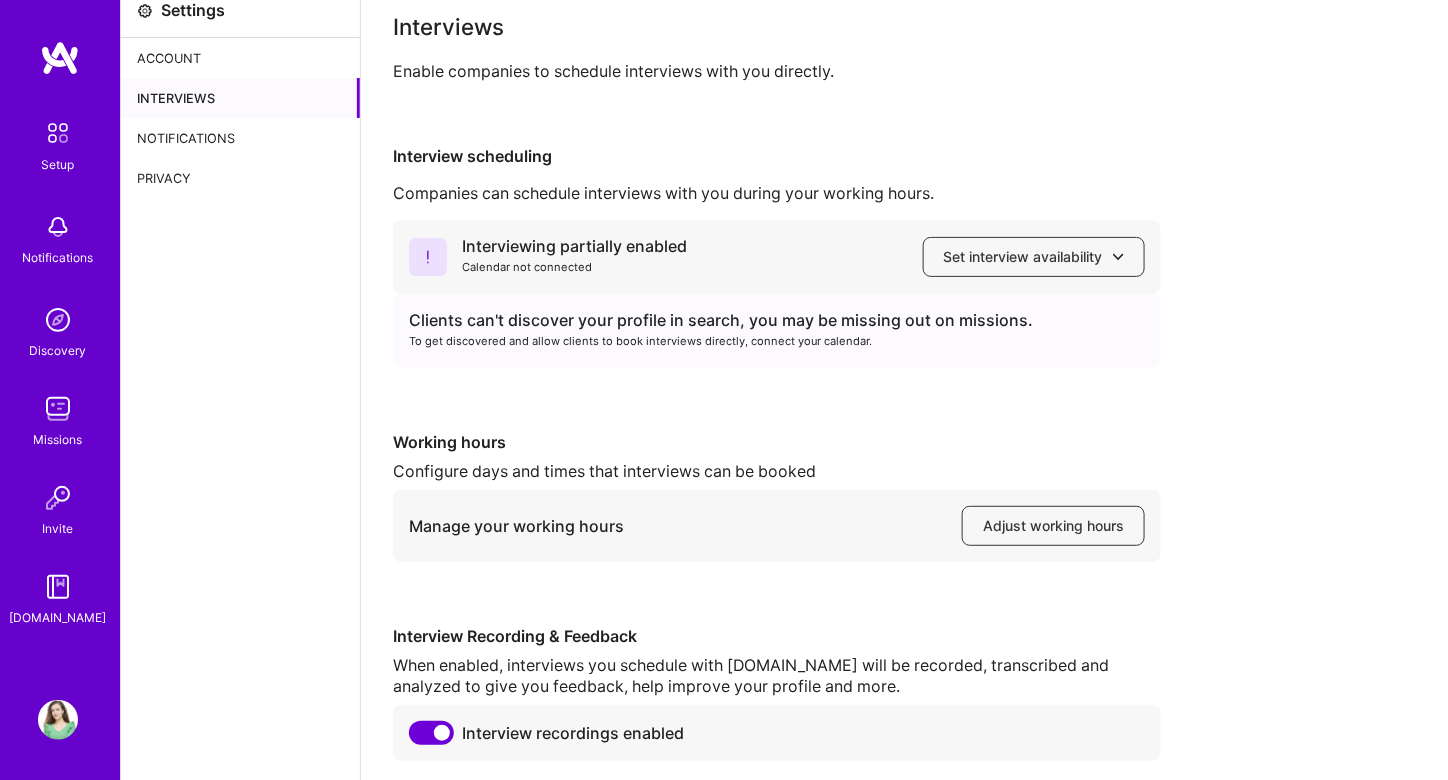 scroll, scrollTop: 93, scrollLeft: 0, axis: vertical 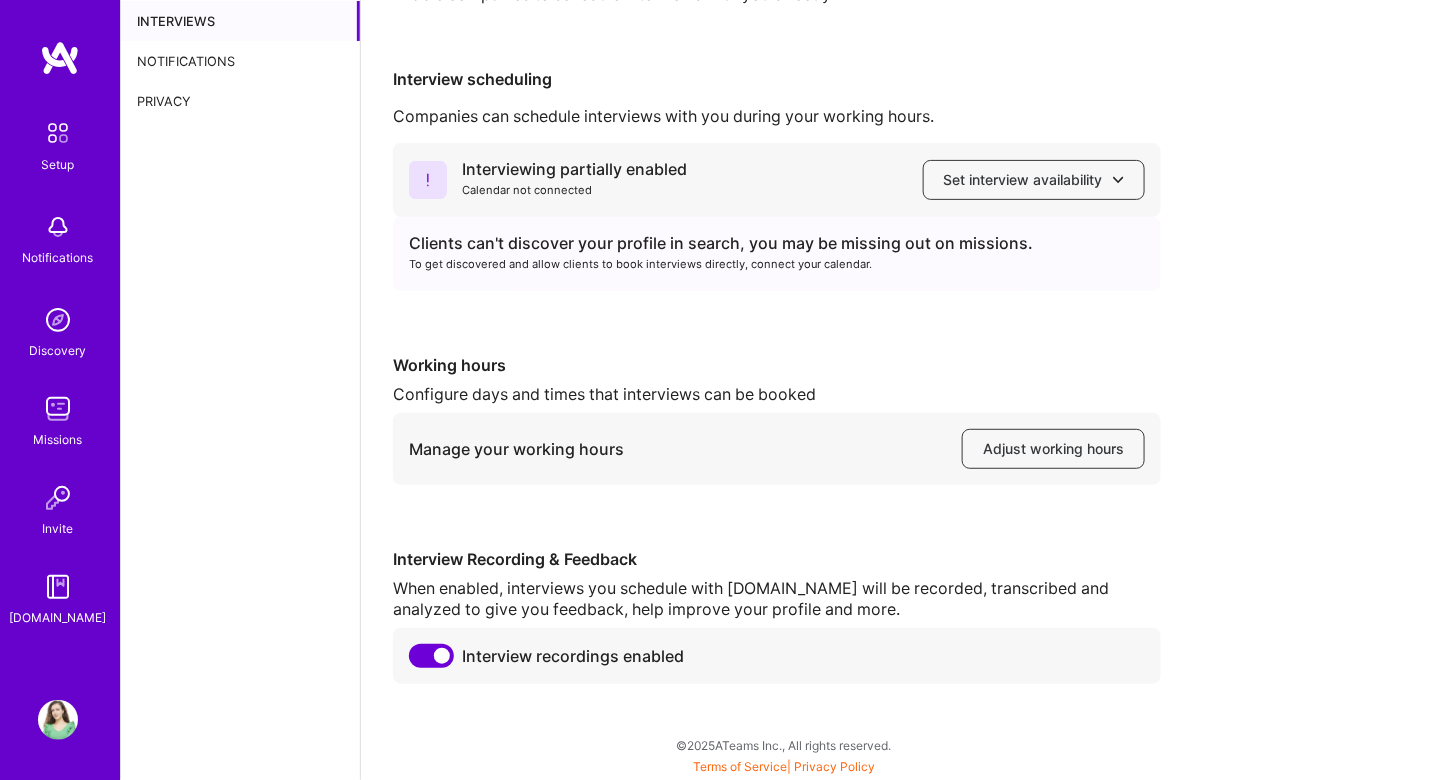 click at bounding box center (431, 656) 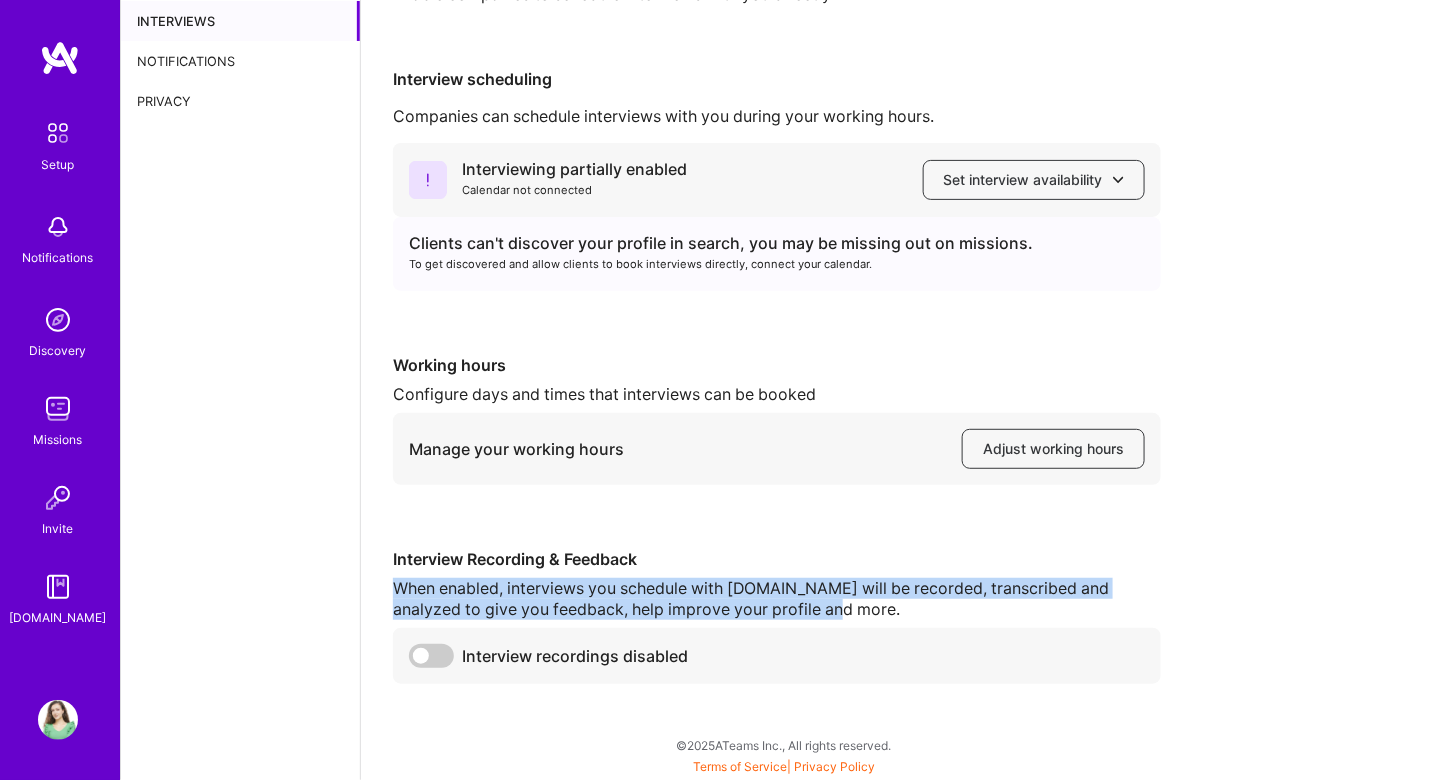 drag, startPoint x: 399, startPoint y: 587, endPoint x: 810, endPoint y: 602, distance: 411.27362 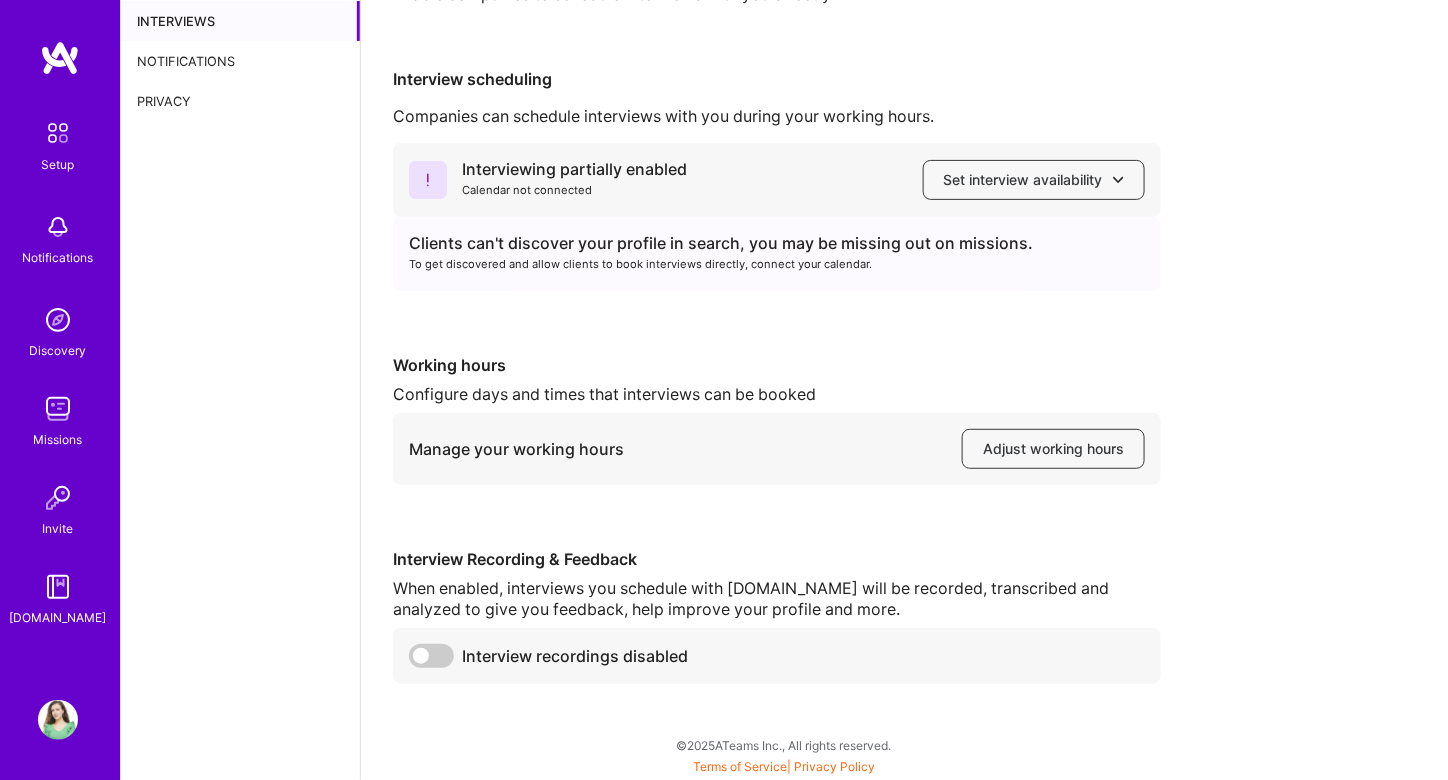 click on "When enabled, interviews you schedule with [DOMAIN_NAME] will be recorded, transcribed and analyzed to give you feedback, help improve your profile and more." at bounding box center [777, 599] 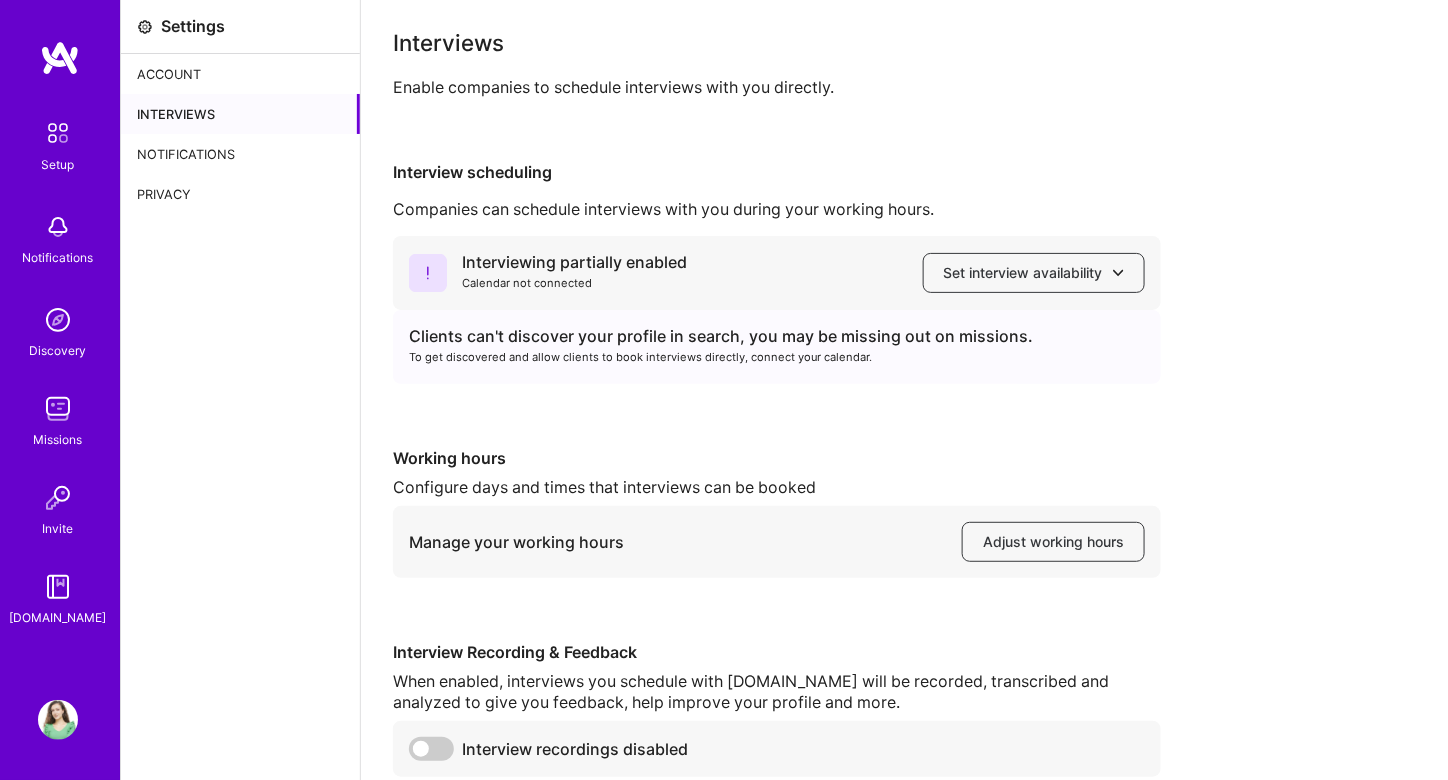 click on "Account" at bounding box center [240, 74] 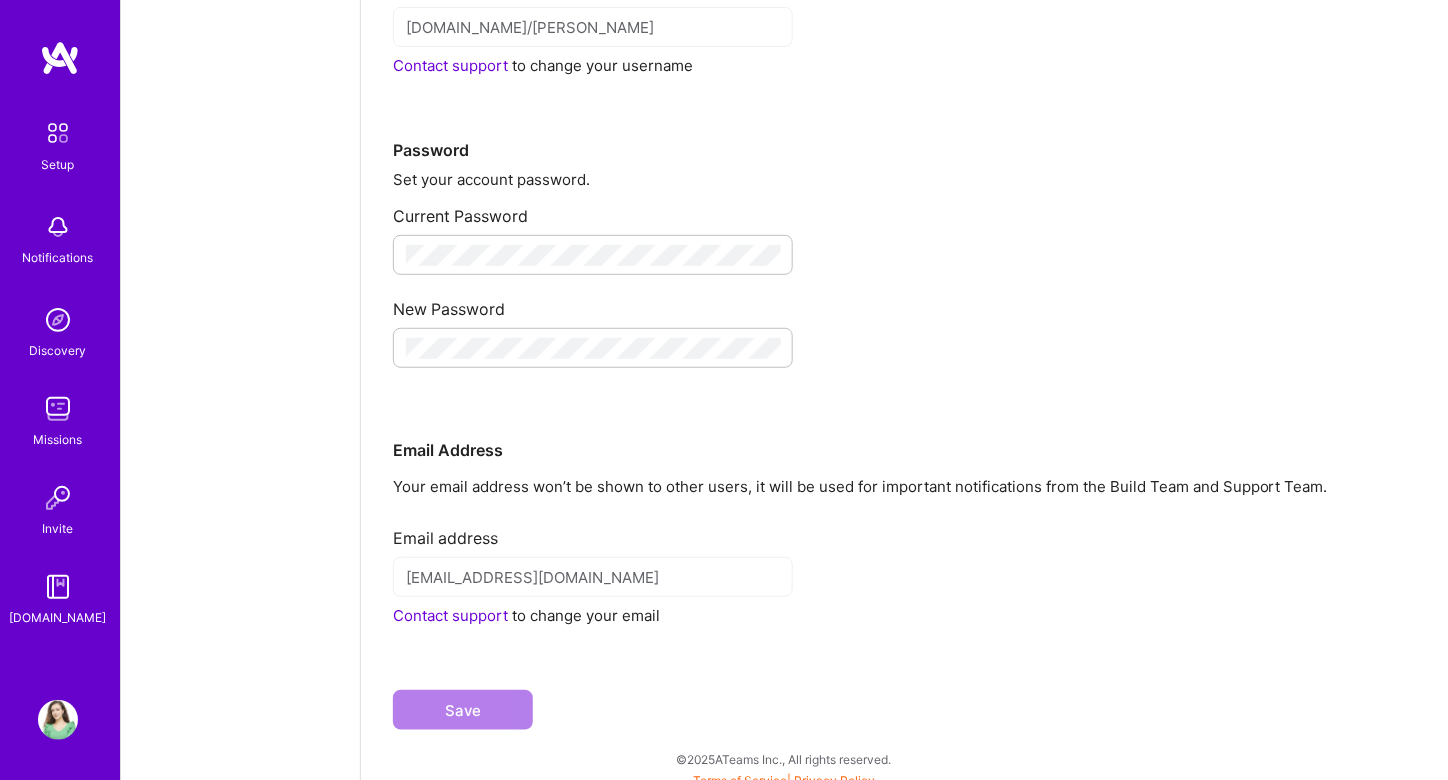 scroll, scrollTop: 248, scrollLeft: 0, axis: vertical 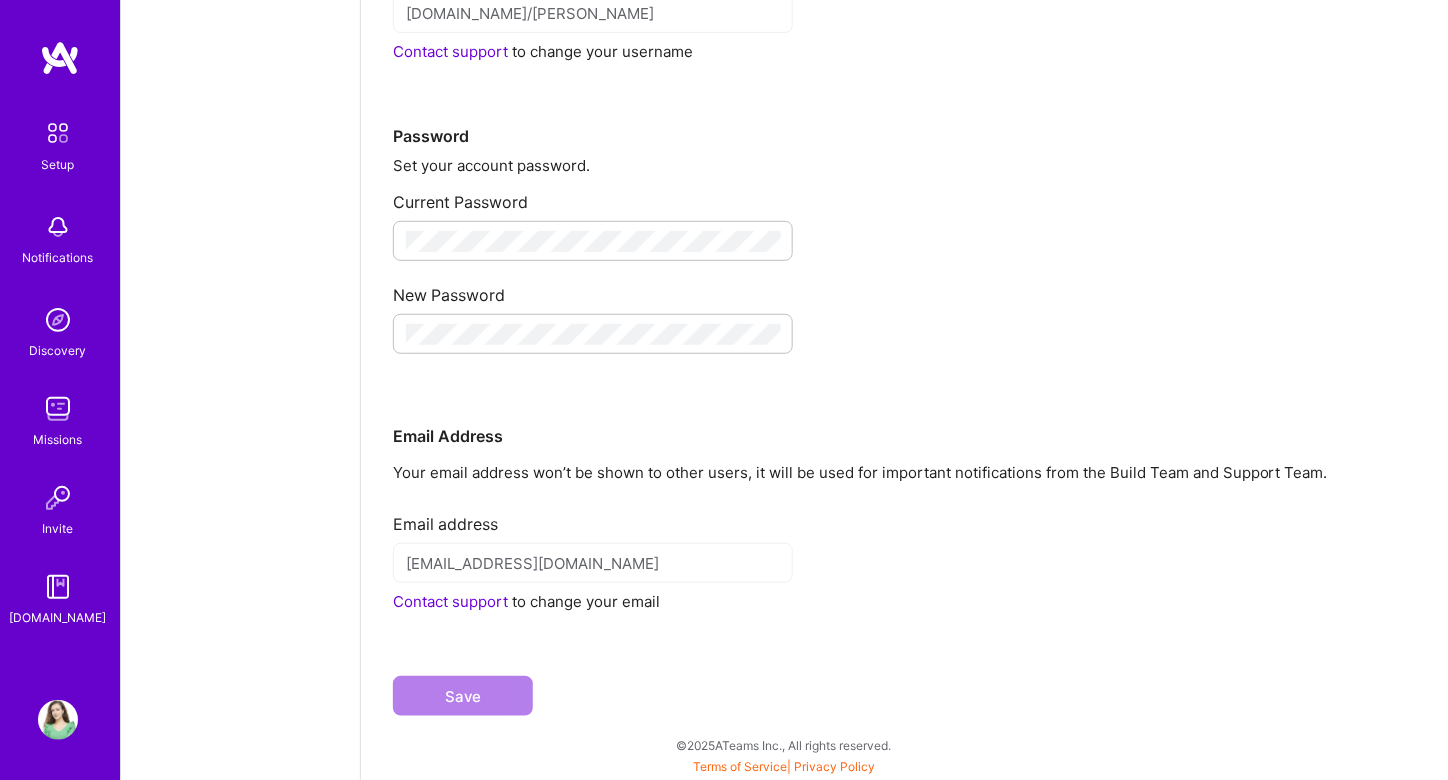 click at bounding box center [58, 133] 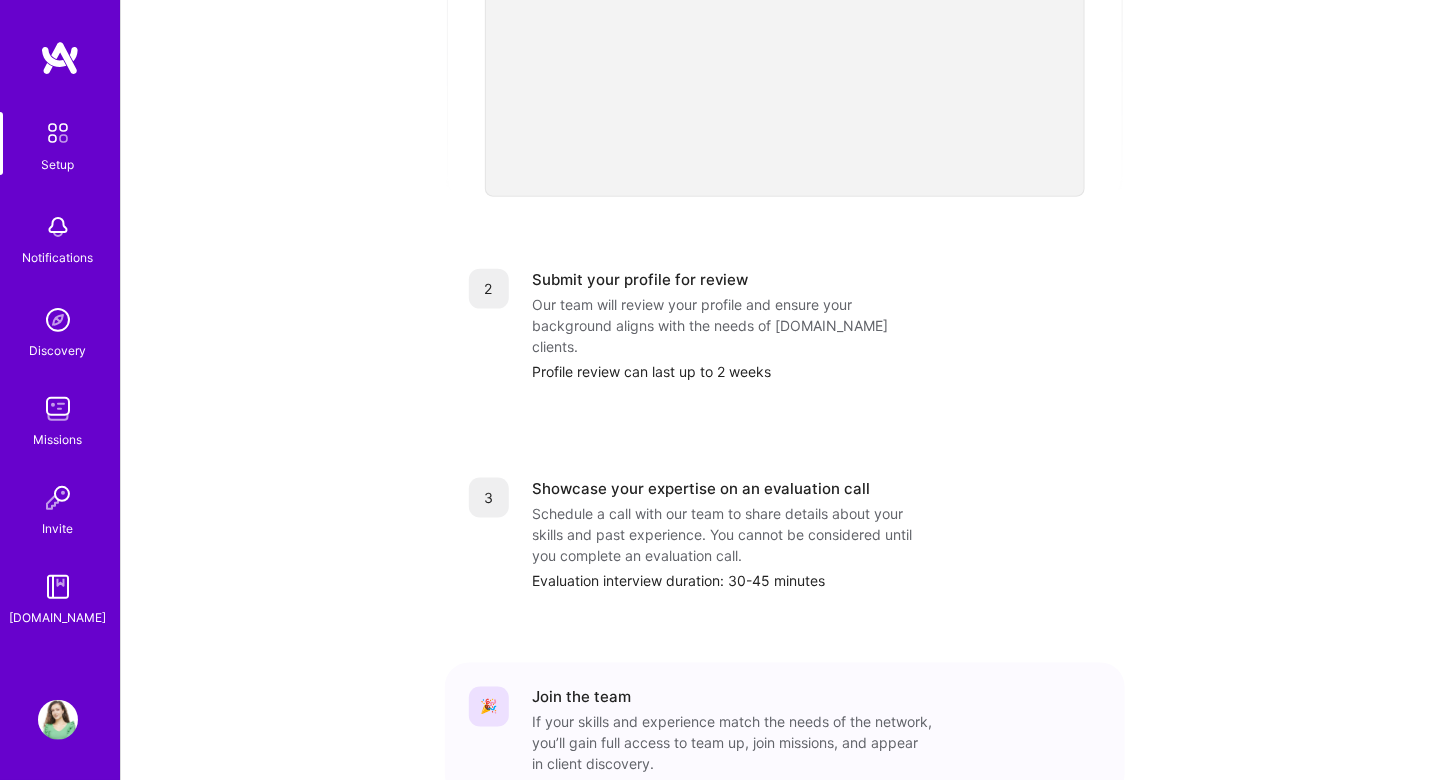 scroll, scrollTop: 738, scrollLeft: 0, axis: vertical 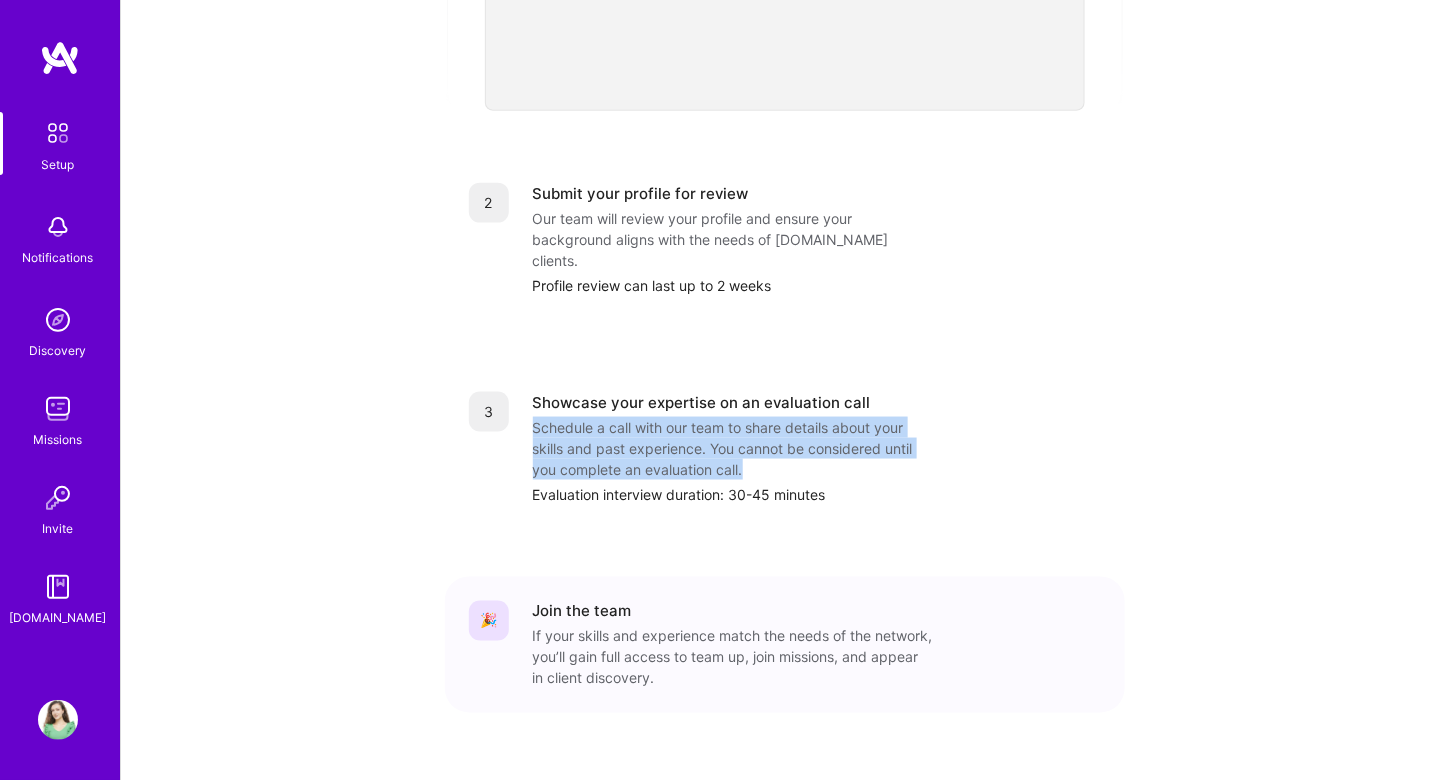 drag, startPoint x: 750, startPoint y: 431, endPoint x: 530, endPoint y: 379, distance: 226.06194 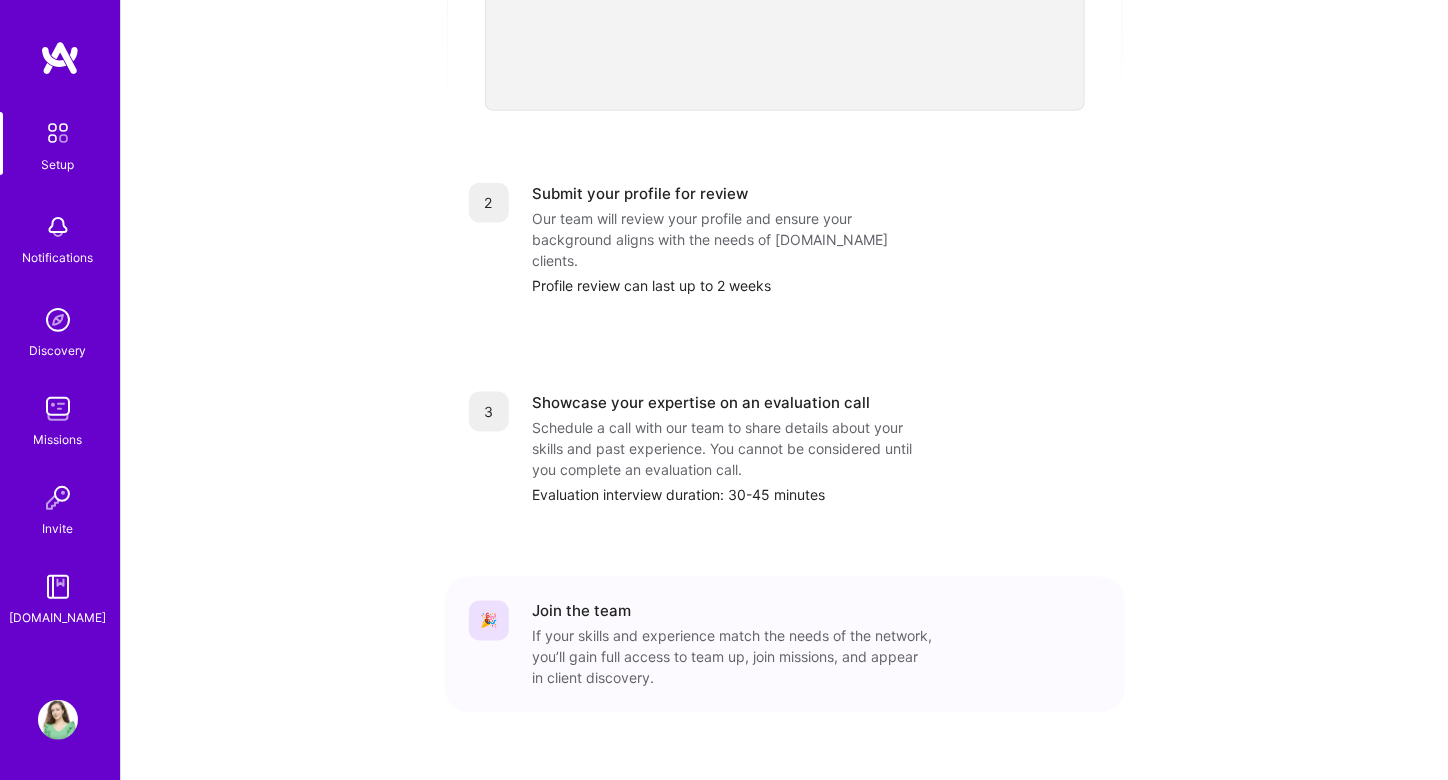click on "Schedule a call with our team to share details about your skills and past experience. You cannot be considered until you complete an evaluation call." at bounding box center (733, 448) 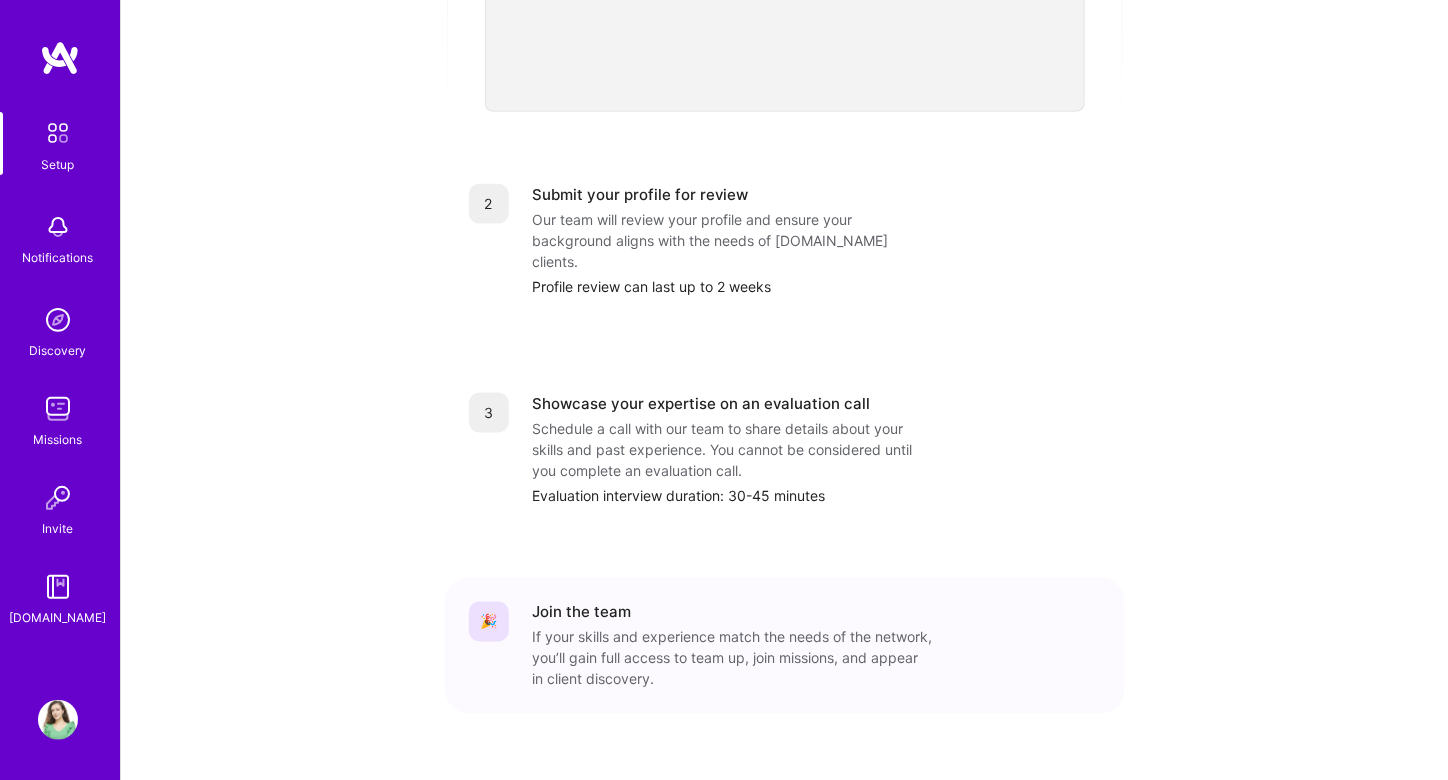 click at bounding box center [58, 720] 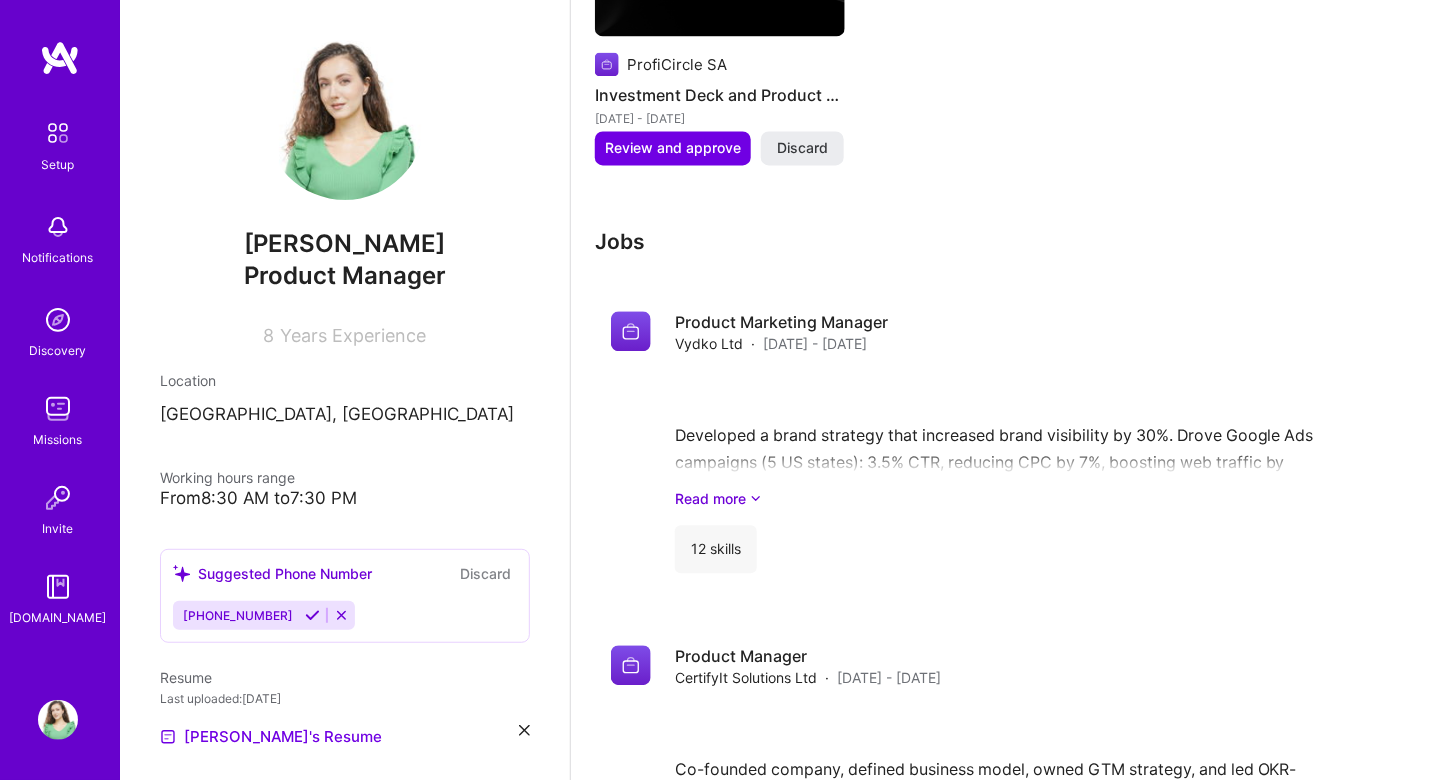 scroll, scrollTop: 1458, scrollLeft: 0, axis: vertical 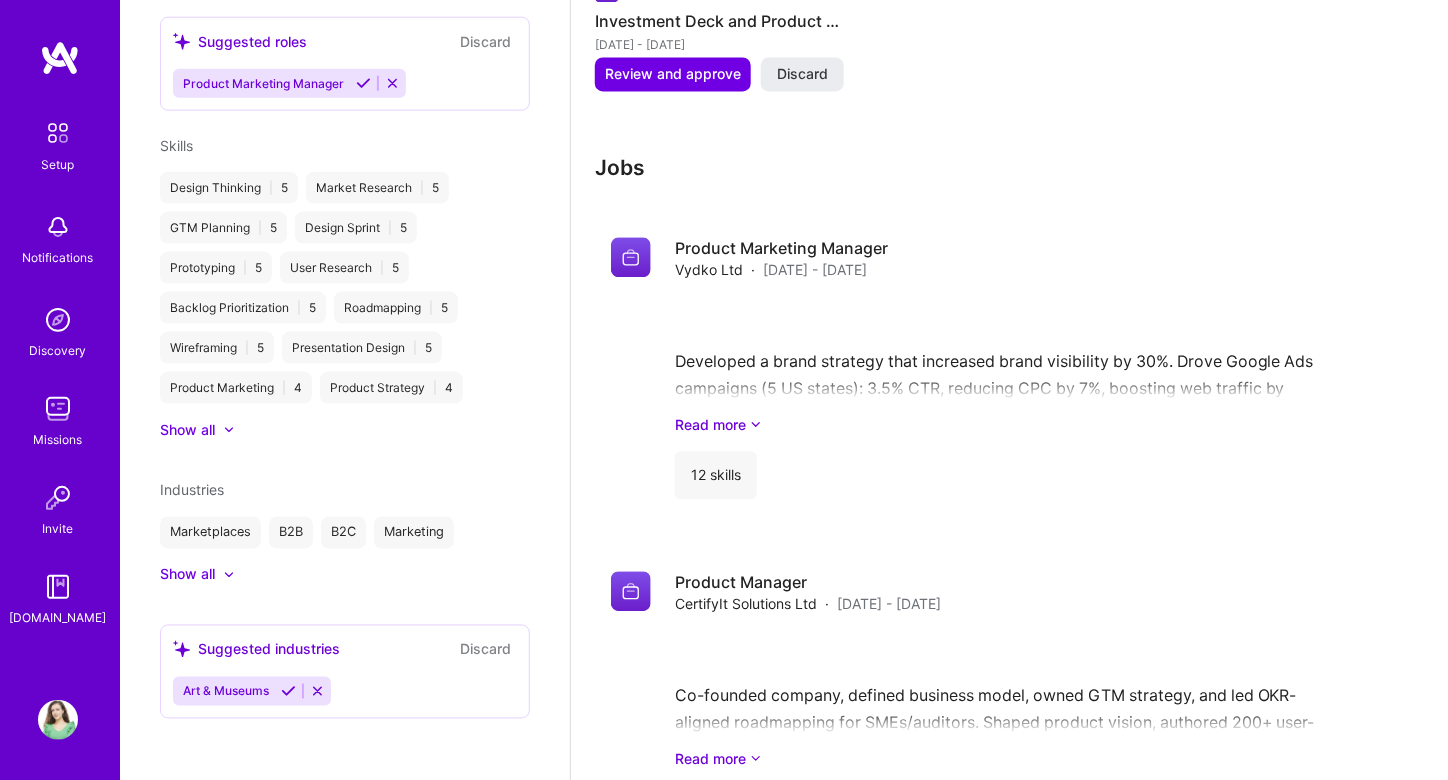 click at bounding box center (219, 575) 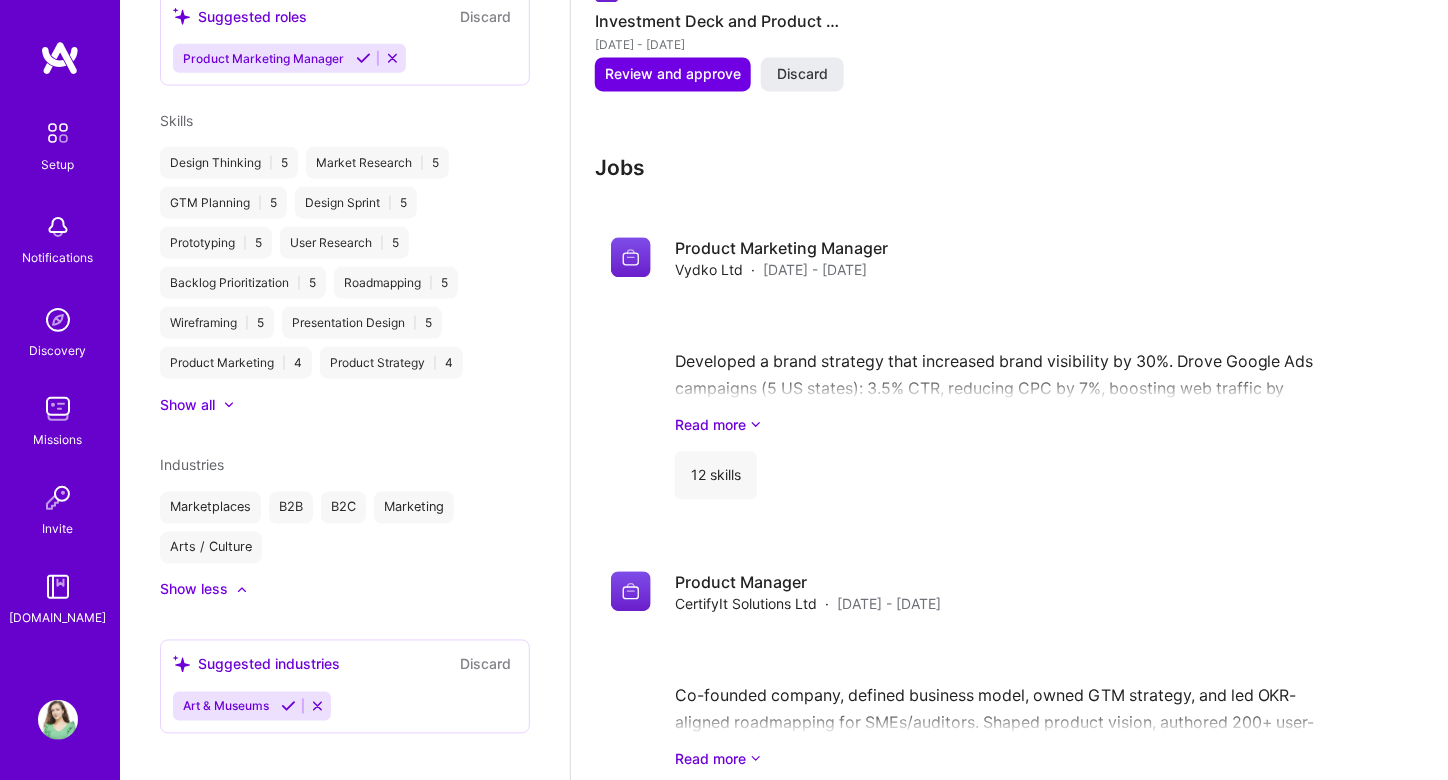 scroll, scrollTop: 812, scrollLeft: 0, axis: vertical 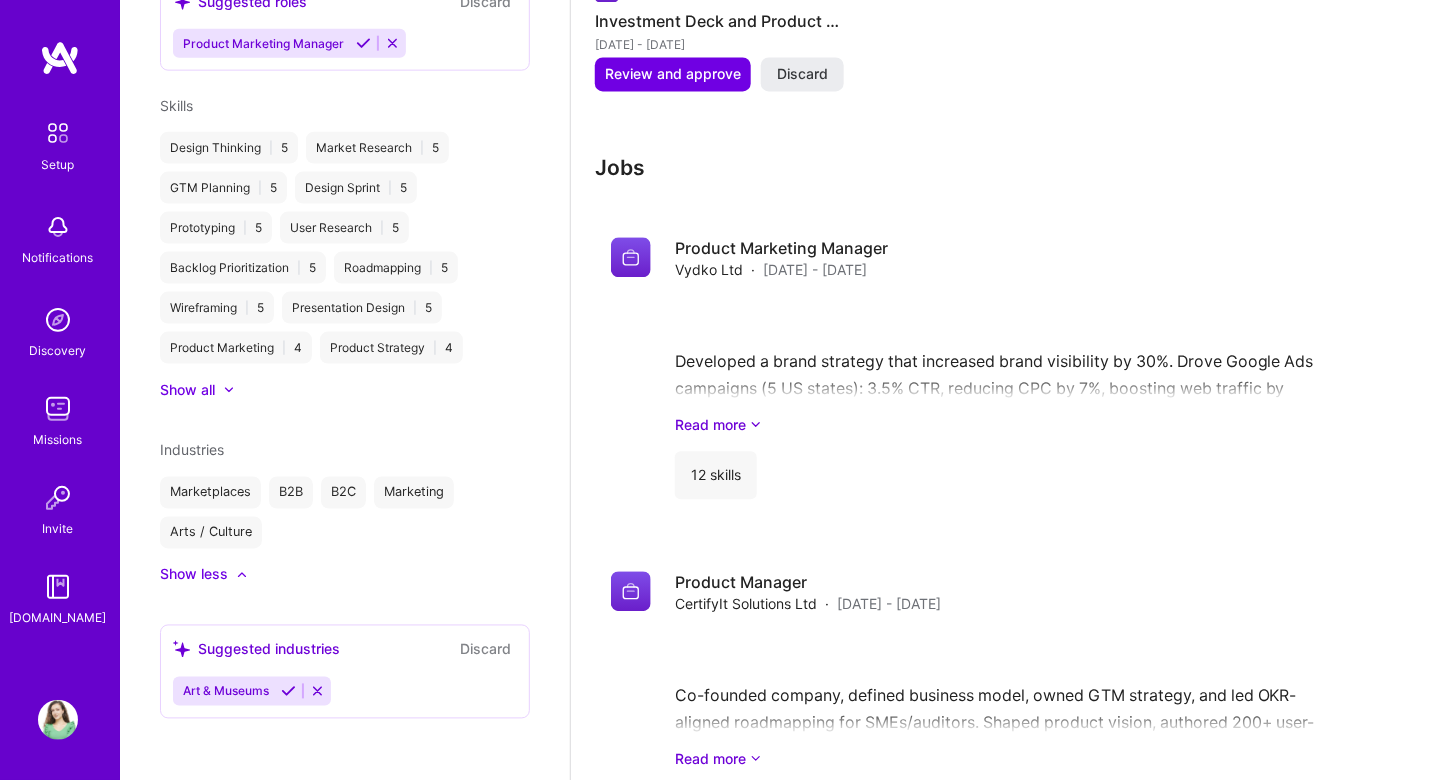 click on "Industries" at bounding box center [192, 450] 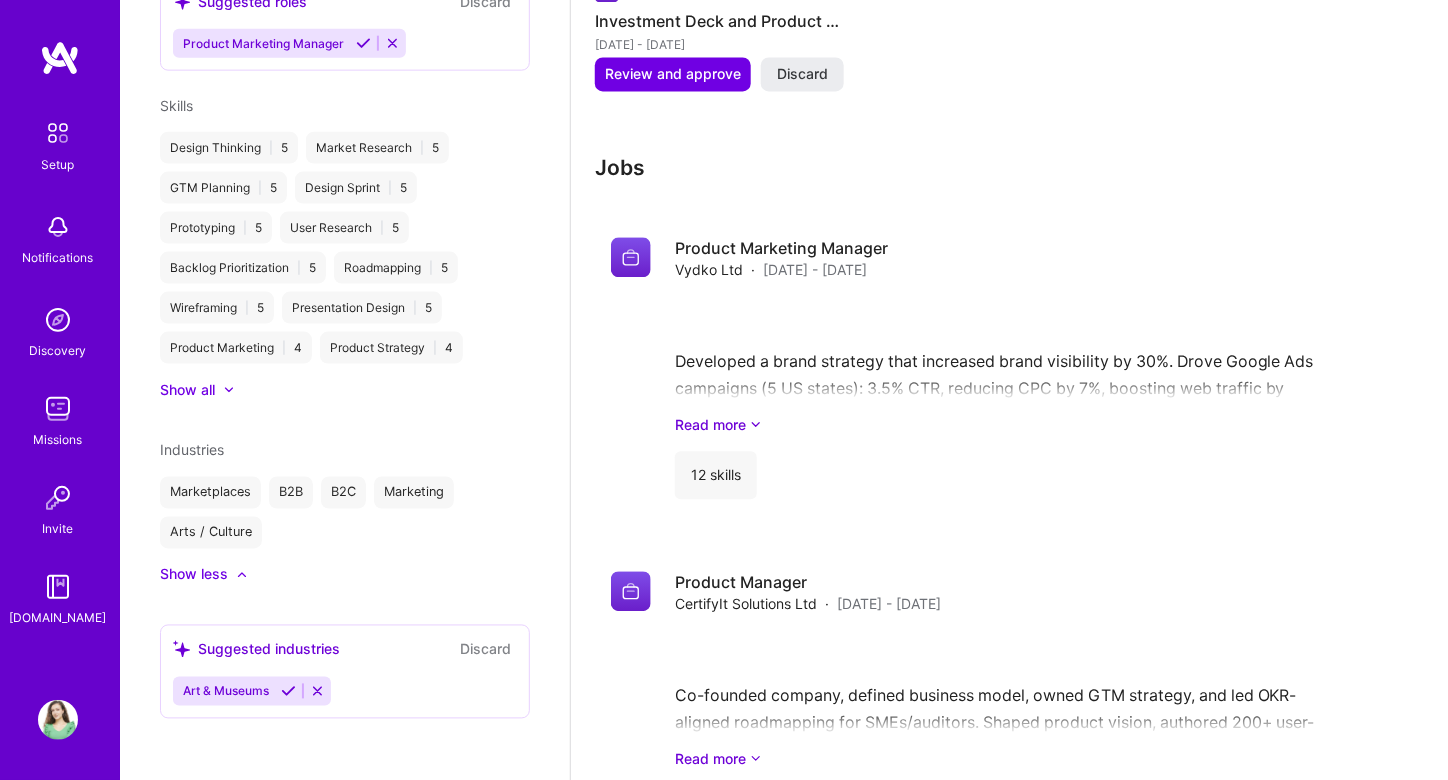 click on "Discard" at bounding box center (485, 649) 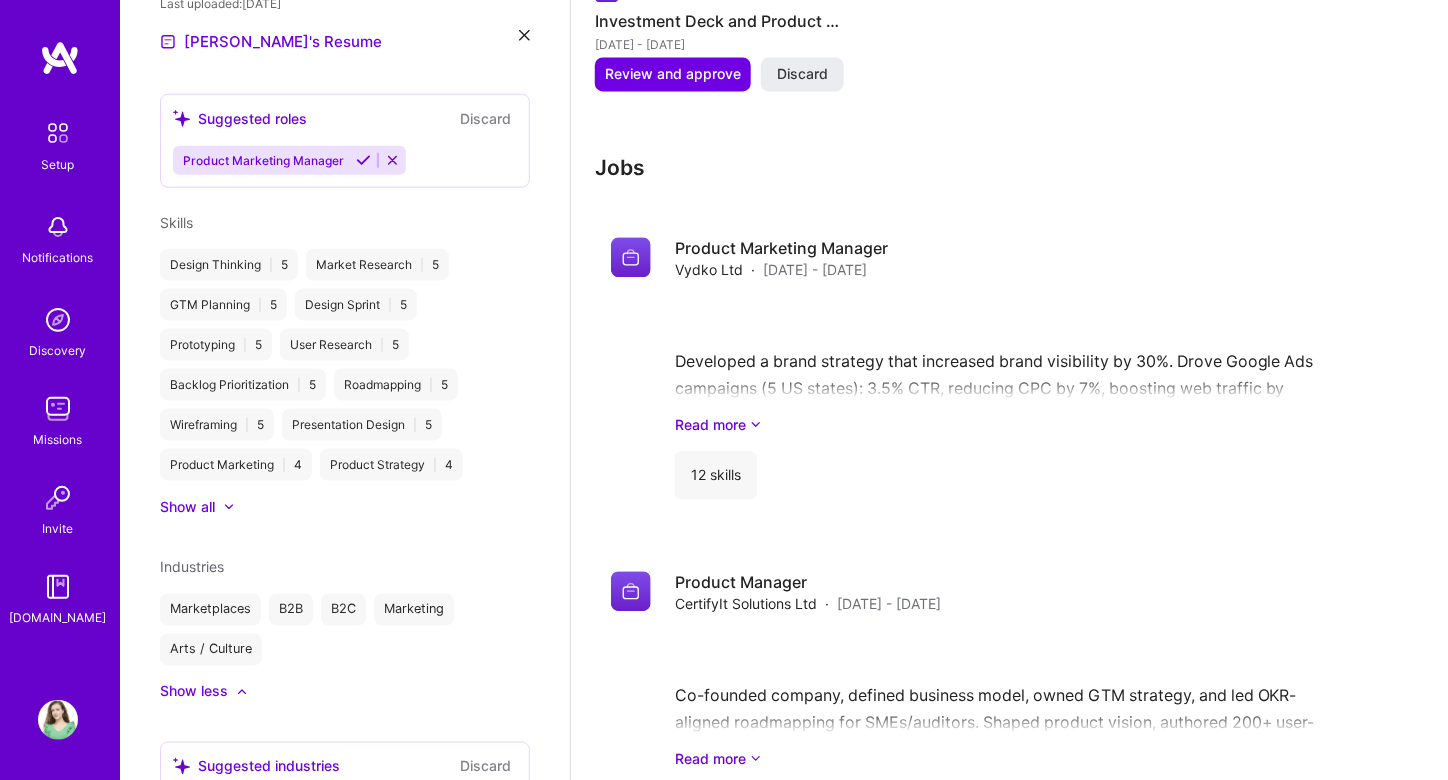 scroll, scrollTop: 812, scrollLeft: 0, axis: vertical 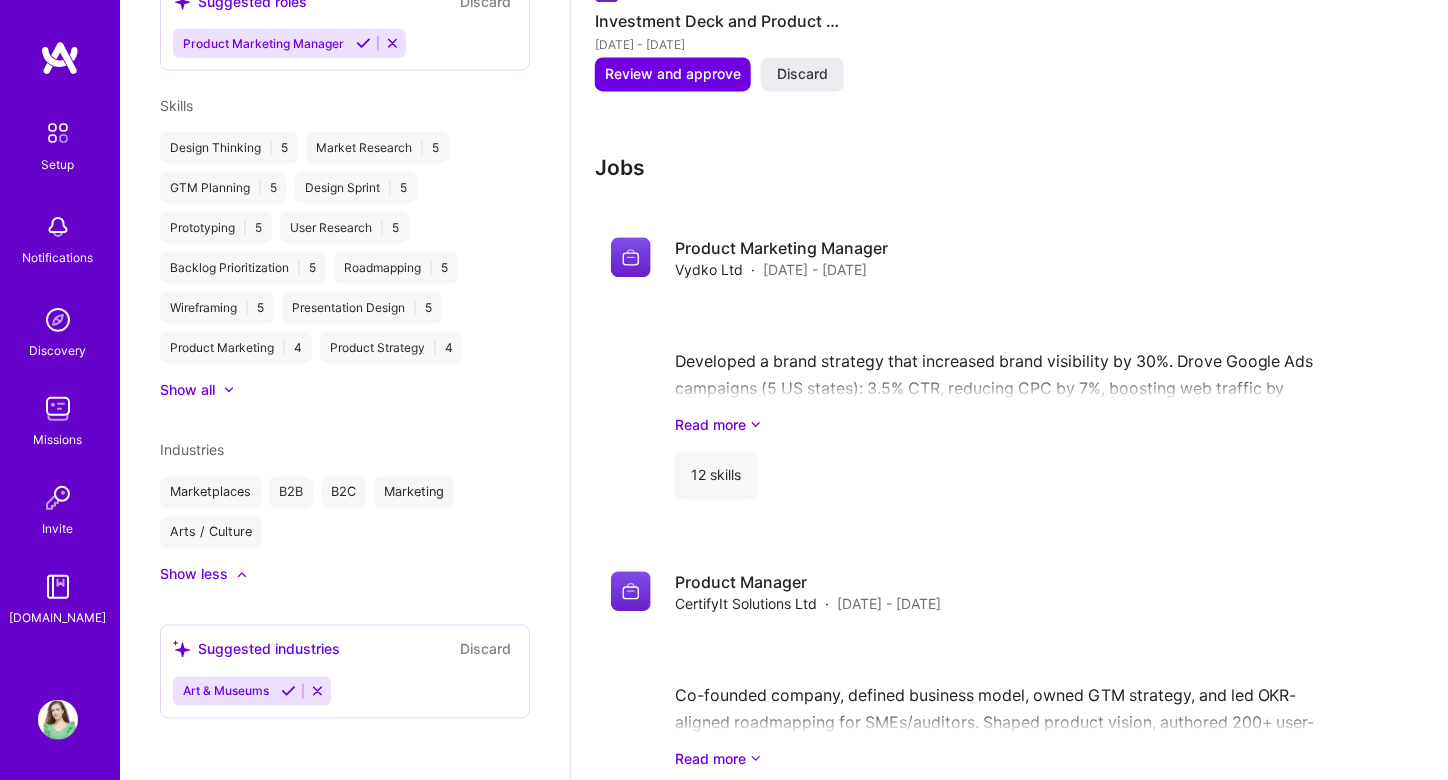 click on "Show less" at bounding box center (345, 575) 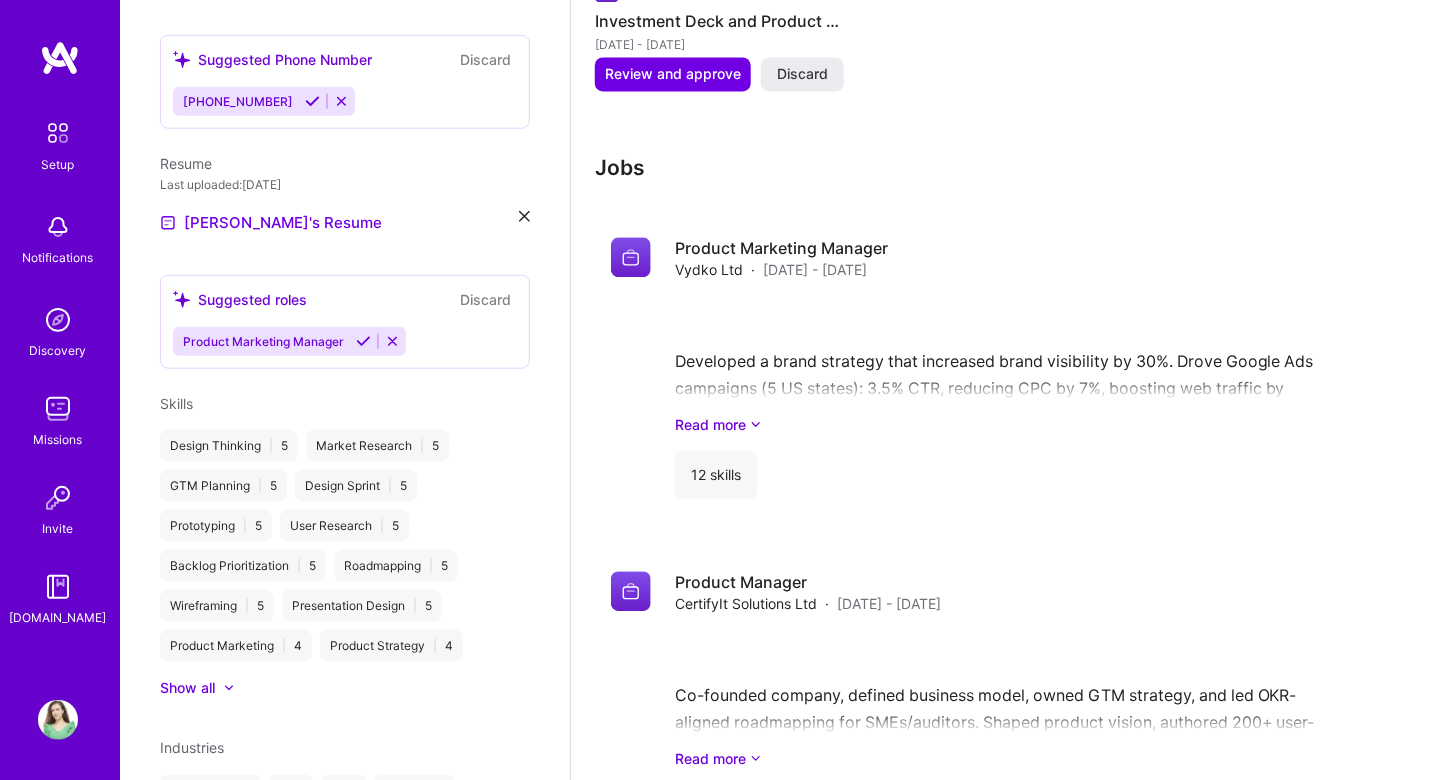 scroll, scrollTop: 772, scrollLeft: 0, axis: vertical 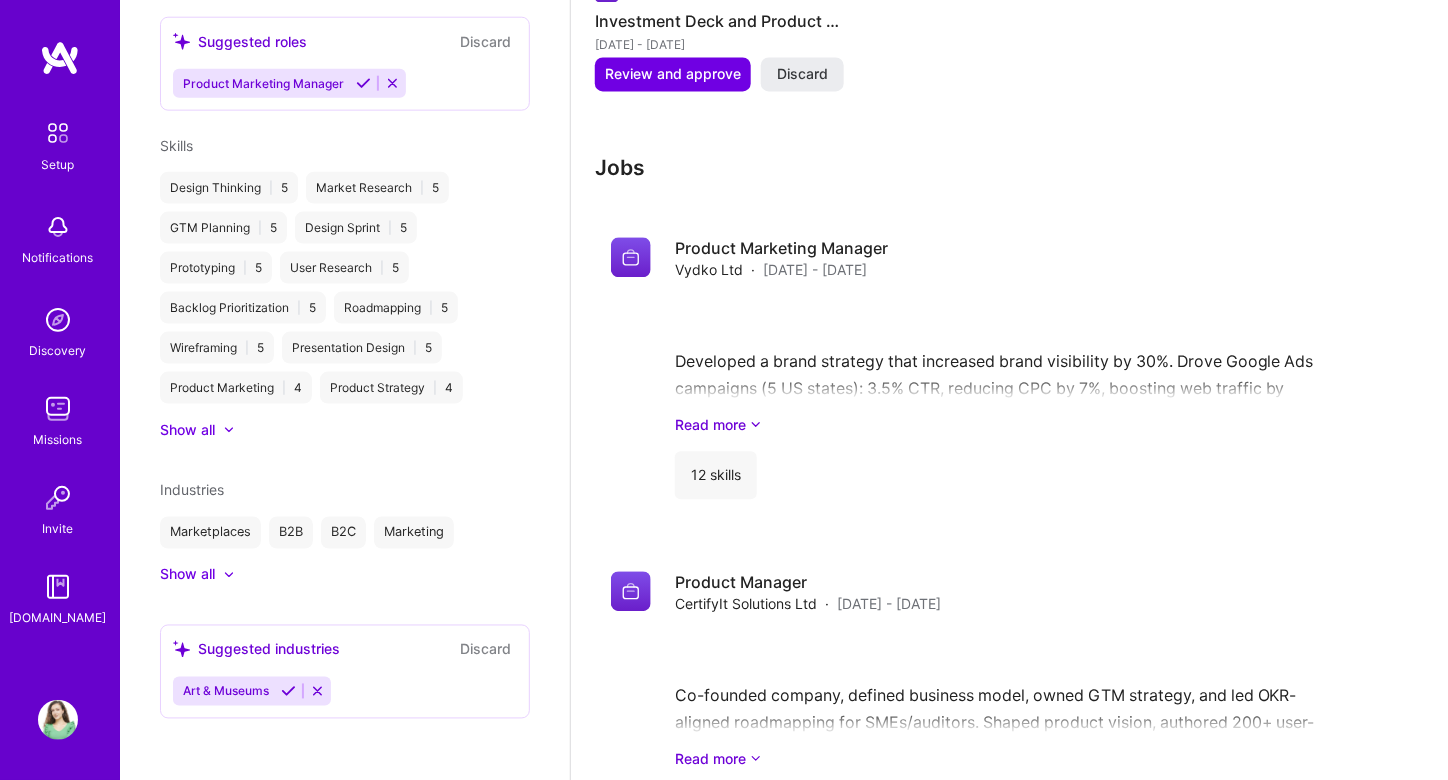 click on "Show all" at bounding box center [187, 575] 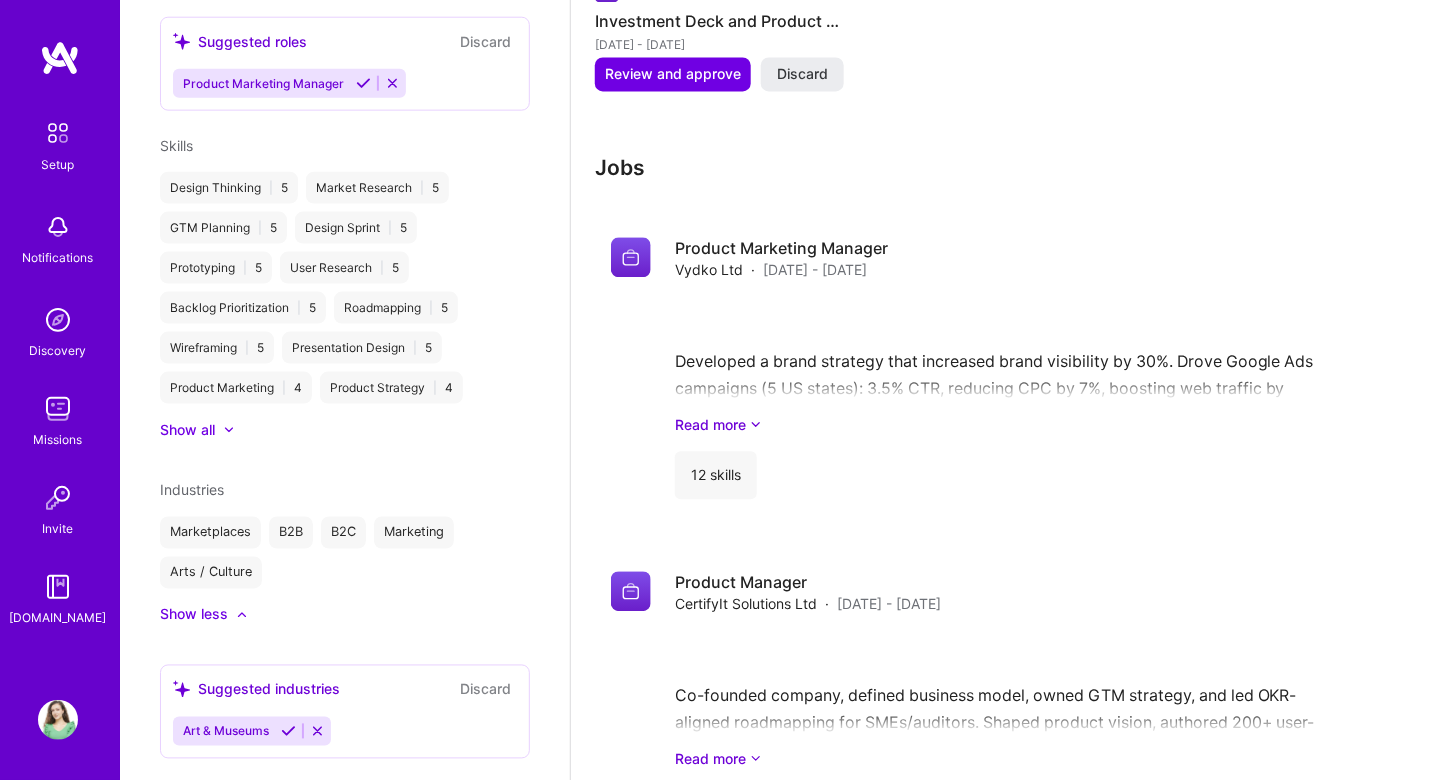 scroll, scrollTop: 773, scrollLeft: 0, axis: vertical 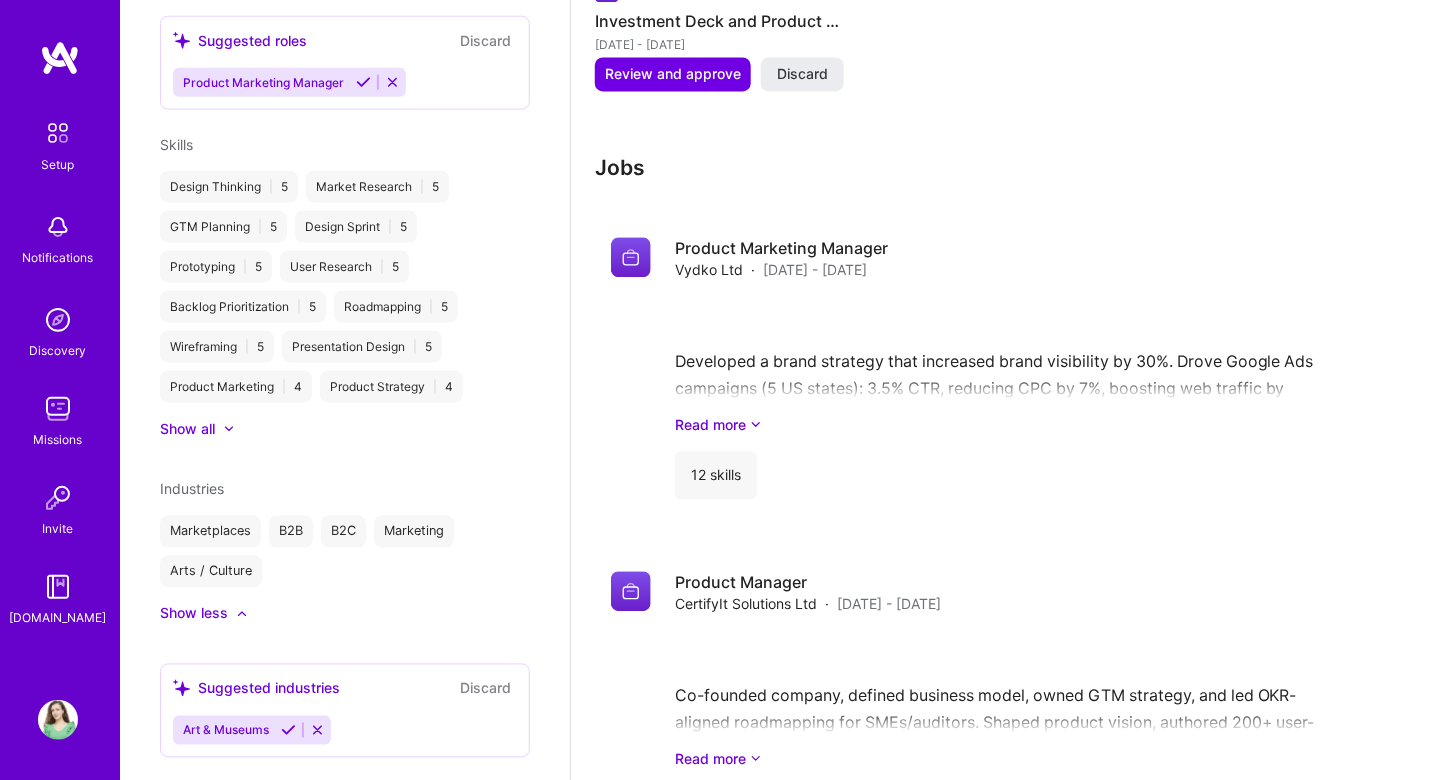 click on "Industries" at bounding box center [192, 489] 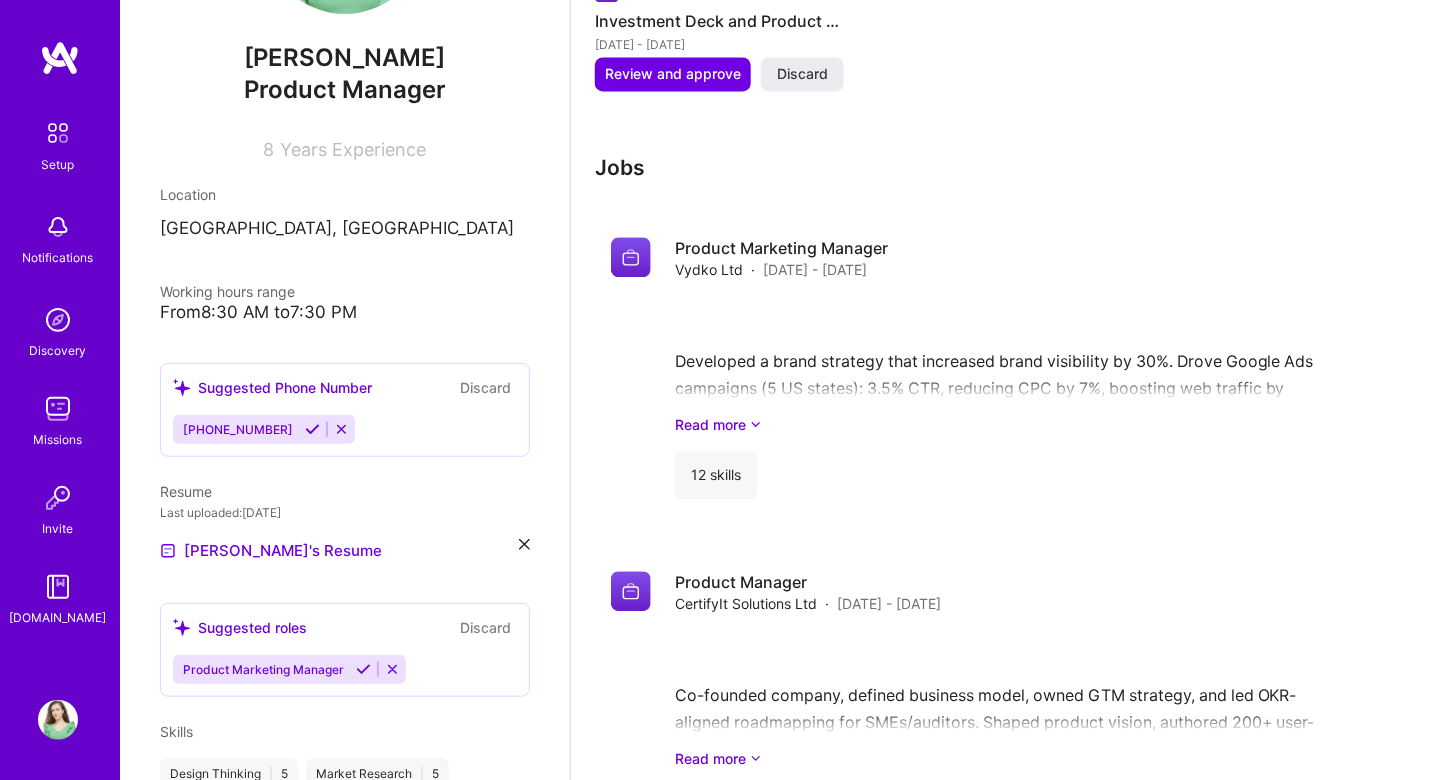 scroll, scrollTop: 190, scrollLeft: 0, axis: vertical 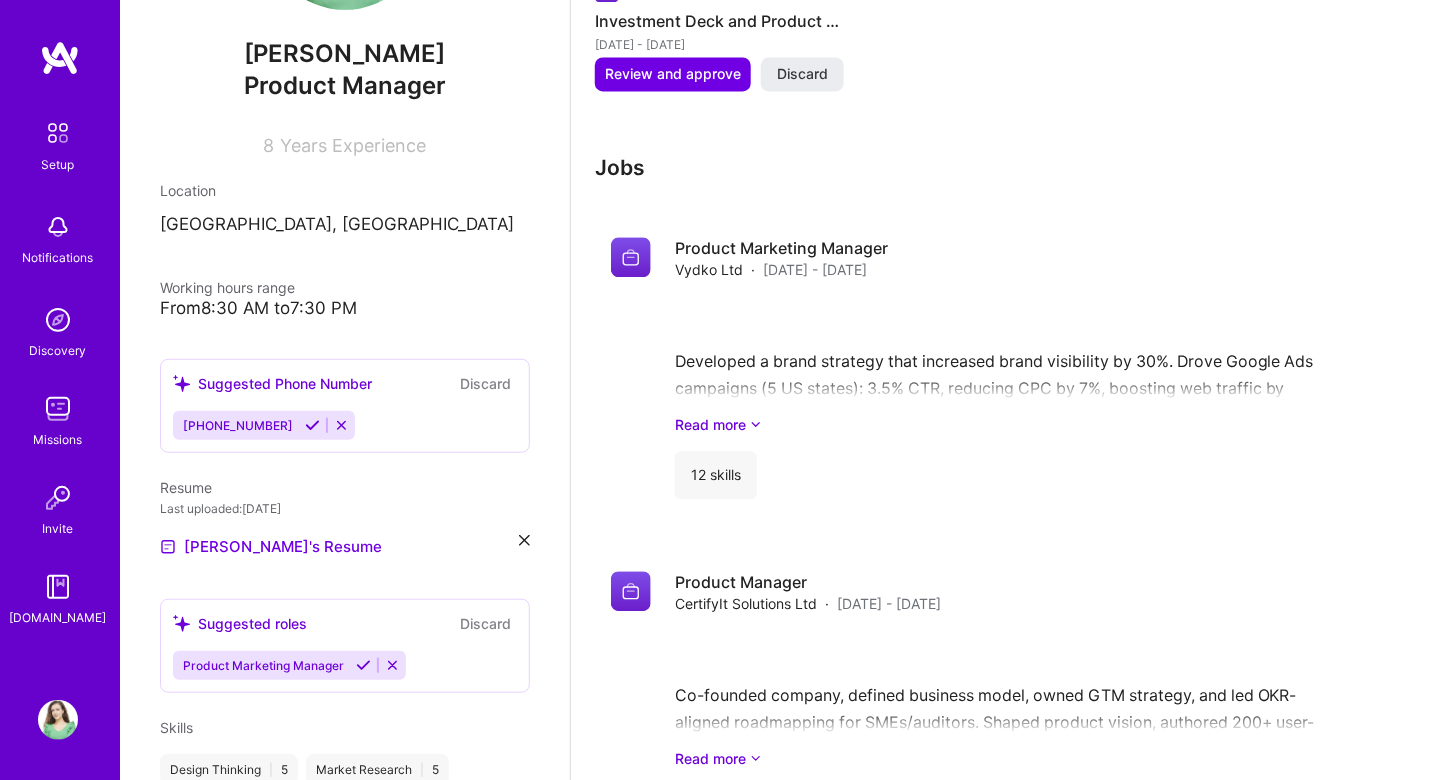 click on "[PHONE_NUMBER]" at bounding box center (238, 425) 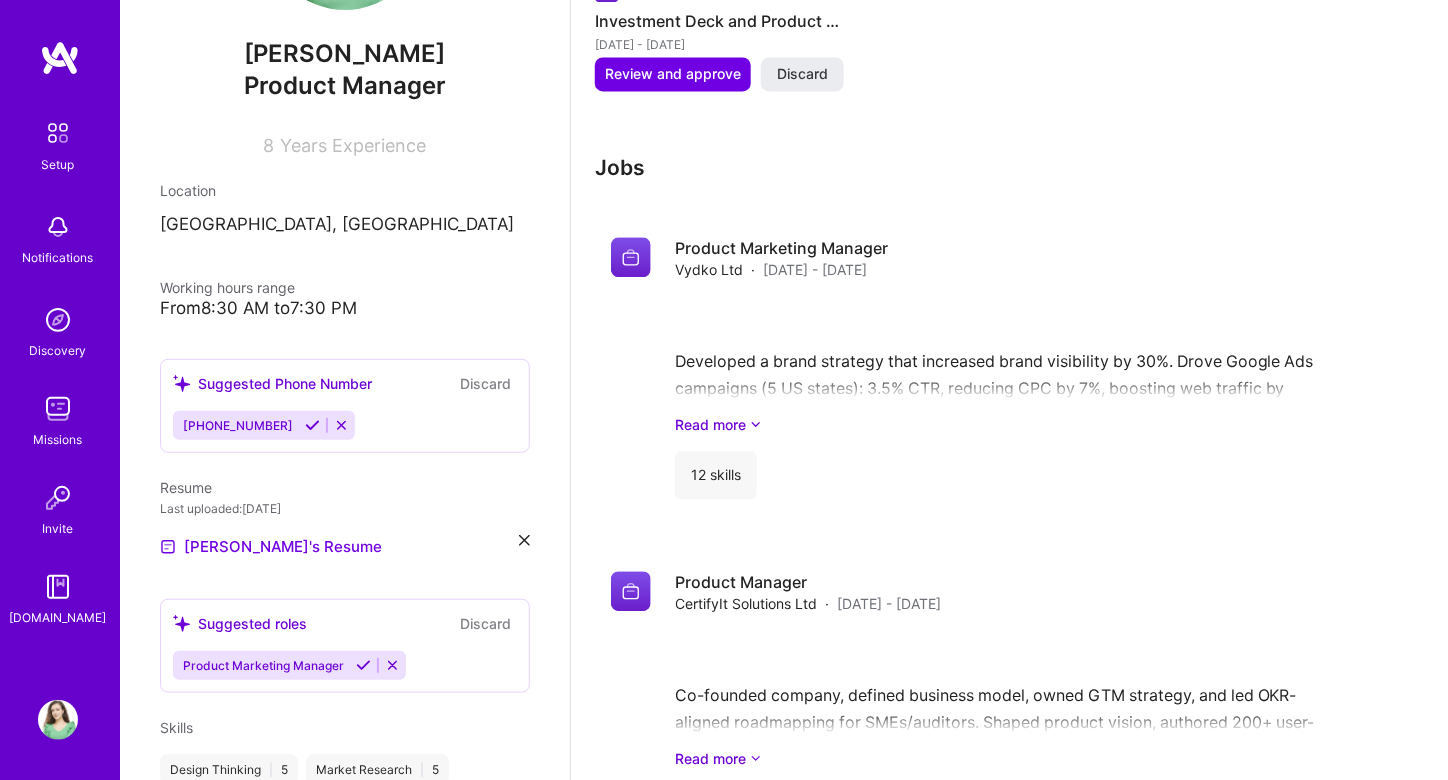 click at bounding box center (312, 425) 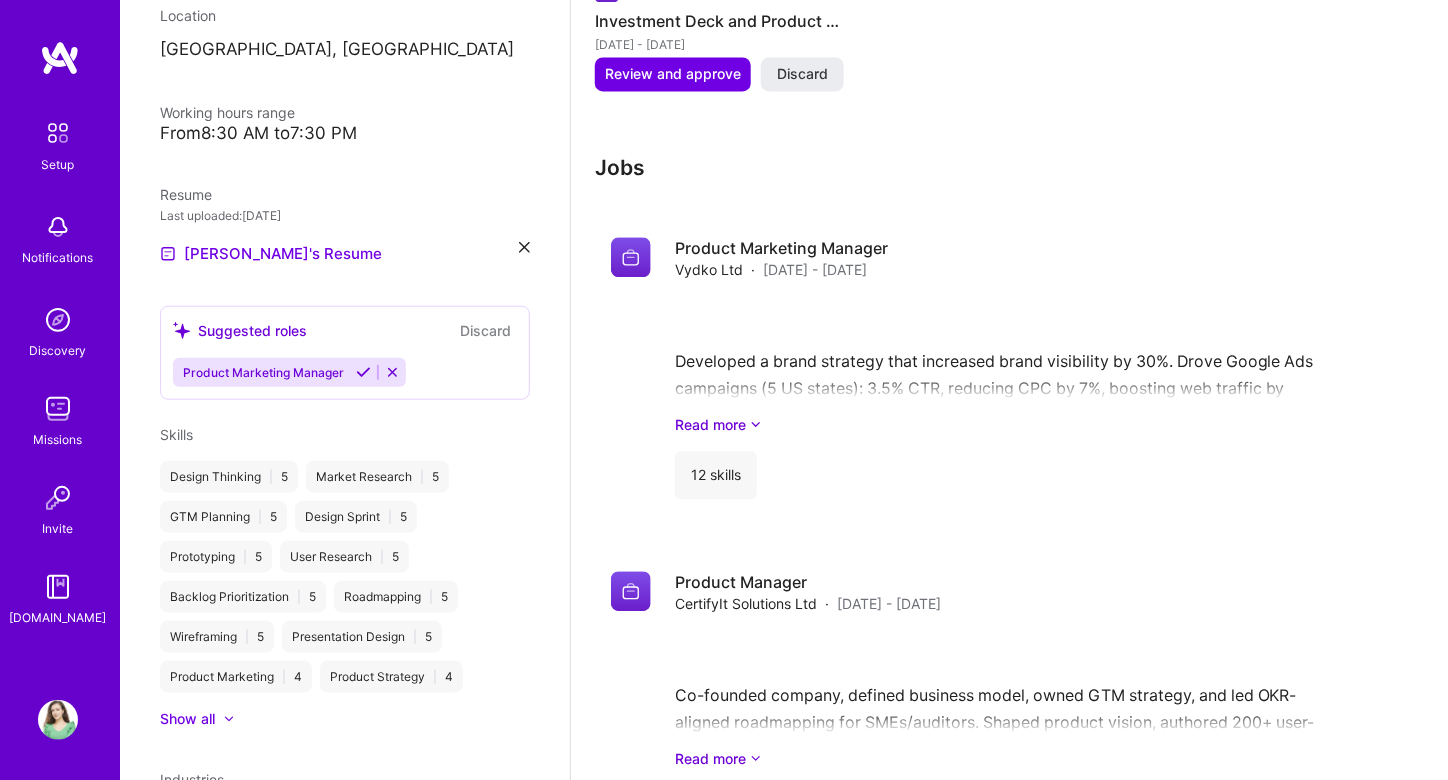 scroll, scrollTop: 374, scrollLeft: 0, axis: vertical 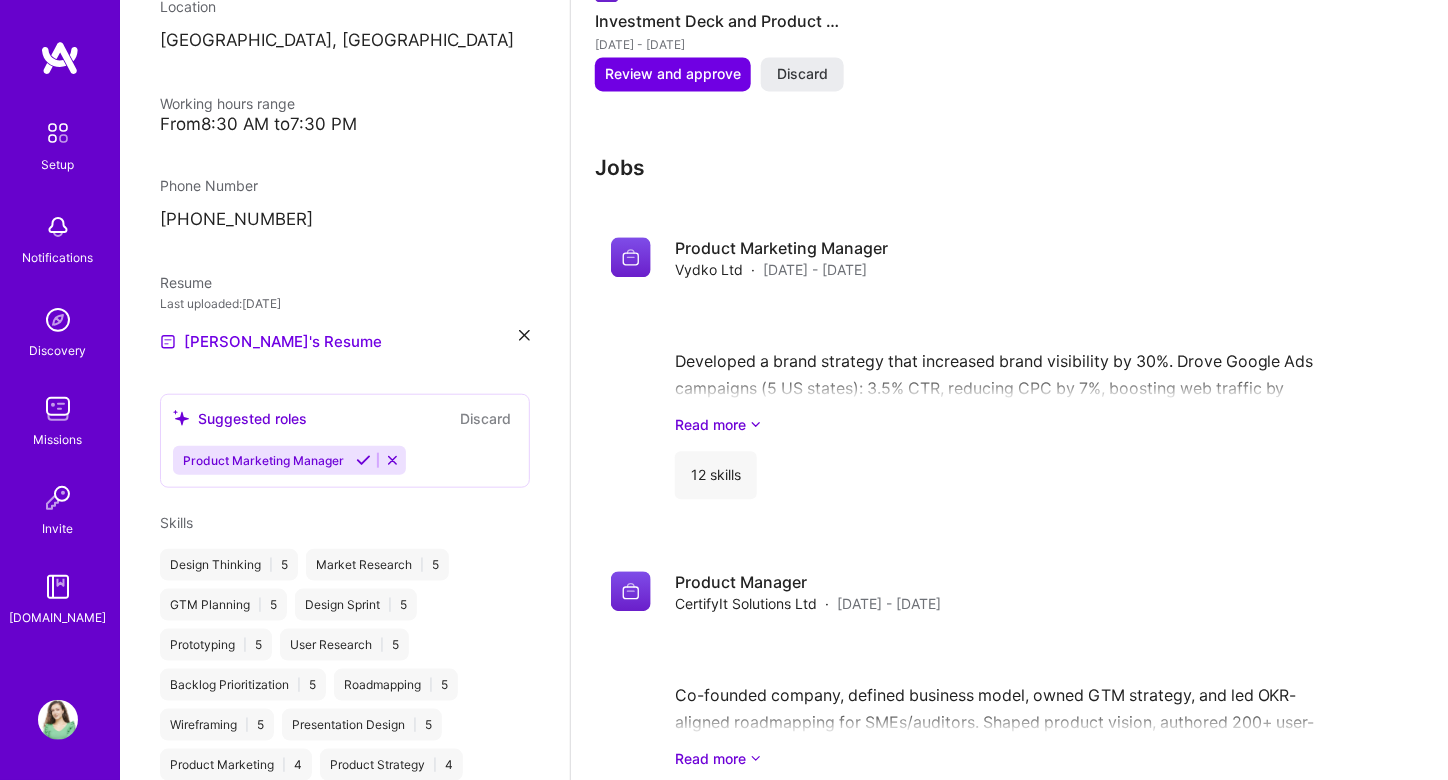 click on "Discard" at bounding box center [485, 418] 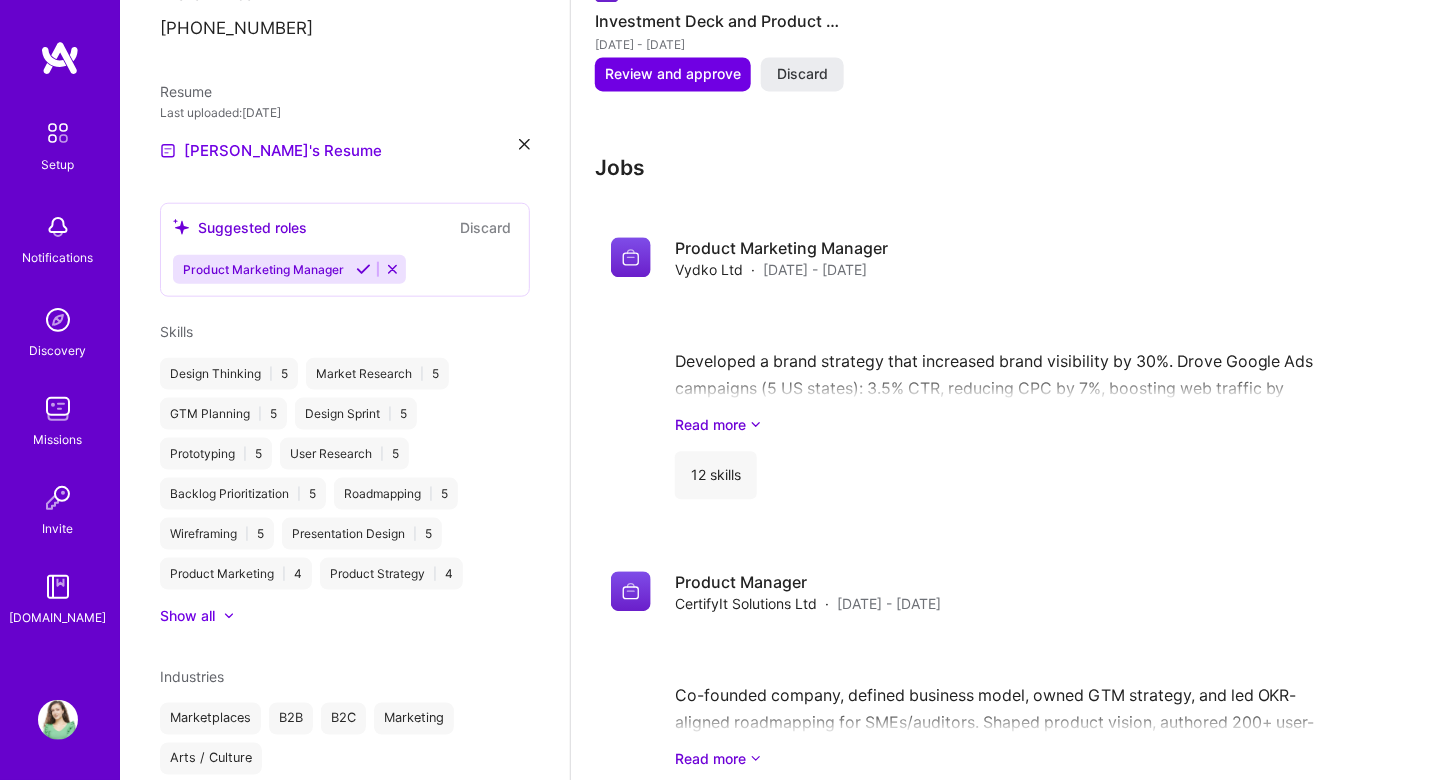 scroll, scrollTop: 568, scrollLeft: 0, axis: vertical 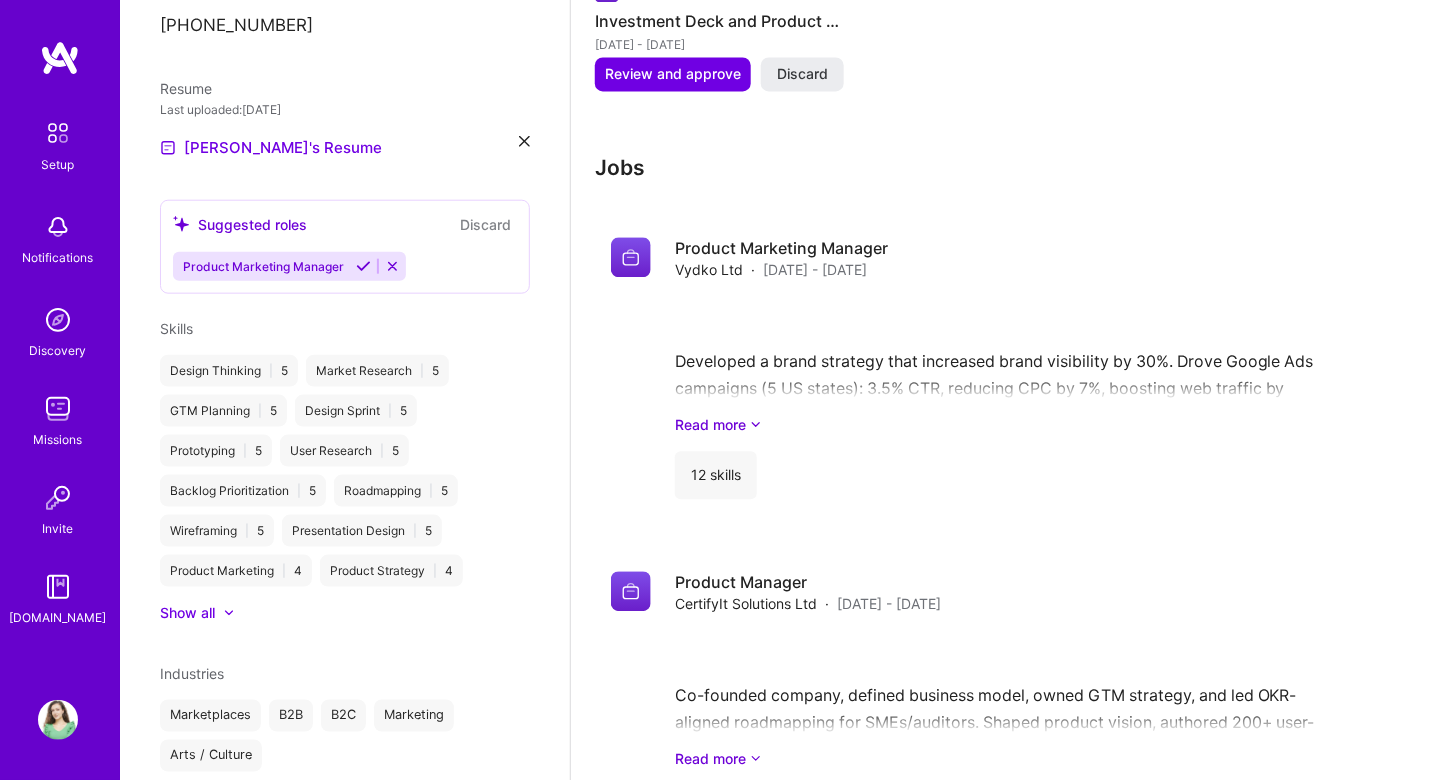 click at bounding box center (392, 266) 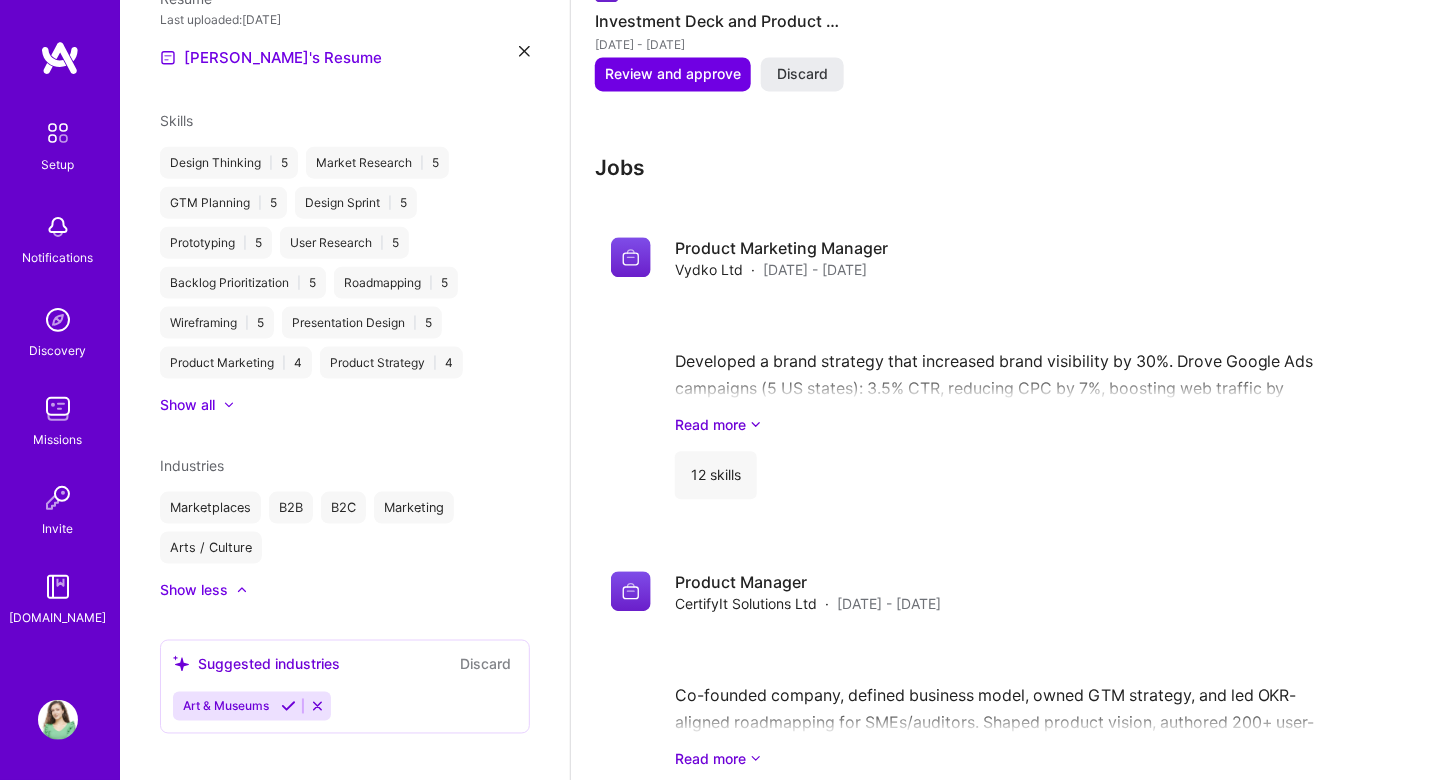 scroll, scrollTop: 675, scrollLeft: 0, axis: vertical 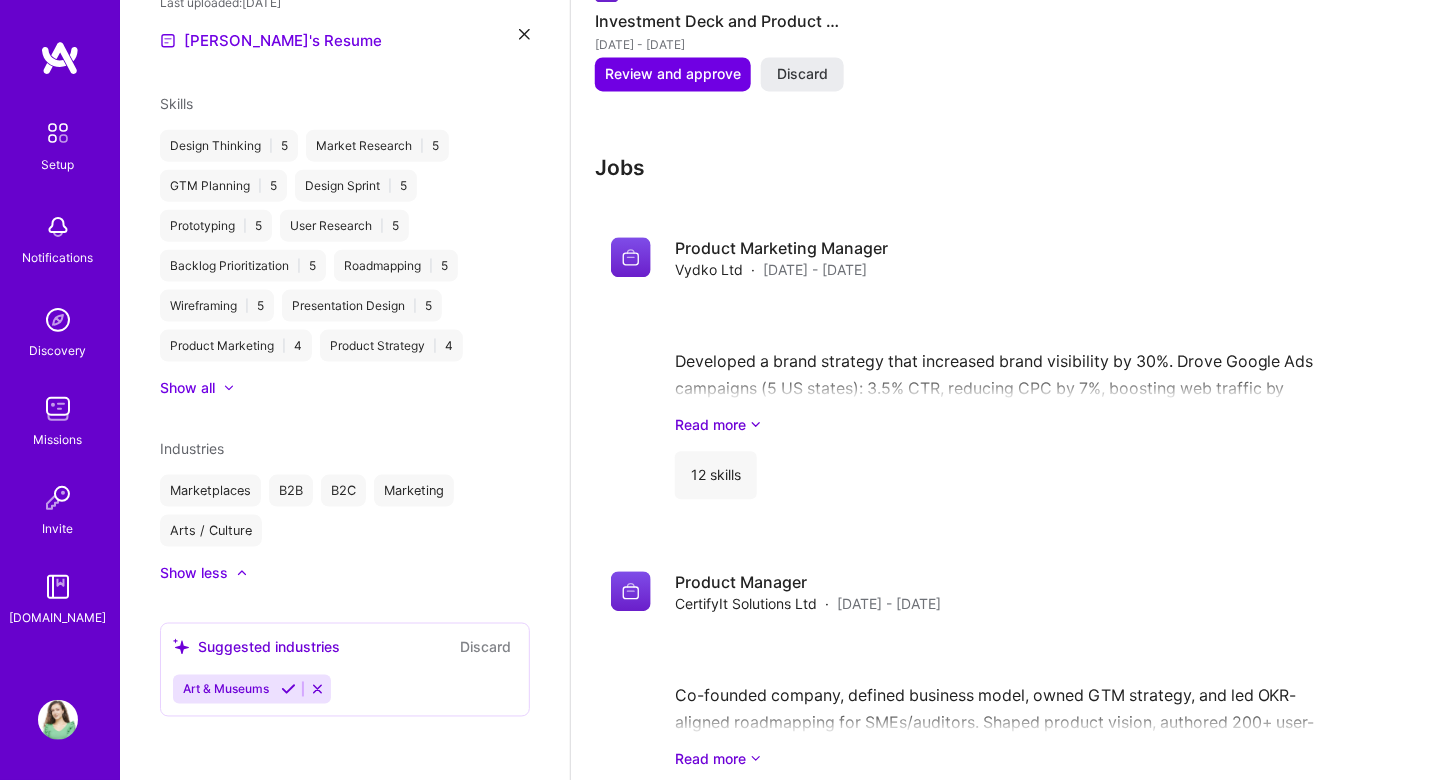 click at bounding box center [317, 689] 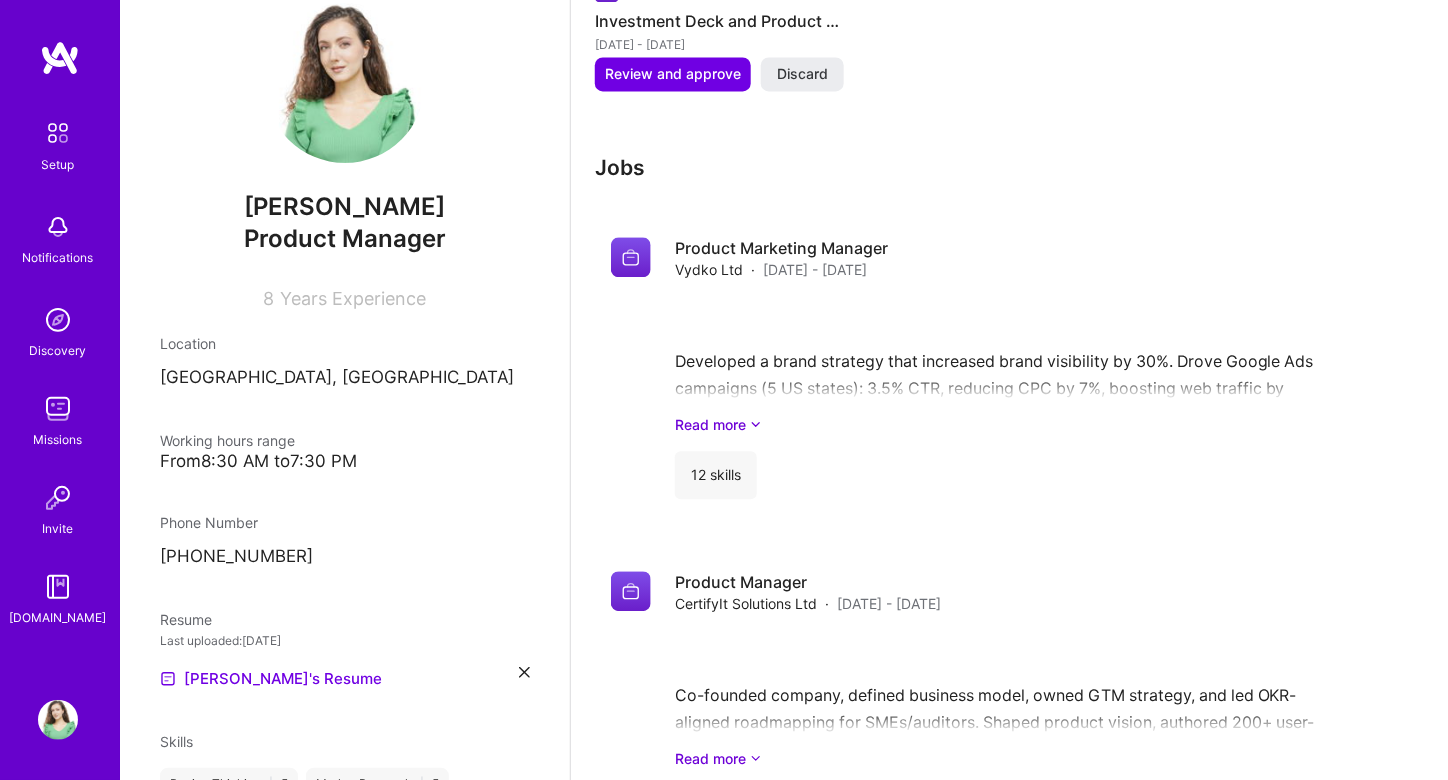 scroll, scrollTop: 0, scrollLeft: 0, axis: both 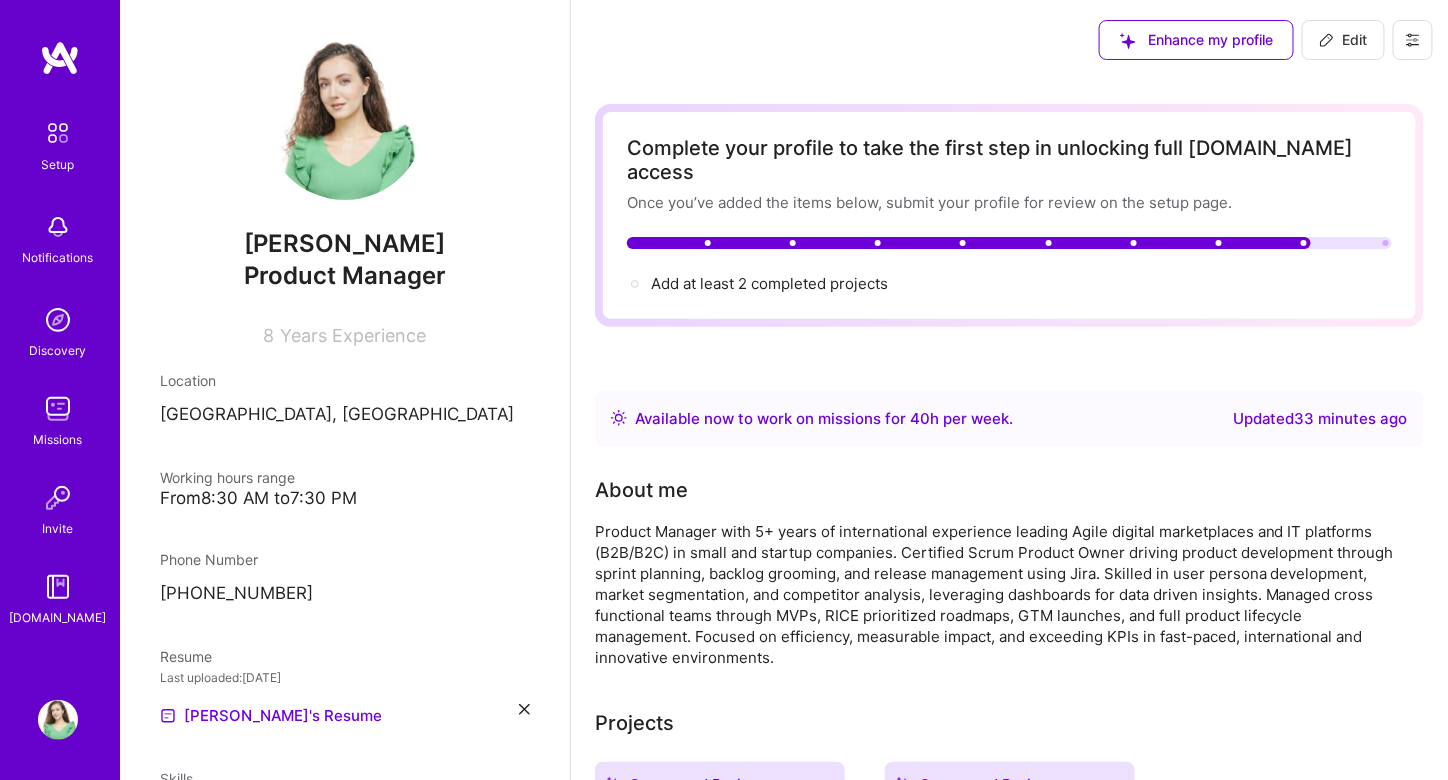 click on "Edit" at bounding box center (1343, 40) 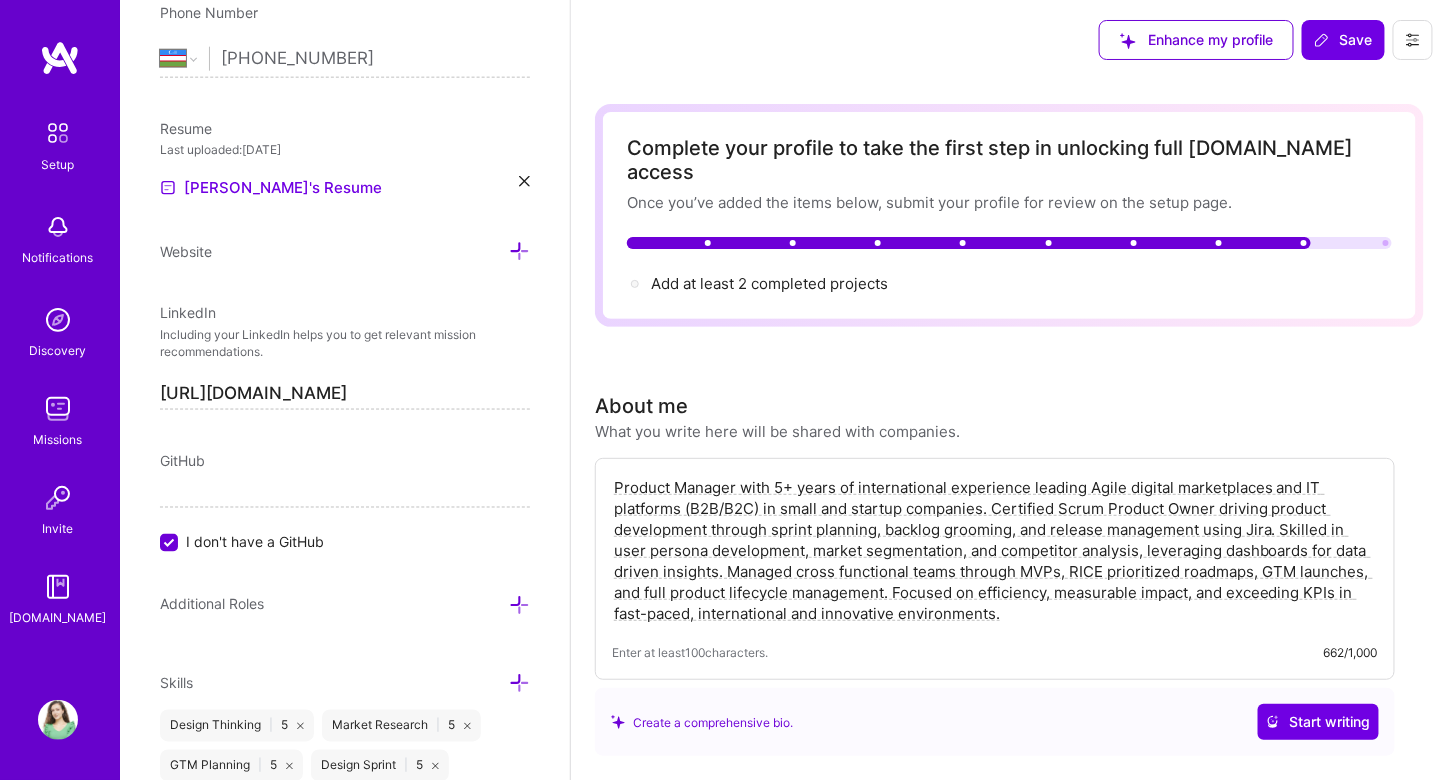 scroll, scrollTop: 1364, scrollLeft: 0, axis: vertical 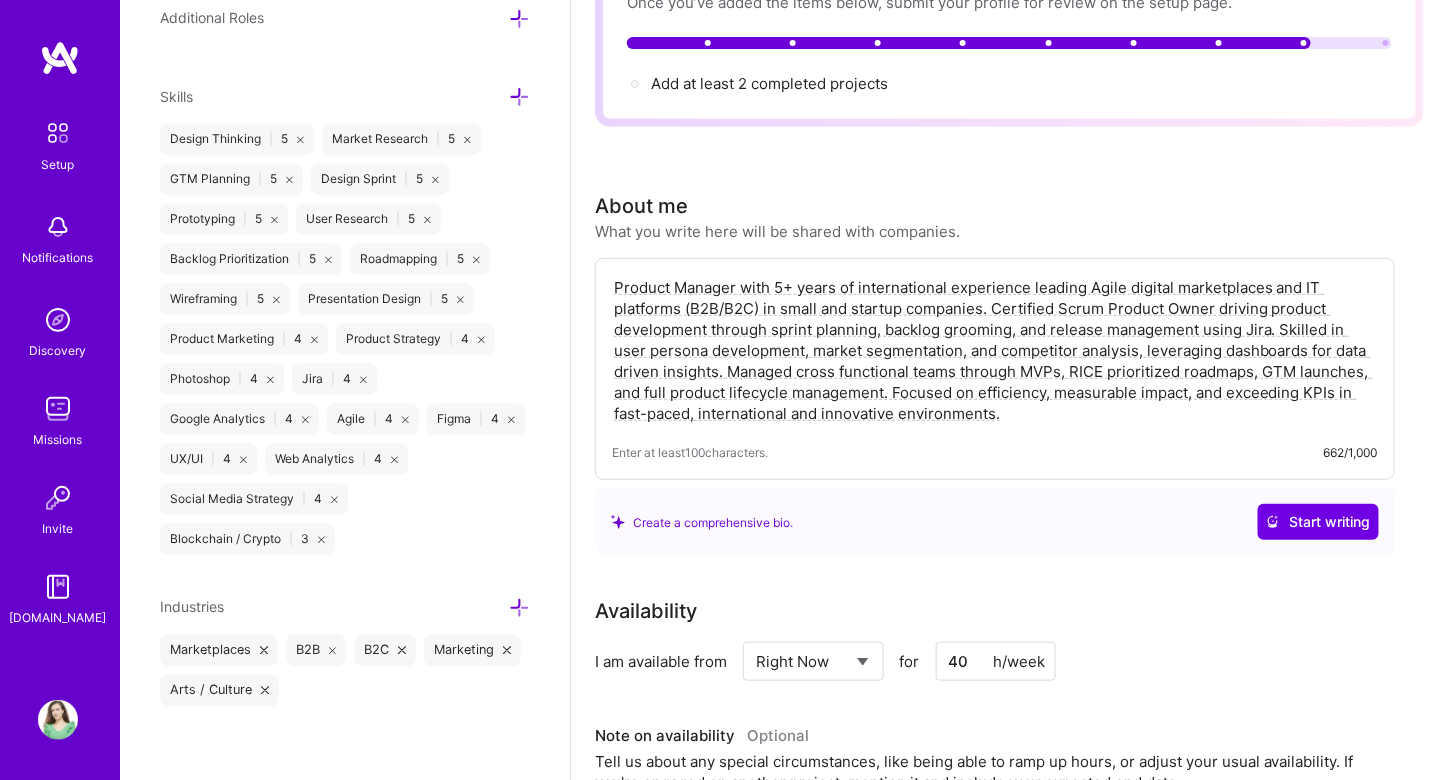 click at bounding box center [519, 607] 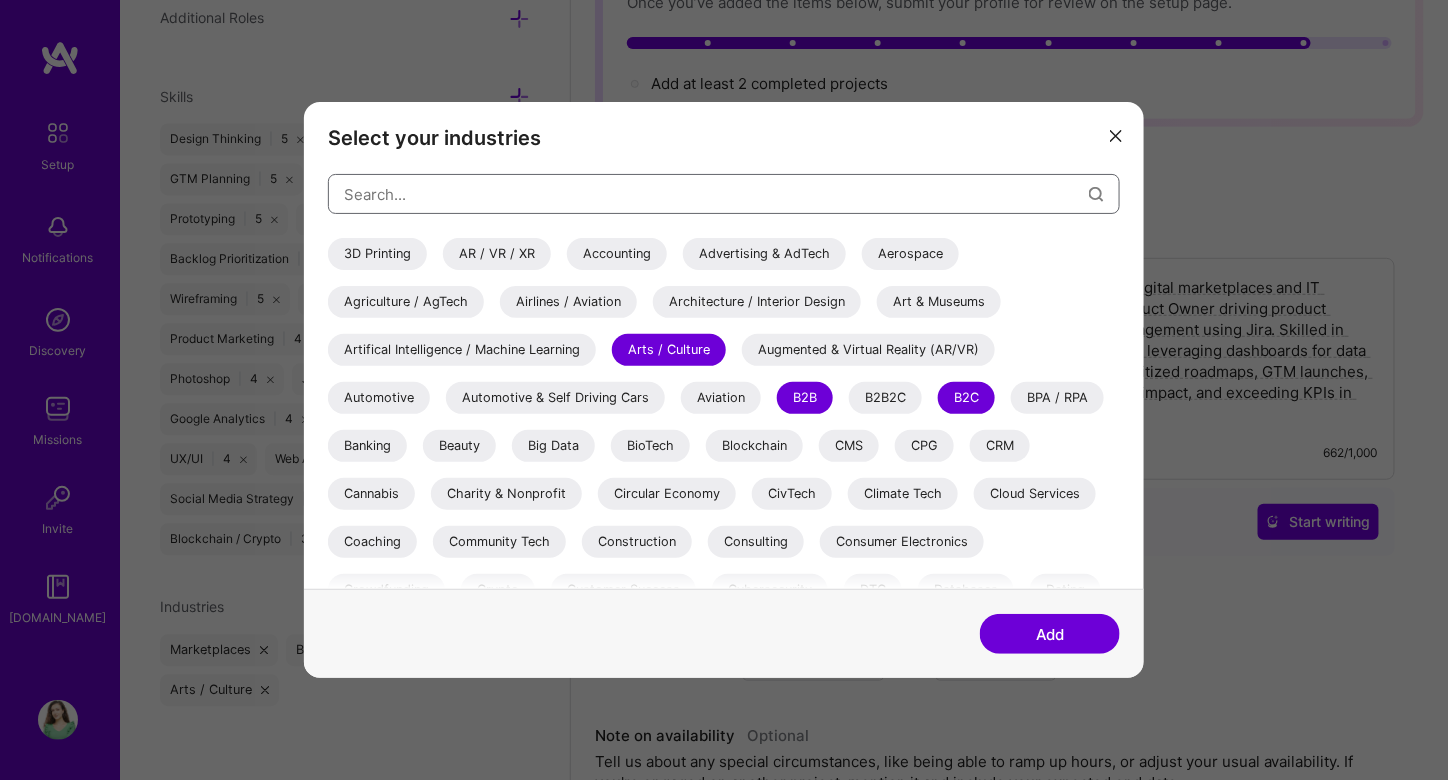 click at bounding box center [716, 194] 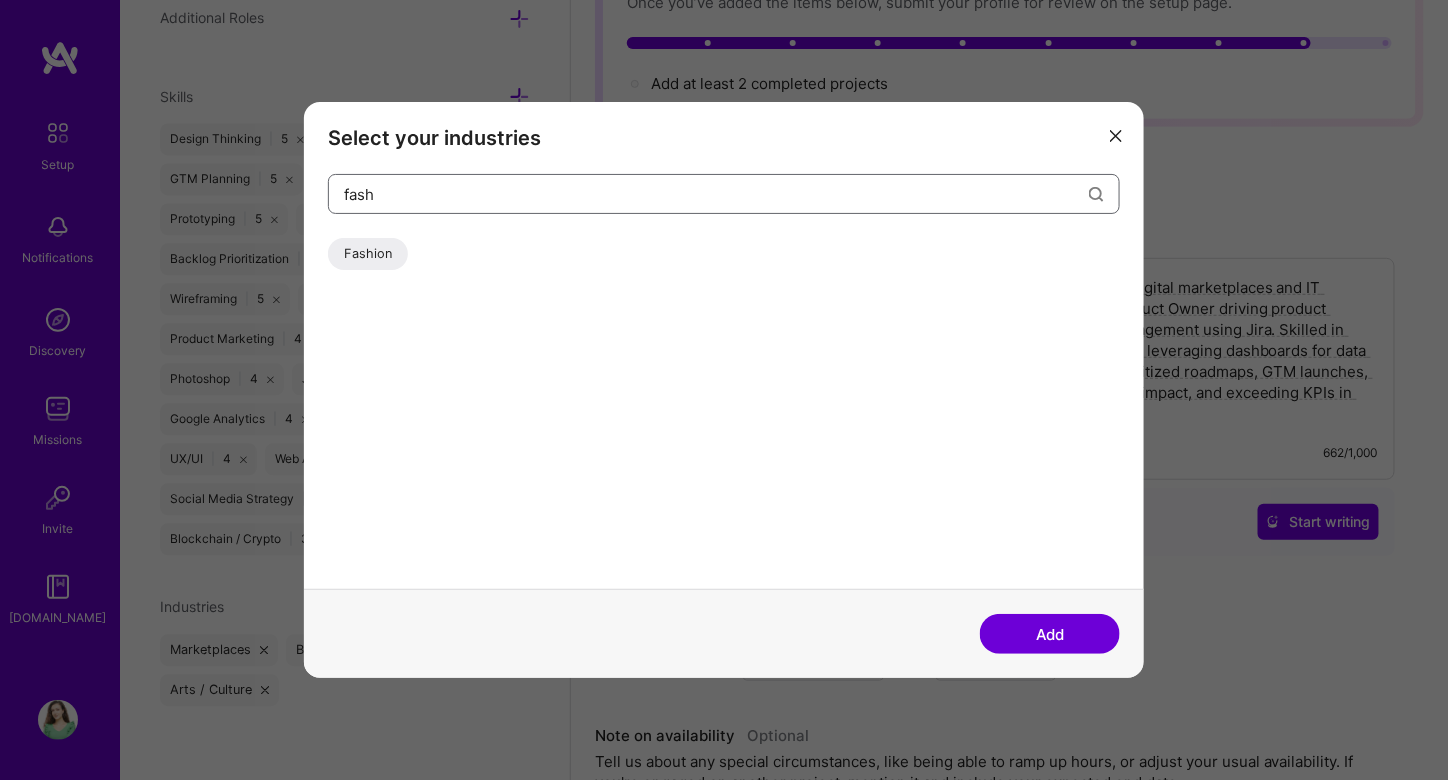 type on "fash" 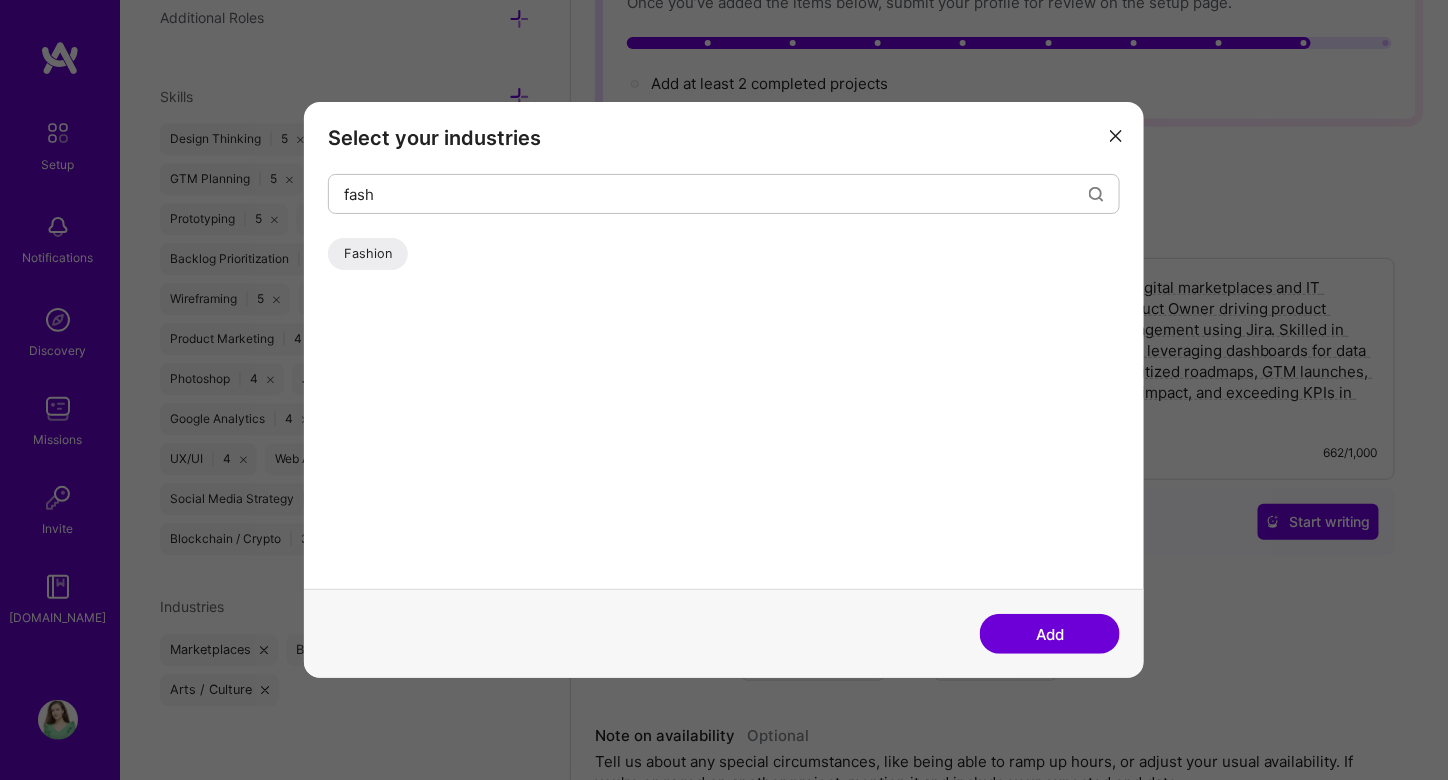 click on "Fashion" at bounding box center (368, 254) 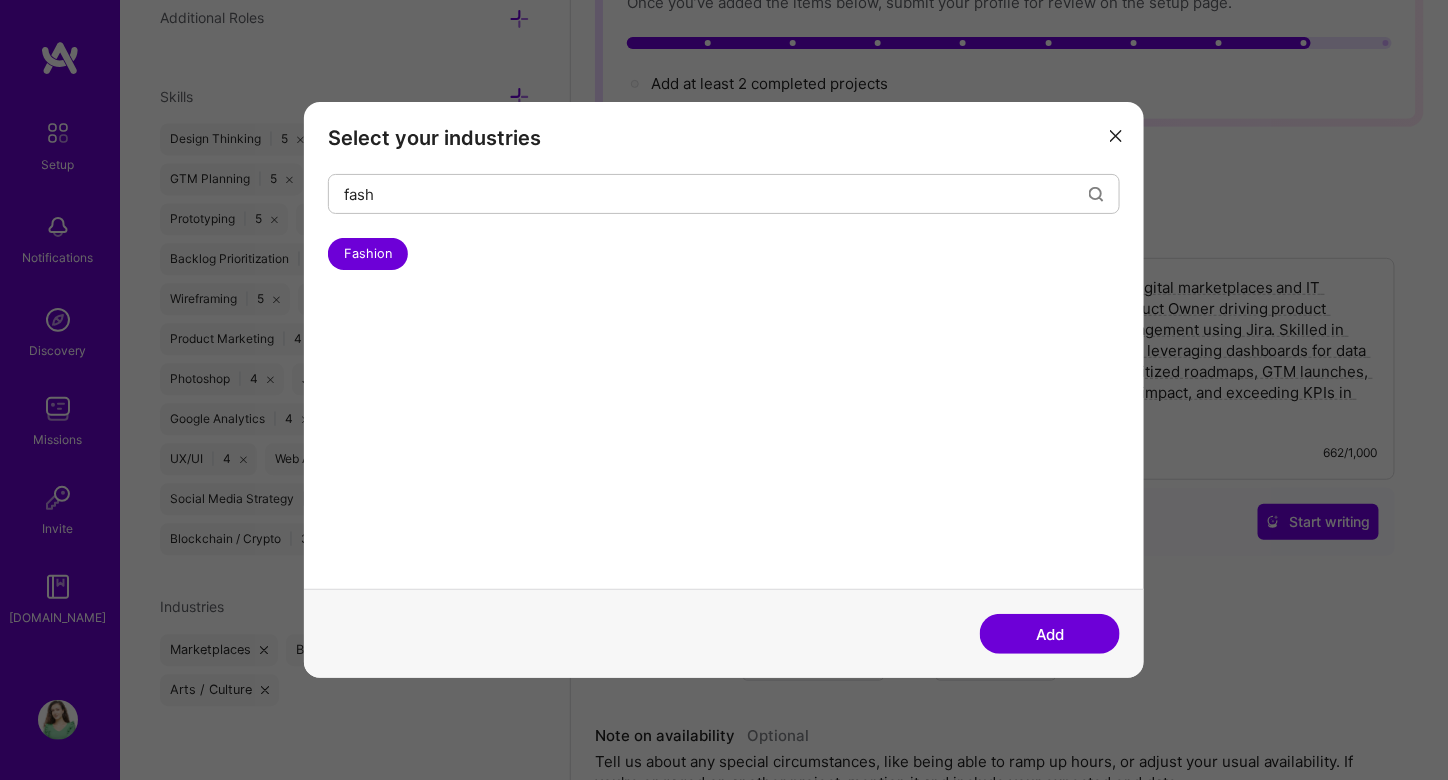 click on "Add" at bounding box center (1050, 634) 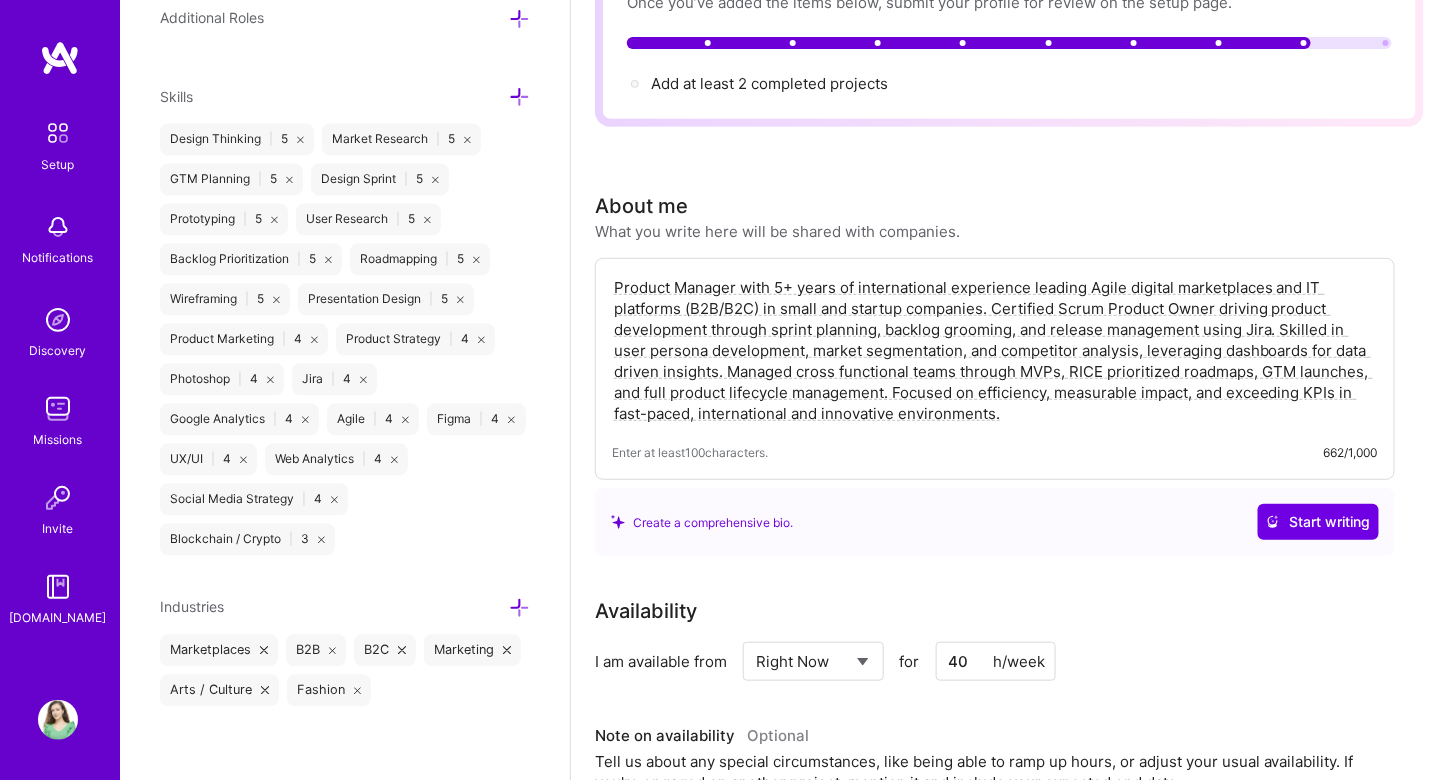click at bounding box center (519, 607) 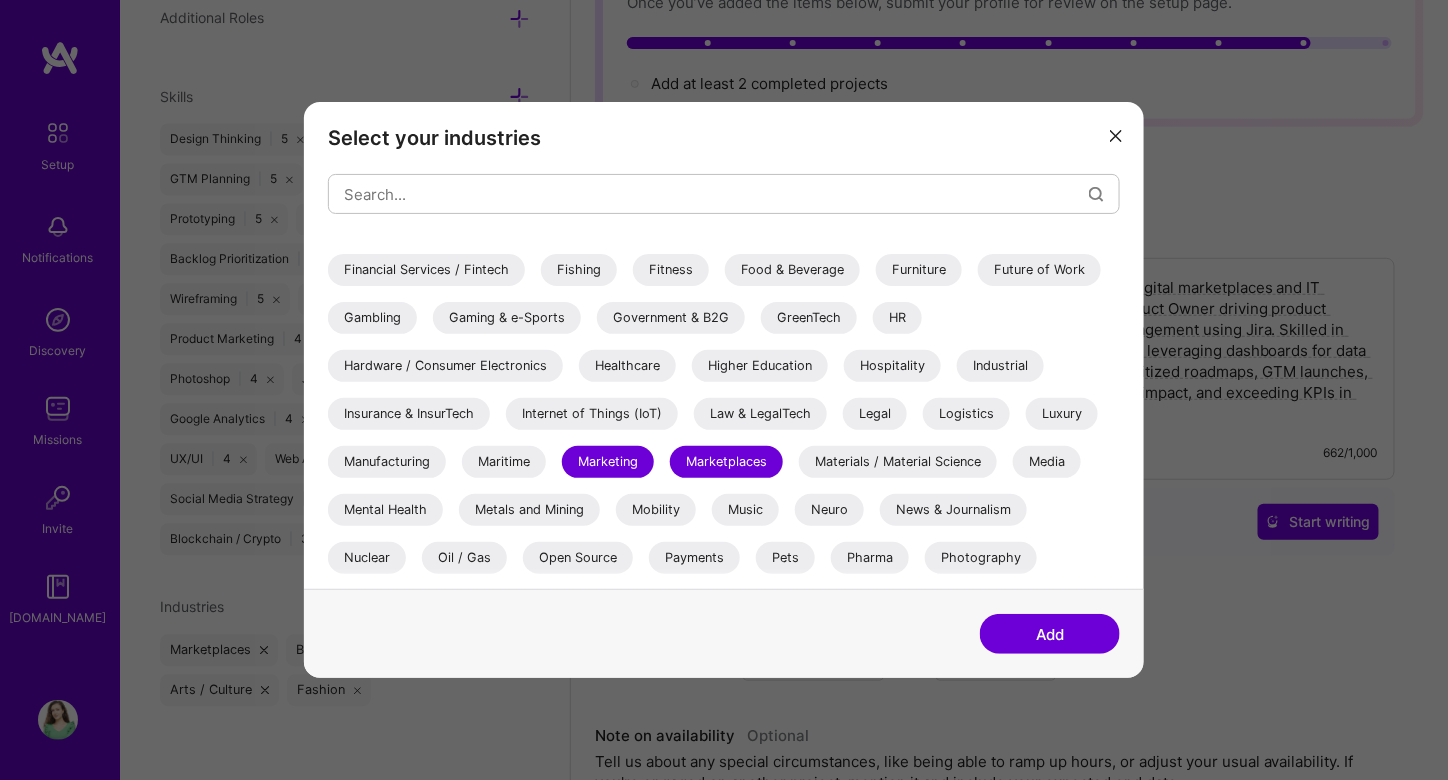 scroll, scrollTop: 649, scrollLeft: 0, axis: vertical 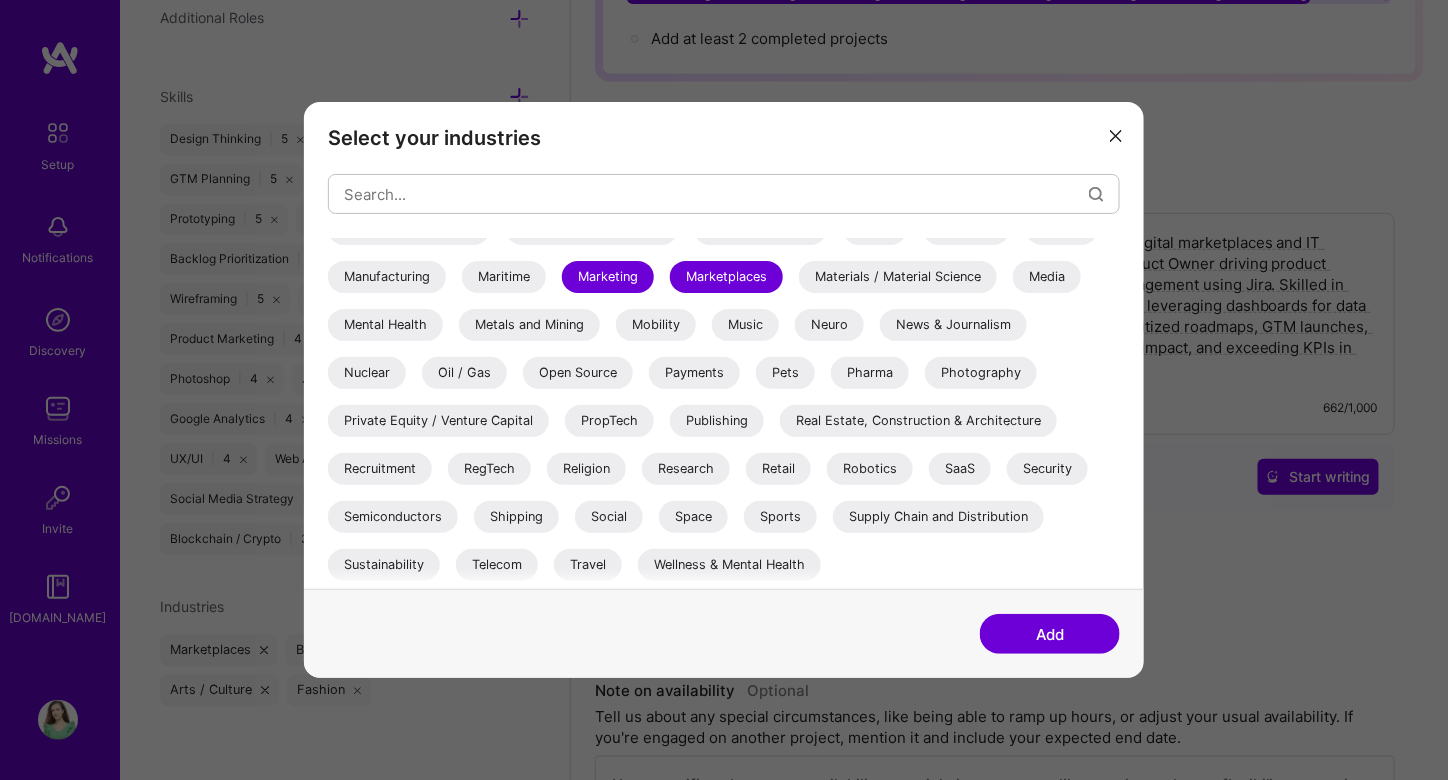 click on "Wellness & Mental Health" at bounding box center [729, 565] 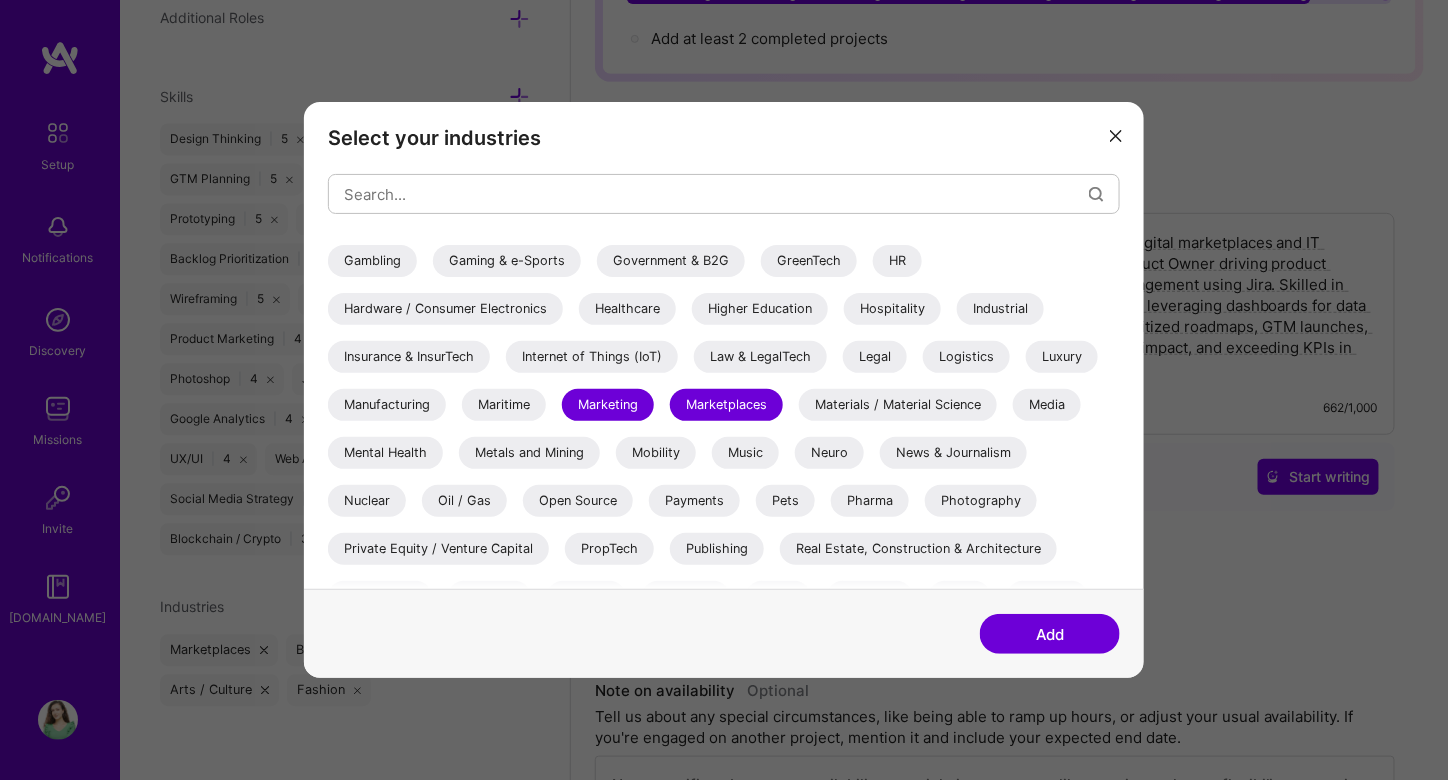 scroll, scrollTop: 520, scrollLeft: 0, axis: vertical 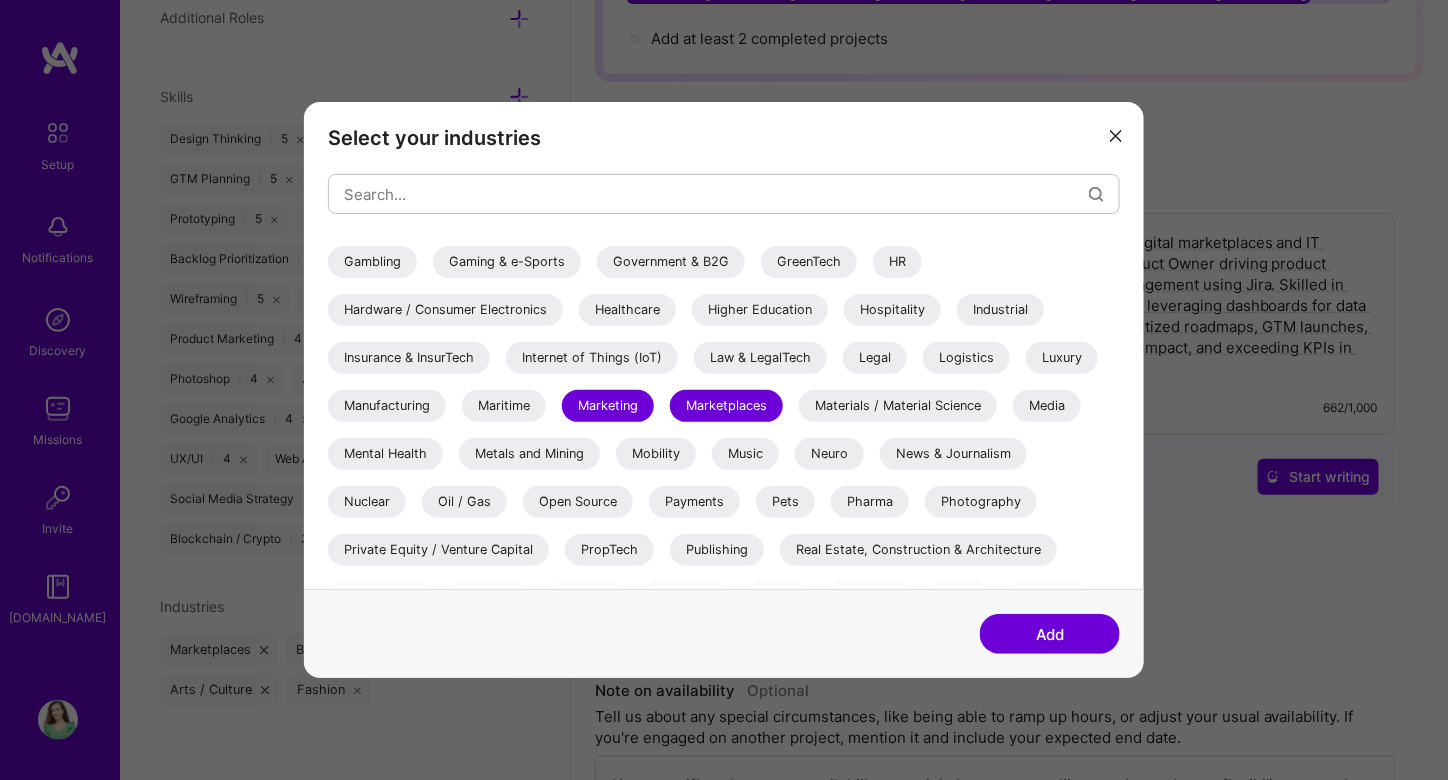 click on "Luxury" at bounding box center (1062, 358) 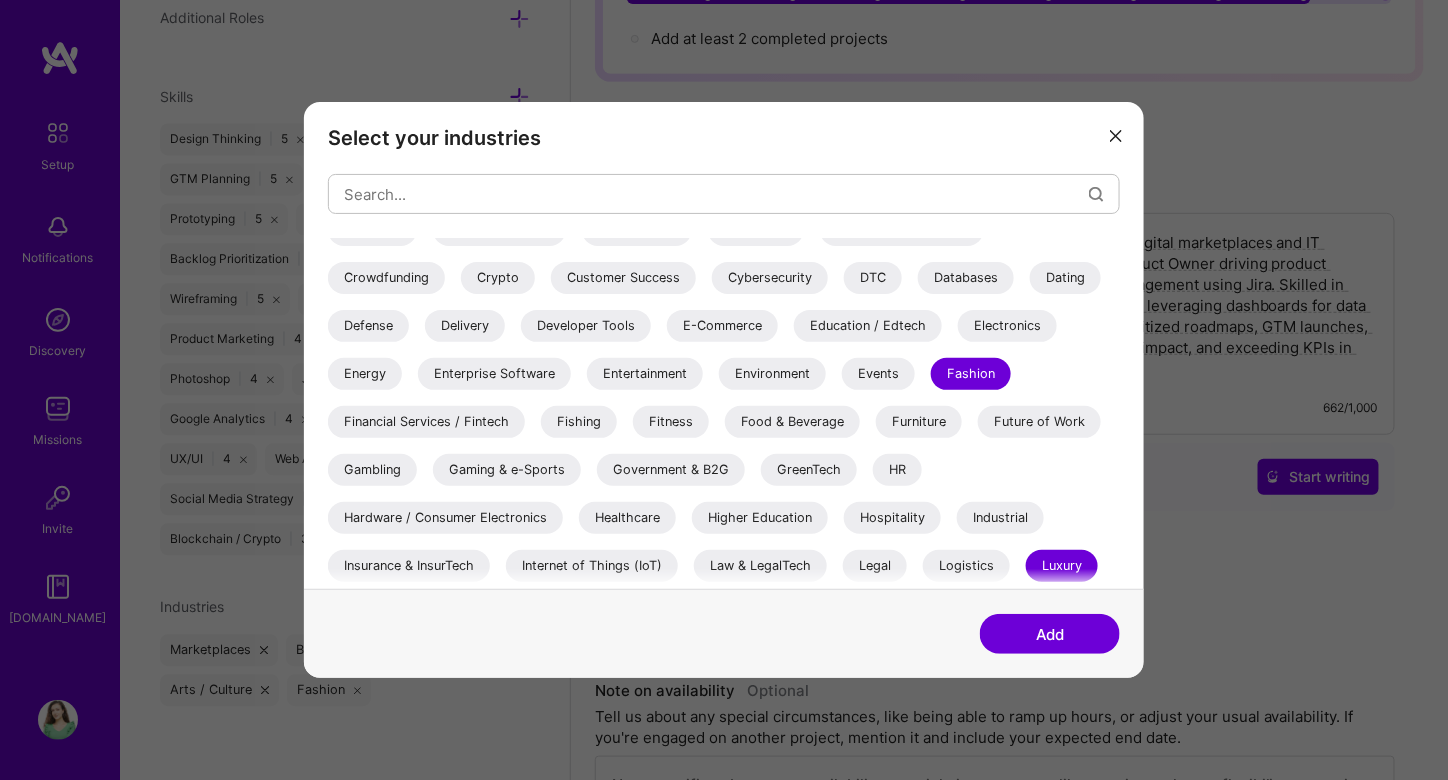 scroll, scrollTop: 309, scrollLeft: 0, axis: vertical 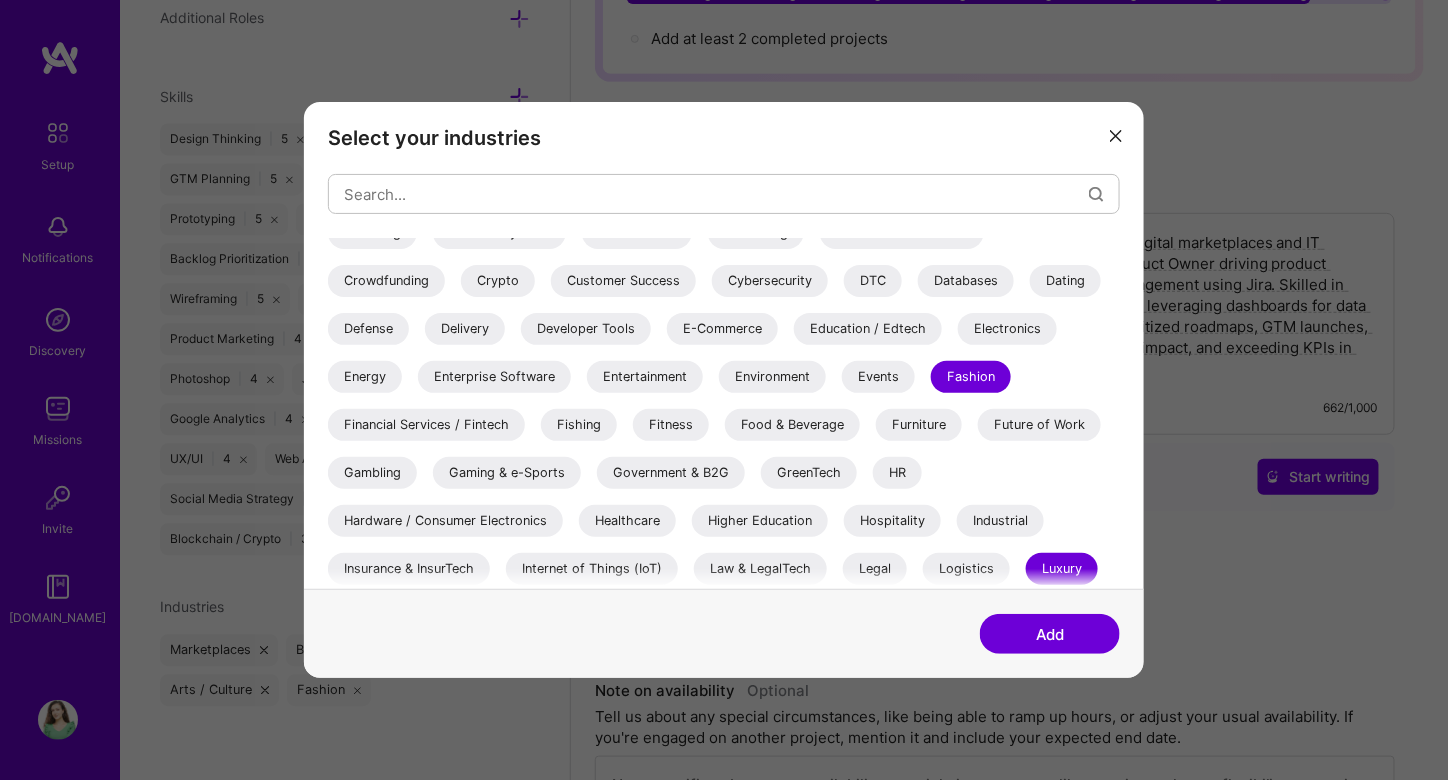 click on "Entertainment" at bounding box center (645, 377) 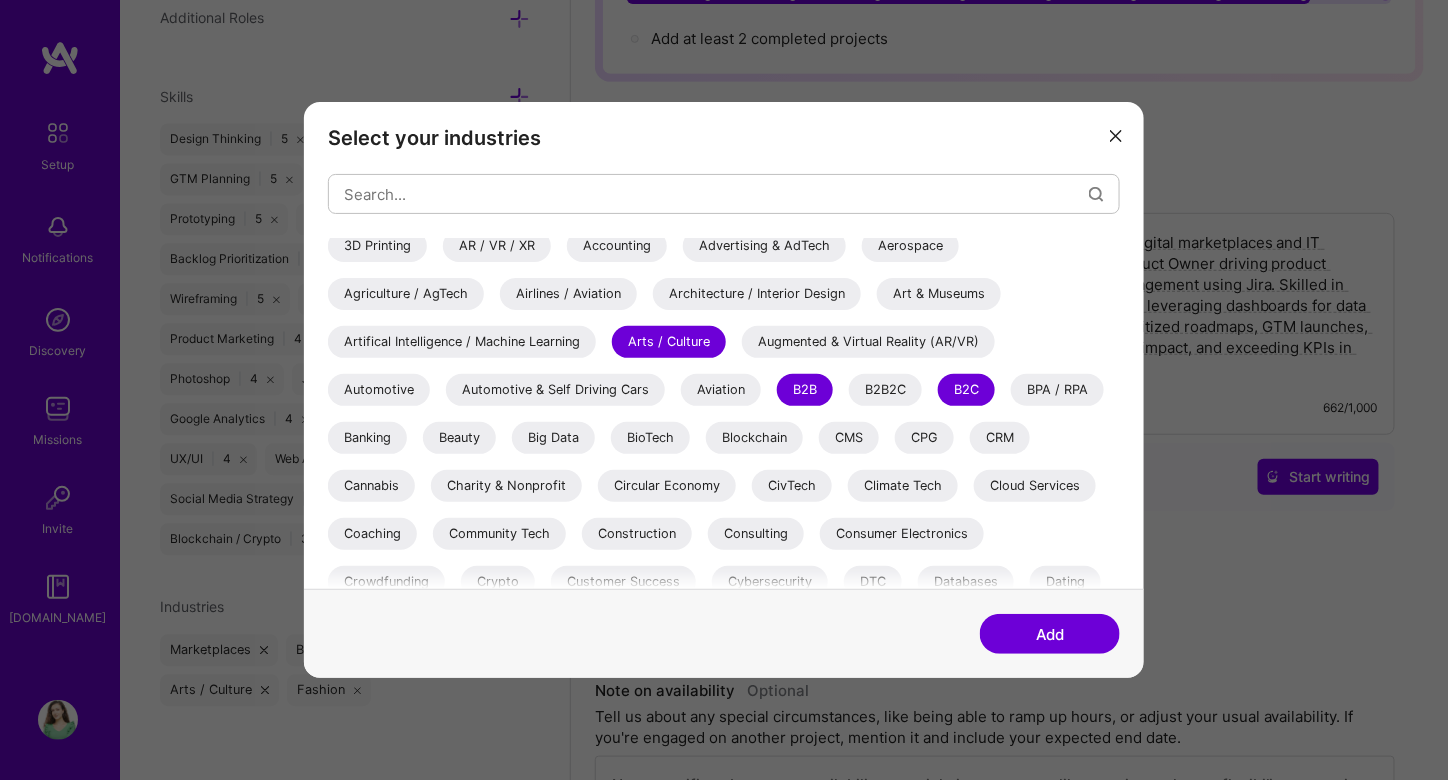 scroll, scrollTop: 0, scrollLeft: 0, axis: both 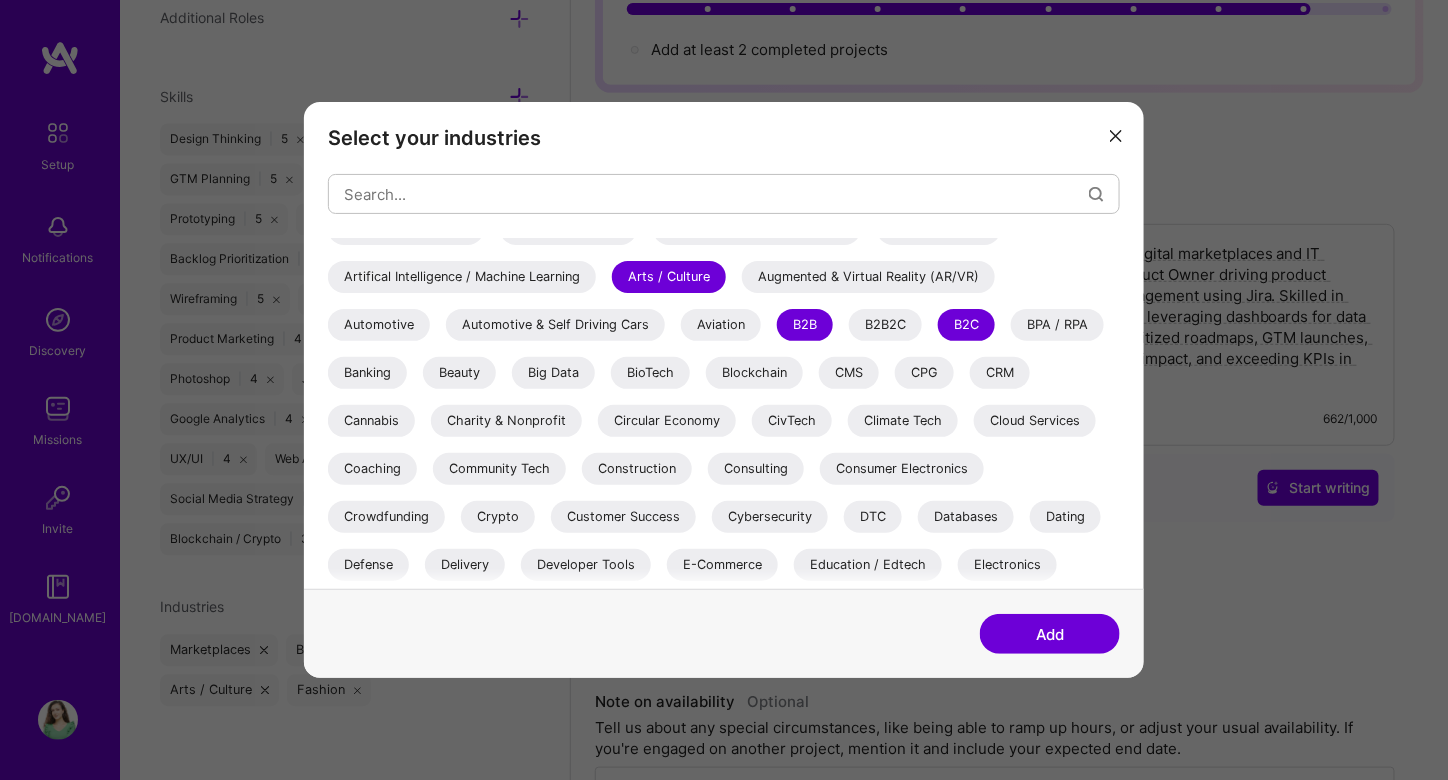 click on "Add" at bounding box center (1050, 634) 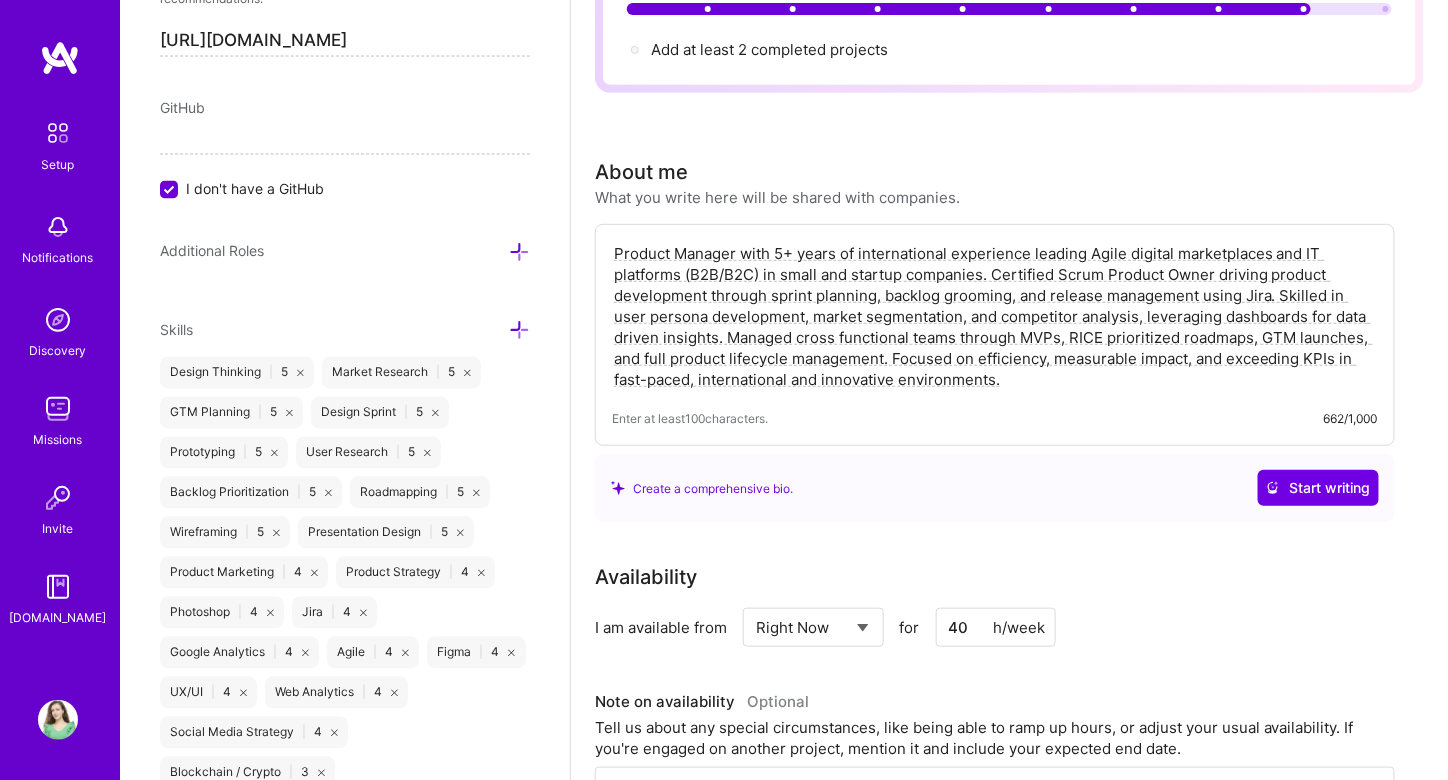 scroll, scrollTop: 1130, scrollLeft: 0, axis: vertical 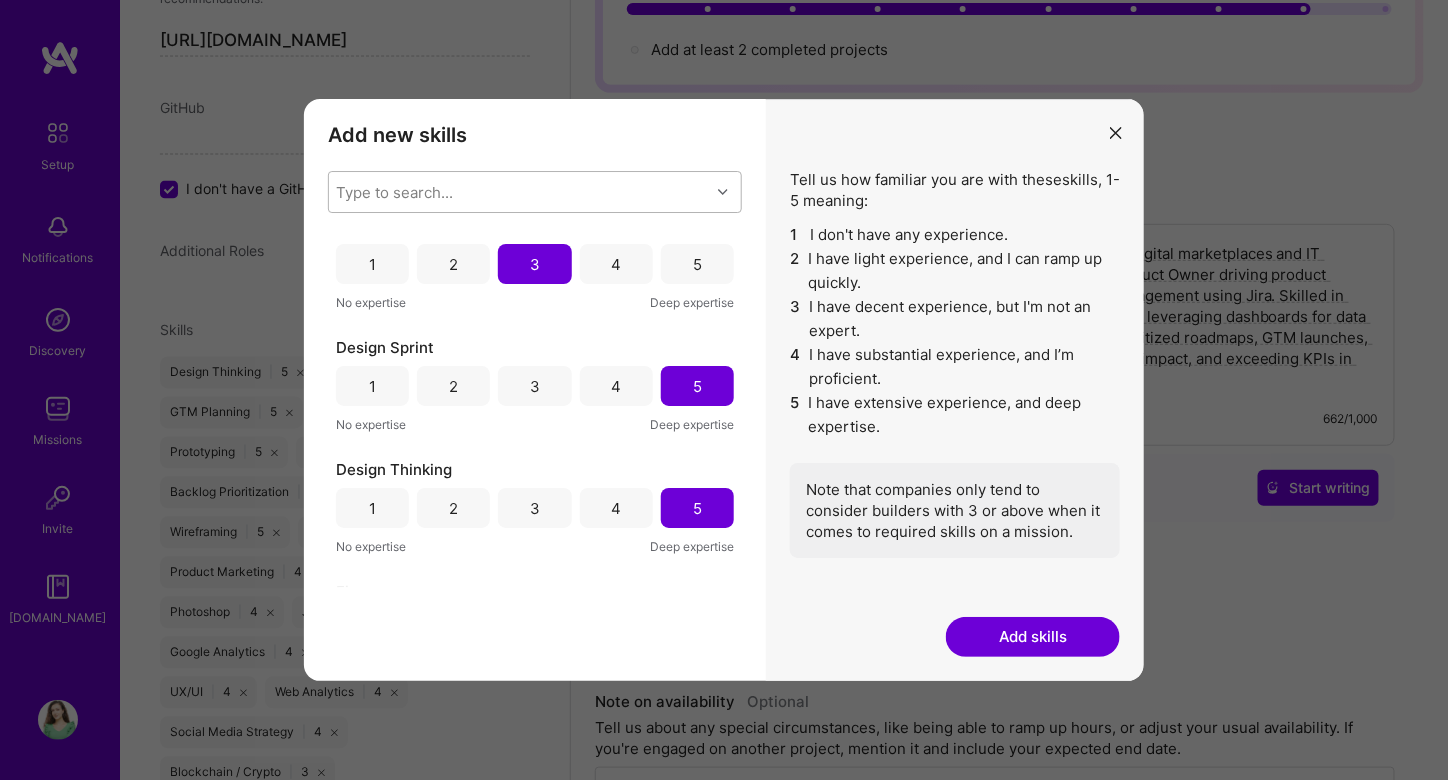click on "Type to search..." at bounding box center (519, 192) 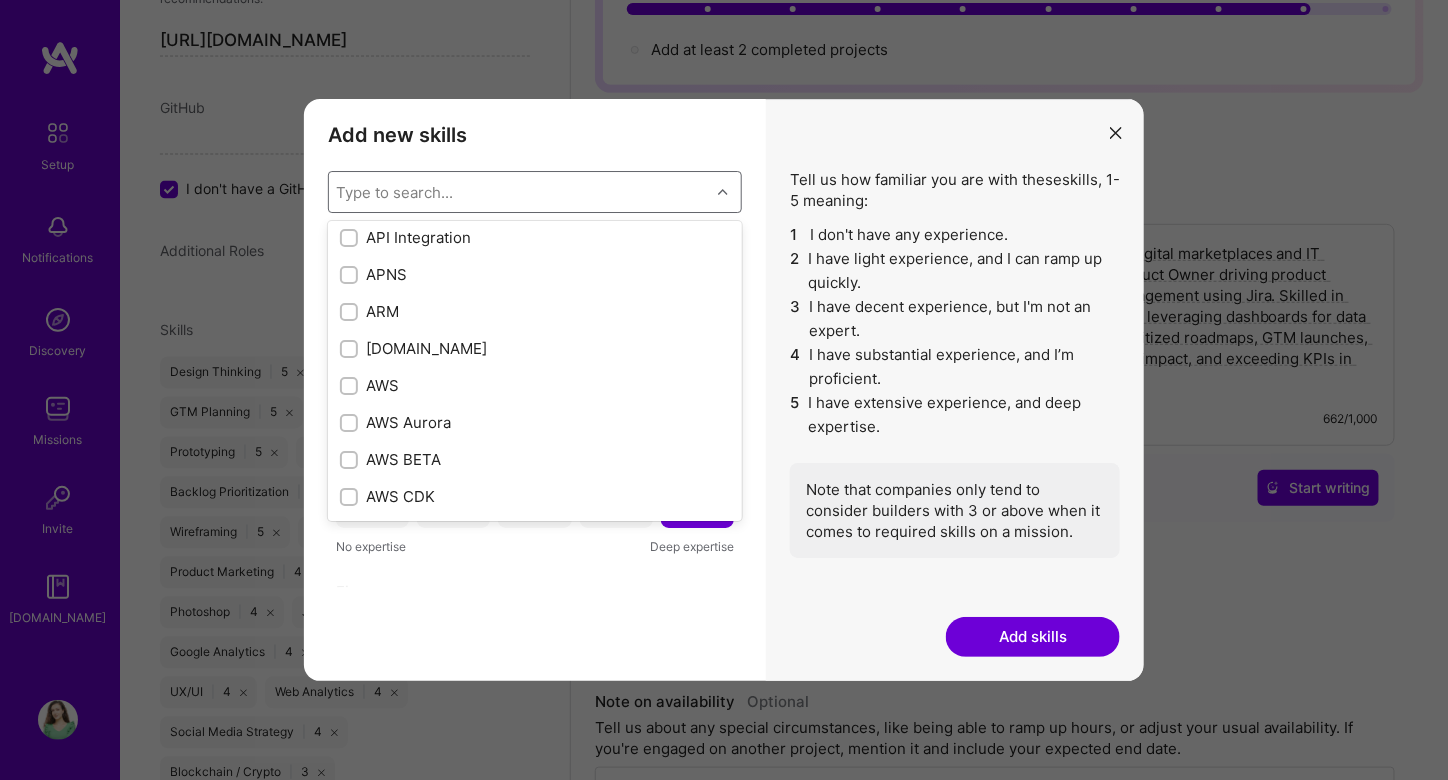 scroll, scrollTop: 154, scrollLeft: 0, axis: vertical 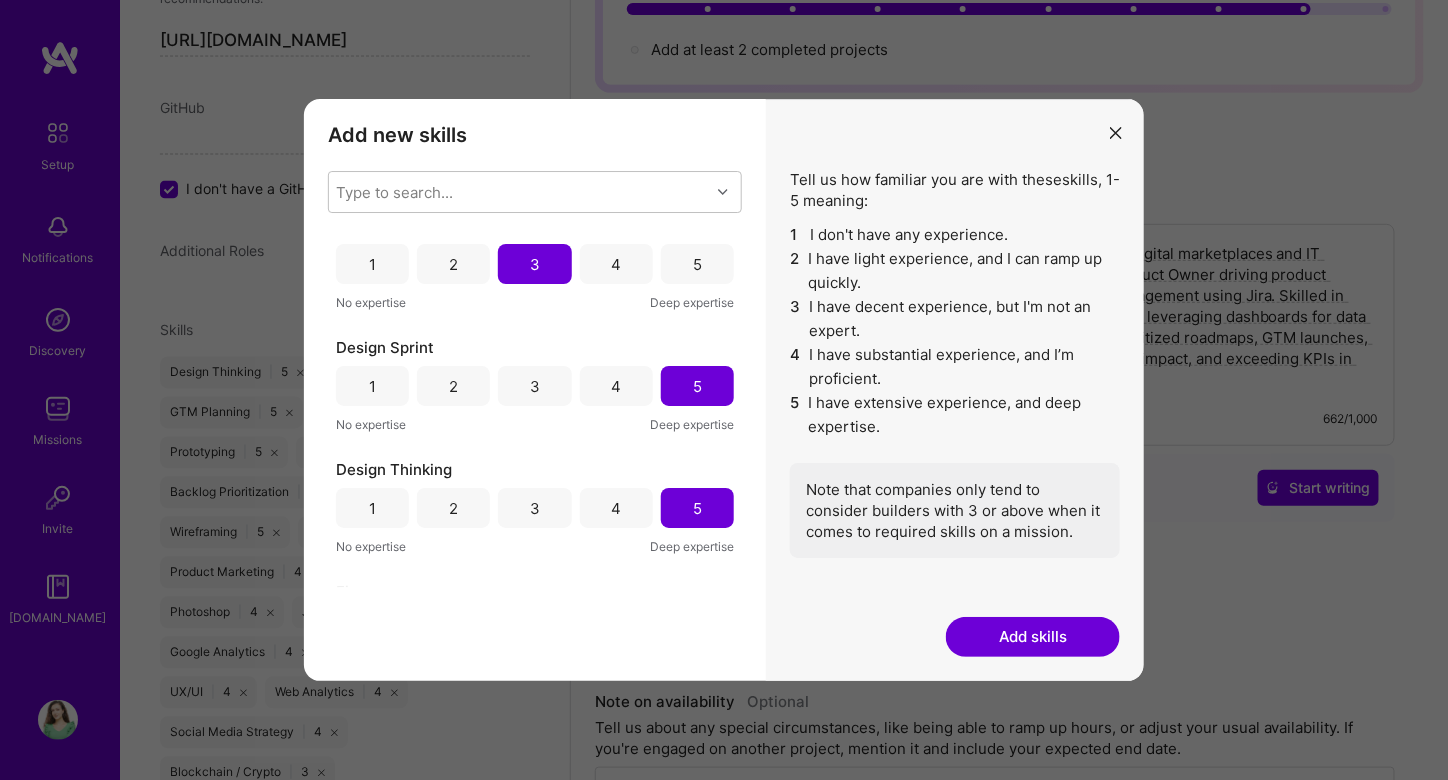 click at bounding box center [1116, 133] 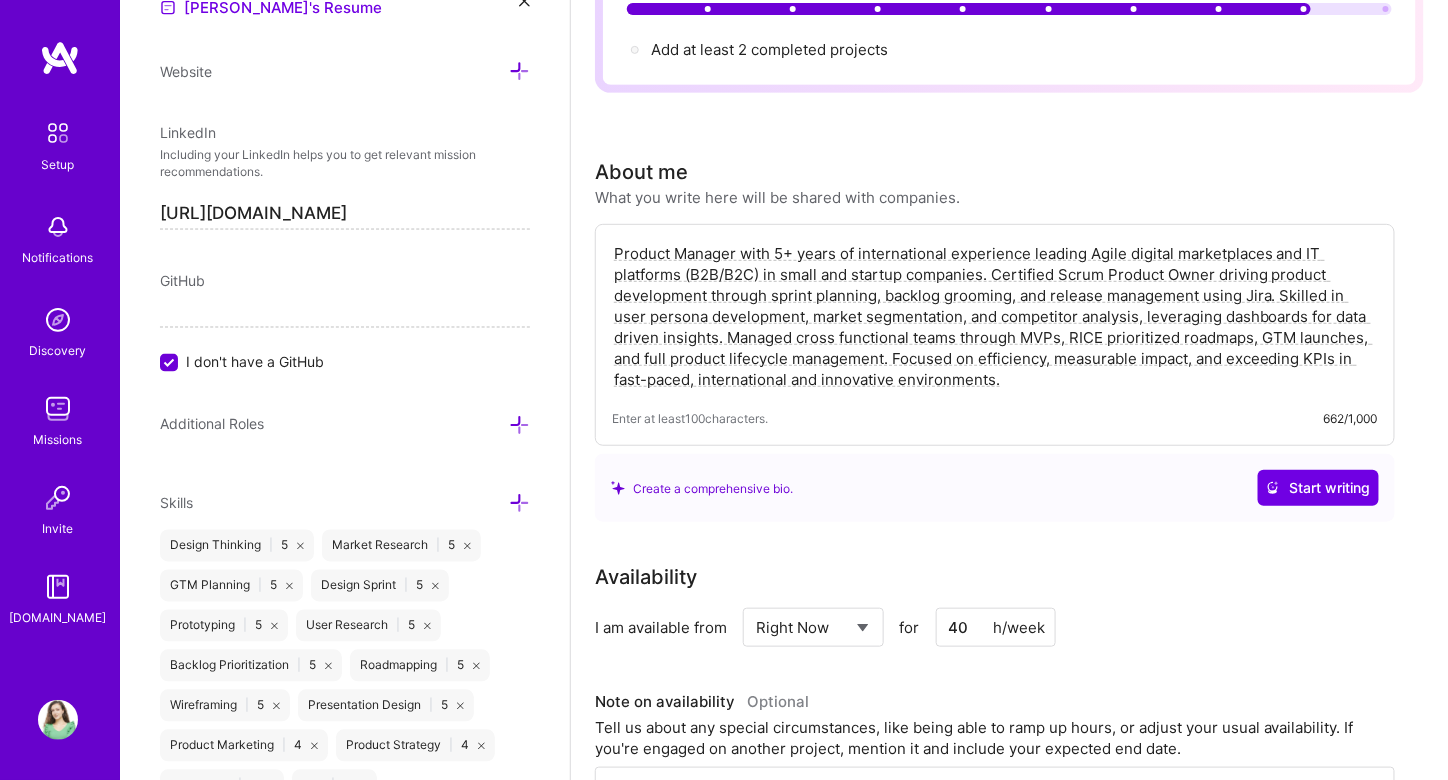 scroll, scrollTop: 940, scrollLeft: 0, axis: vertical 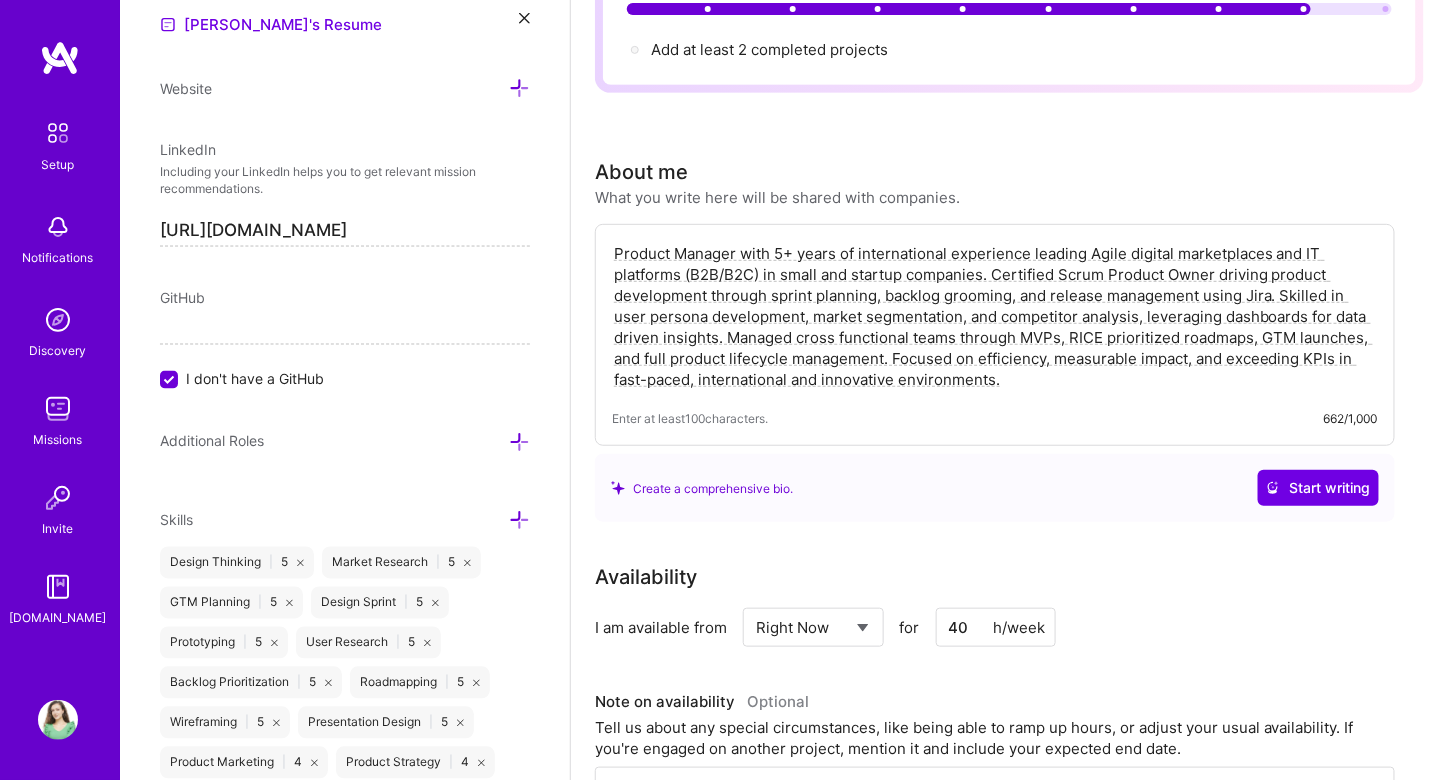 click at bounding box center [519, 442] 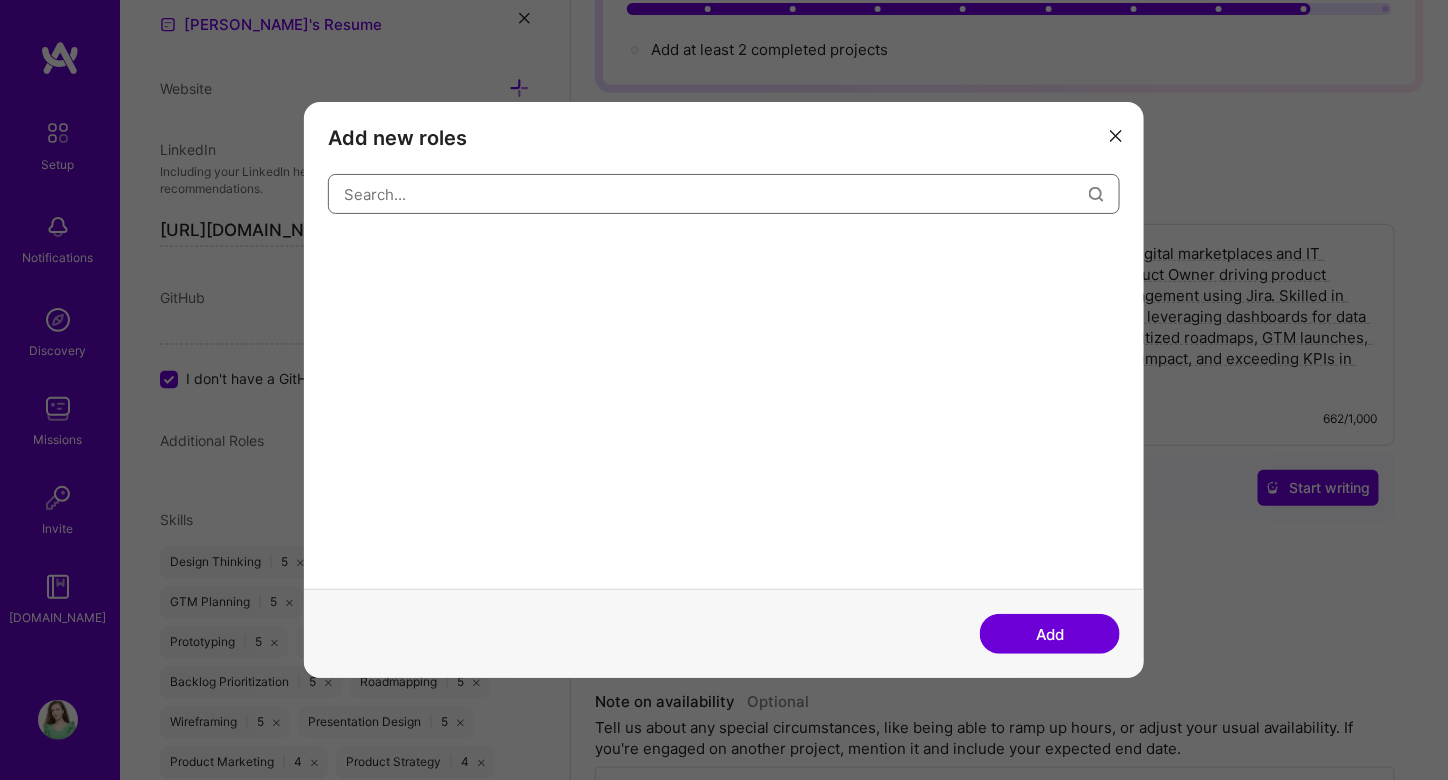 click at bounding box center (716, 194) 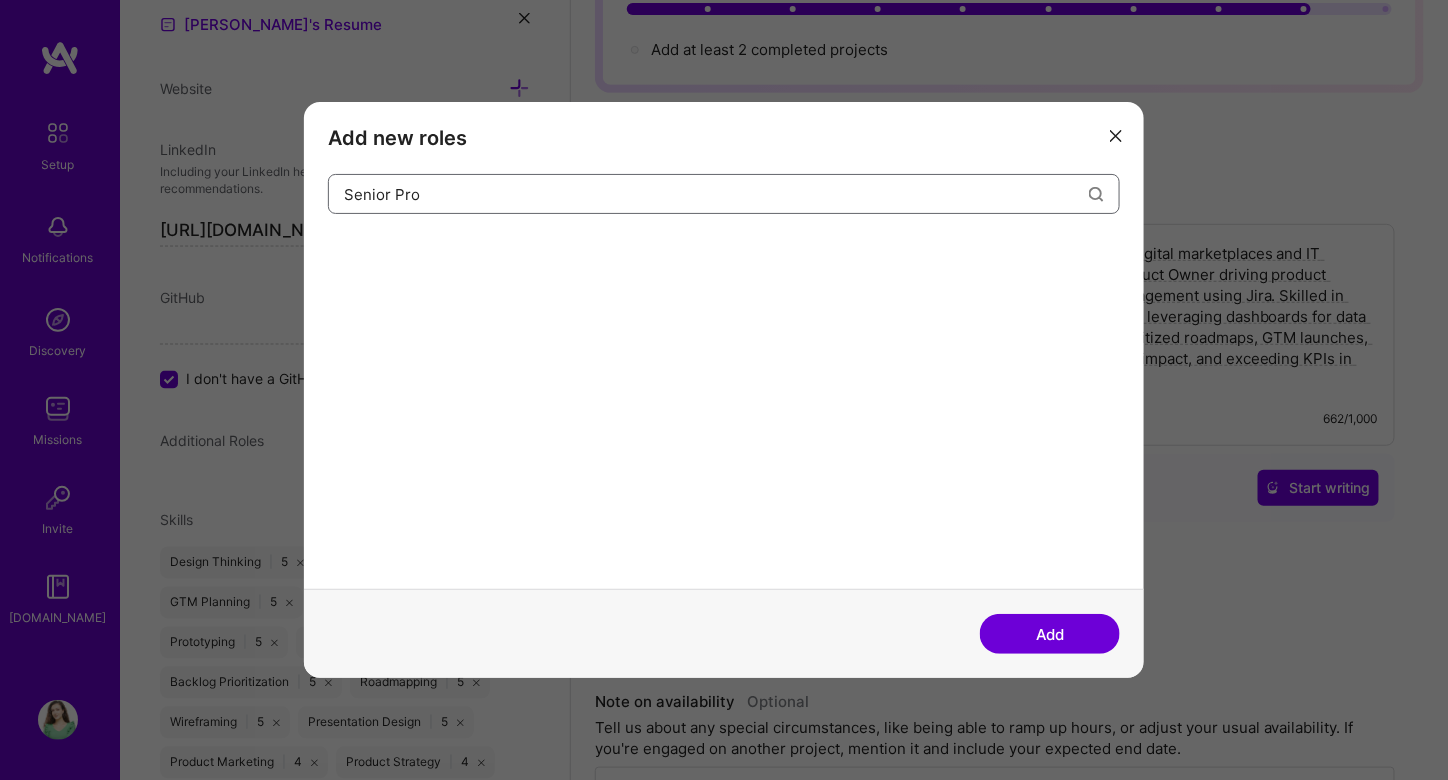 drag, startPoint x: 440, startPoint y: 202, endPoint x: 282, endPoint y: 205, distance: 158.02847 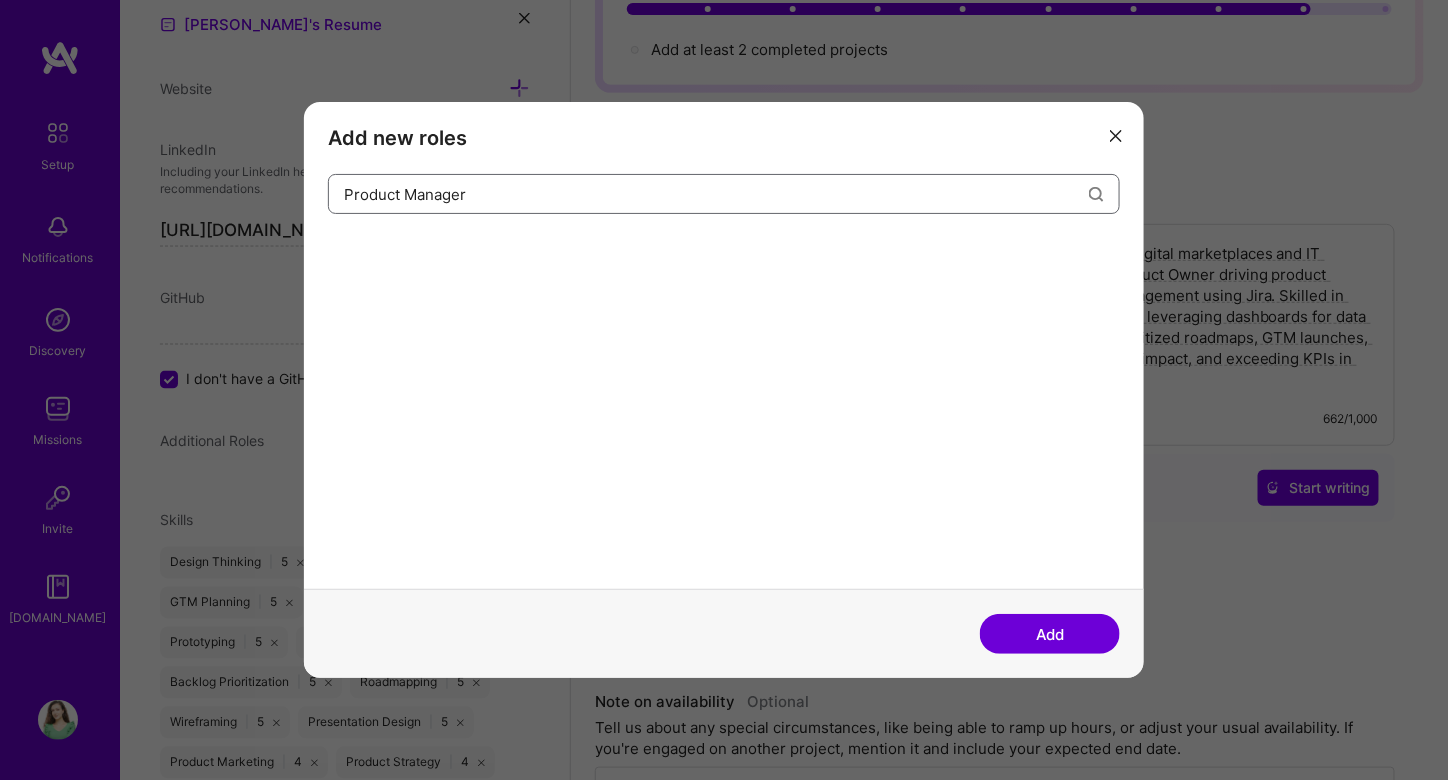 type on "Product Manager" 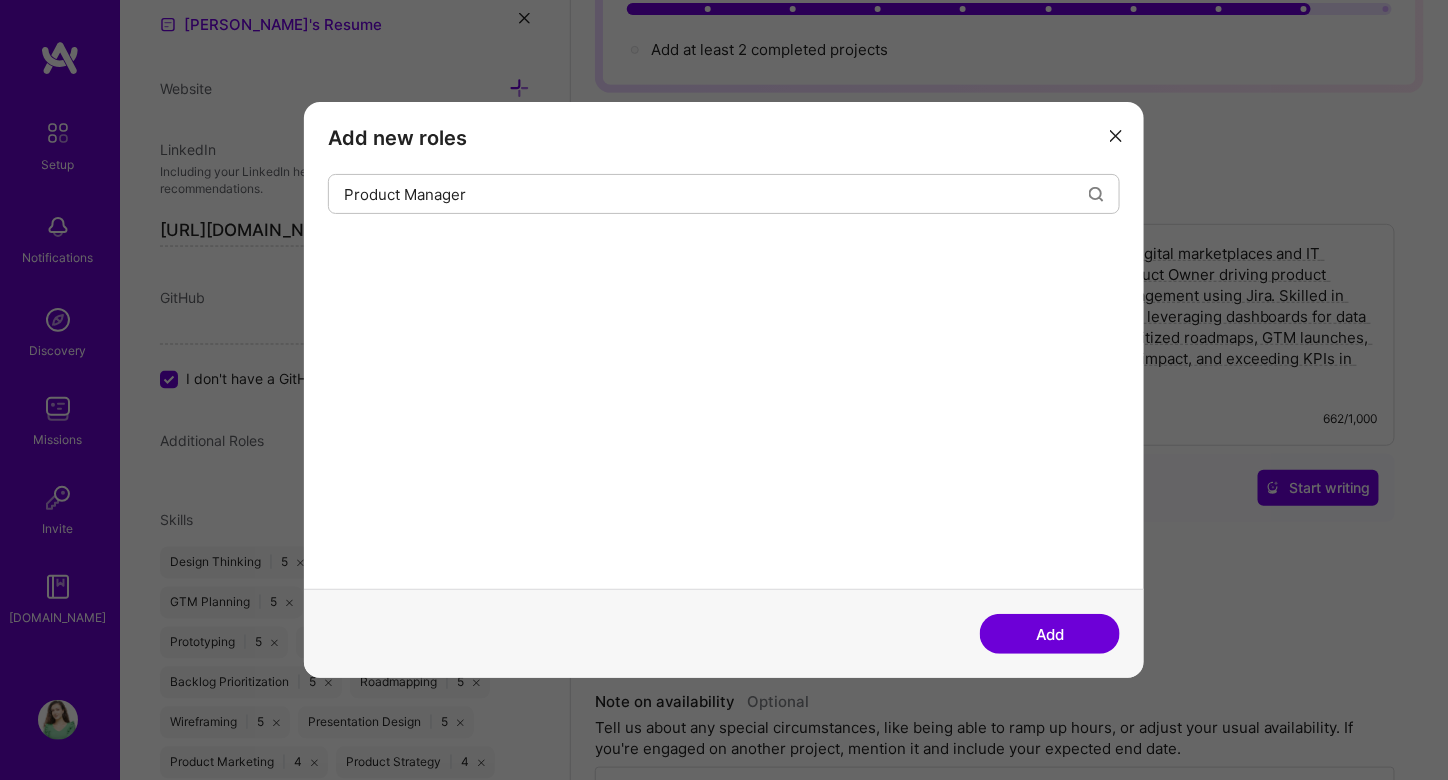 click at bounding box center [1116, 136] 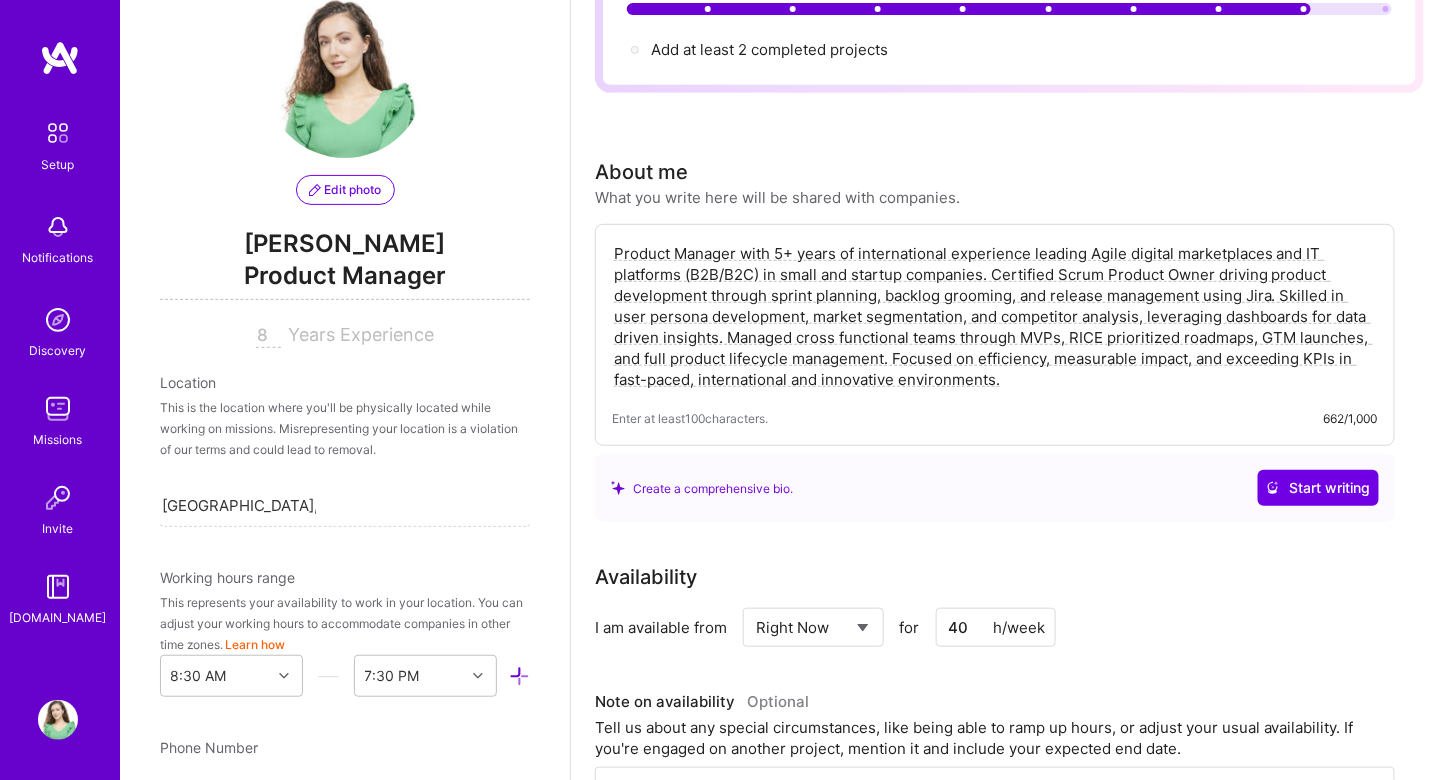 scroll, scrollTop: 0, scrollLeft: 0, axis: both 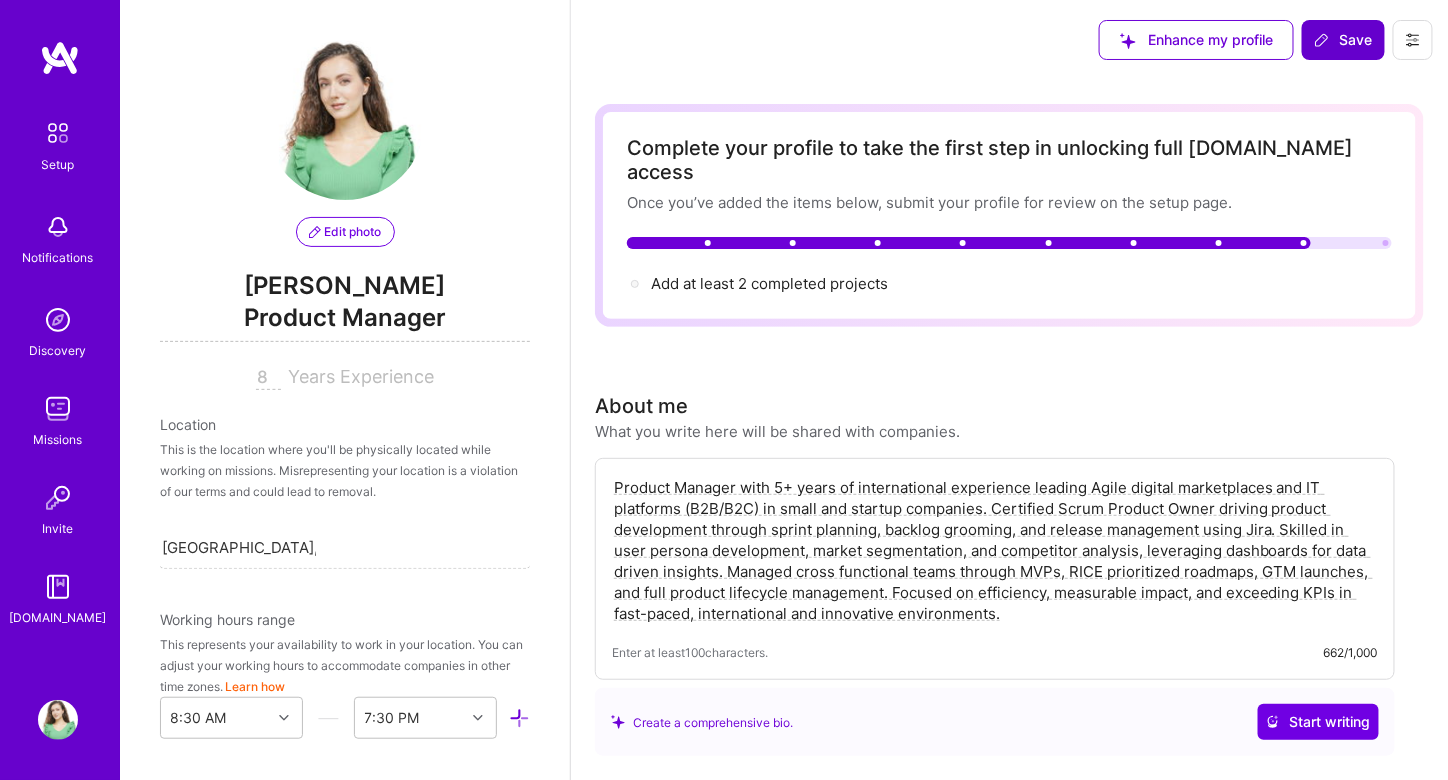 click on "Save" at bounding box center (1343, 40) 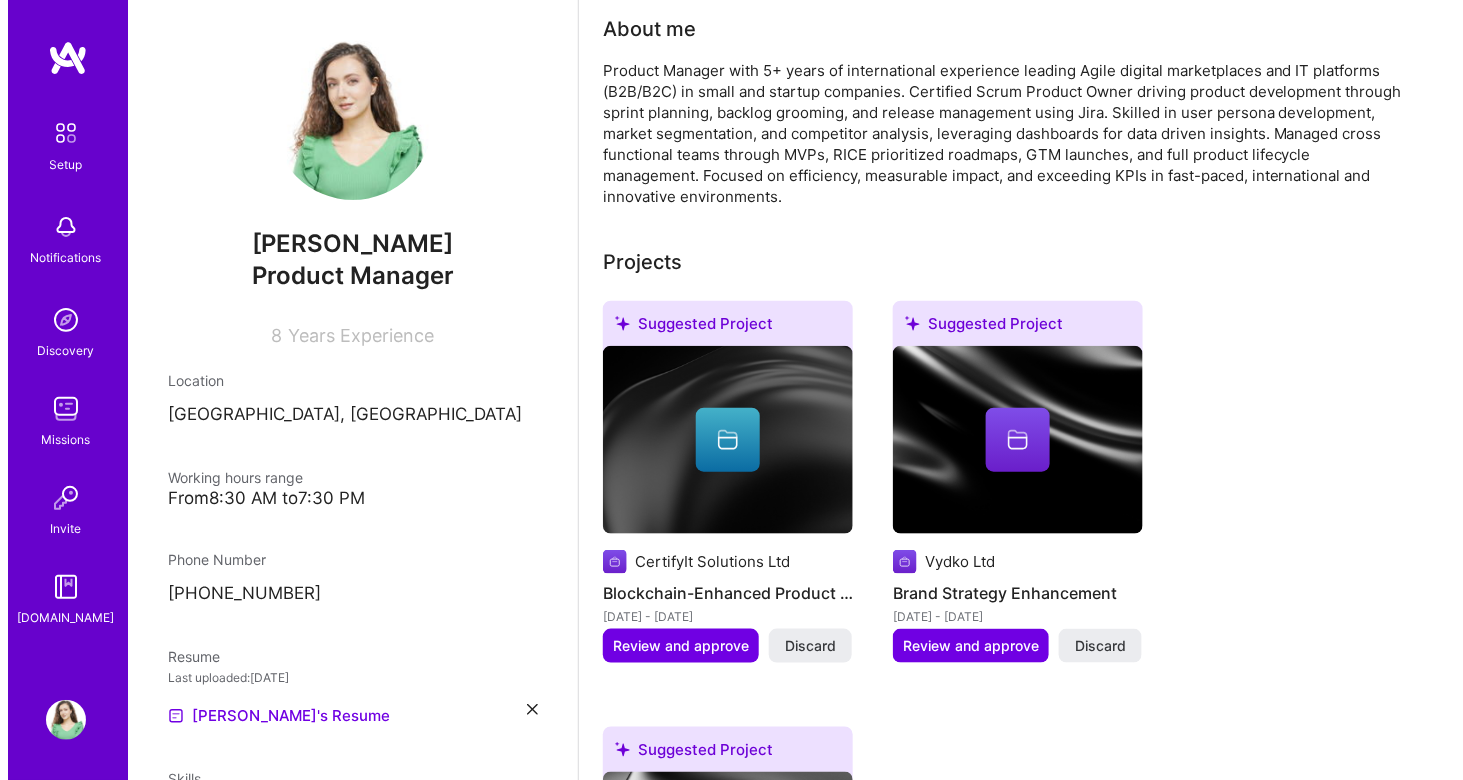scroll, scrollTop: 466, scrollLeft: 0, axis: vertical 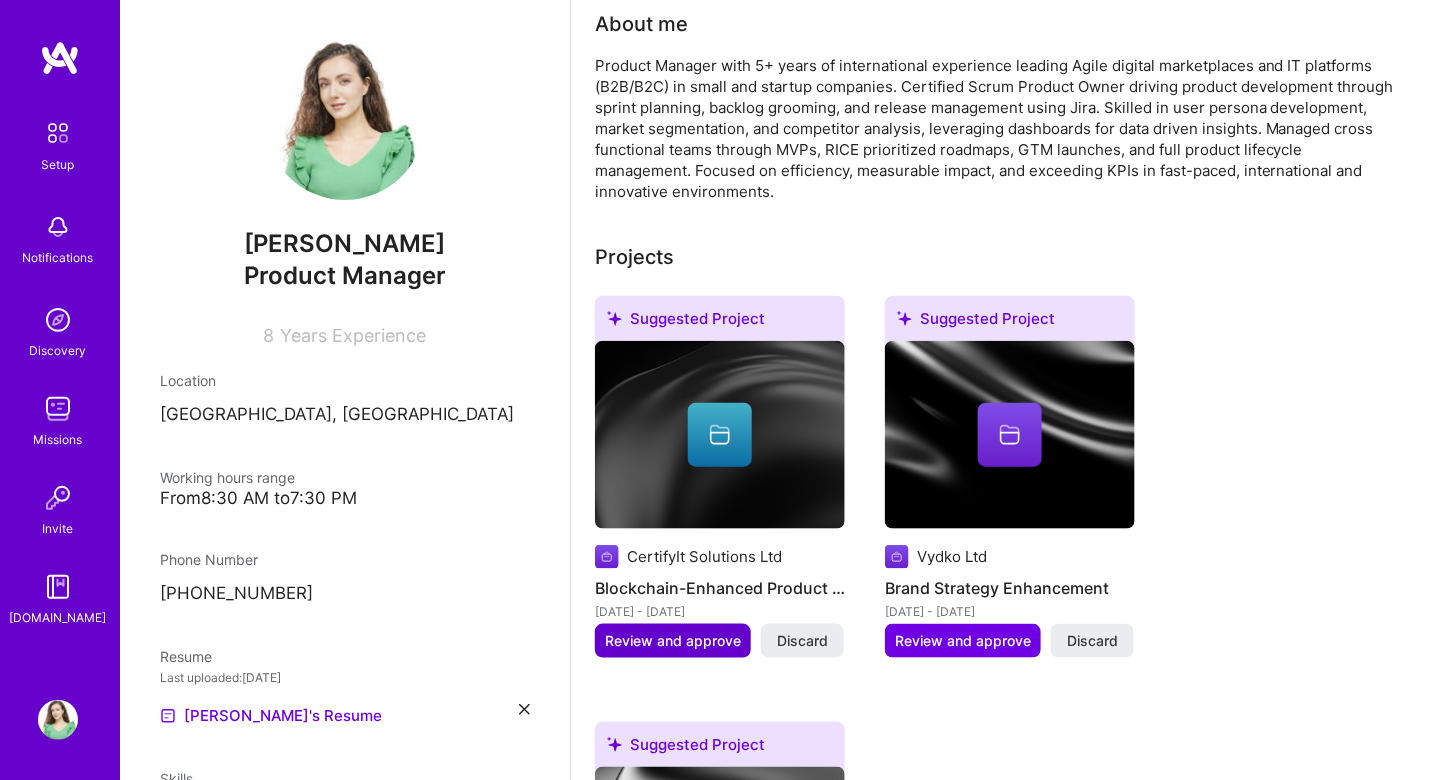 click on "Review and approve" at bounding box center [673, 641] 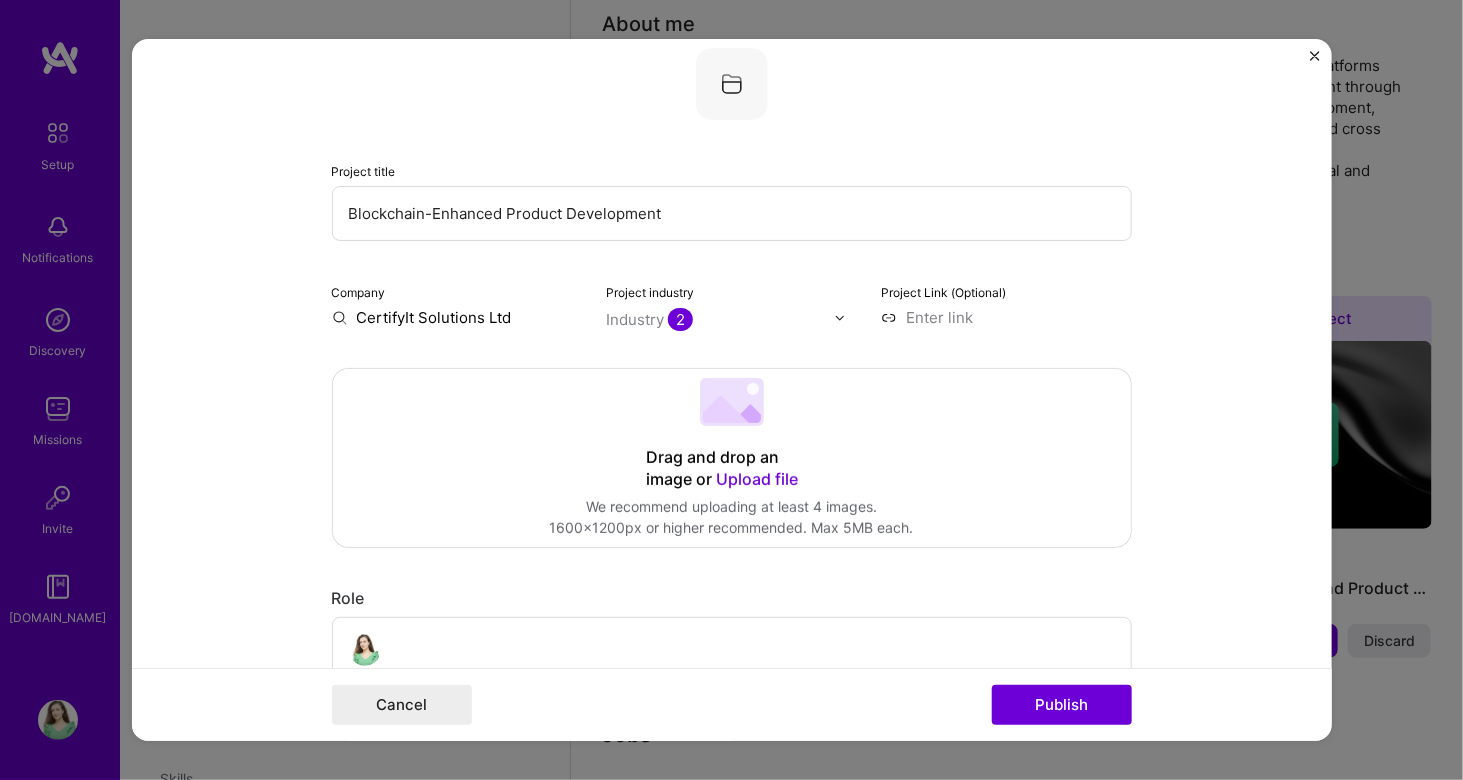 scroll, scrollTop: 121, scrollLeft: 0, axis: vertical 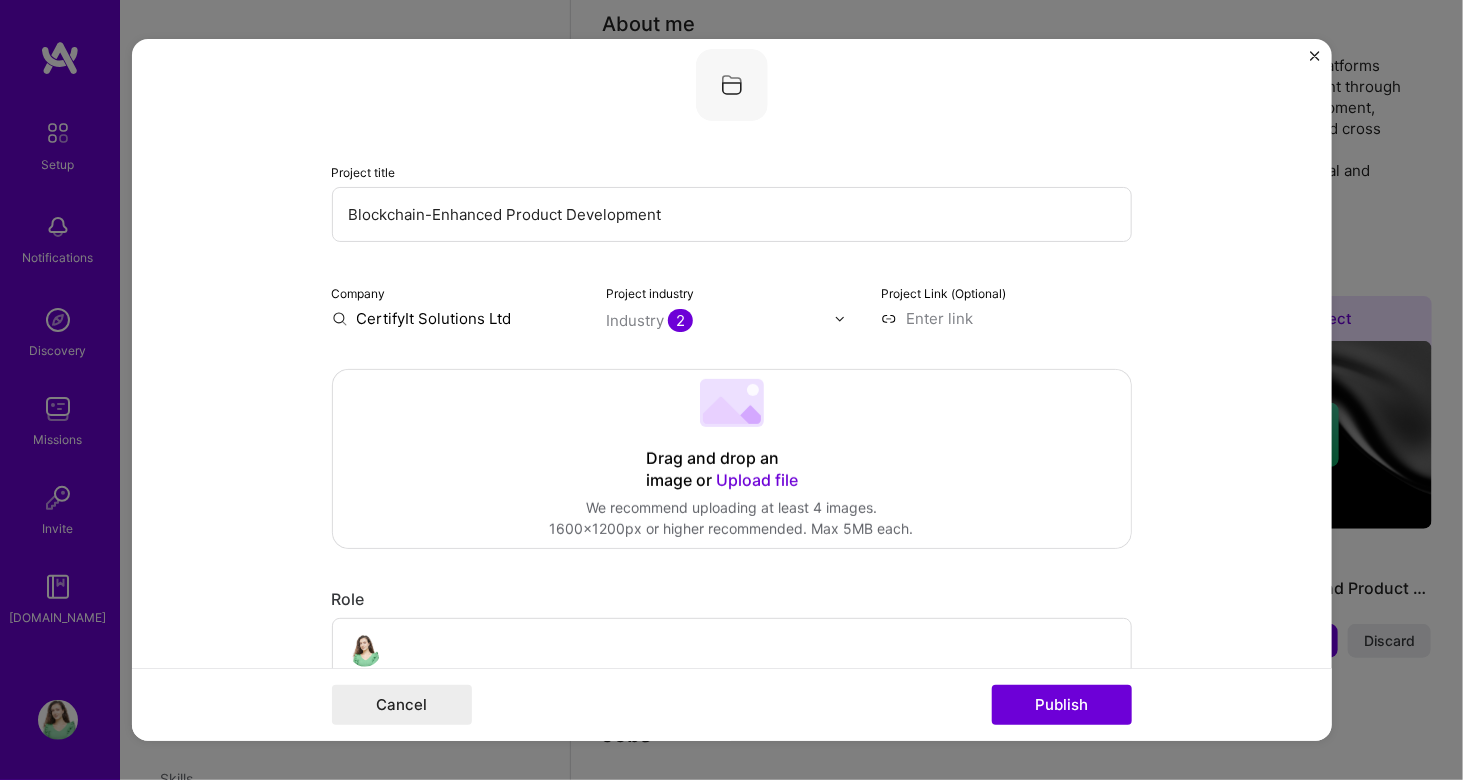 click on "Upload file" at bounding box center (758, 480) 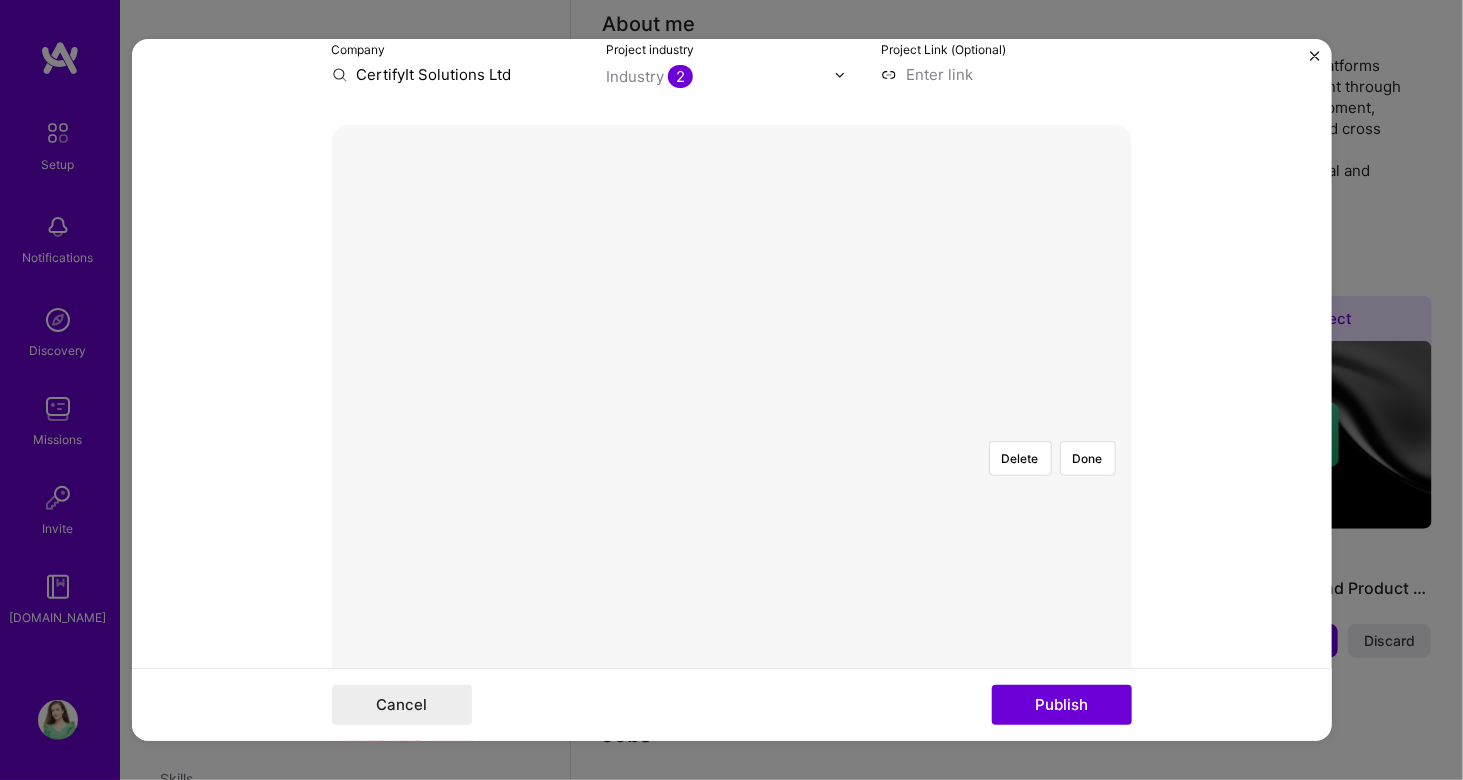 scroll, scrollTop: 381, scrollLeft: 0, axis: vertical 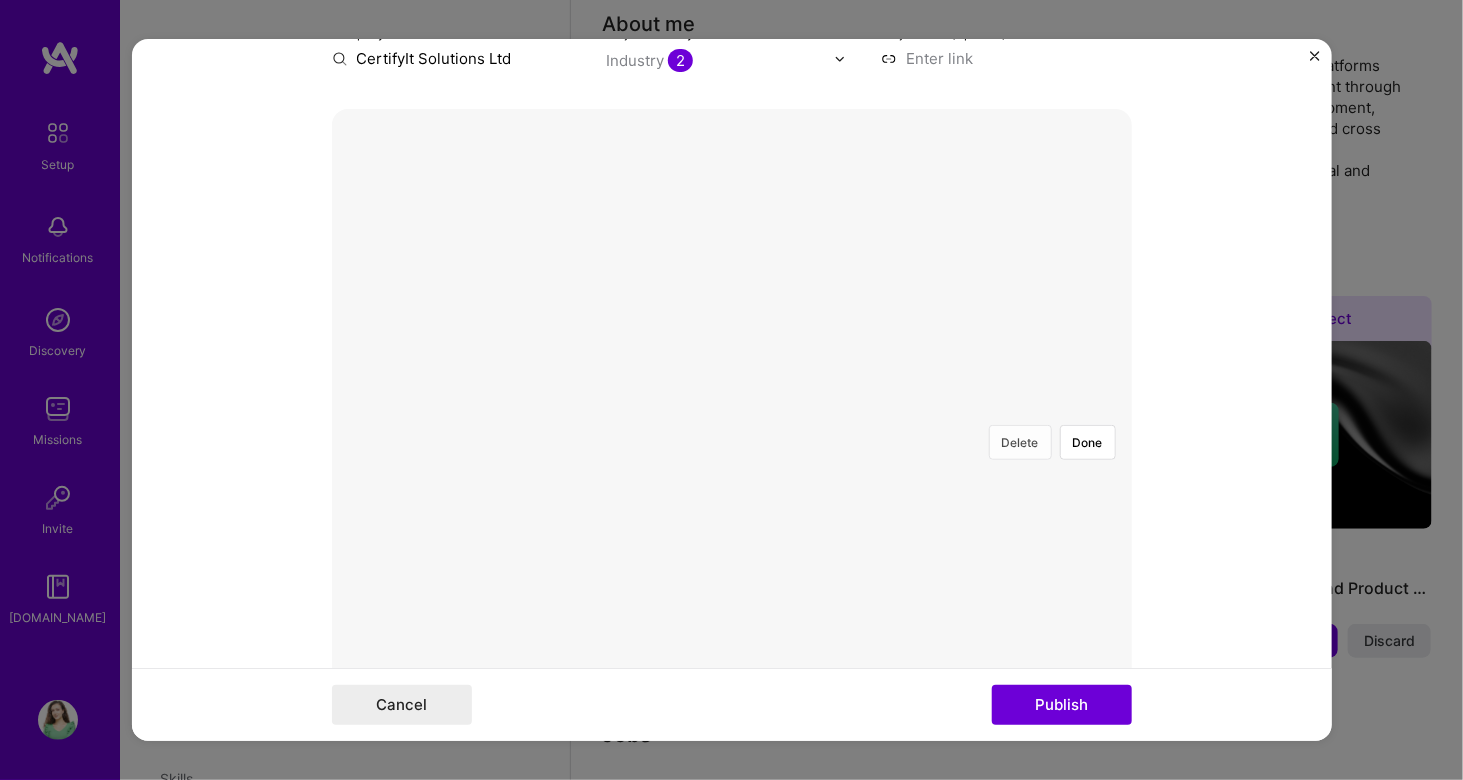 click on "Delete" at bounding box center (1020, 442) 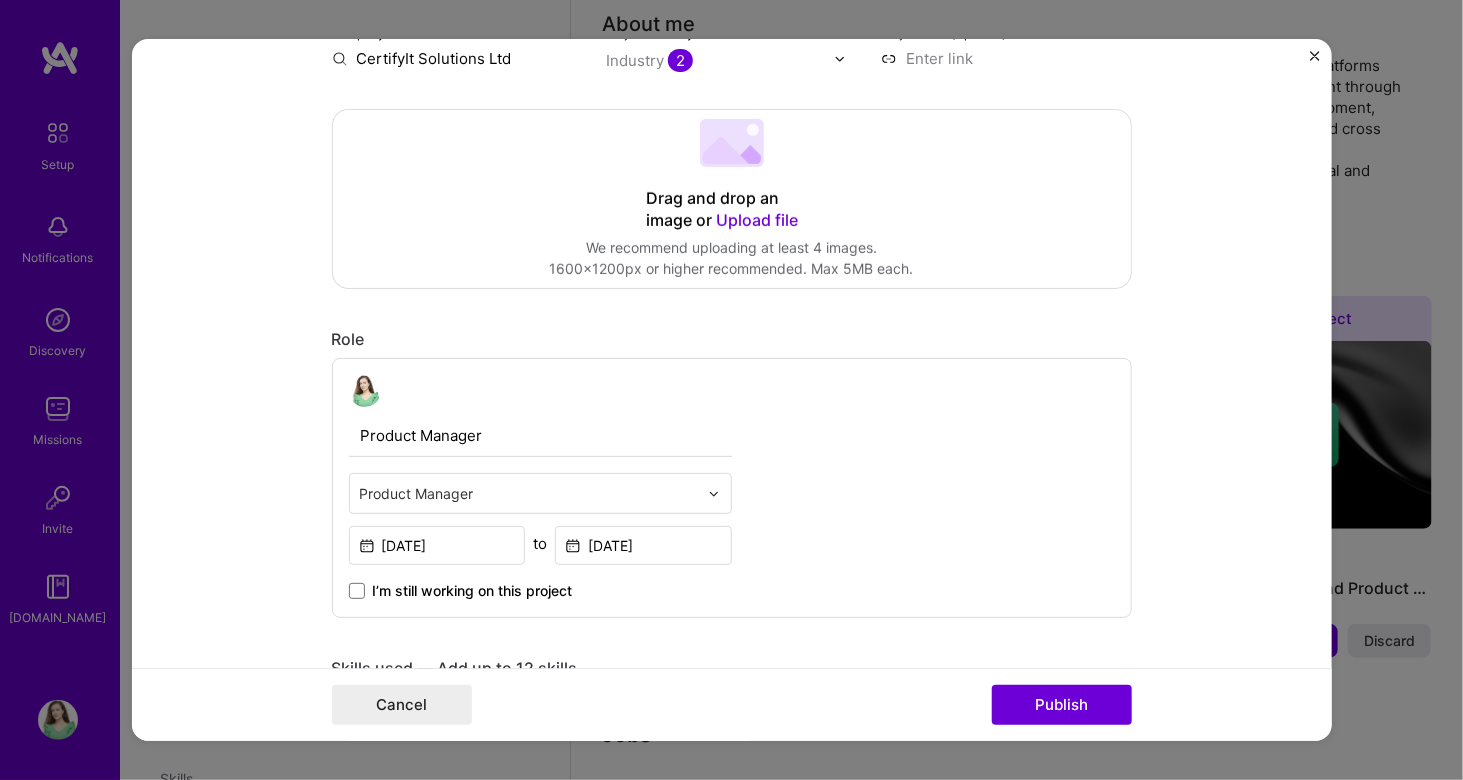 click on "Upload file" at bounding box center [758, 220] 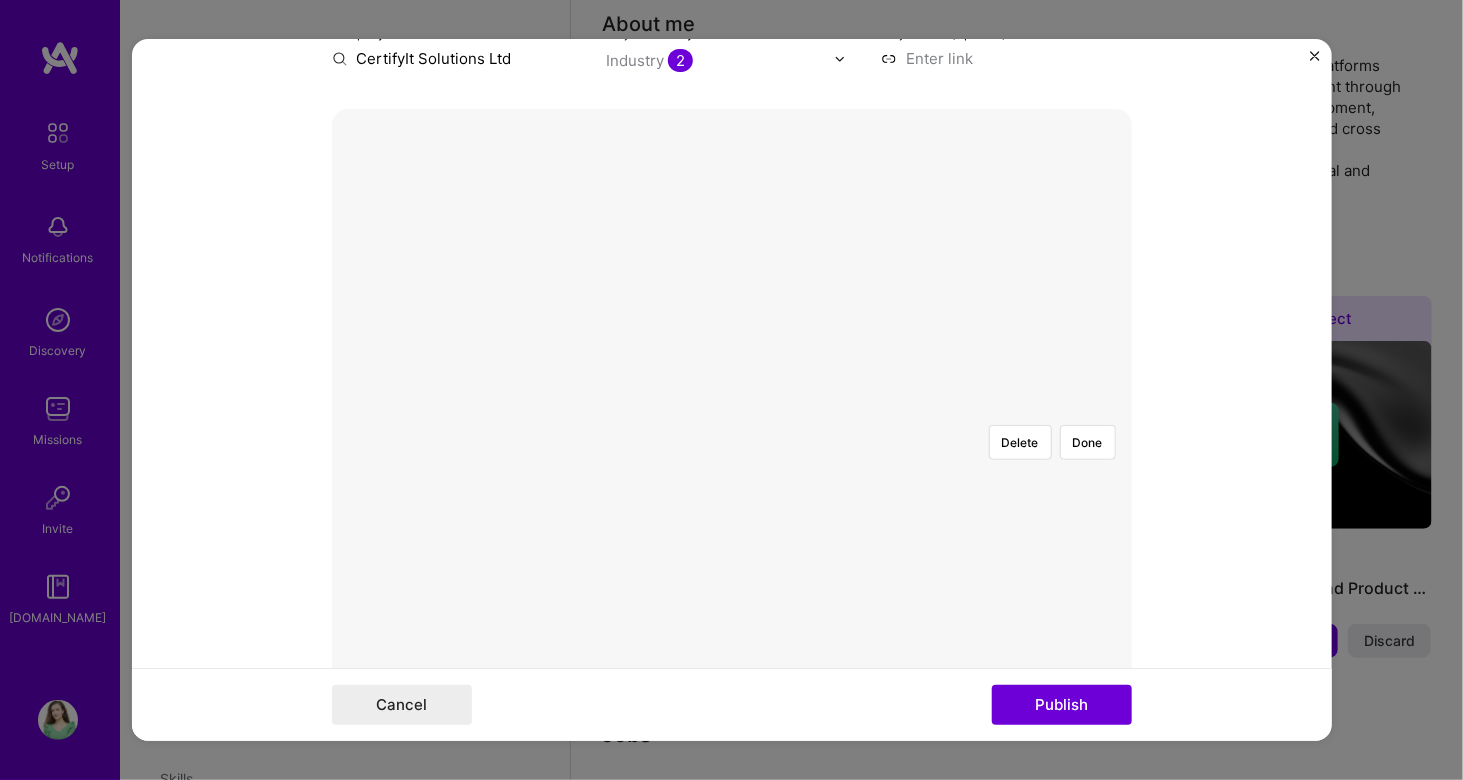 click at bounding box center (1031, 634) 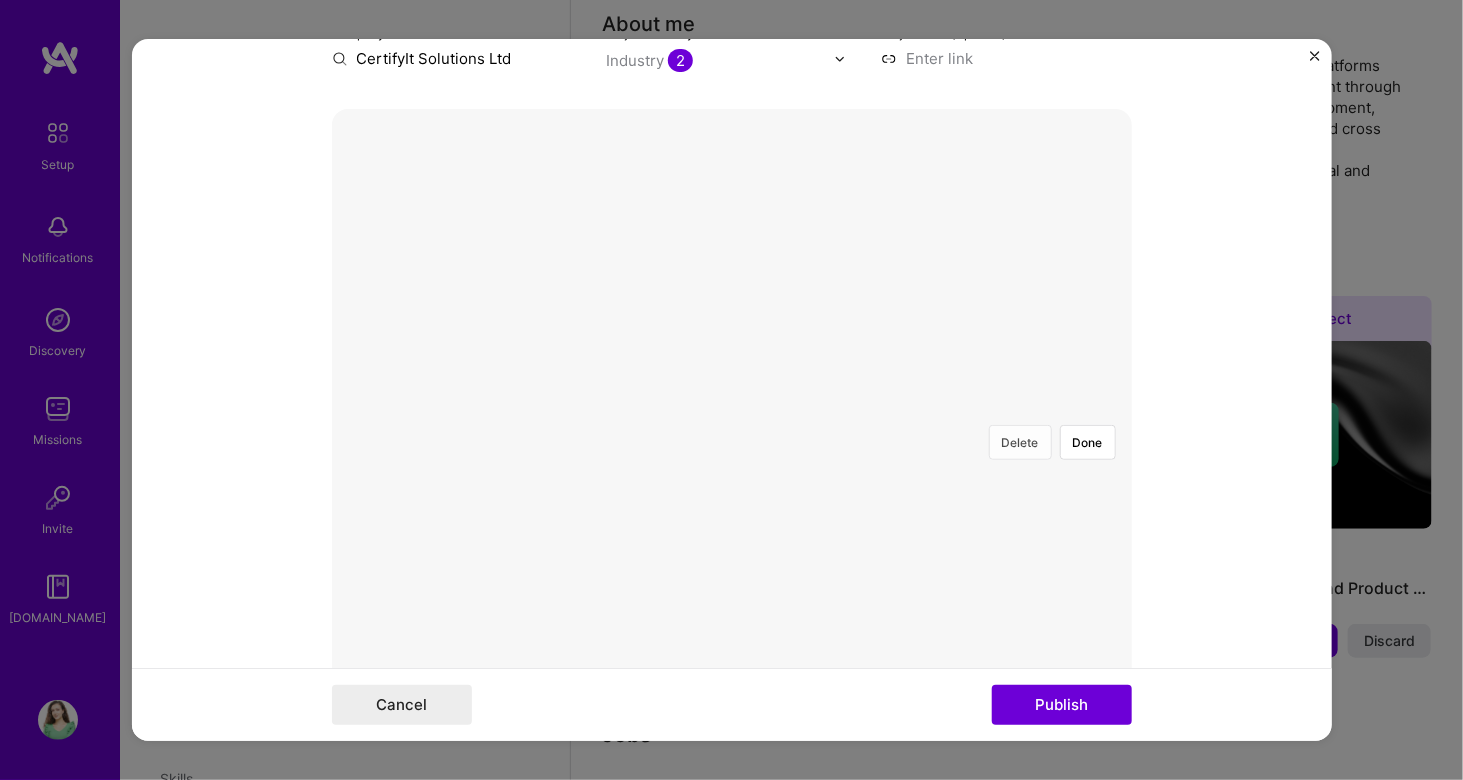 click on "Delete" at bounding box center [1020, 442] 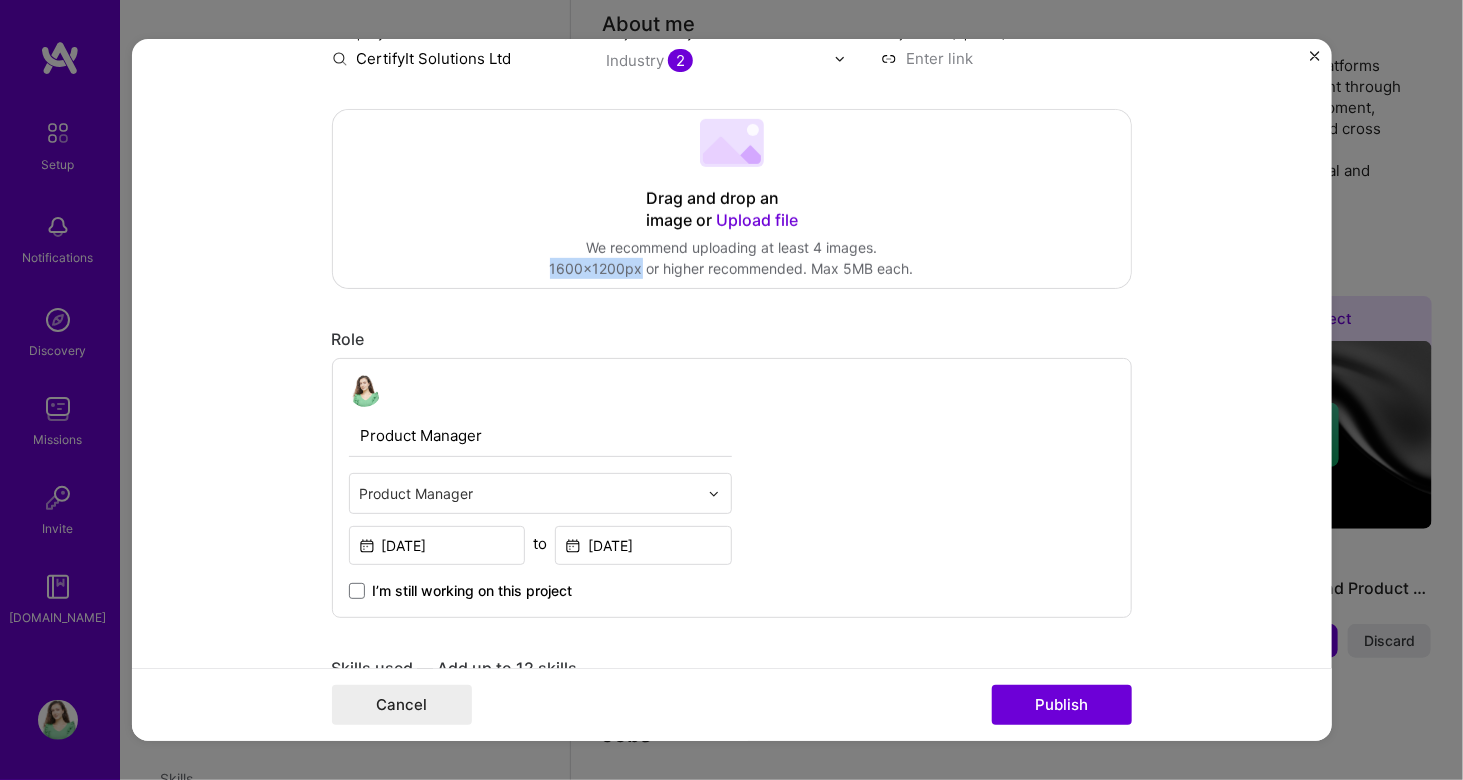 drag, startPoint x: 542, startPoint y: 268, endPoint x: 633, endPoint y: 269, distance: 91.00549 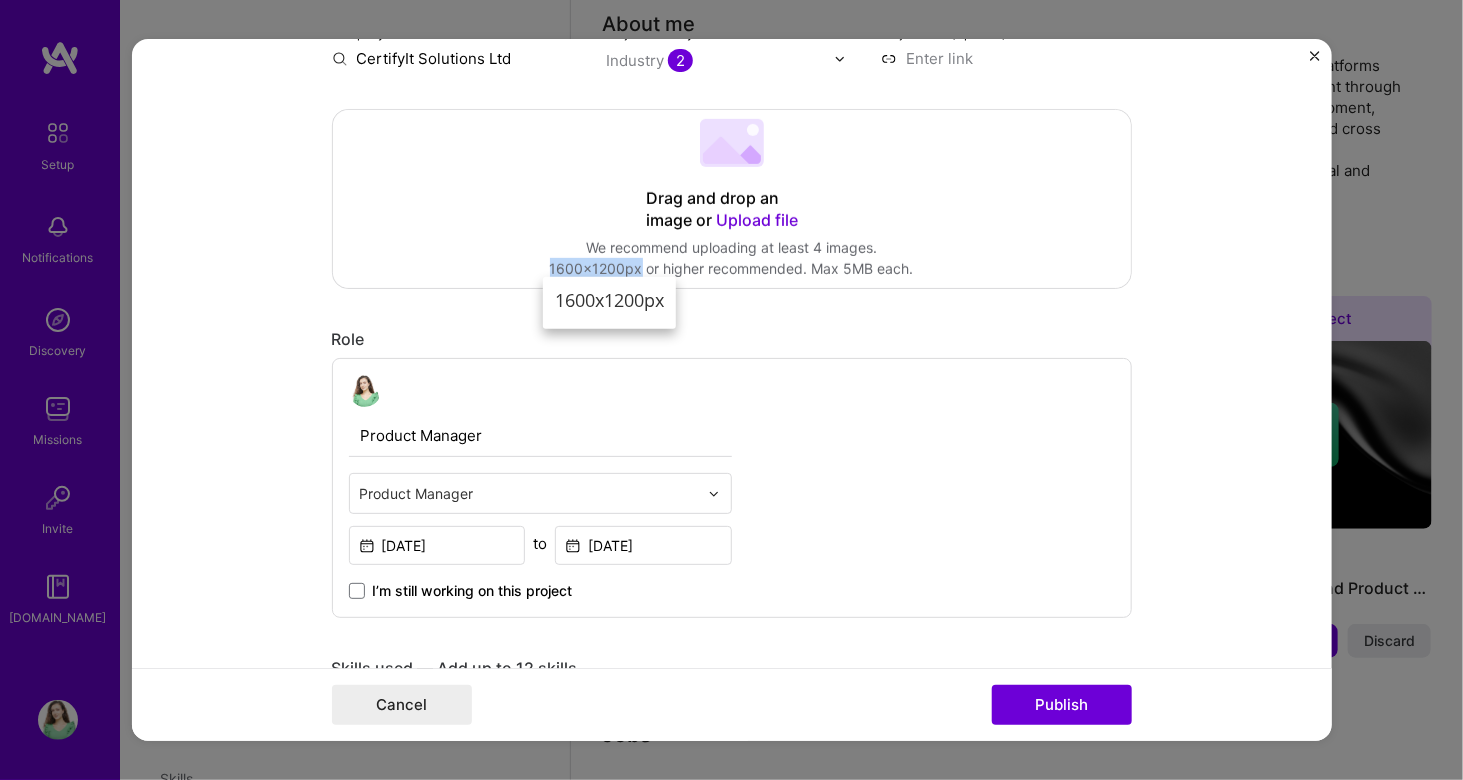 copy on "1600x1200px" 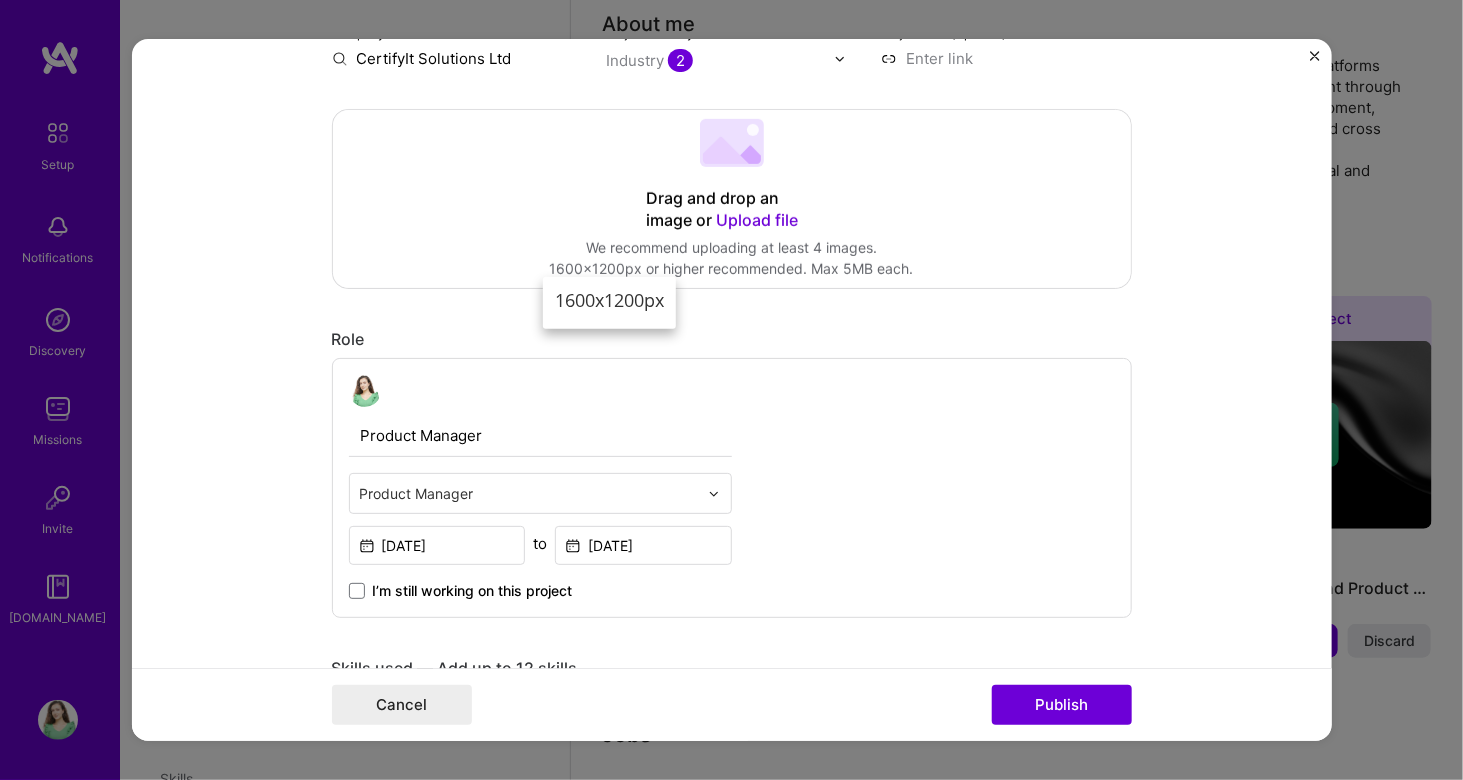 click on "Role" at bounding box center (732, 339) 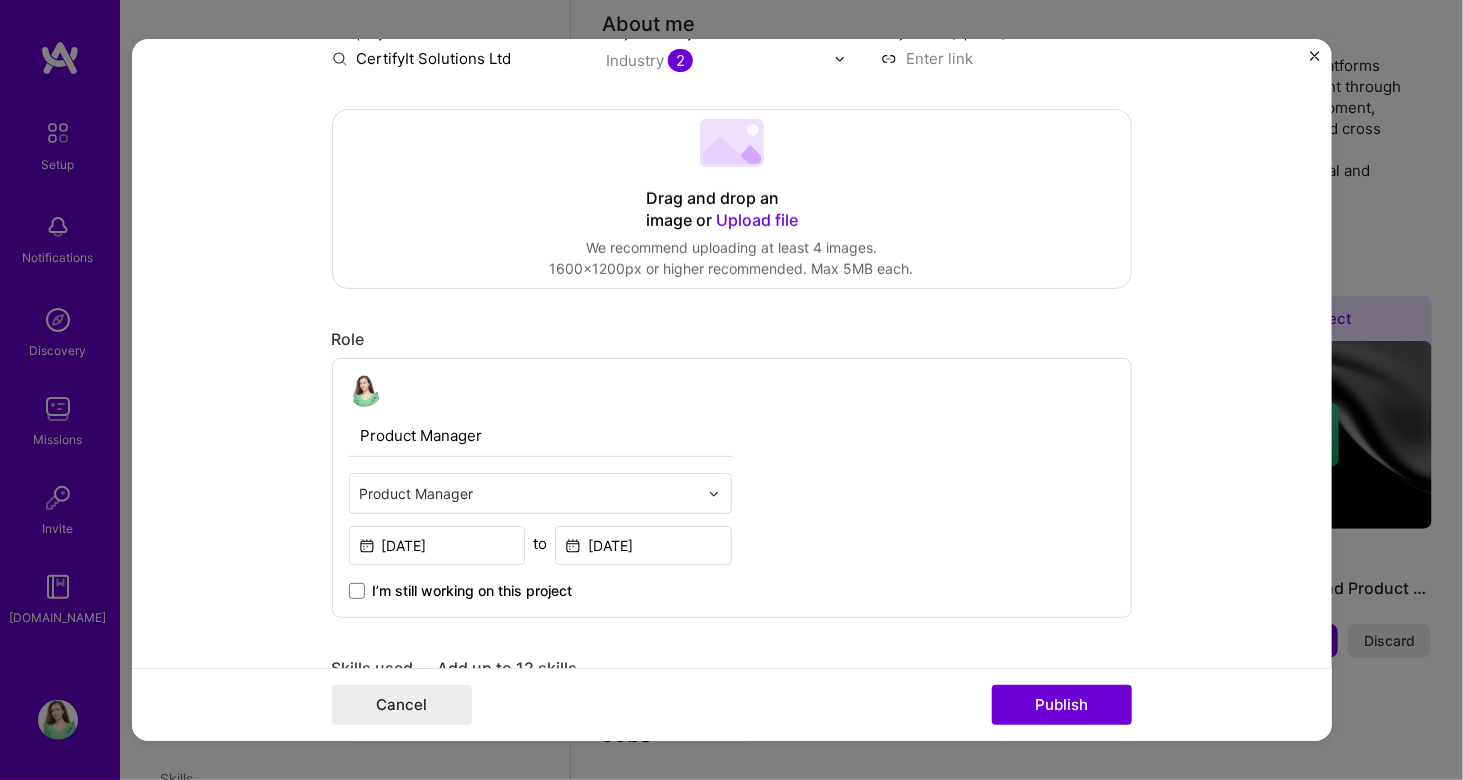 click on "Upload file" at bounding box center (758, 220) 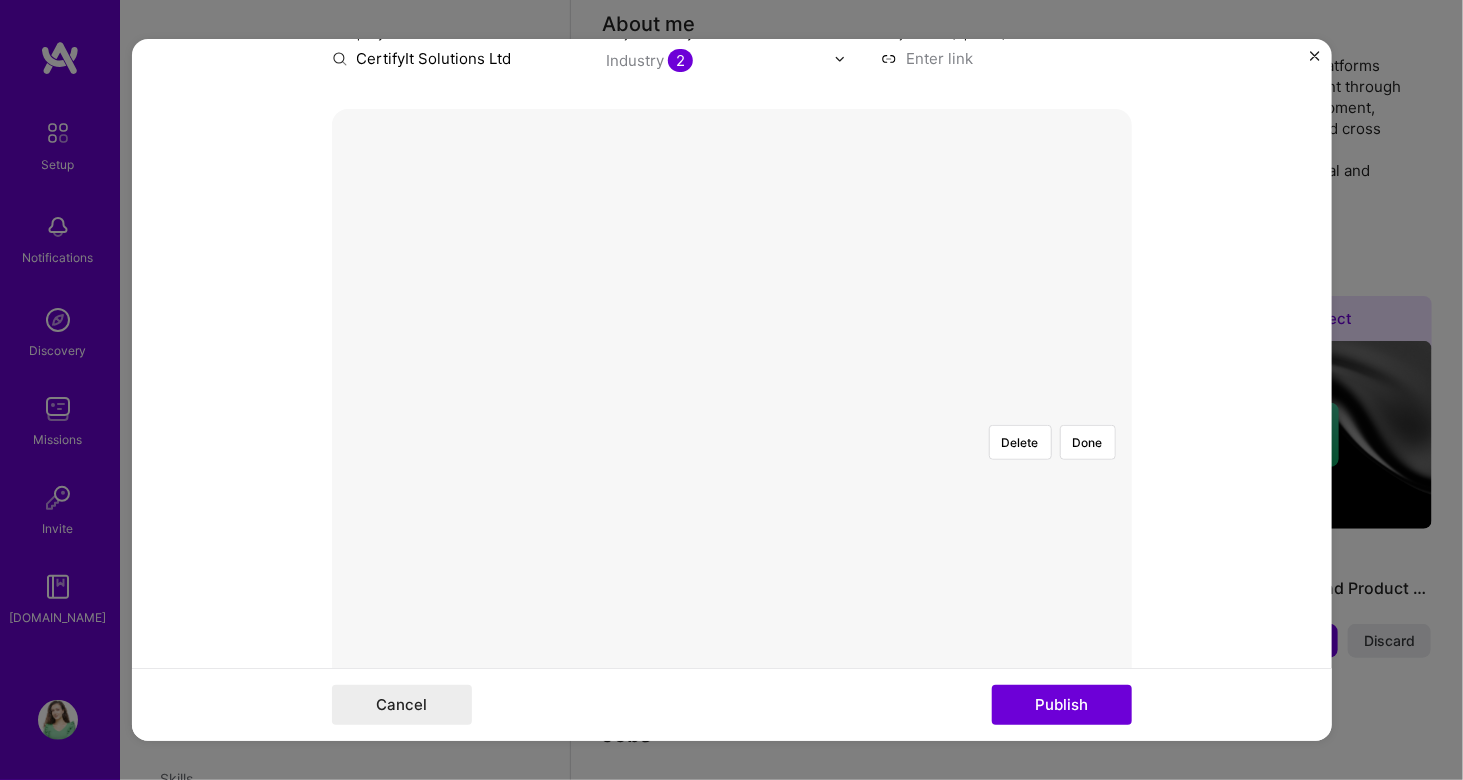 scroll, scrollTop: 464, scrollLeft: 0, axis: vertical 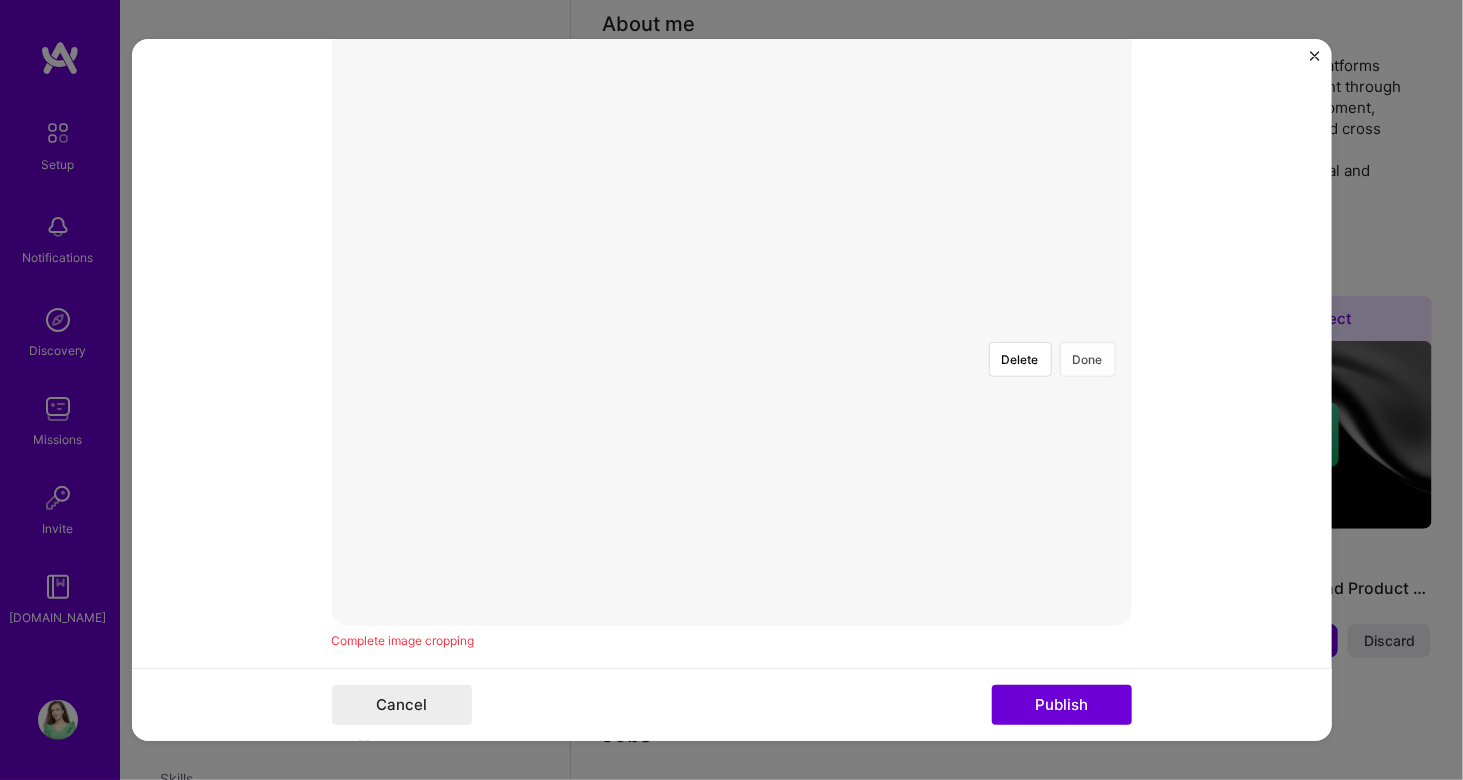 click on "Done" at bounding box center [1088, 359] 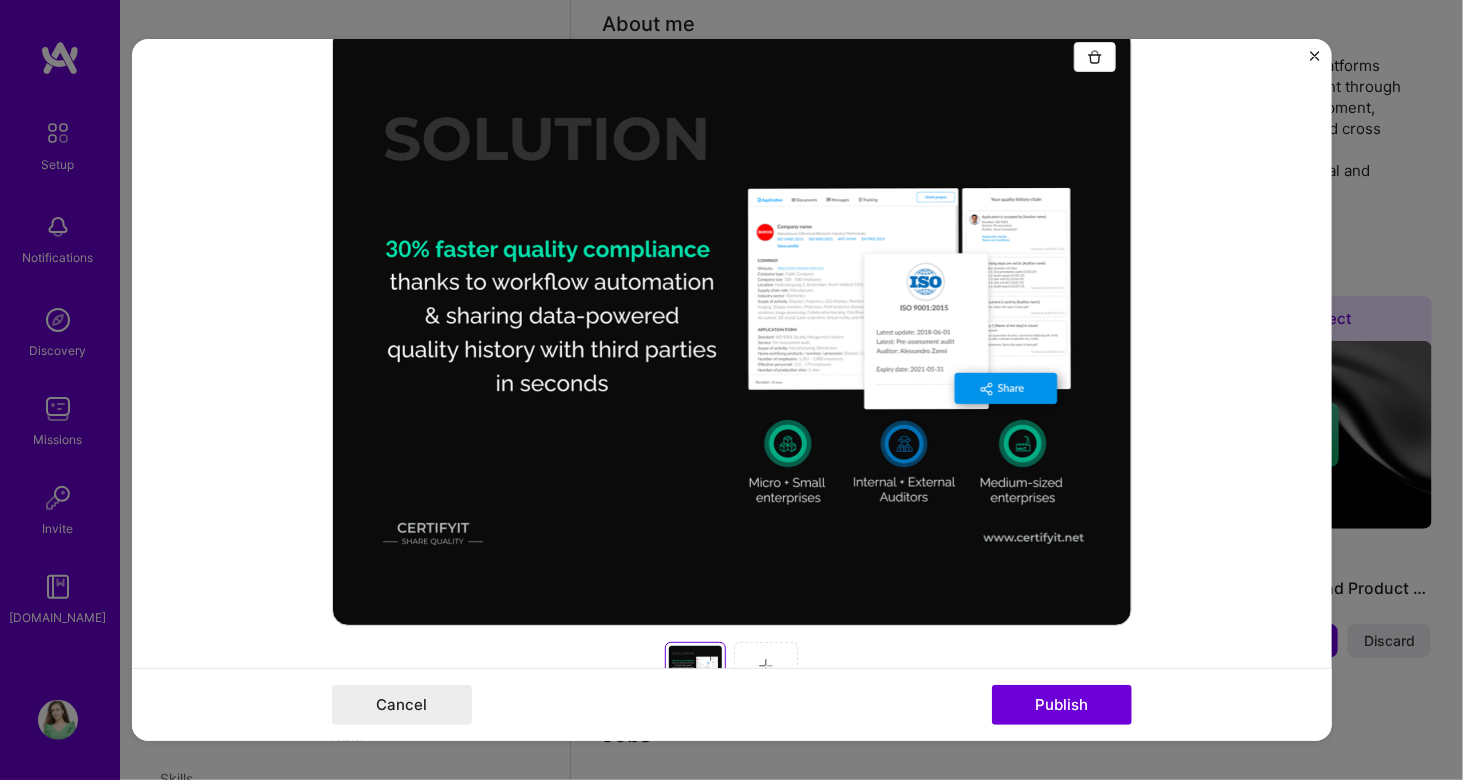 click at bounding box center [766, 666] 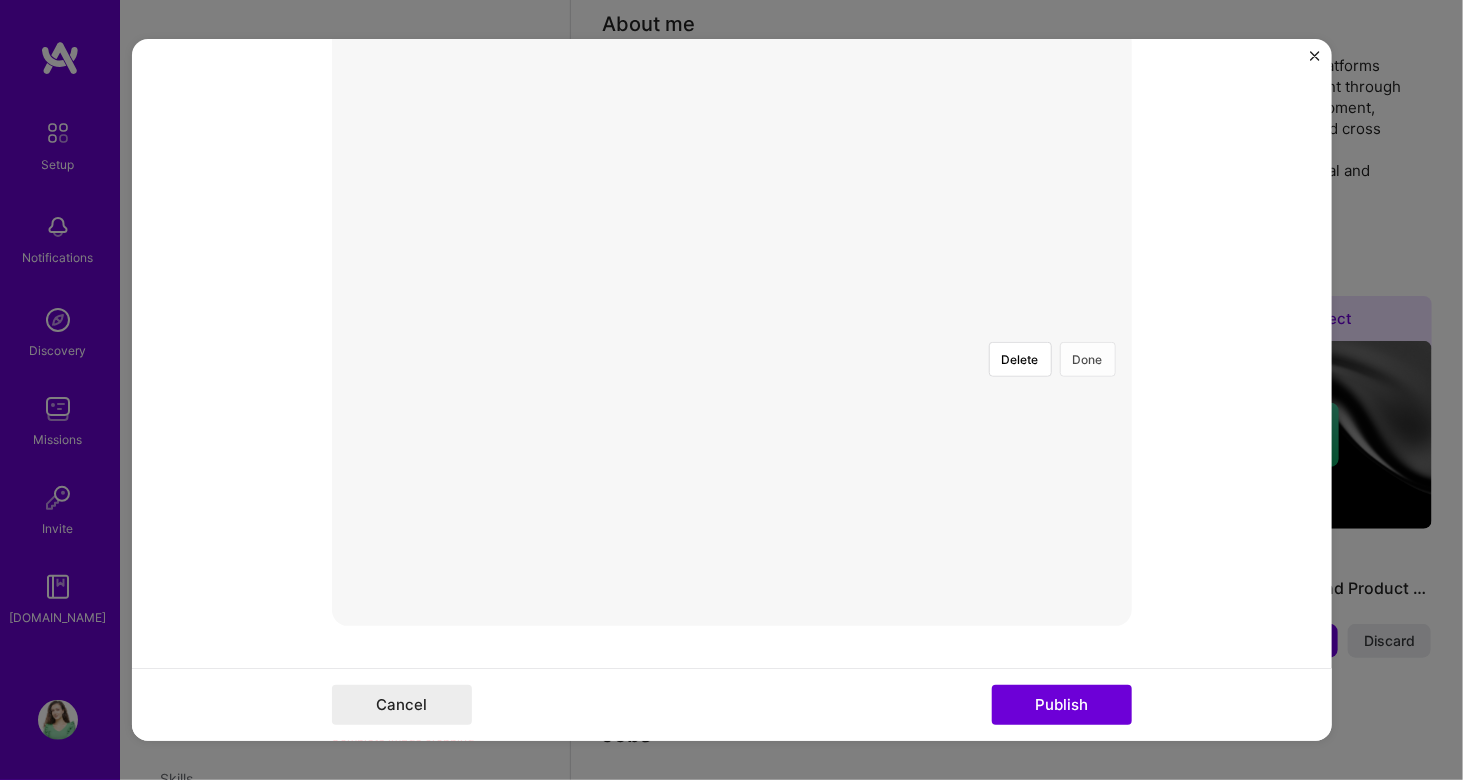 click on "Done" at bounding box center (1088, 359) 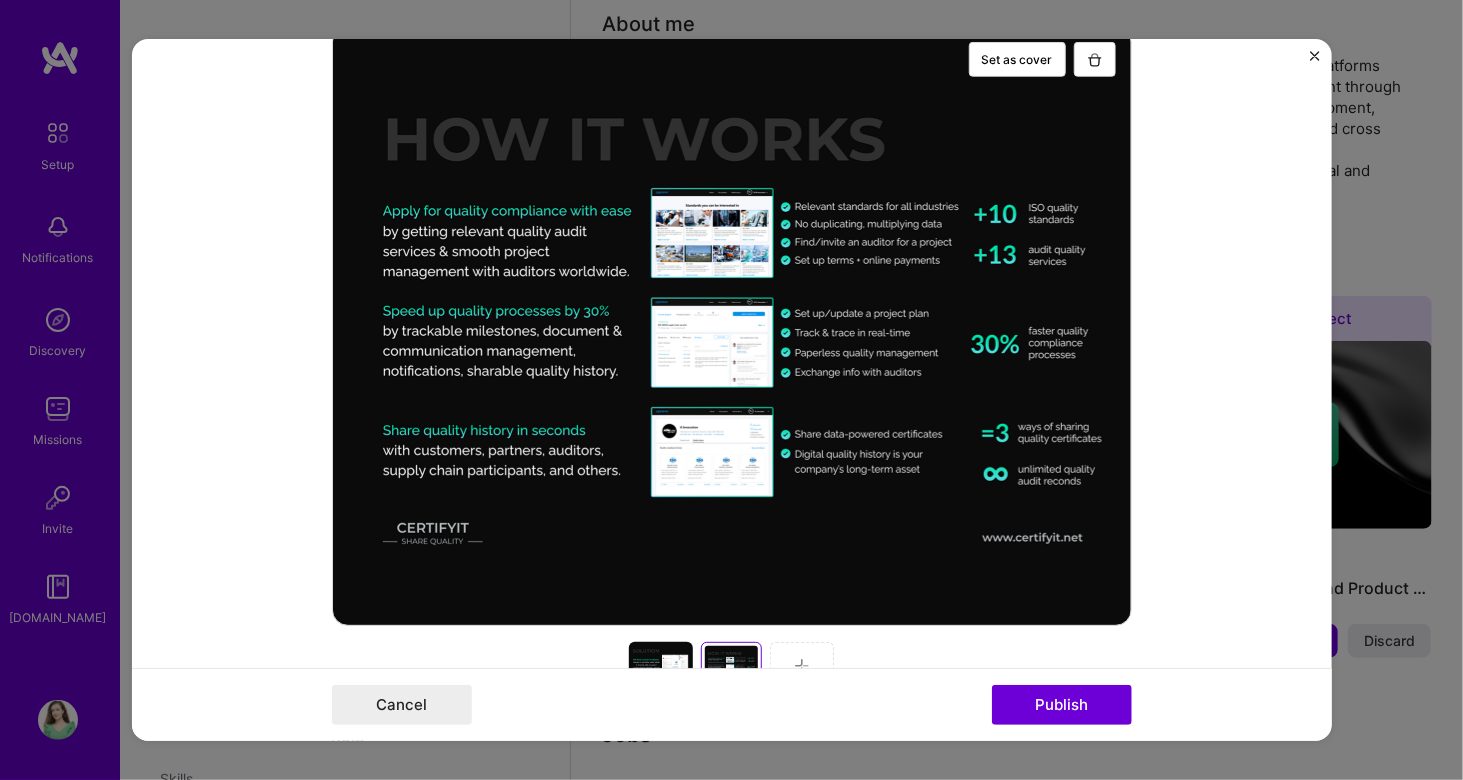 click at bounding box center [802, 666] 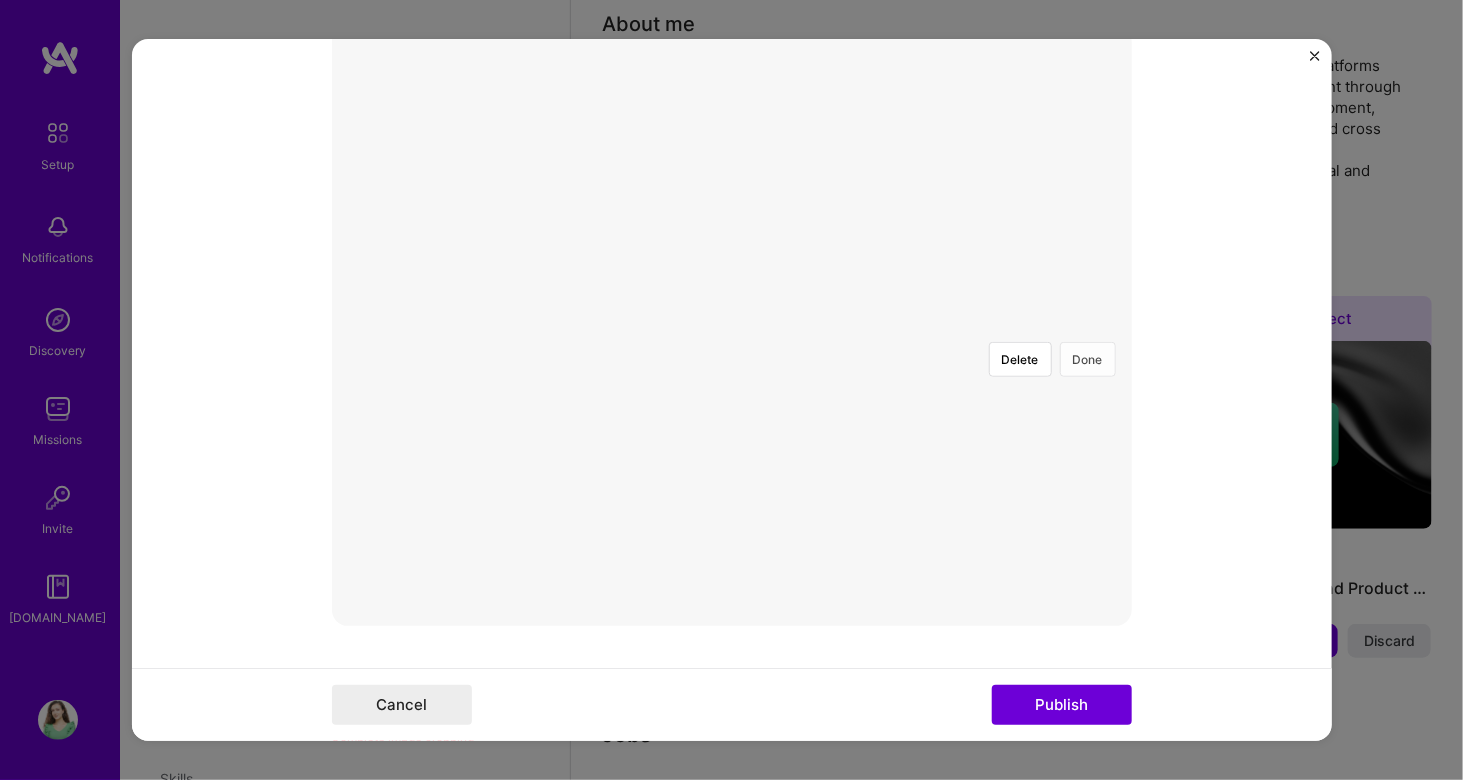 click on "Done" at bounding box center [1088, 359] 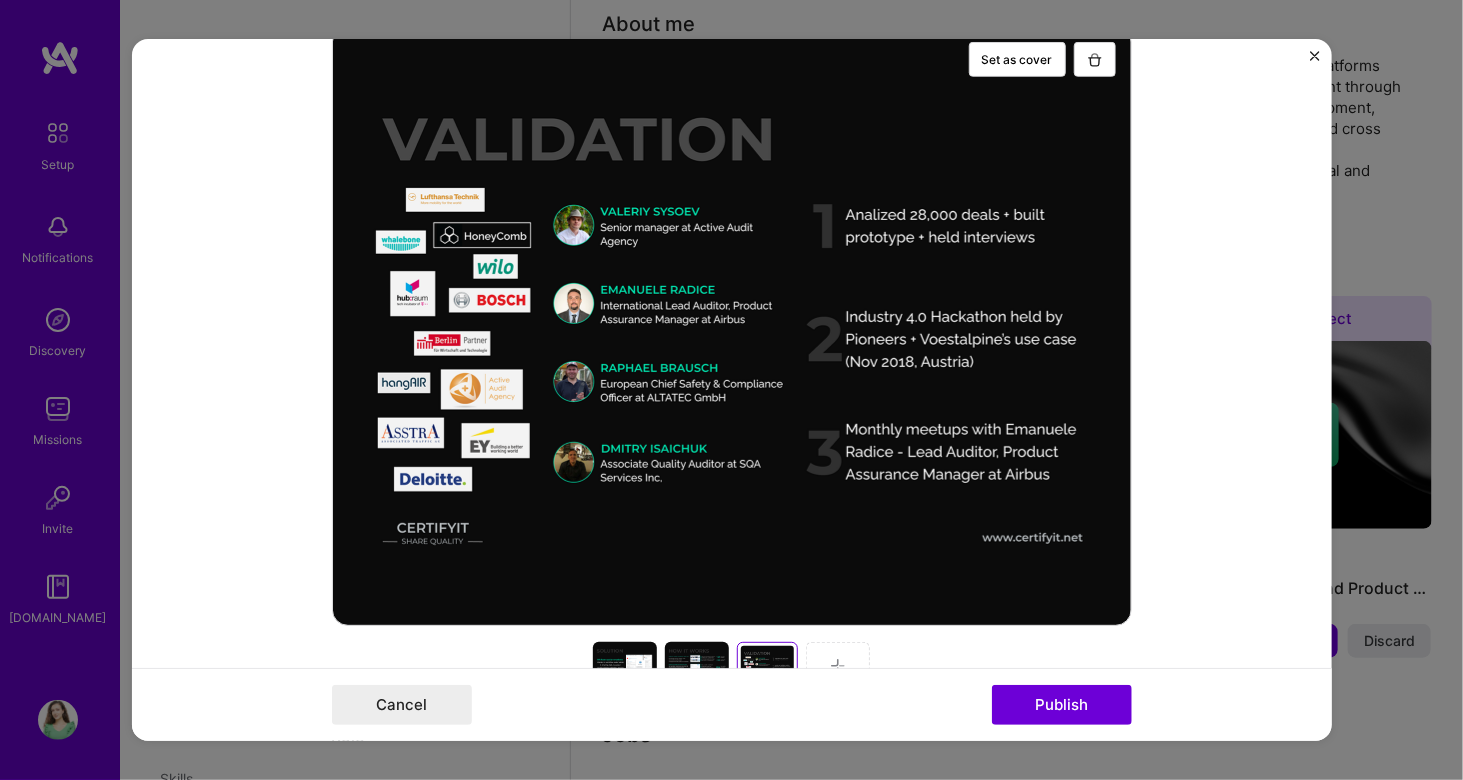 click at bounding box center [838, 666] 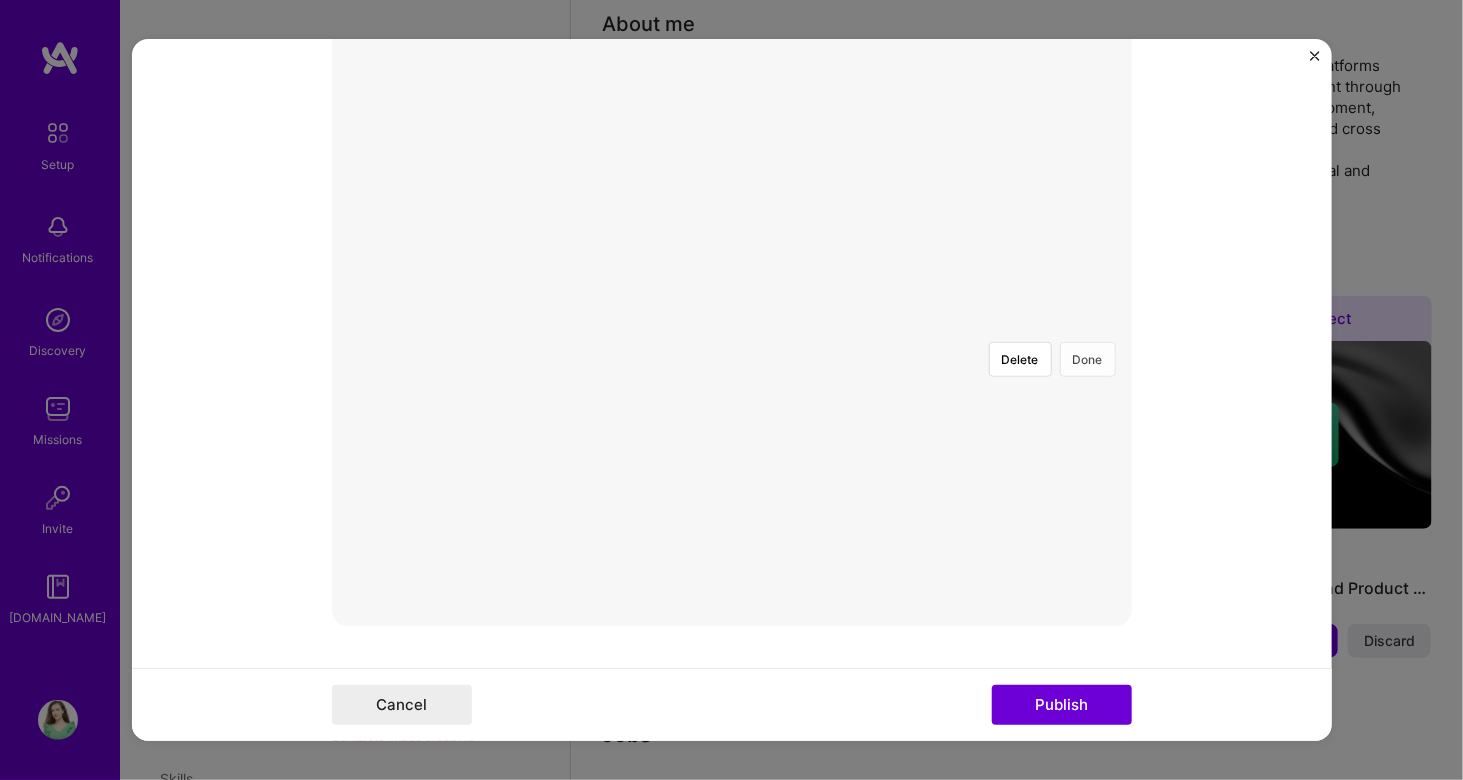 click on "Done" at bounding box center (1088, 359) 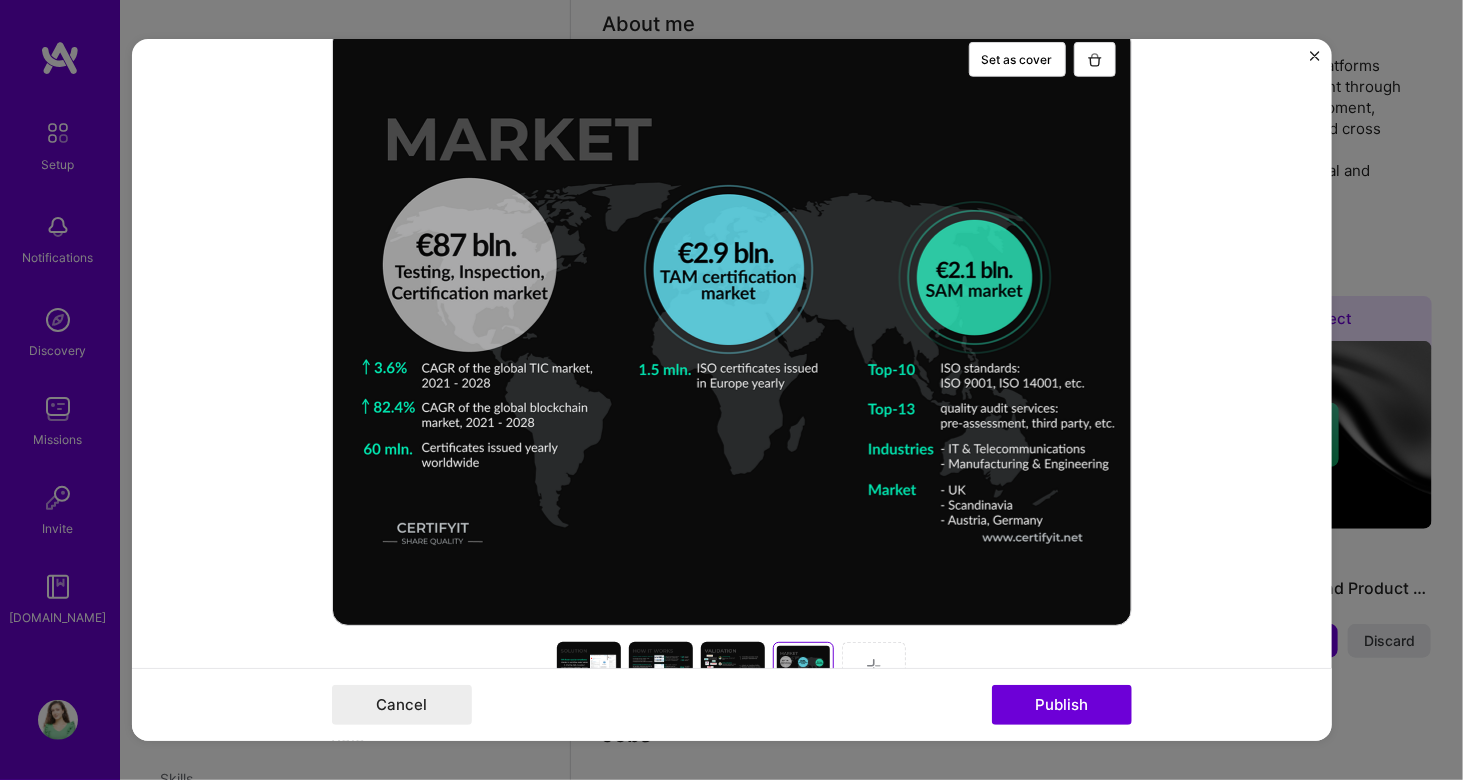 click at bounding box center [874, 666] 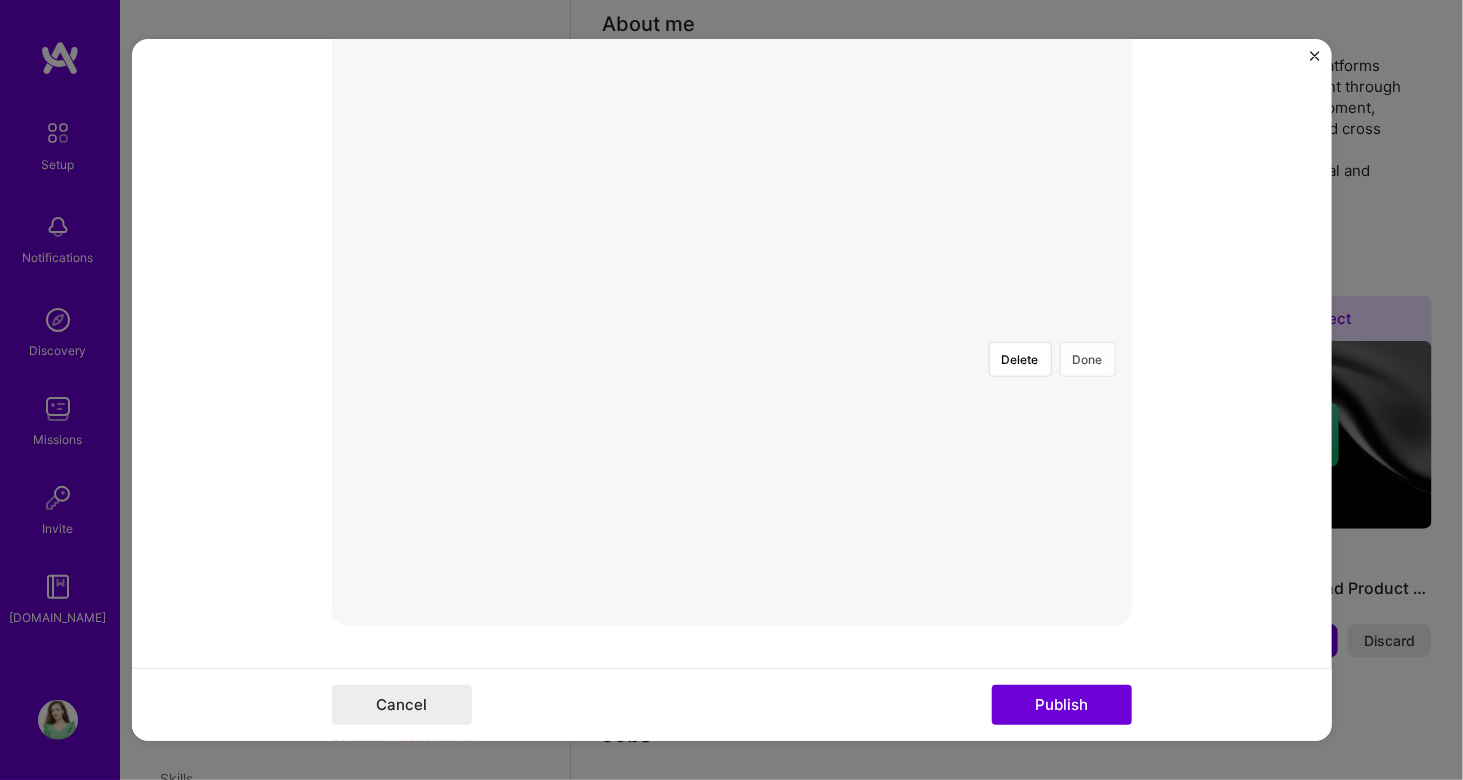 click on "Done" at bounding box center (1088, 359) 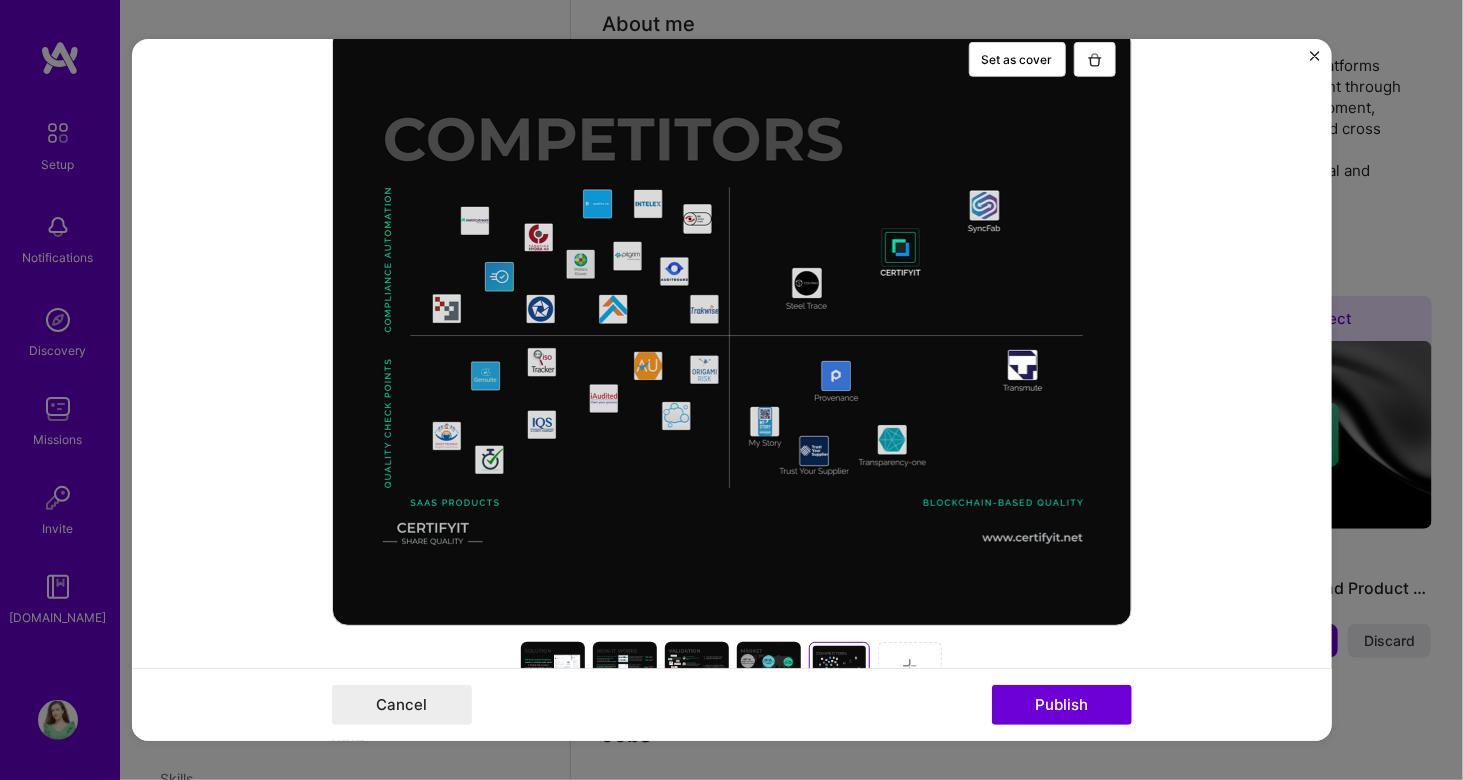 click at bounding box center (910, 666) 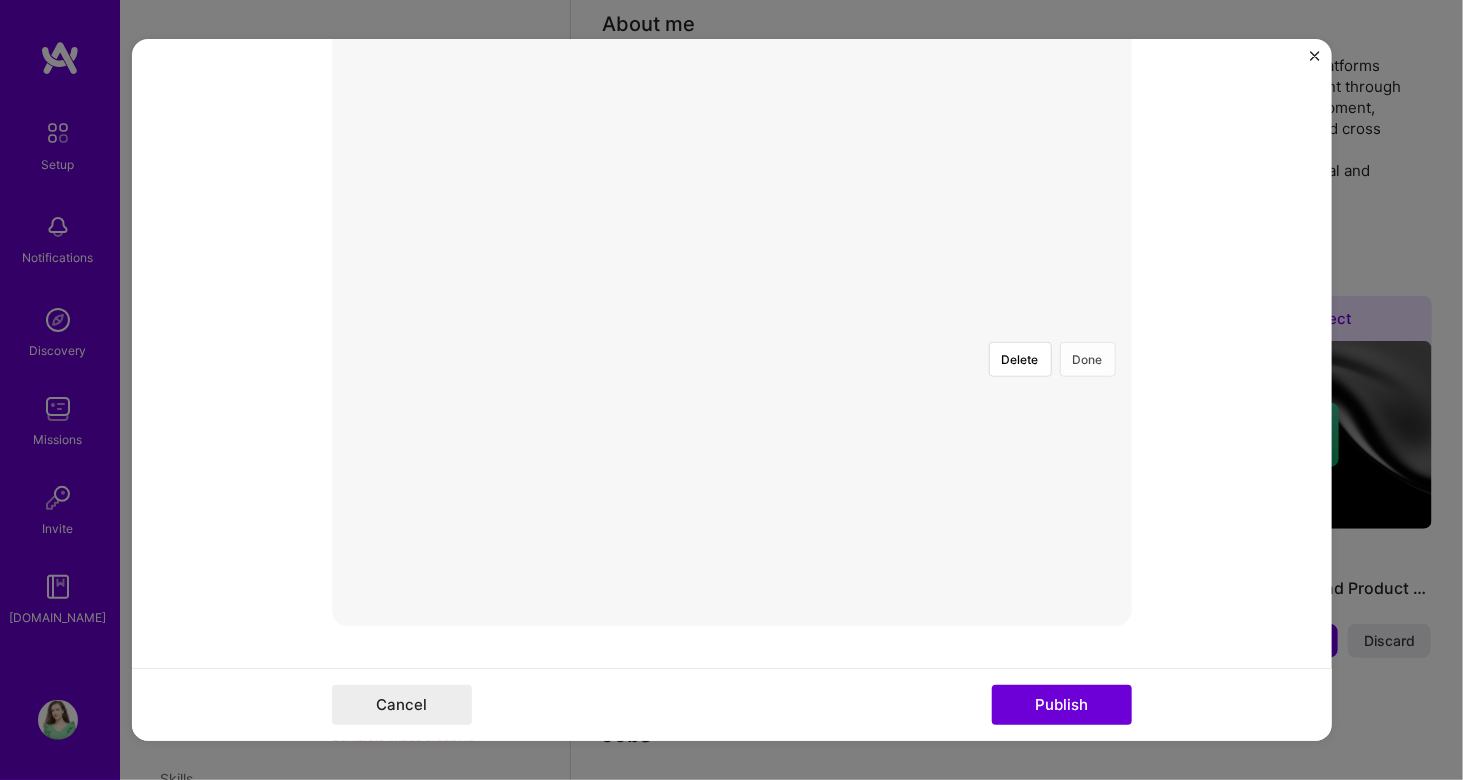click on "Done" at bounding box center [1088, 359] 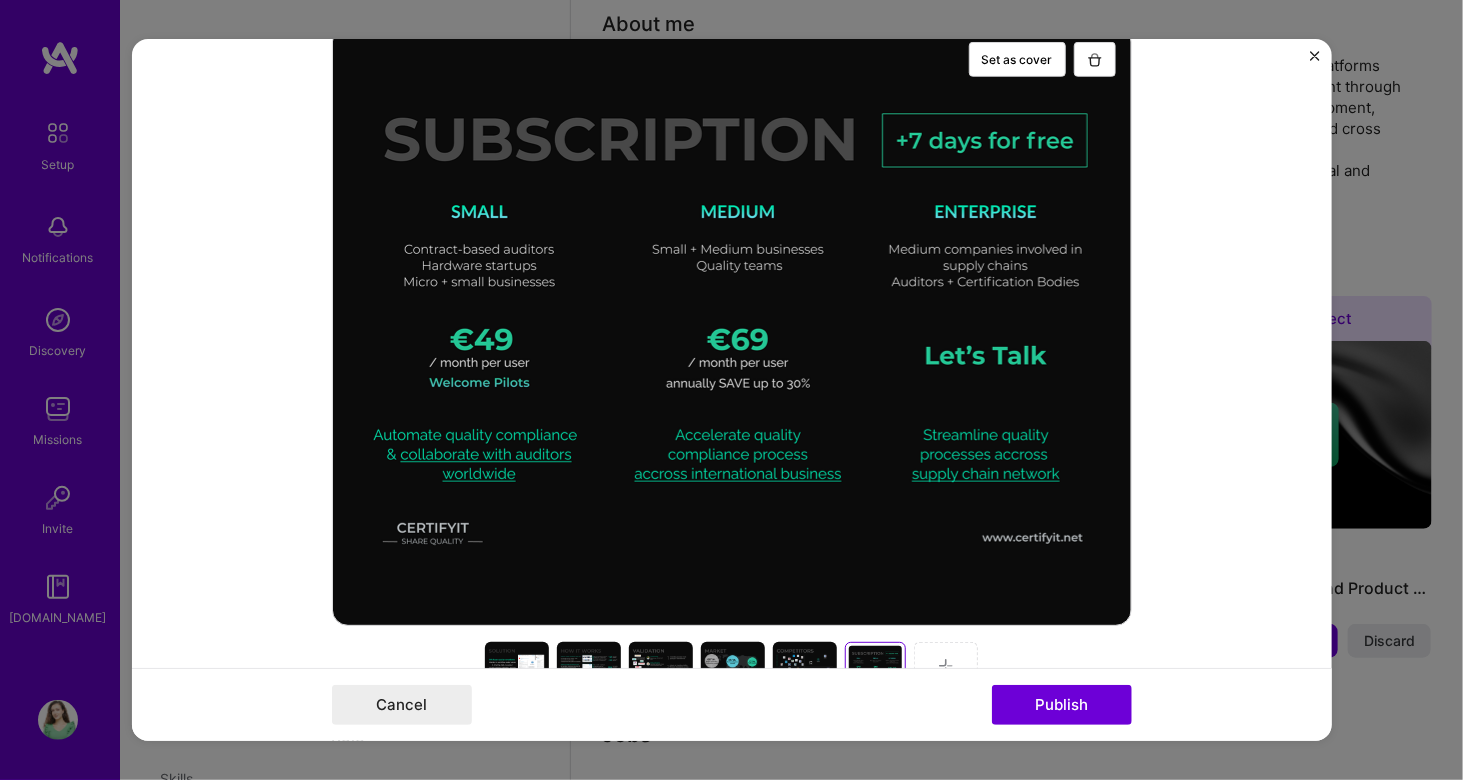 click at bounding box center (517, 666) 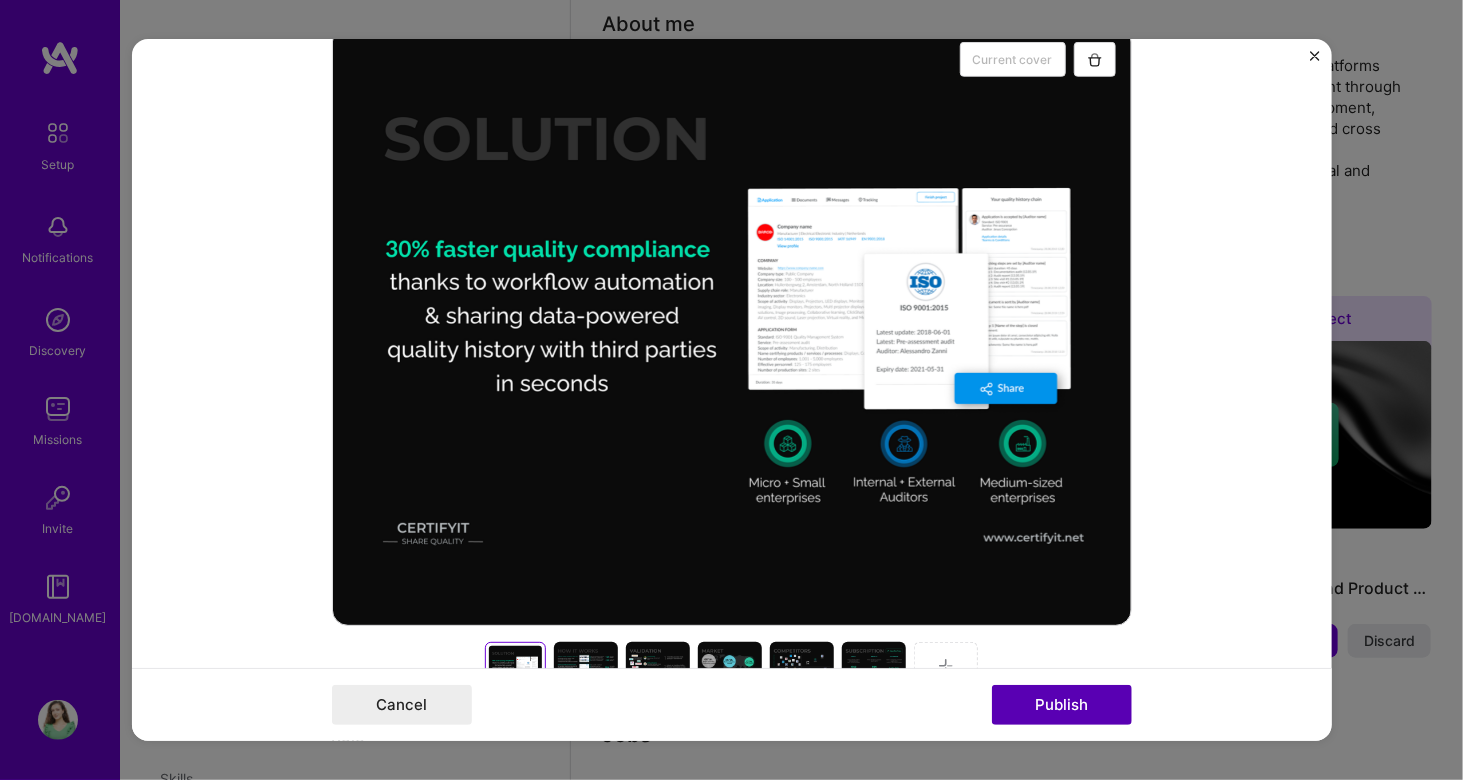 click on "Publish" at bounding box center (1062, 705) 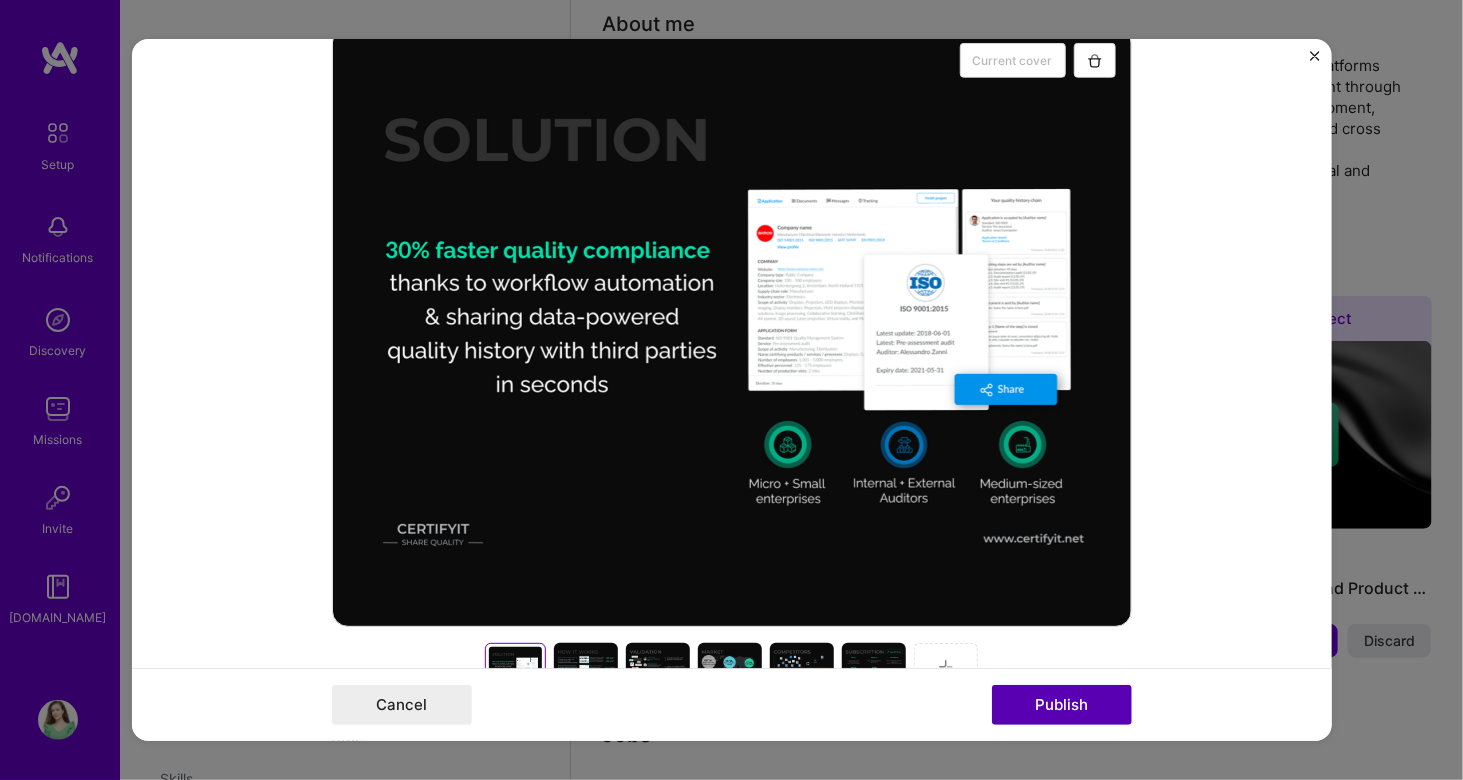 scroll, scrollTop: 130, scrollLeft: 0, axis: vertical 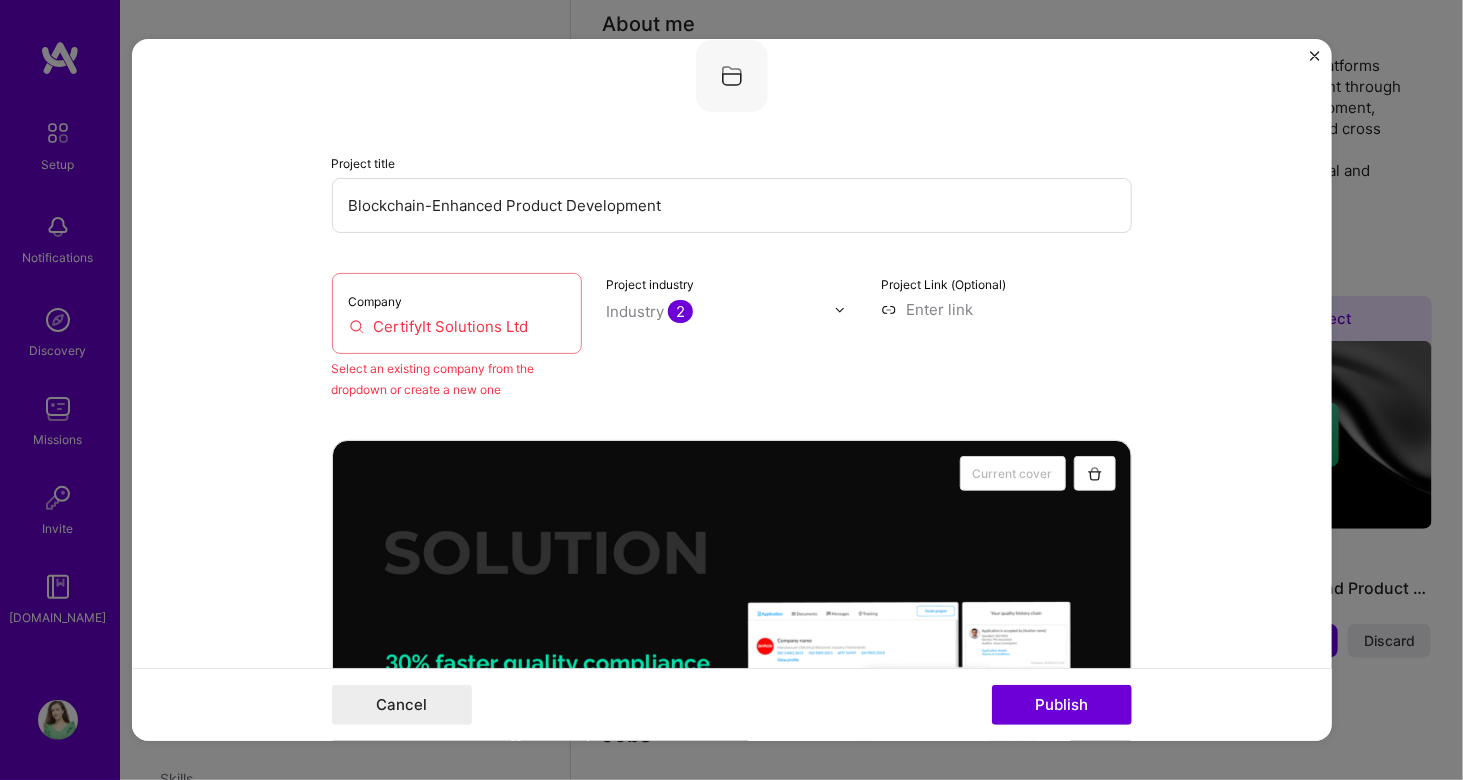 click on "CertifyIt Solutions Ltd" at bounding box center [457, 326] 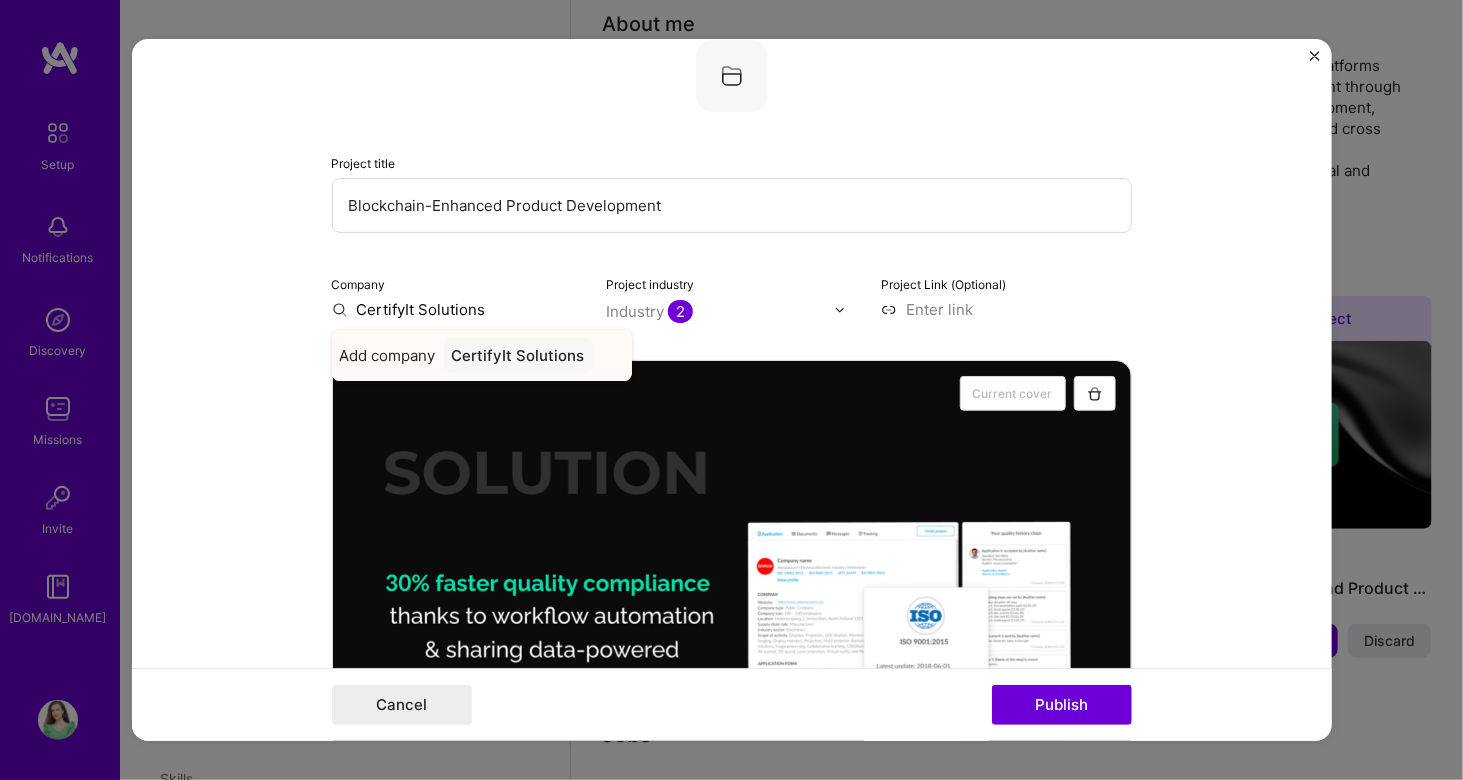 type on "CertifyIt Solutions" 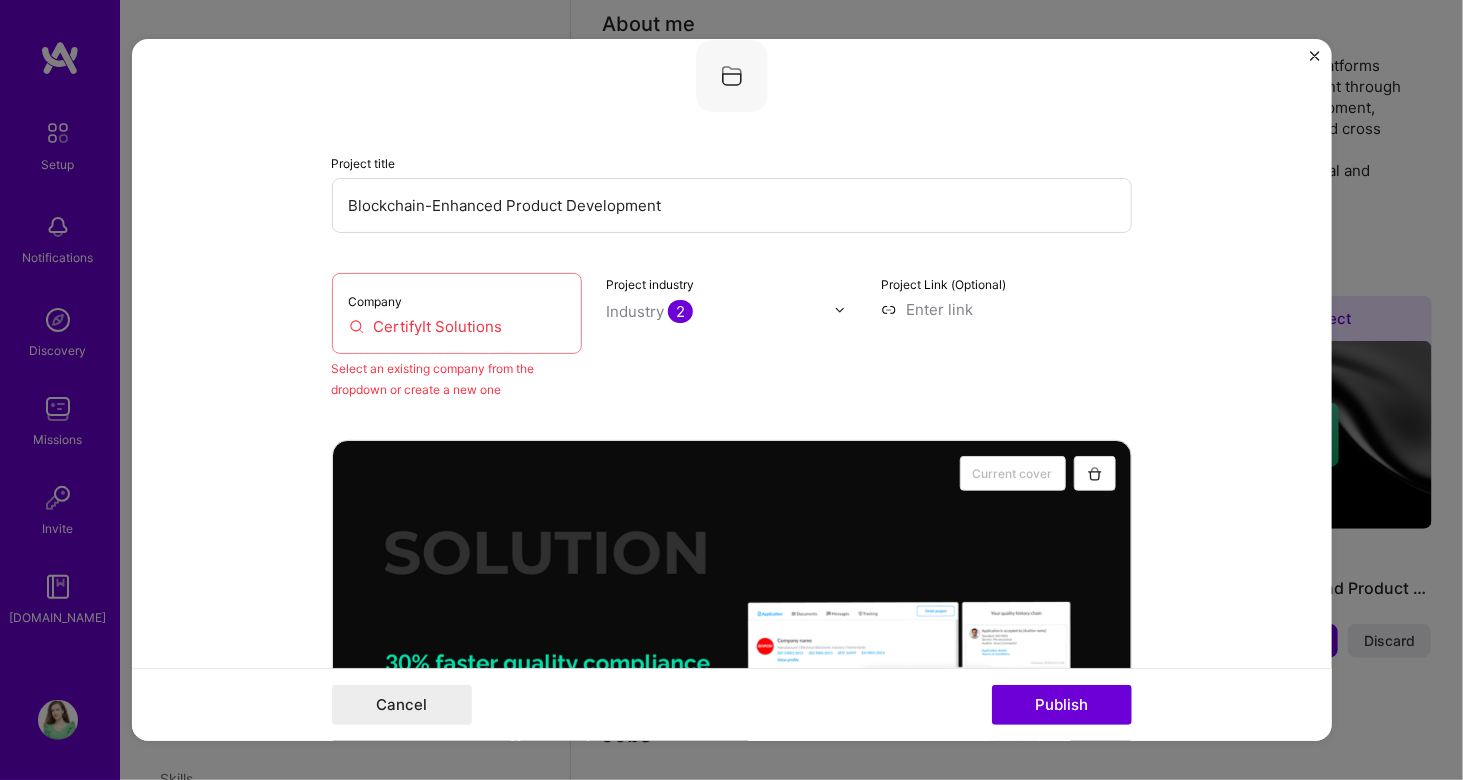 click on "Company CertifyIt Solutions
Select an existing company from the dropdown or create a new one Project industry Industry 2 Project Link (Optional)" at bounding box center [732, 336] 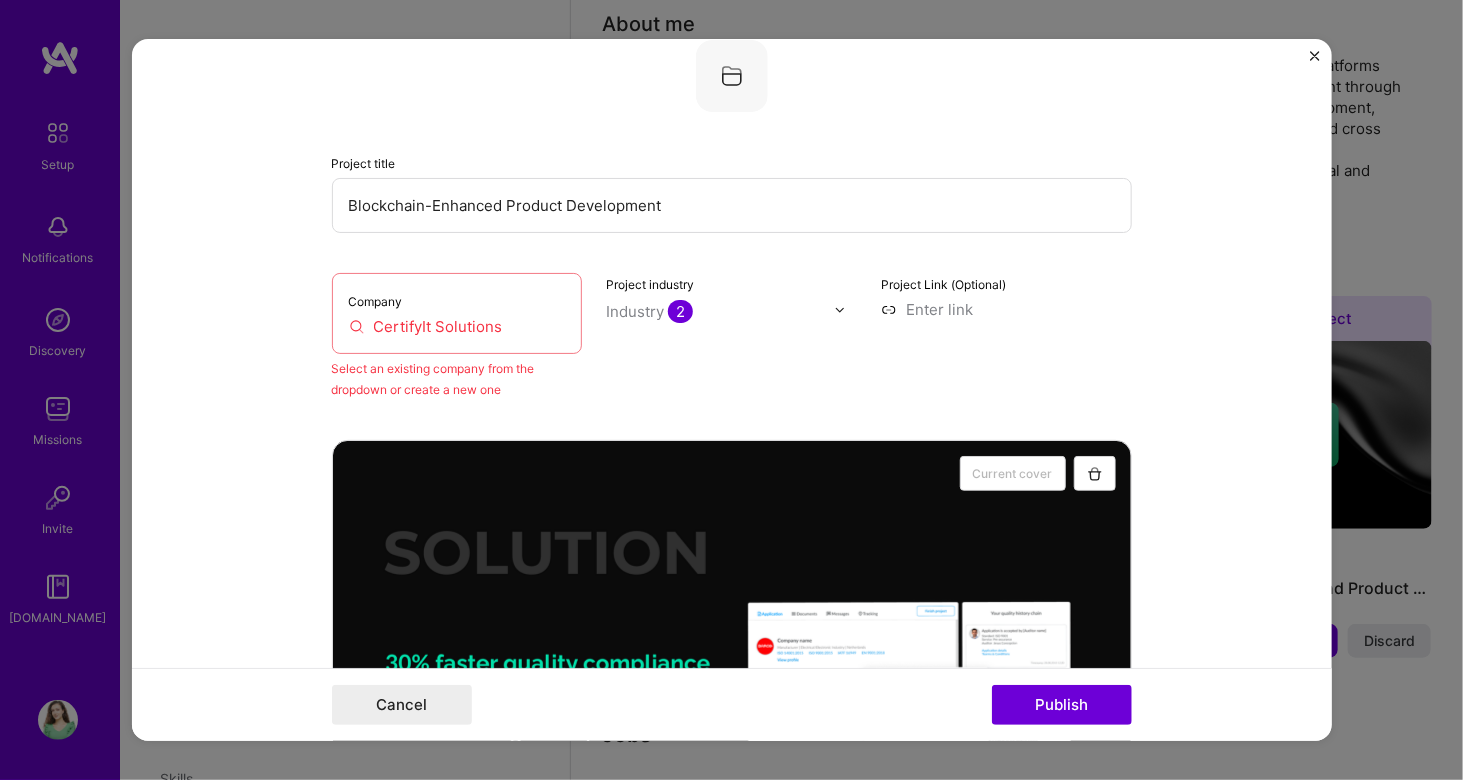 click on "Blockchain-Enhanced Product Development" at bounding box center [732, 205] 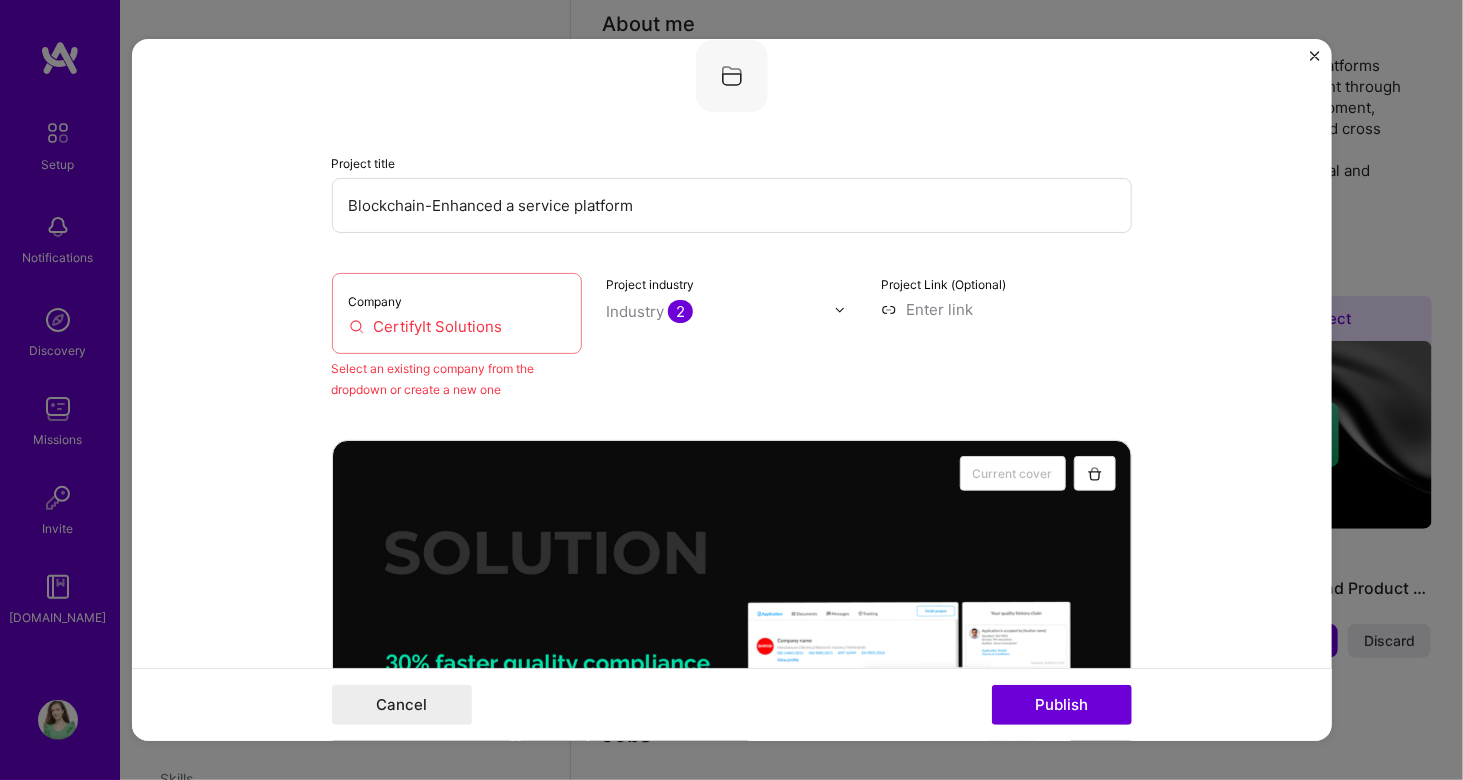 click on "Blockchain-Enhanced a service platform" at bounding box center [732, 205] 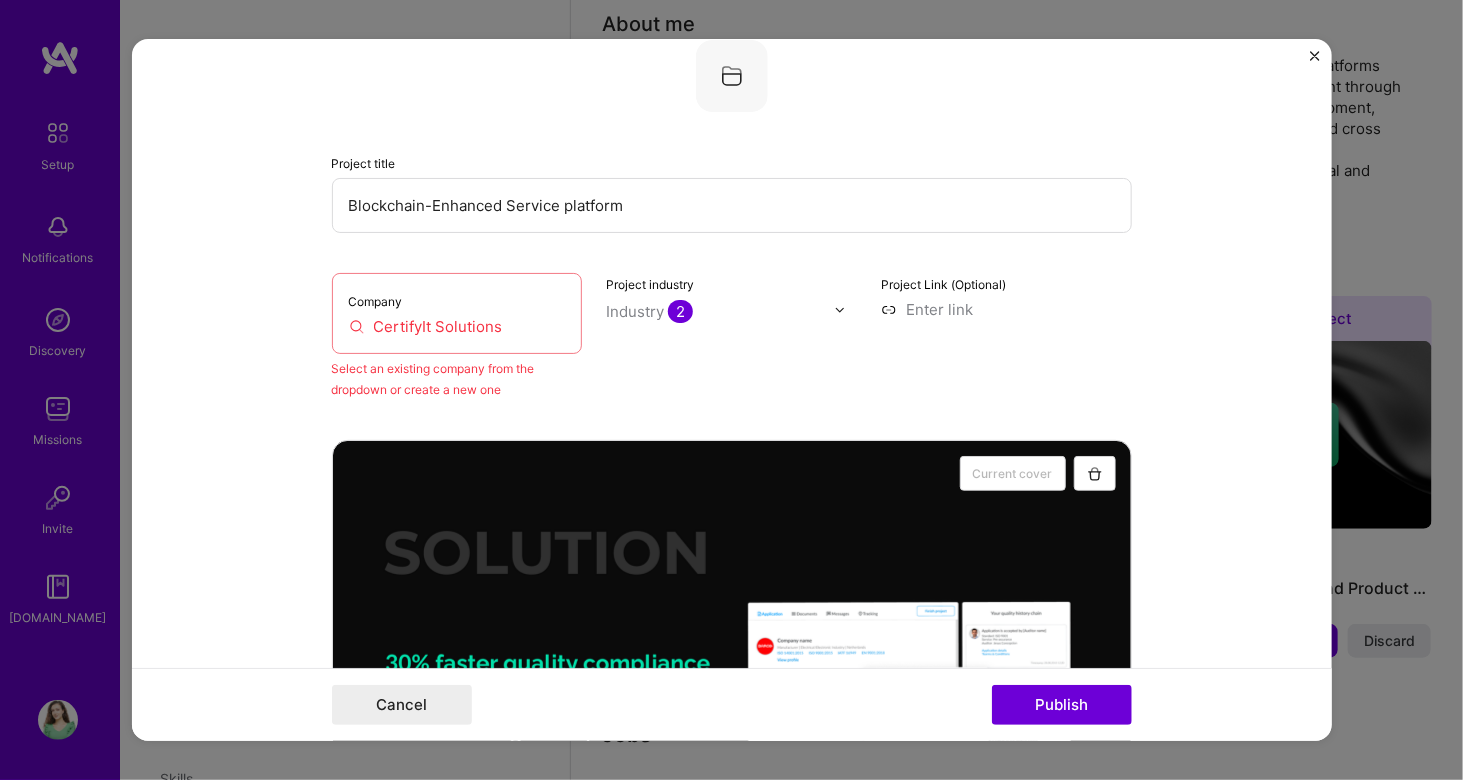 click on "Blockchain-Enhanced Service platform" at bounding box center [732, 205] 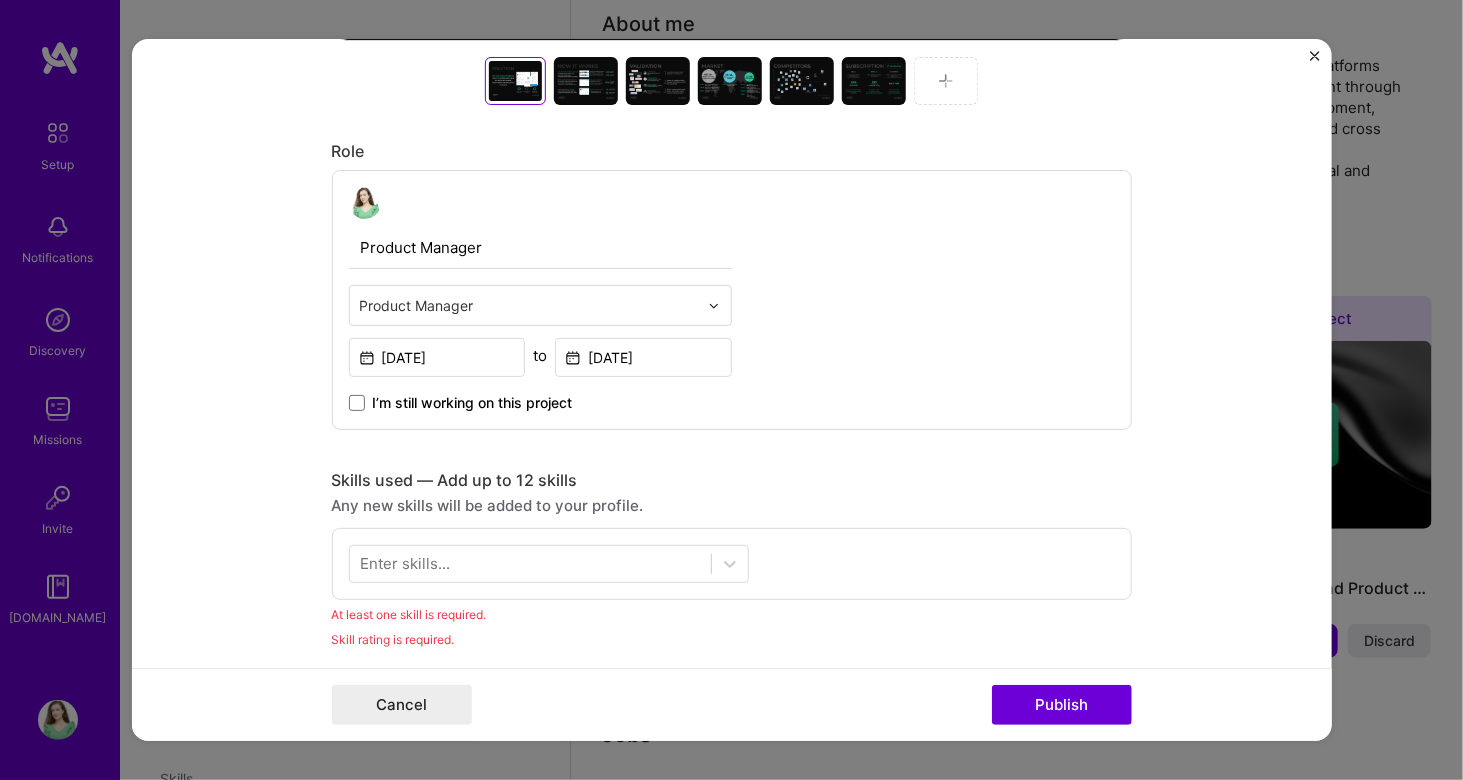 scroll, scrollTop: 1148, scrollLeft: 0, axis: vertical 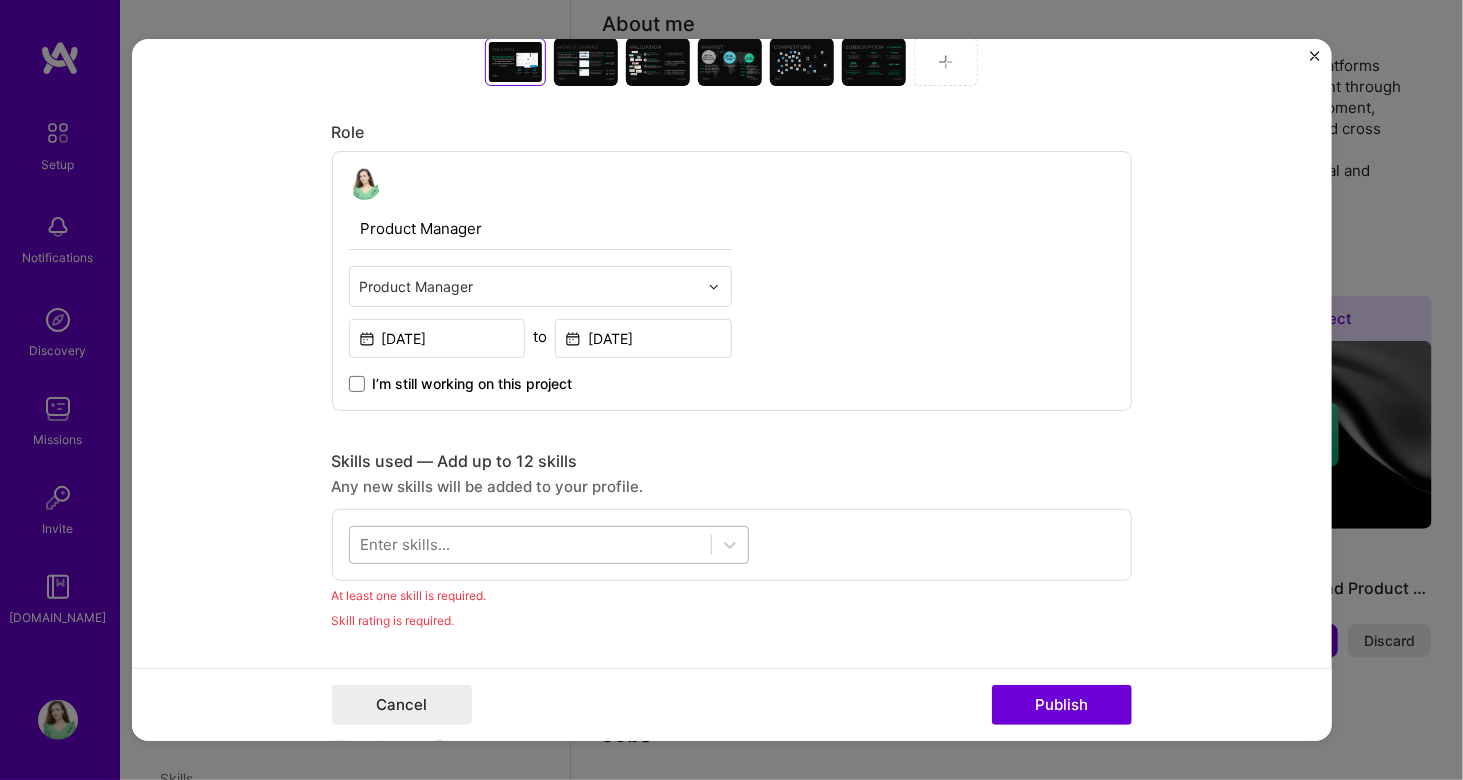 type on "Blockchain-Enhanced Service Platform" 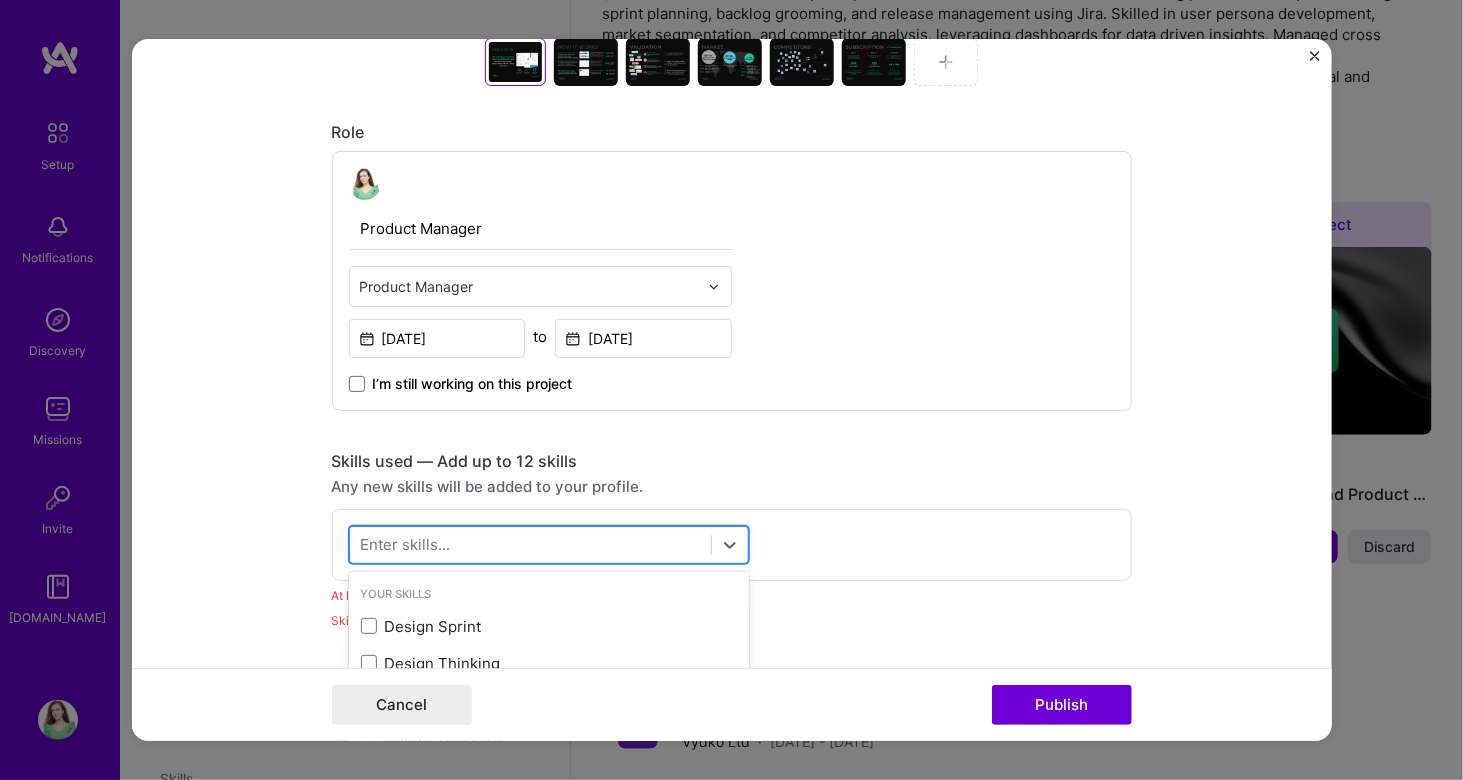 click at bounding box center [530, 545] 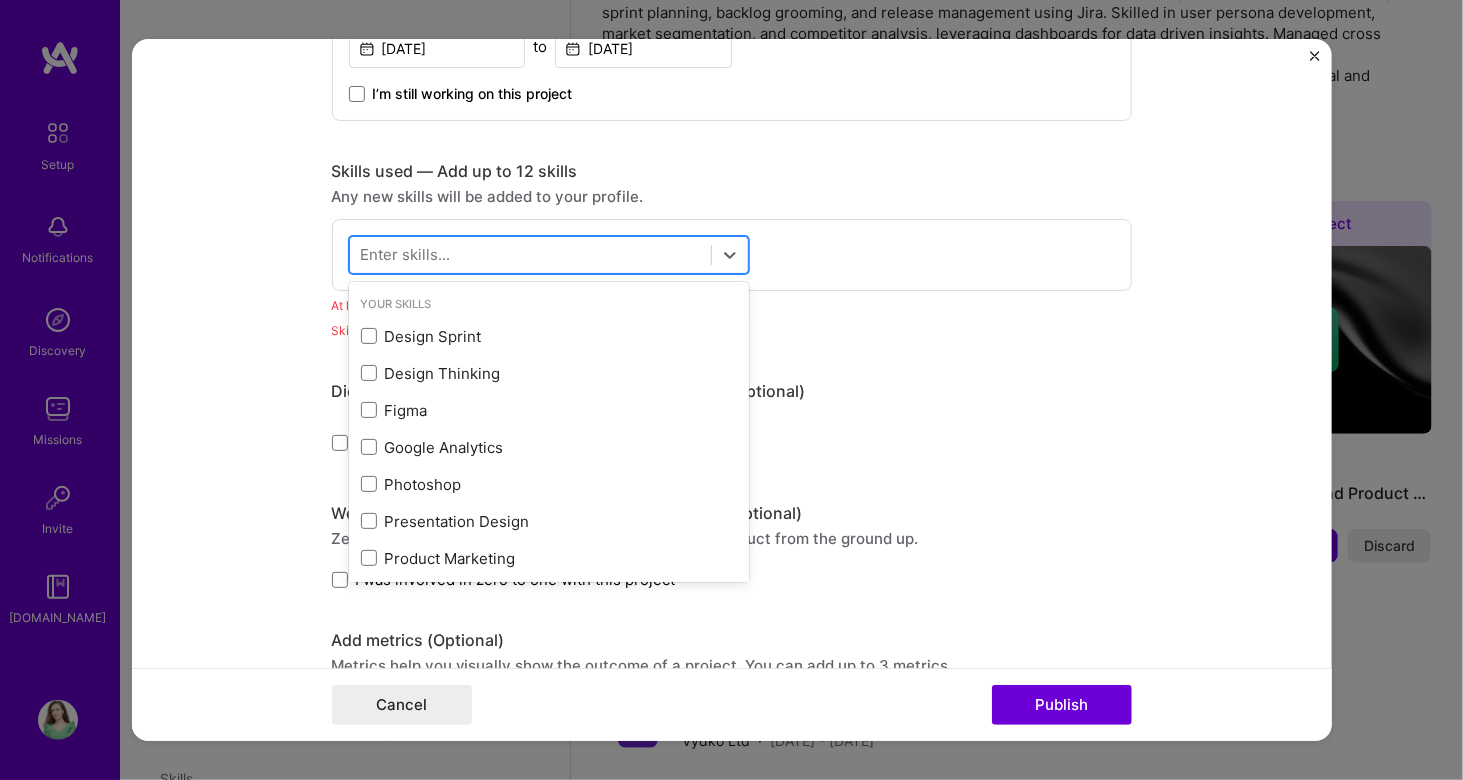 scroll, scrollTop: 1441, scrollLeft: 0, axis: vertical 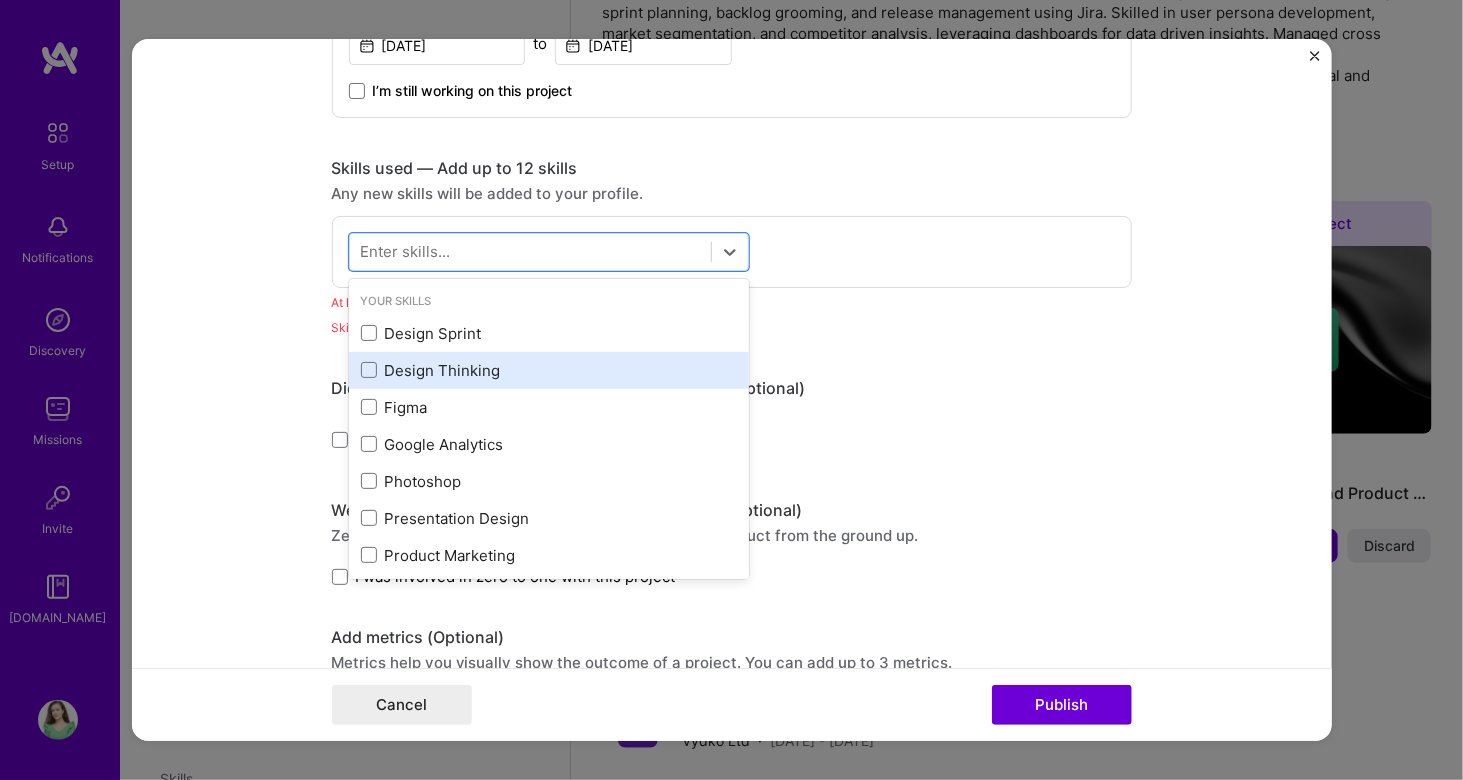 click on "Design Thinking" at bounding box center (549, 370) 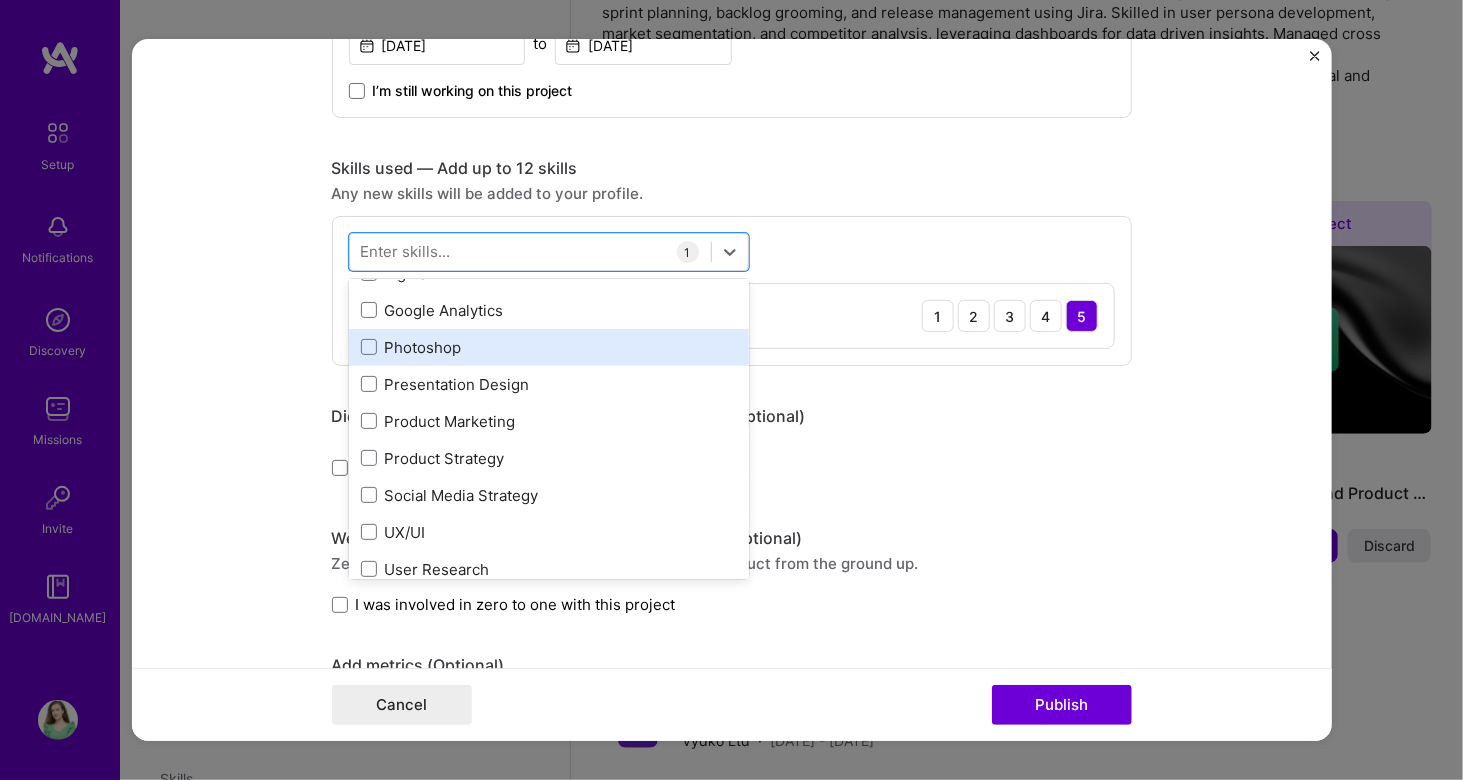 scroll, scrollTop: 140, scrollLeft: 0, axis: vertical 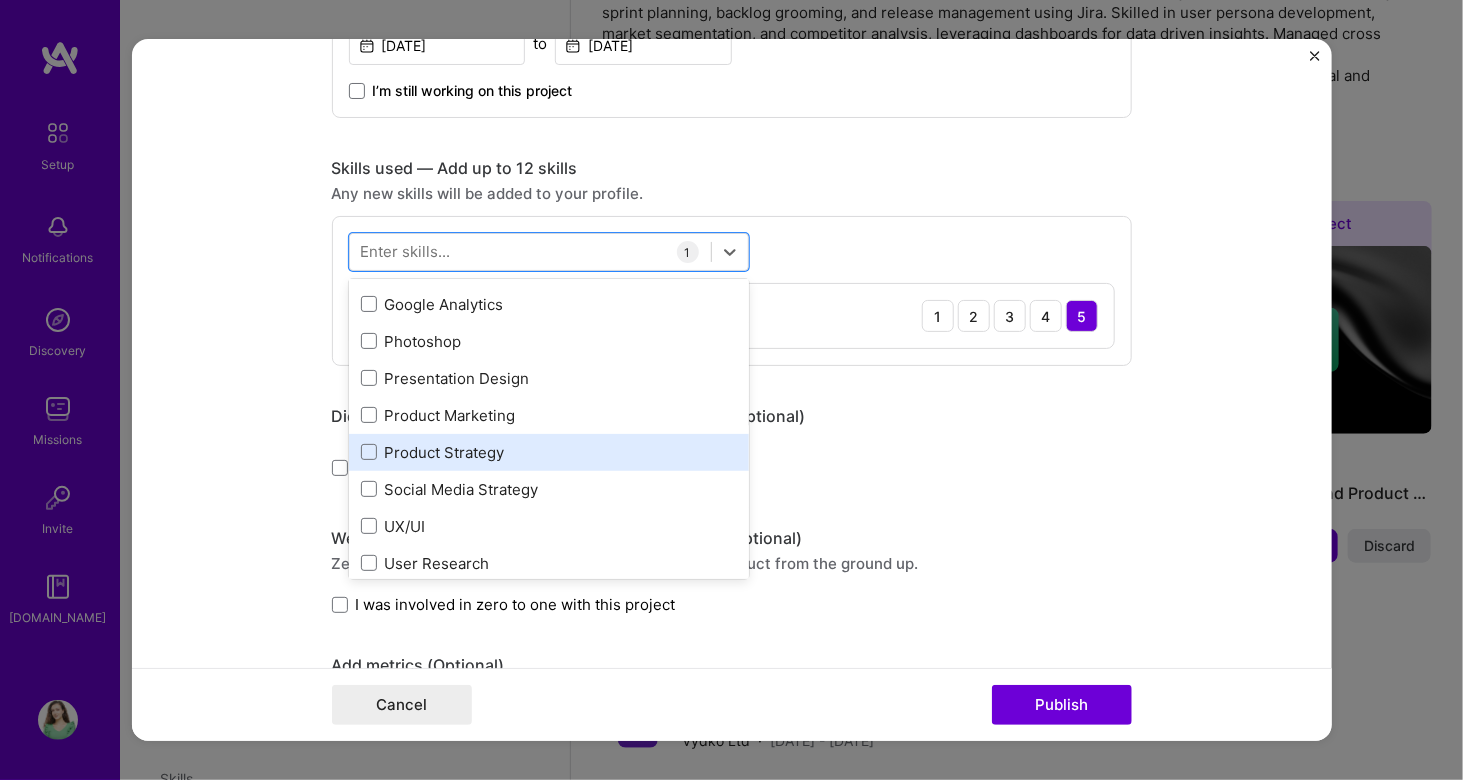 click on "Product Strategy" at bounding box center (549, 452) 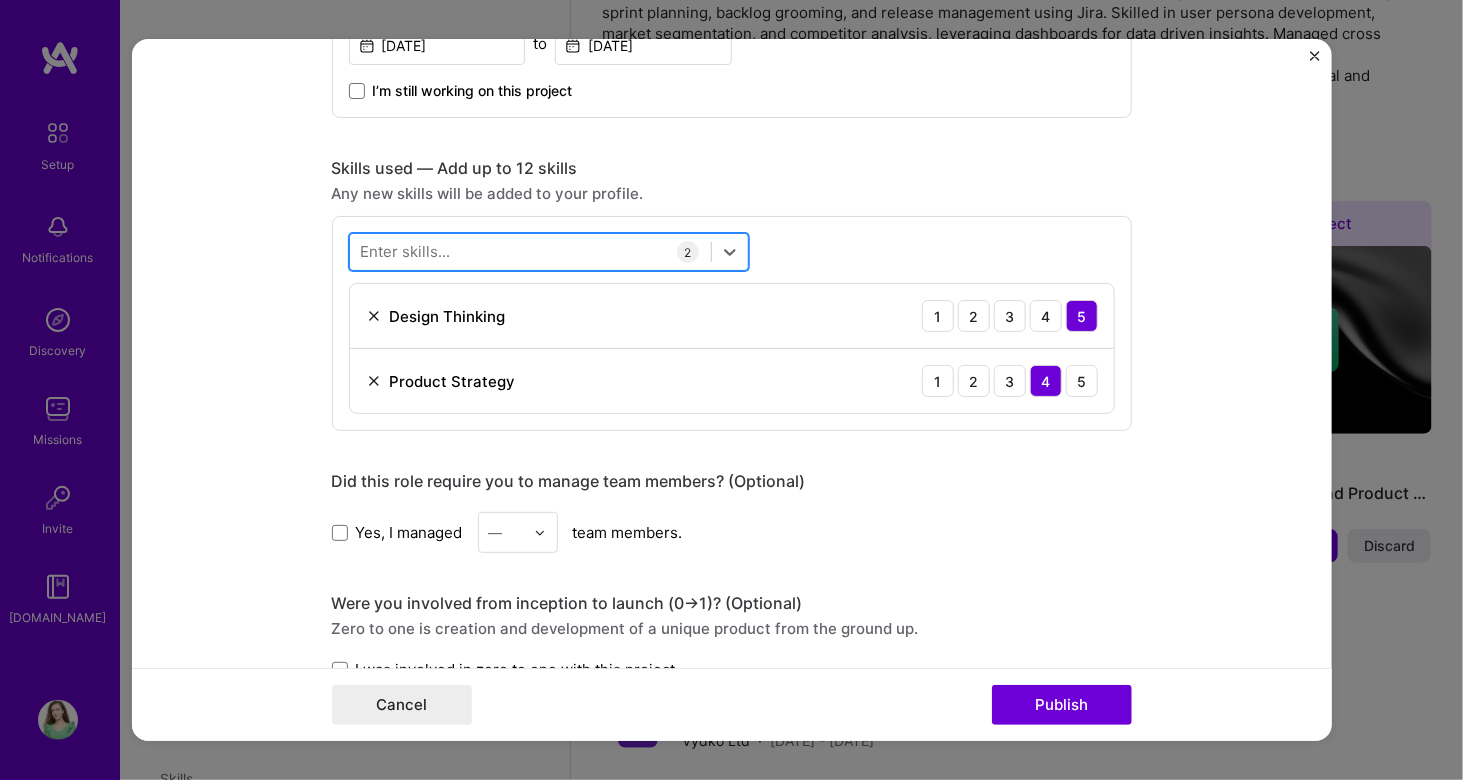 click at bounding box center [530, 252] 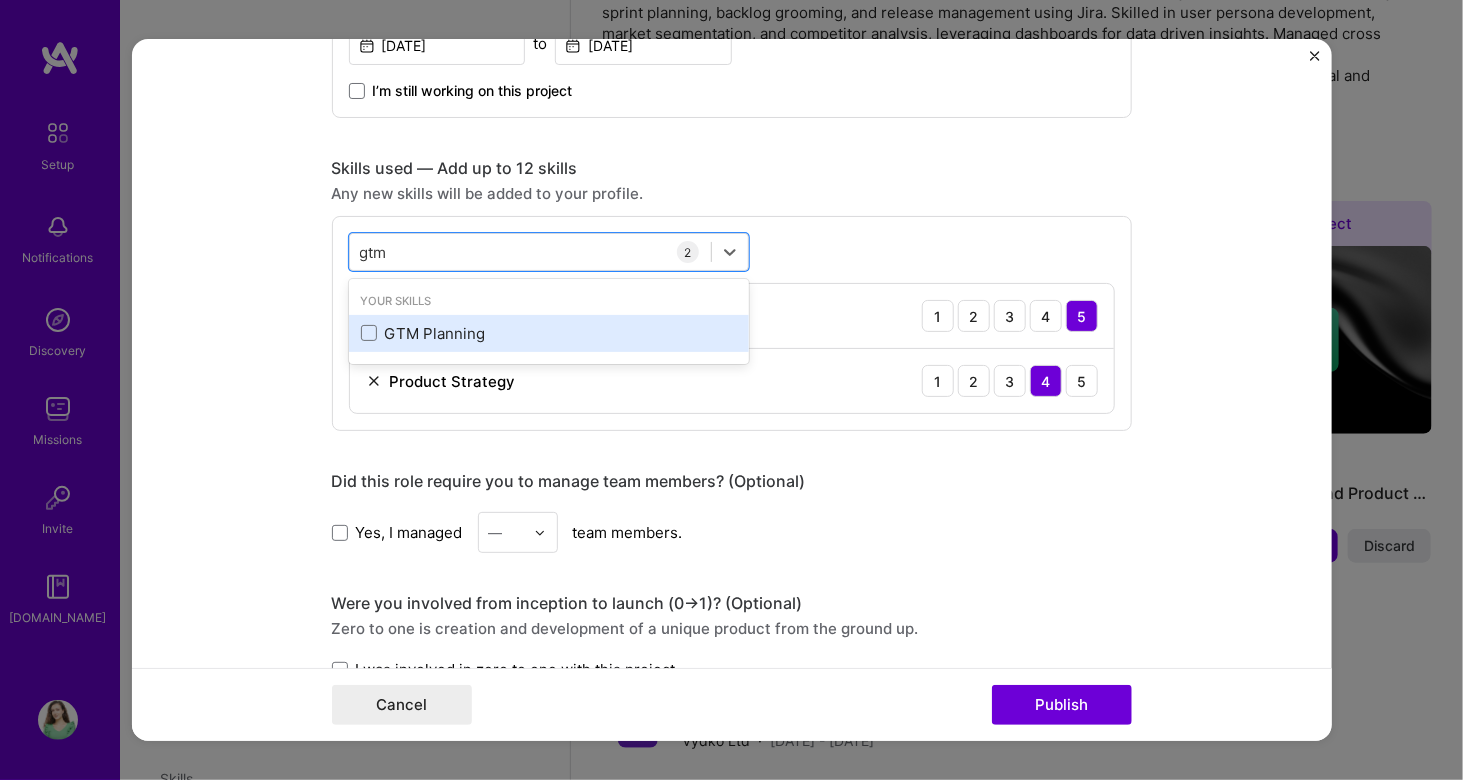 click on "GTM Planning" at bounding box center [549, 333] 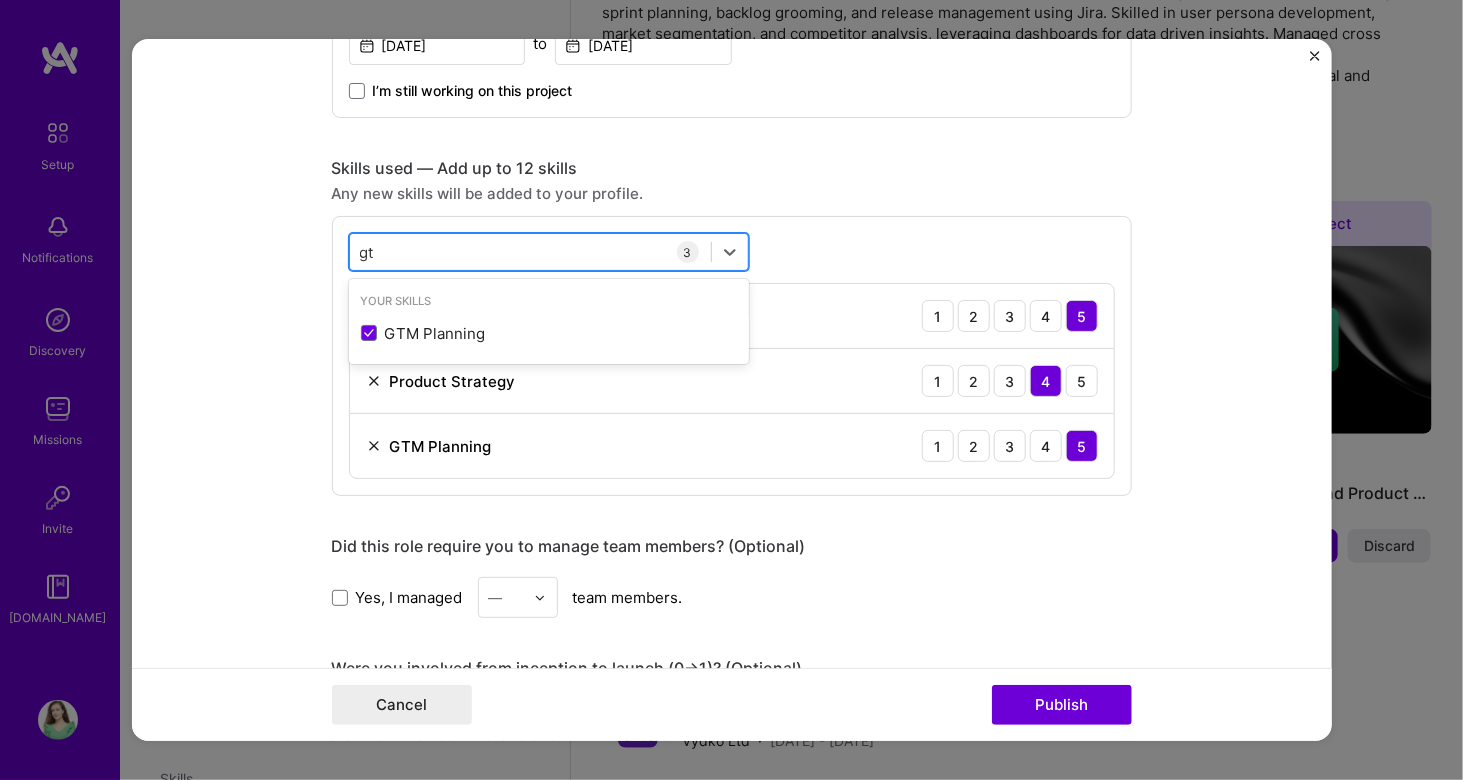 type on "g" 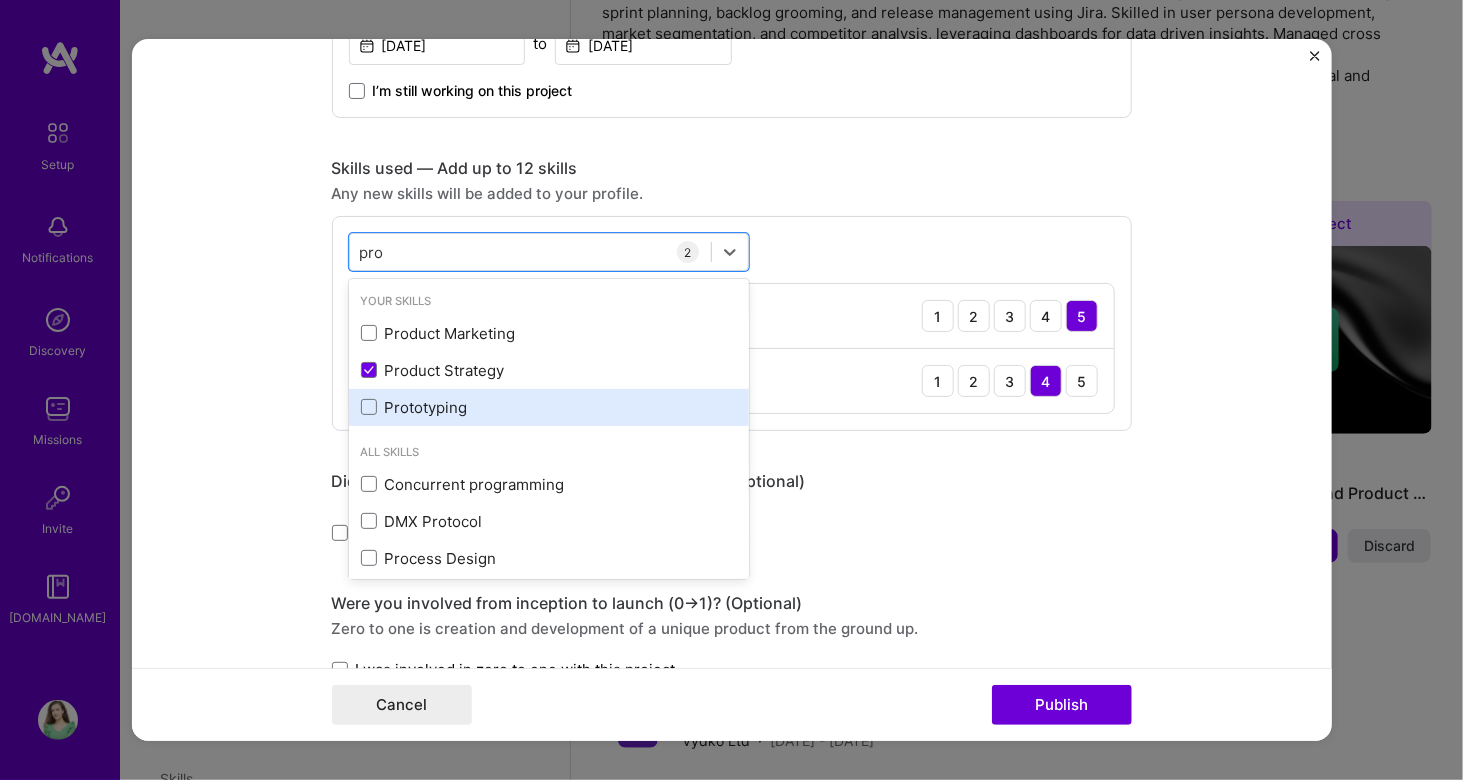 click on "Prototyping" at bounding box center [549, 407] 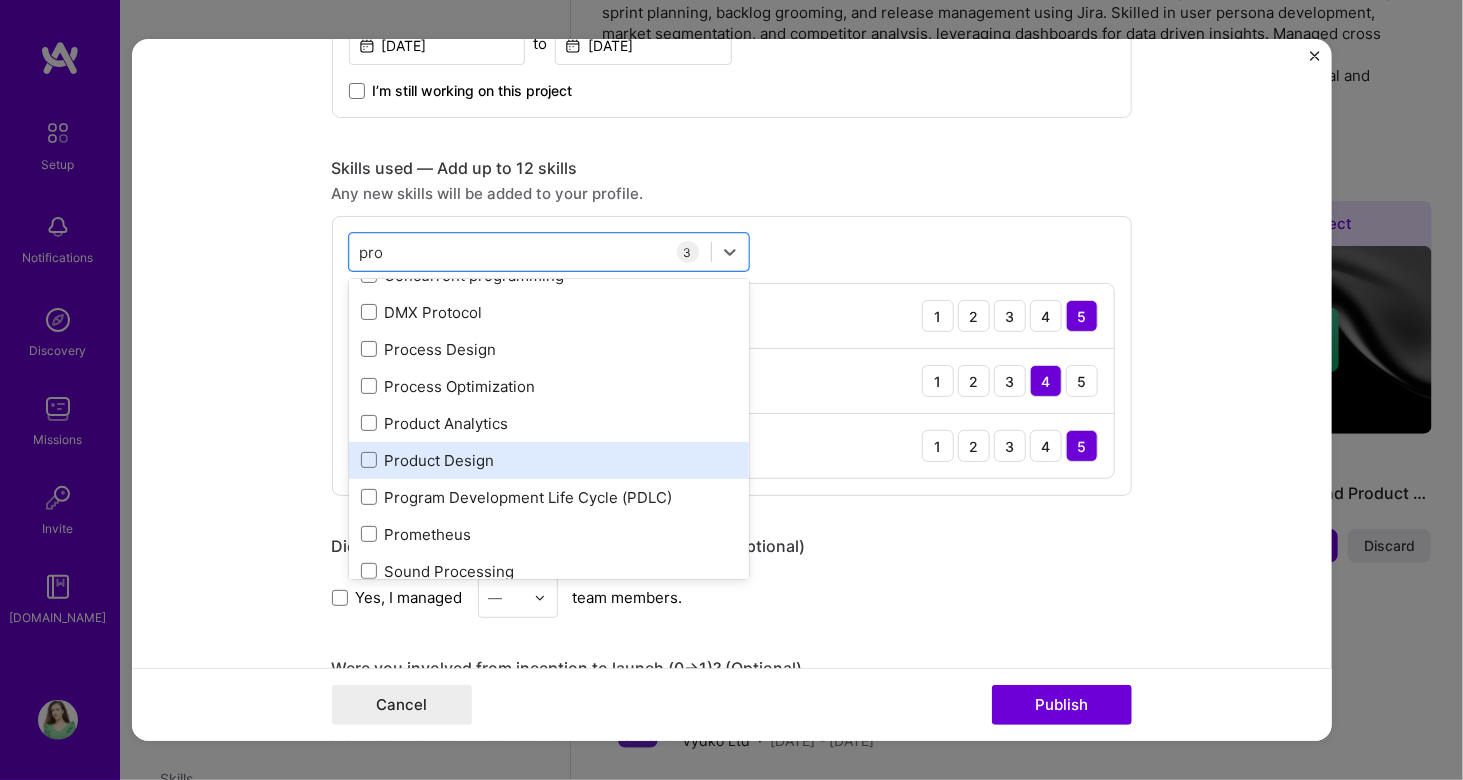 scroll, scrollTop: 231, scrollLeft: 0, axis: vertical 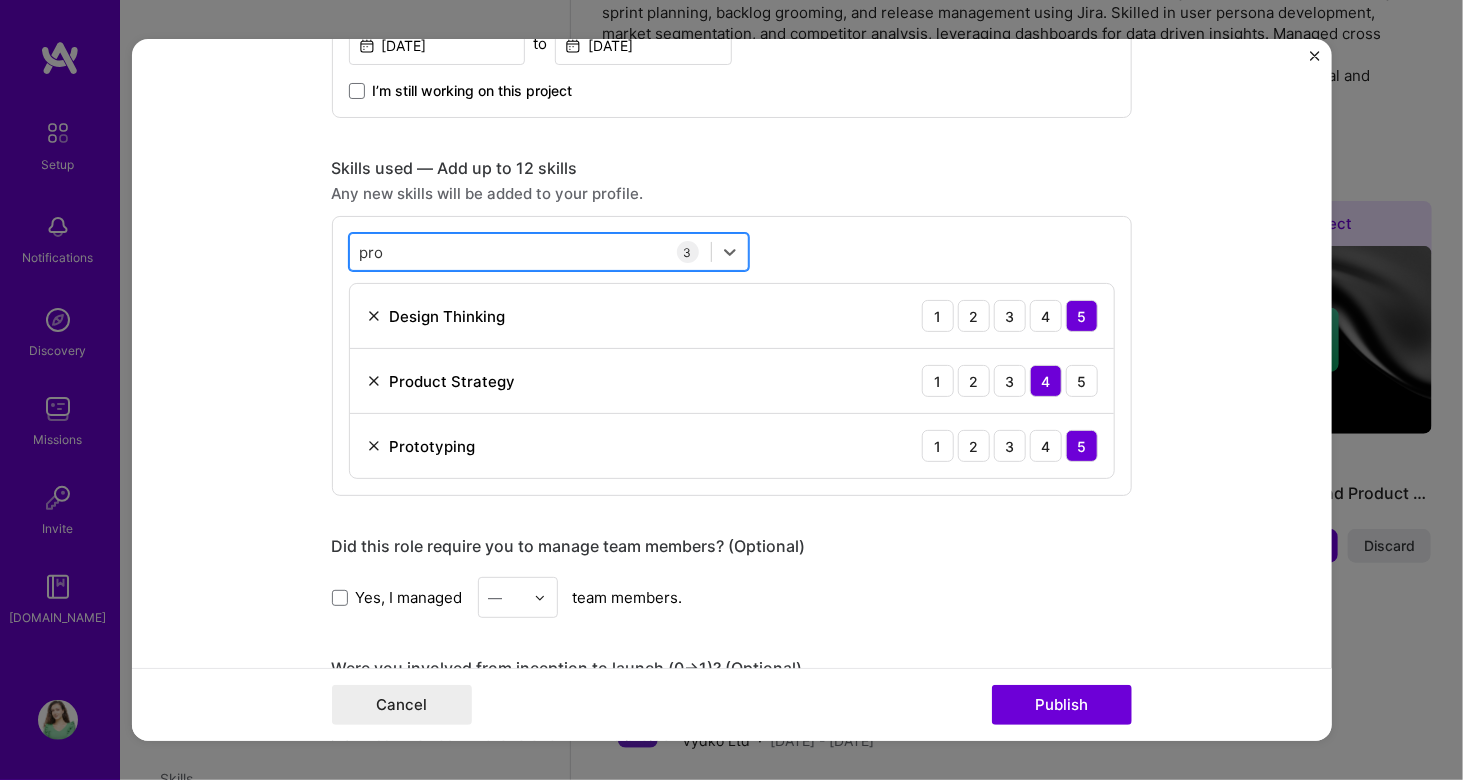 click on "pro pro" at bounding box center [530, 252] 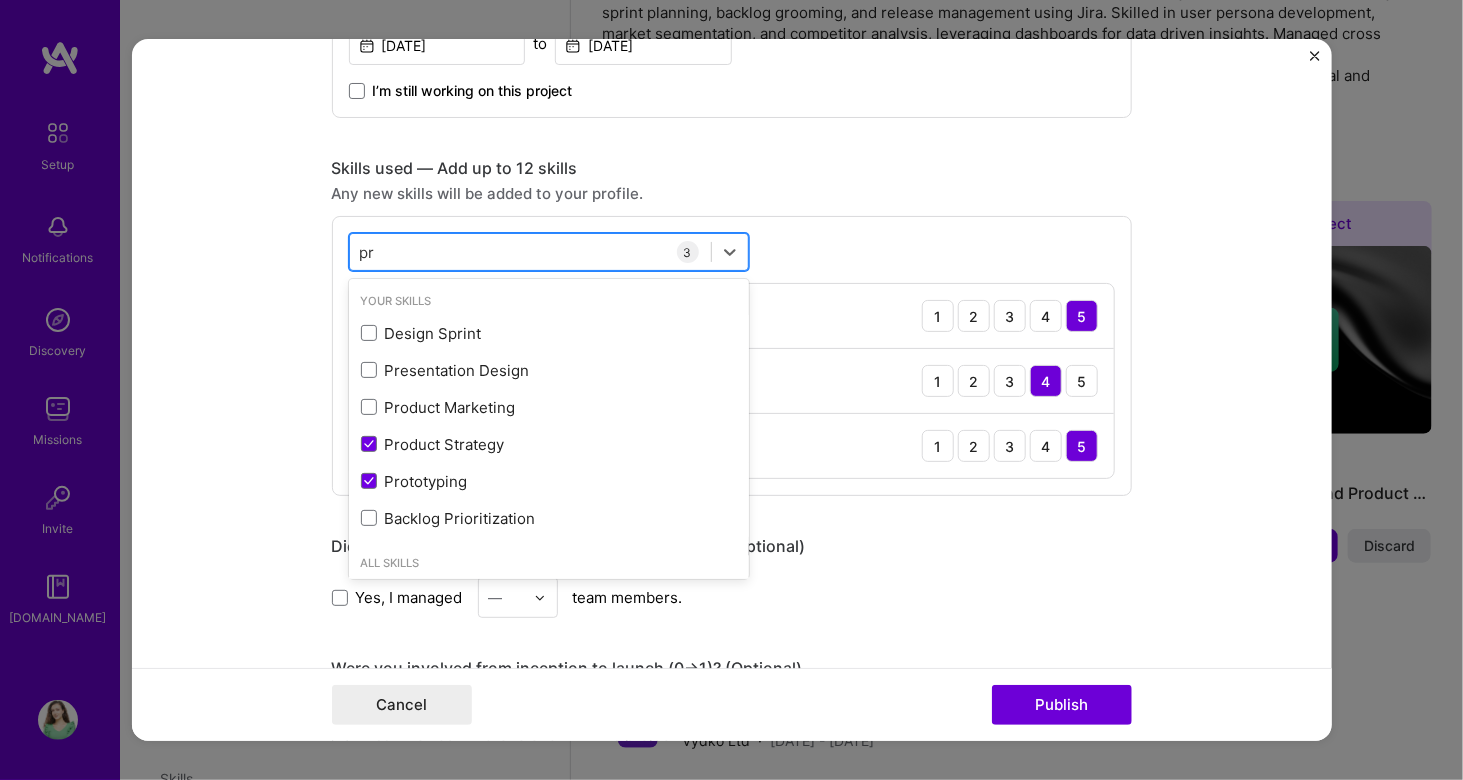 type on "p" 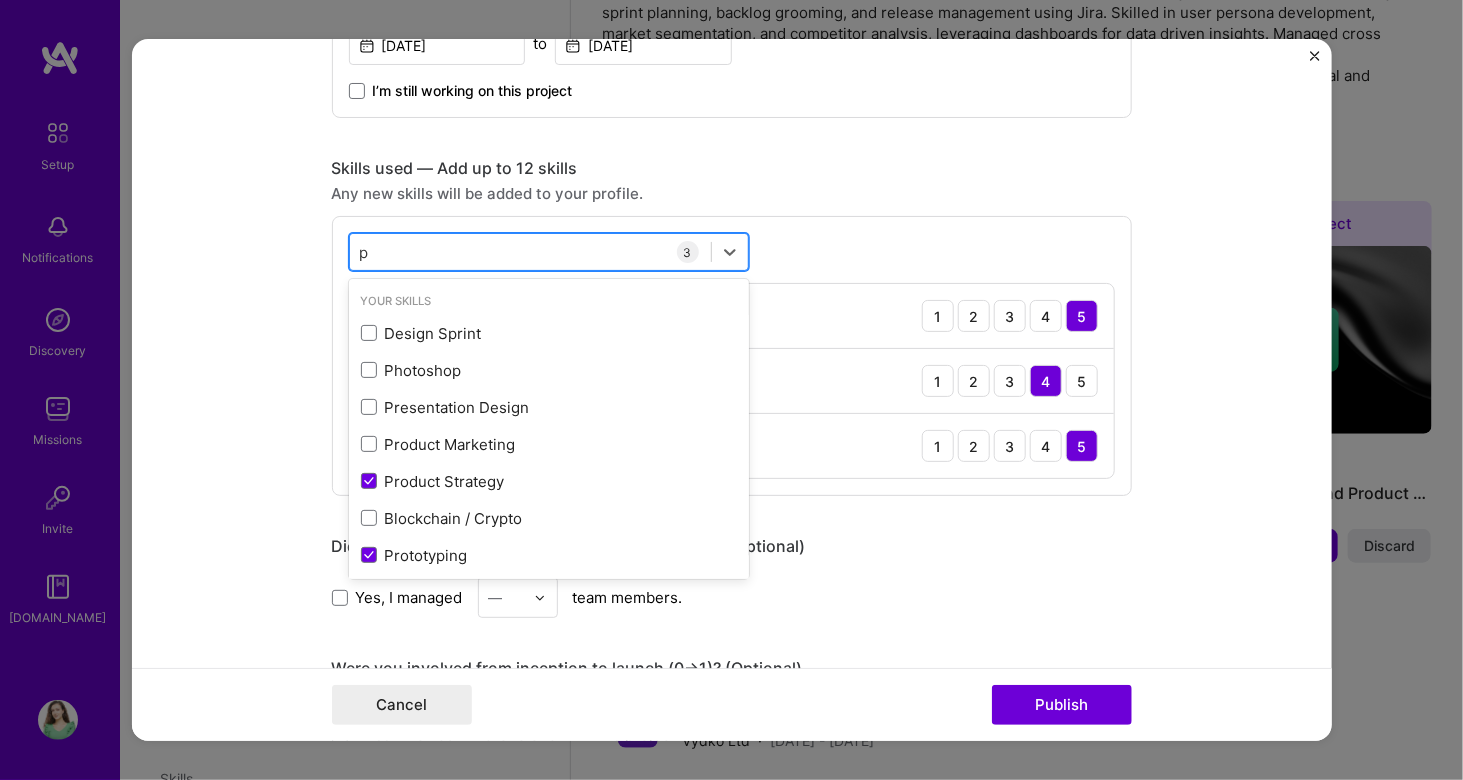 type 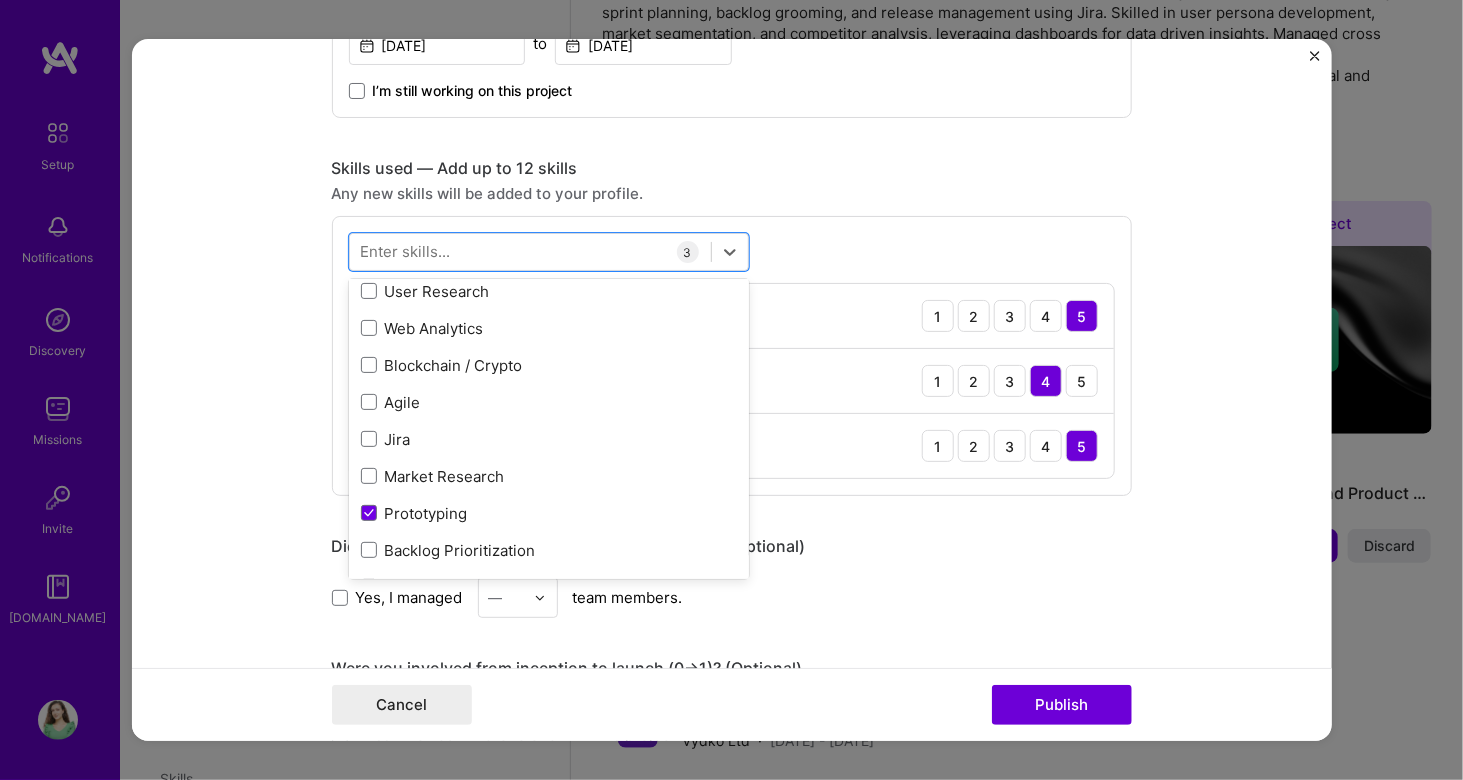 scroll, scrollTop: 425, scrollLeft: 0, axis: vertical 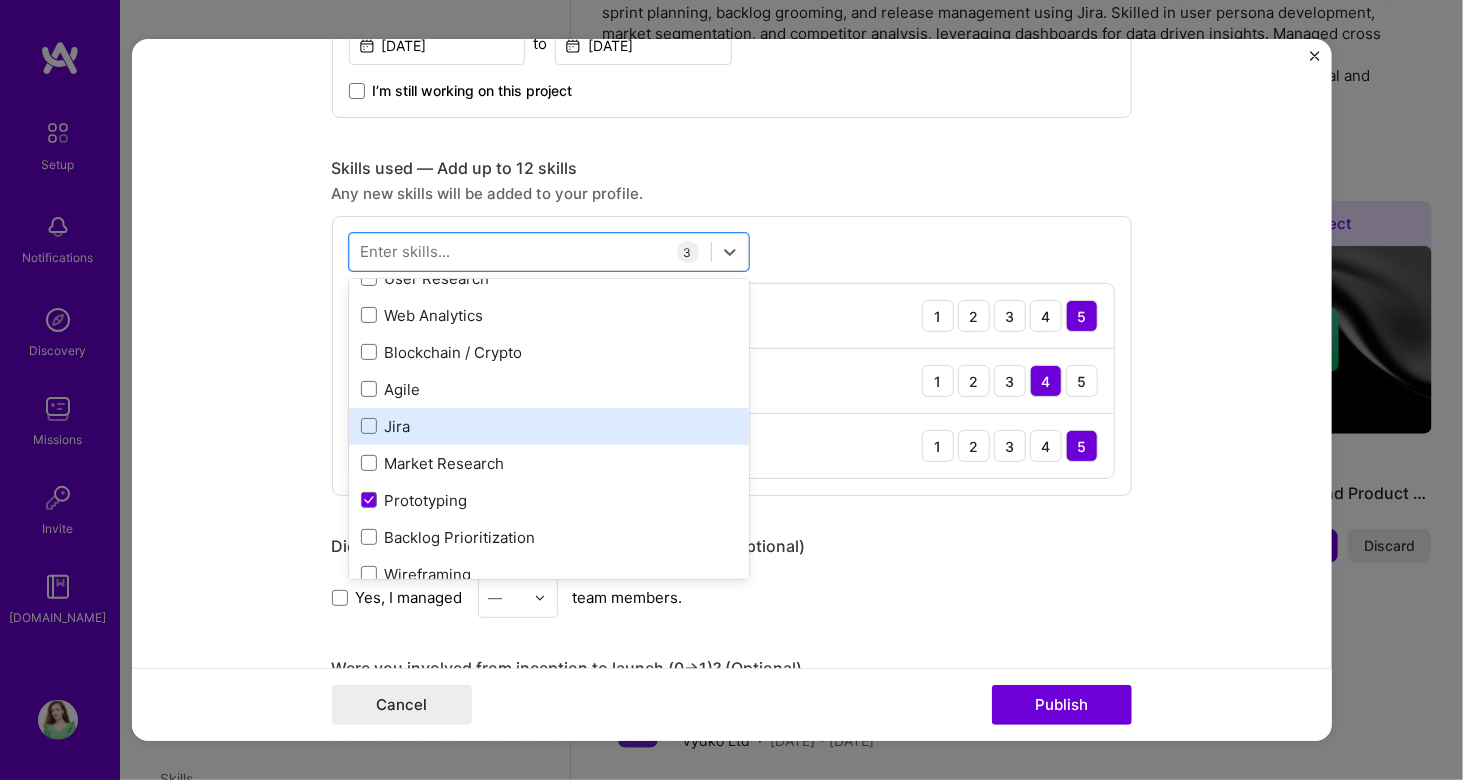 click on "Jira" at bounding box center [549, 426] 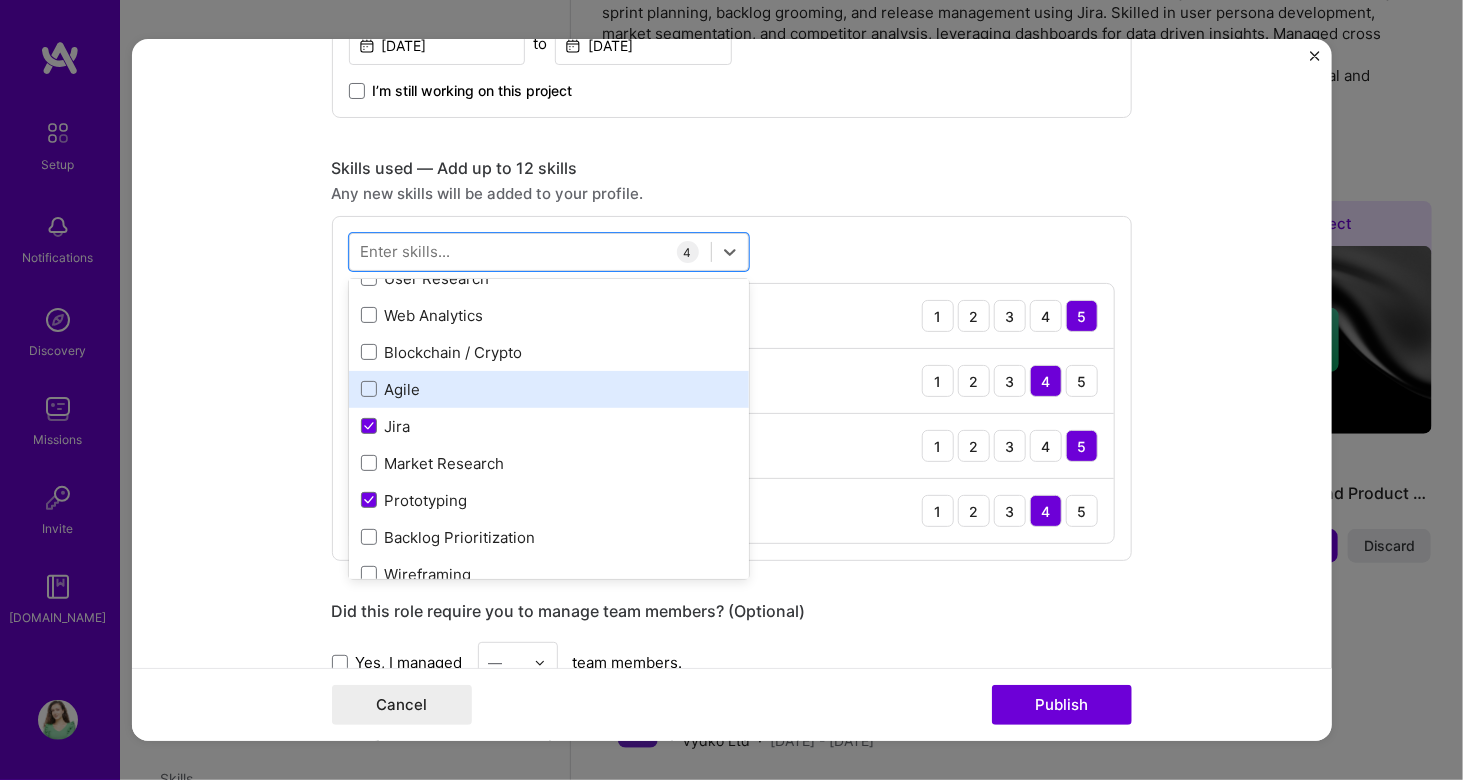 click on "Agile" at bounding box center (549, 389) 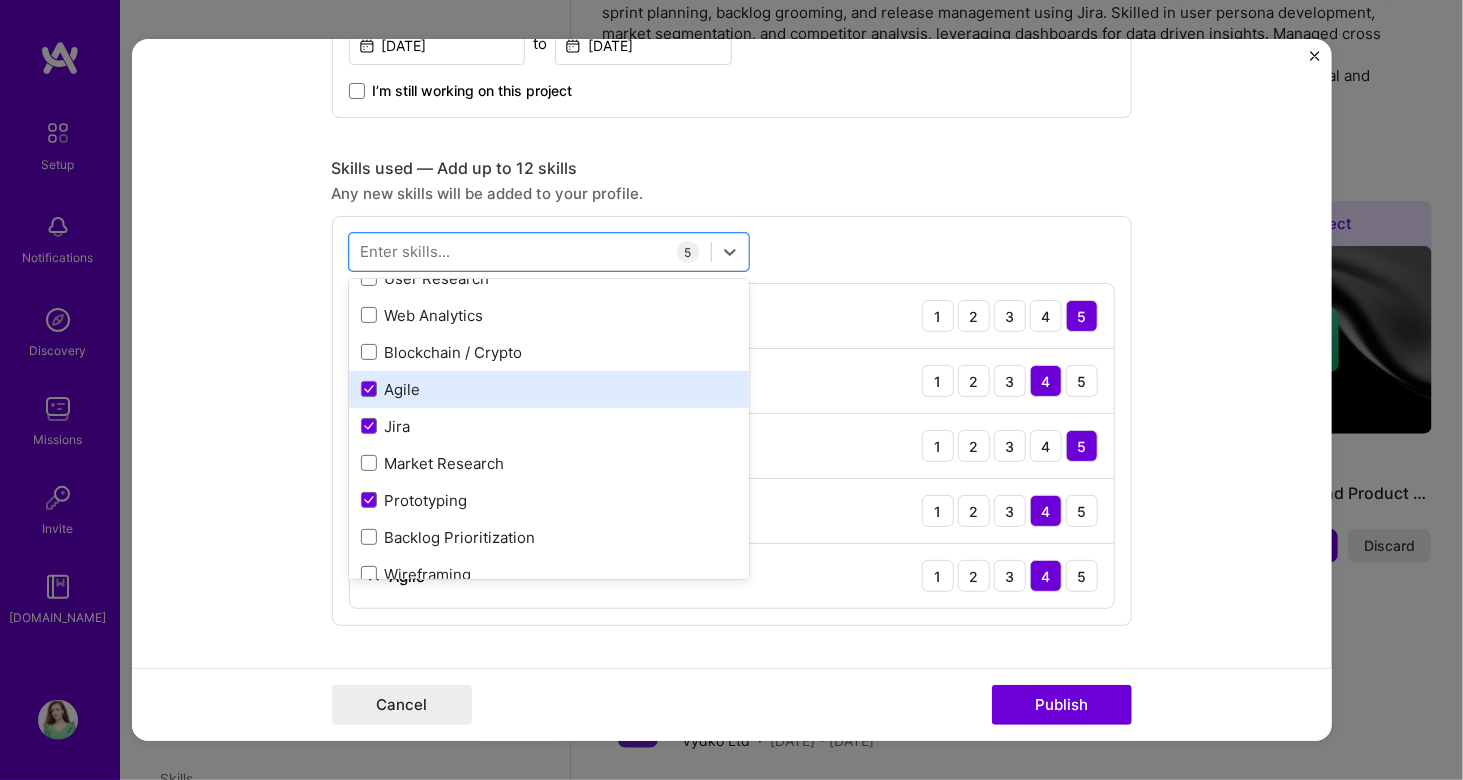 scroll, scrollTop: 462, scrollLeft: 0, axis: vertical 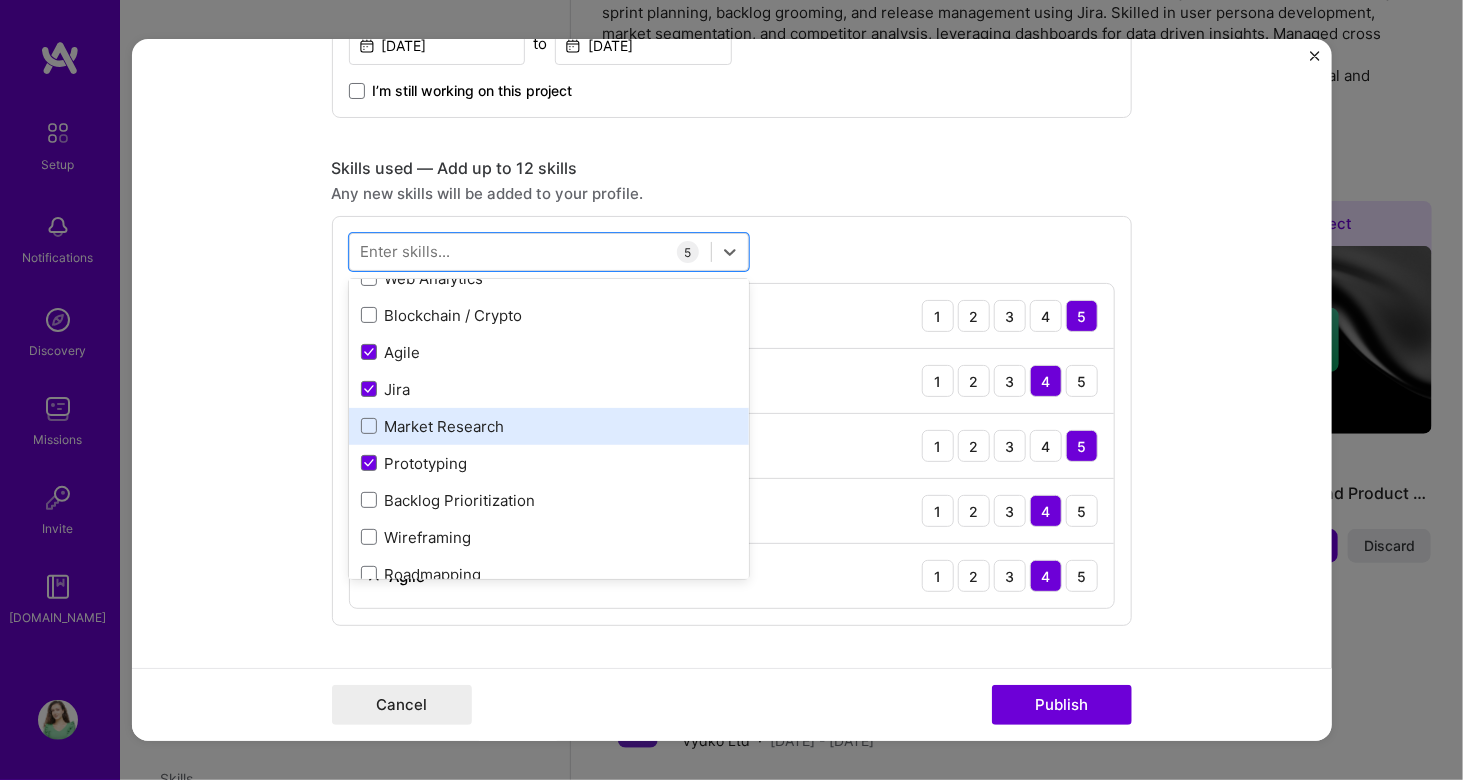click on "Market Research" at bounding box center [549, 426] 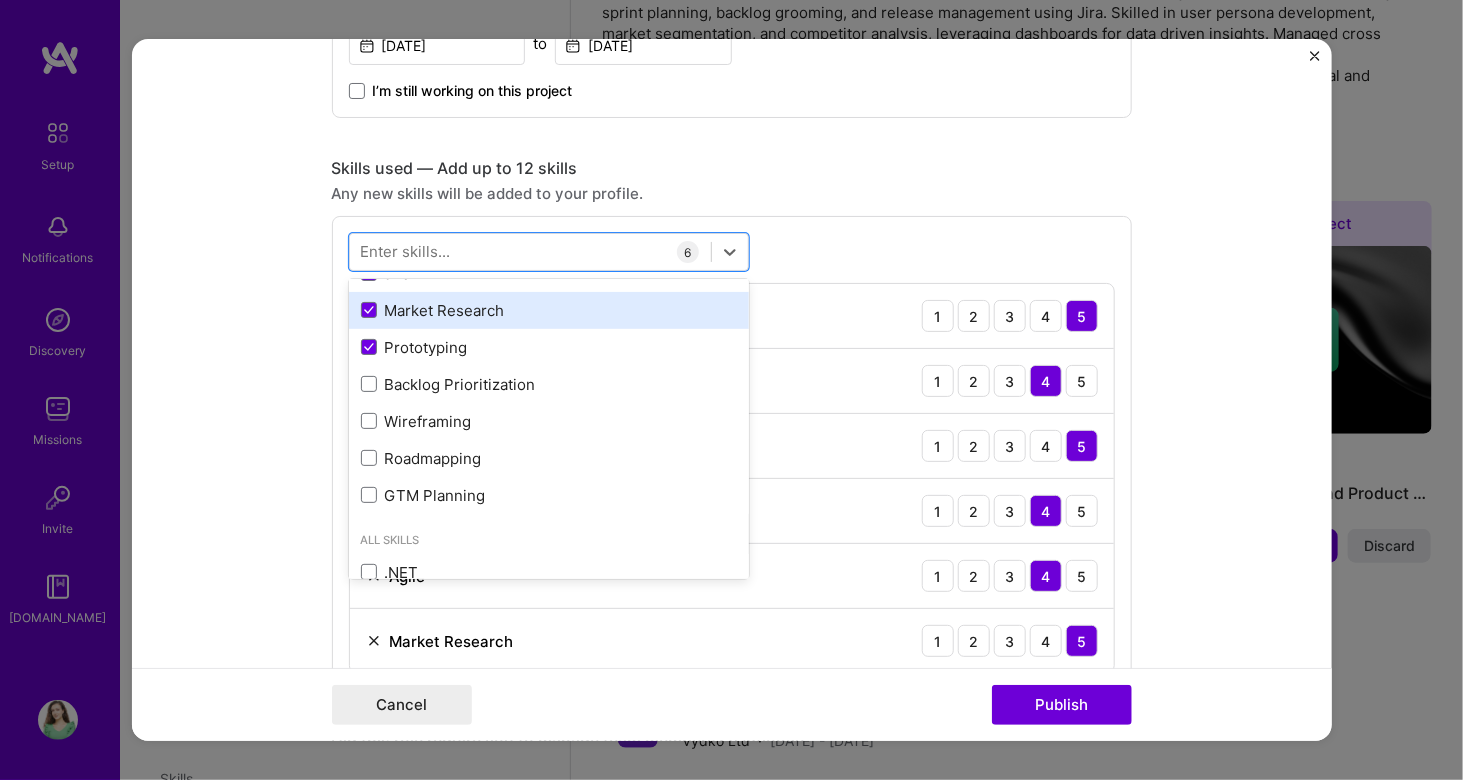 scroll, scrollTop: 580, scrollLeft: 0, axis: vertical 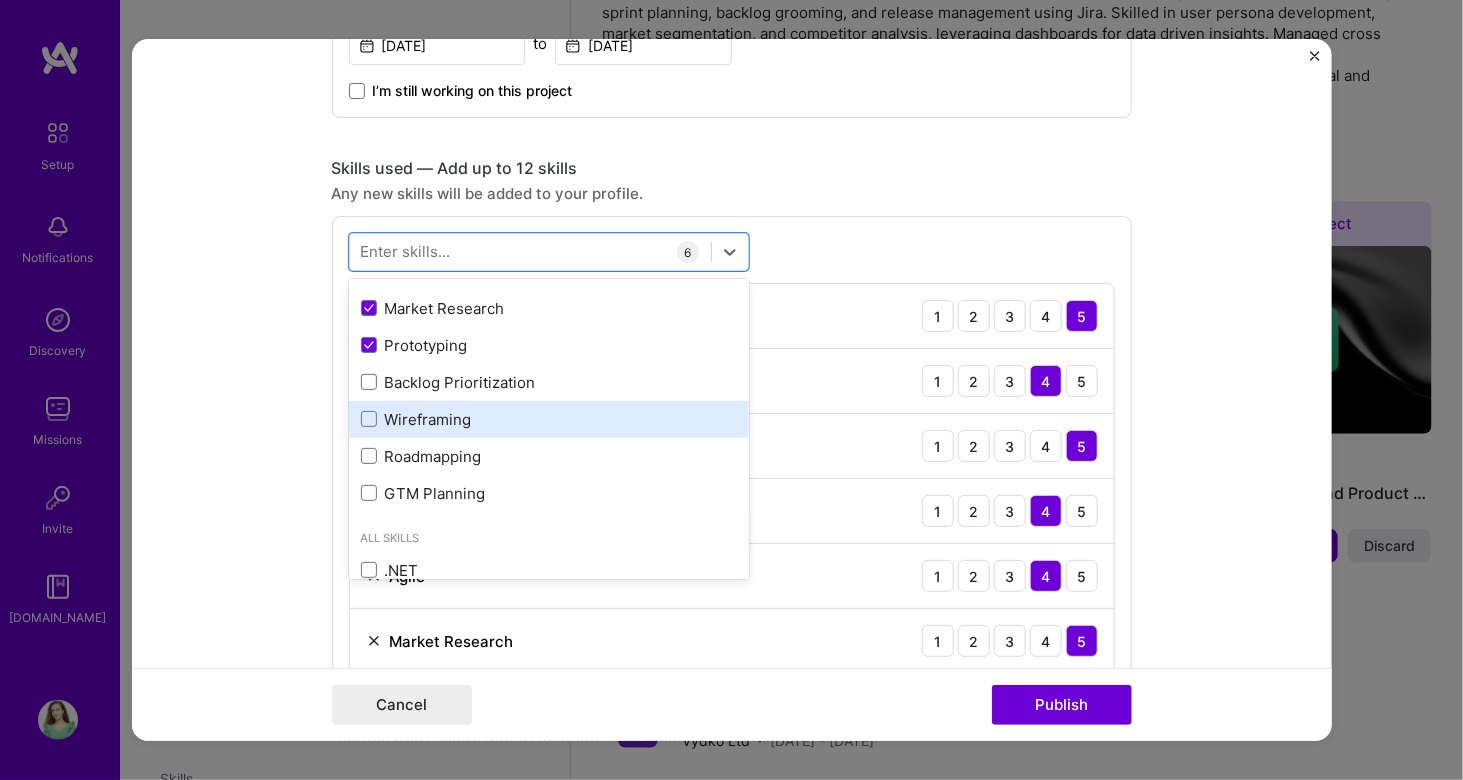 click on "Wireframing" at bounding box center (549, 419) 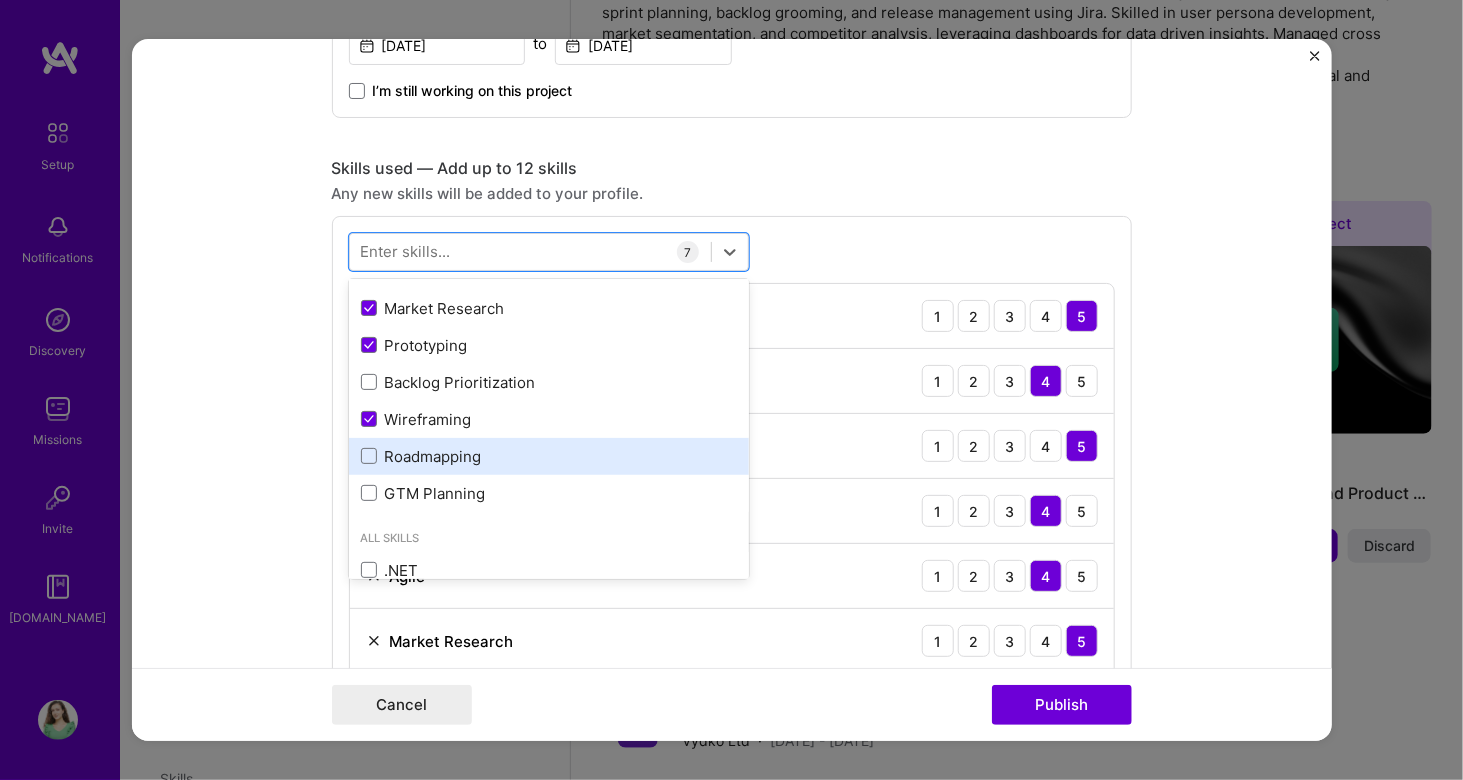 click on "Roadmapping" at bounding box center [549, 456] 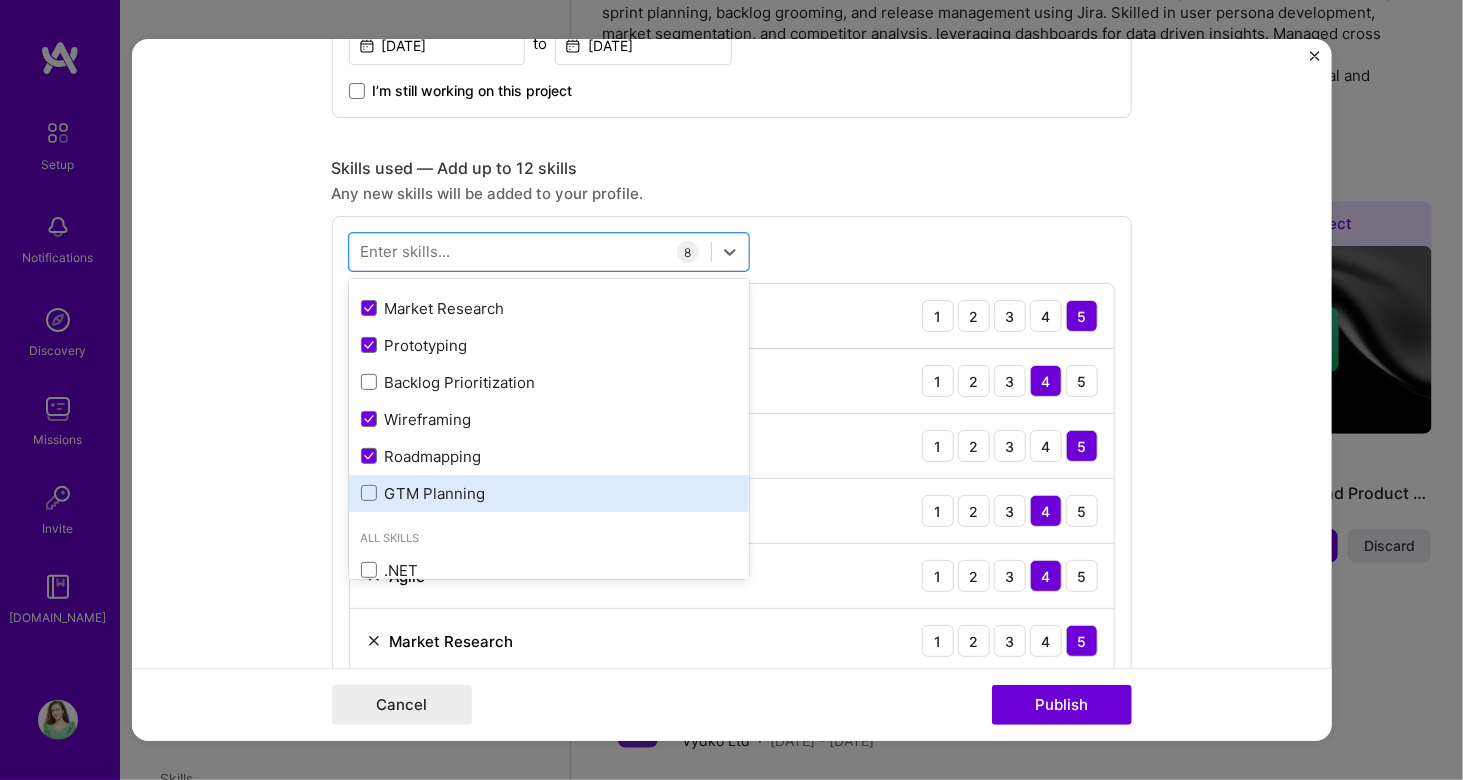 click on "GTM Planning" at bounding box center [549, 493] 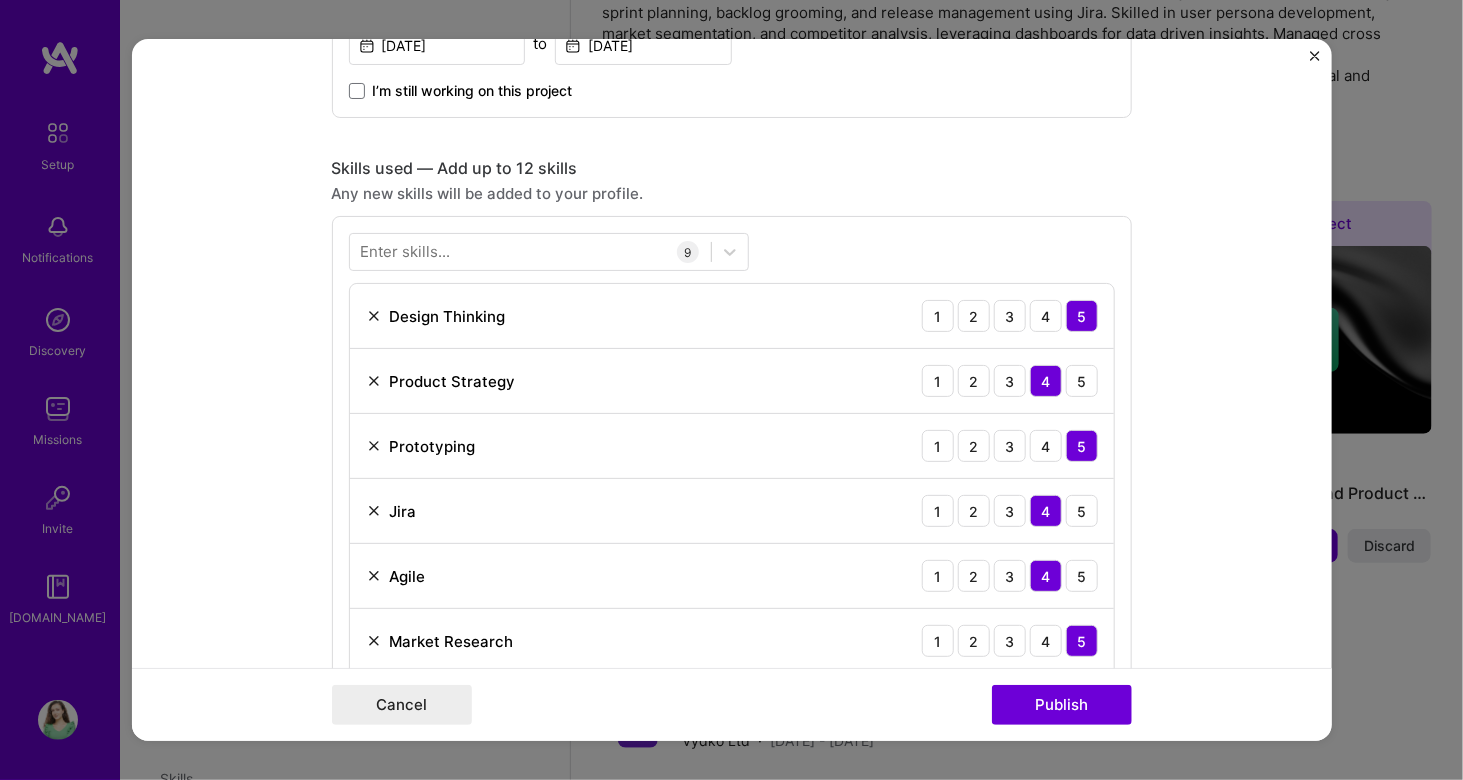 click on "Skills used — Add up to 12 skills" at bounding box center (732, 168) 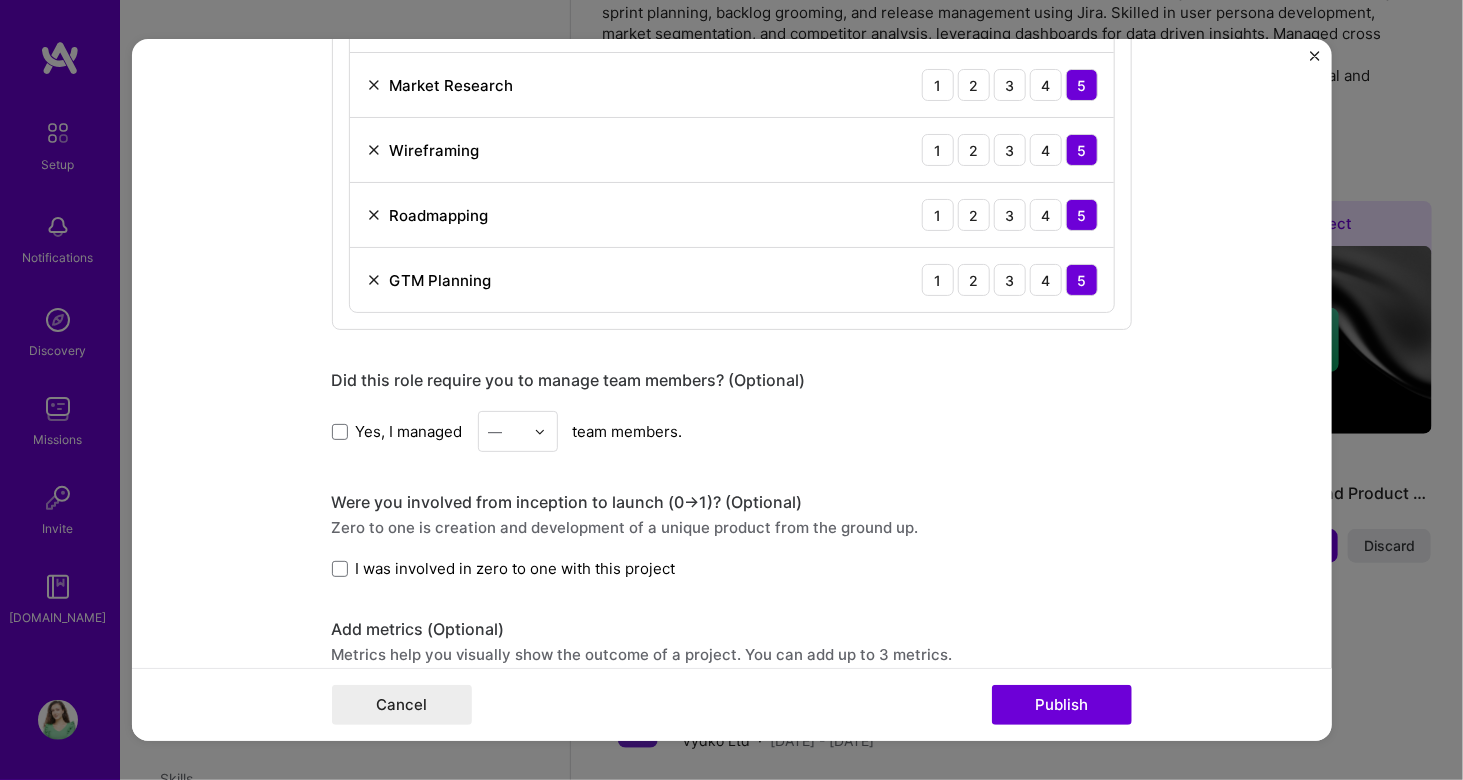 scroll, scrollTop: 2012, scrollLeft: 0, axis: vertical 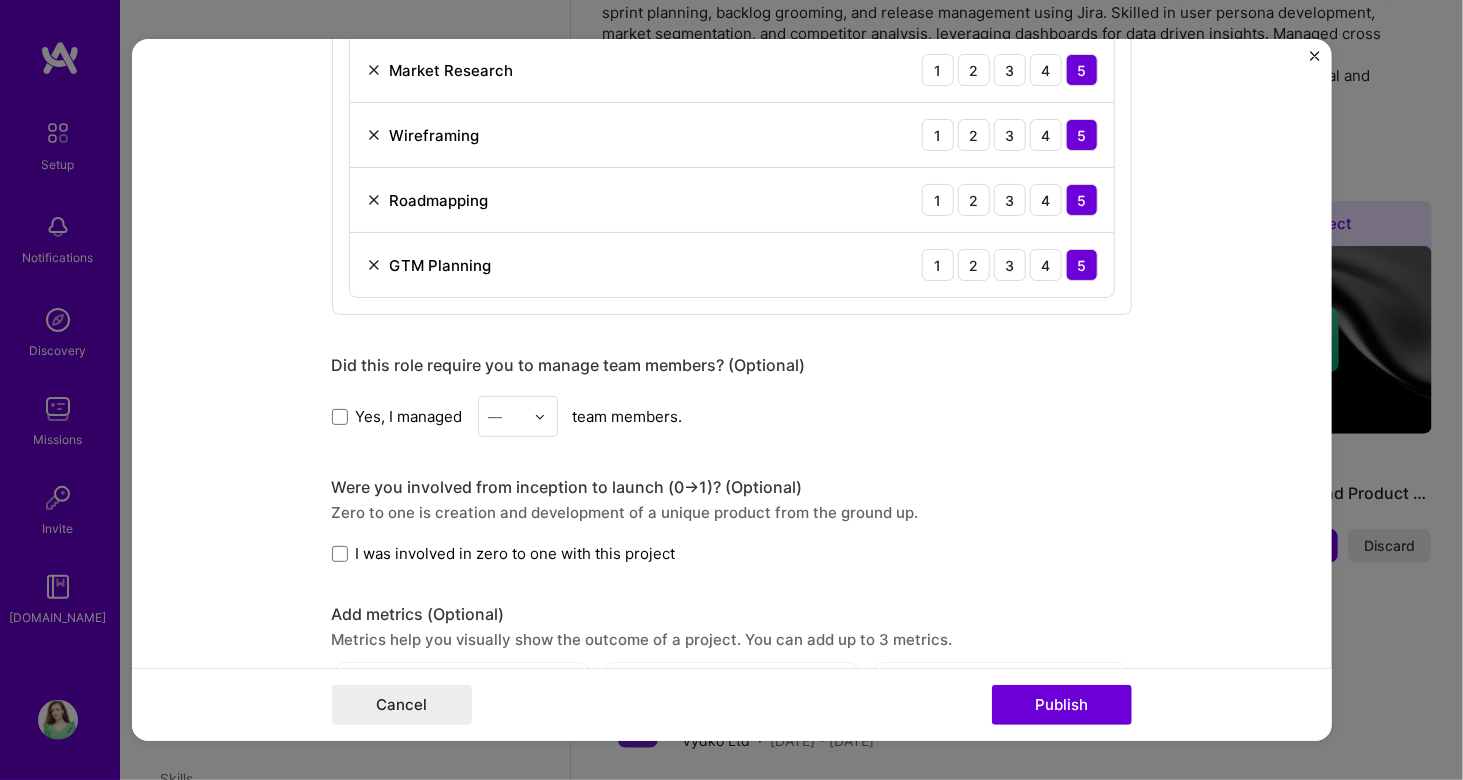 click on "Yes, I managed" at bounding box center [409, 416] 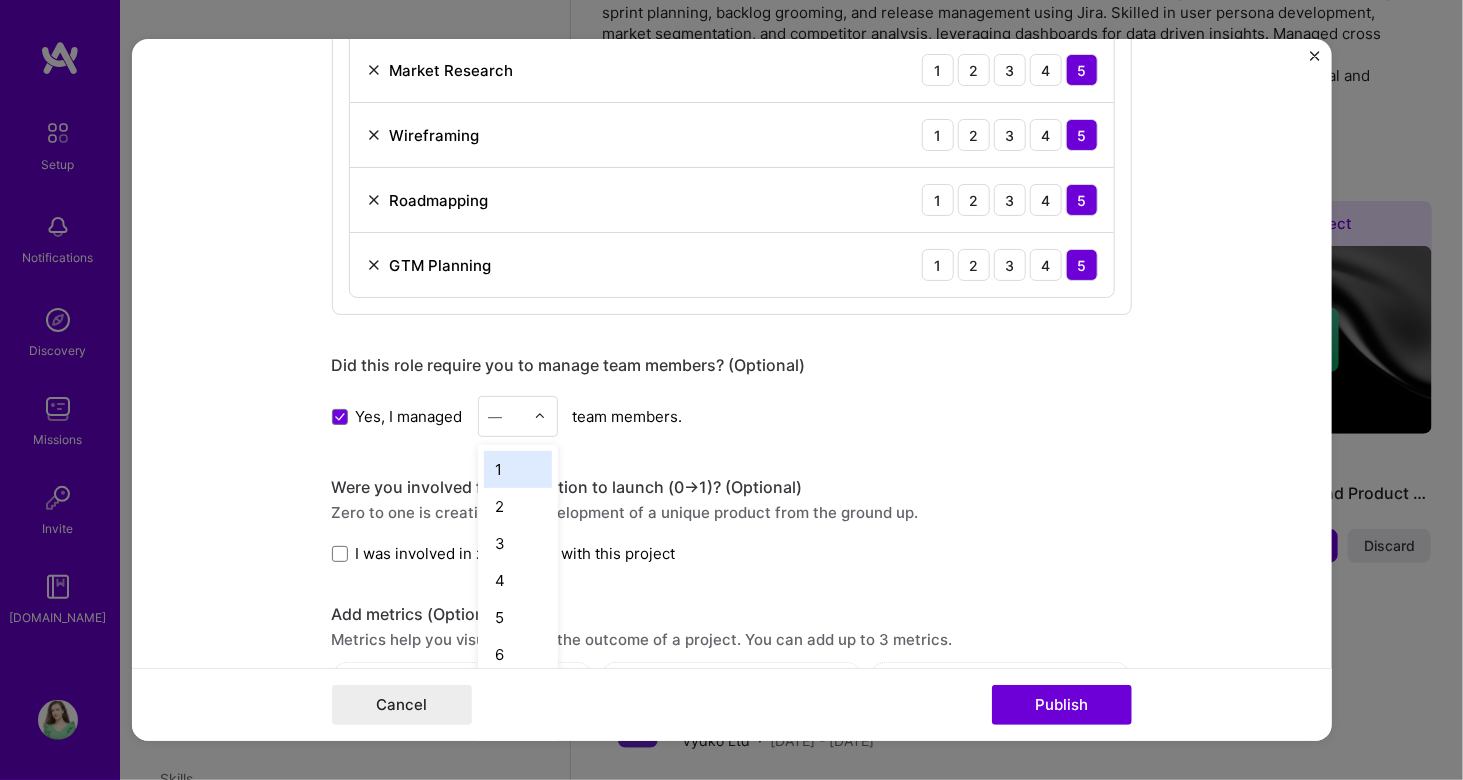 click at bounding box center (506, 416) 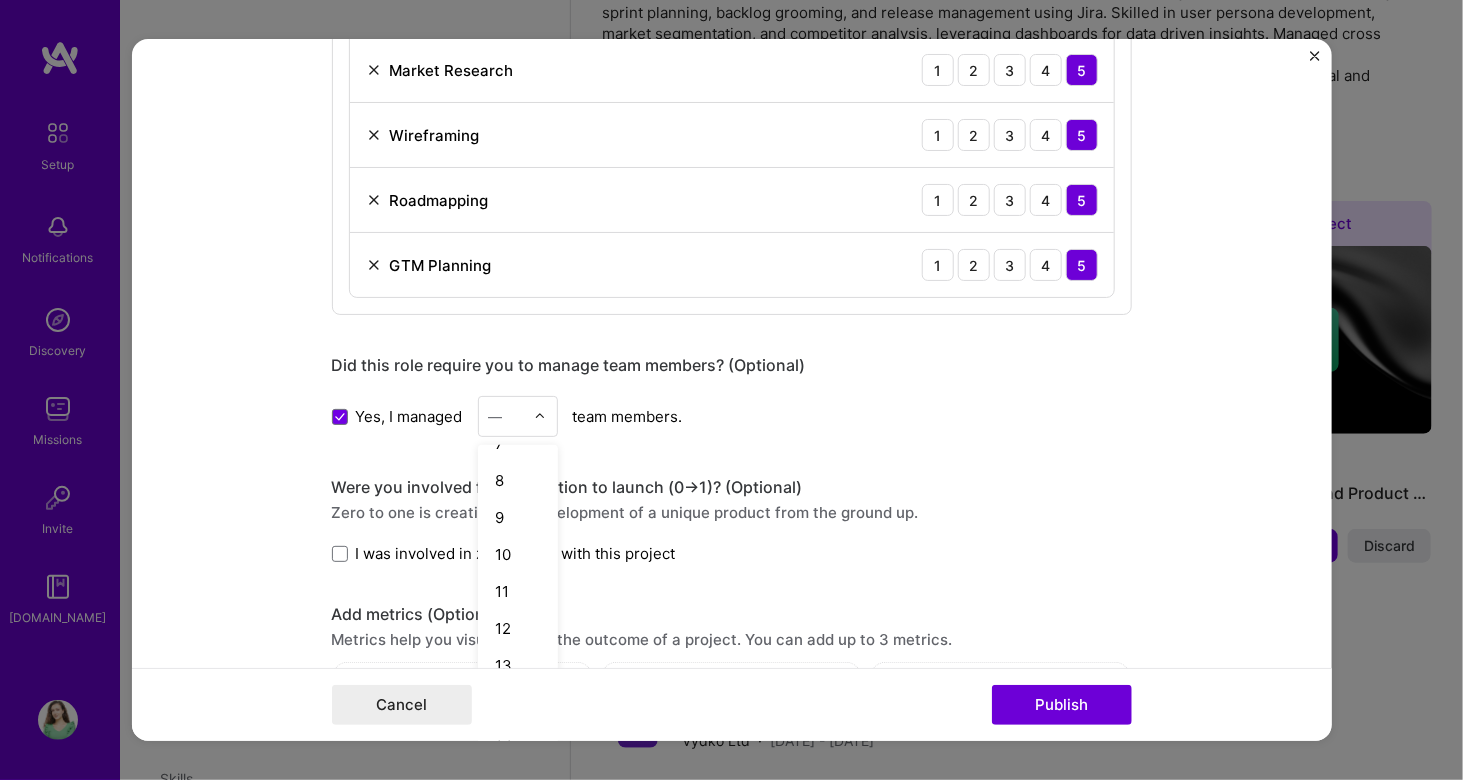scroll, scrollTop: 242, scrollLeft: 0, axis: vertical 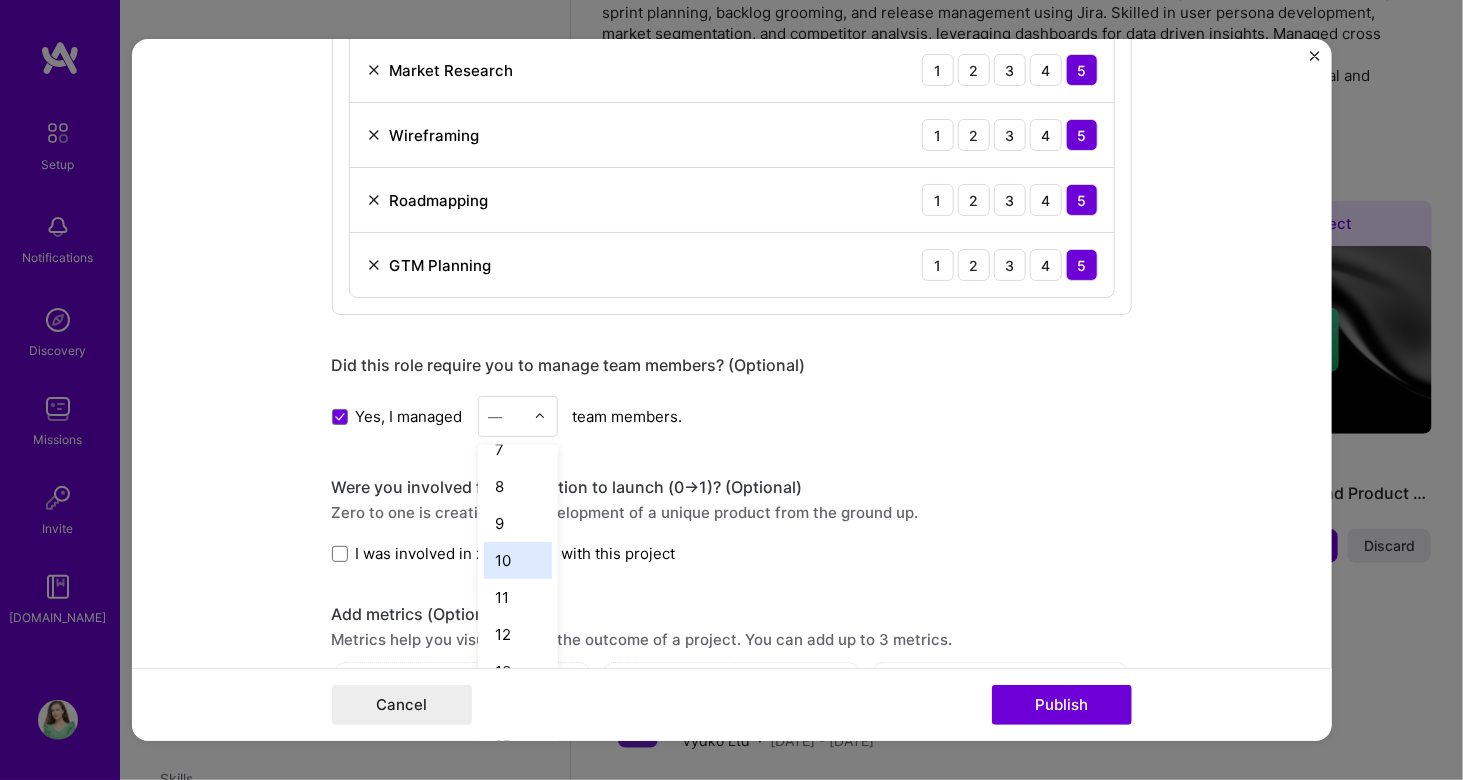click on "10" at bounding box center [518, 560] 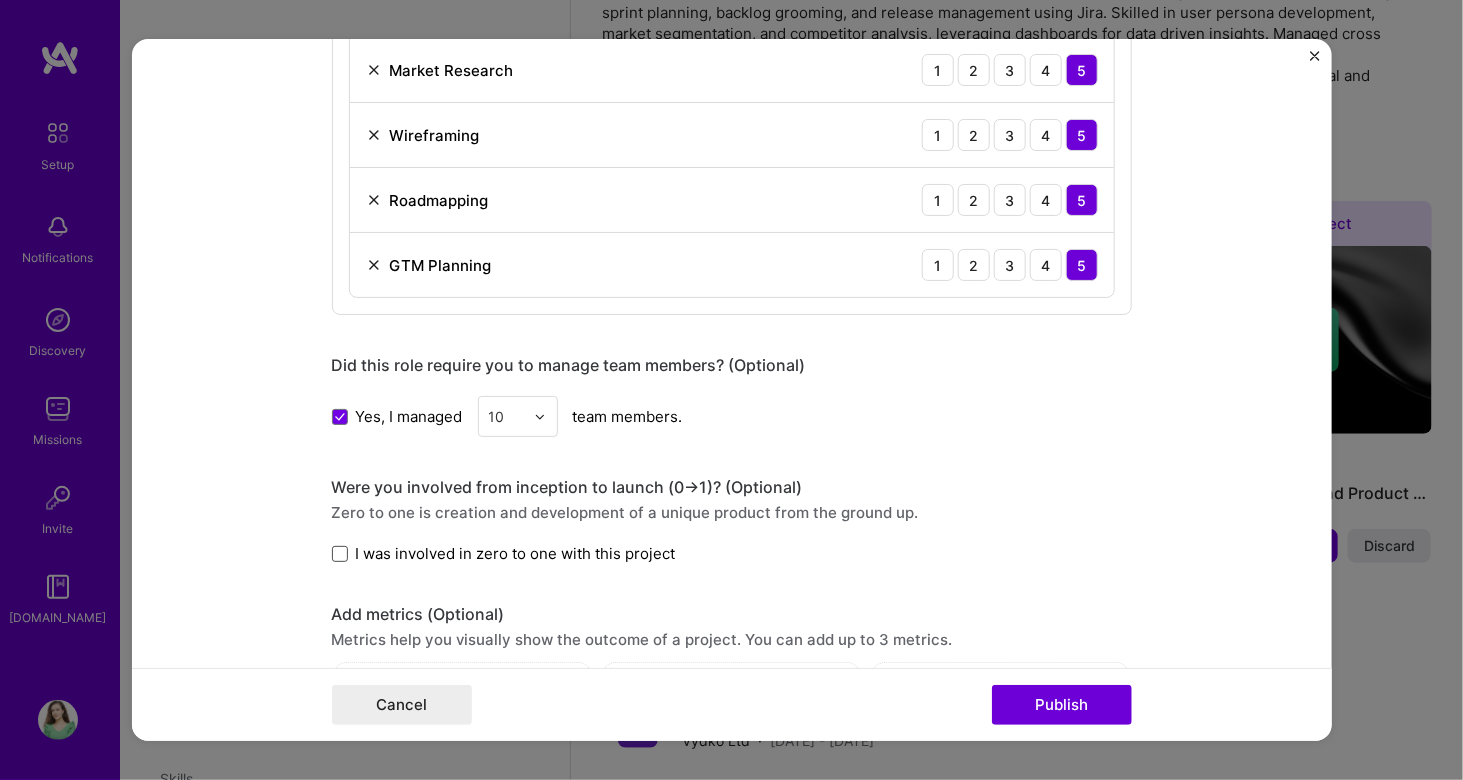 click at bounding box center [340, 554] 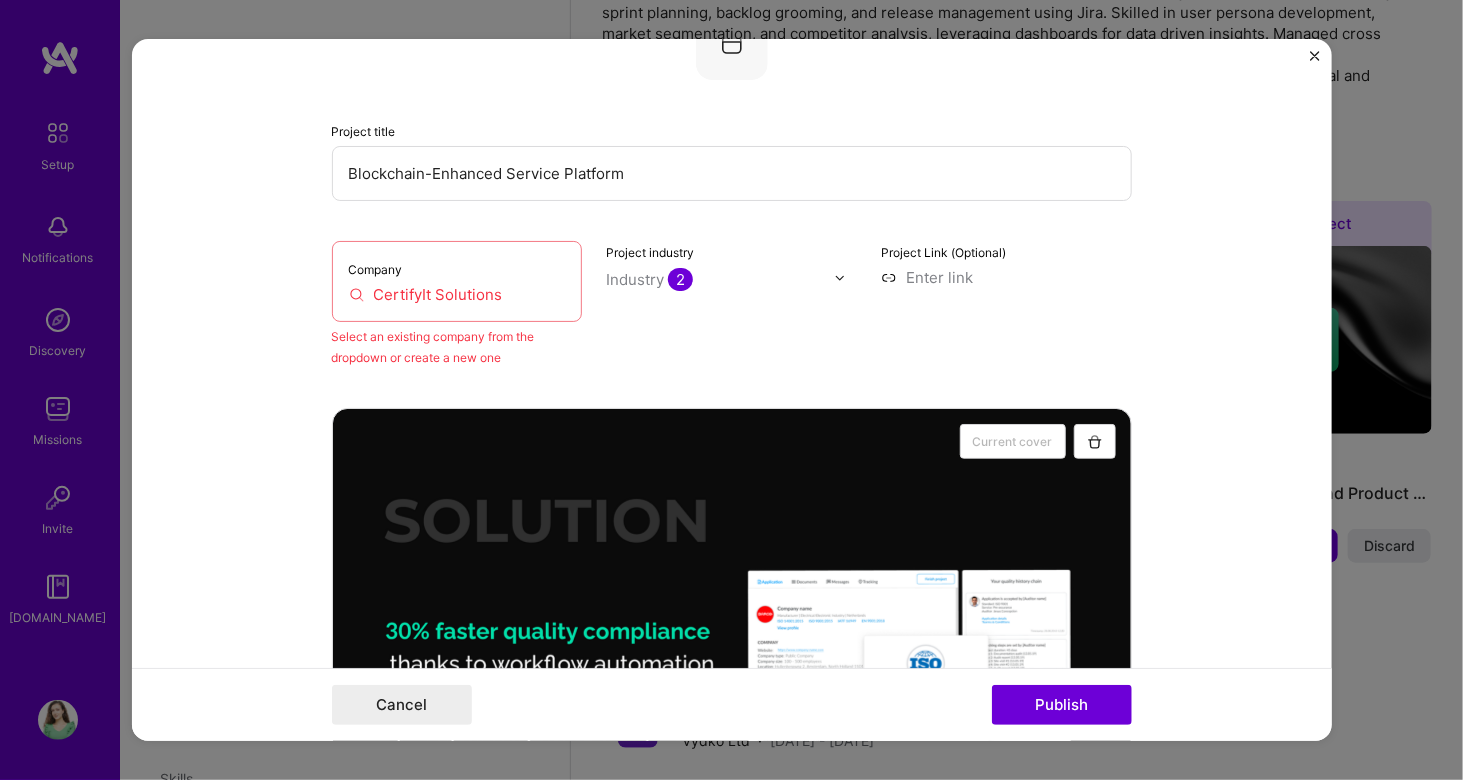 scroll, scrollTop: 0, scrollLeft: 0, axis: both 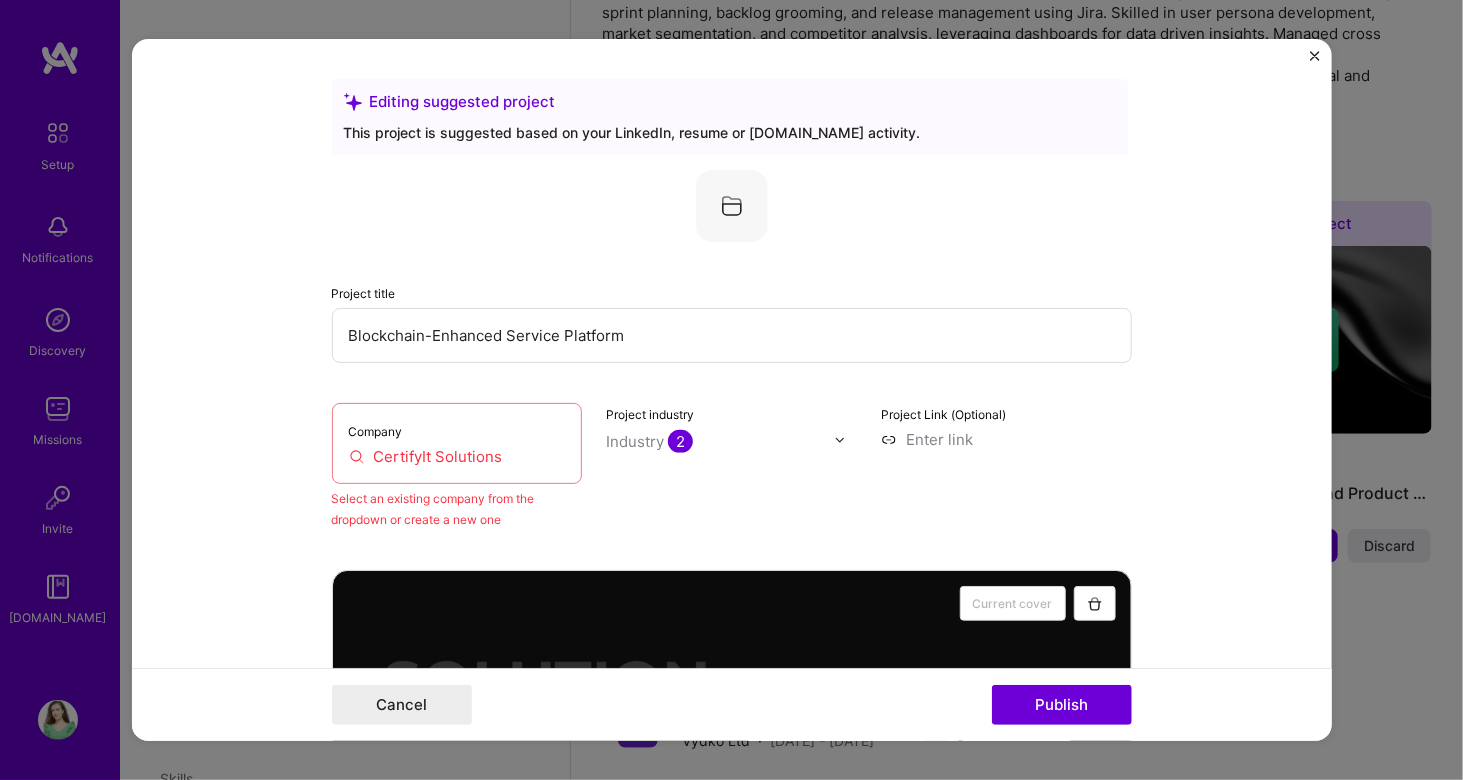 click on "CertifyIt Solutions" at bounding box center [457, 456] 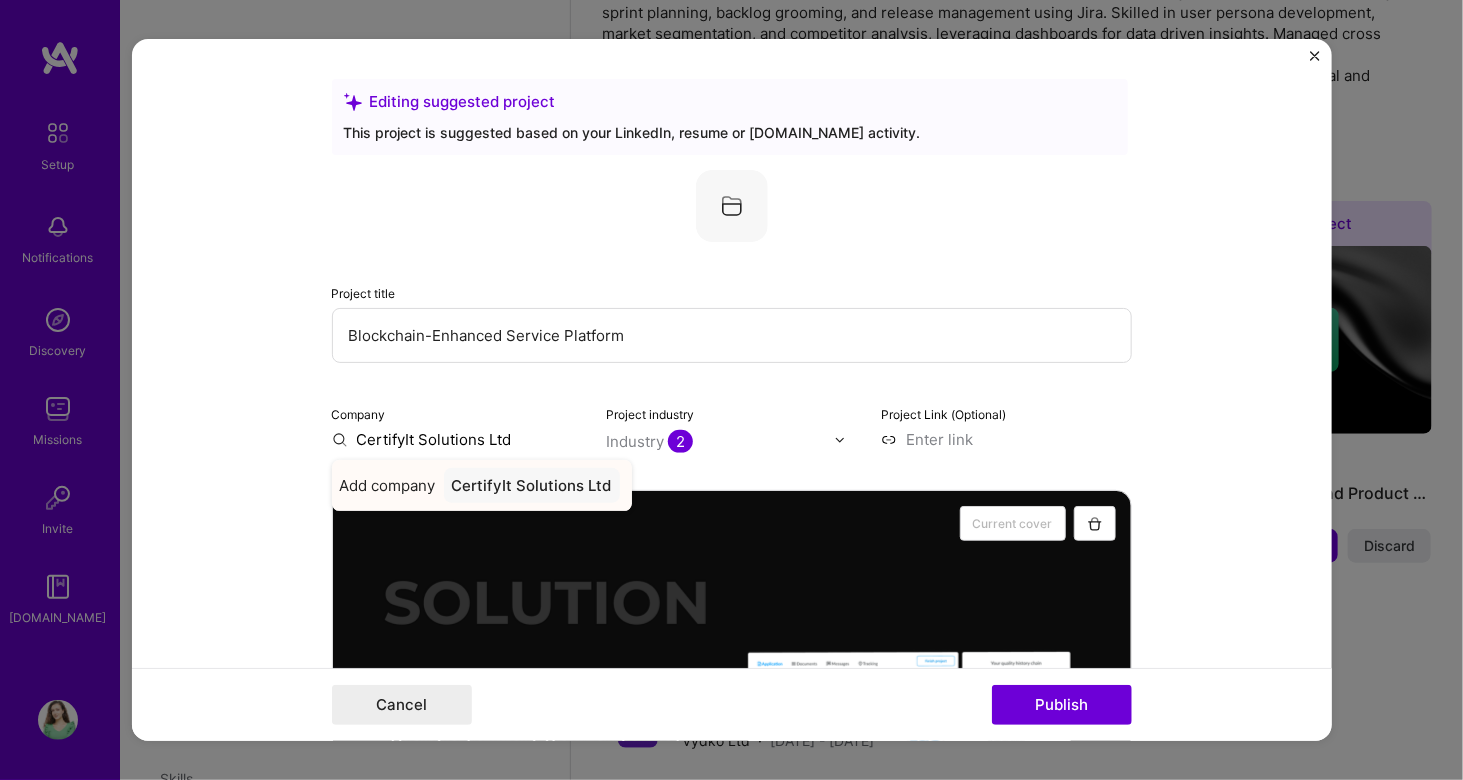 type on "CertifyIt Solutions Ltd" 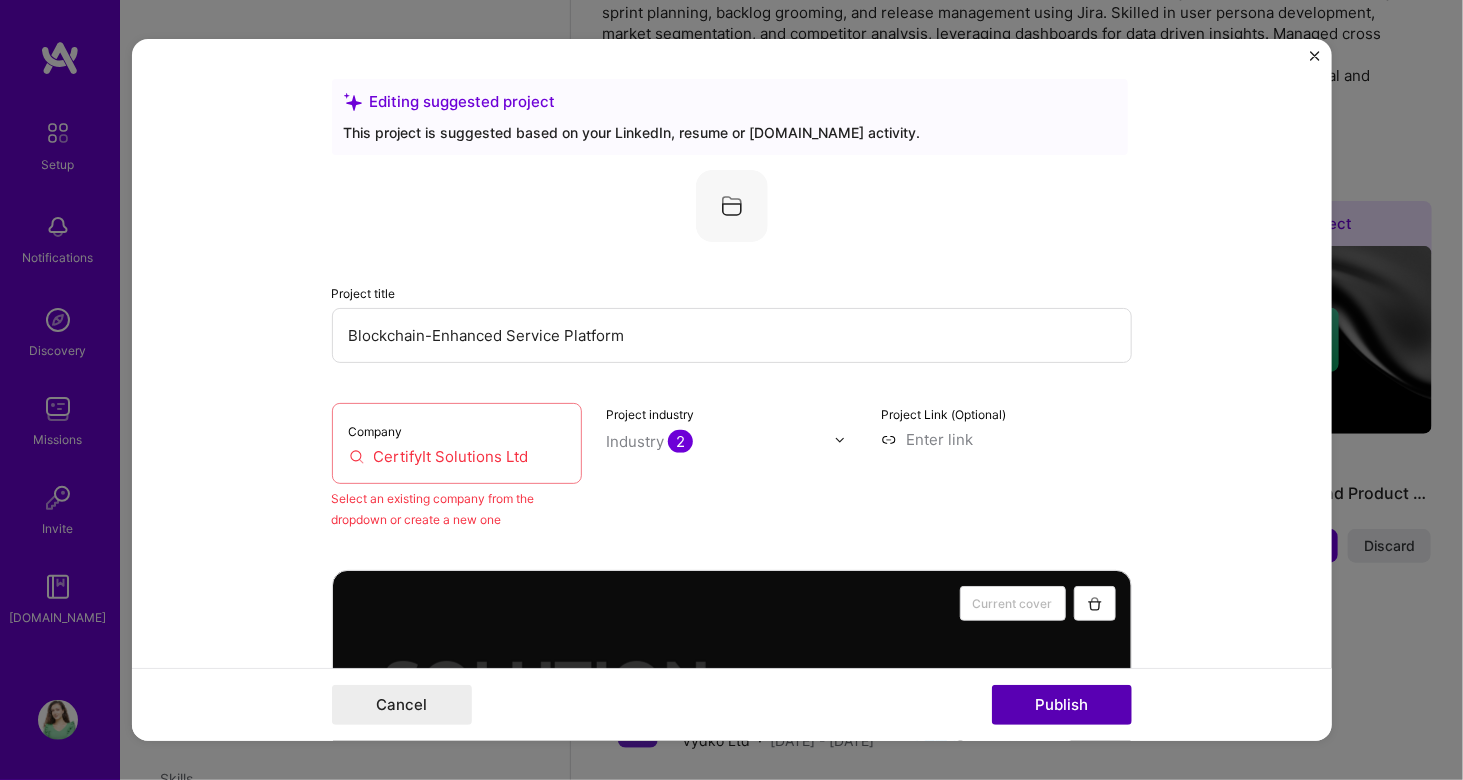 click on "Publish" at bounding box center (1062, 705) 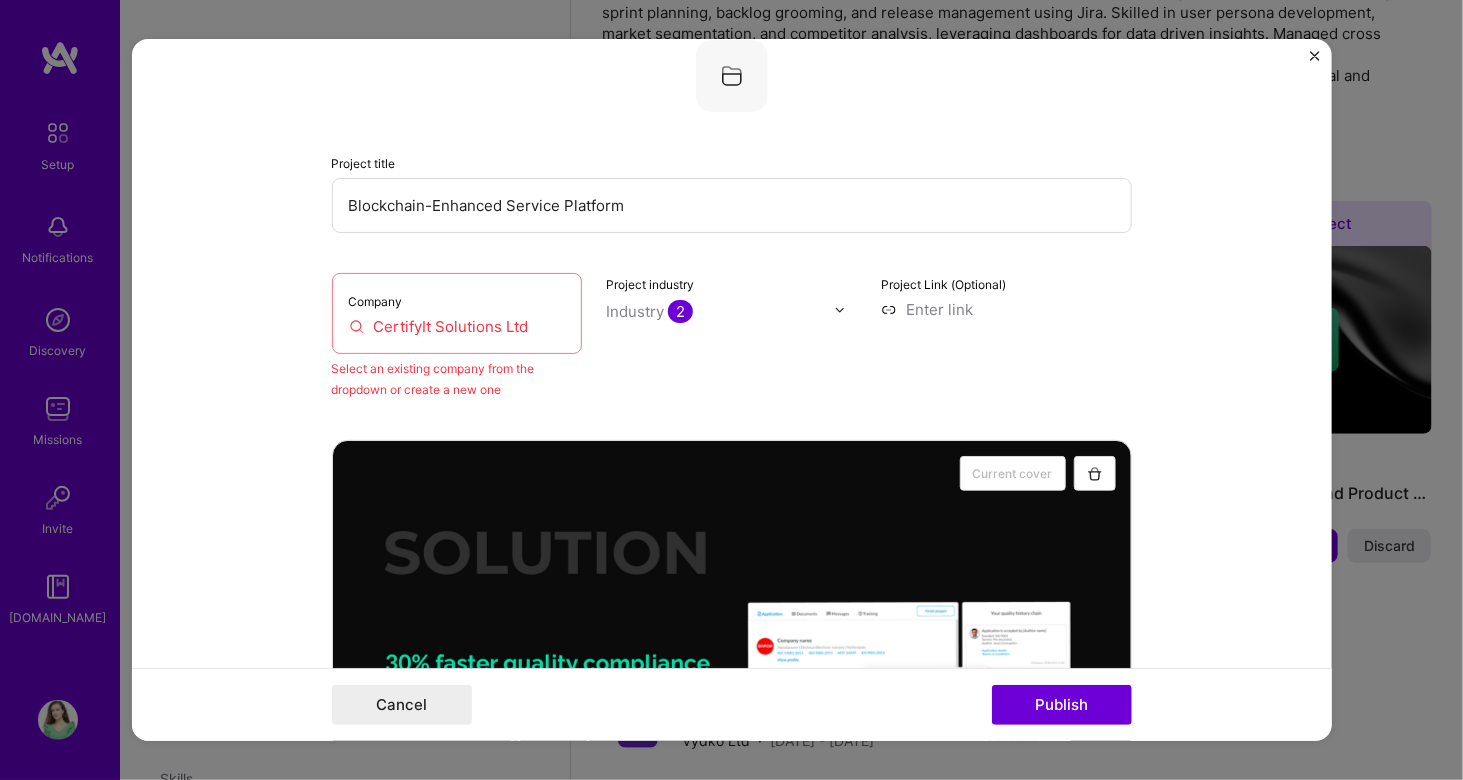 drag, startPoint x: 530, startPoint y: 327, endPoint x: 321, endPoint y: 330, distance: 209.02153 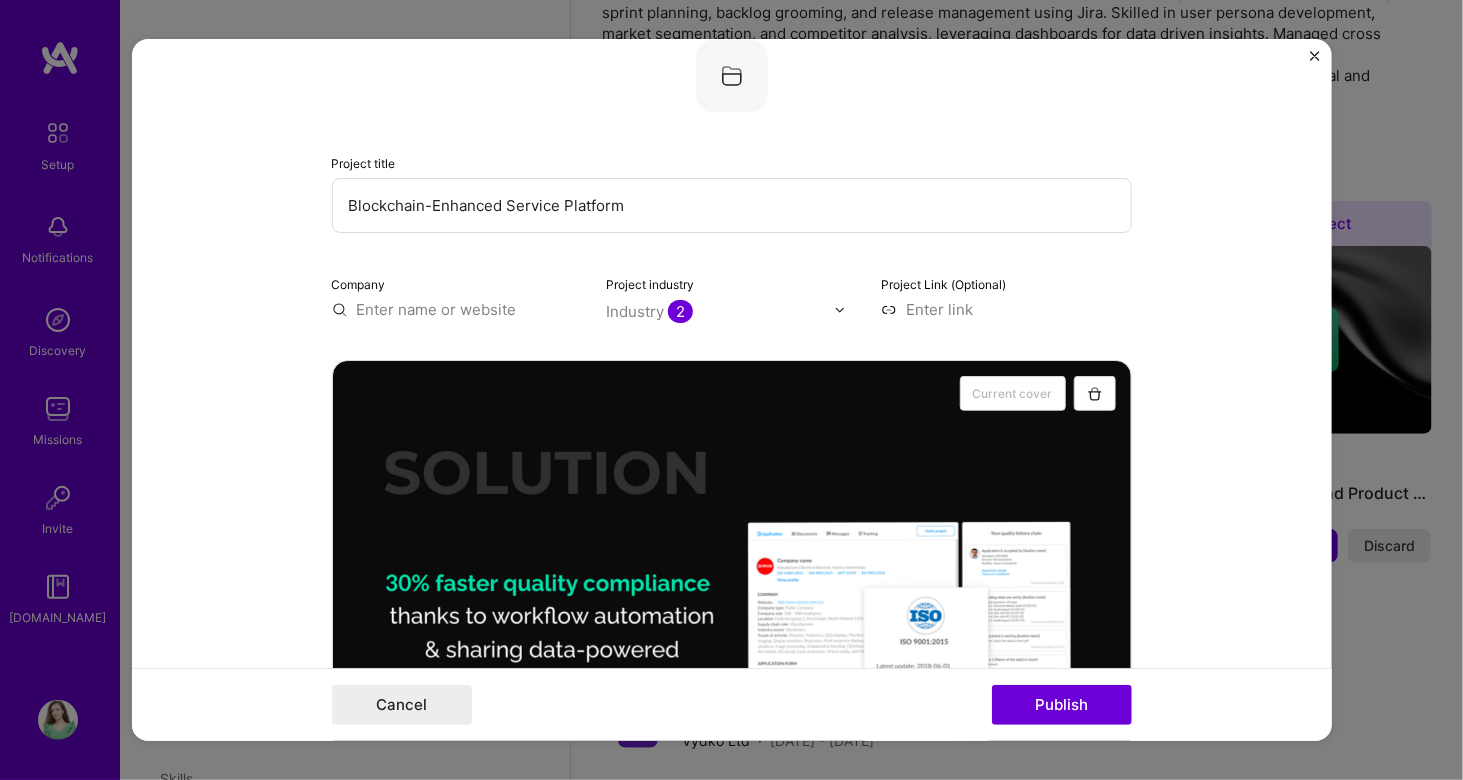 click at bounding box center (457, 309) 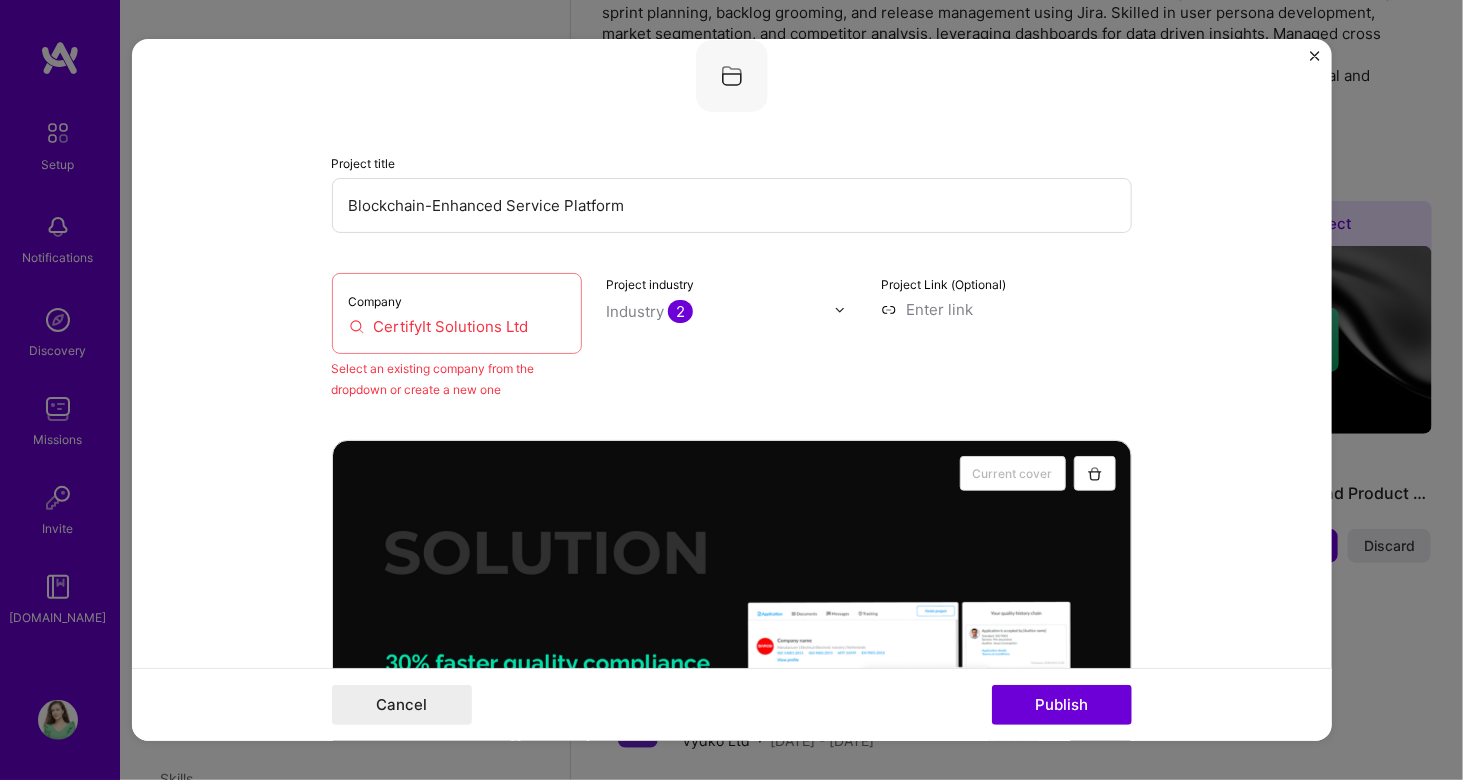 click on "CertifyIt Solutions Ltd" at bounding box center (457, 326) 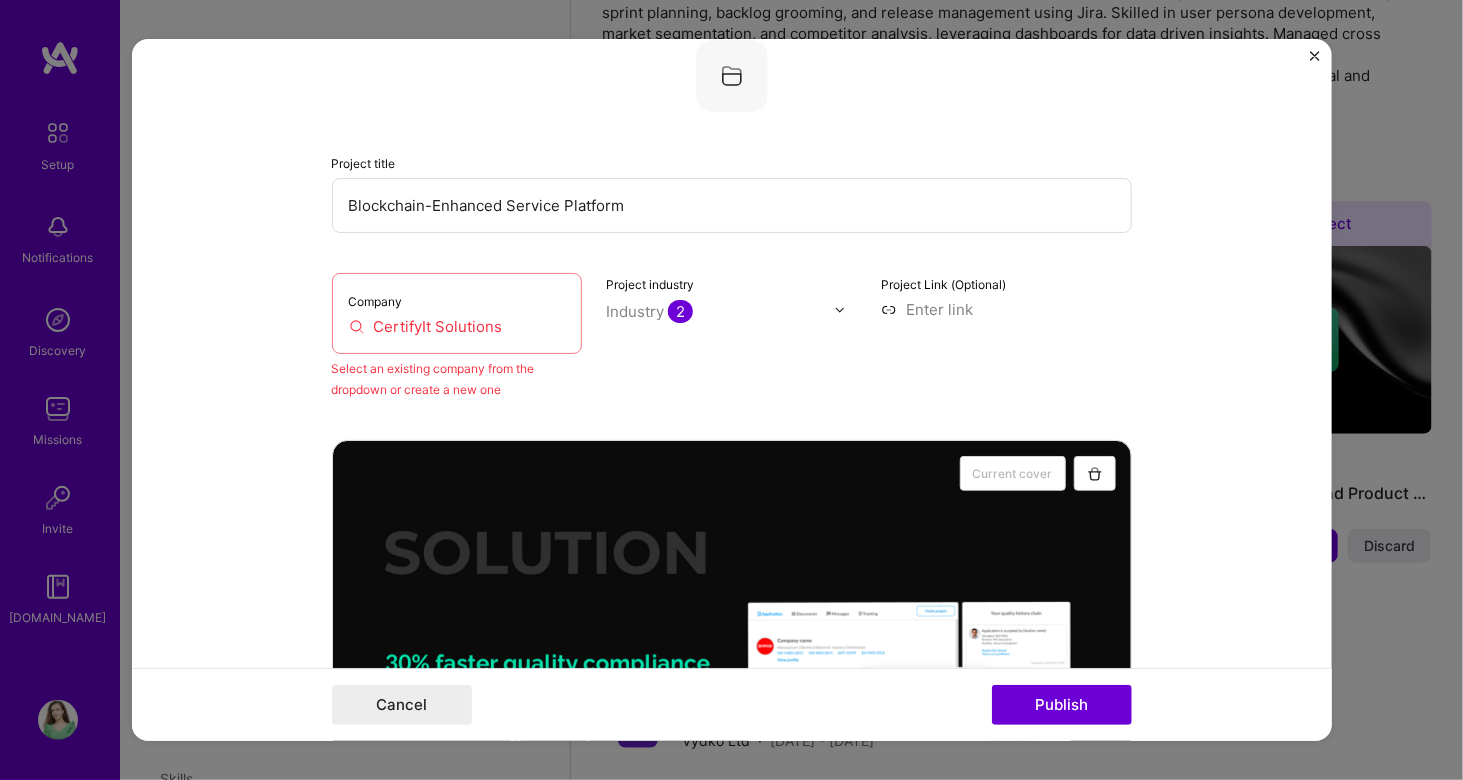 click on "Company CertifyIt Solutions" at bounding box center (457, 313) 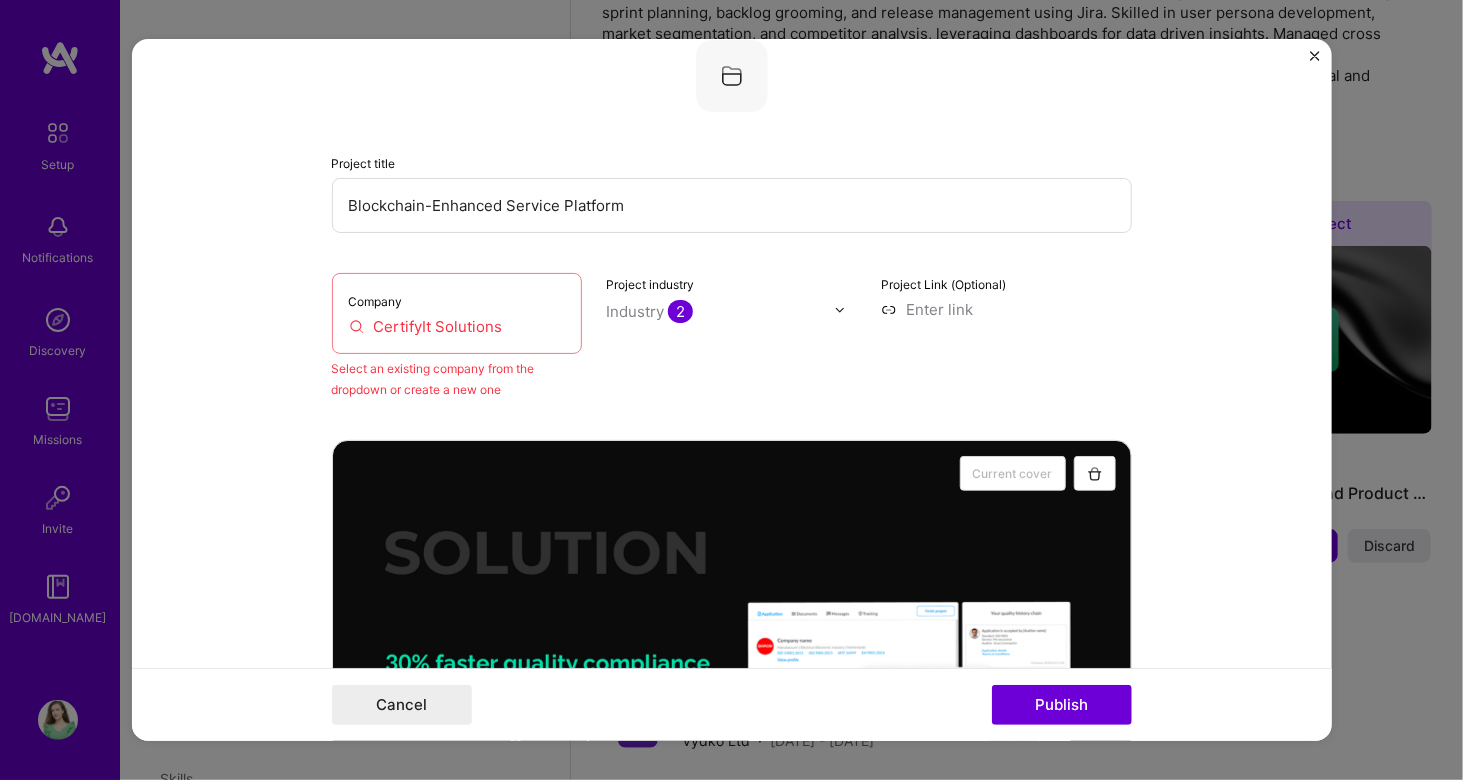 drag, startPoint x: 524, startPoint y: 337, endPoint x: 520, endPoint y: 321, distance: 16.492422 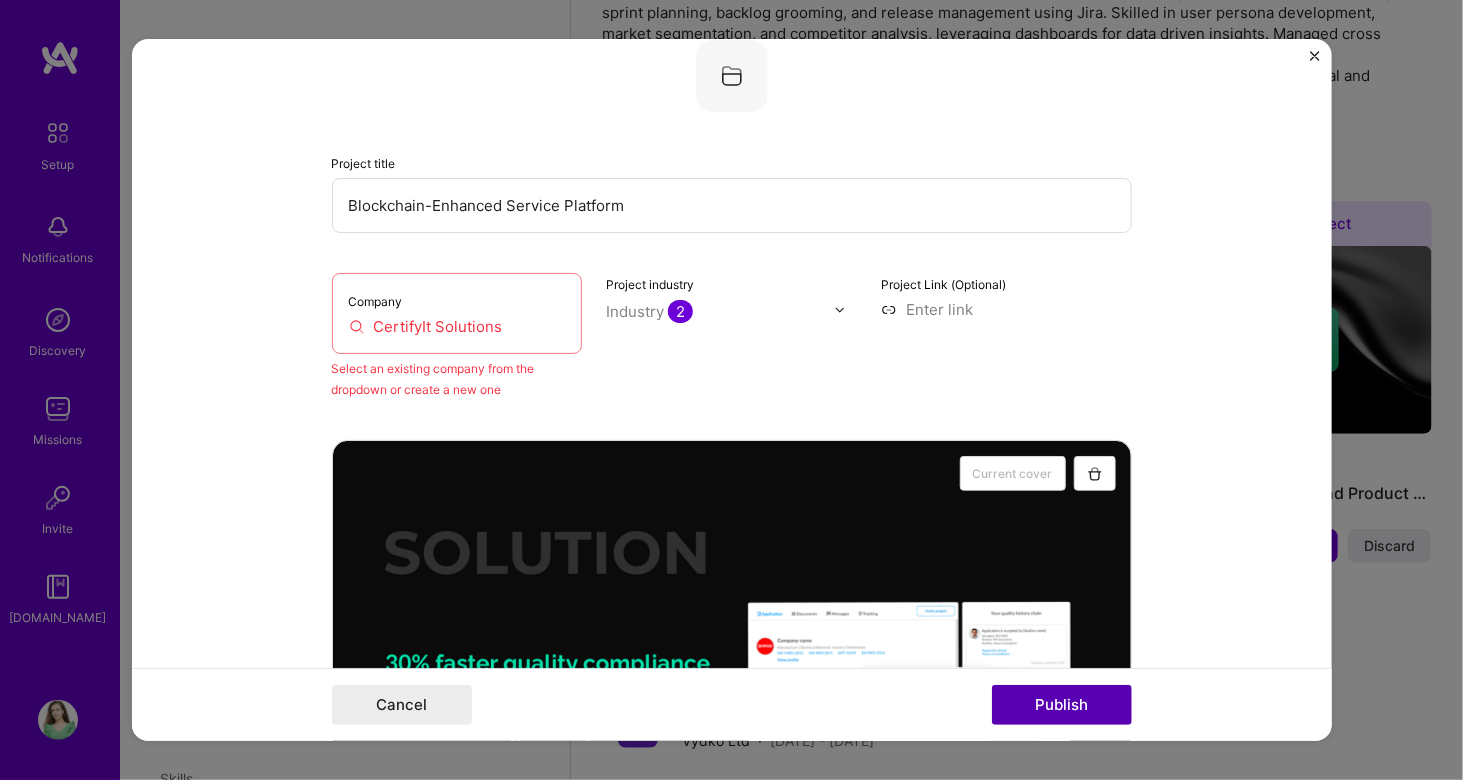click on "Publish" at bounding box center (1062, 705) 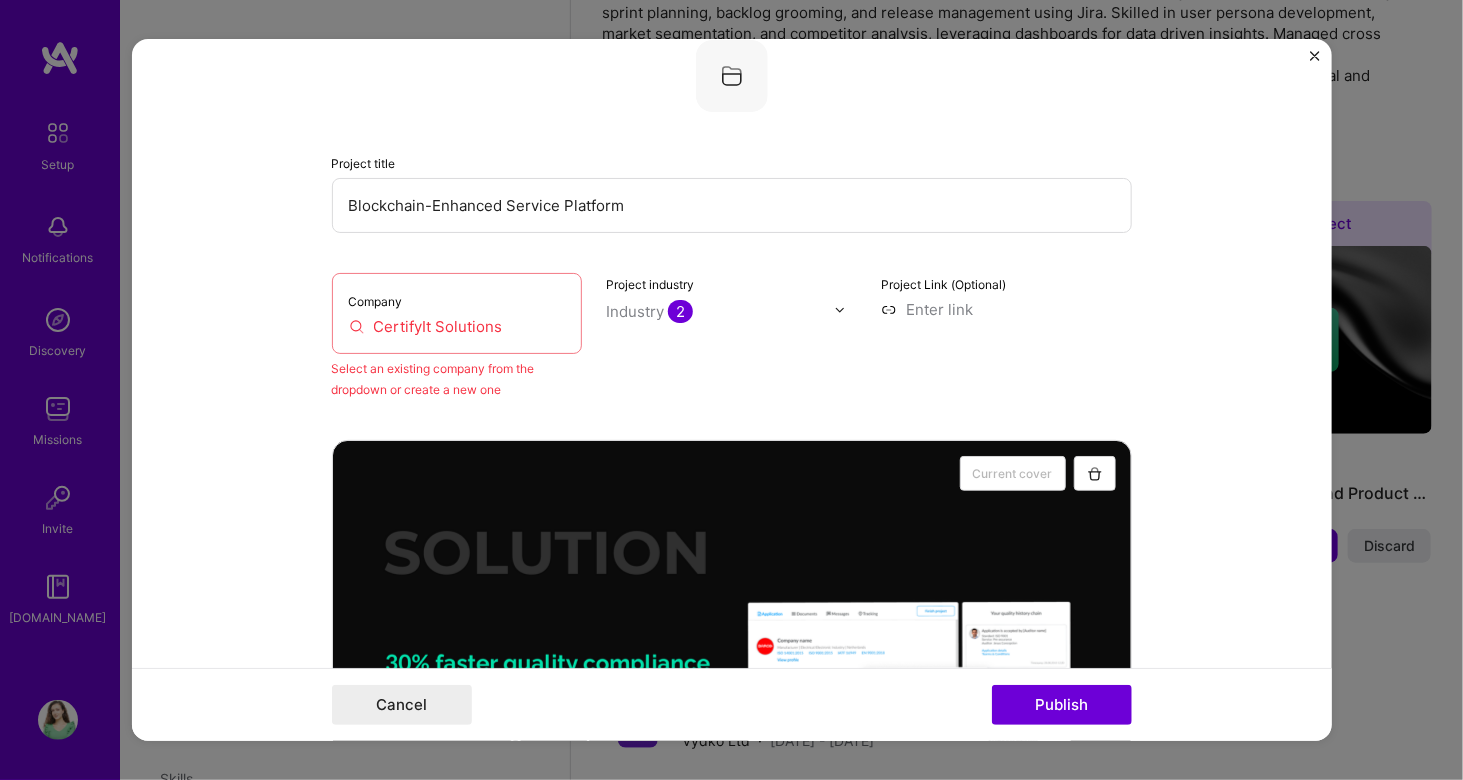 click on "Company CertifyIt Solutions" at bounding box center (457, 313) 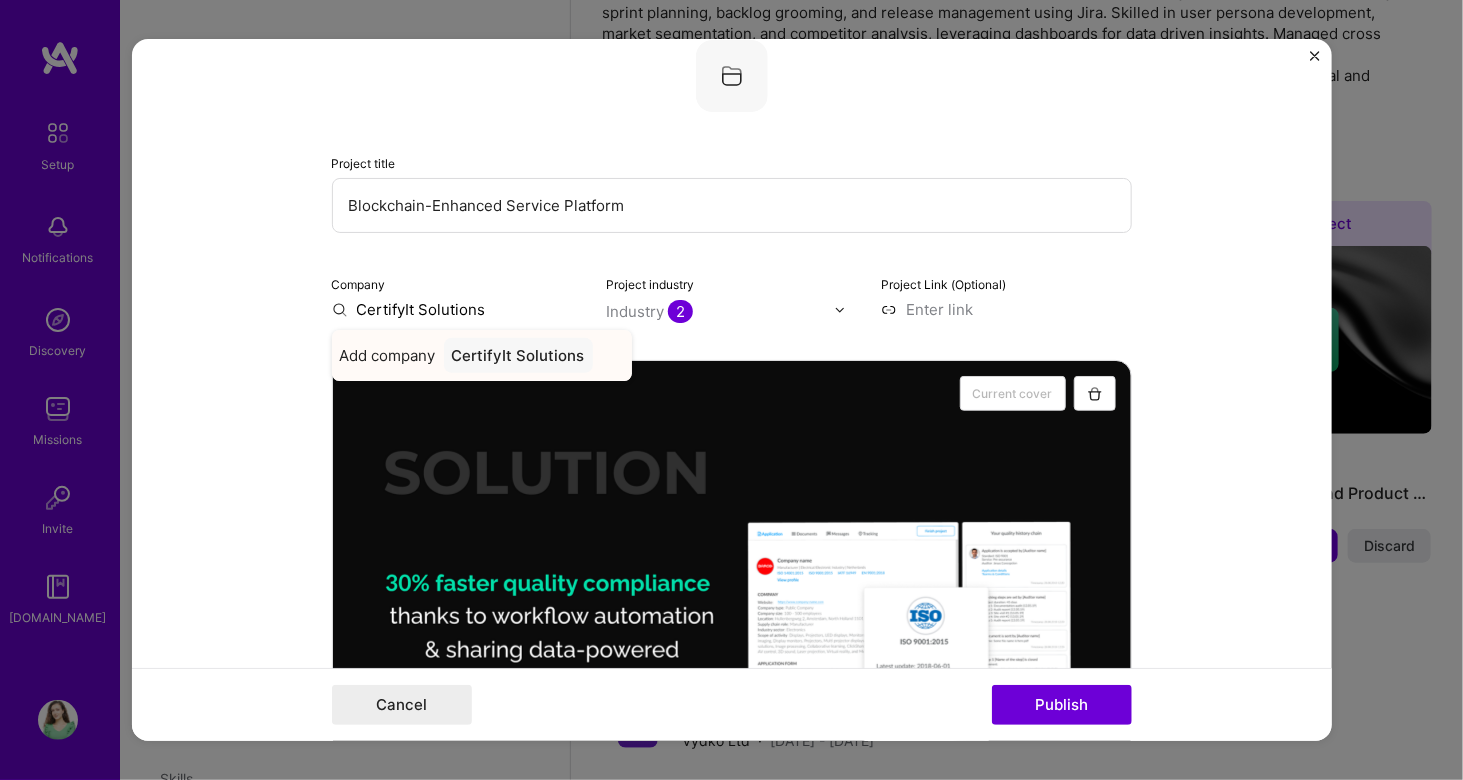 type on "CertifyIt Solutions" 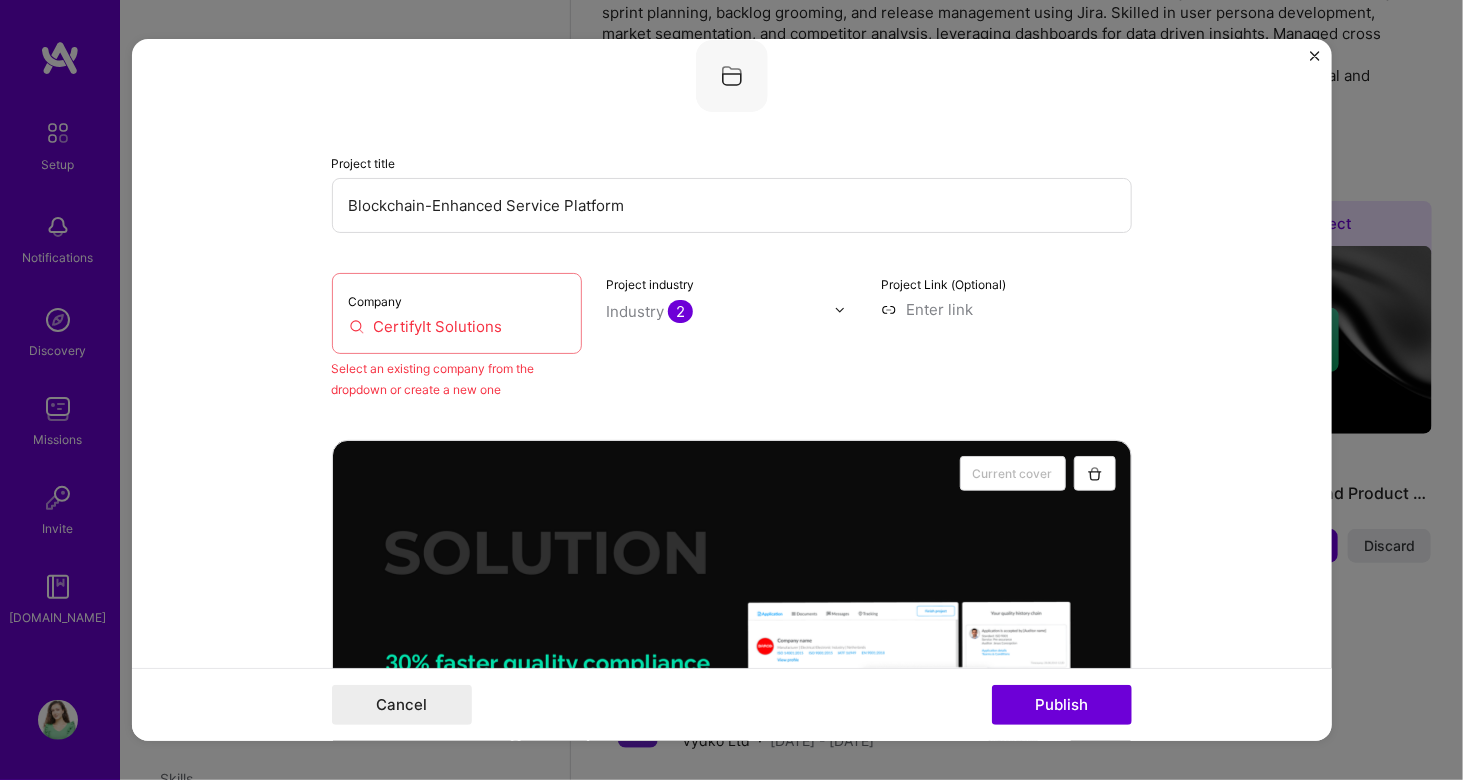 drag, startPoint x: 525, startPoint y: 317, endPoint x: 297, endPoint y: 329, distance: 228.31557 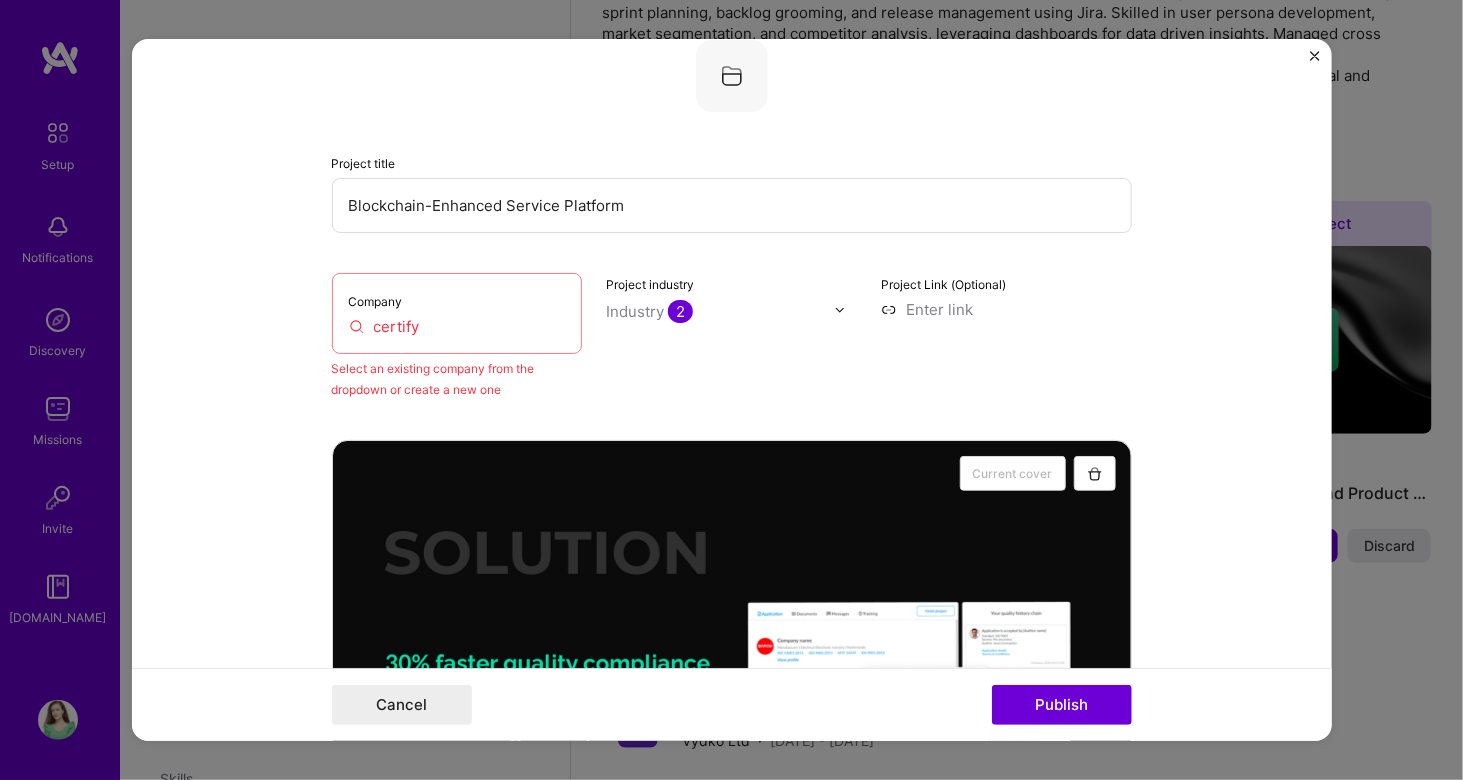 click on "certify" at bounding box center (457, 326) 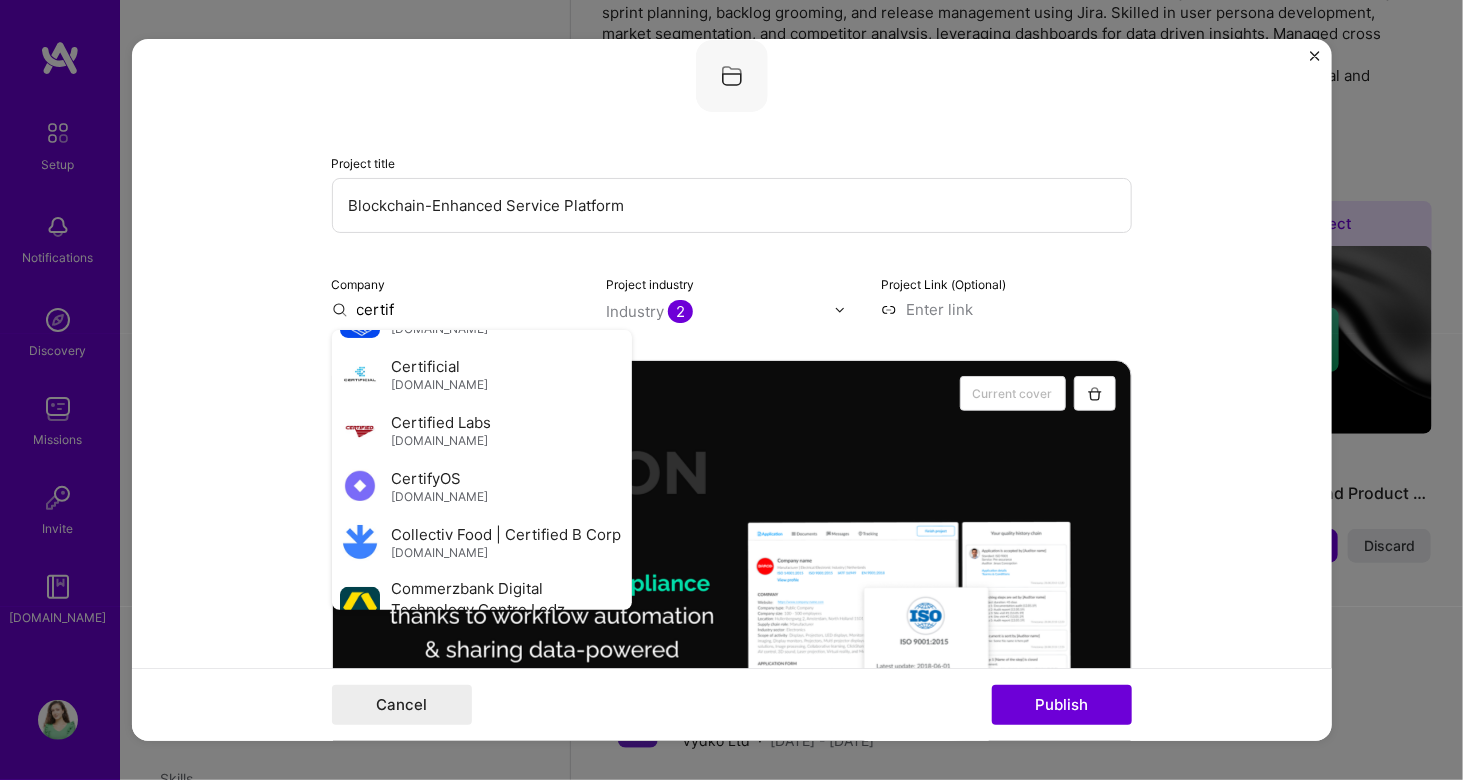scroll, scrollTop: 242, scrollLeft: 0, axis: vertical 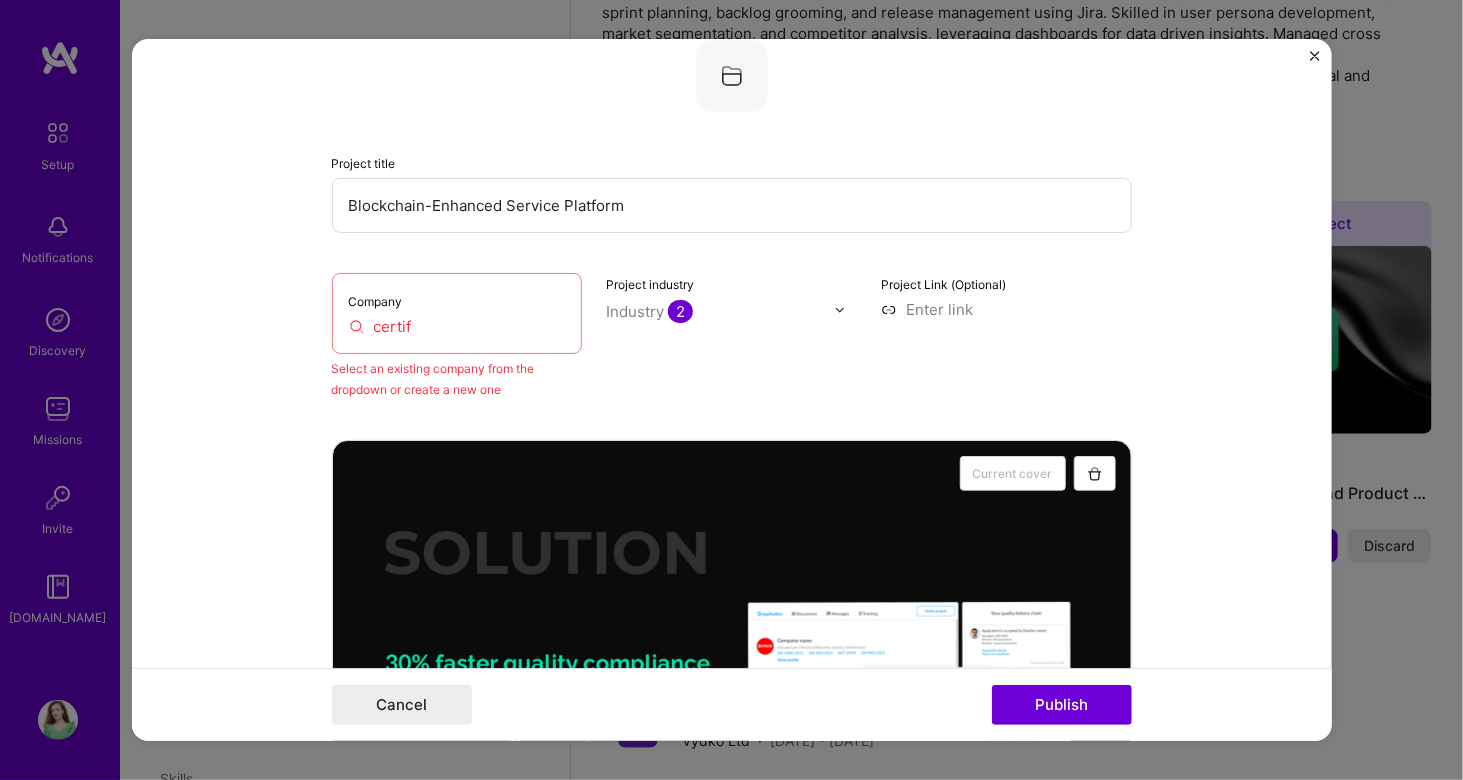 click on "Company certif" at bounding box center [457, 313] 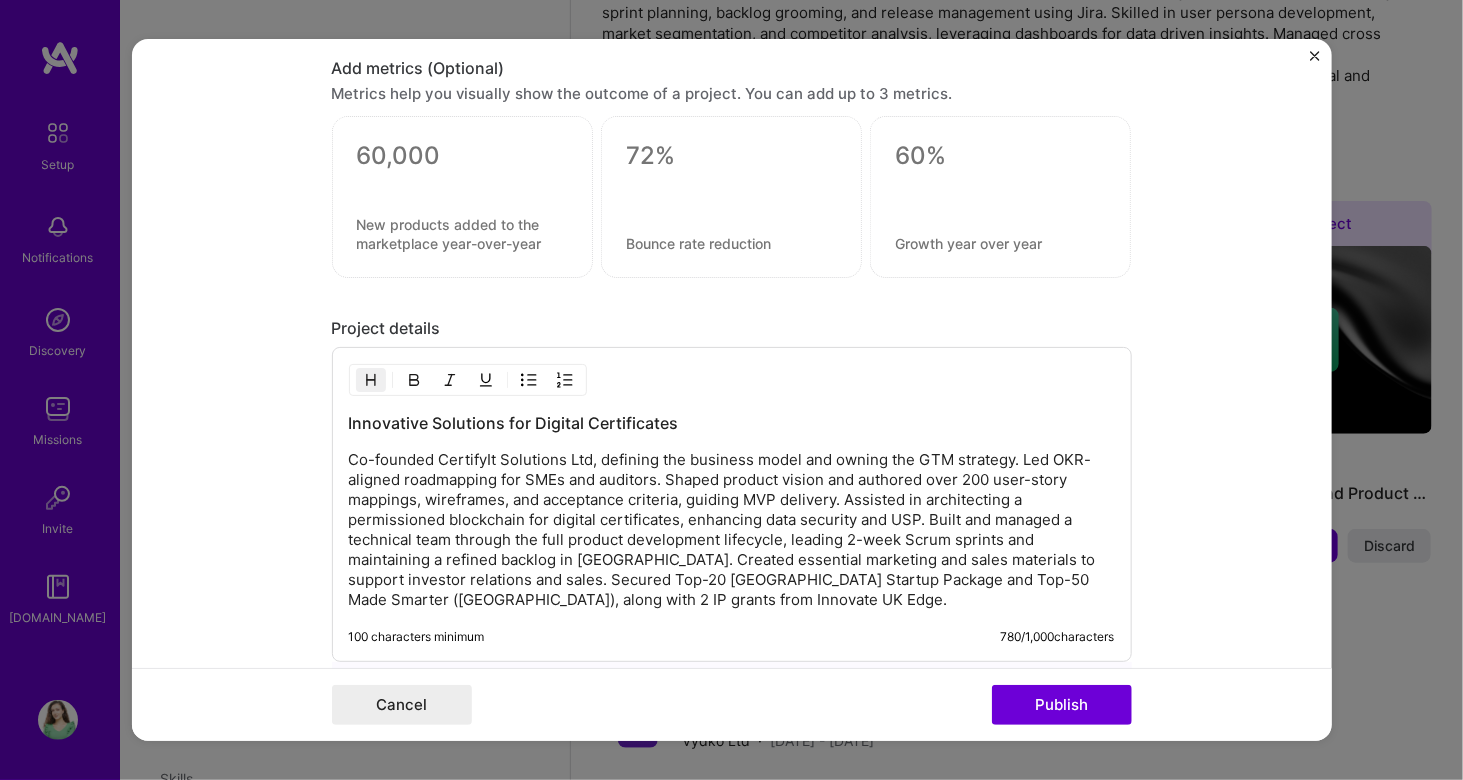 scroll, scrollTop: 2786, scrollLeft: 0, axis: vertical 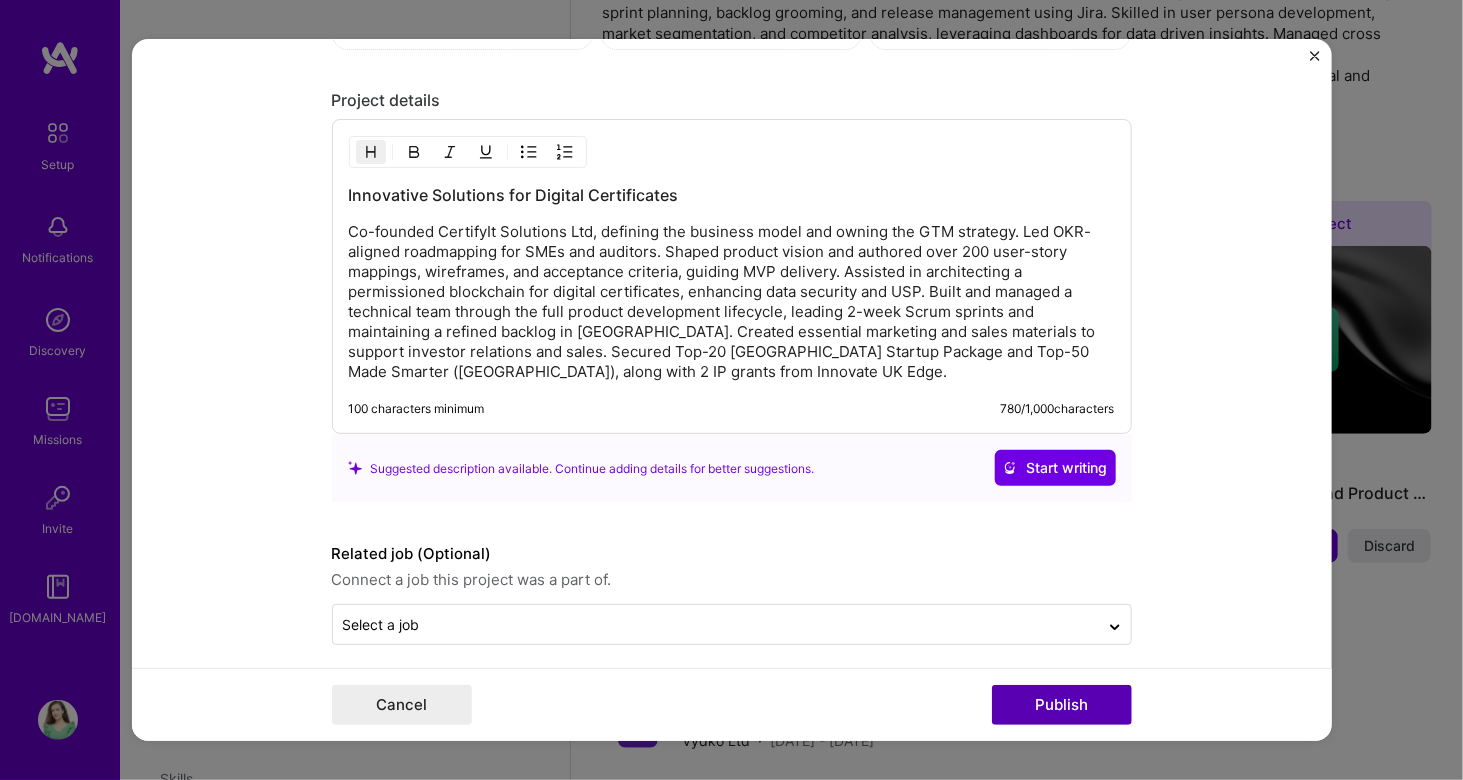 click on "Publish" at bounding box center [1062, 705] 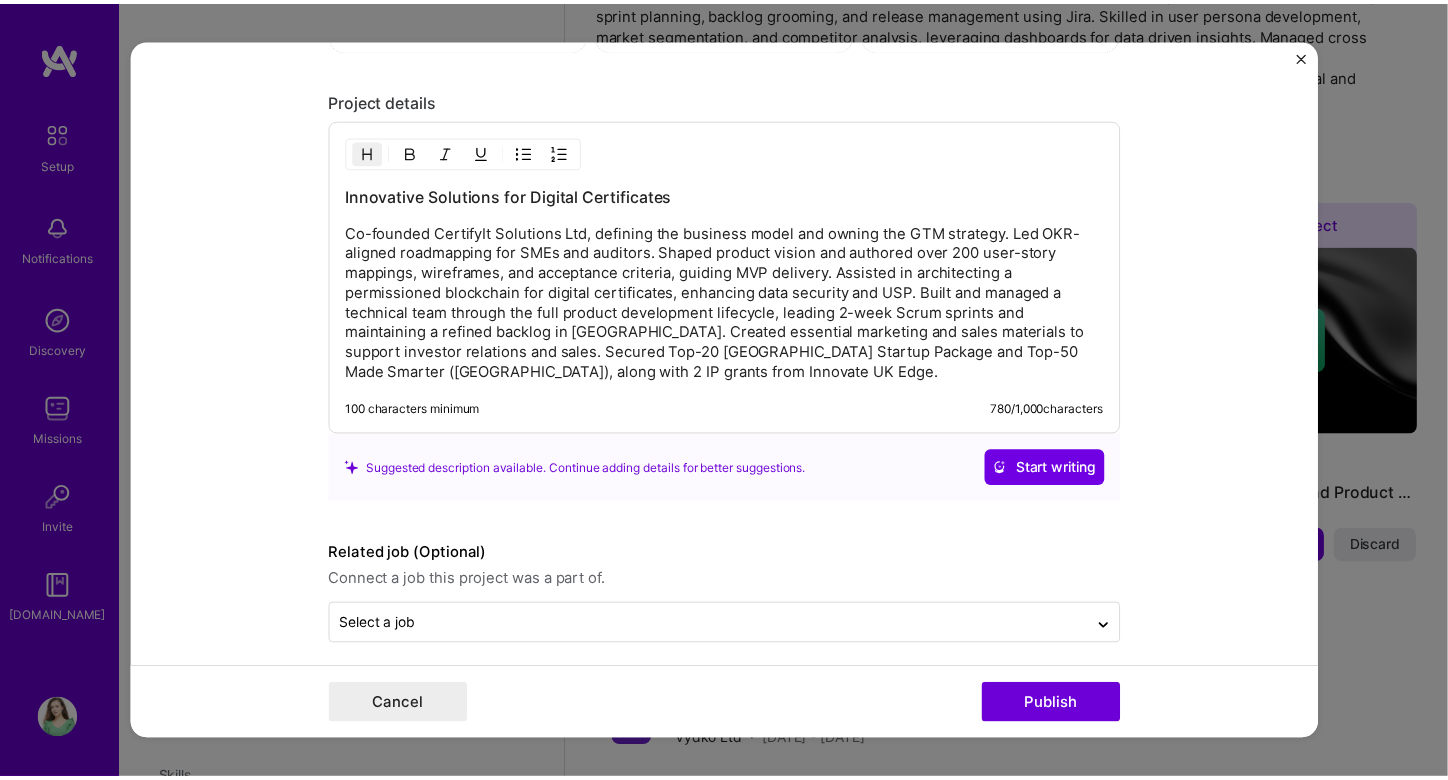 scroll, scrollTop: 130, scrollLeft: 0, axis: vertical 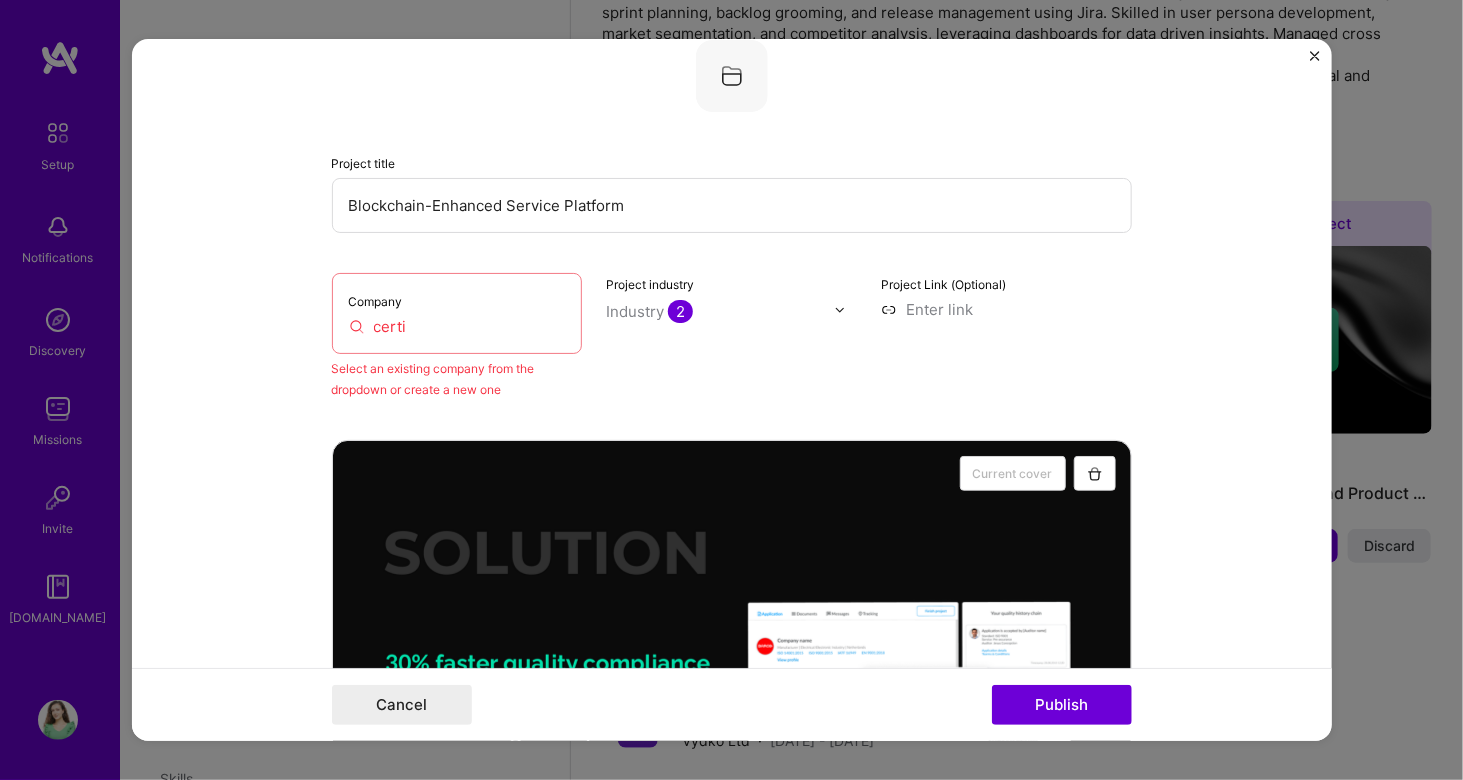 click on "certi" at bounding box center (457, 326) 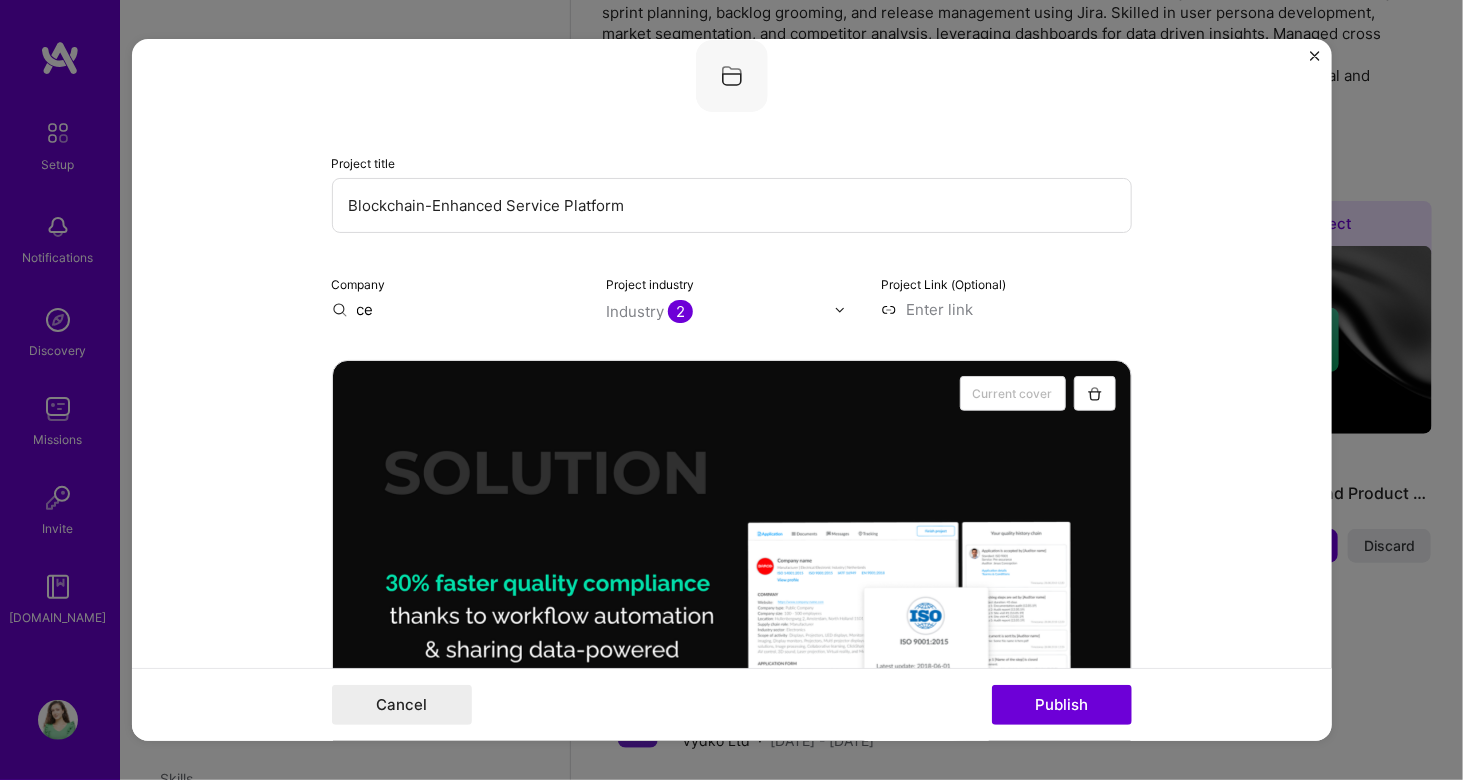 type on "c" 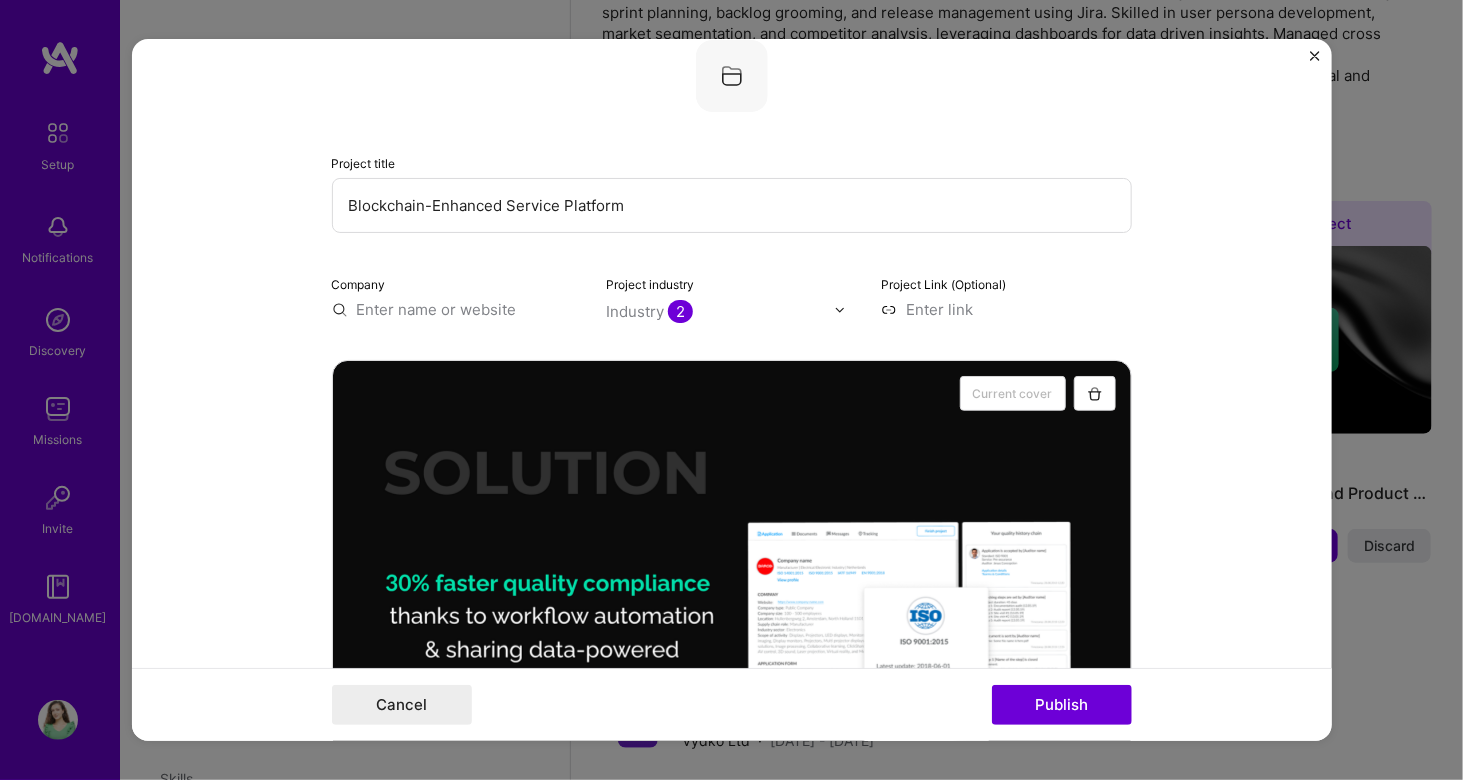 click on "Editing suggested project This project is suggested based on your LinkedIn, resume or [DOMAIN_NAME] activity. Project title Blockchain-Enhanced Service Platform Company
Project industry Industry 2 Project Link (Optional)
Current cover Add New Image Remove Image Role Product Manager Product Manager [DATE]
to [DATE]
I’m still working on this project Skills used — Add up to 12 skills Any new skills will be added to your profile. Enter skills... 9 Design Thinking 1 2 3 4 5 Product Strategy 1 2 3 4 5 Prototyping 1 2 3 4 5 Jira 1 2 3 4 5 Agile 1 2 3 4 5 Market Research 1 2 3 4 5 Wireframing 1 2 3 4 5 Roadmapping 1 2 3 4 5 GTM Planning 1 2 3 4 5 Did this role require you to manage team members? (Optional) Yes, I managed 10 team members. Were you involved from inception to launch (0  ->  1)? (Optional) Zero to one is creation and development of a unique product from the ground up.   780 /" at bounding box center [732, 390] 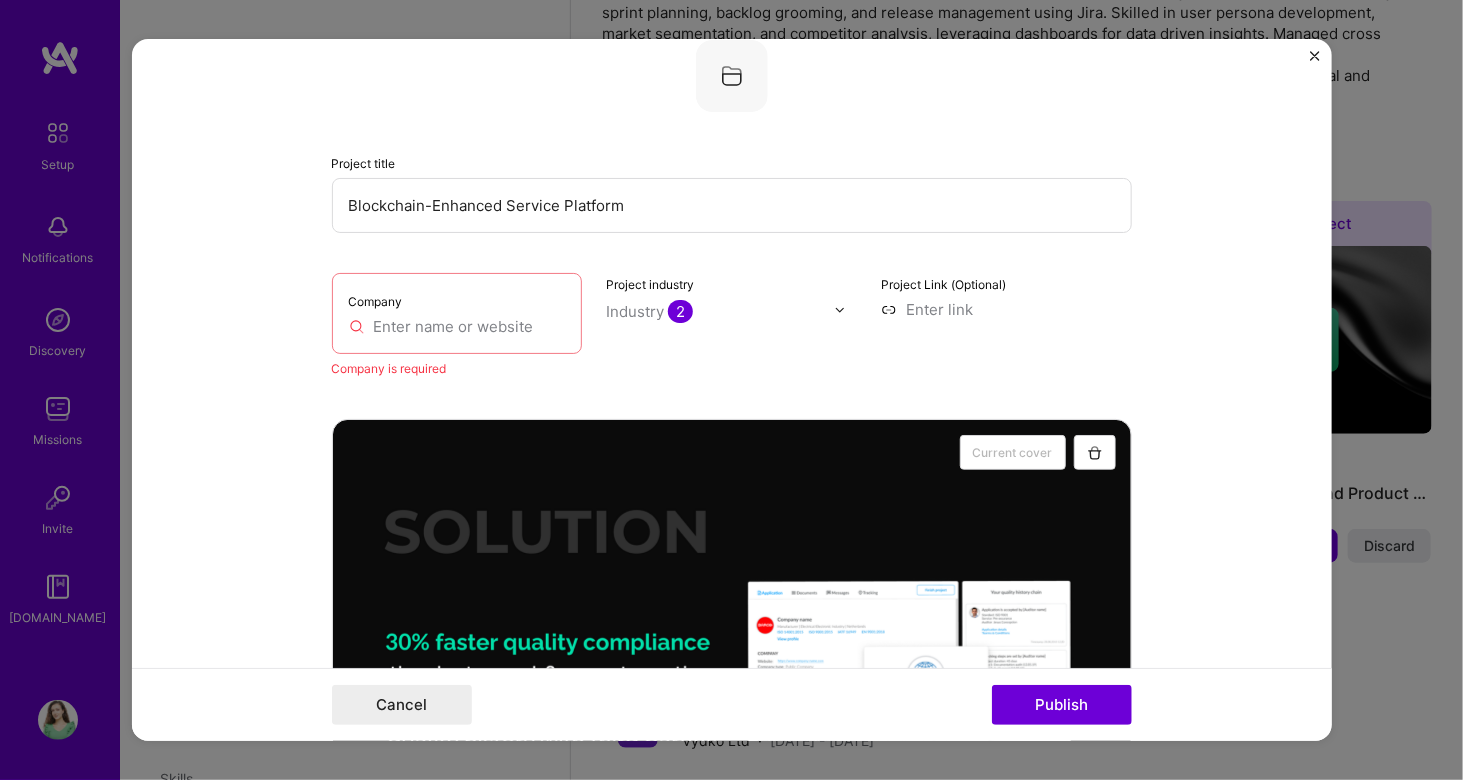 click at bounding box center [457, 326] 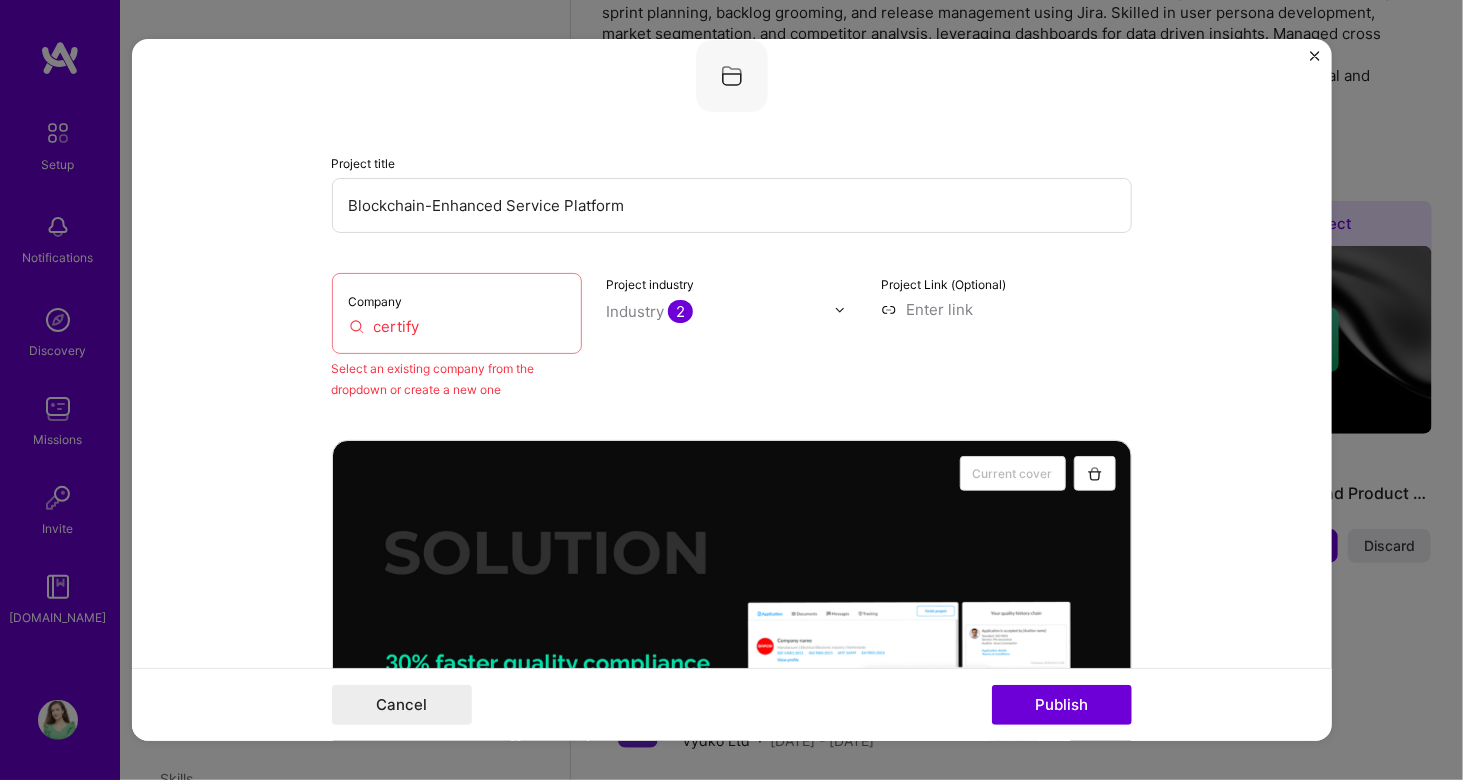 click on "Company certify" at bounding box center [457, 313] 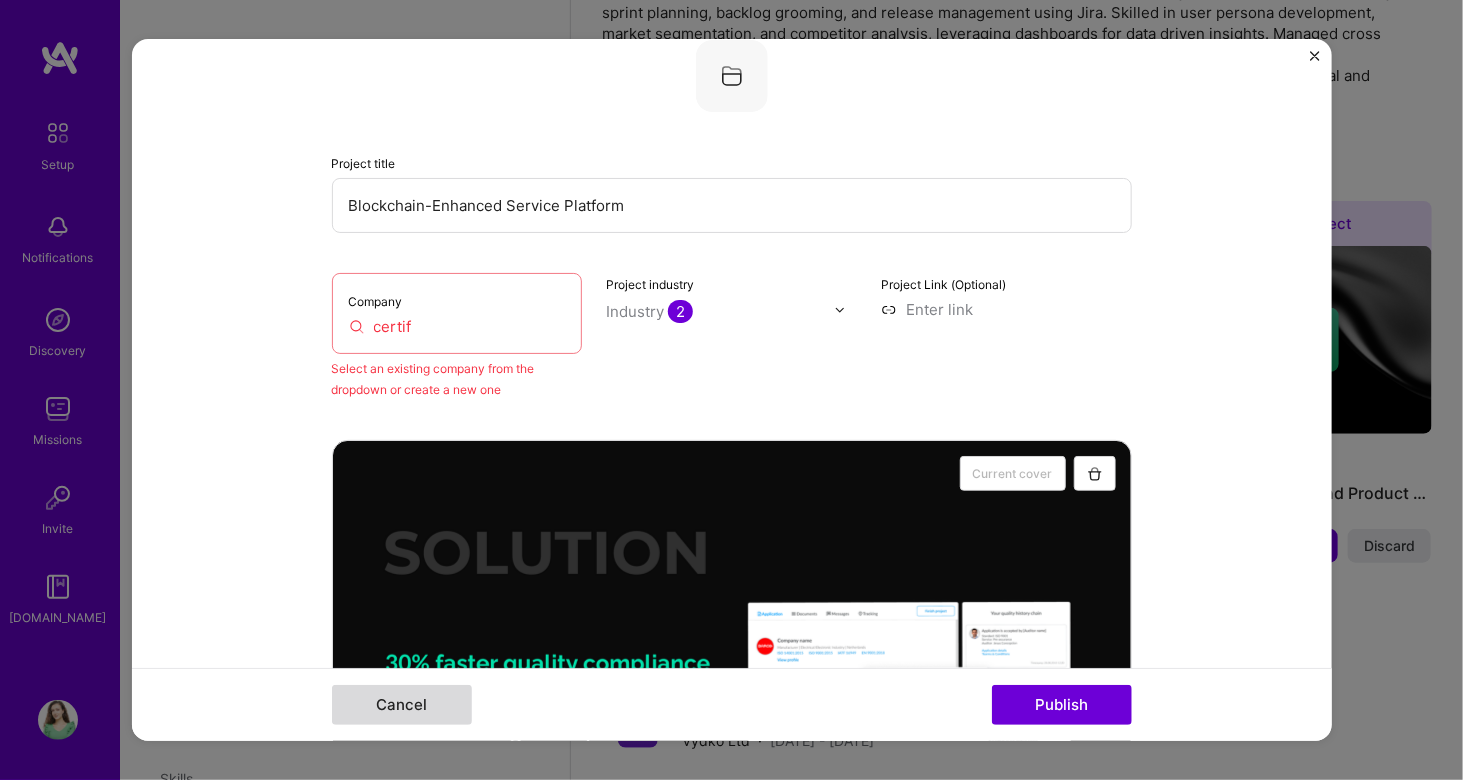 click on "Cancel" at bounding box center [402, 705] 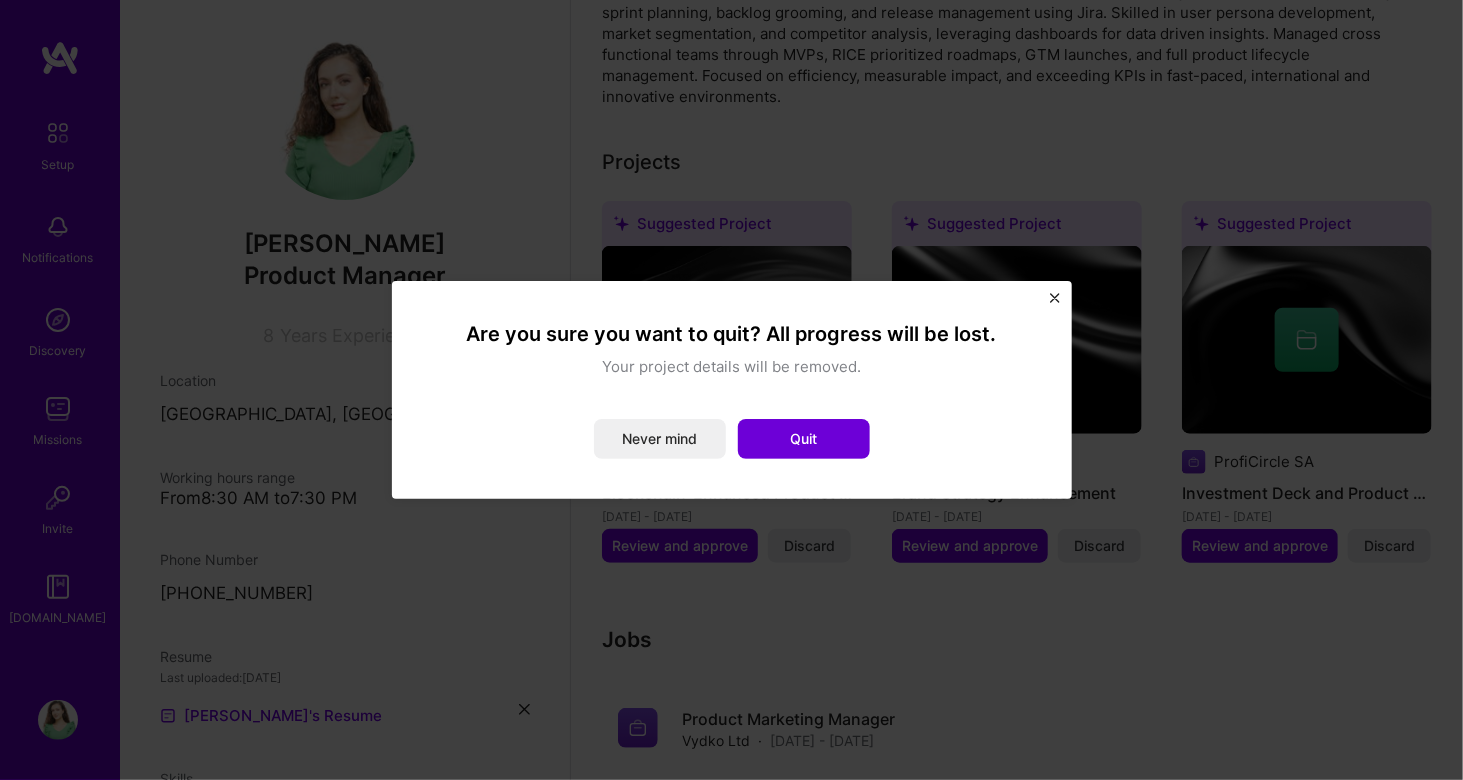 click at bounding box center [1055, 298] 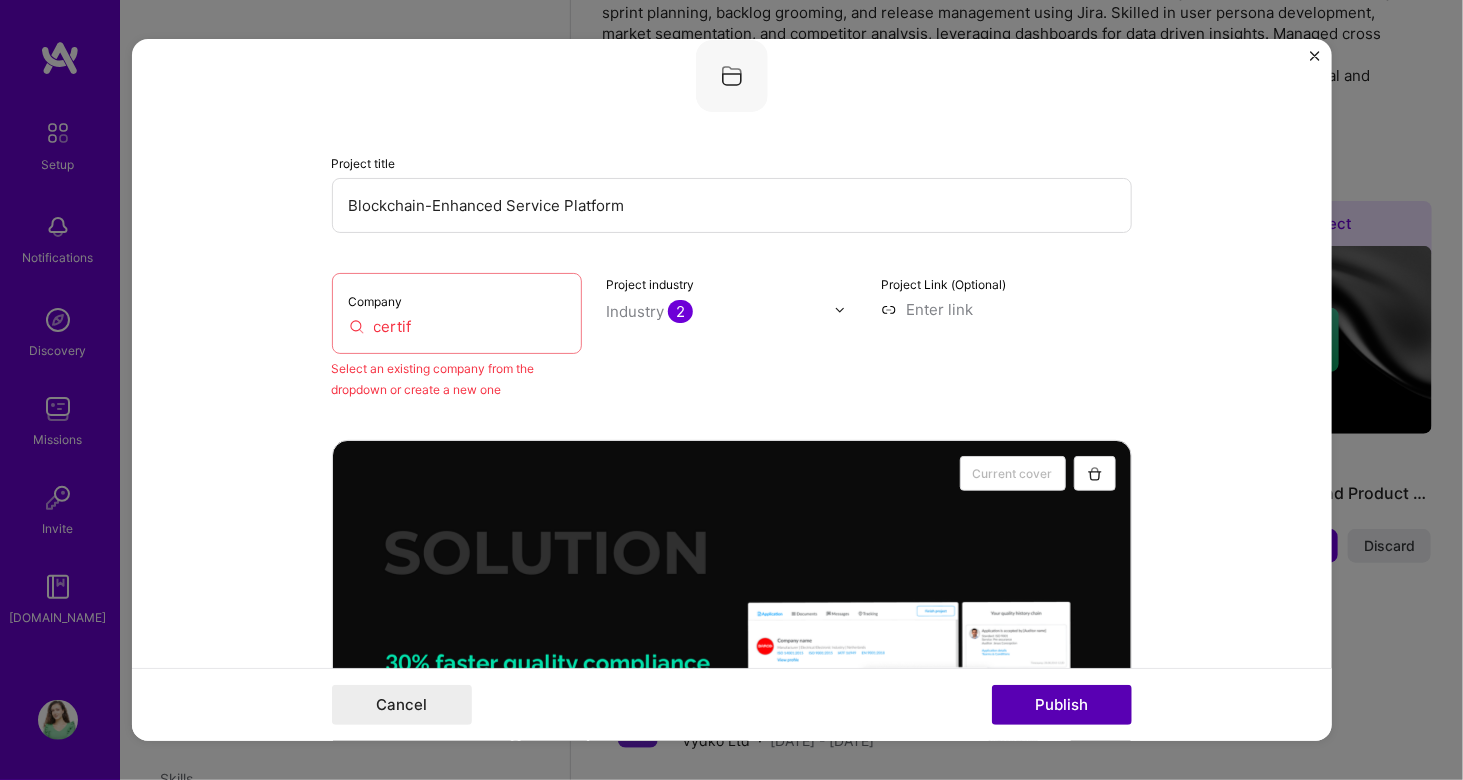 click on "Publish" at bounding box center [1062, 705] 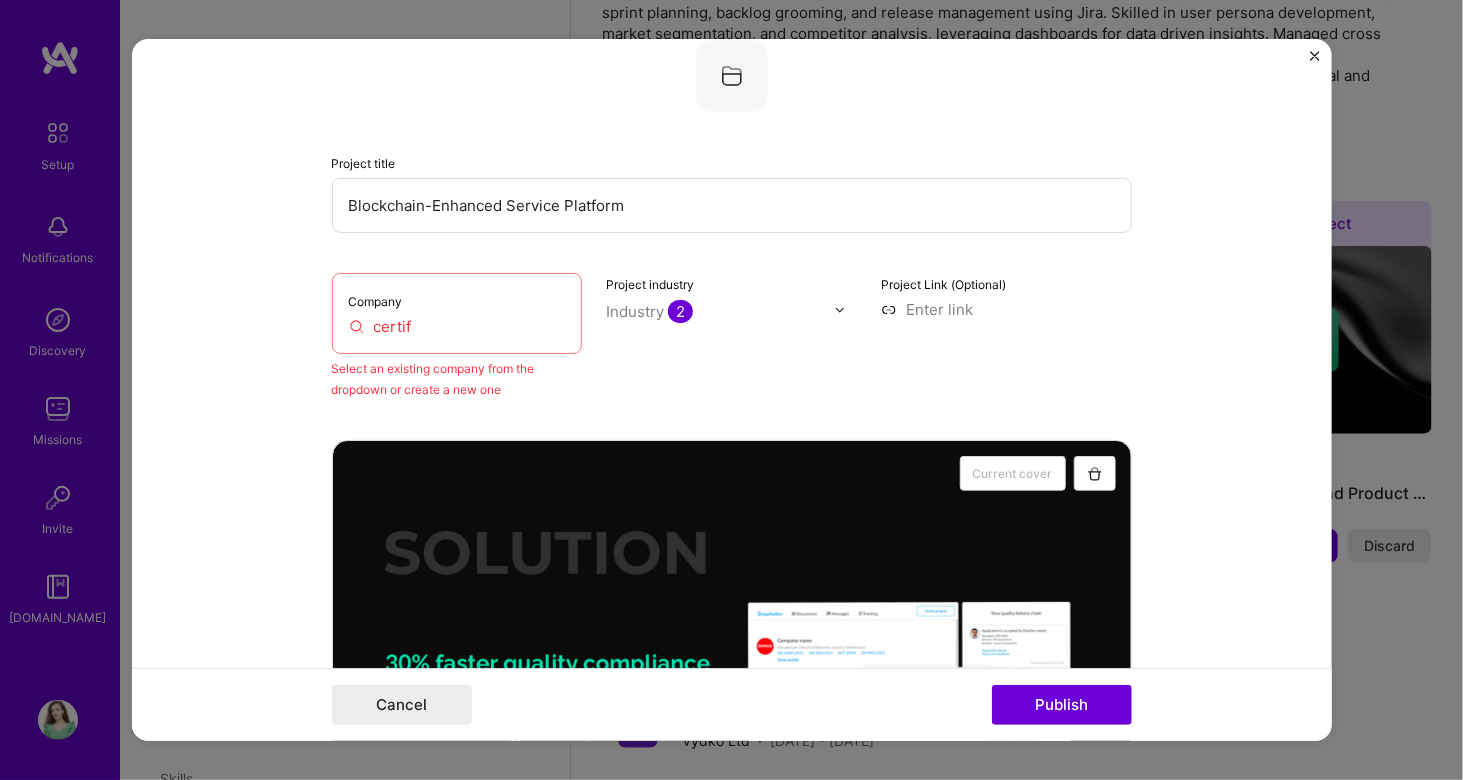 click on "certif" at bounding box center [457, 326] 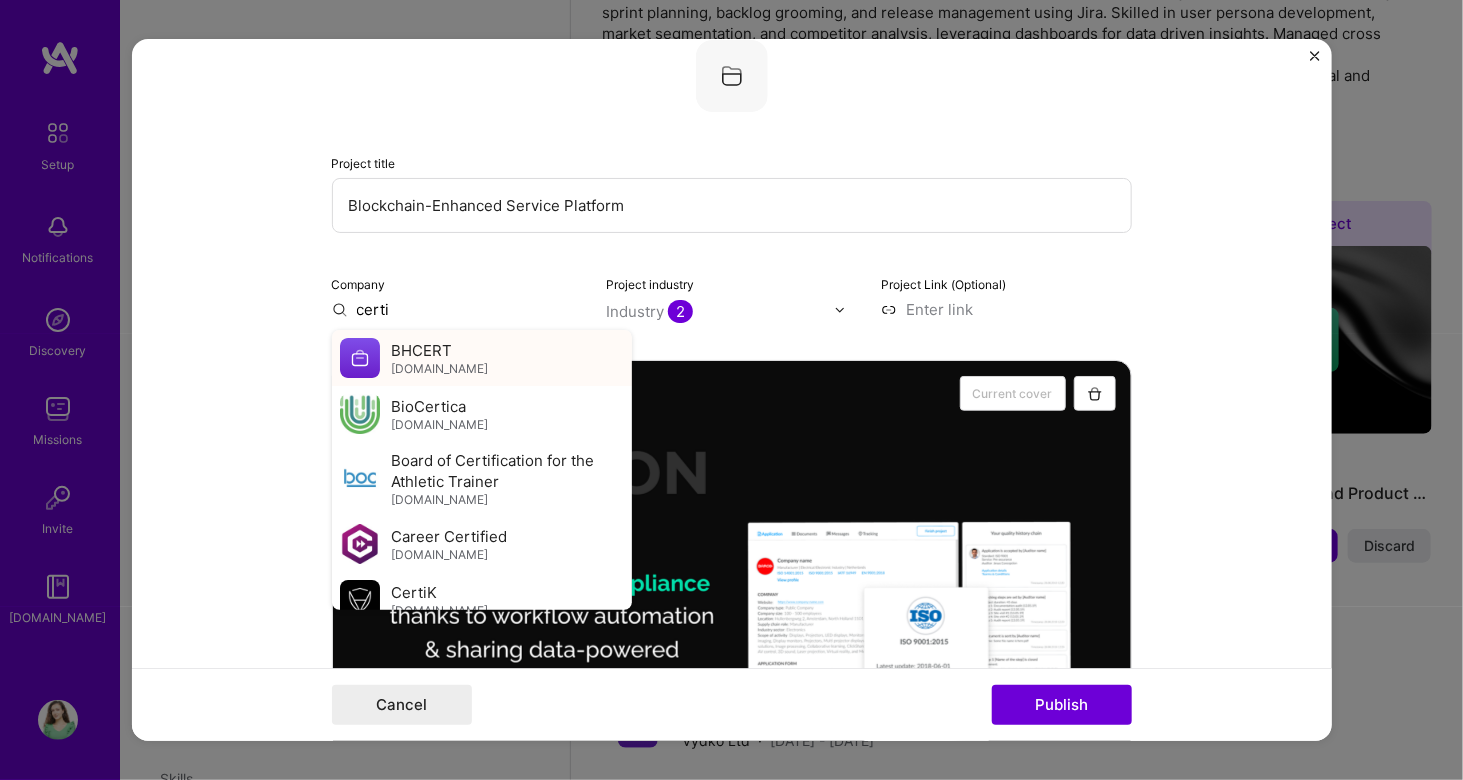 type on "certi" 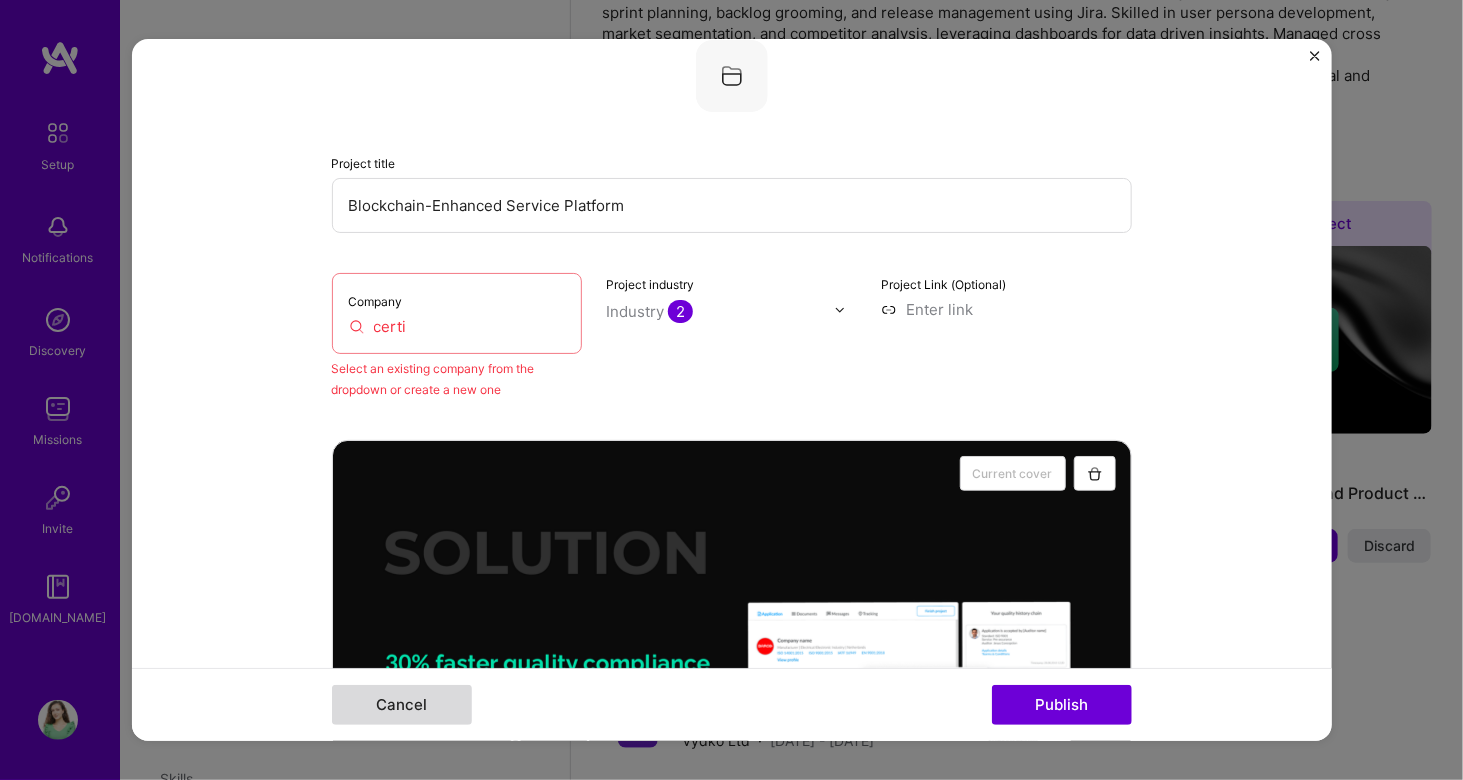 click on "Cancel" at bounding box center [402, 705] 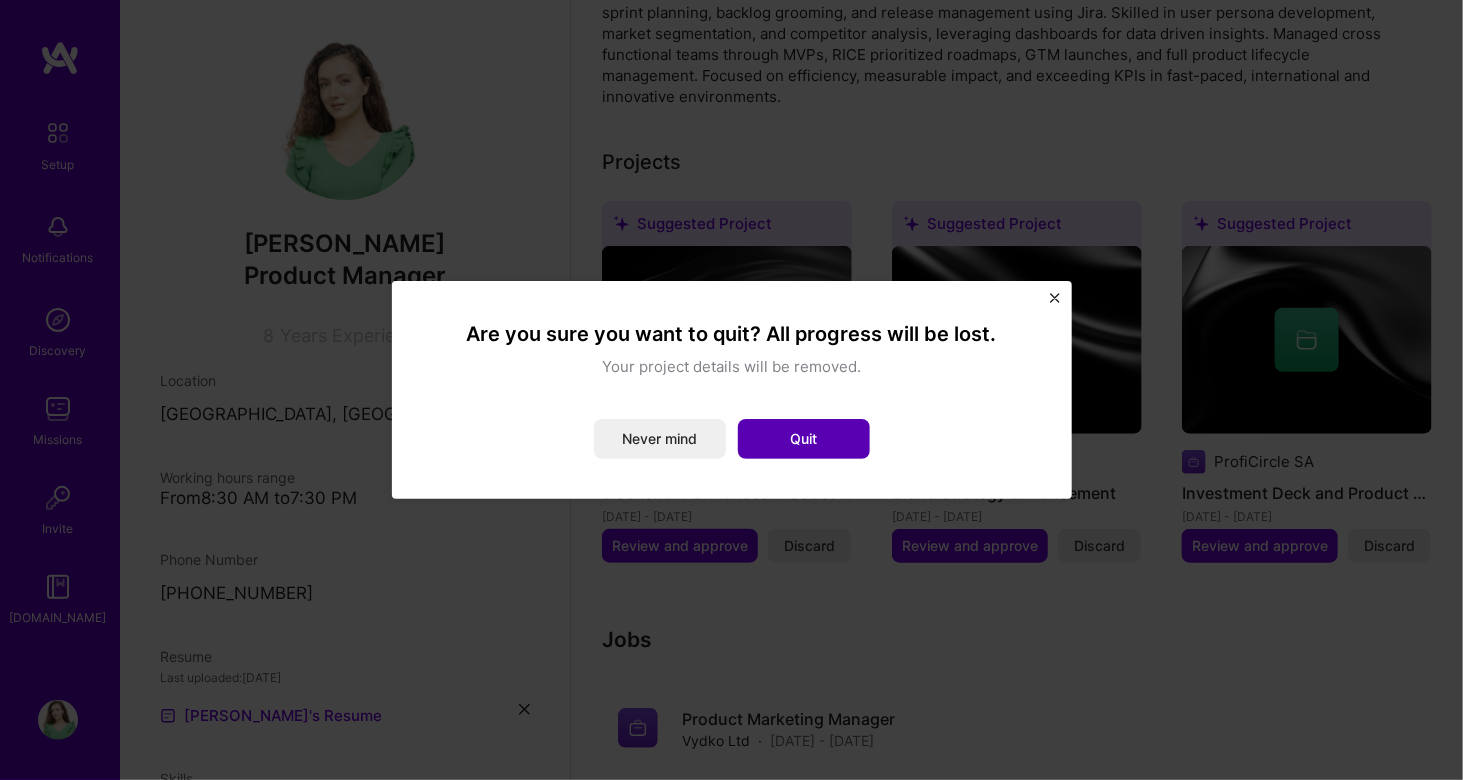 click on "Quit" at bounding box center (804, 439) 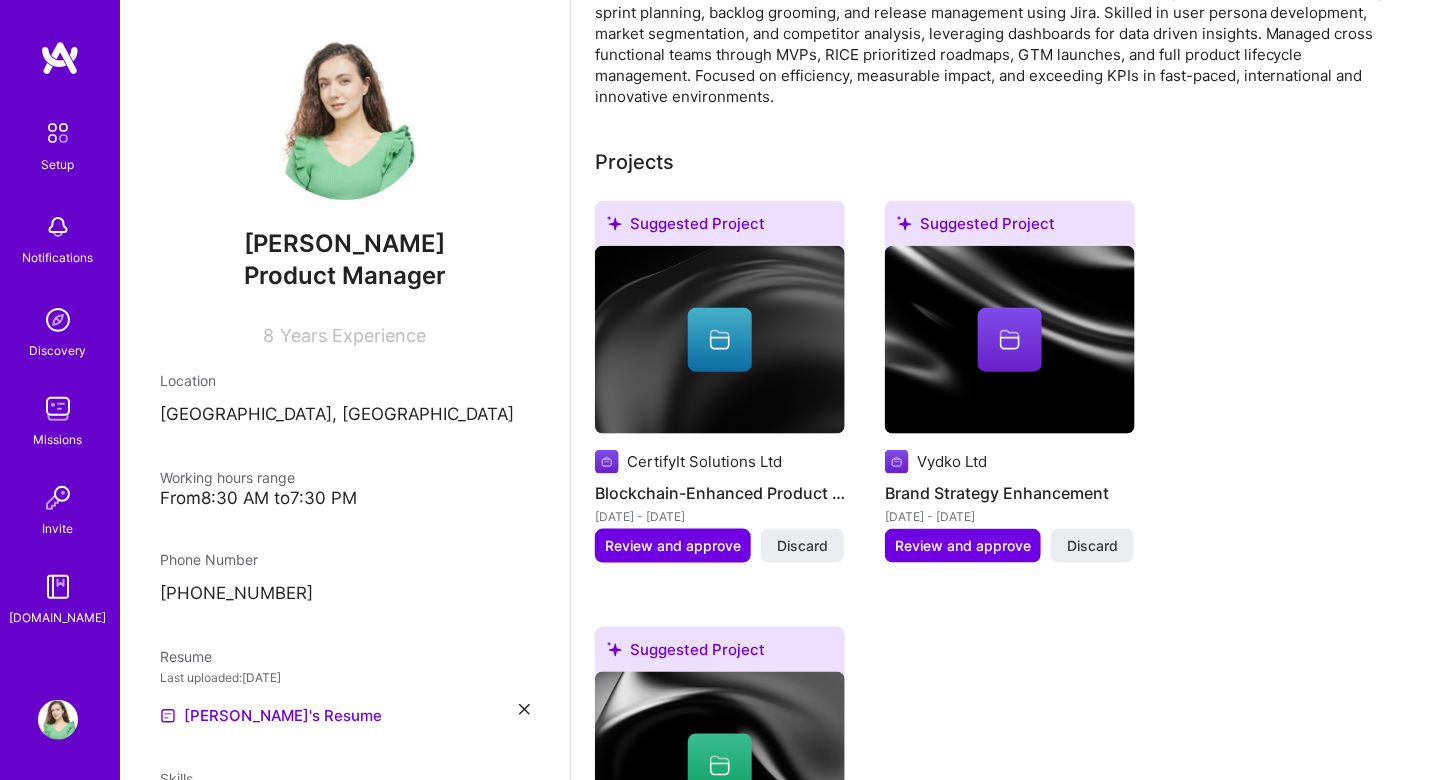 scroll, scrollTop: 0, scrollLeft: 0, axis: both 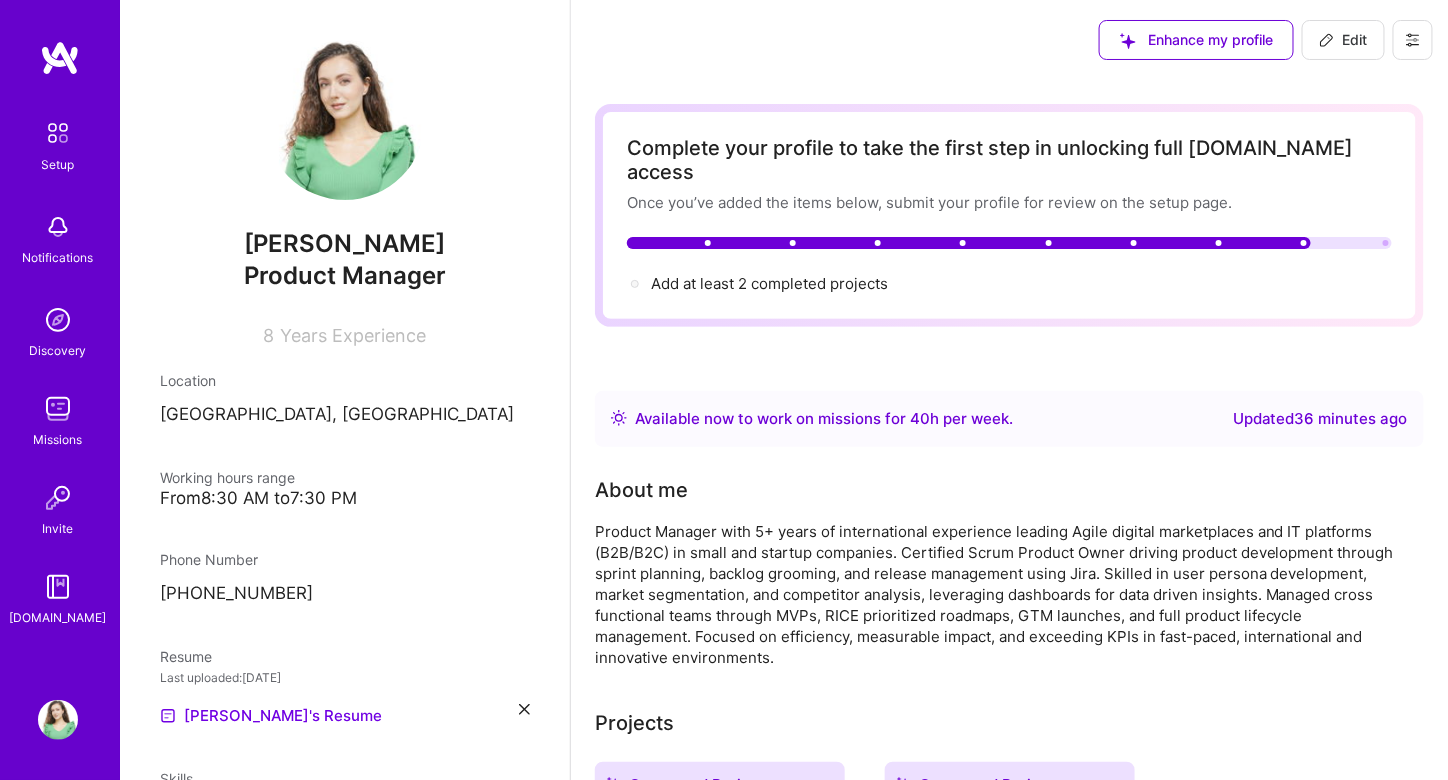 click at bounding box center (1413, 40) 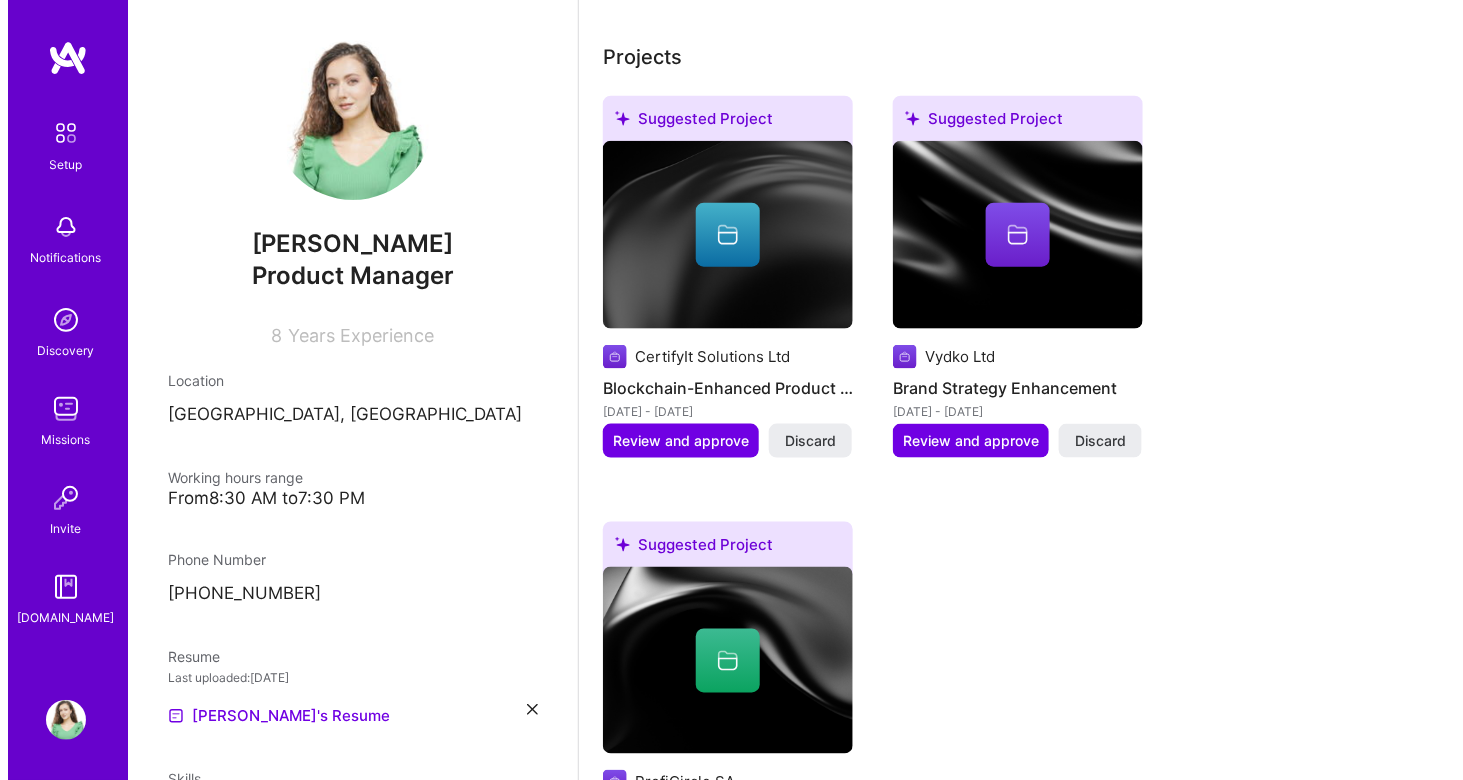 scroll, scrollTop: 666, scrollLeft: 0, axis: vertical 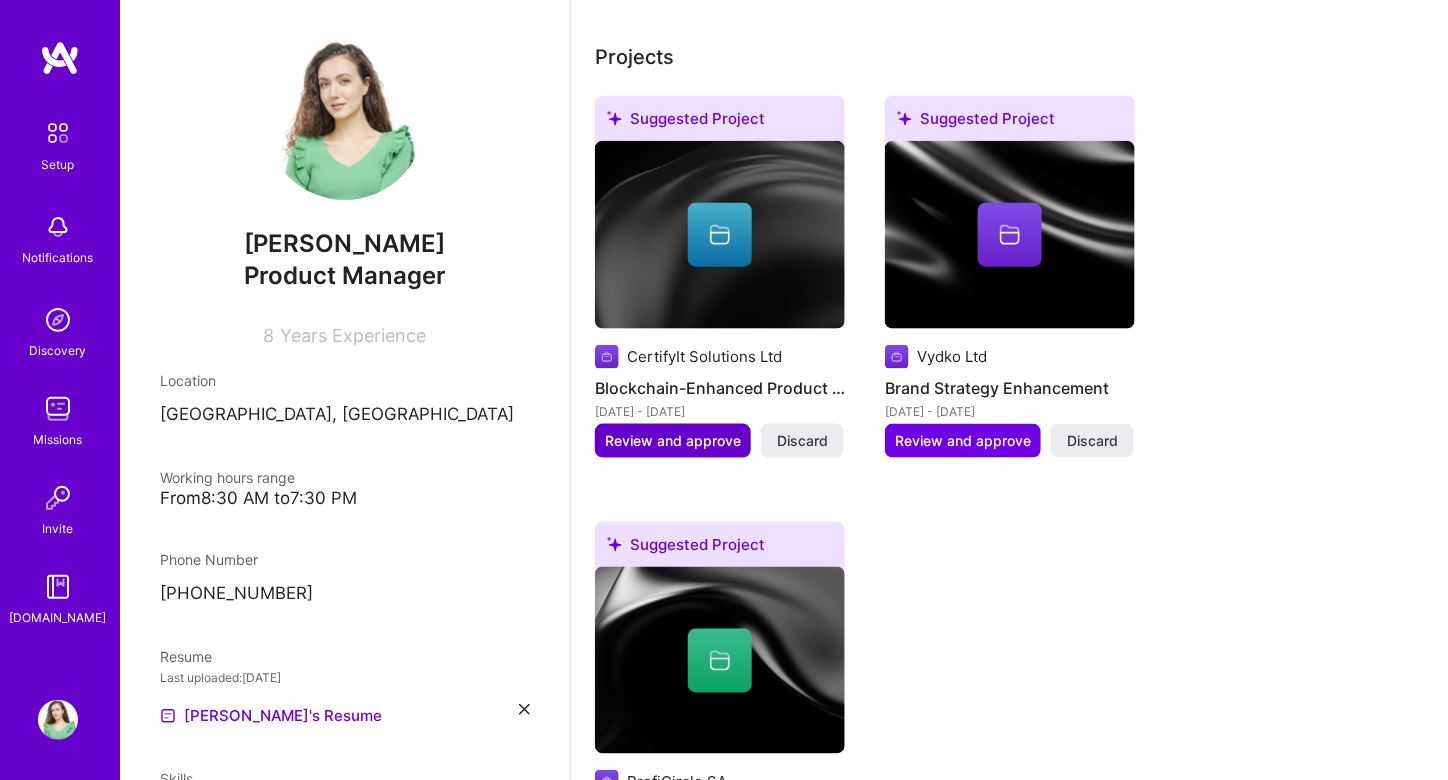 click on "Review and approve" at bounding box center [673, 441] 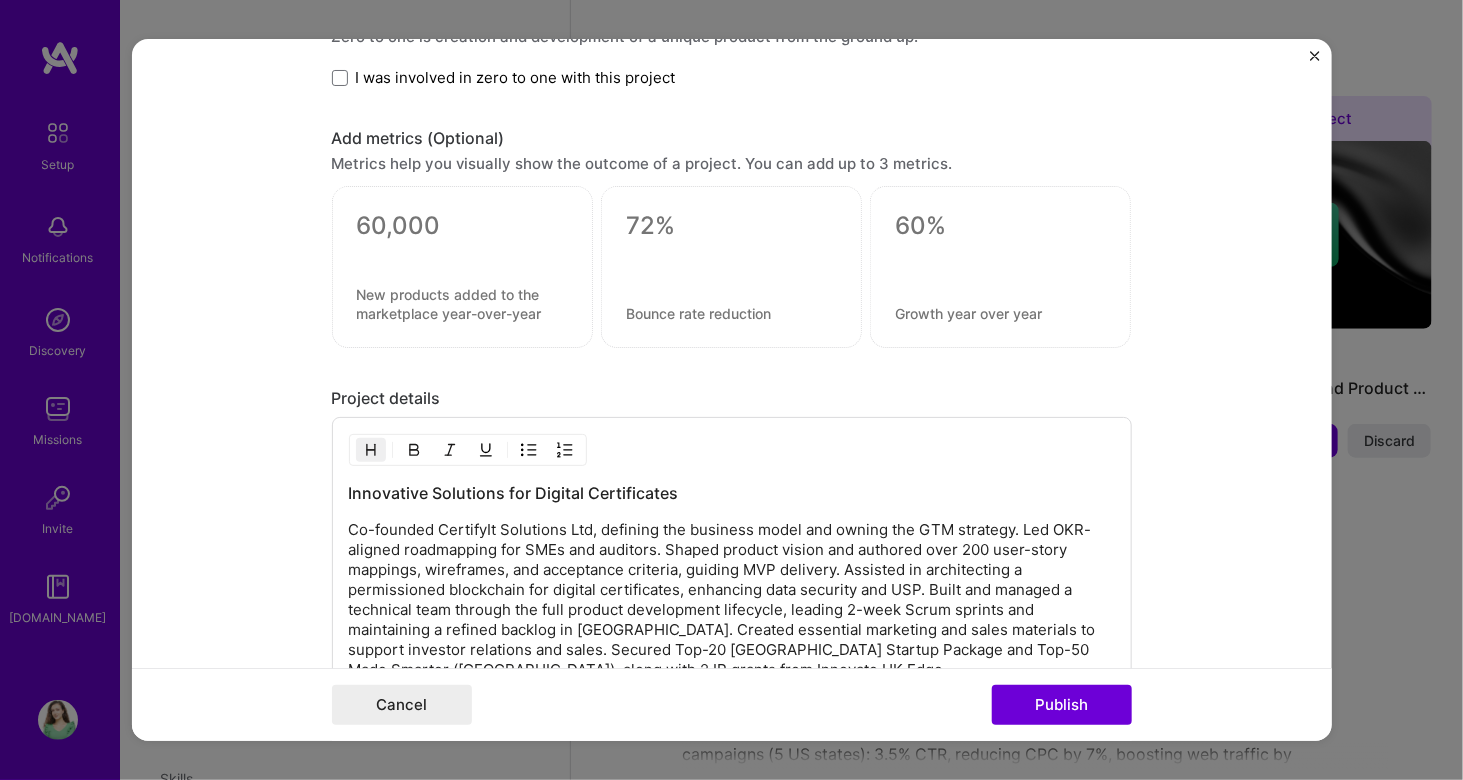 scroll, scrollTop: 1633, scrollLeft: 0, axis: vertical 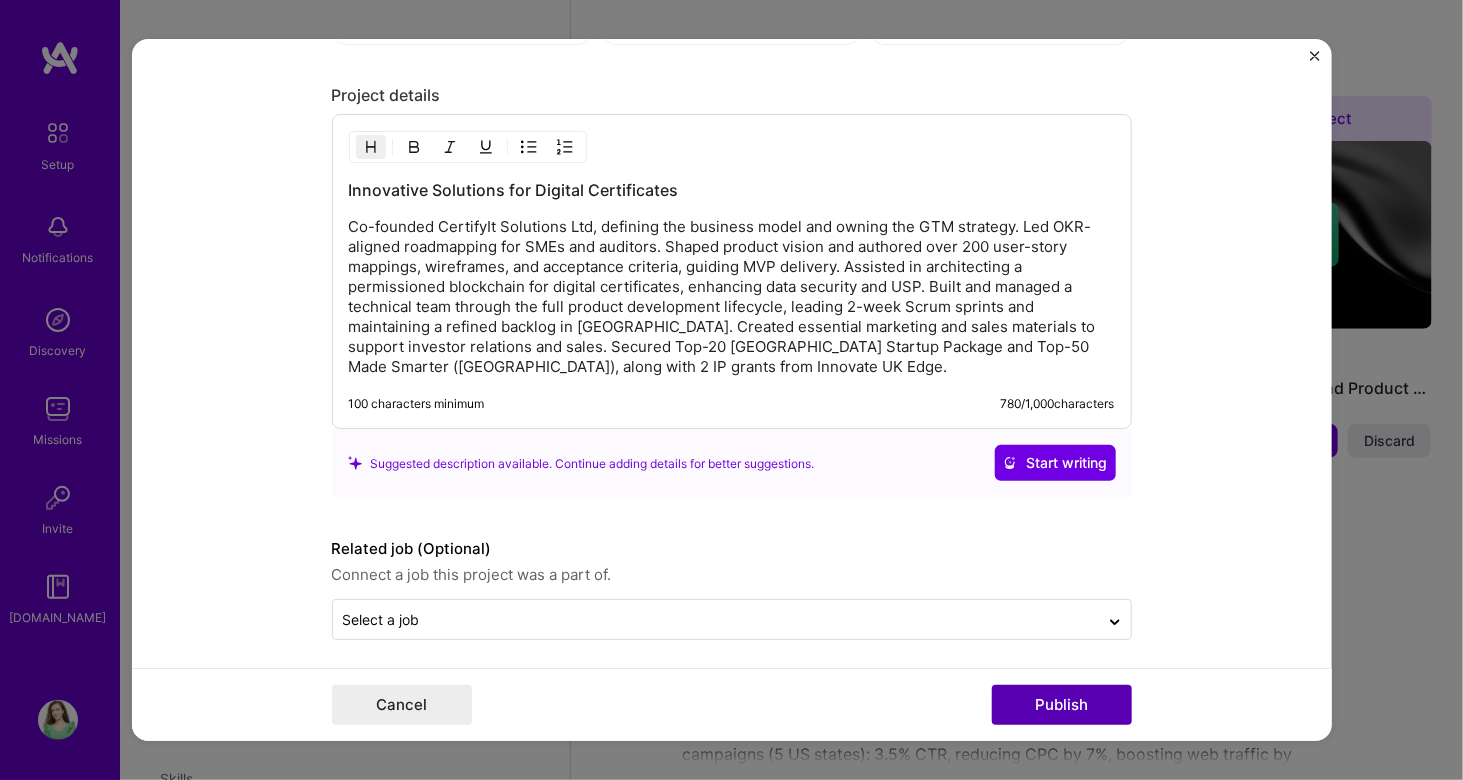 click on "Publish" at bounding box center [1062, 705] 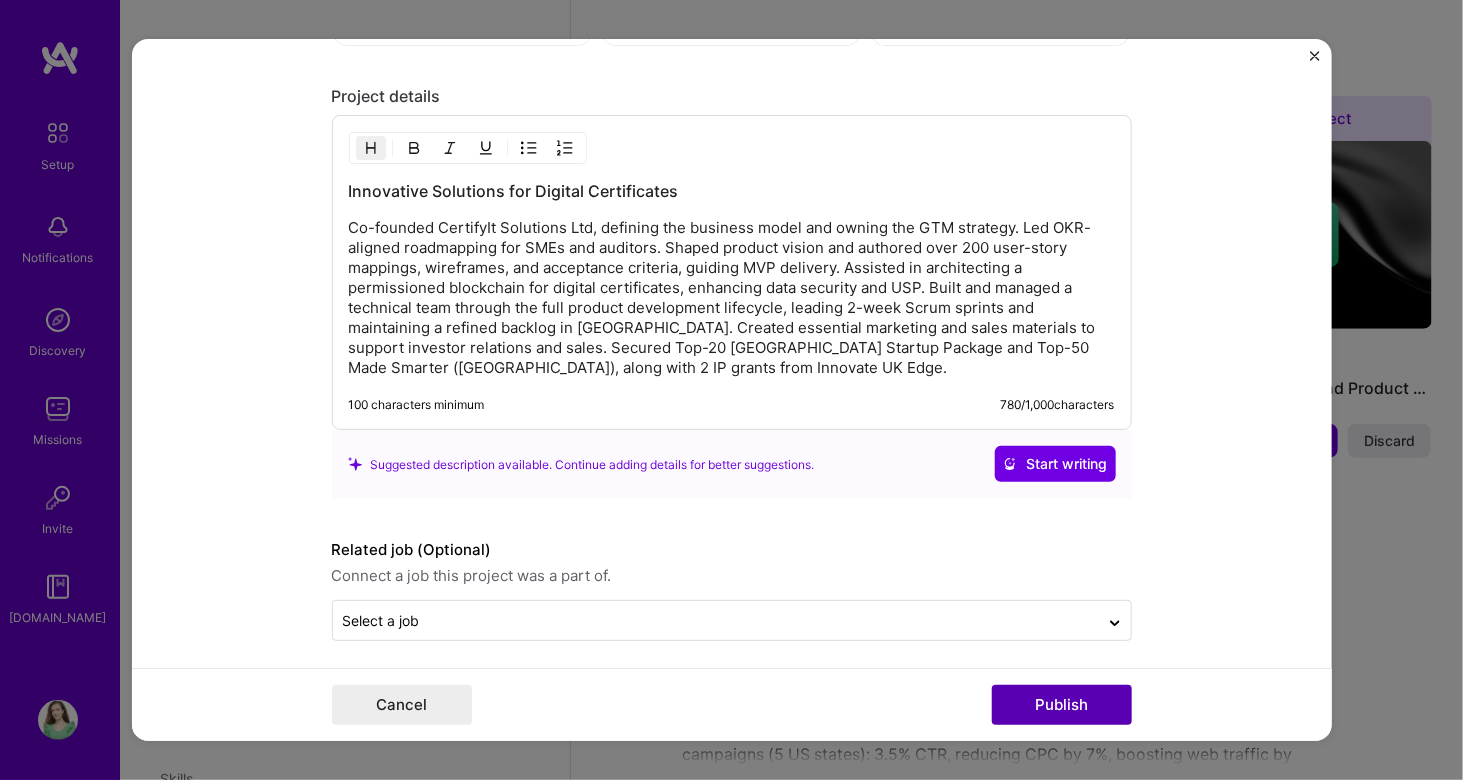 scroll, scrollTop: 130, scrollLeft: 0, axis: vertical 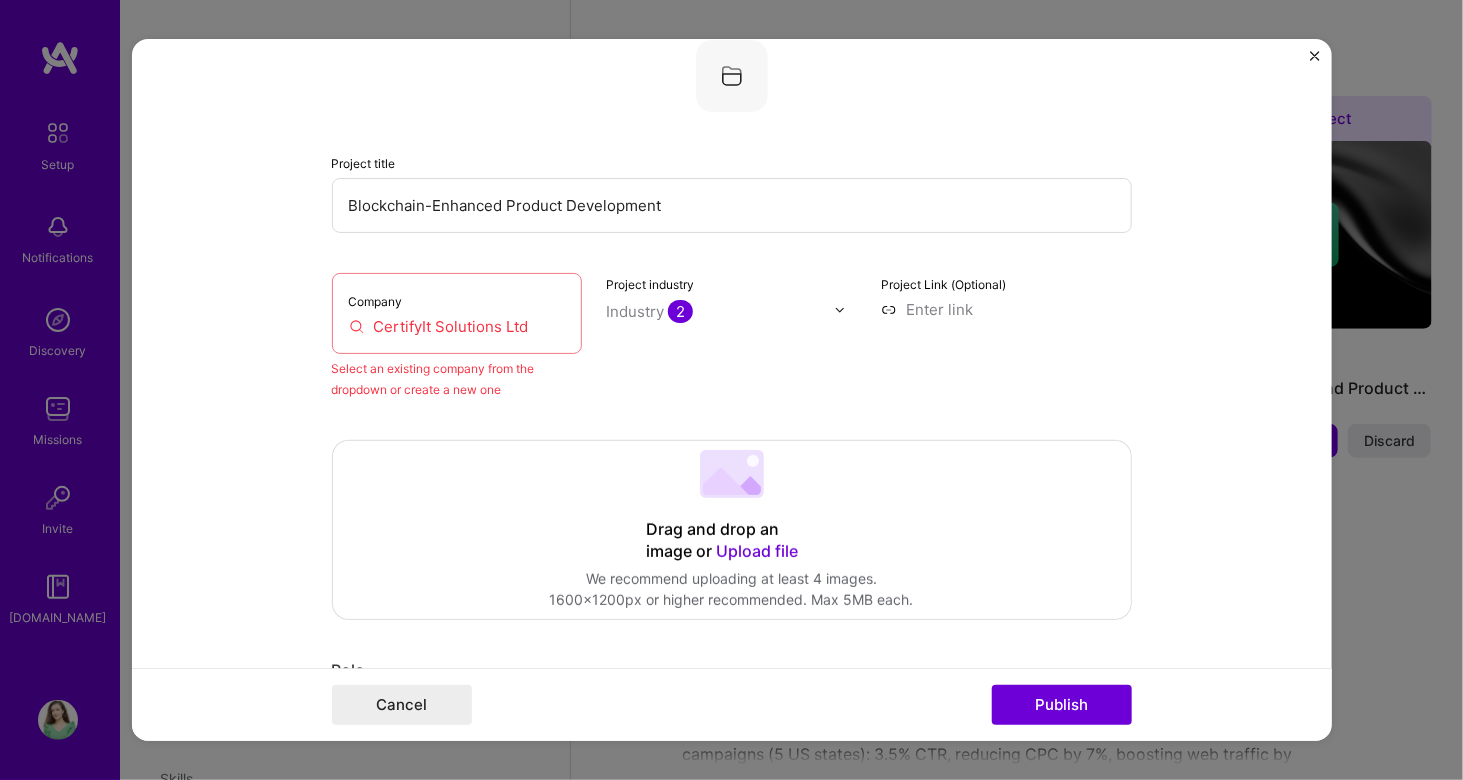 click on "CertifyIt Solutions Ltd" at bounding box center [457, 326] 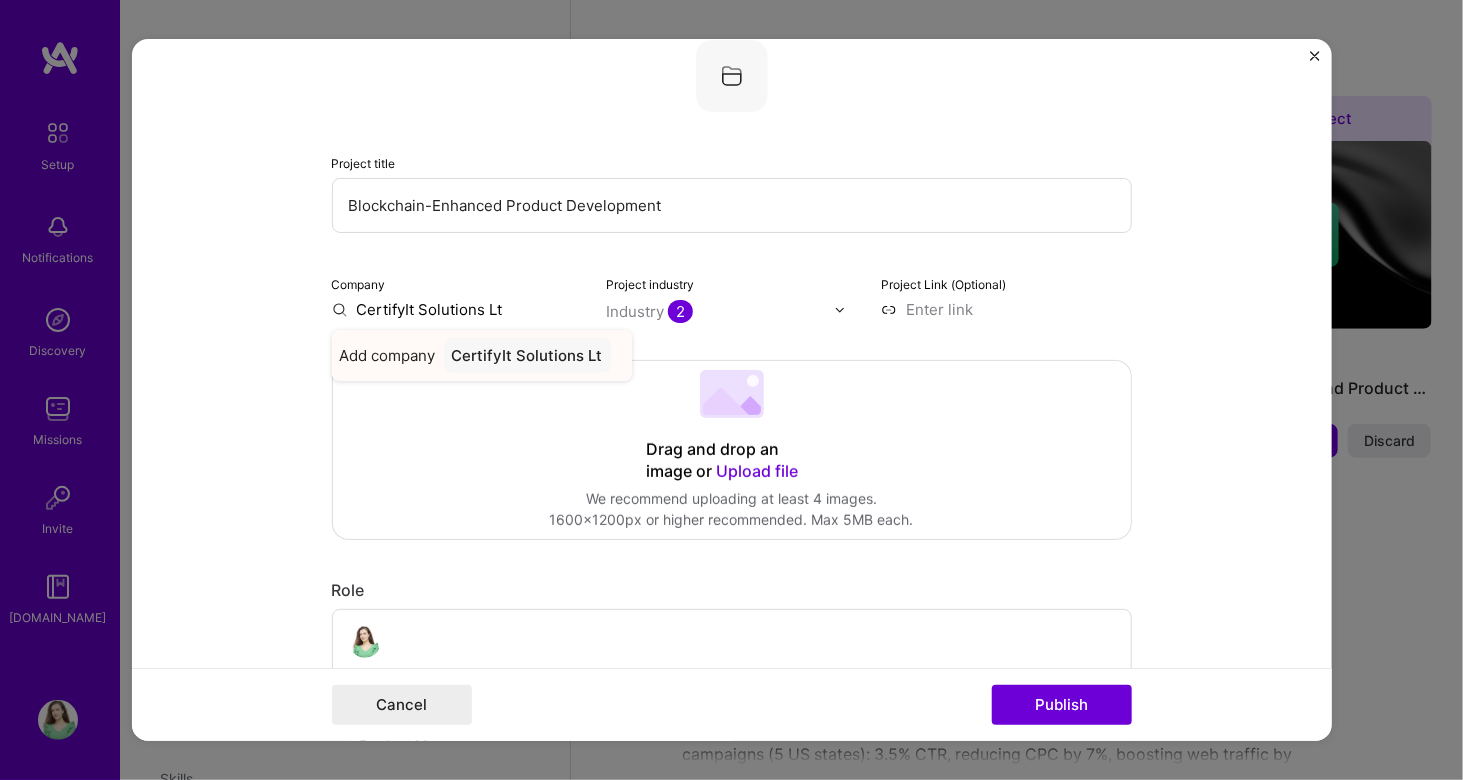 type on "CertifyIt Solutions Ltd" 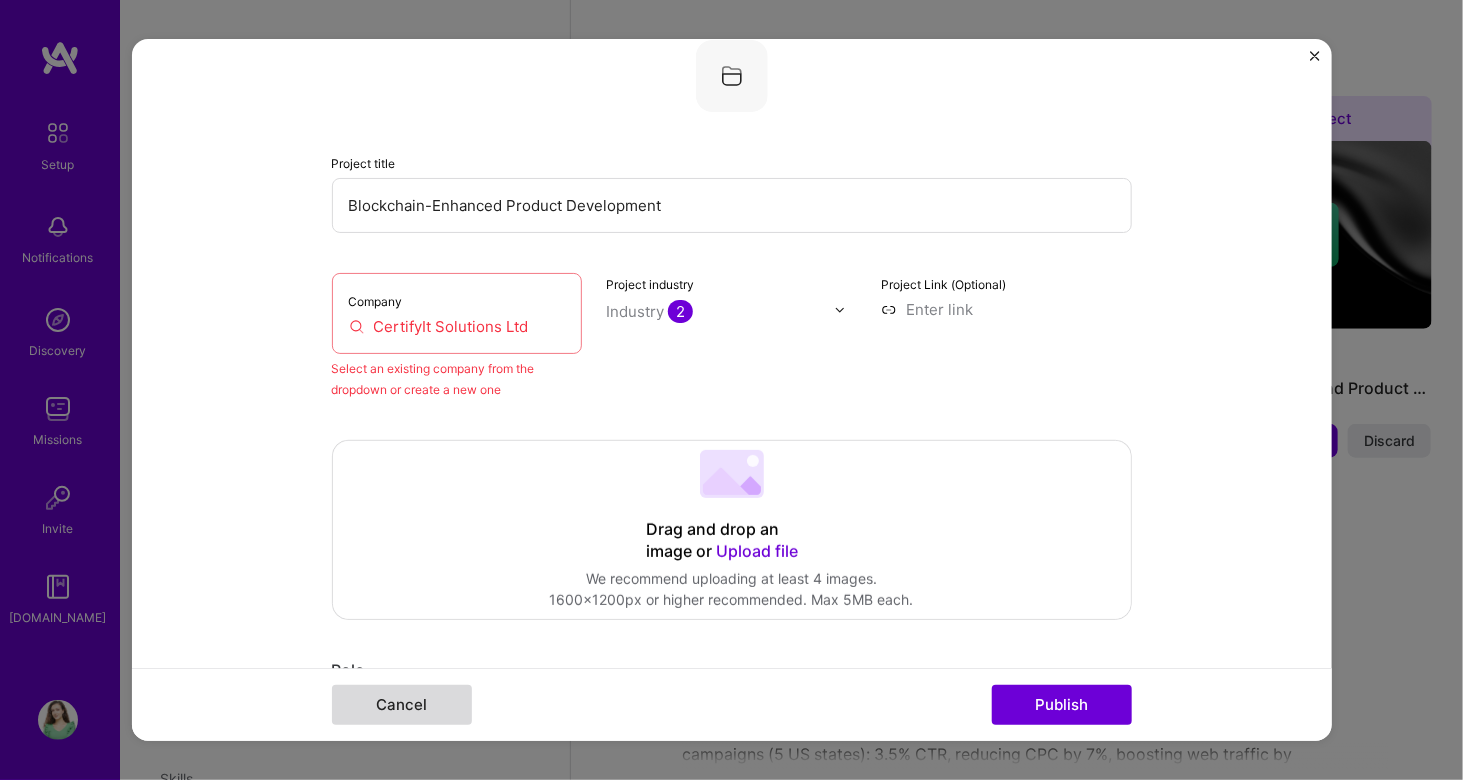 click on "Cancel" at bounding box center (402, 705) 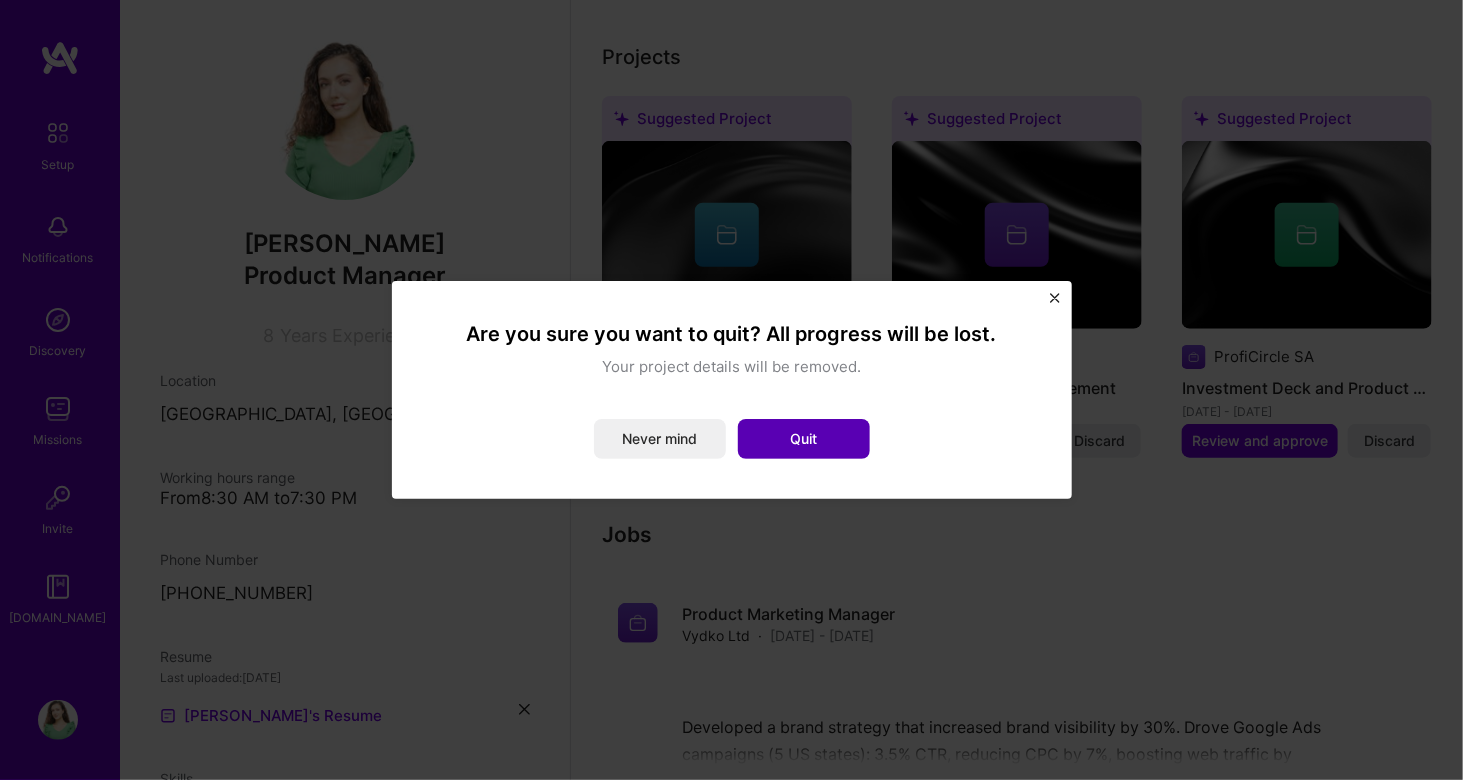 click on "Quit" at bounding box center [804, 439] 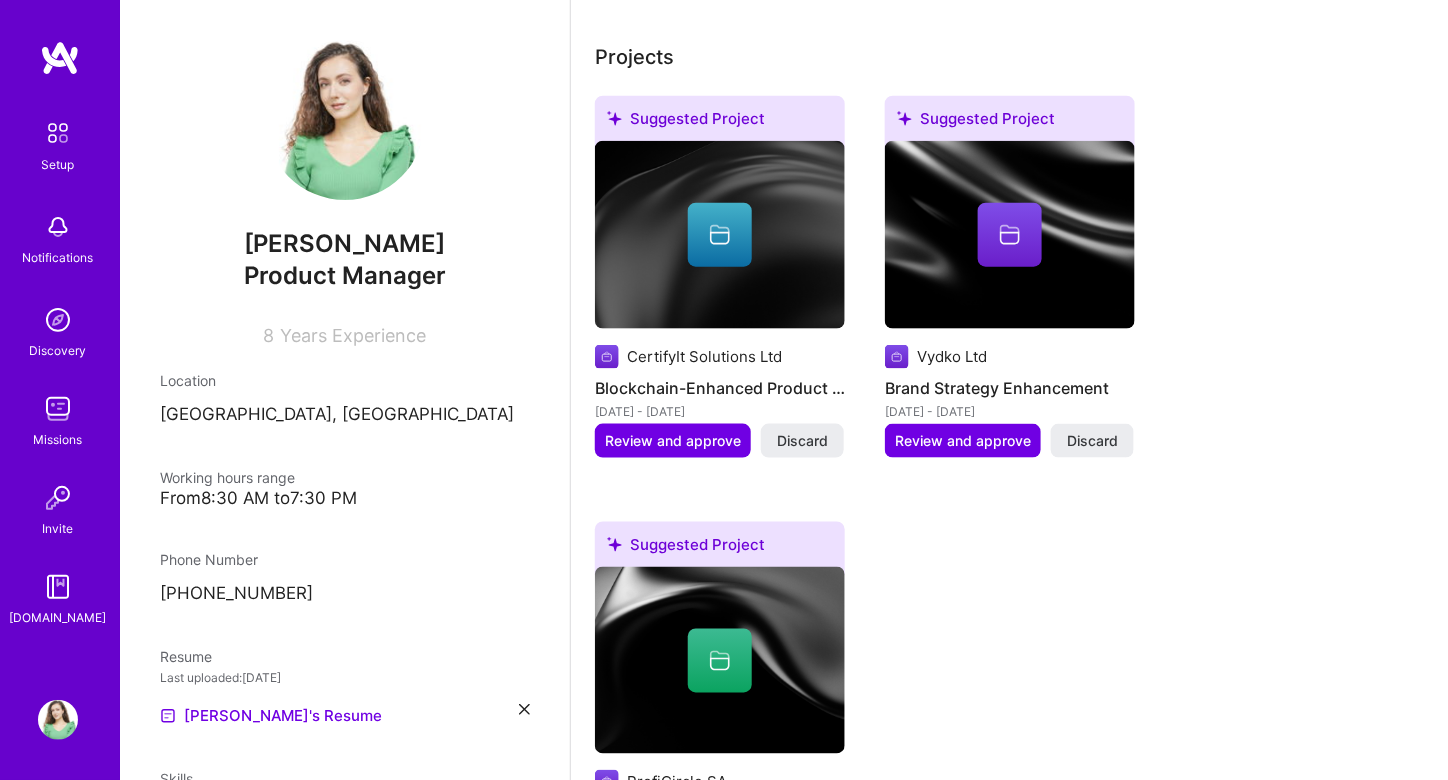 click at bounding box center (720, 235) 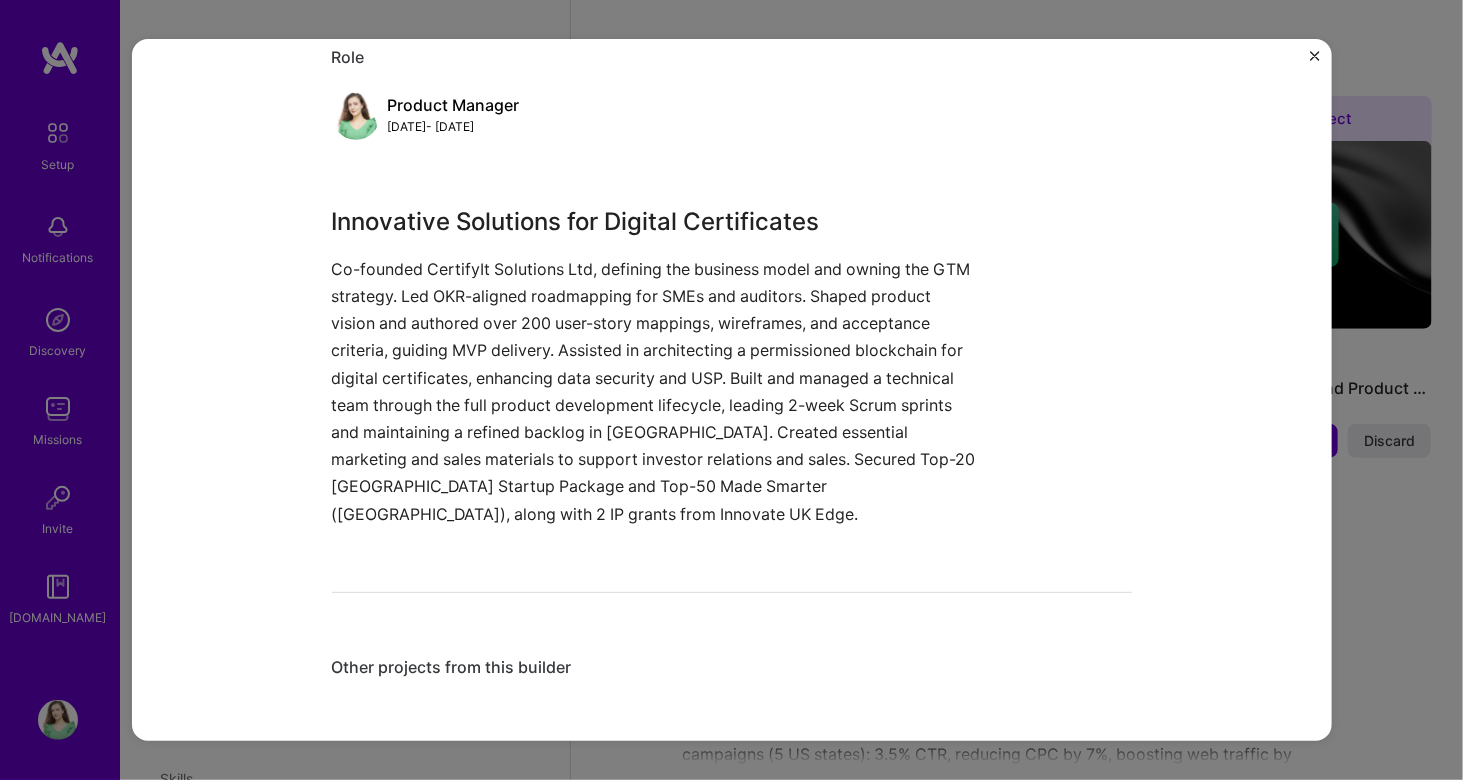 scroll, scrollTop: 0, scrollLeft: 0, axis: both 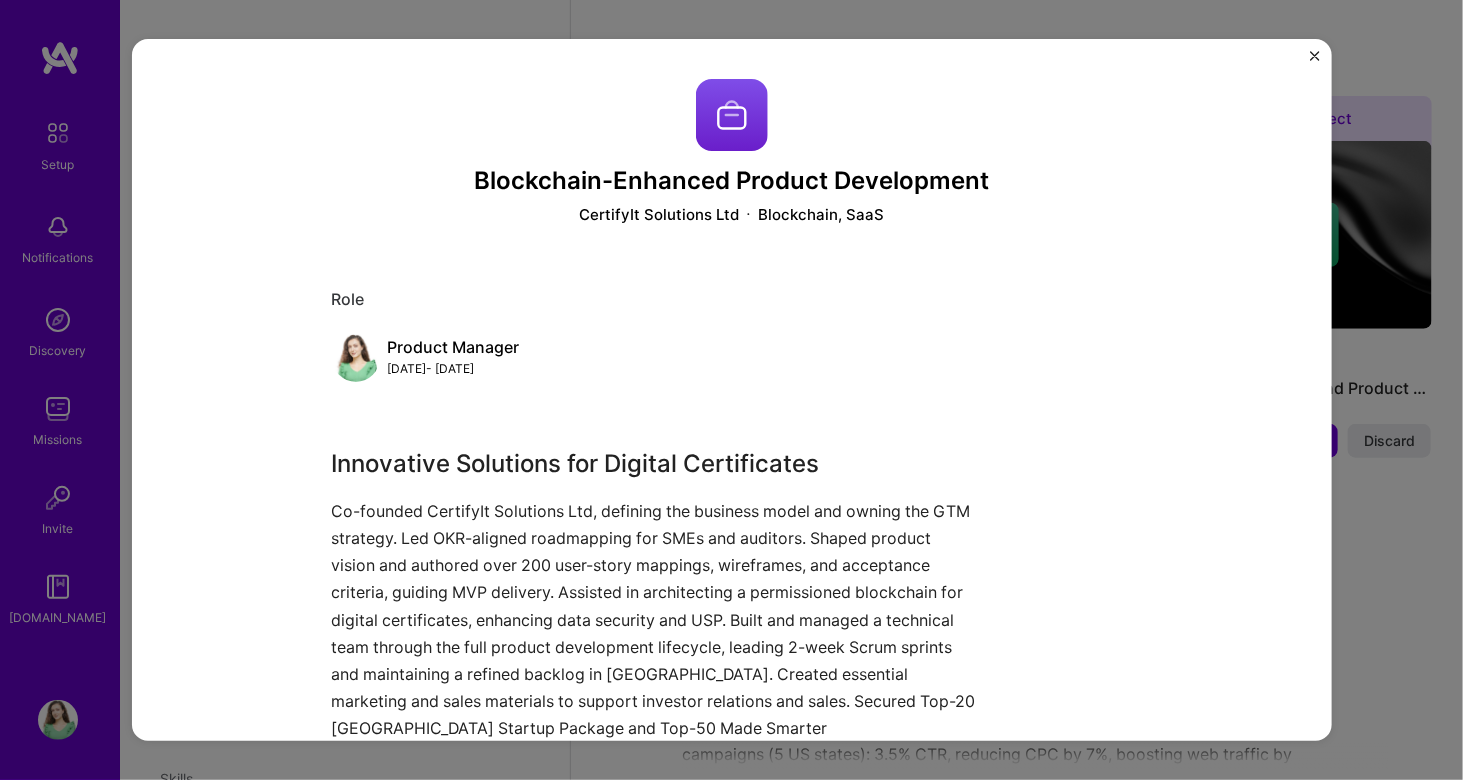 click at bounding box center [1315, 56] 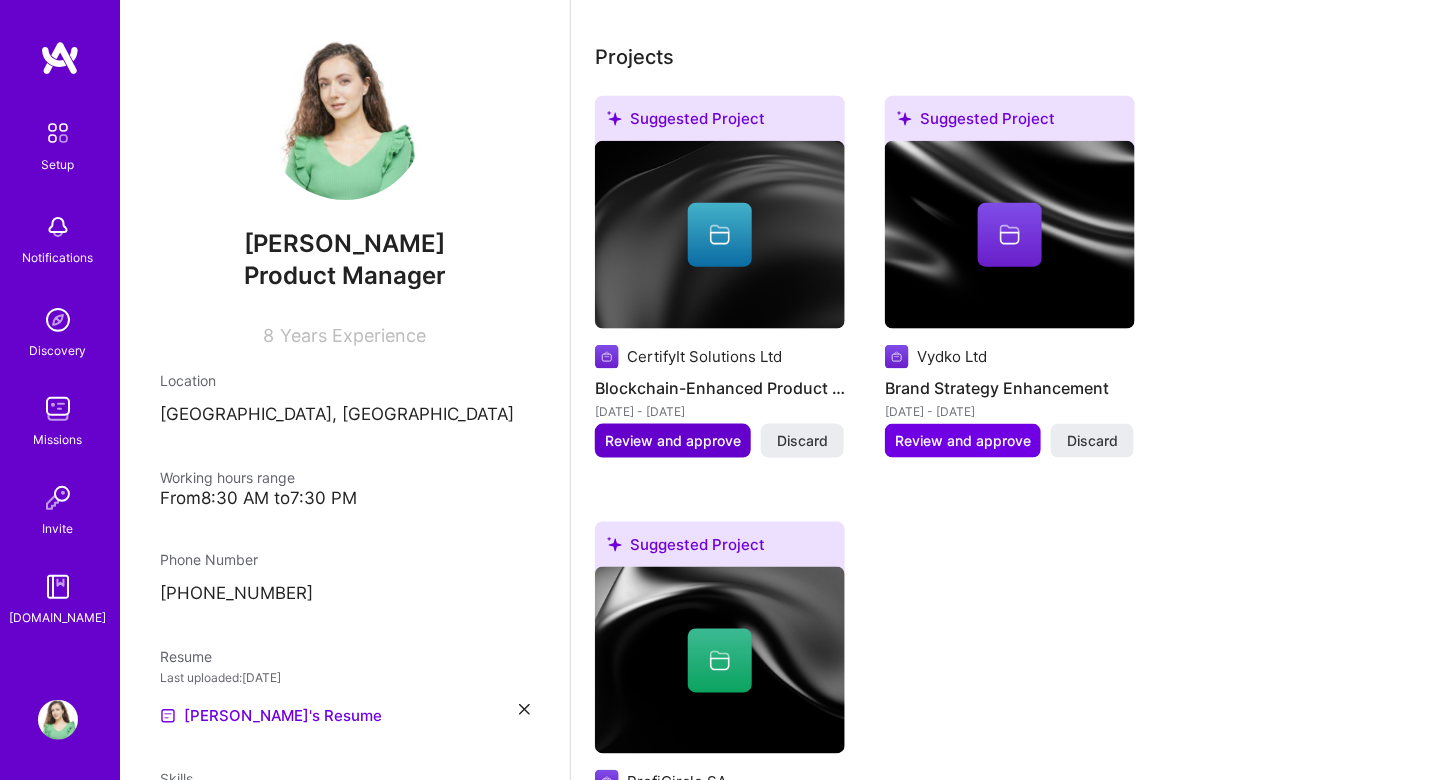 click on "Review and approve" at bounding box center (673, 441) 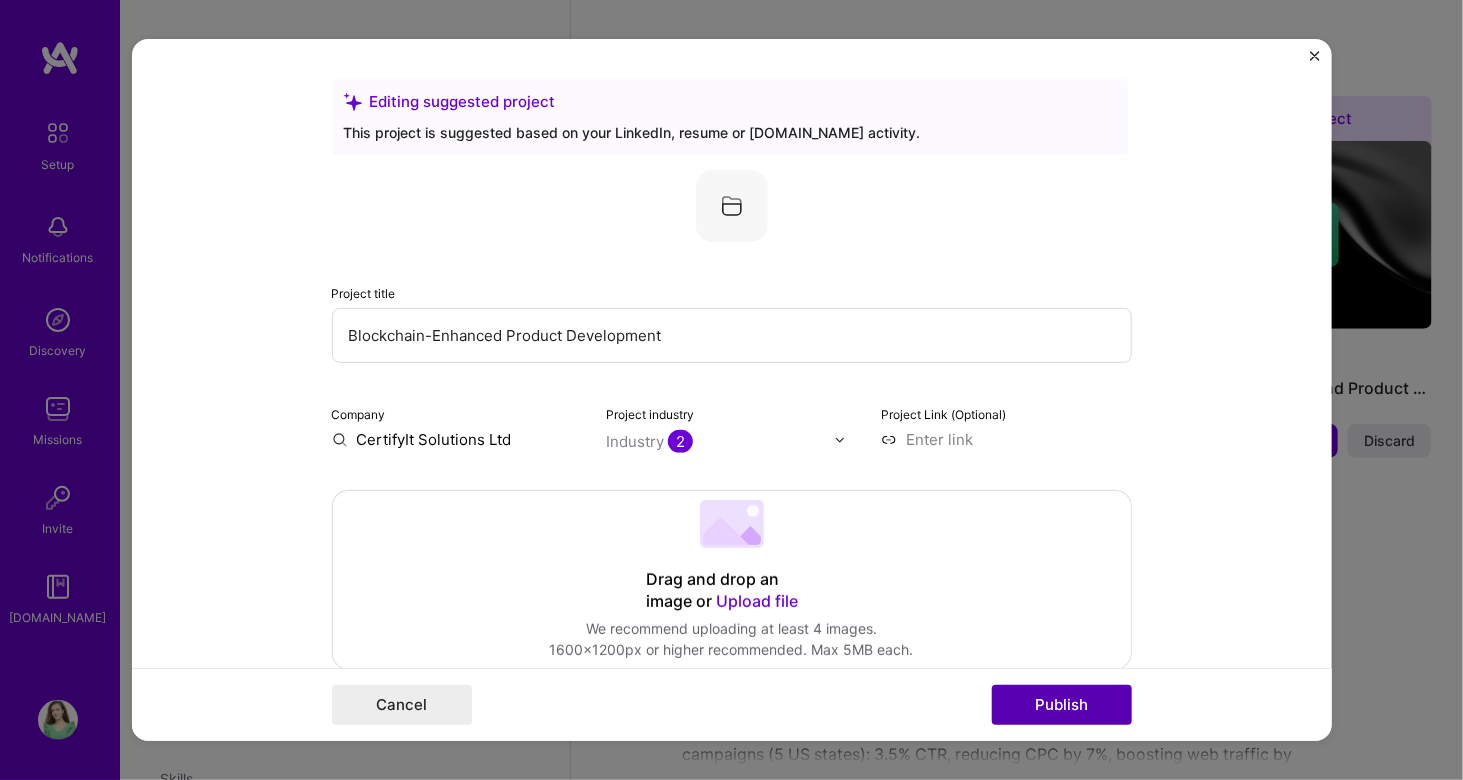 click on "Publish" at bounding box center (1062, 705) 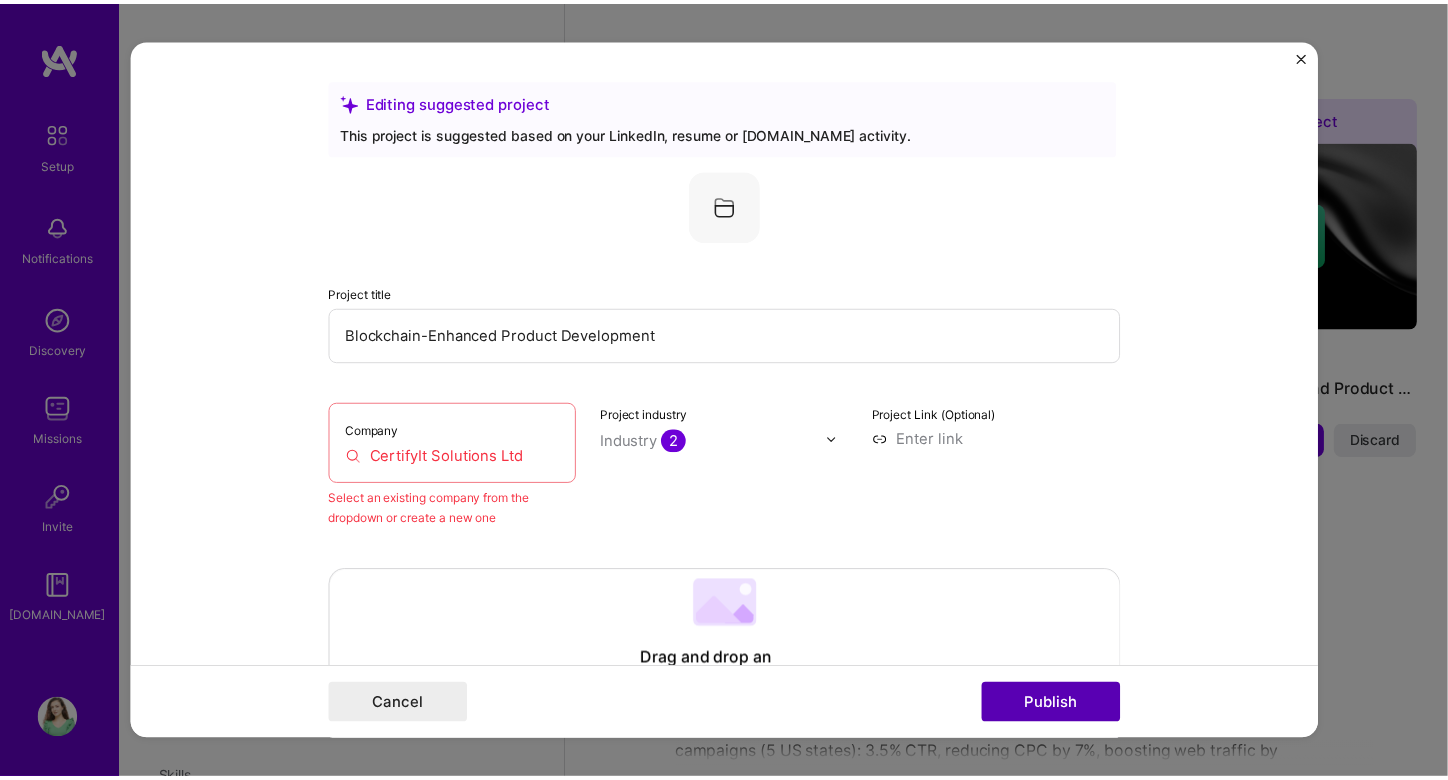 scroll, scrollTop: 130, scrollLeft: 0, axis: vertical 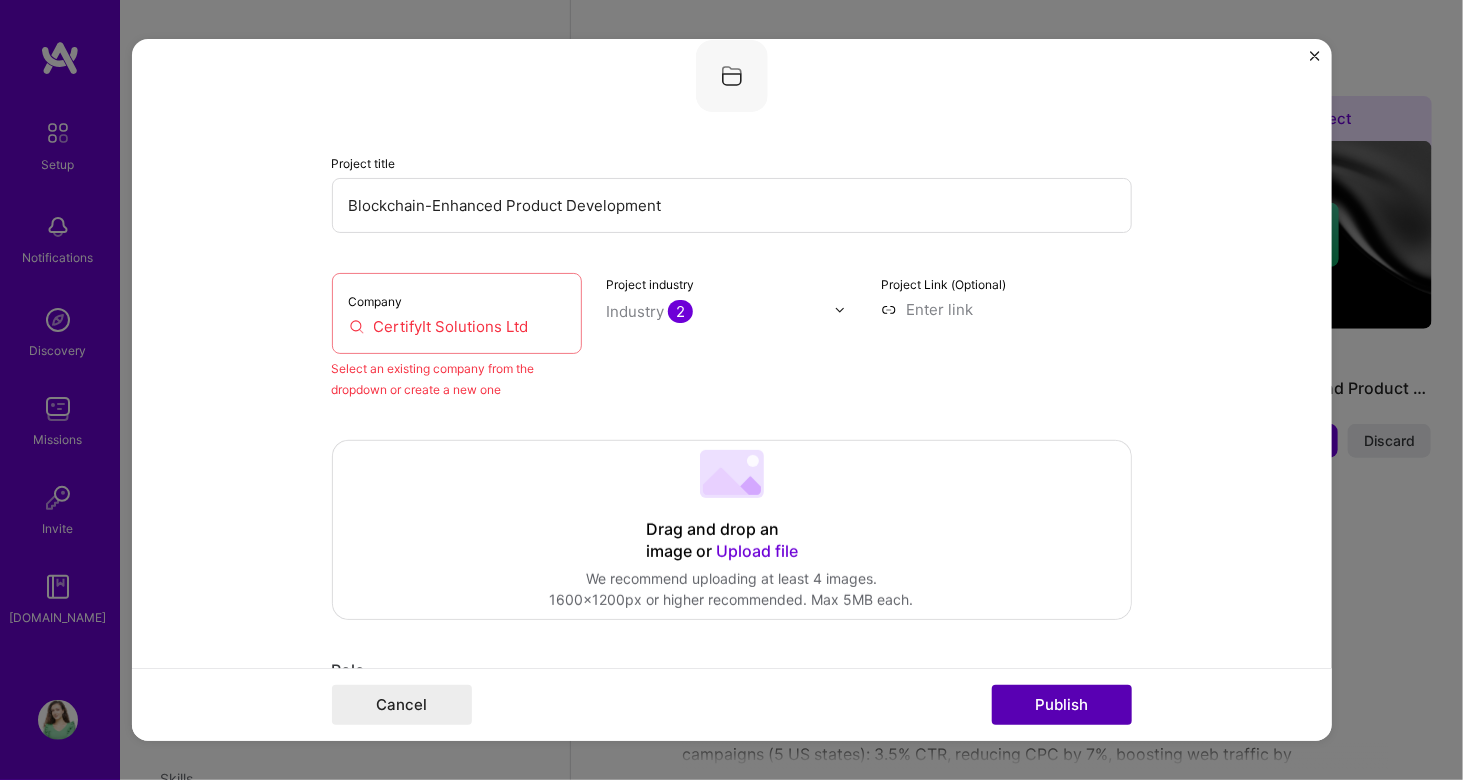 click on "Publish" at bounding box center (1062, 705) 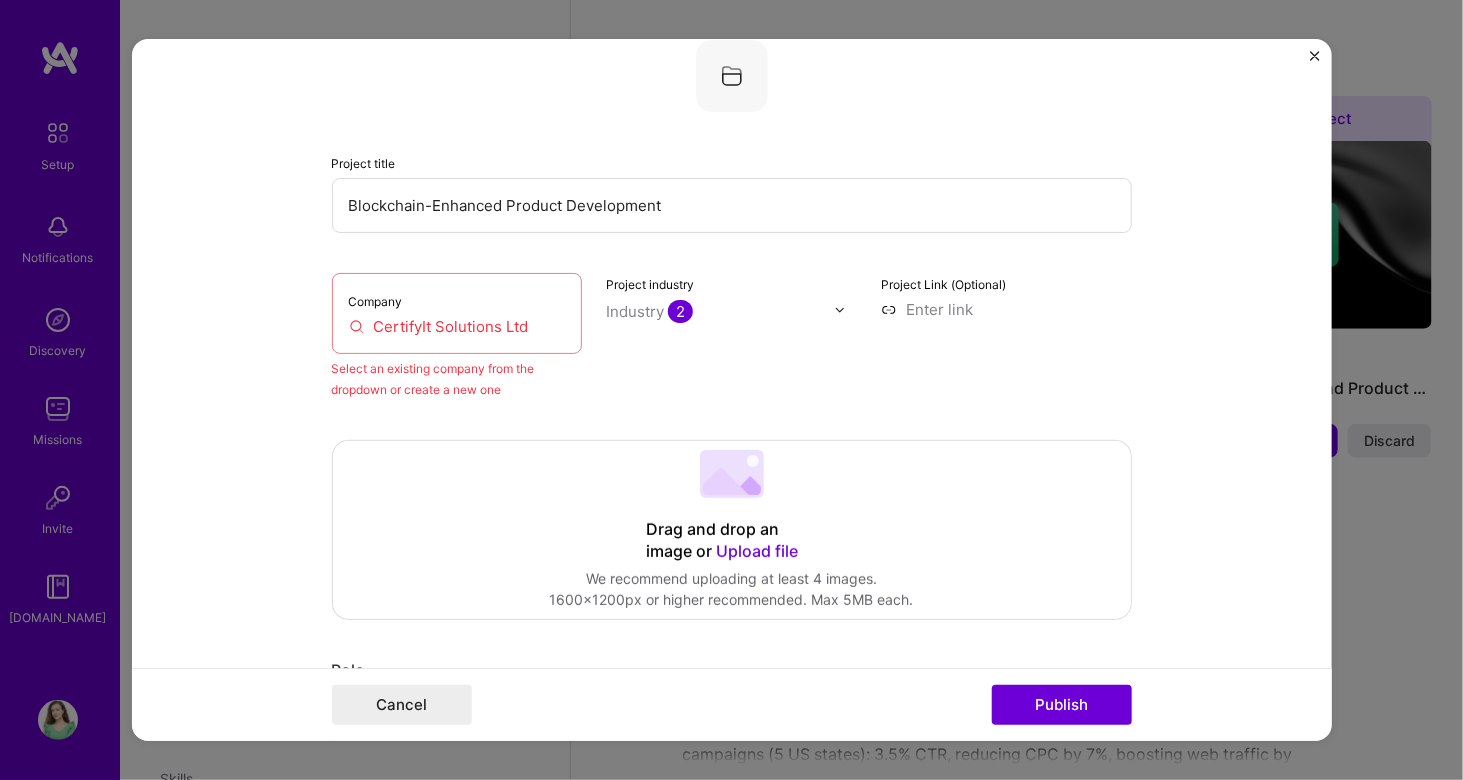 click at bounding box center (1315, 56) 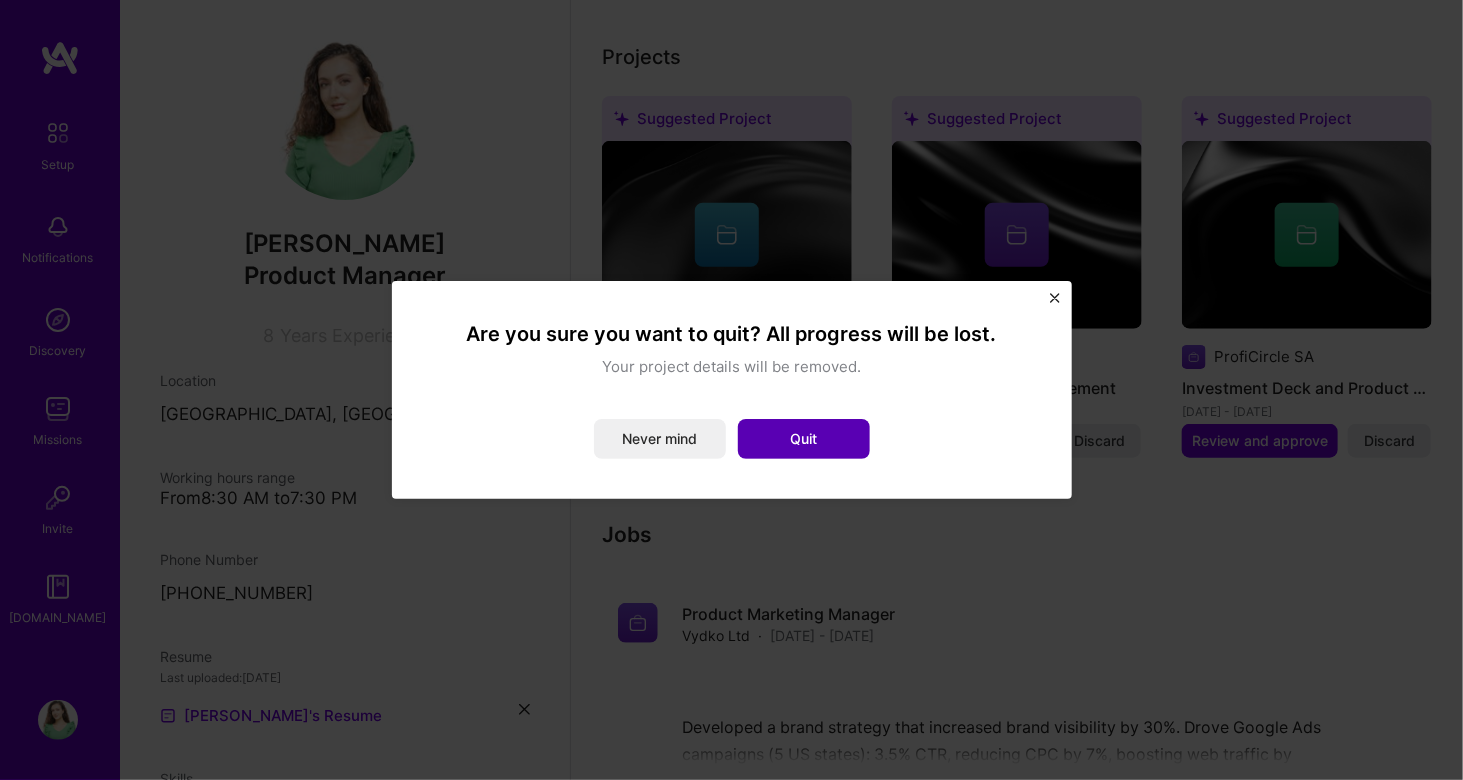 click on "Quit" at bounding box center (804, 439) 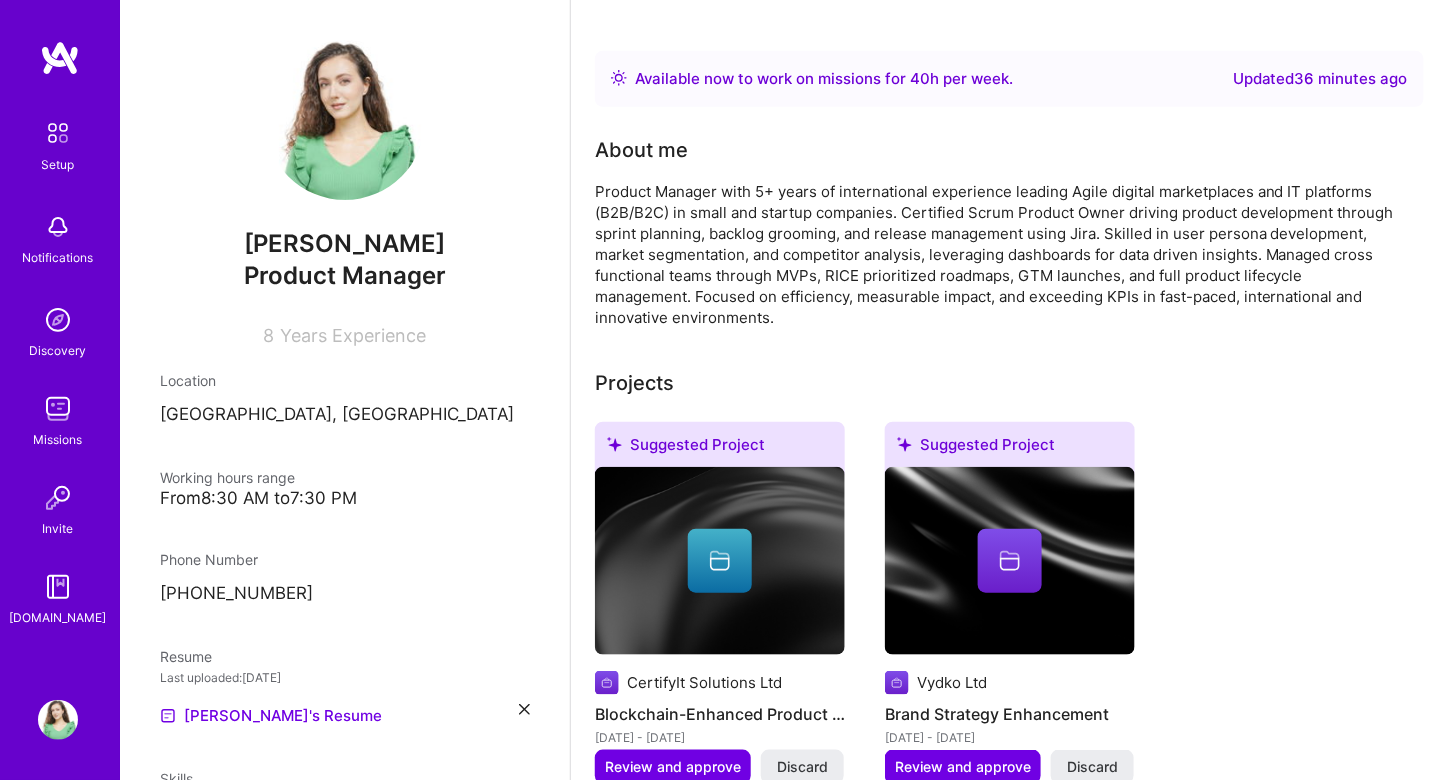 scroll, scrollTop: 0, scrollLeft: 0, axis: both 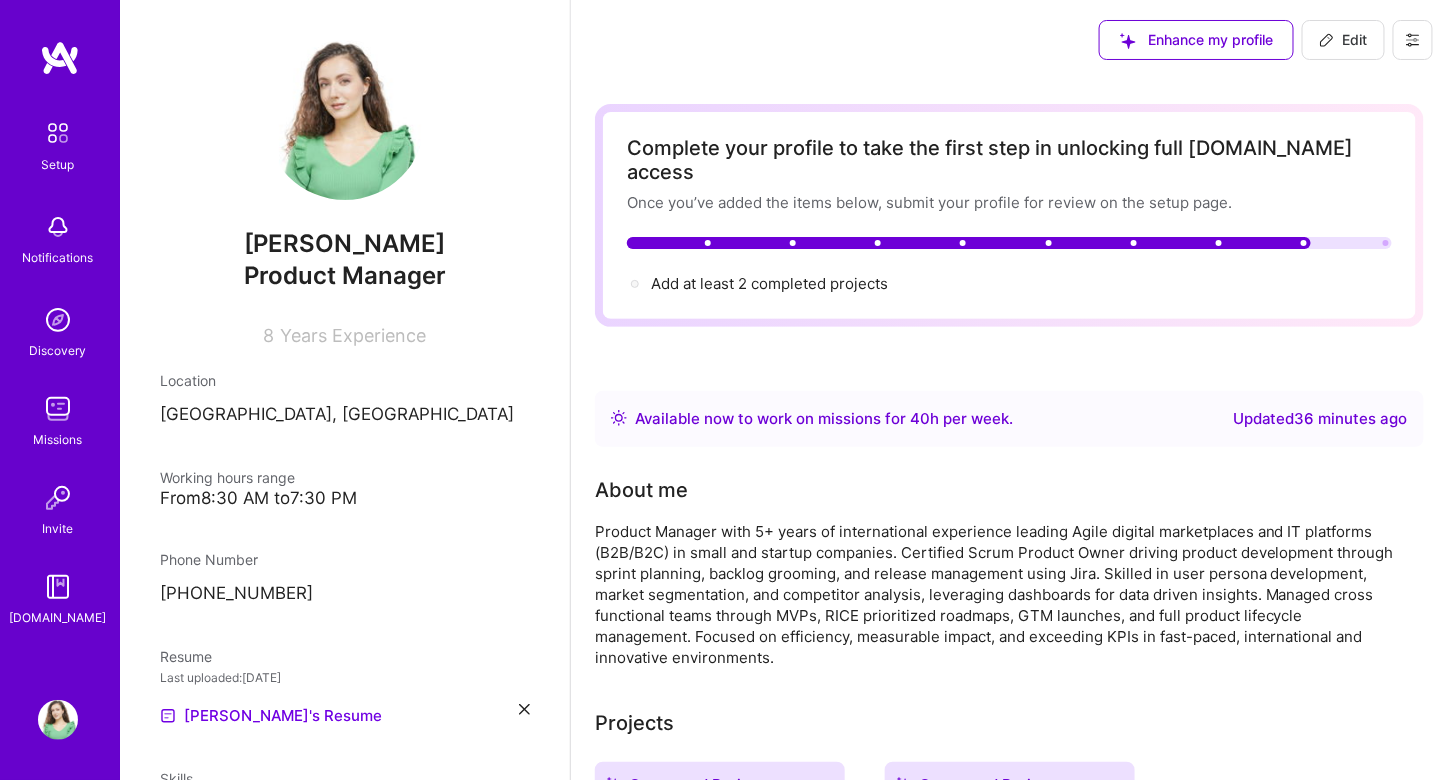 click on "Setup" at bounding box center (58, 164) 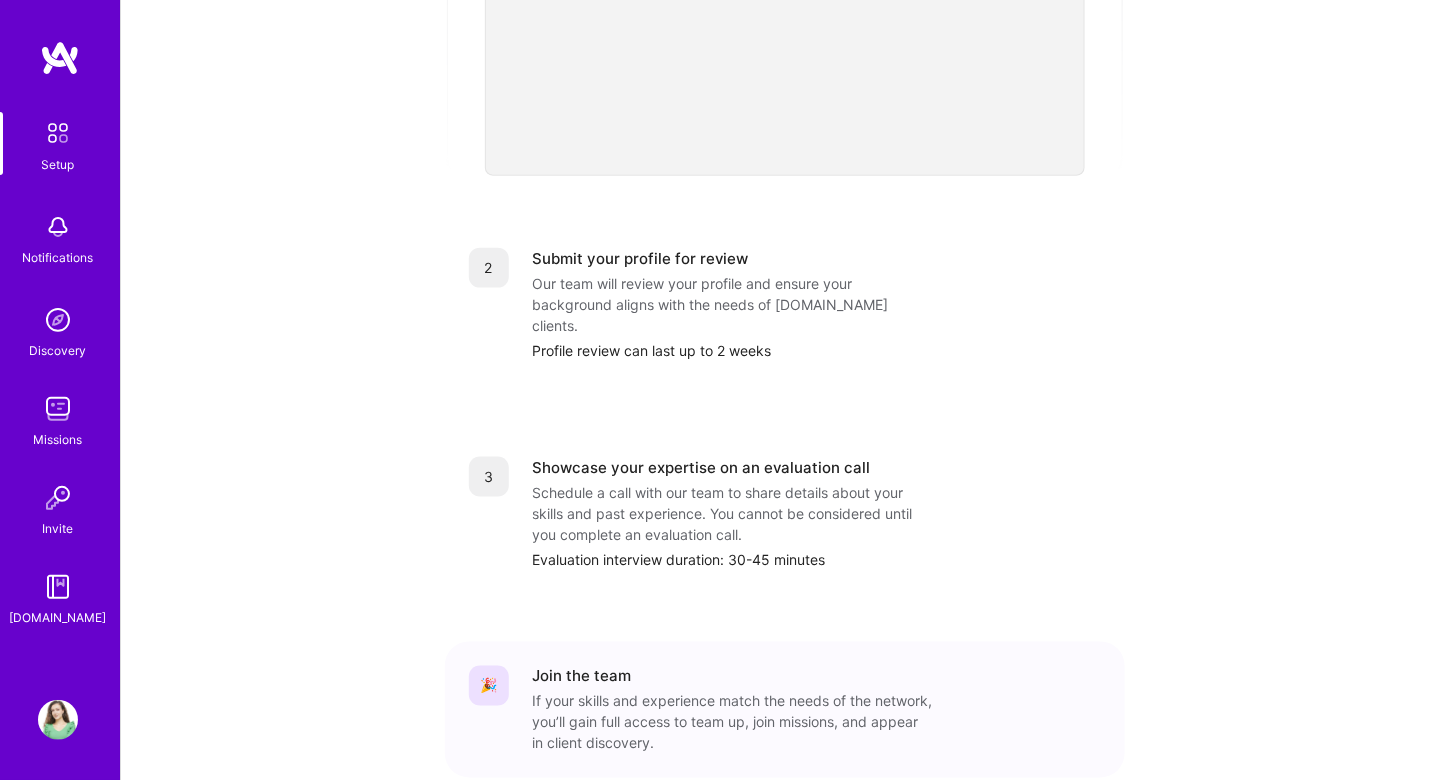 scroll, scrollTop: 738, scrollLeft: 0, axis: vertical 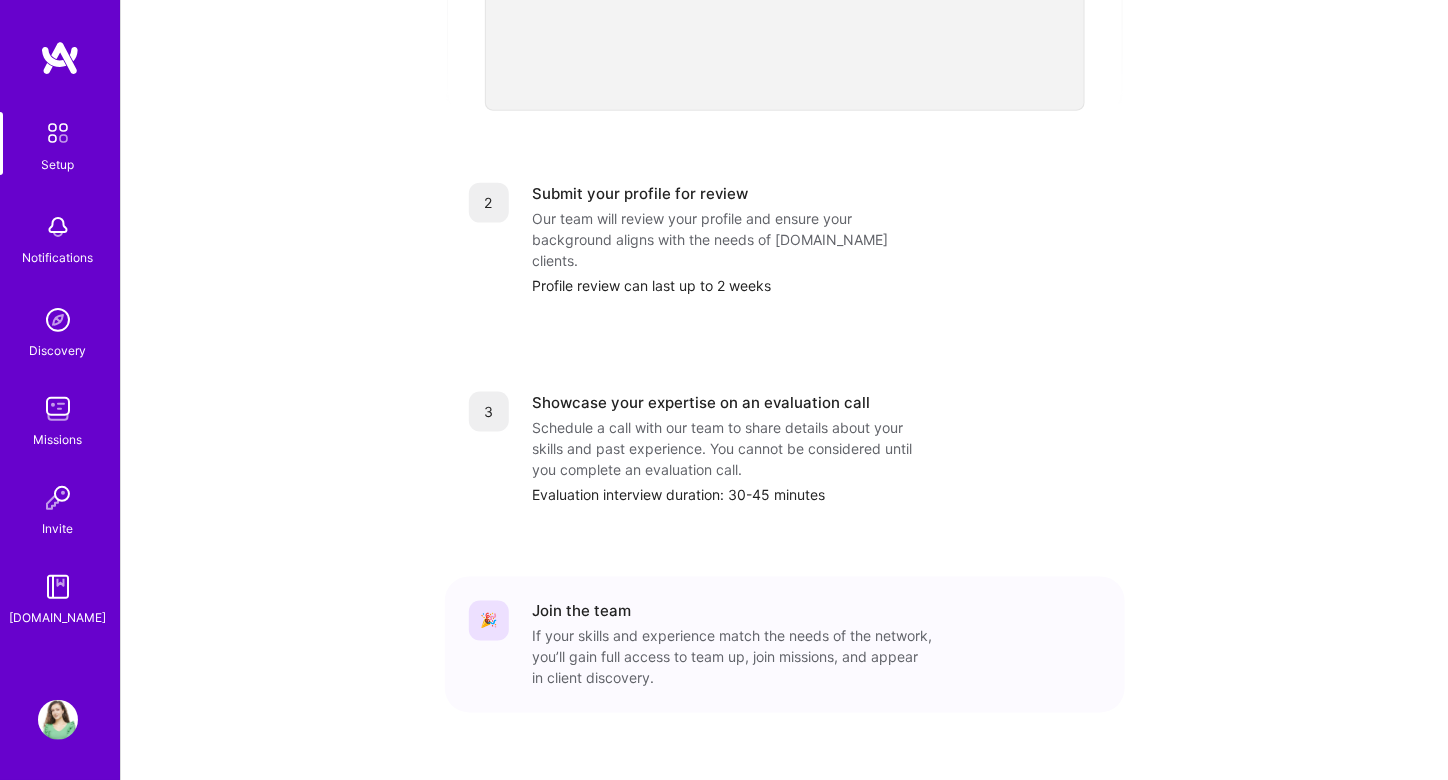 click at bounding box center [58, 720] 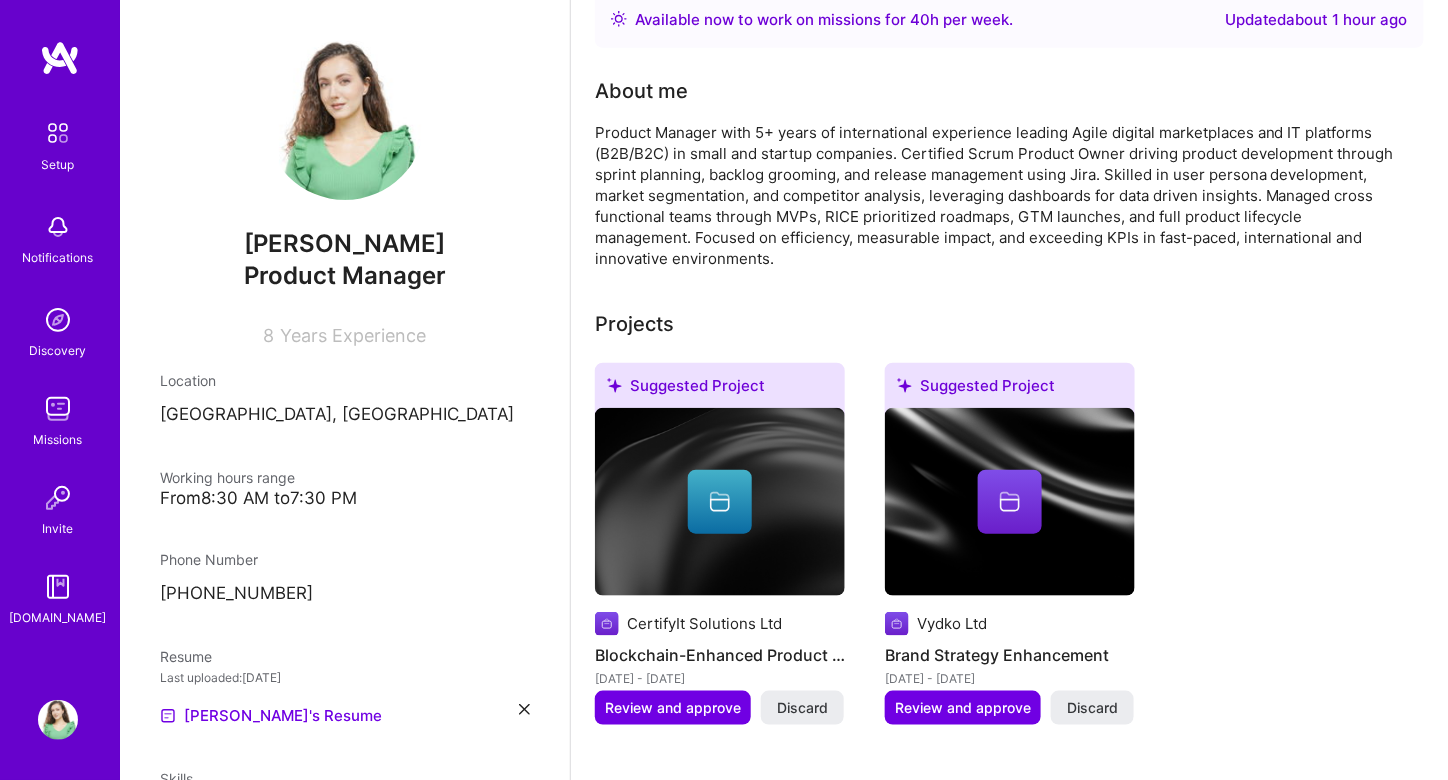 scroll, scrollTop: 0, scrollLeft: 0, axis: both 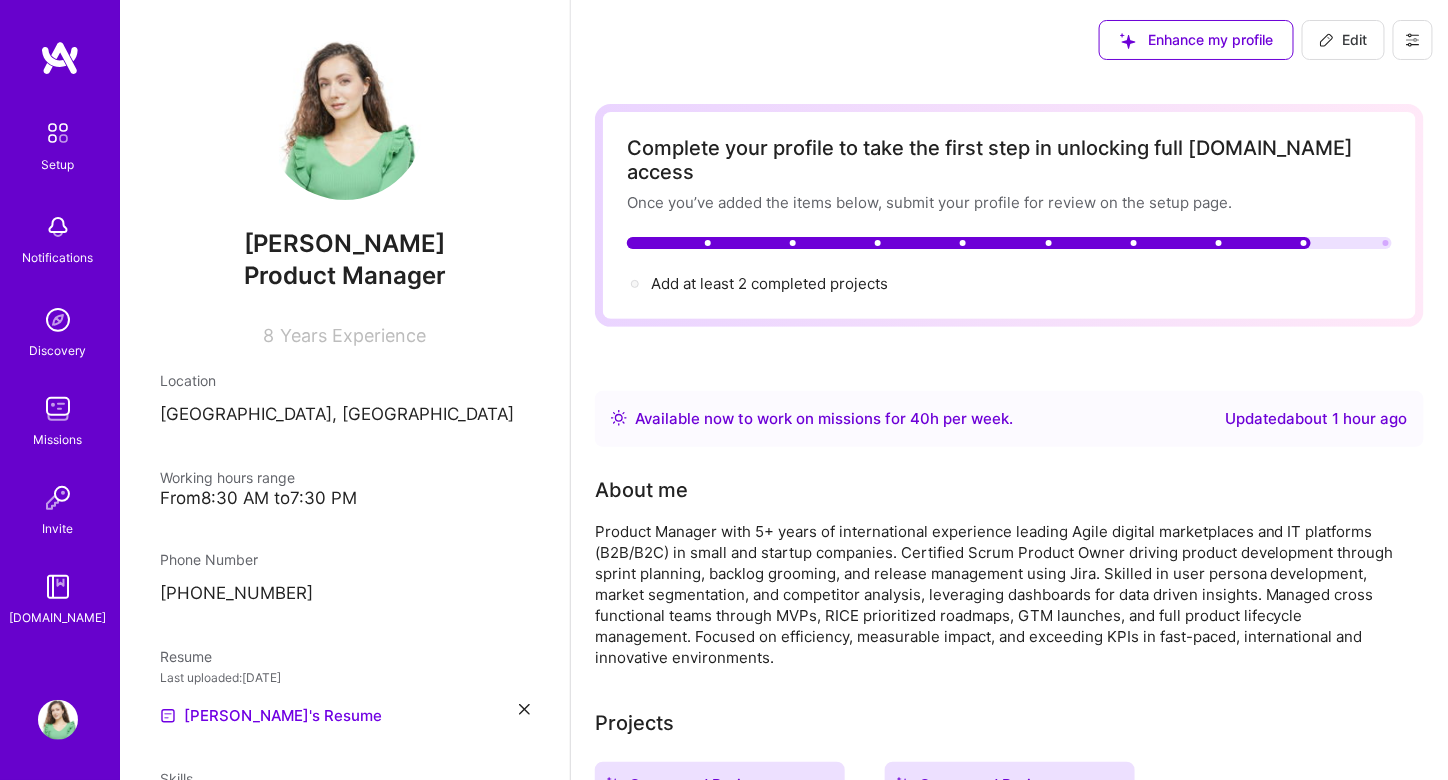 click on "Edit" at bounding box center [1343, 40] 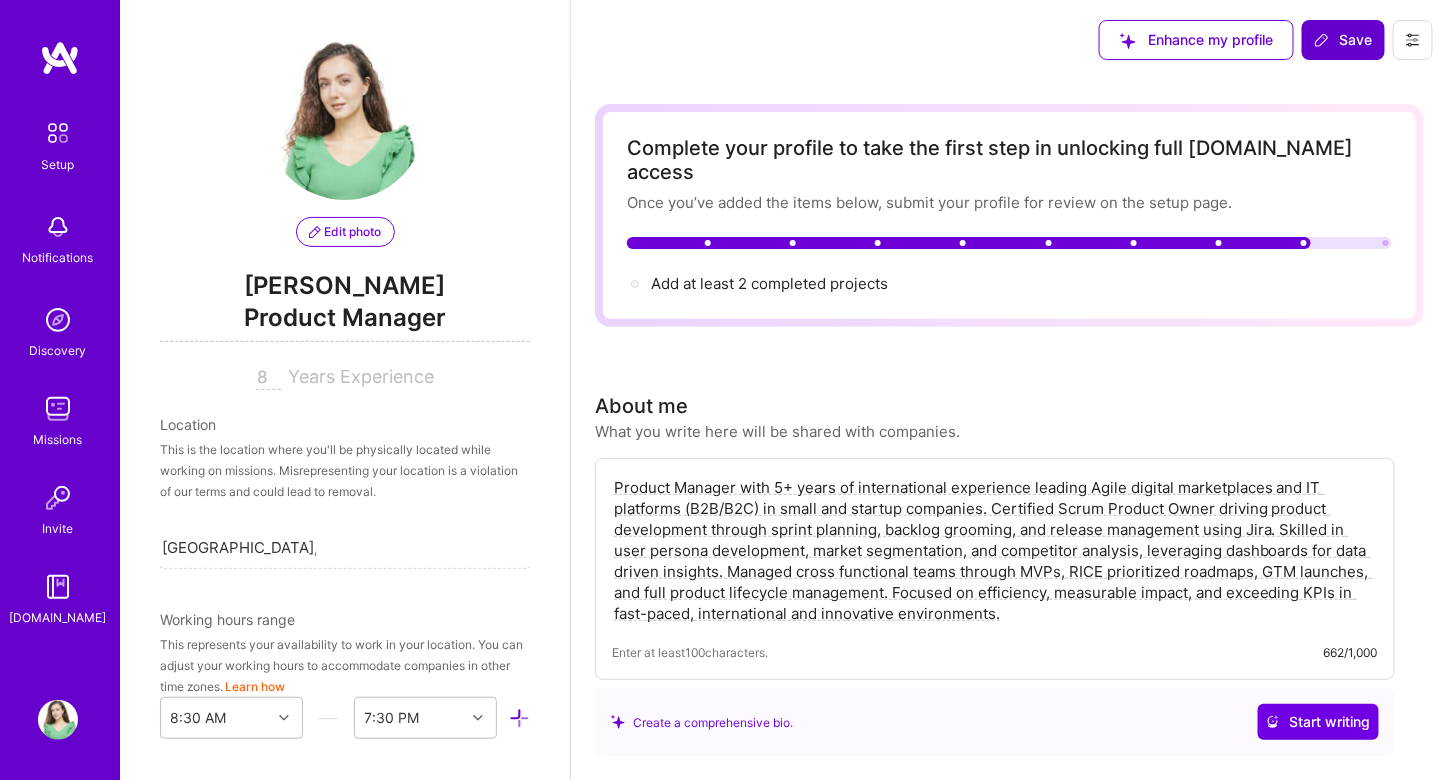 scroll, scrollTop: 777, scrollLeft: 0, axis: vertical 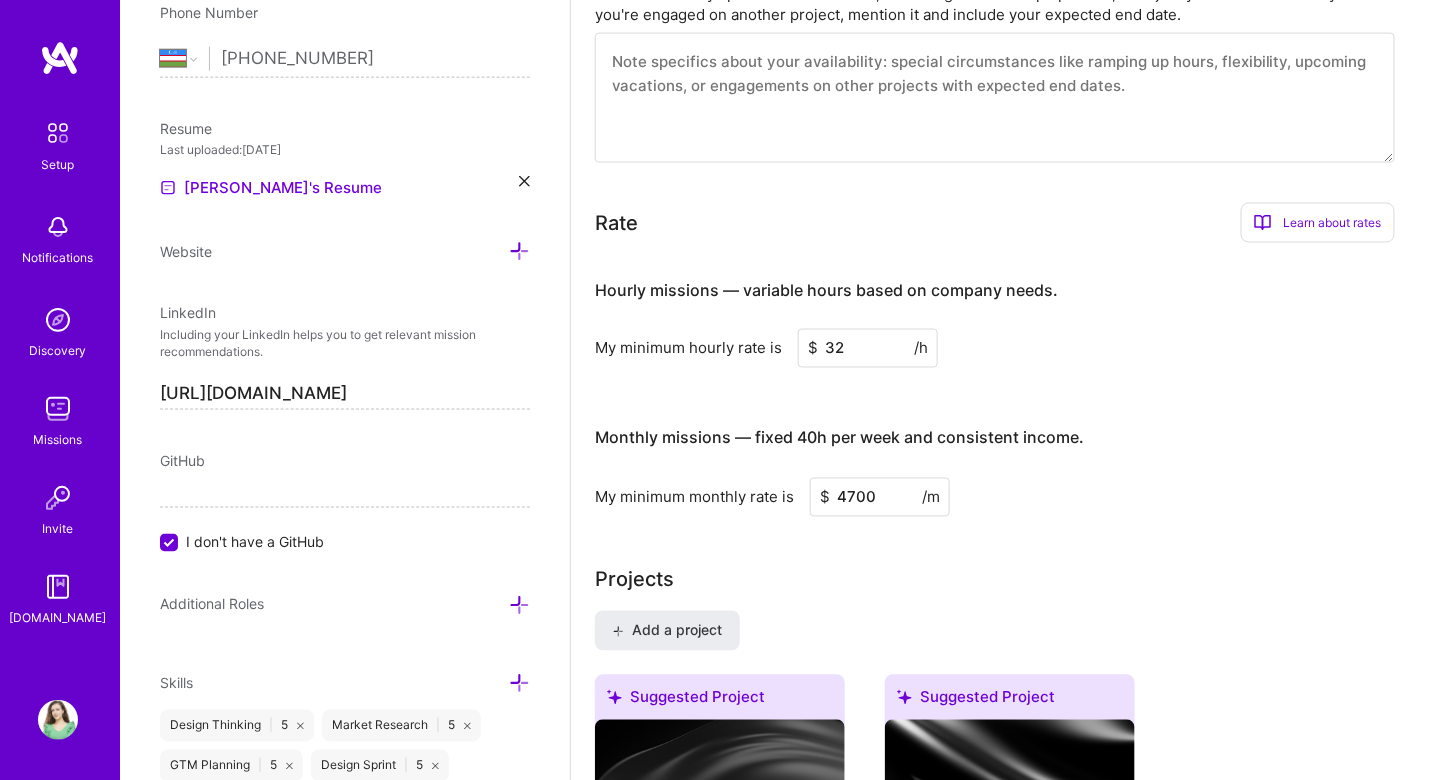 click on "32" at bounding box center [868, 348] 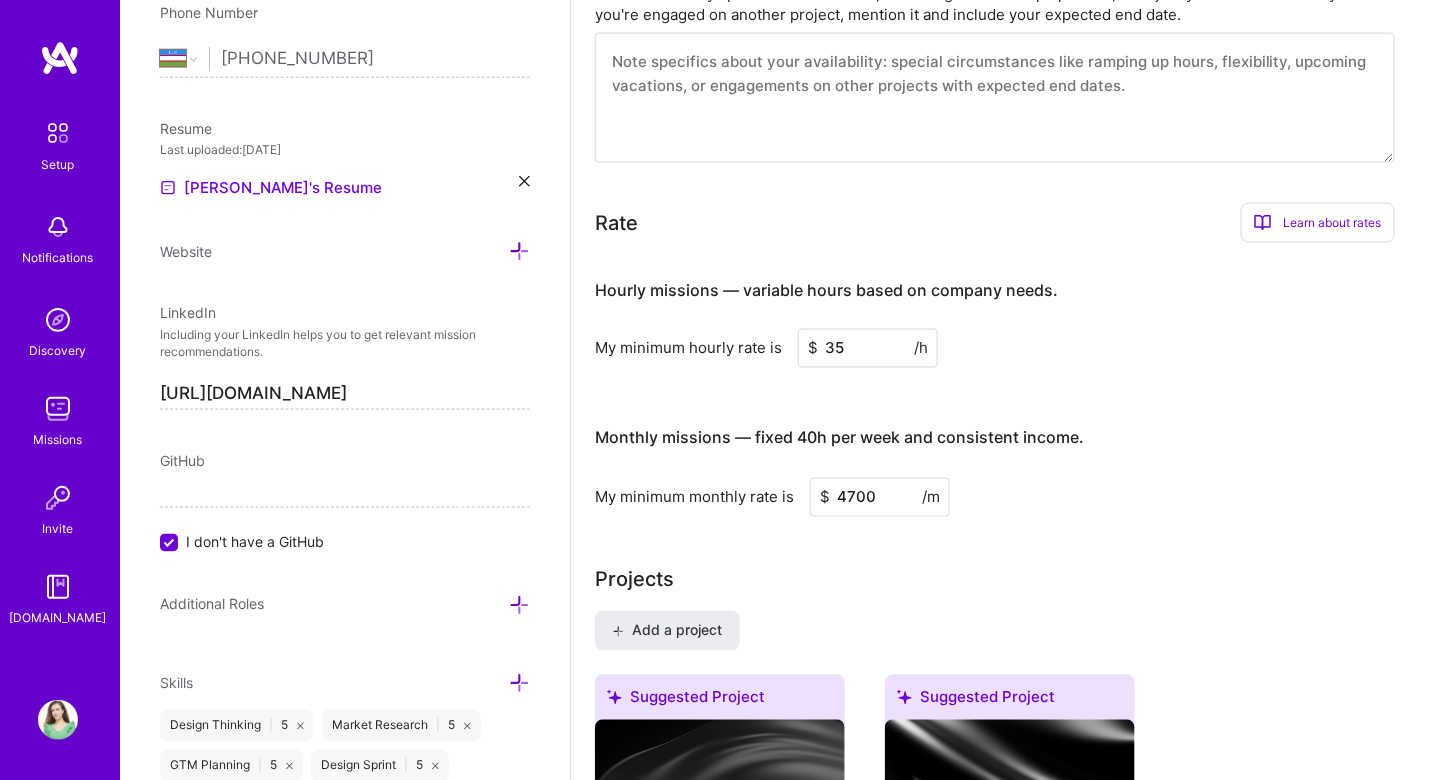 type on "35" 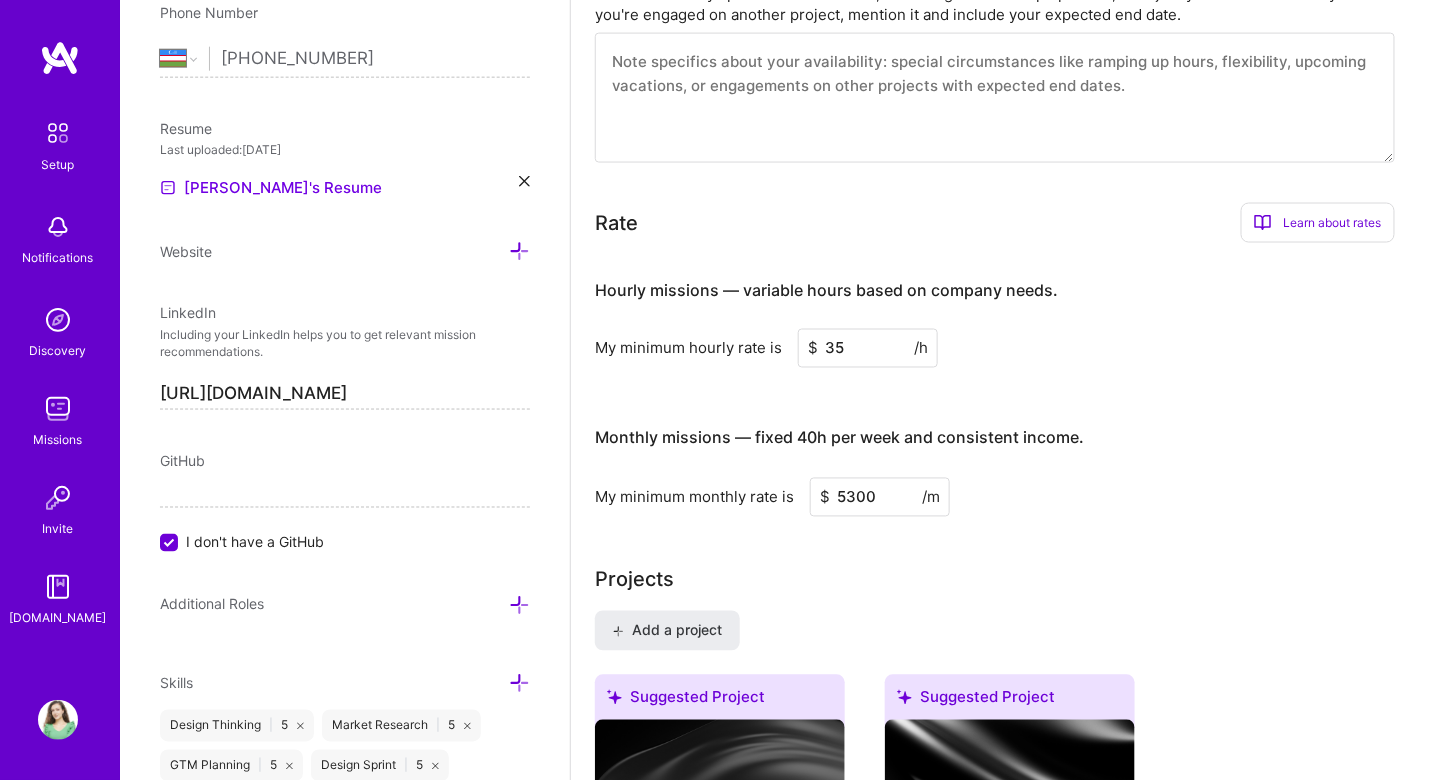 type on "5300" 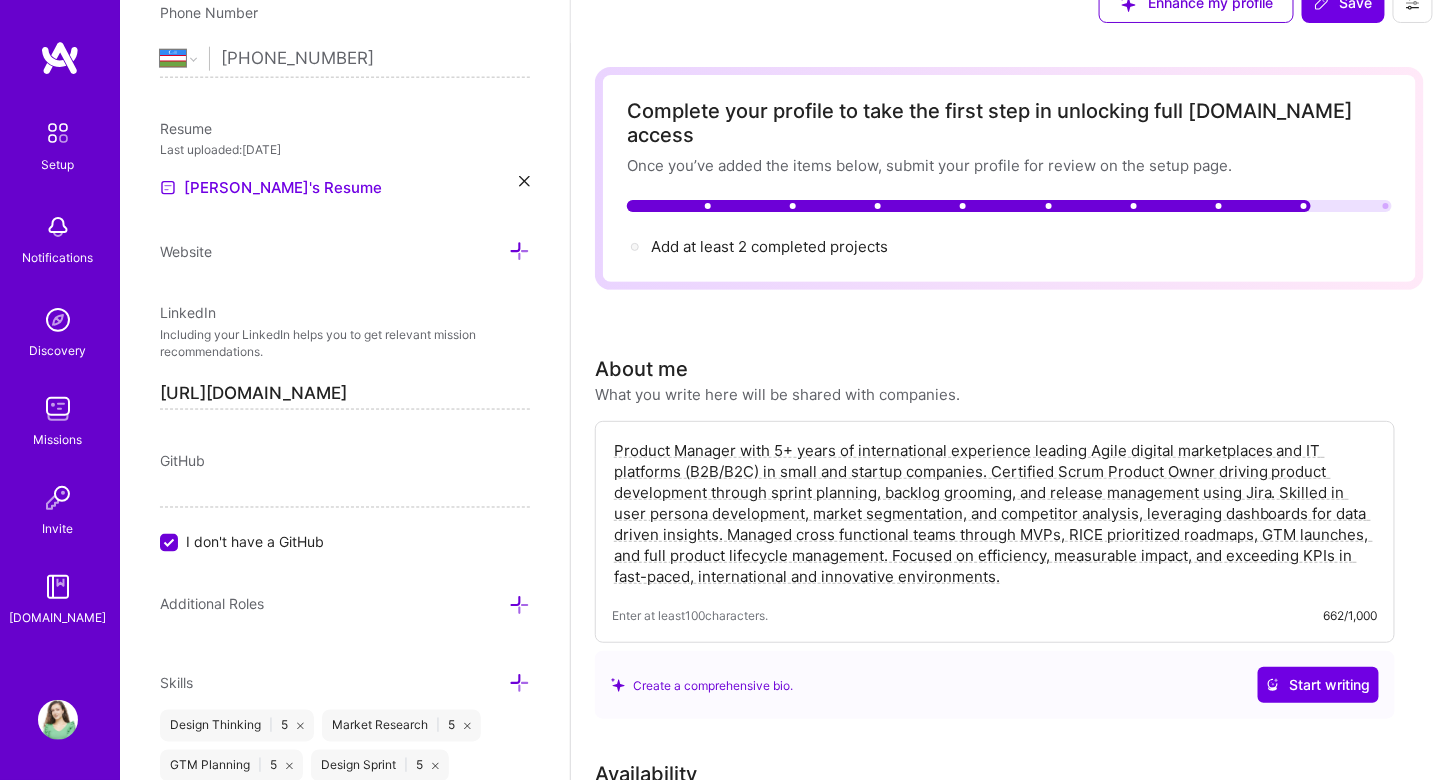 scroll, scrollTop: 0, scrollLeft: 0, axis: both 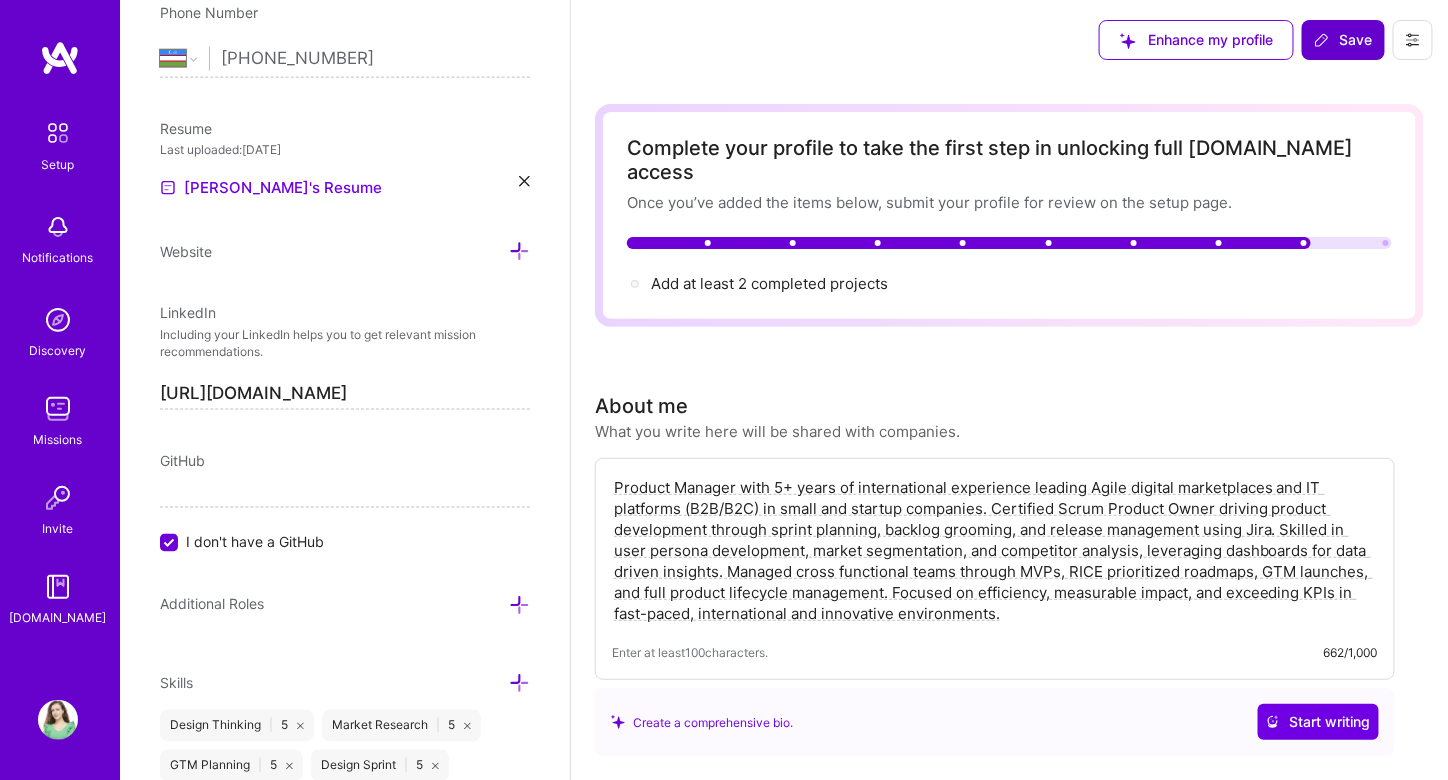 click on "Save" at bounding box center (1343, 40) 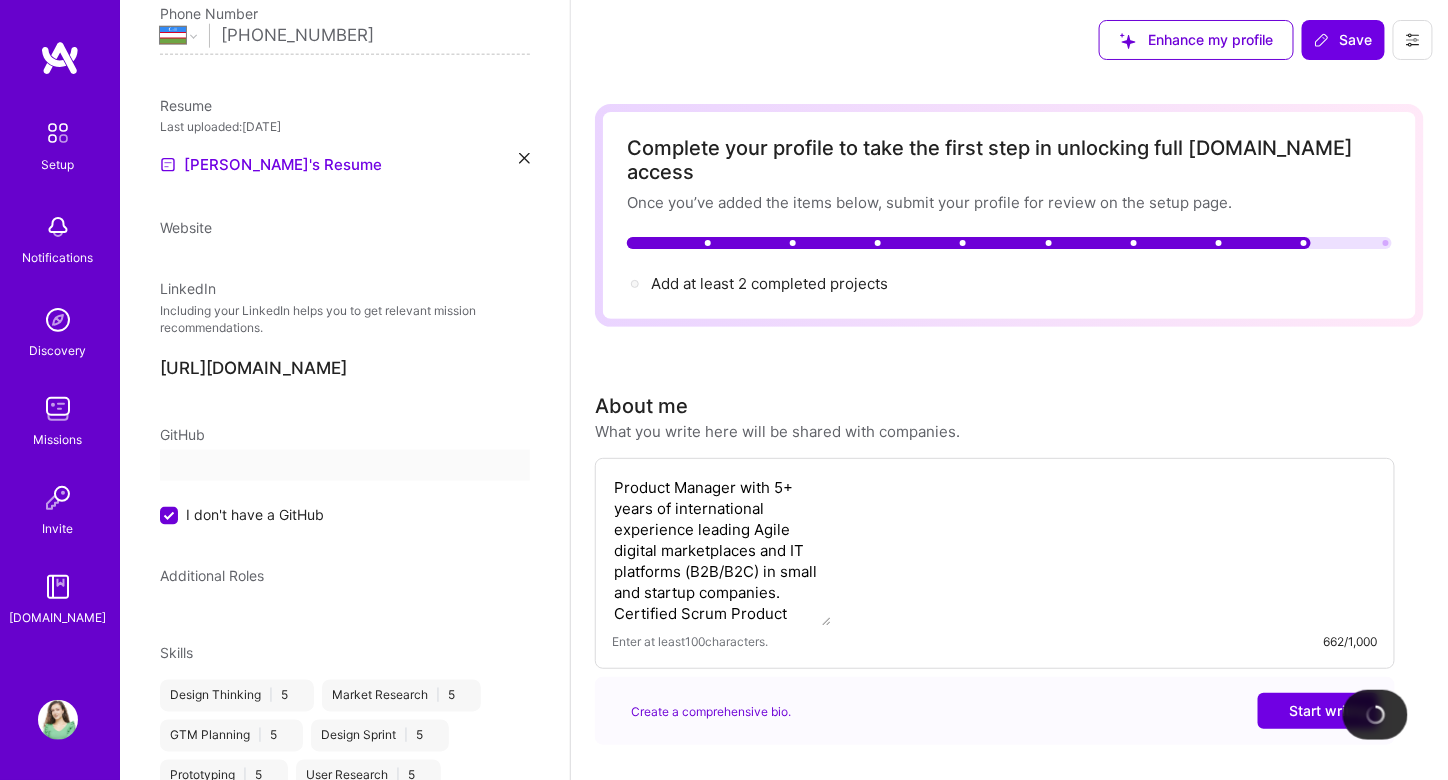 scroll, scrollTop: 518, scrollLeft: 0, axis: vertical 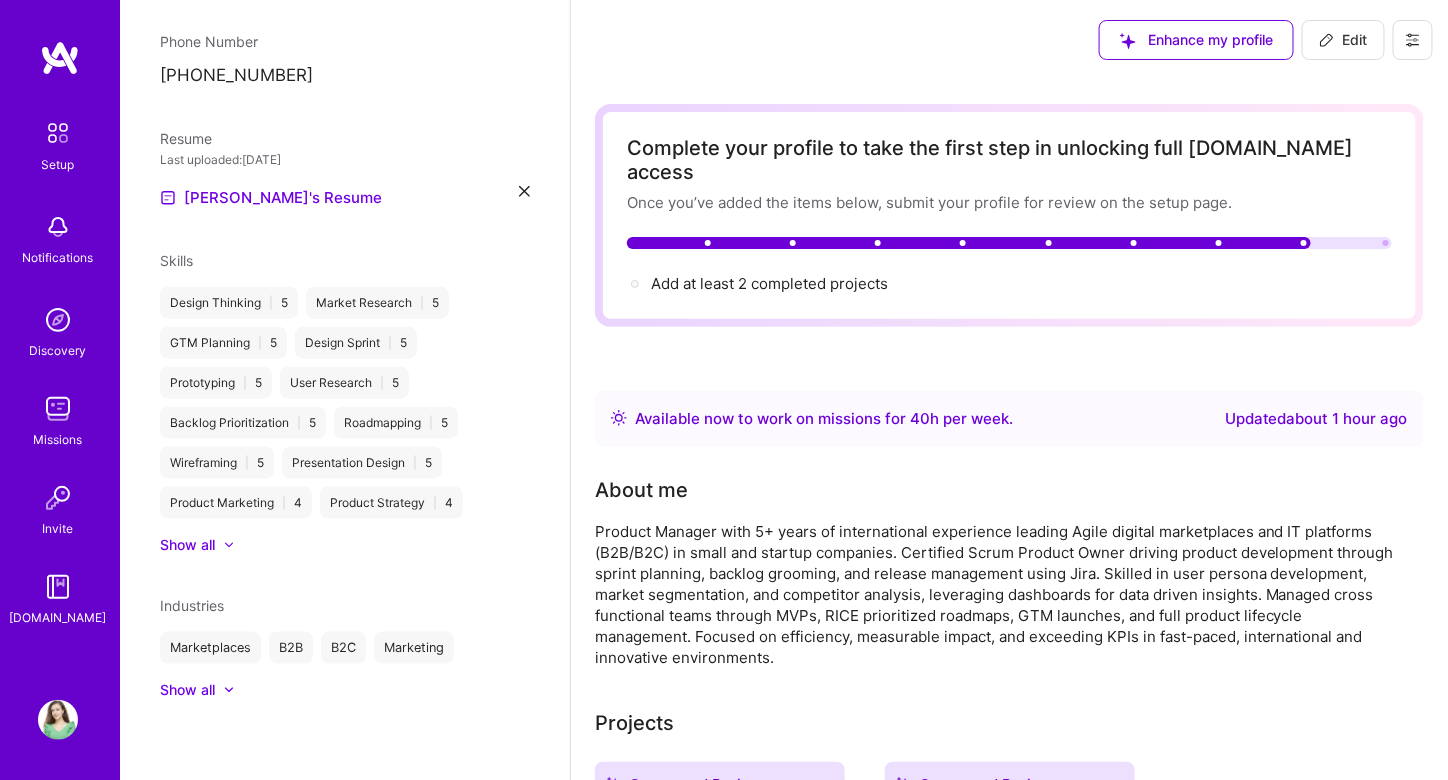 click on "Edit" at bounding box center (1343, 40) 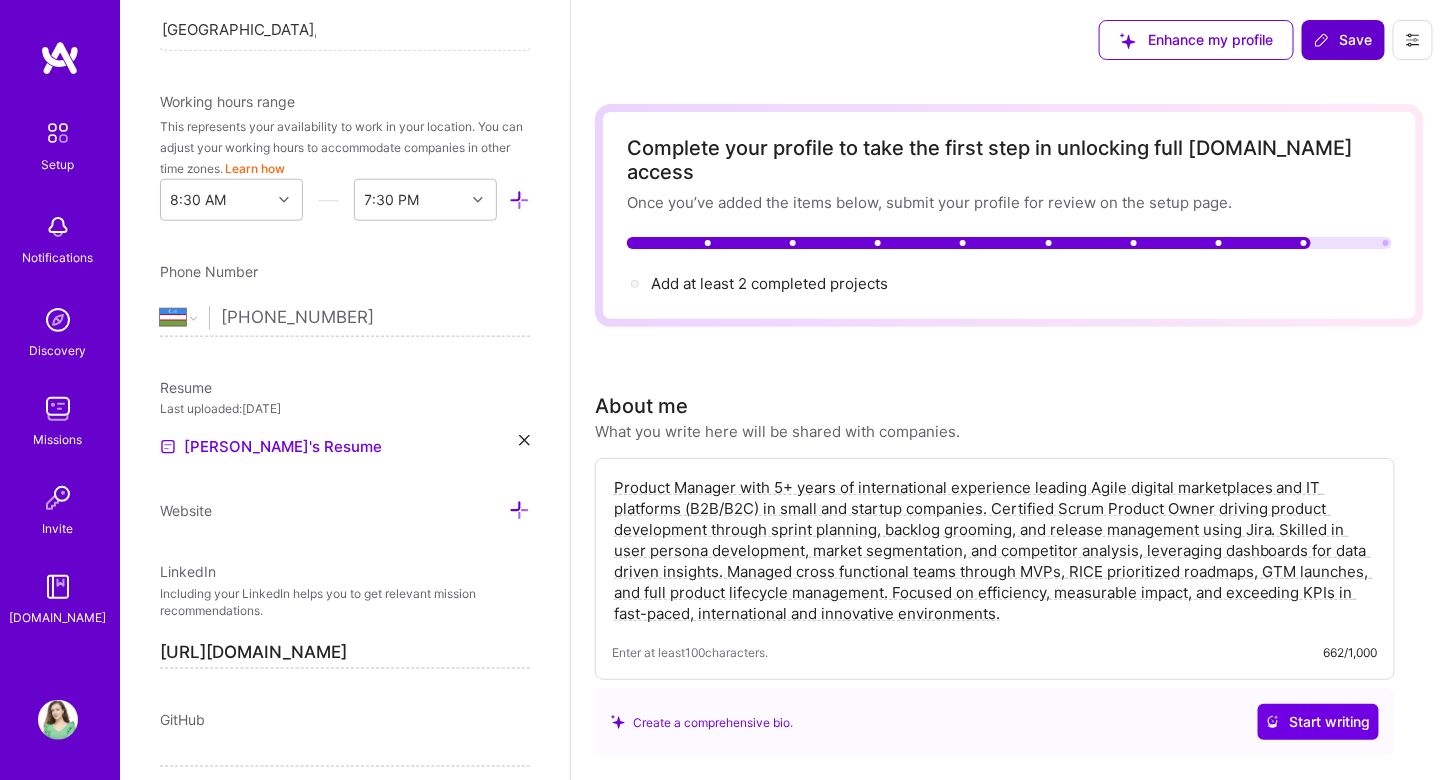 scroll, scrollTop: 777, scrollLeft: 0, axis: vertical 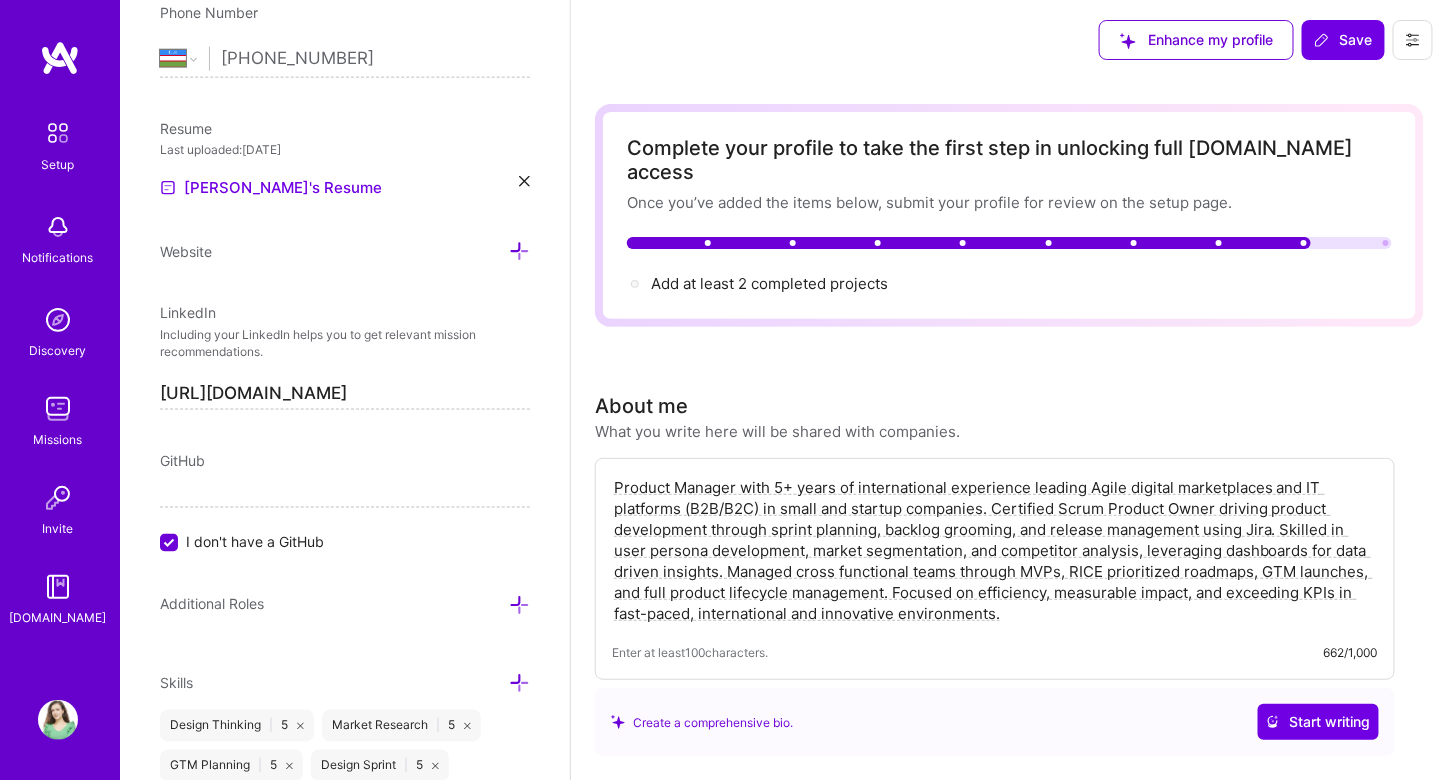 click 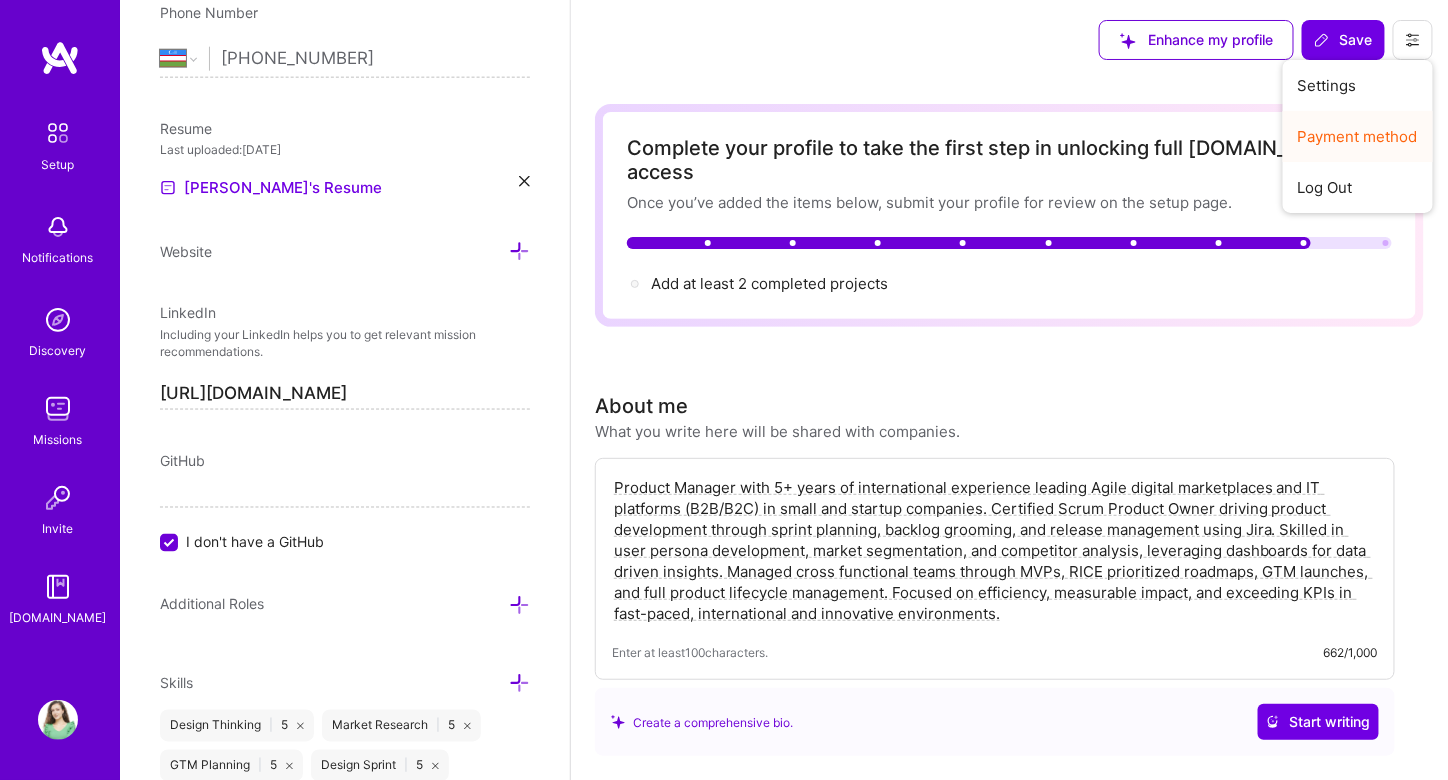 click on "Payment method" at bounding box center [1358, 136] 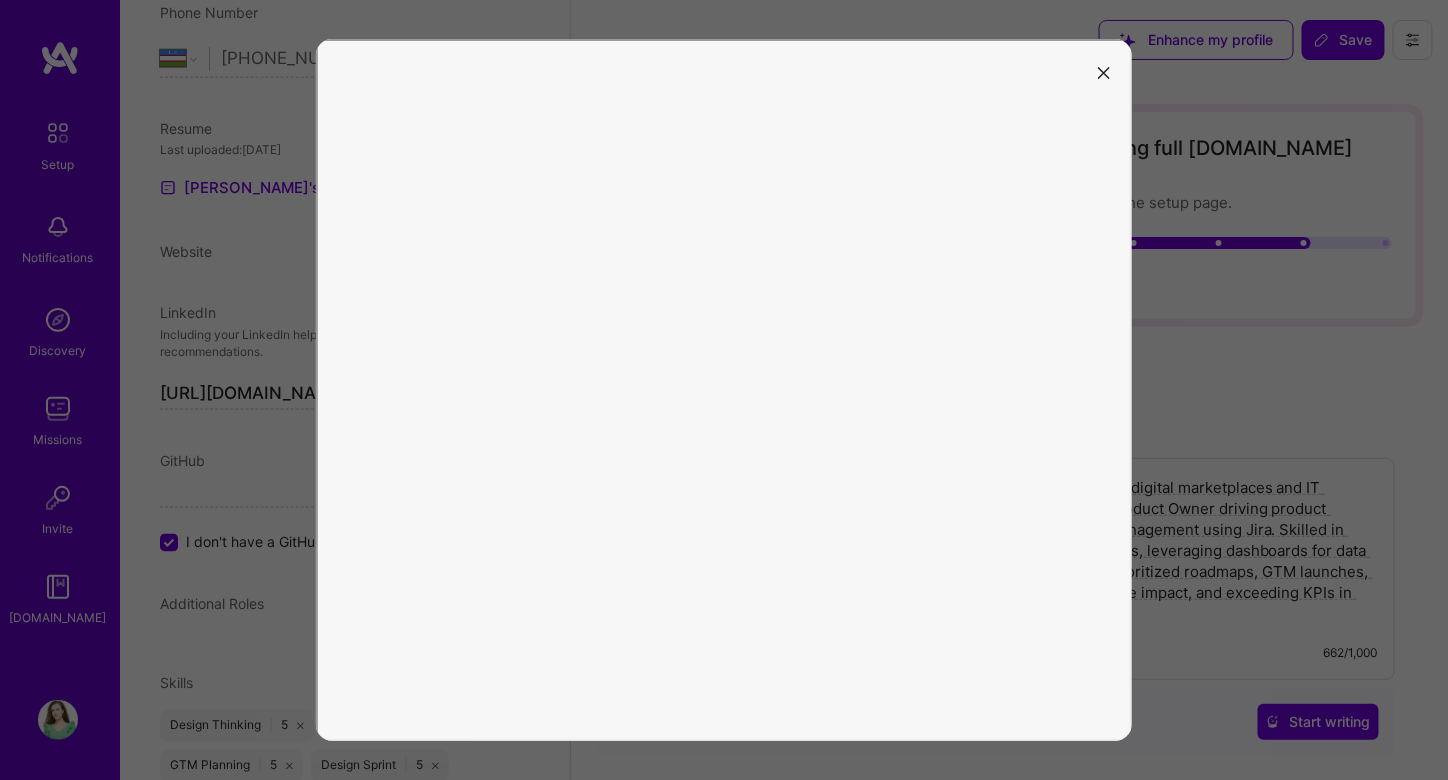 click at bounding box center (1104, 73) 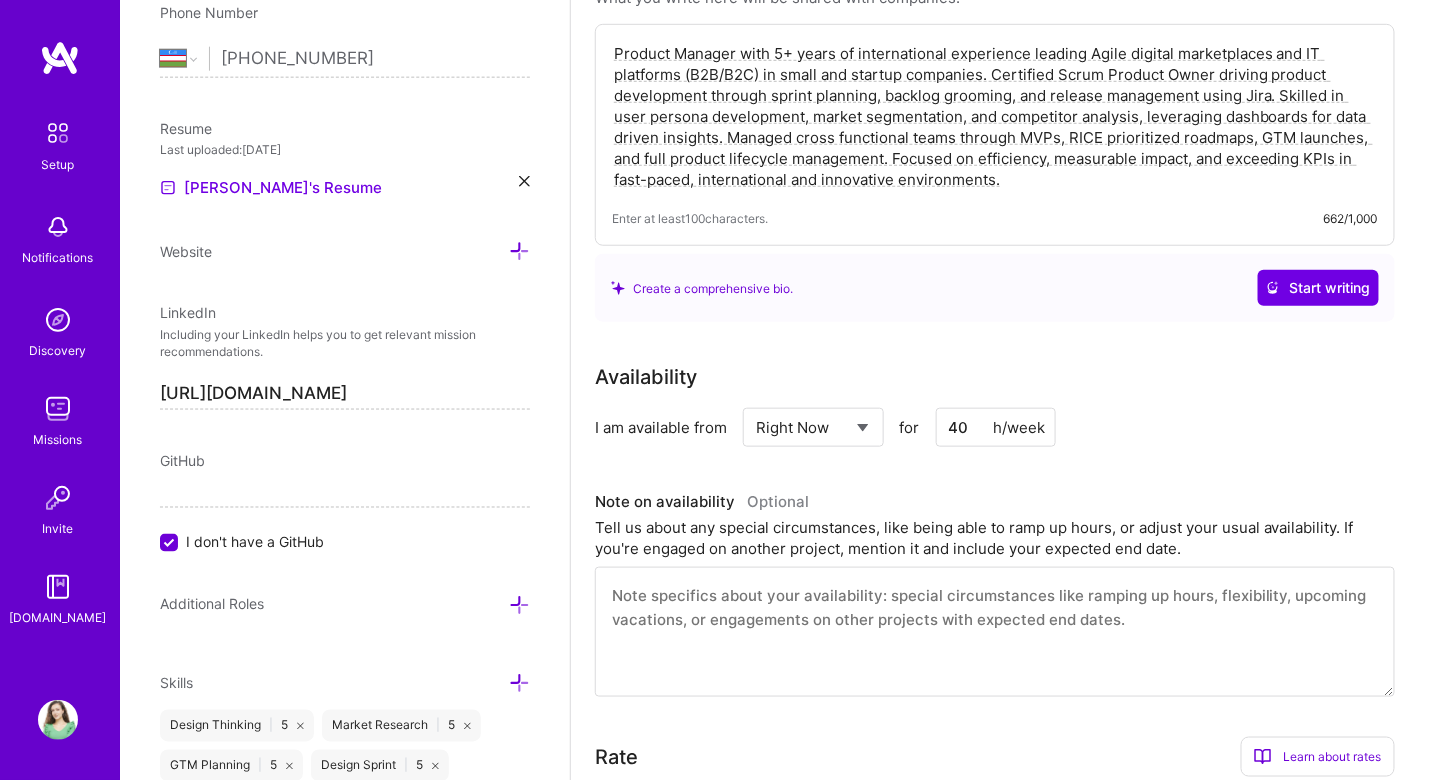 scroll, scrollTop: 0, scrollLeft: 0, axis: both 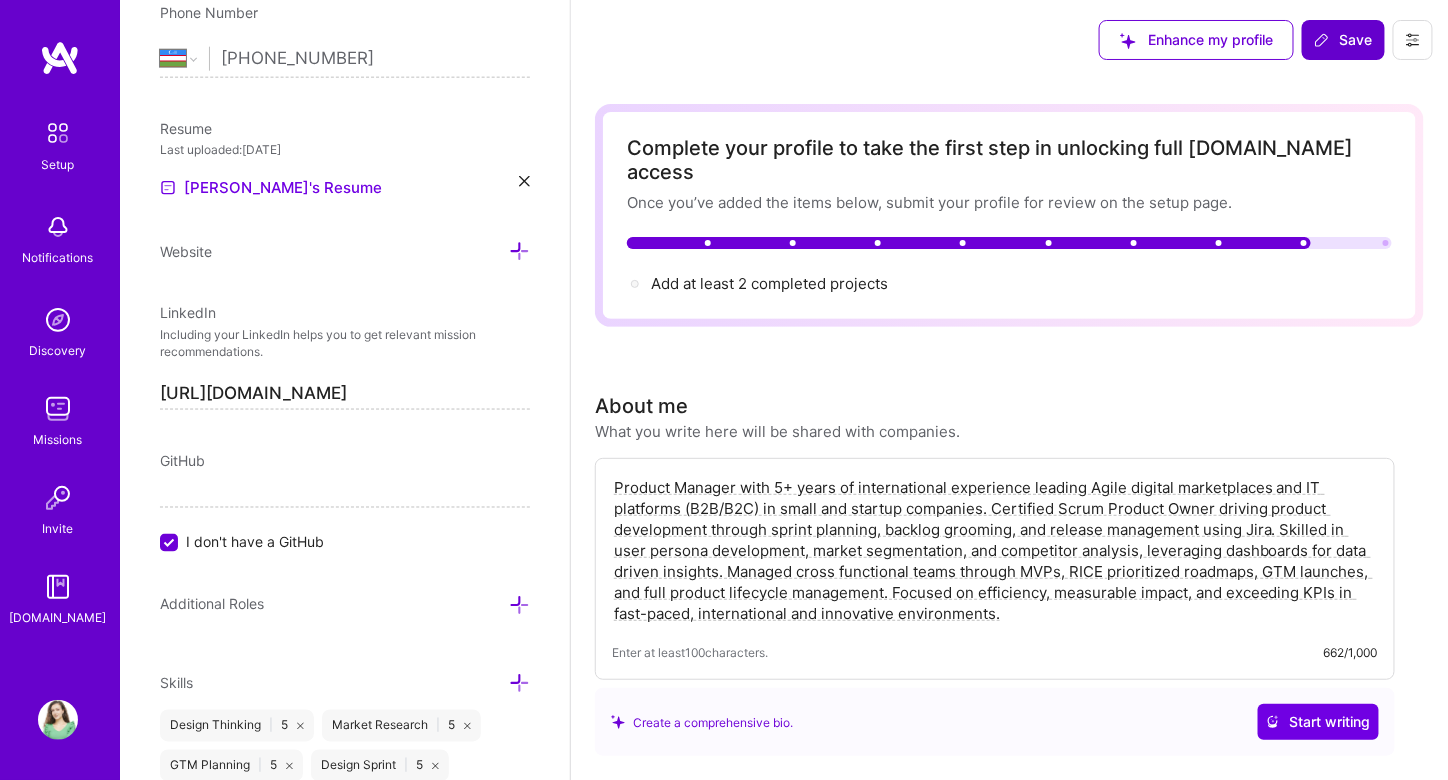 click on "Save" at bounding box center [1343, 40] 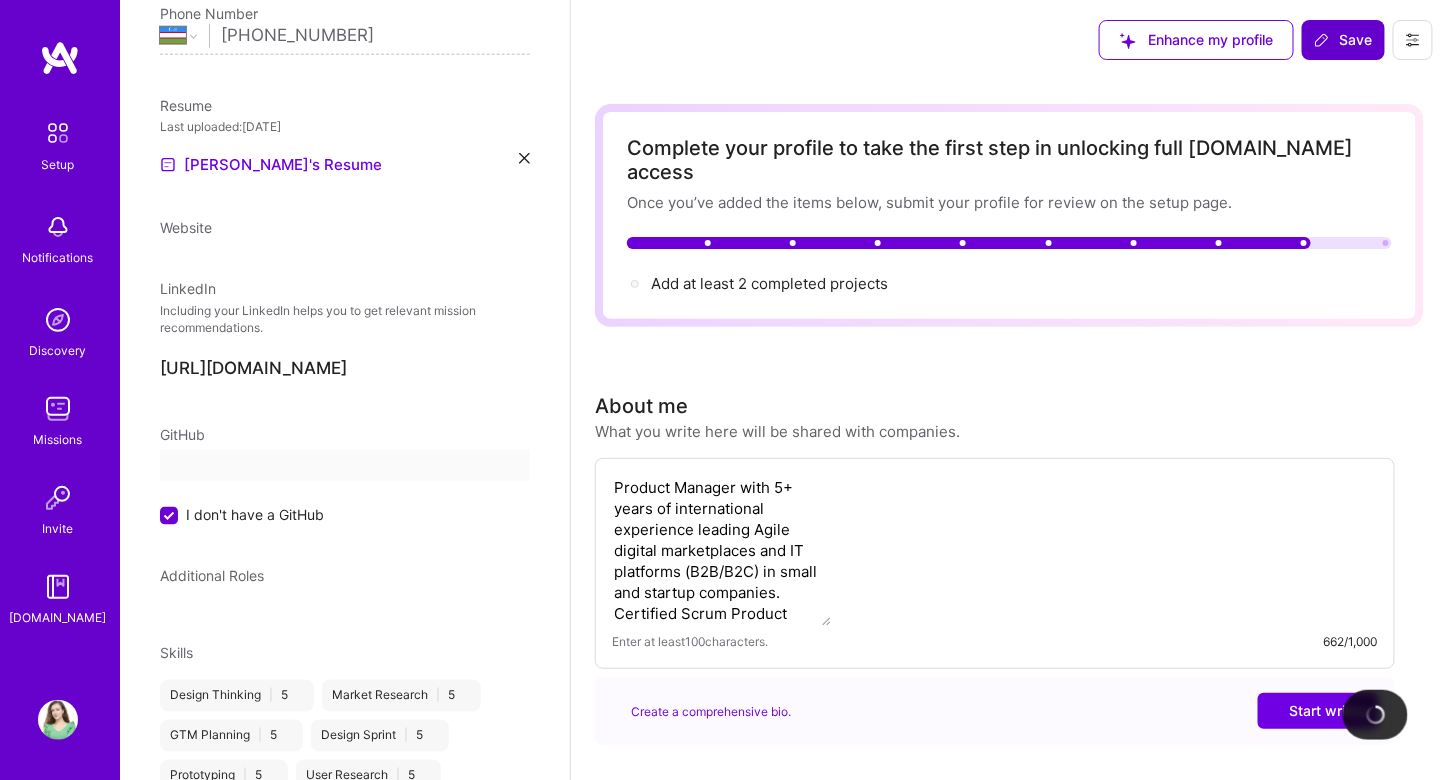 scroll, scrollTop: 518, scrollLeft: 0, axis: vertical 